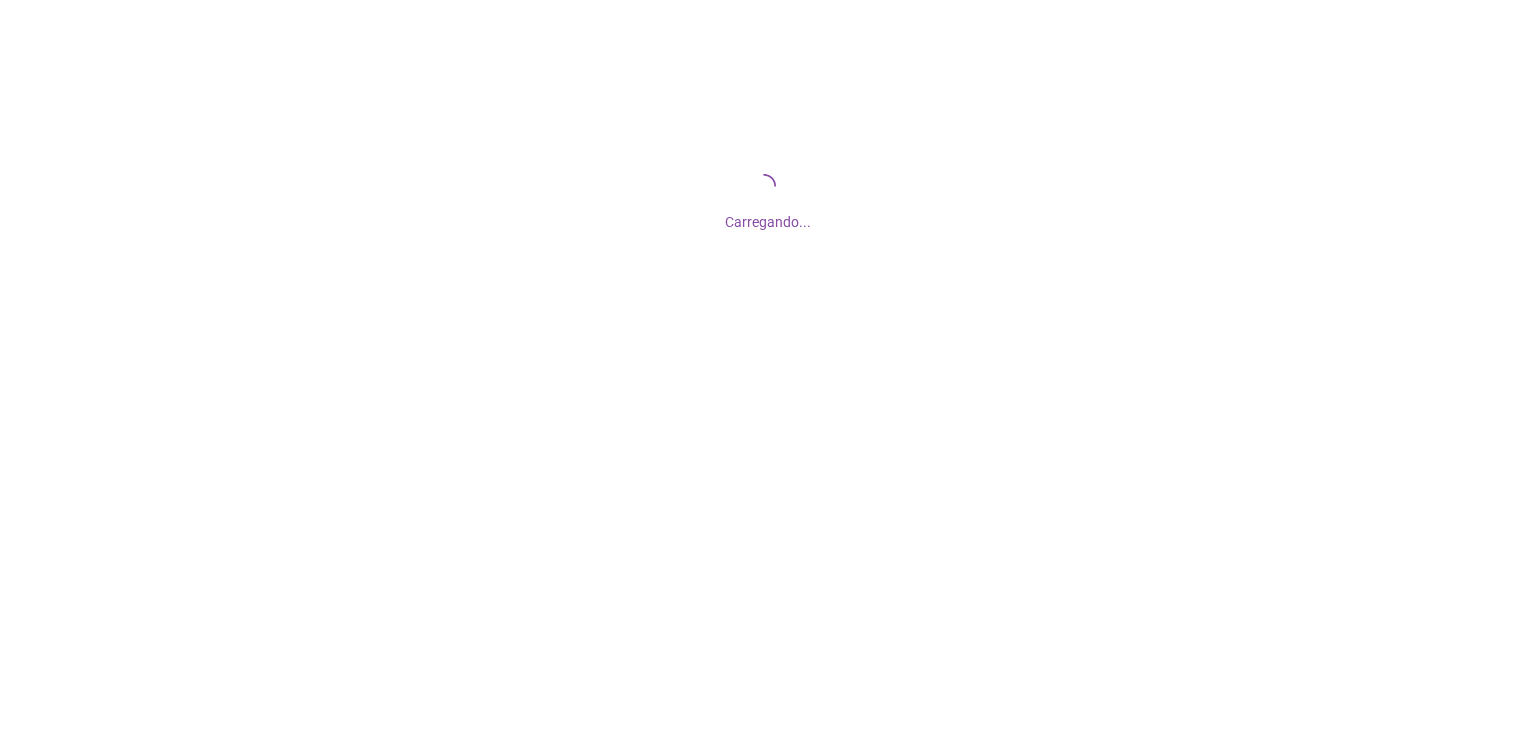 scroll, scrollTop: 0, scrollLeft: 0, axis: both 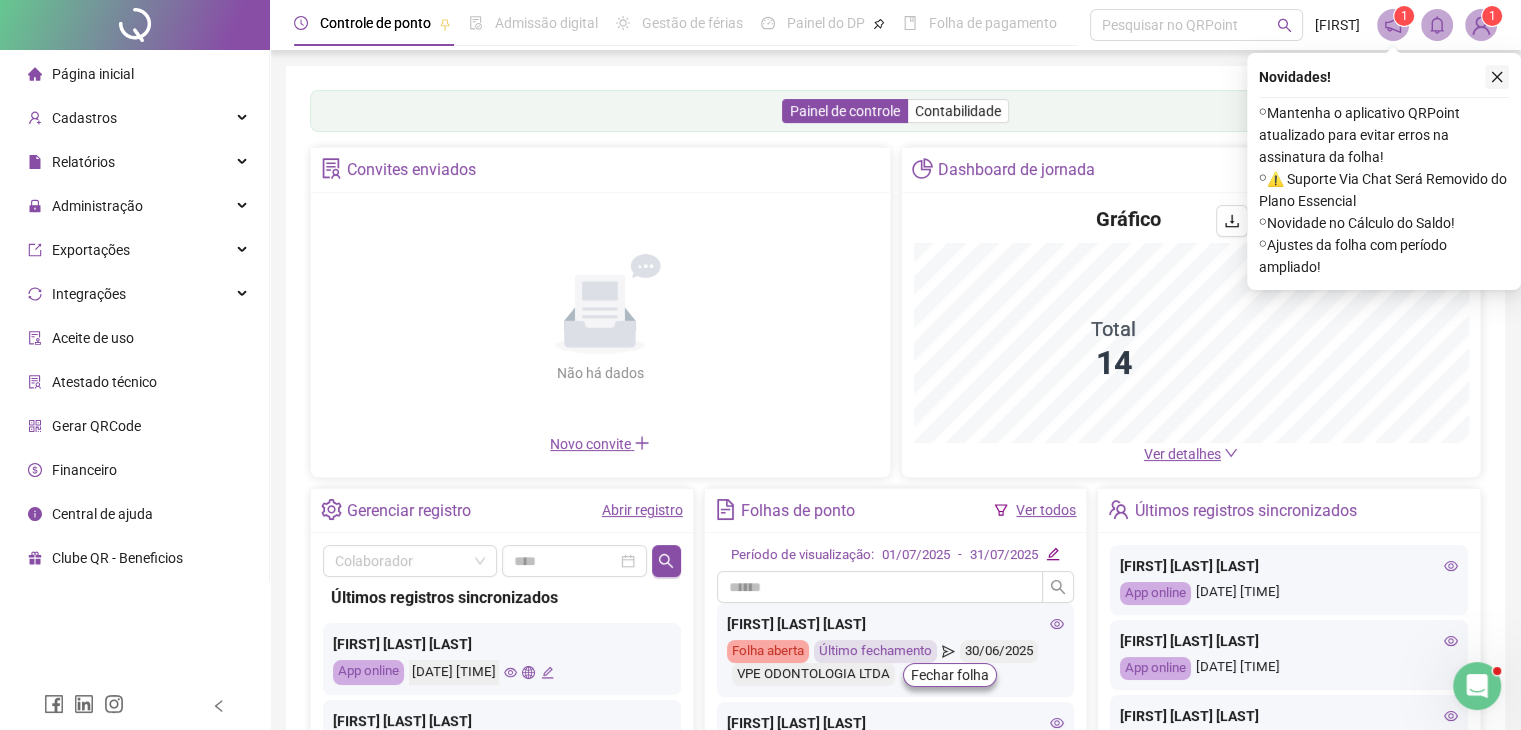 click 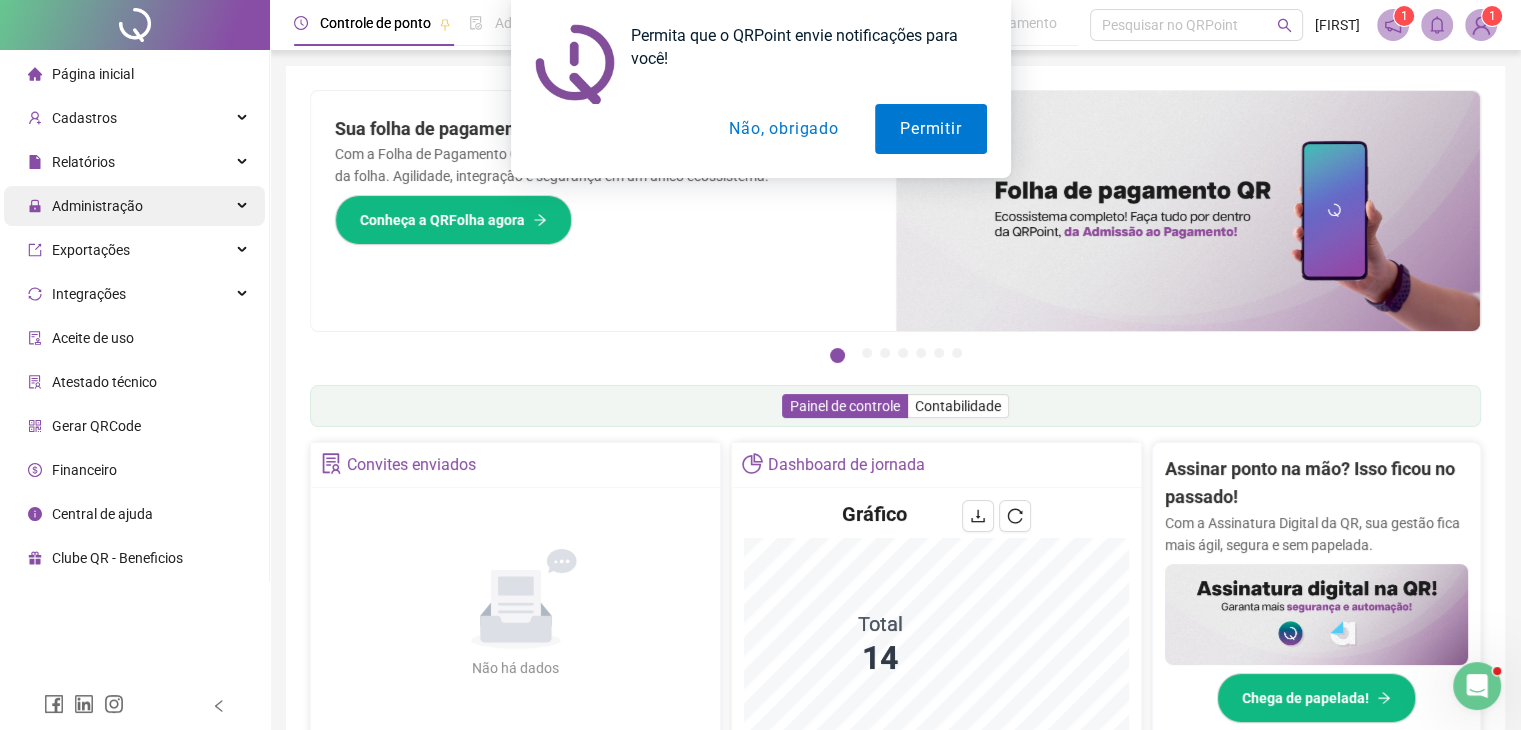 click on "Administração" at bounding box center (97, 206) 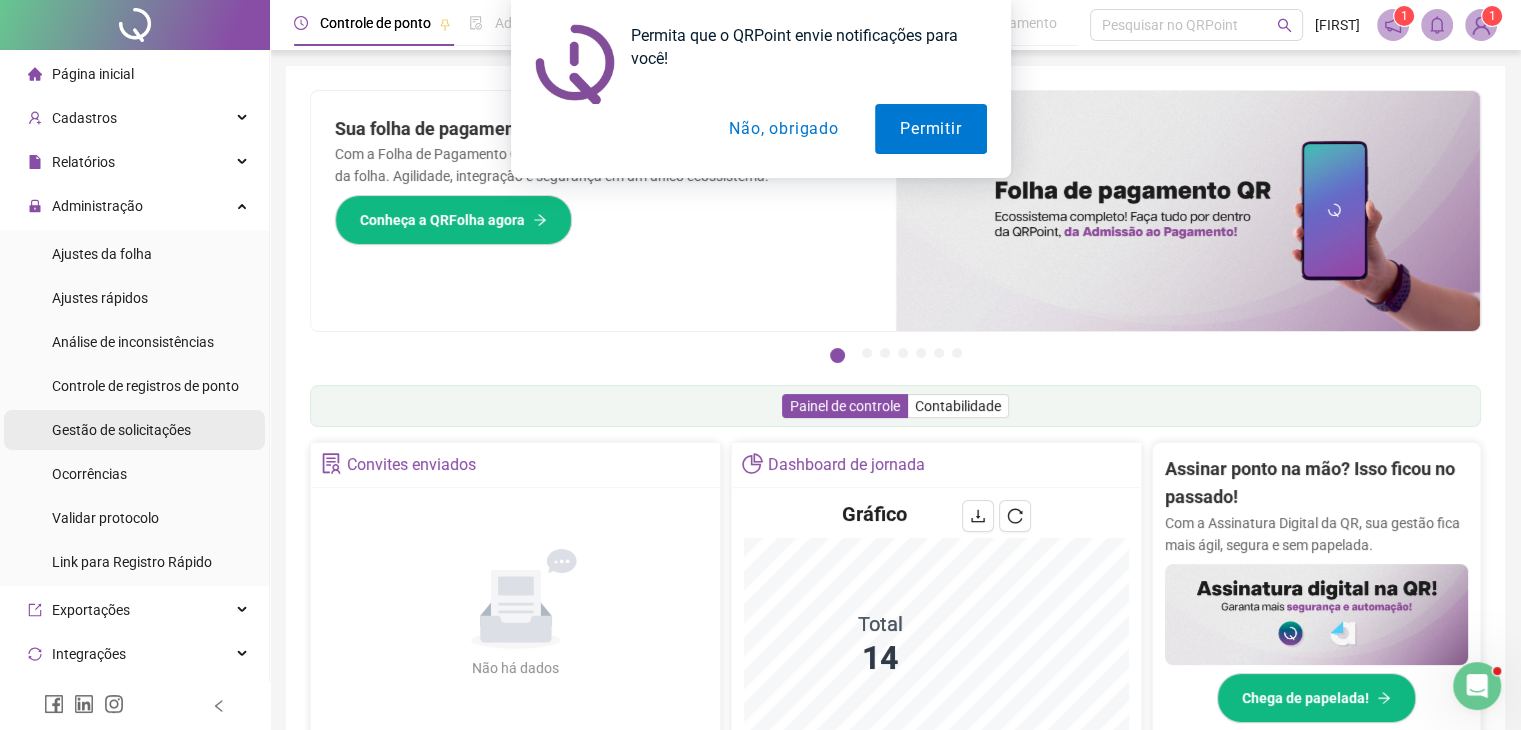 click on "Gestão de solicitações" at bounding box center (121, 430) 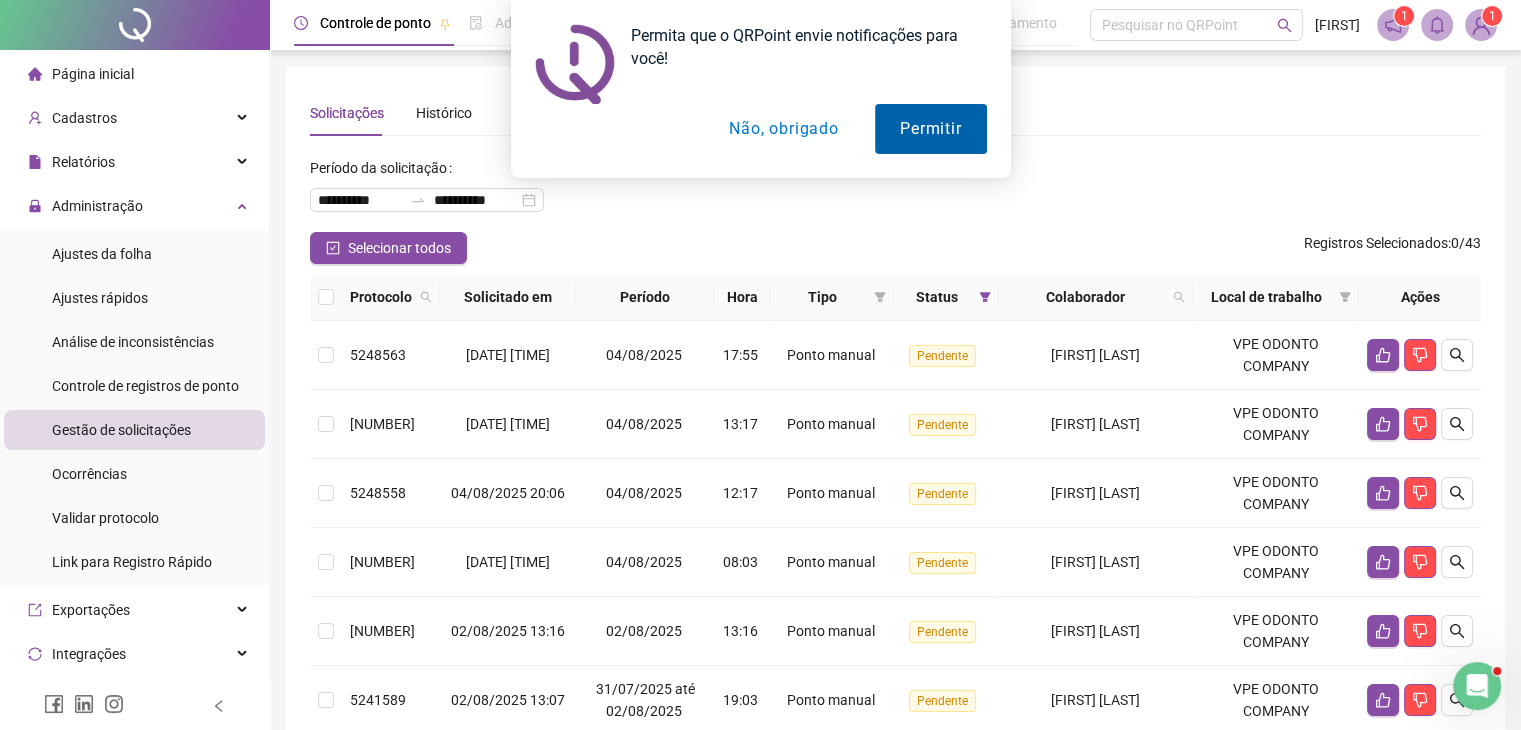 click on "Permitir" at bounding box center (930, 129) 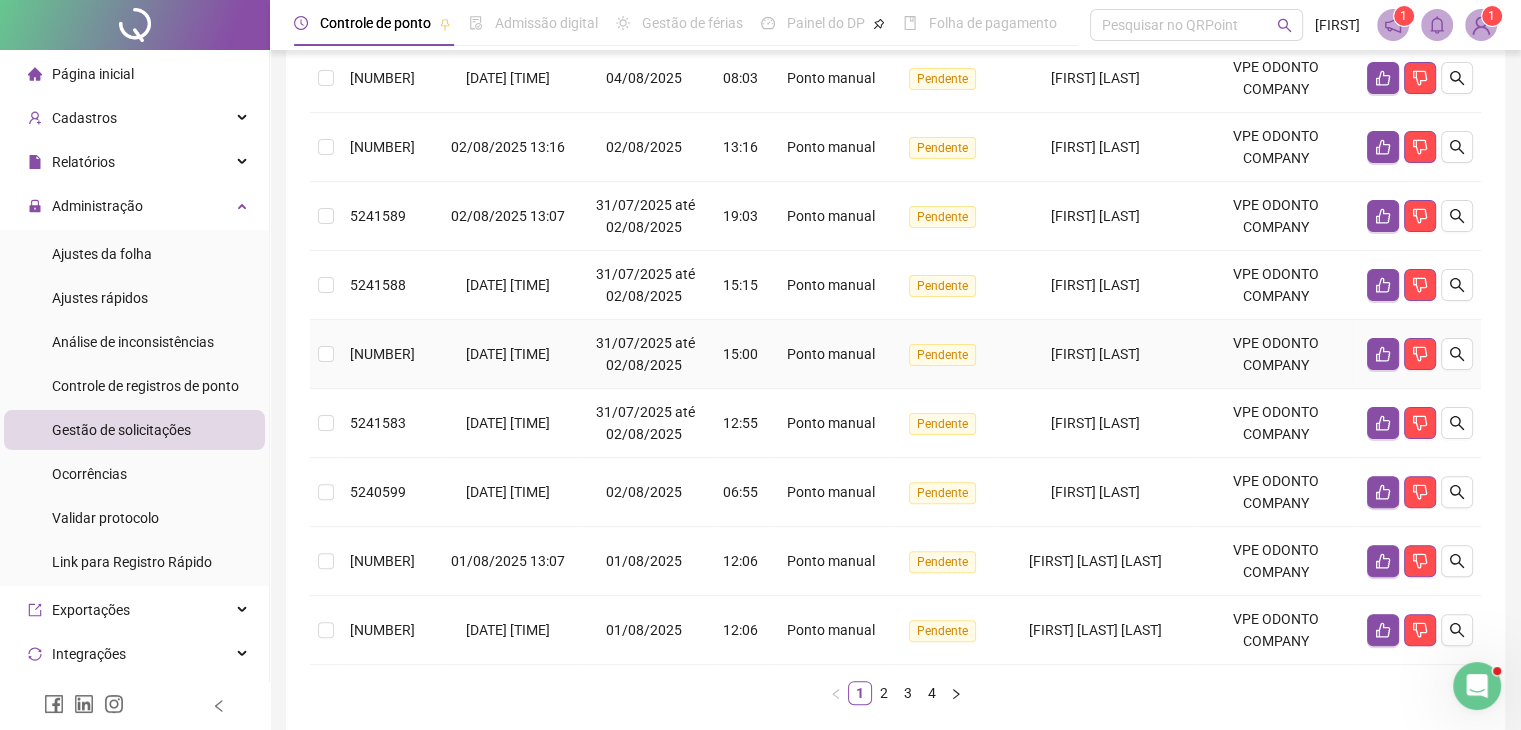 scroll, scrollTop: 583, scrollLeft: 0, axis: vertical 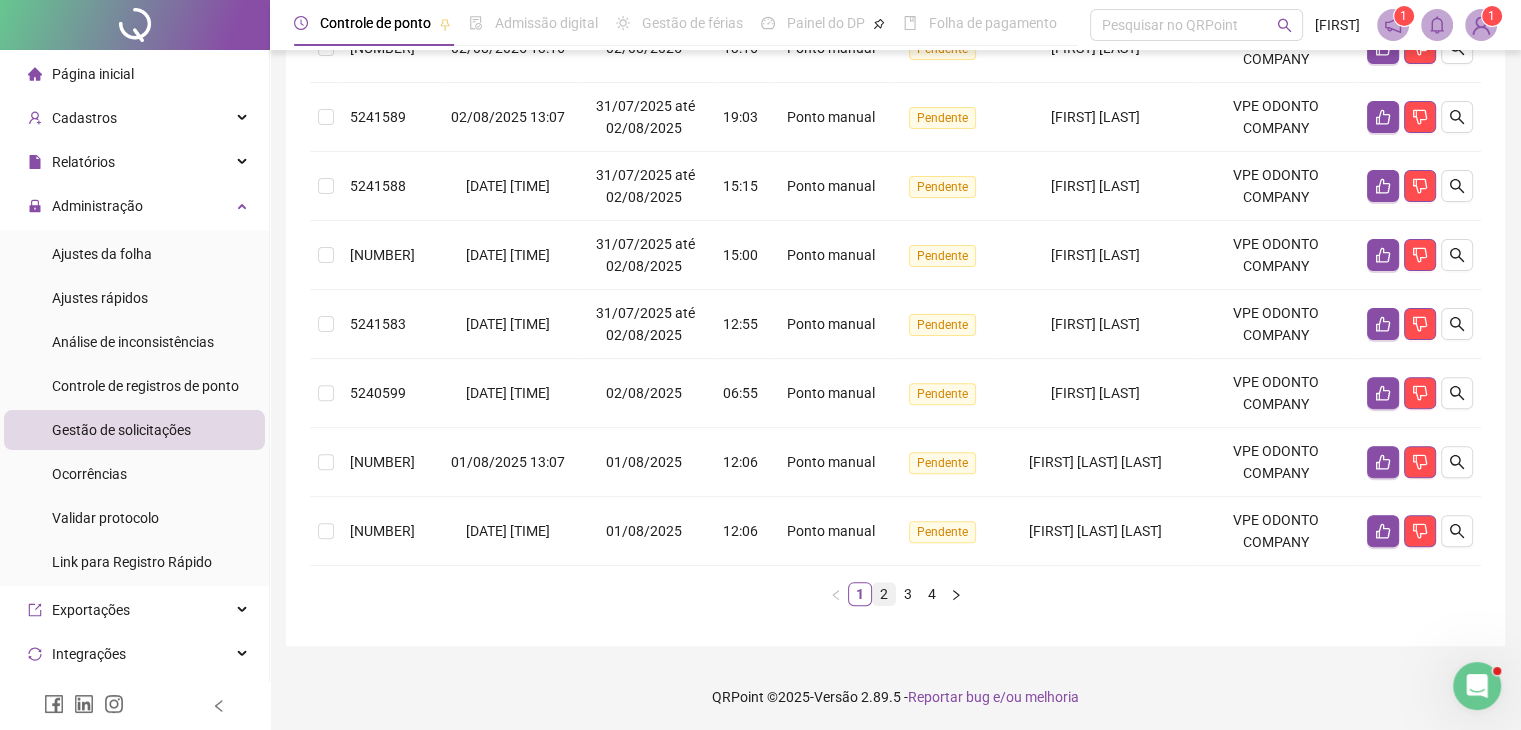 click on "2" at bounding box center [884, 594] 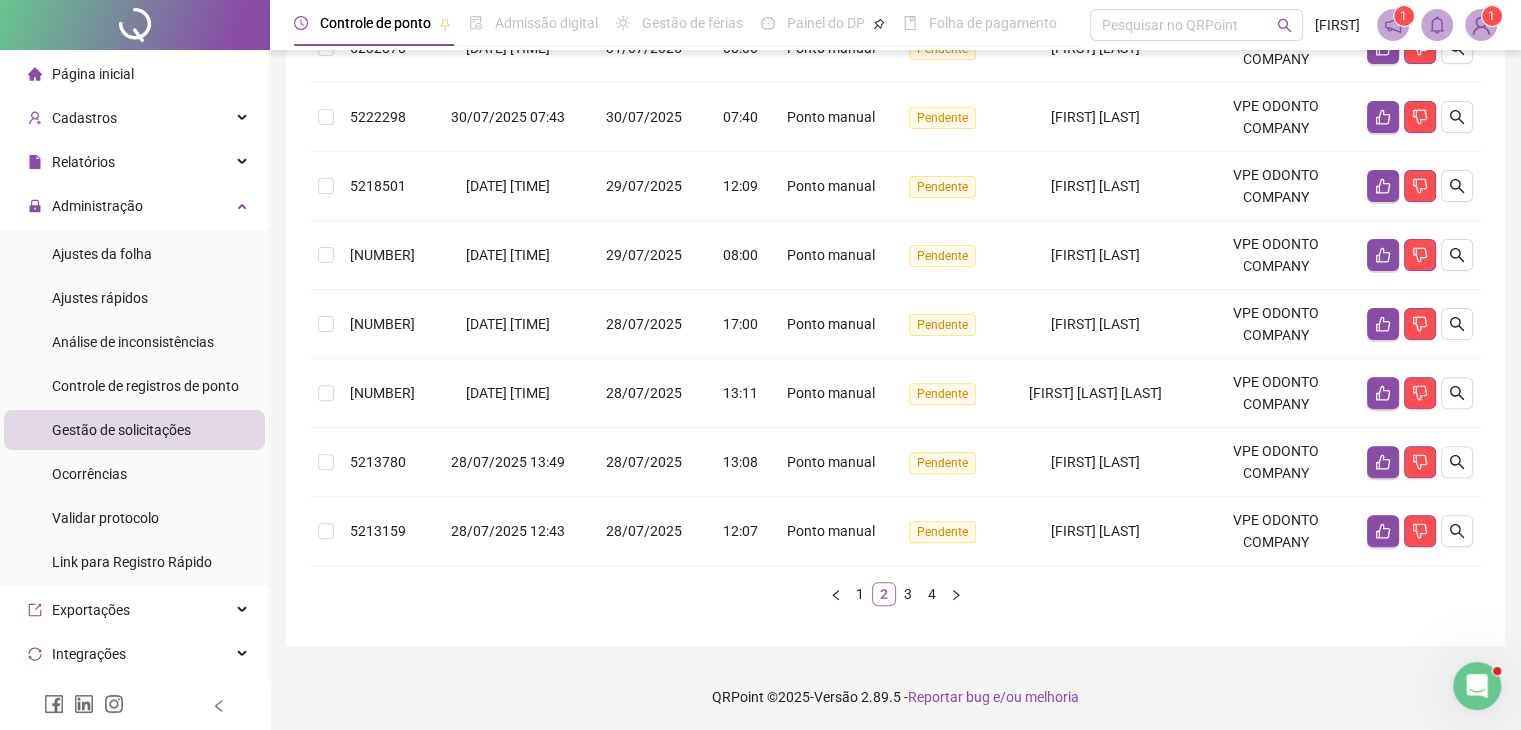 click on "2" at bounding box center (884, 594) 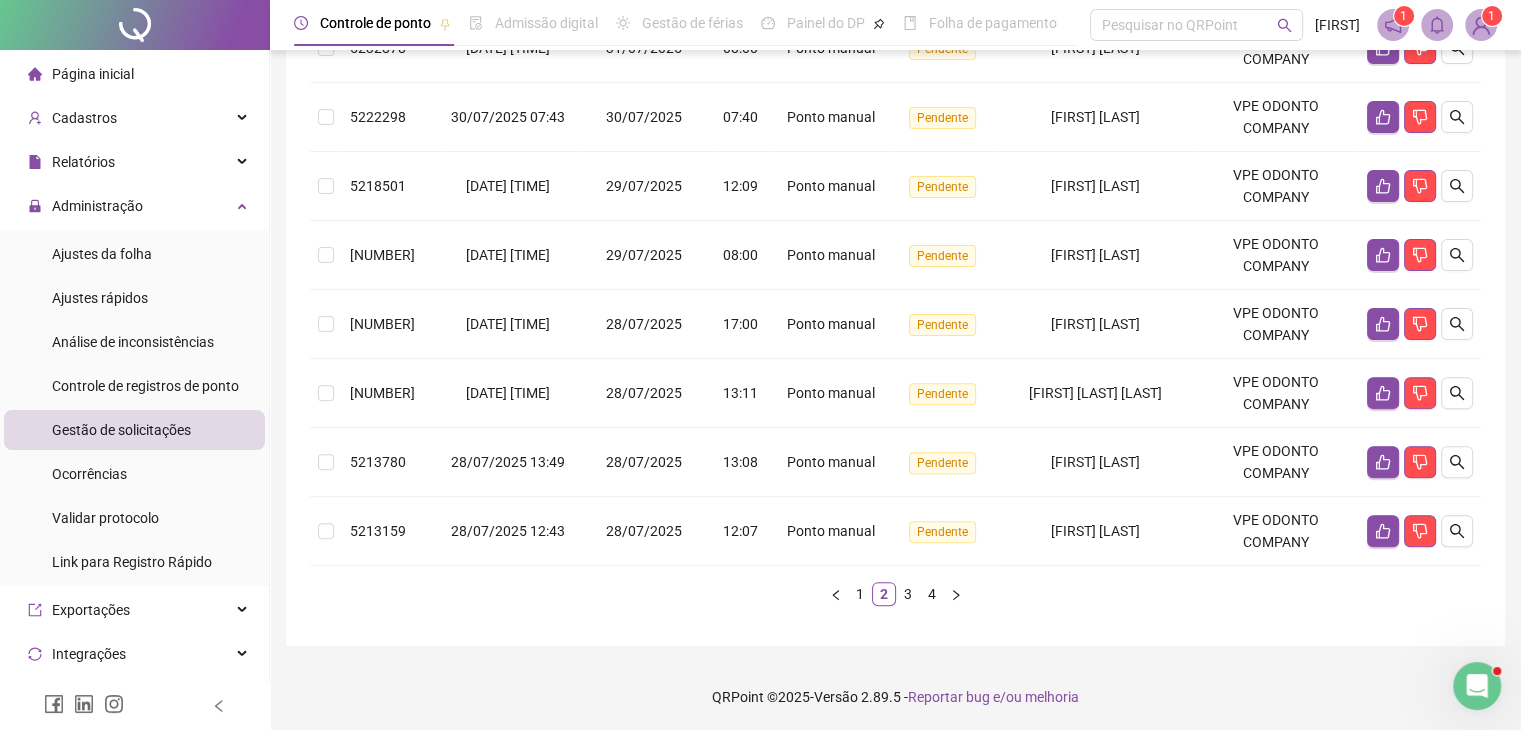 scroll, scrollTop: 0, scrollLeft: 0, axis: both 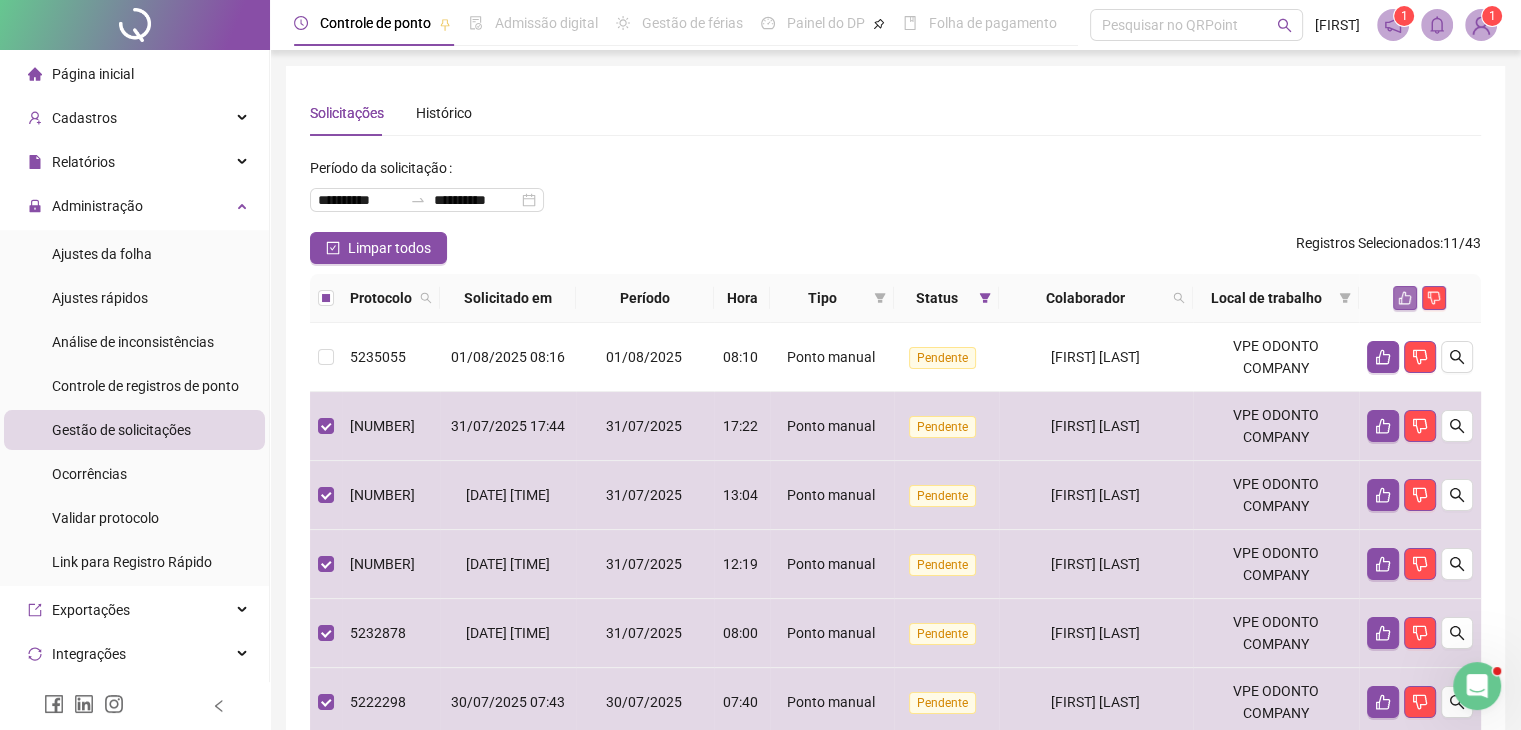 click 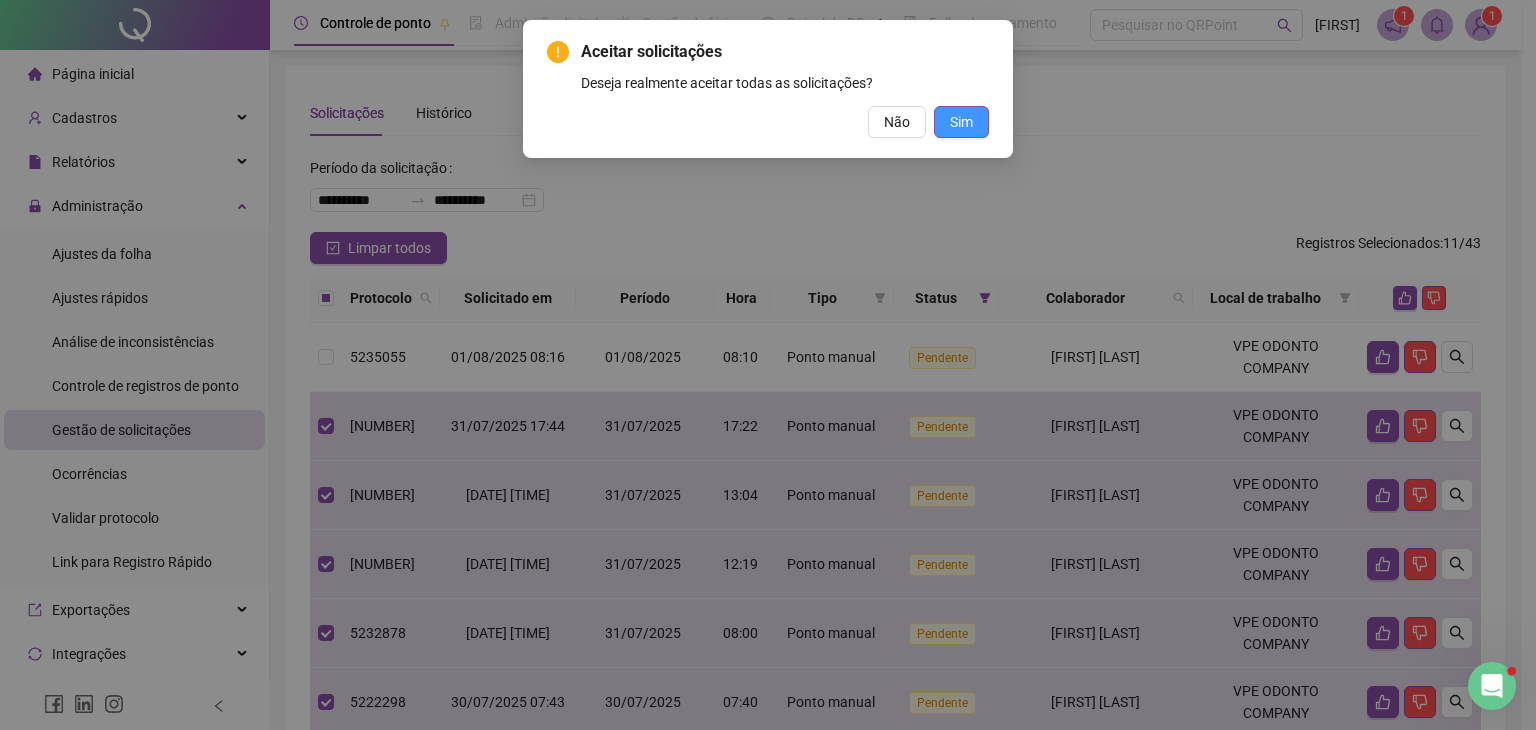 click on "Sim" at bounding box center (961, 122) 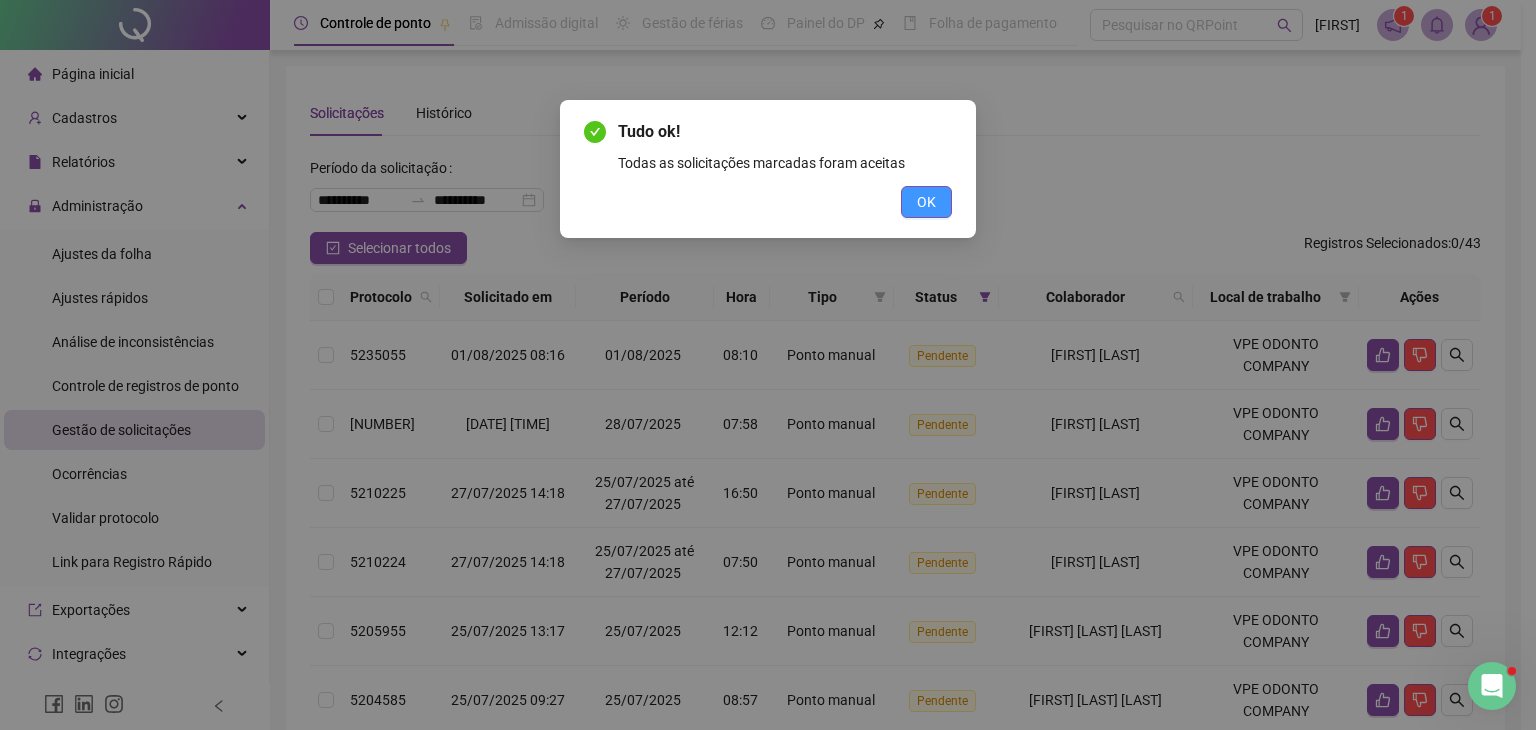 click on "OK" at bounding box center [926, 202] 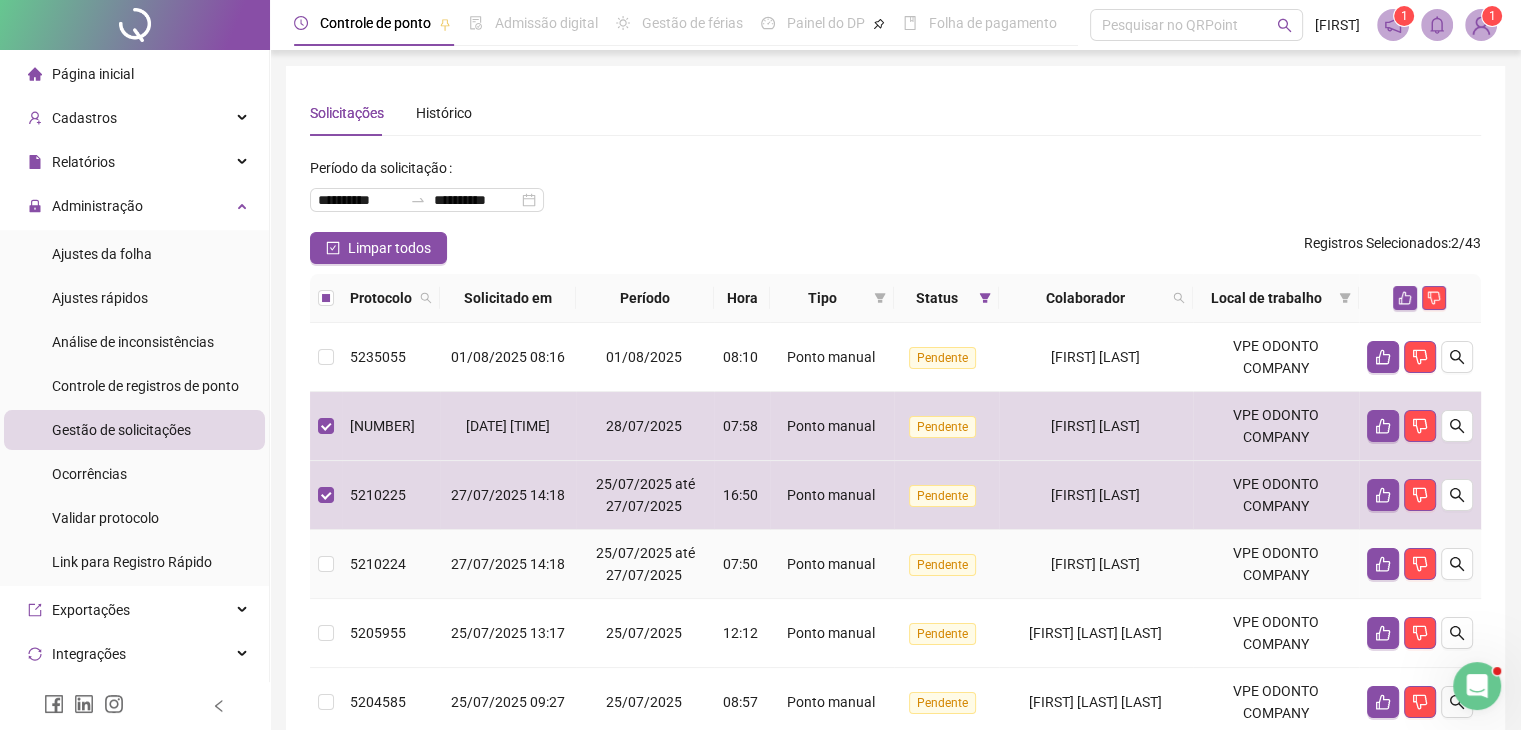 click at bounding box center [326, 564] 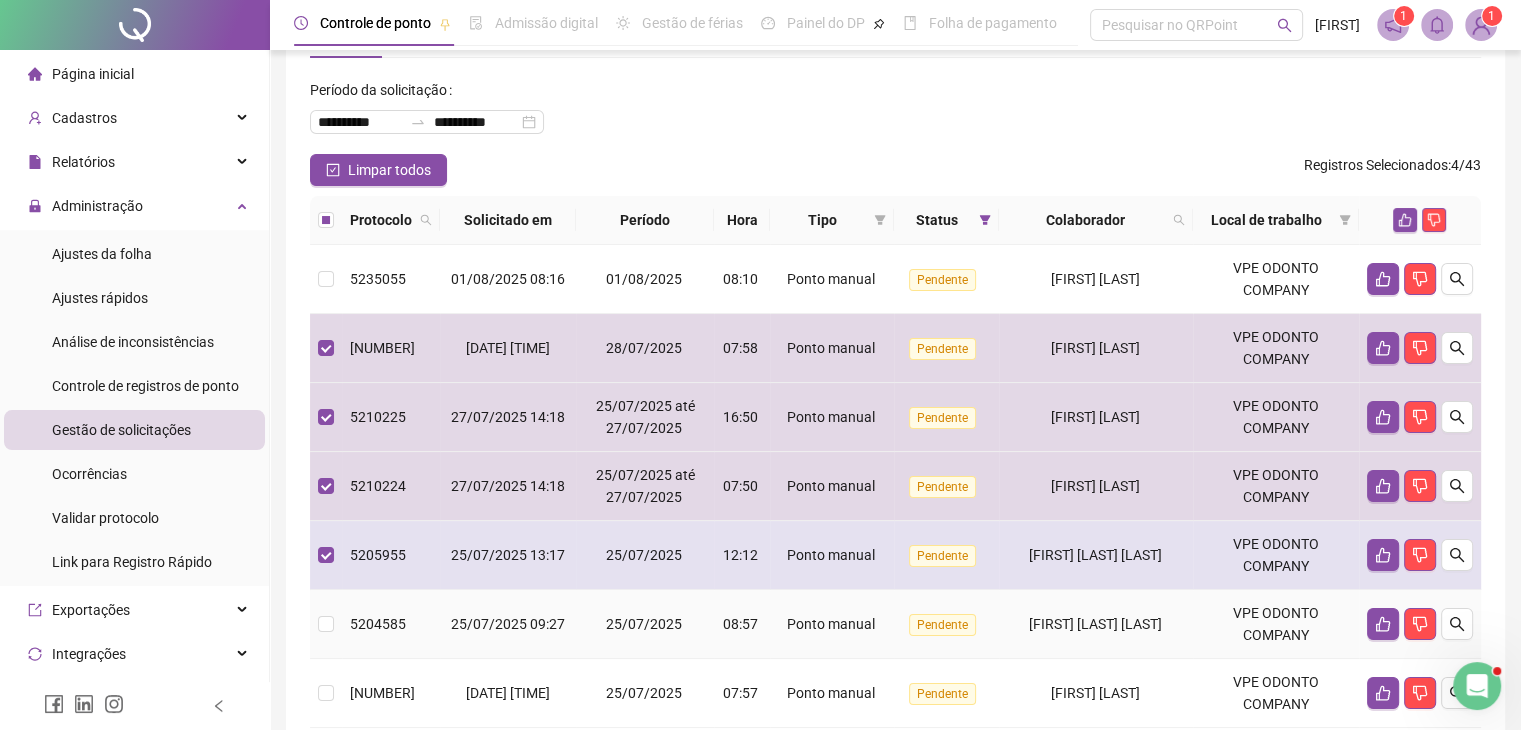 scroll, scrollTop: 100, scrollLeft: 0, axis: vertical 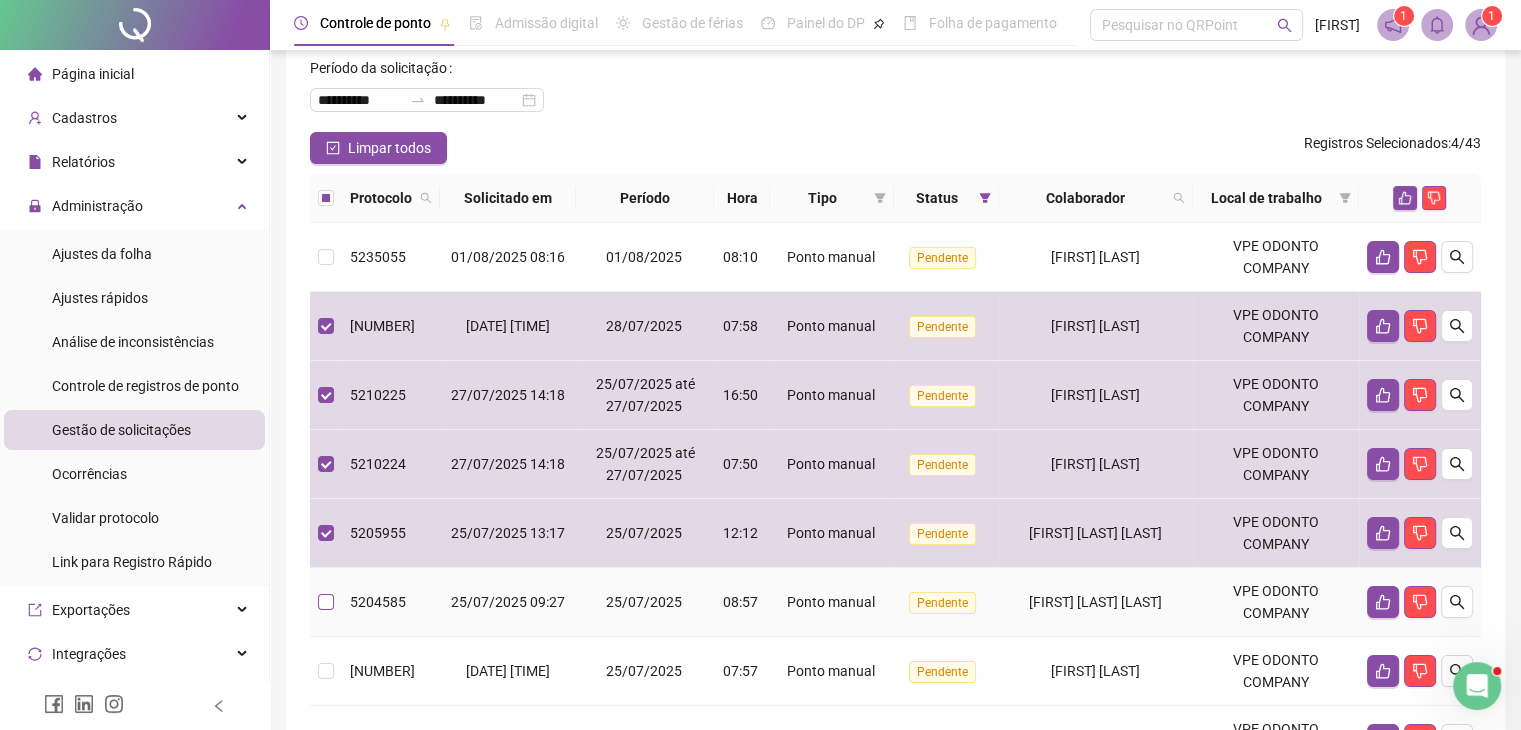 click at bounding box center (326, 602) 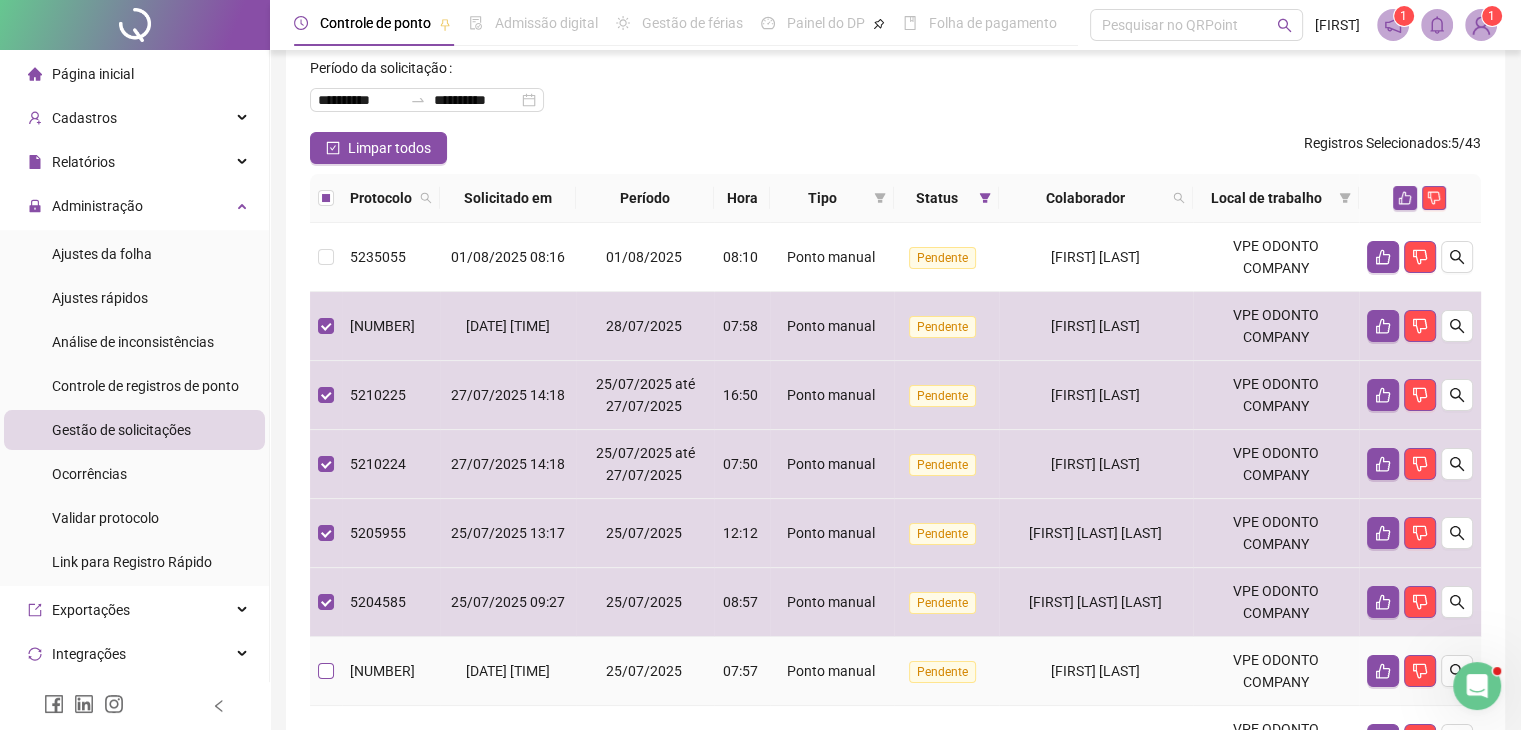 click at bounding box center (326, 671) 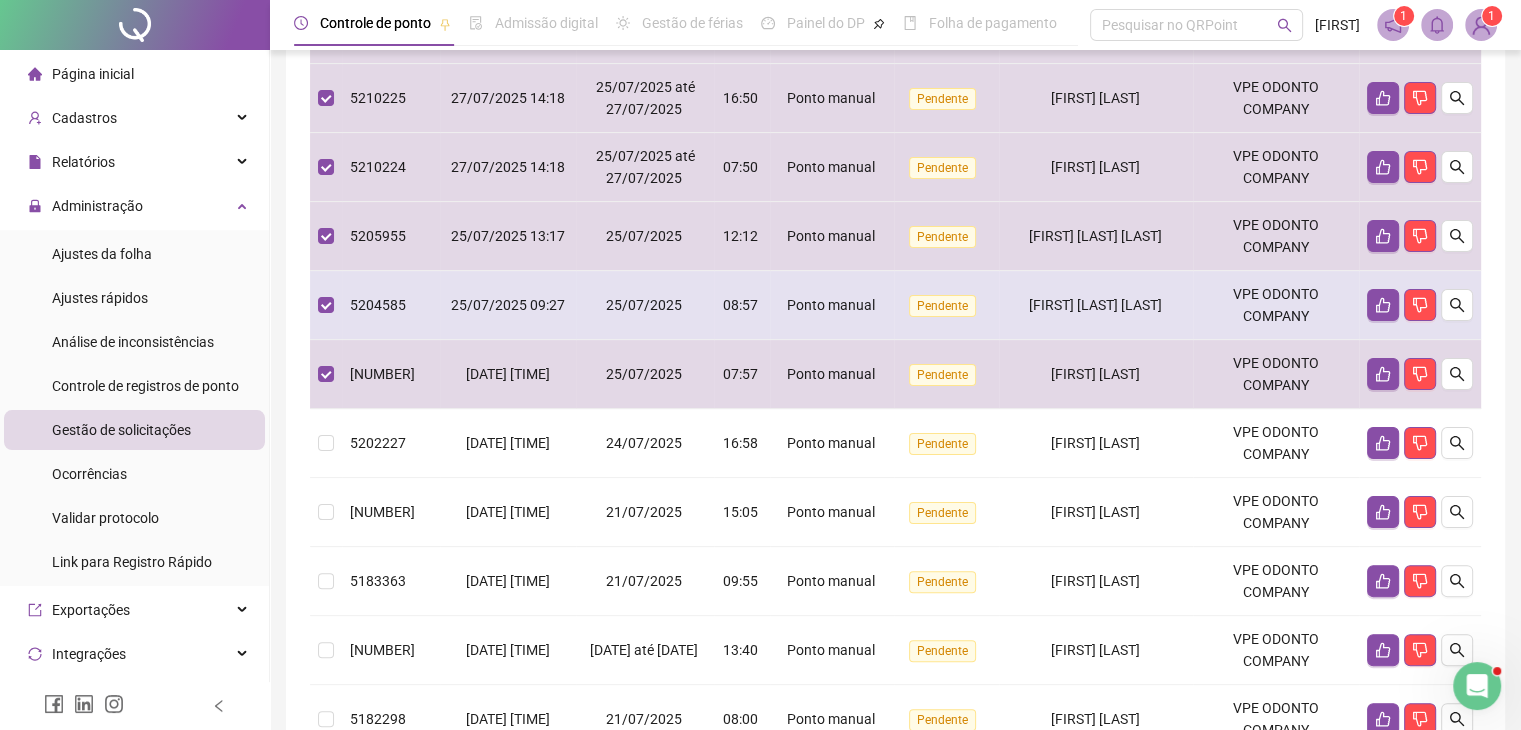 scroll, scrollTop: 400, scrollLeft: 0, axis: vertical 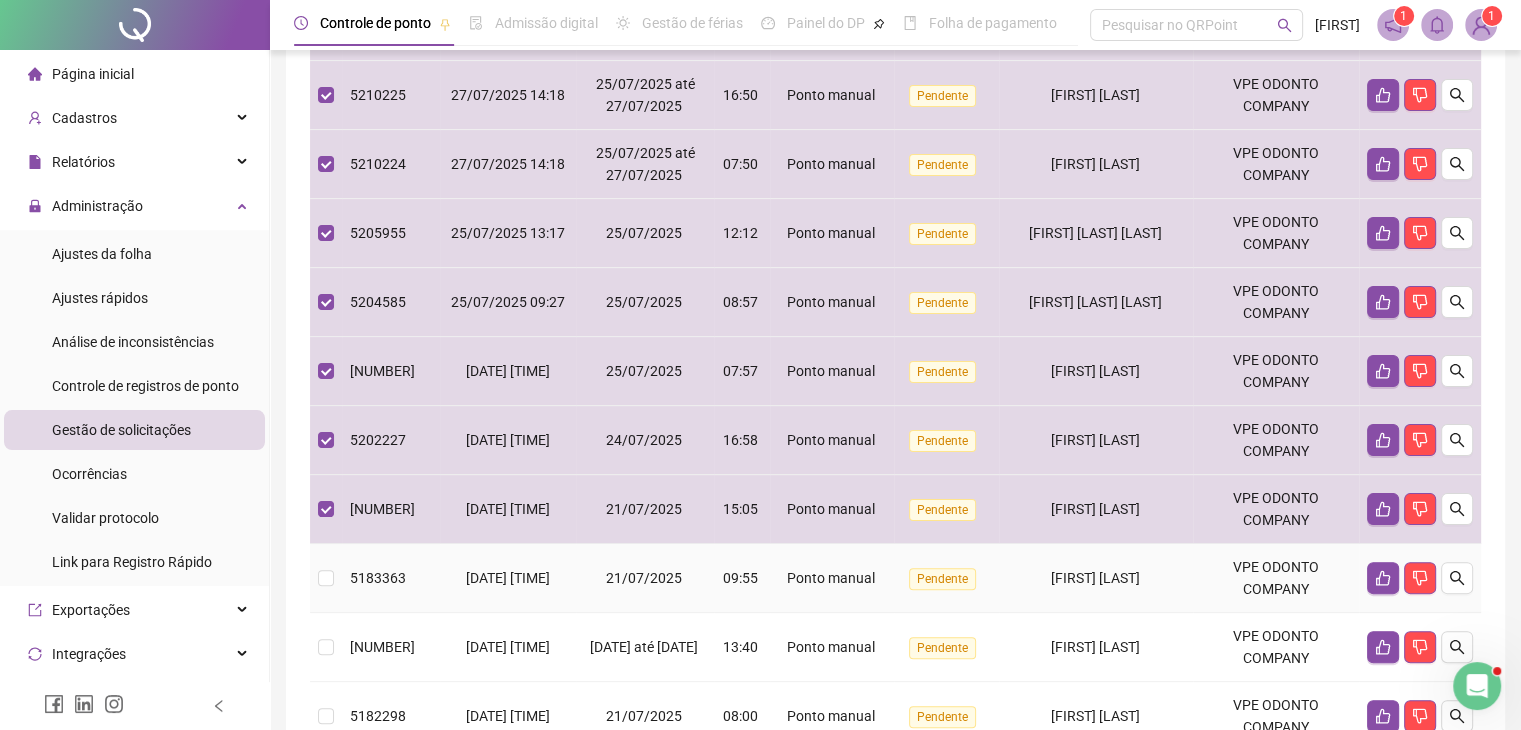 click at bounding box center [326, 578] 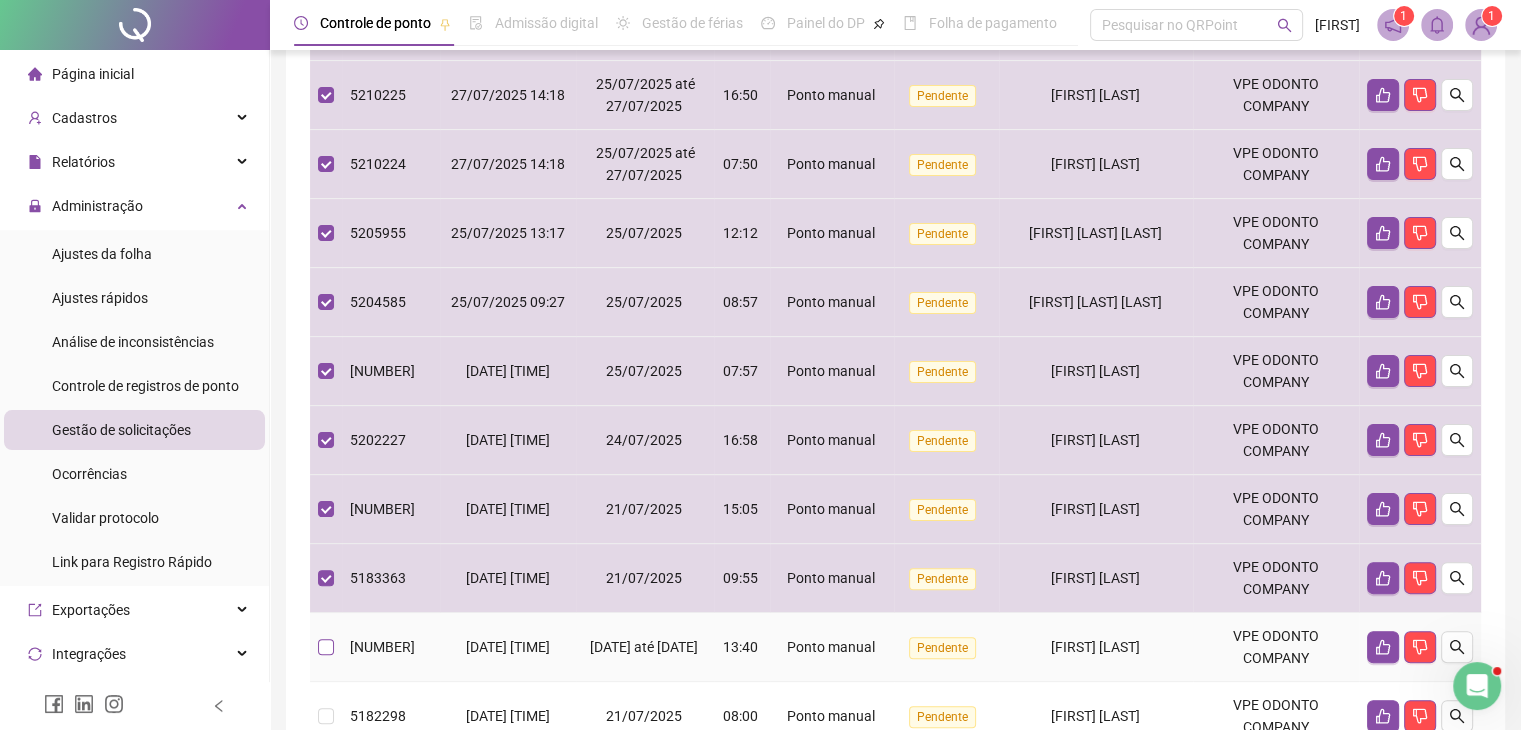 click at bounding box center [326, 647] 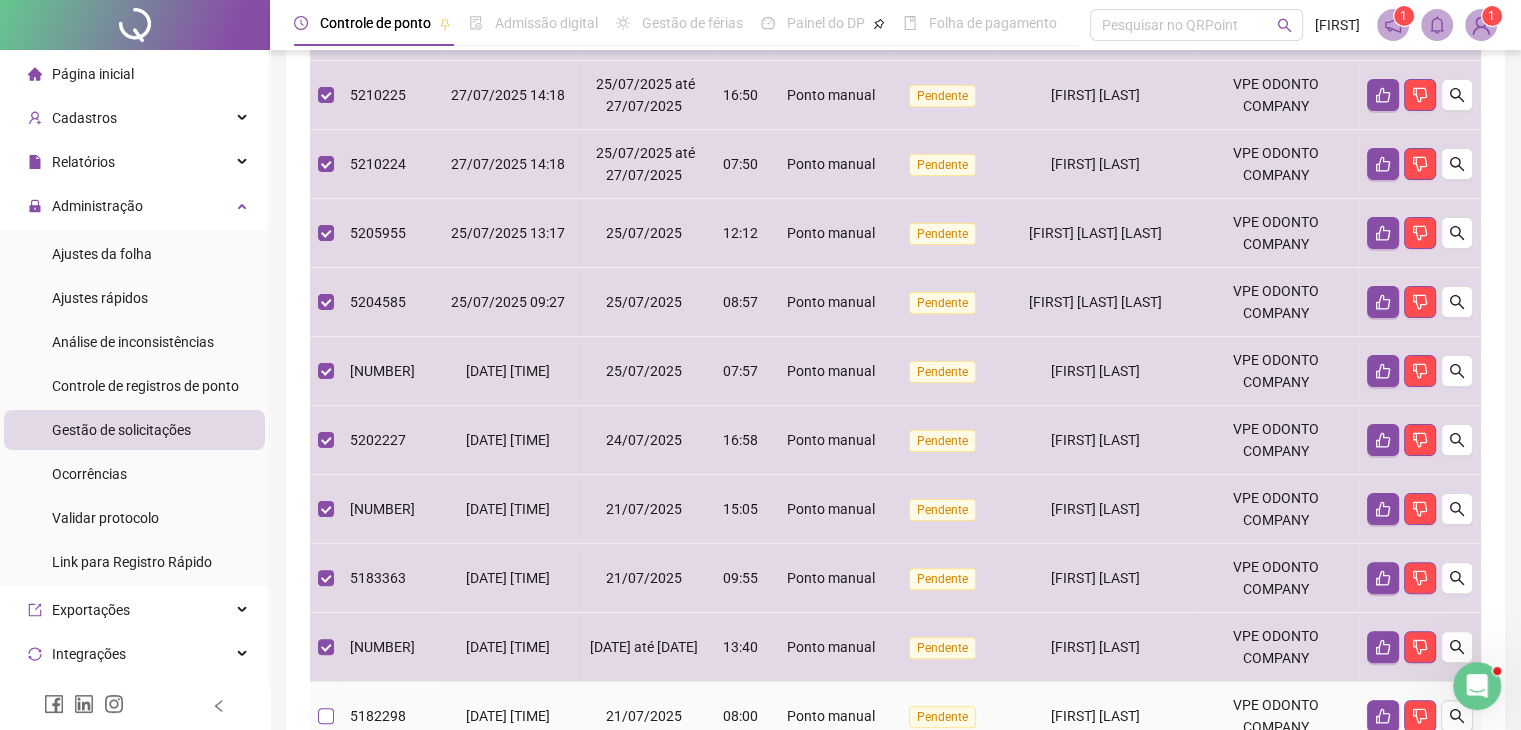 click at bounding box center [326, 716] 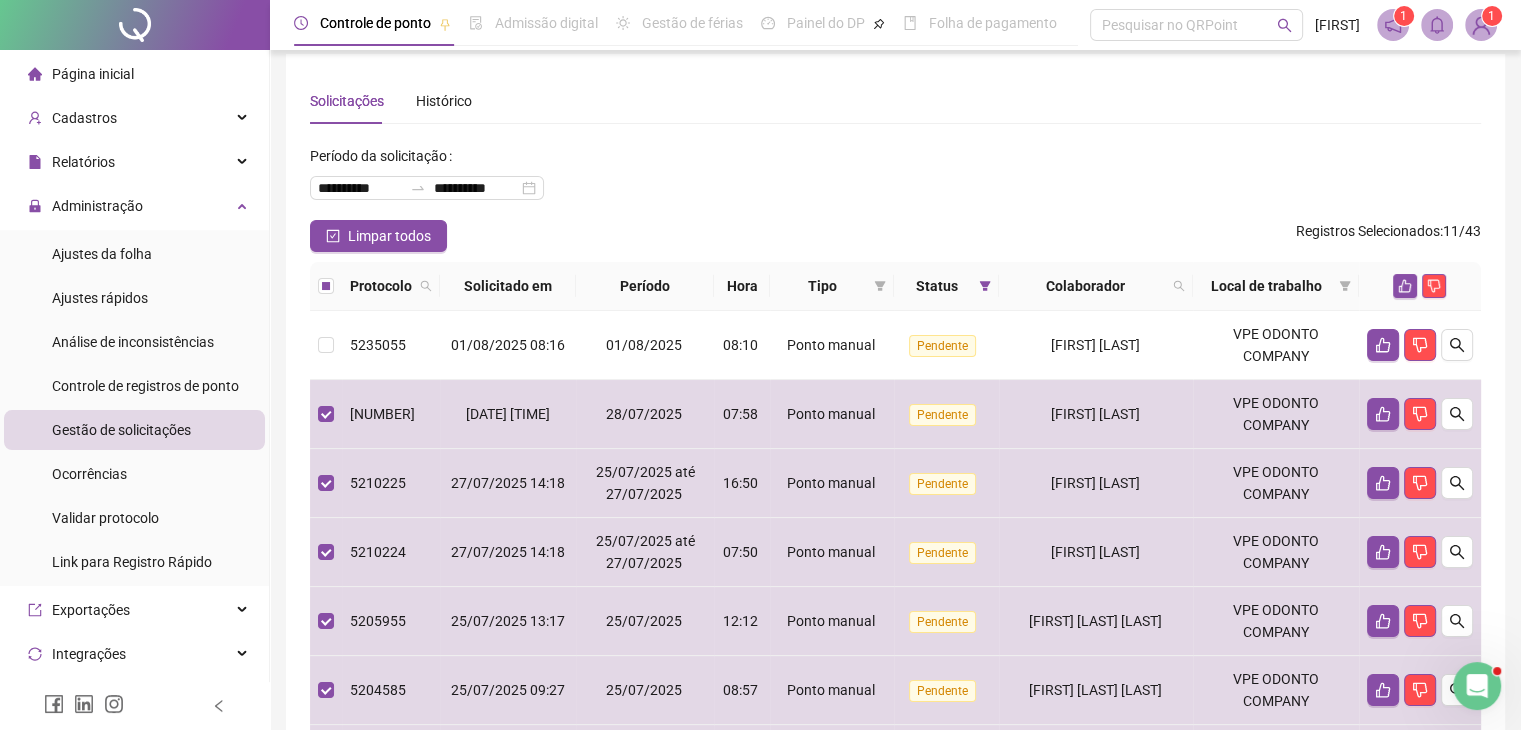scroll, scrollTop: 0, scrollLeft: 0, axis: both 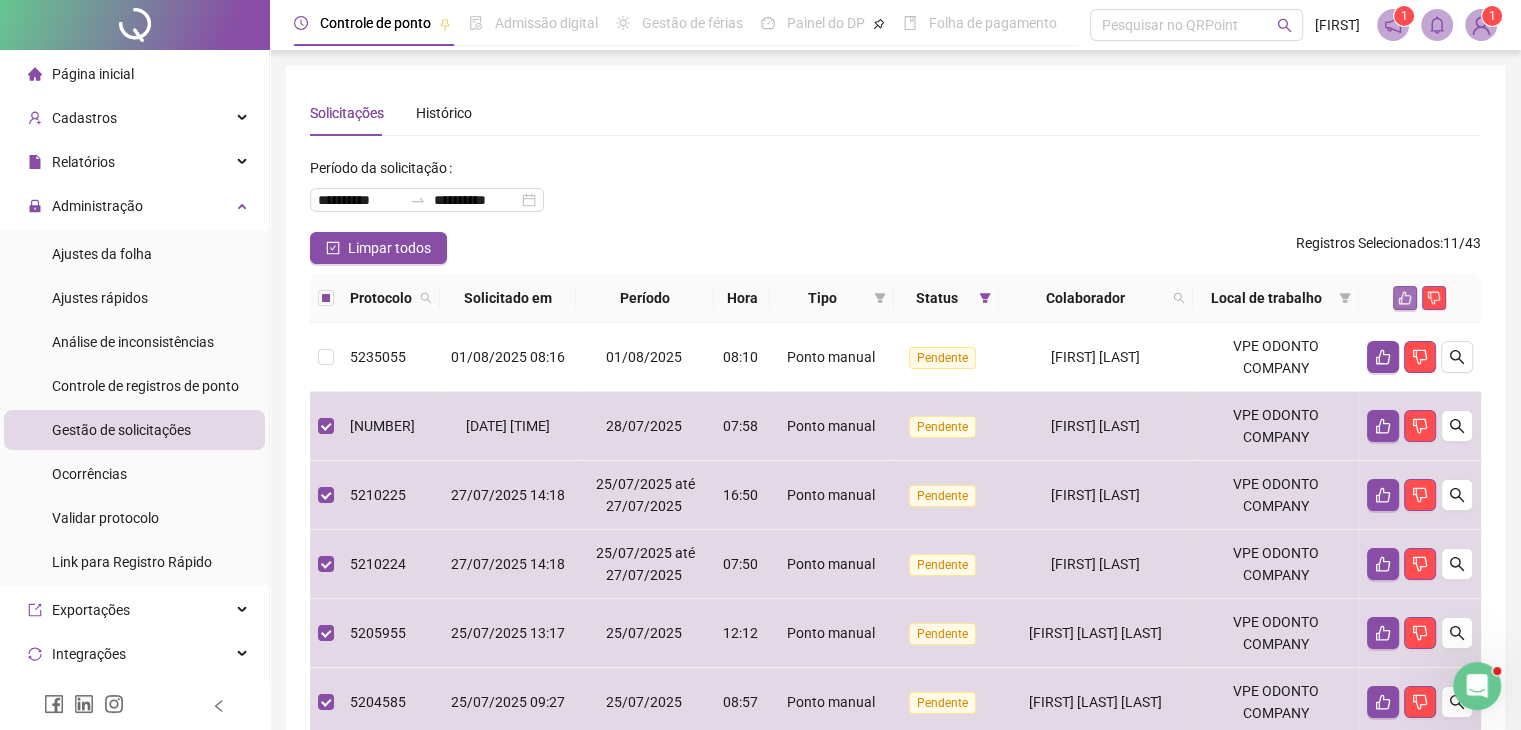 click 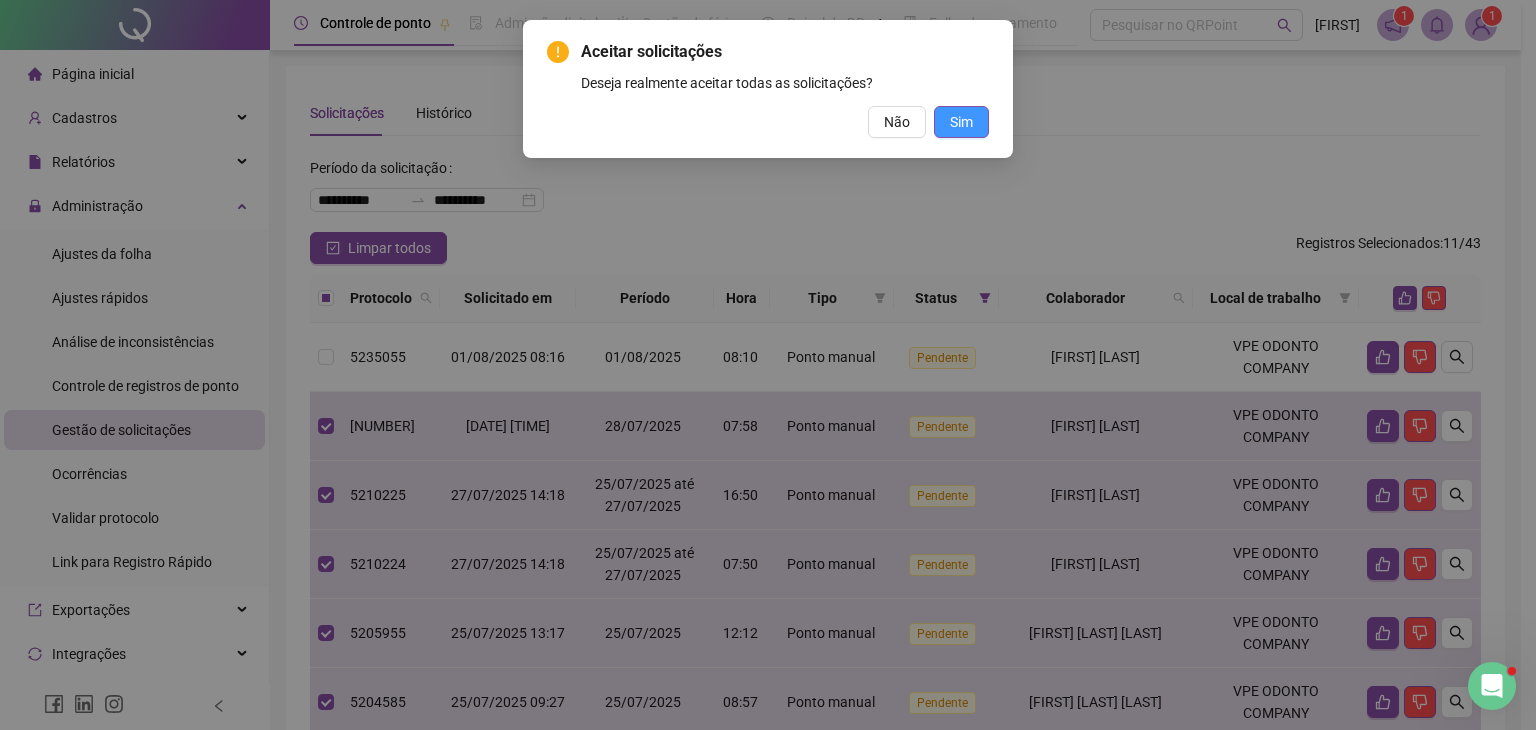 click on "Sim" at bounding box center [961, 122] 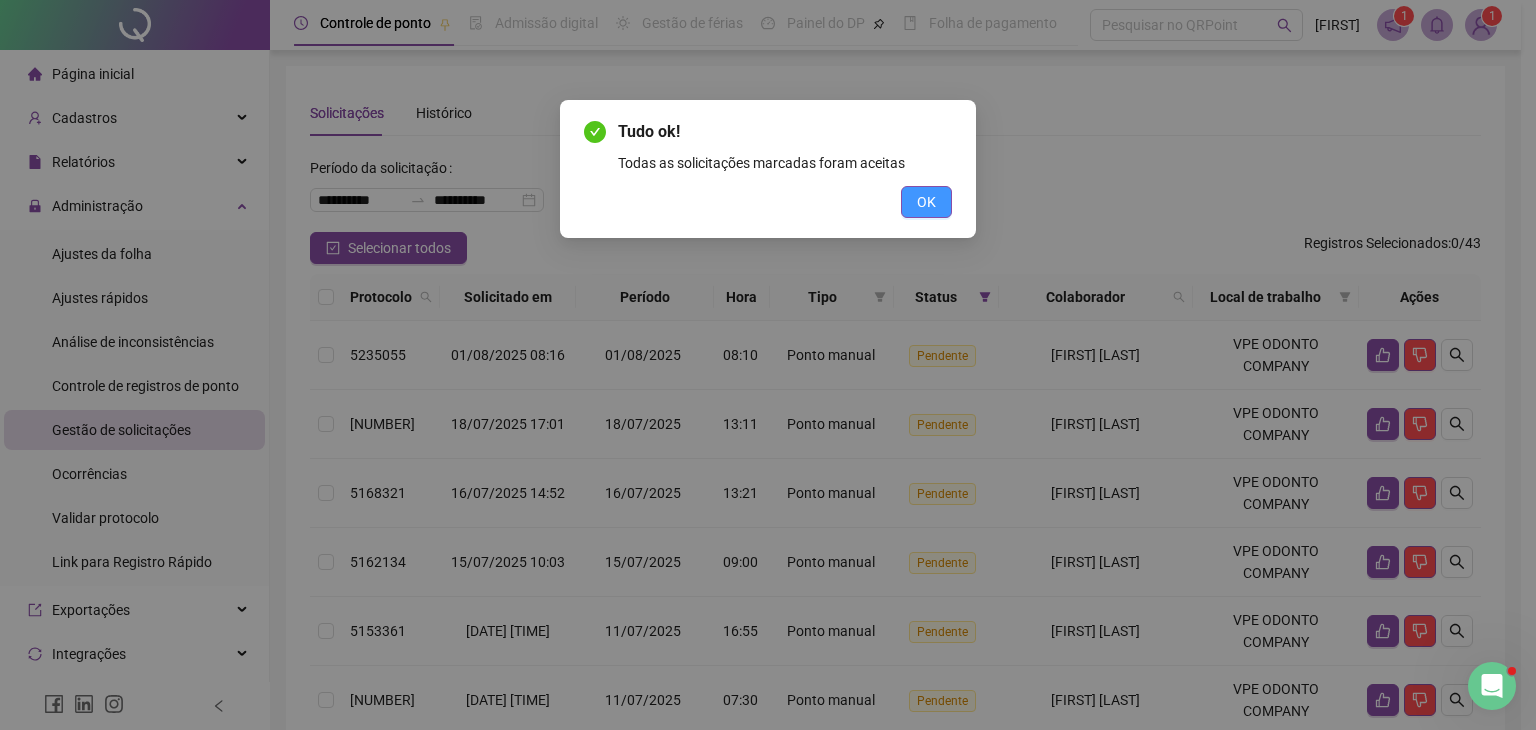 click on "OK" at bounding box center [926, 202] 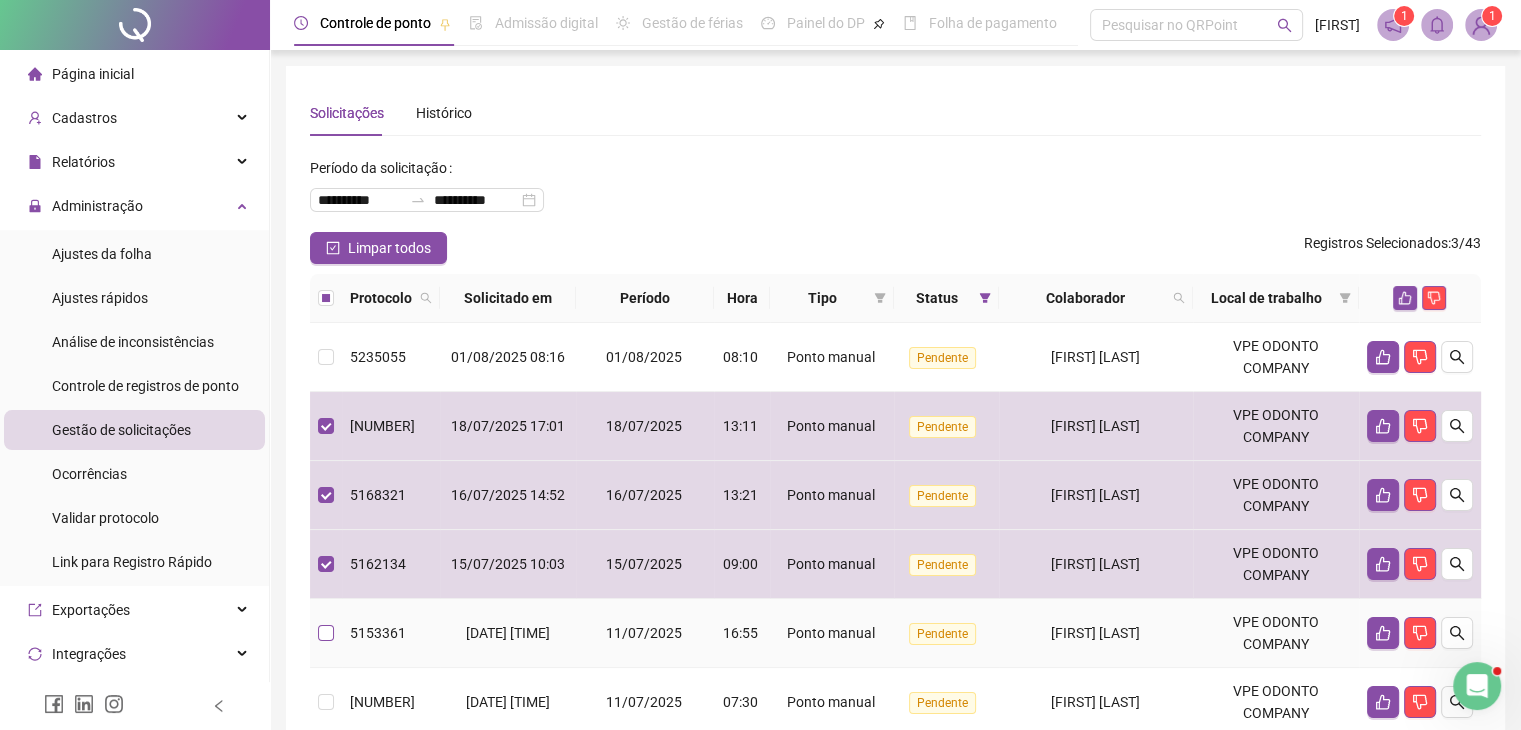 click at bounding box center [326, 633] 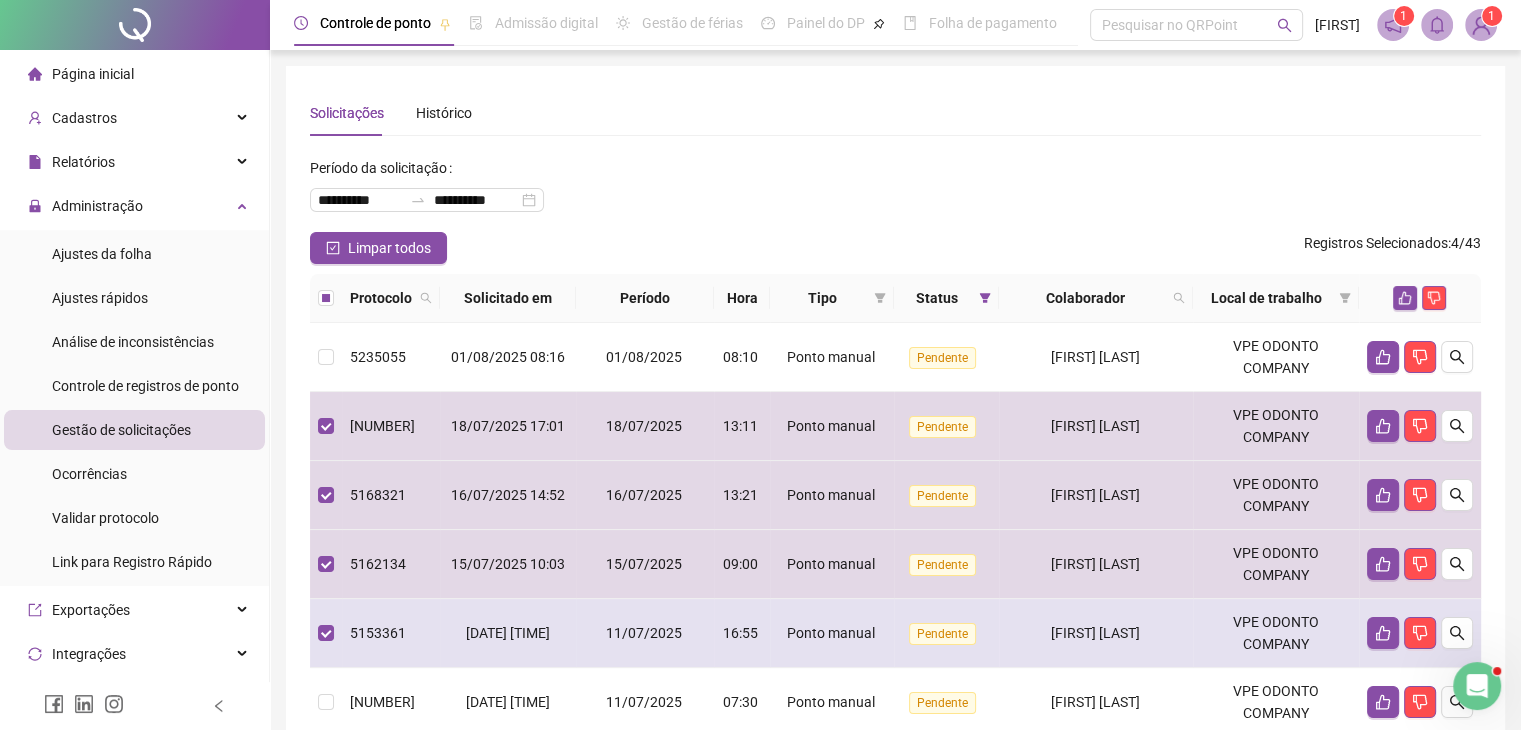 scroll, scrollTop: 100, scrollLeft: 0, axis: vertical 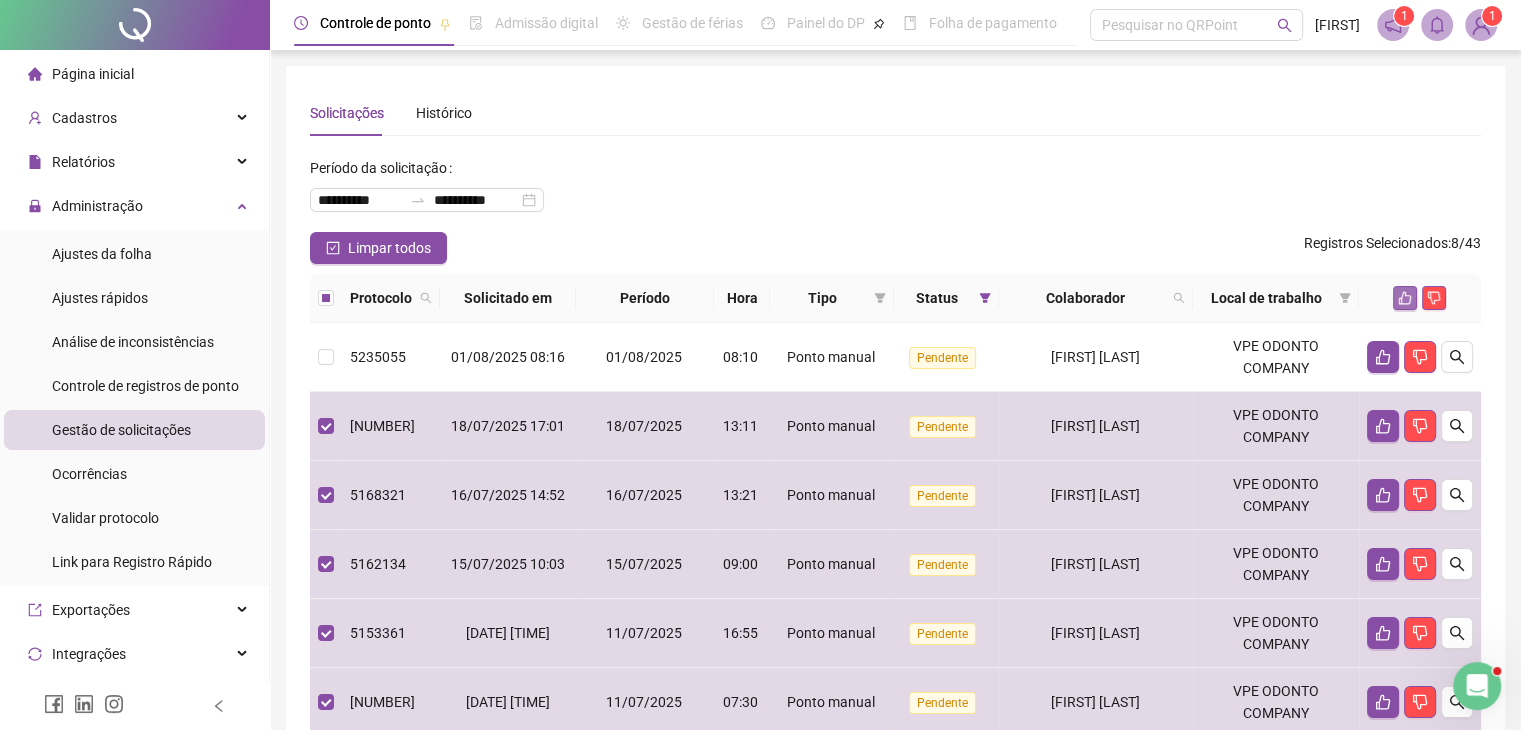 click 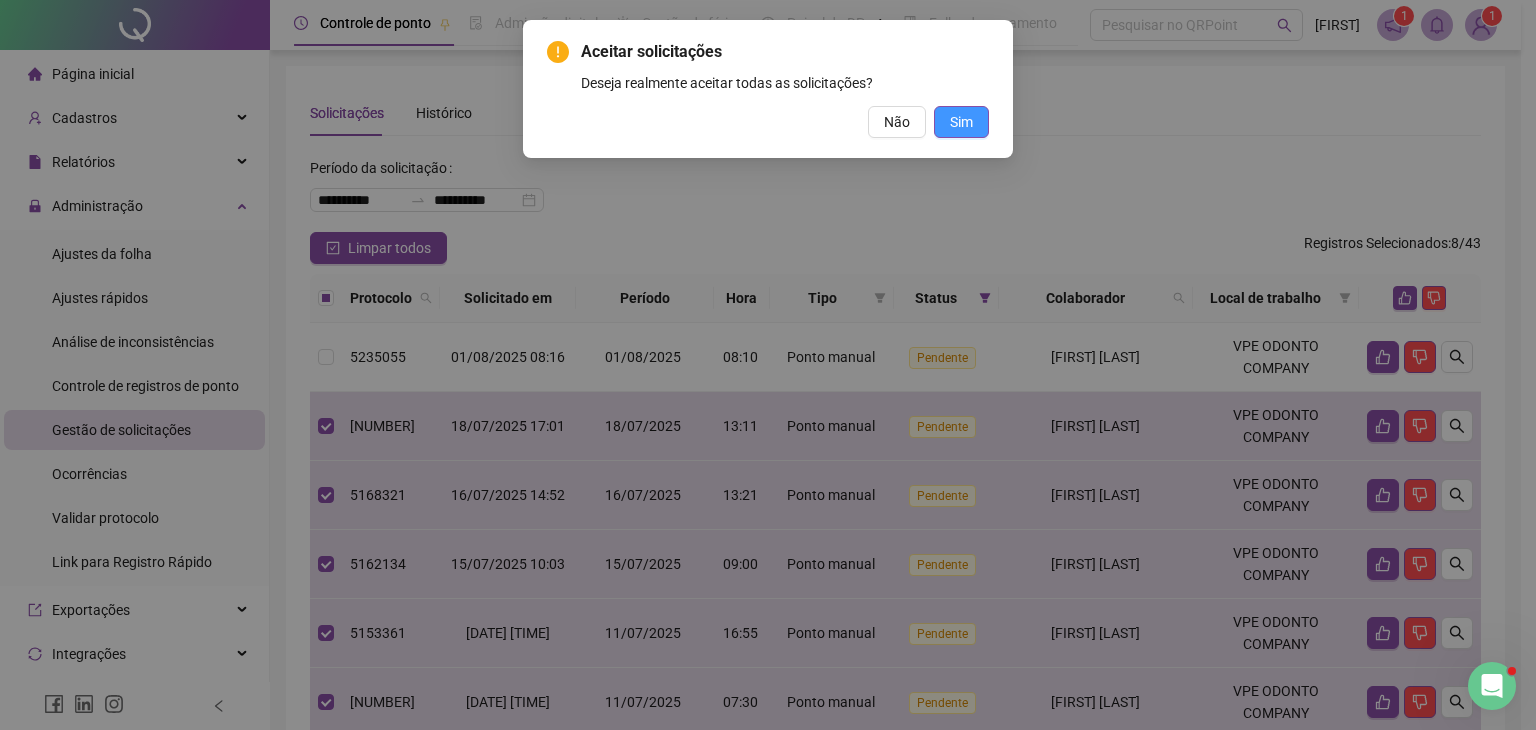 click on "Sim" at bounding box center (961, 122) 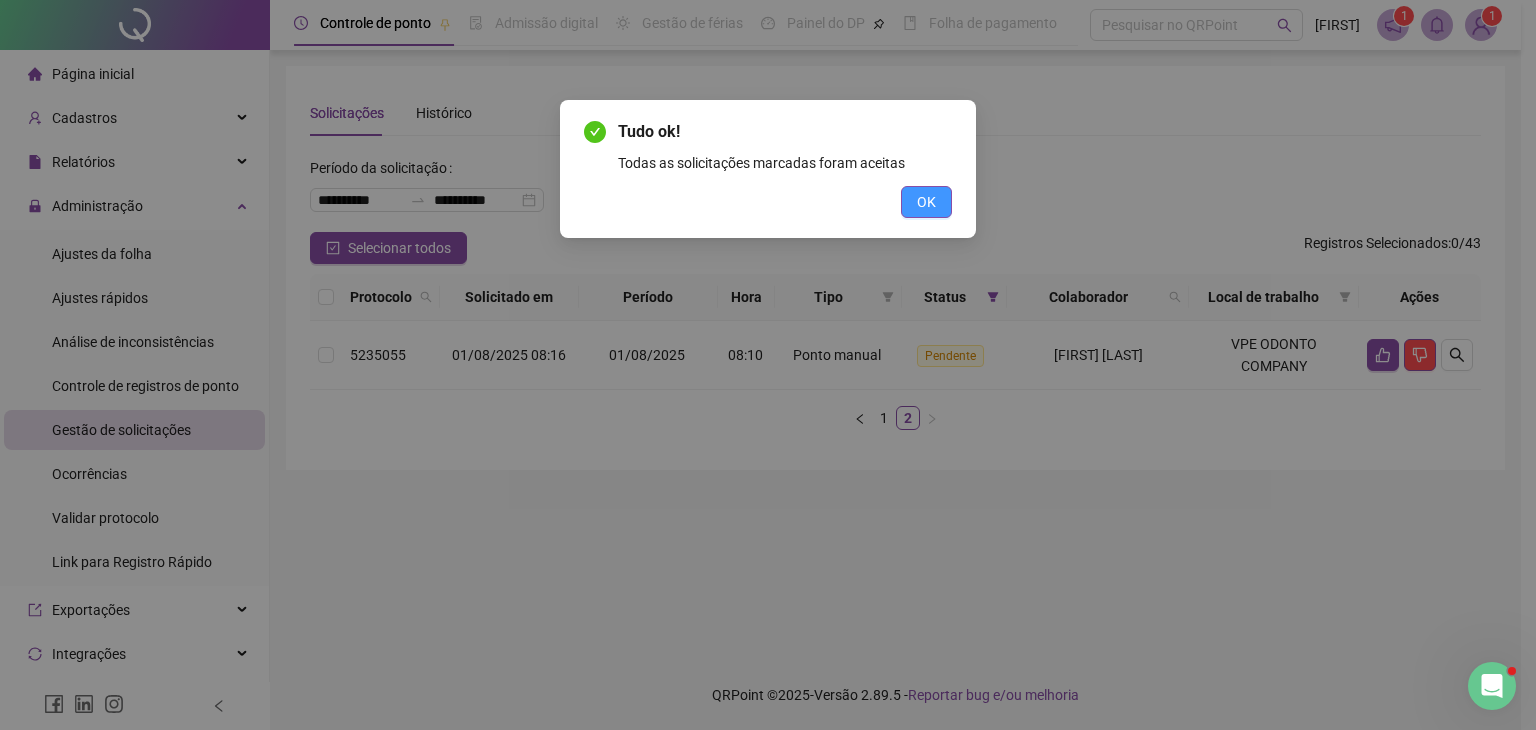 click on "OK" at bounding box center (926, 202) 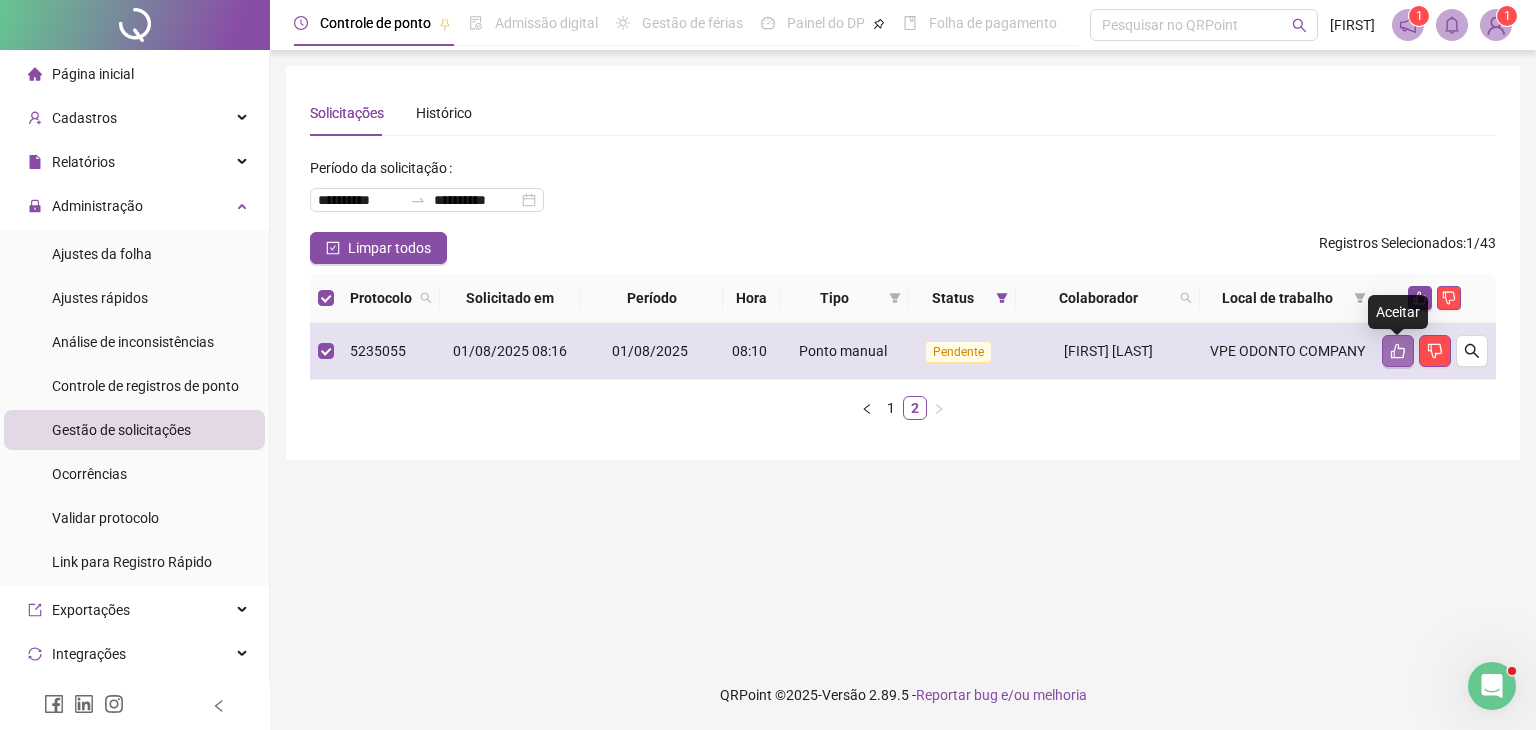 click 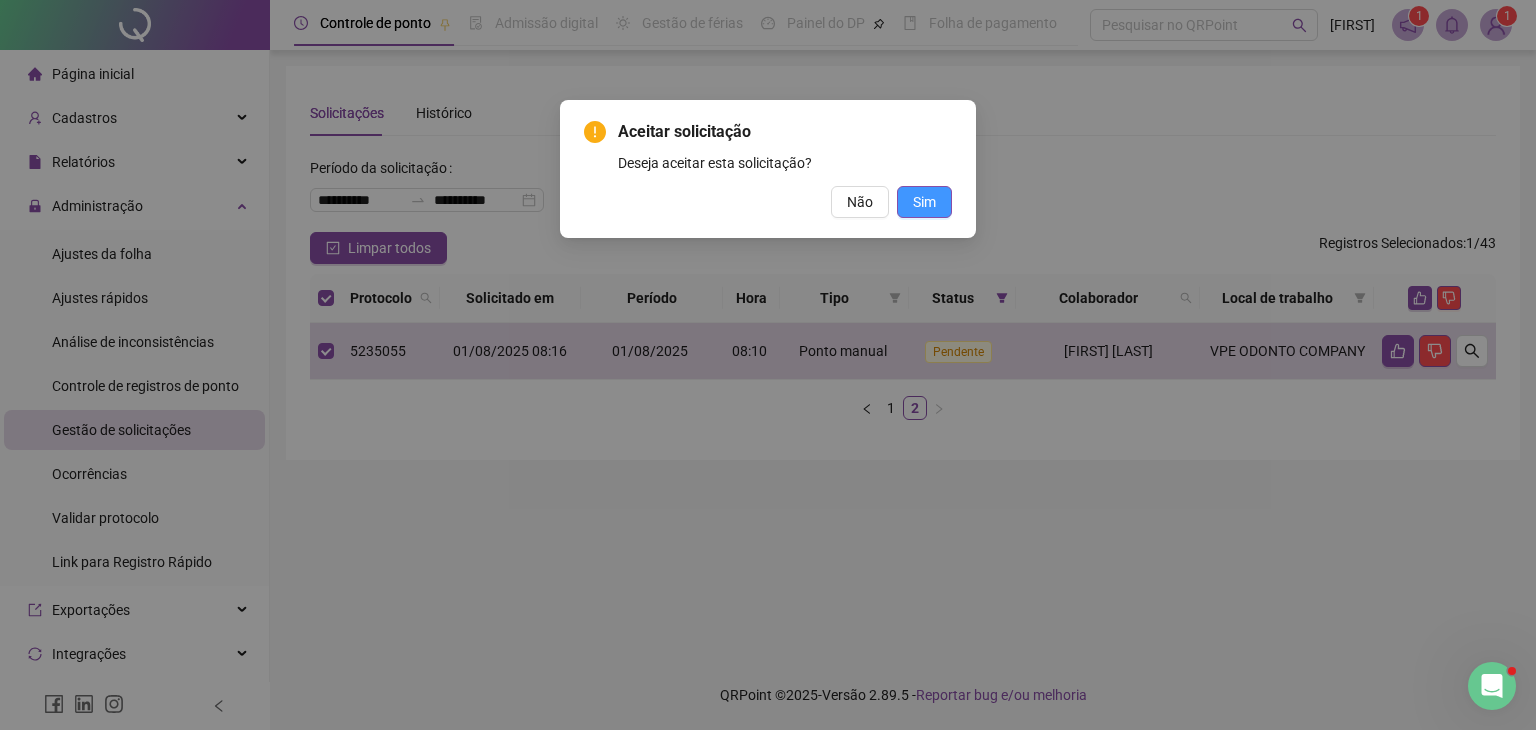 click on "Sim" at bounding box center (924, 202) 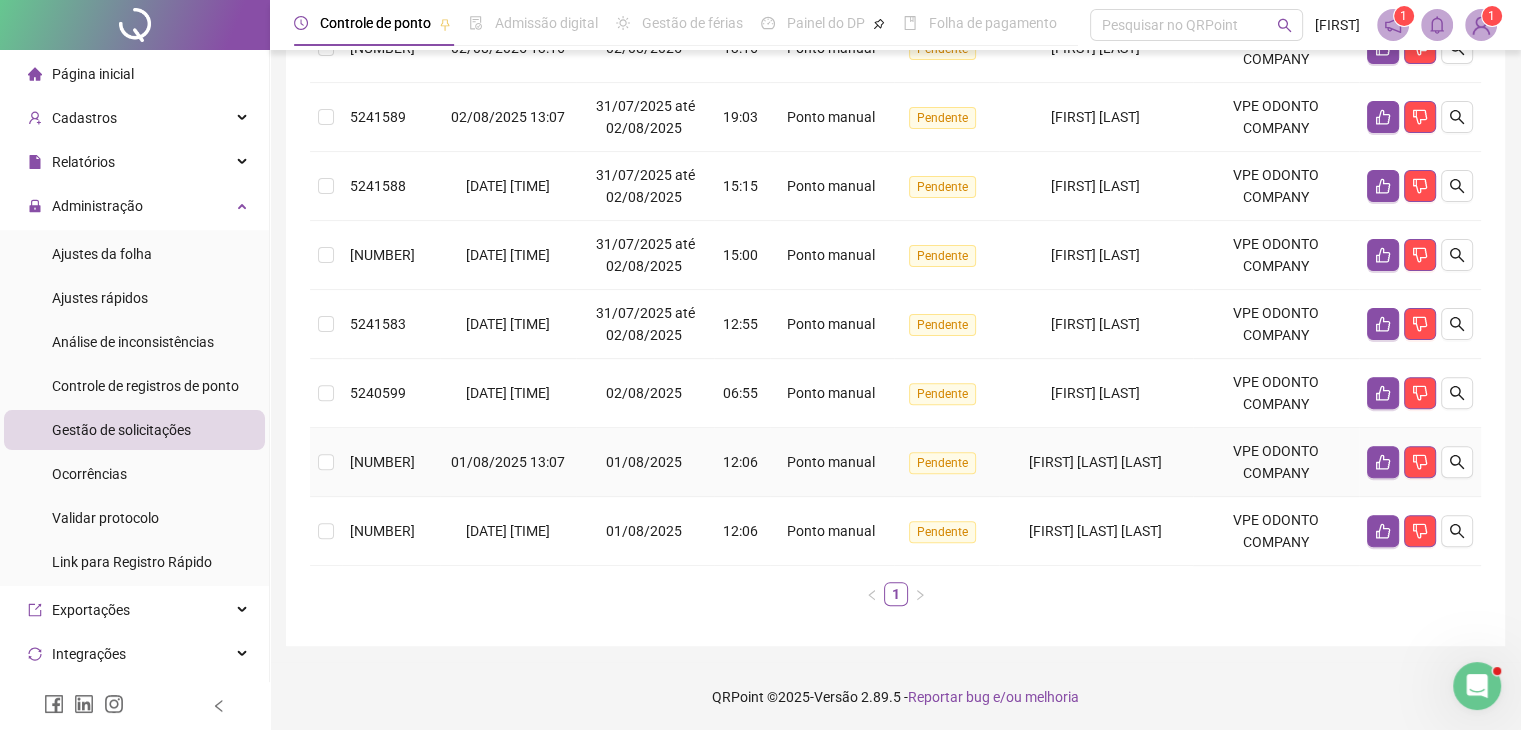 scroll, scrollTop: 283, scrollLeft: 0, axis: vertical 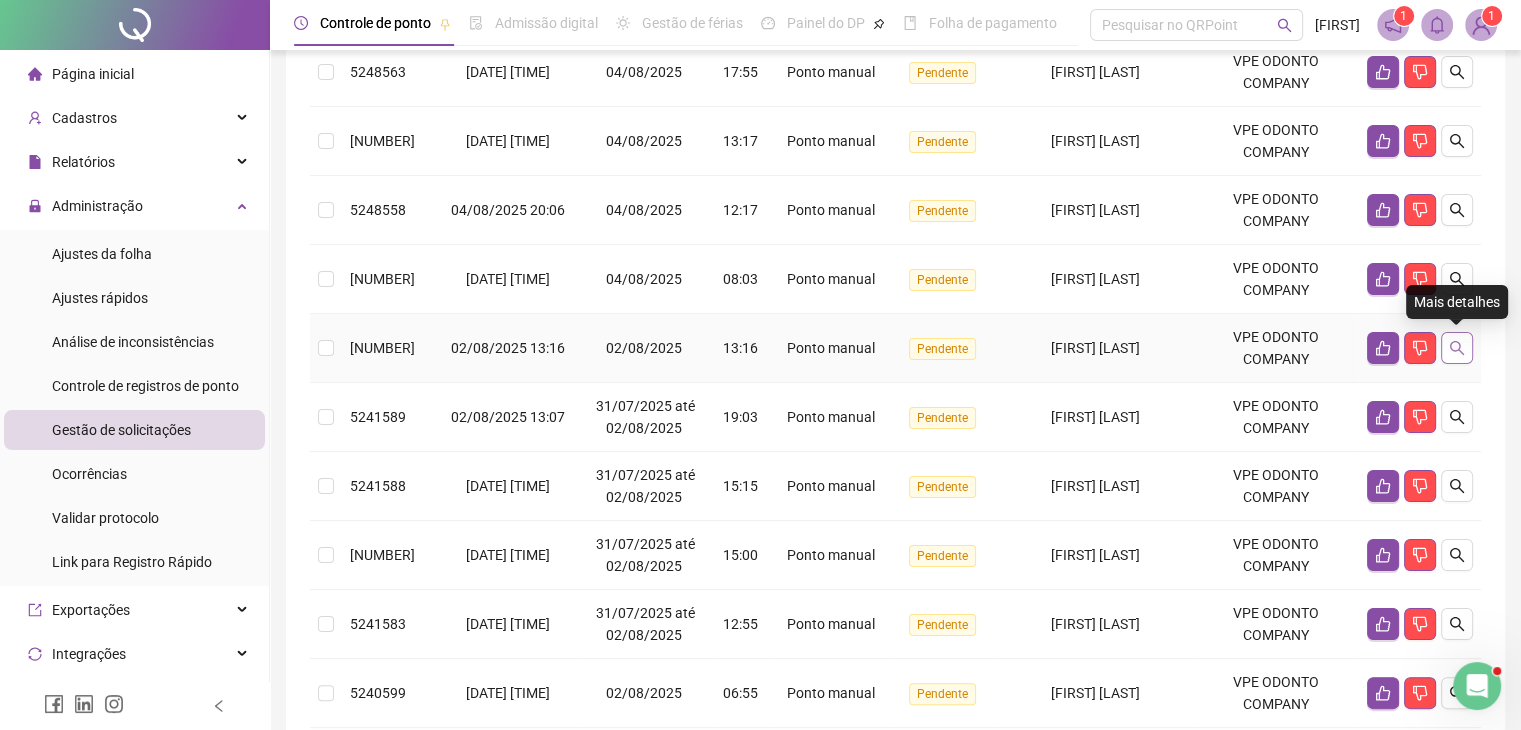 click 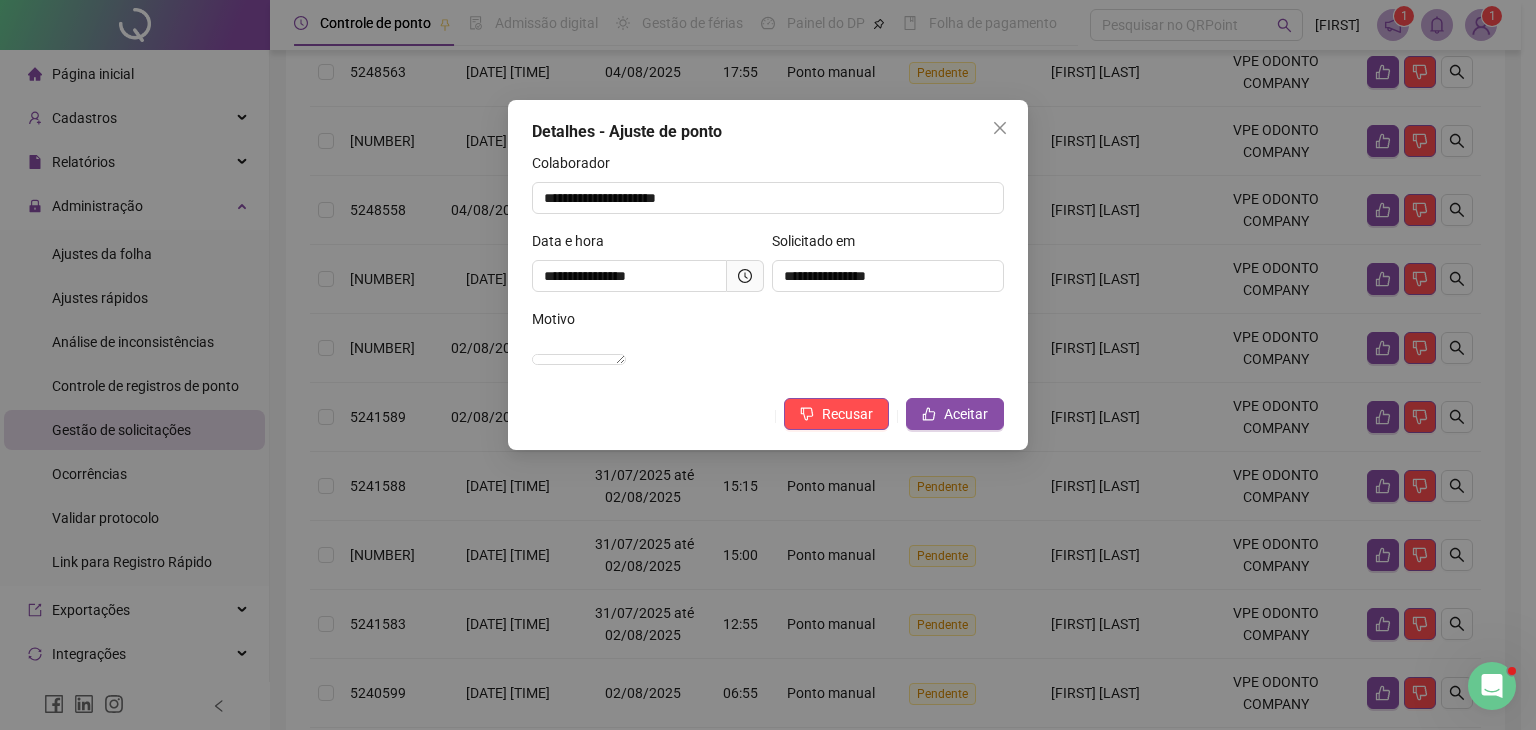 click 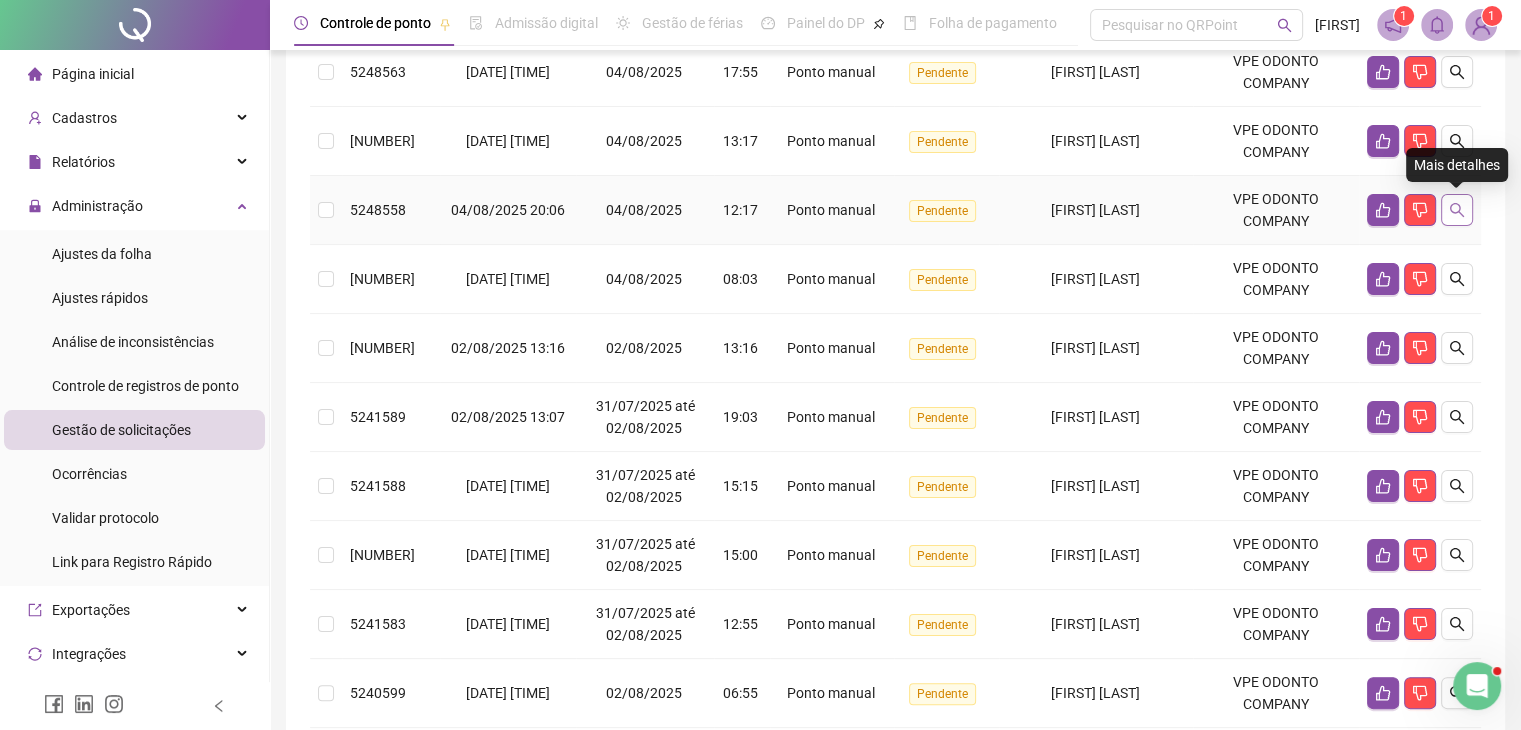 click 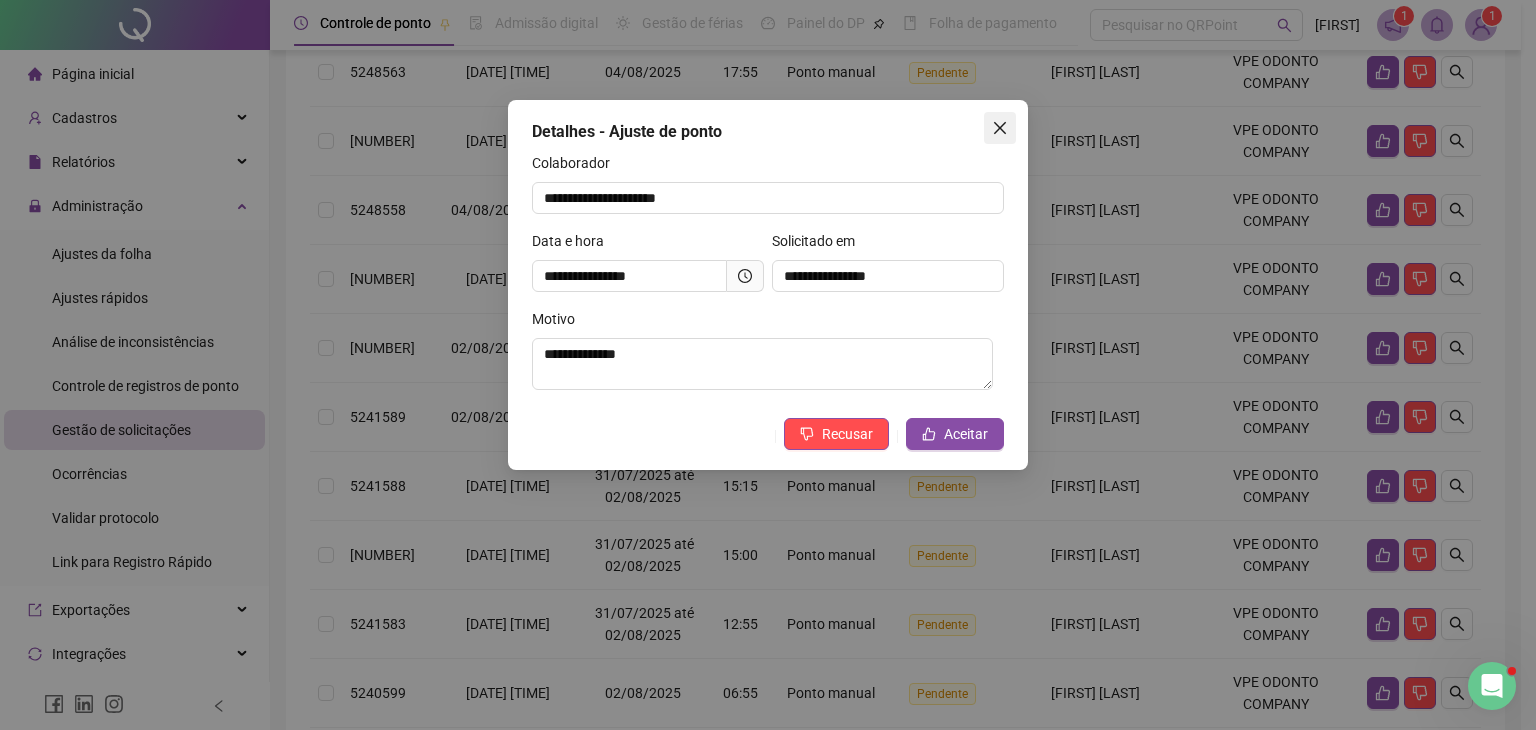 click 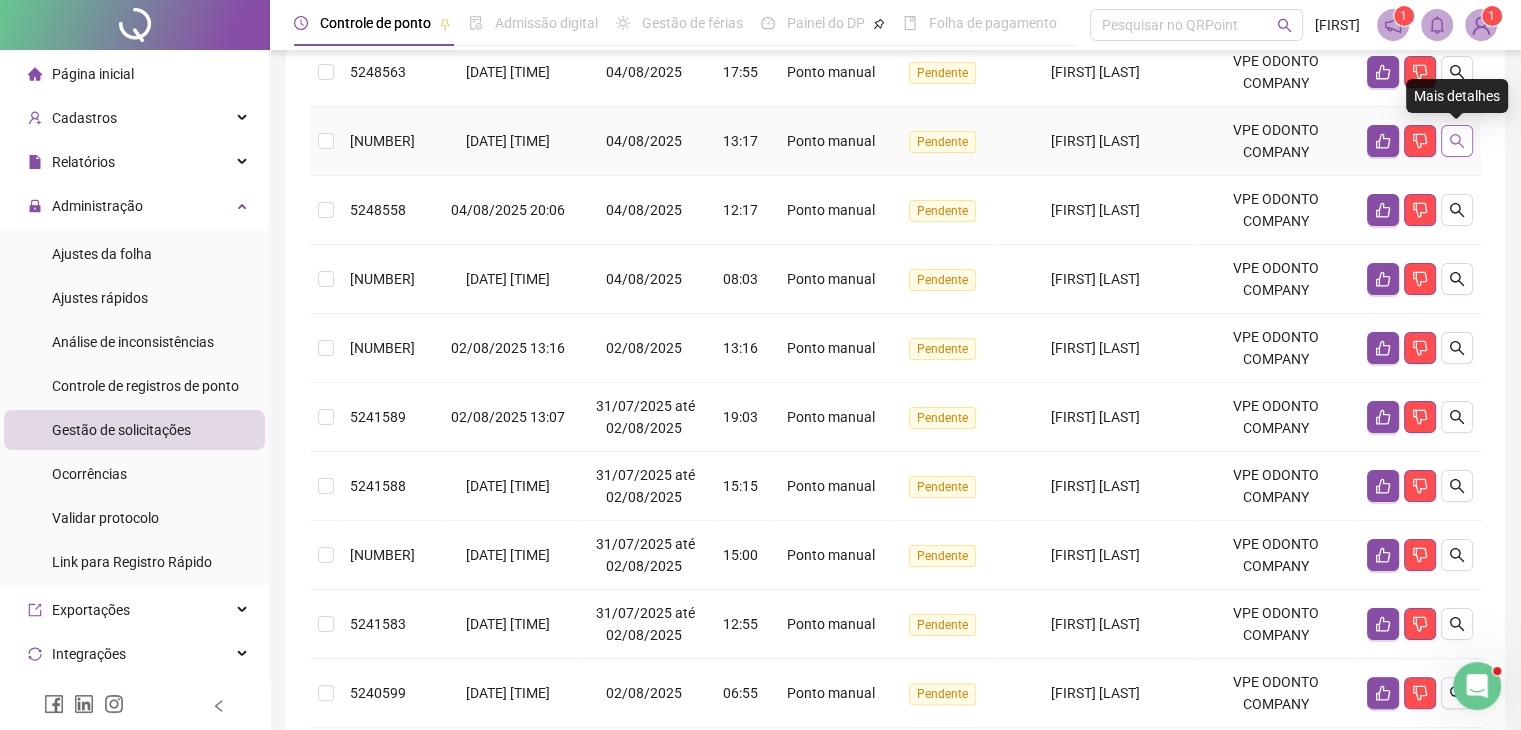 click at bounding box center (1457, 141) 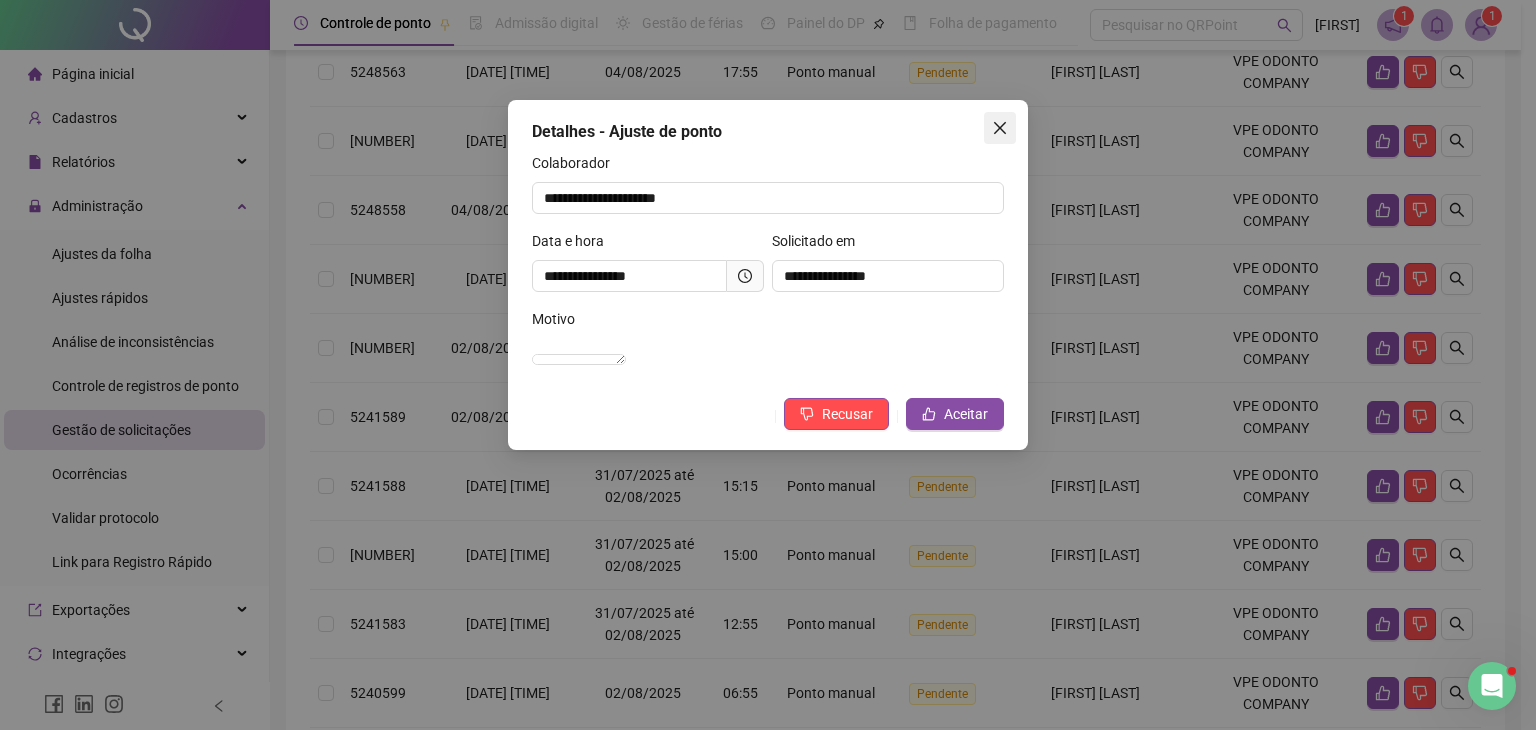 click 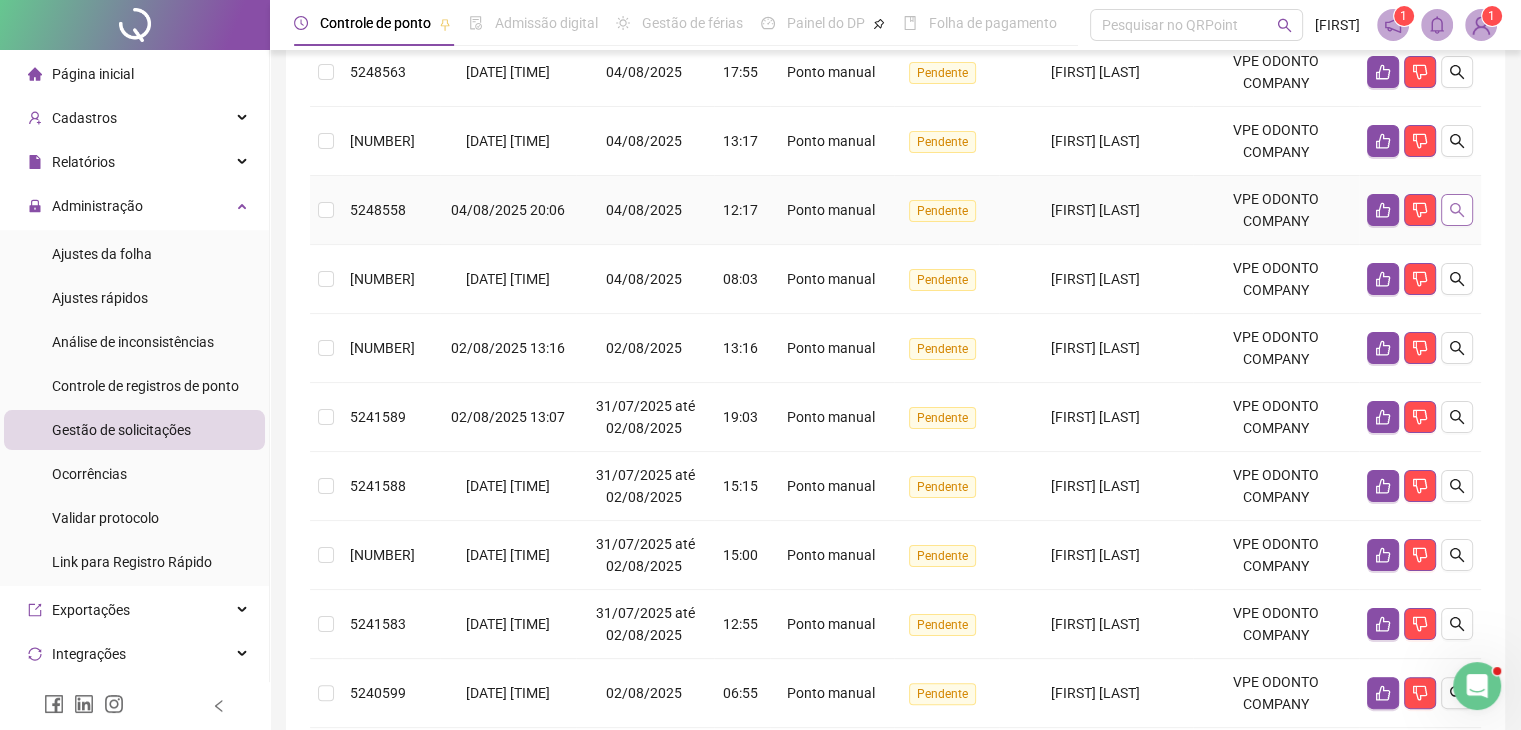 click 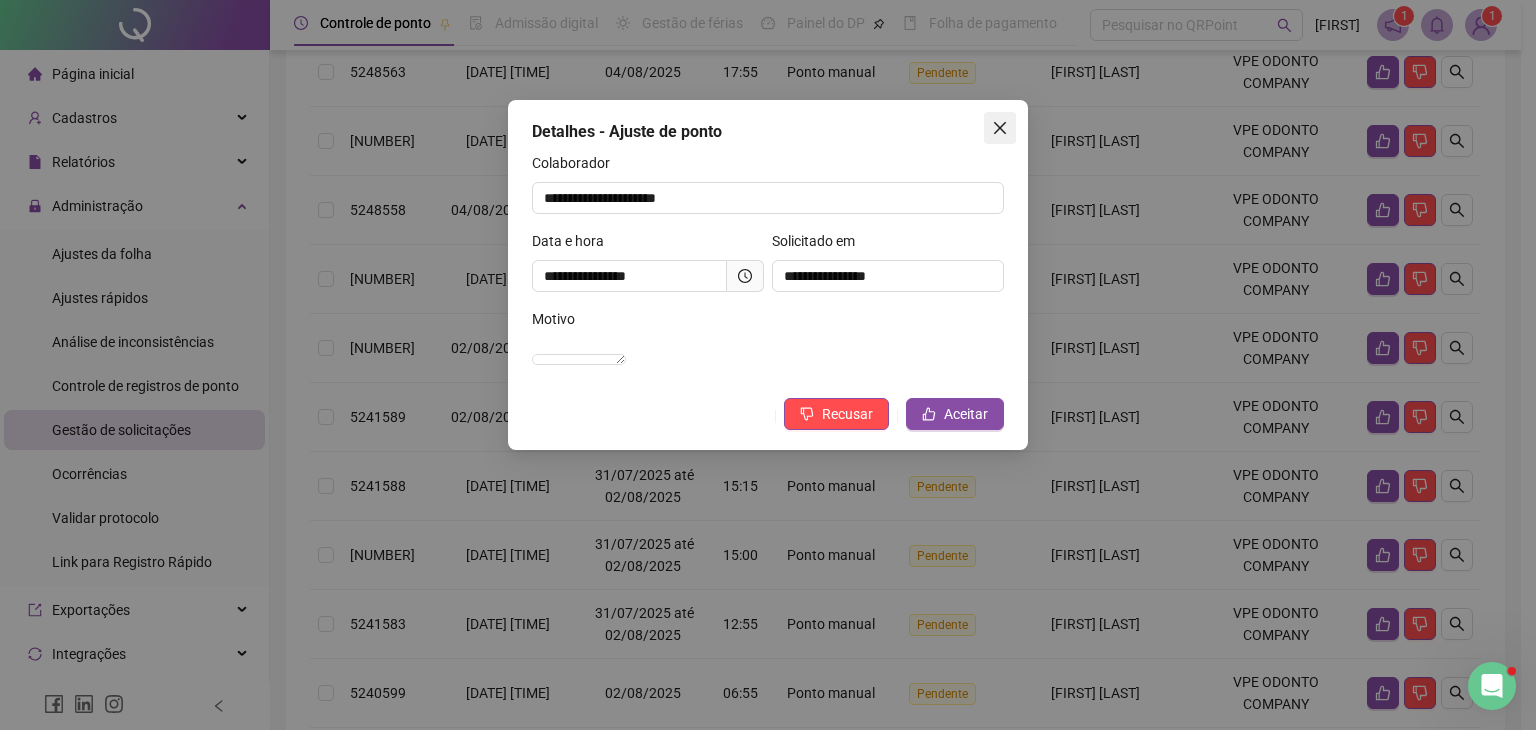 click 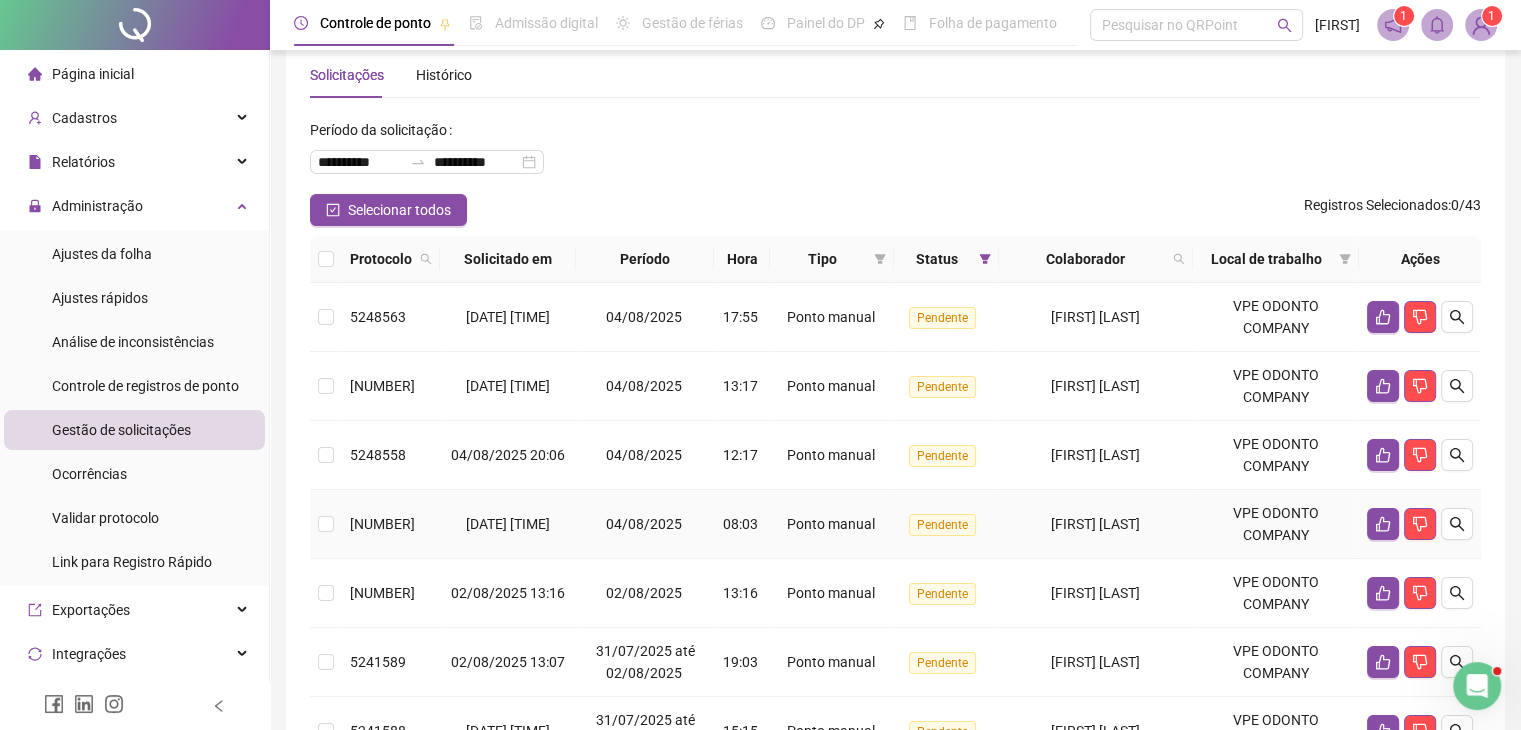 scroll, scrollTop: 0, scrollLeft: 0, axis: both 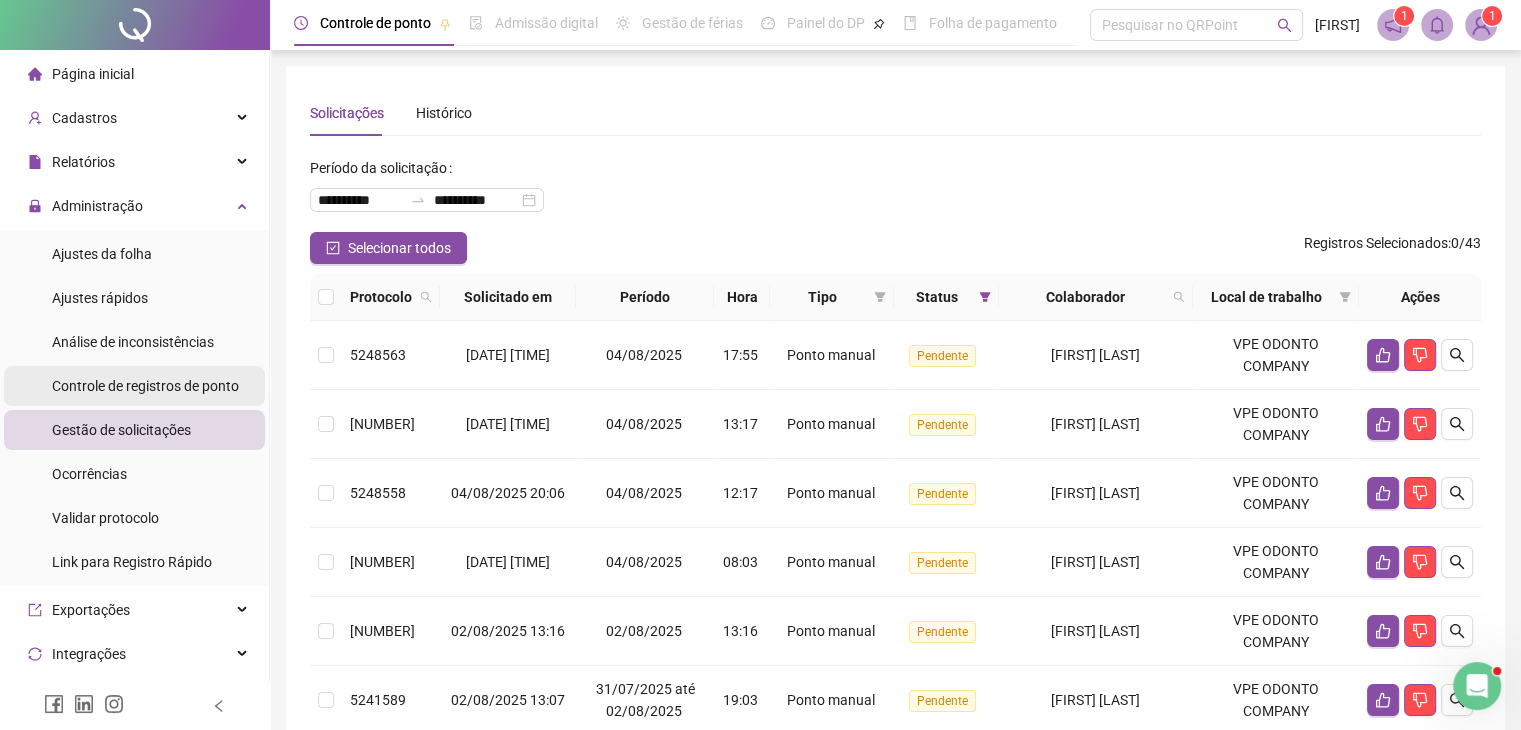 click on "Controle de registros de ponto" at bounding box center (145, 386) 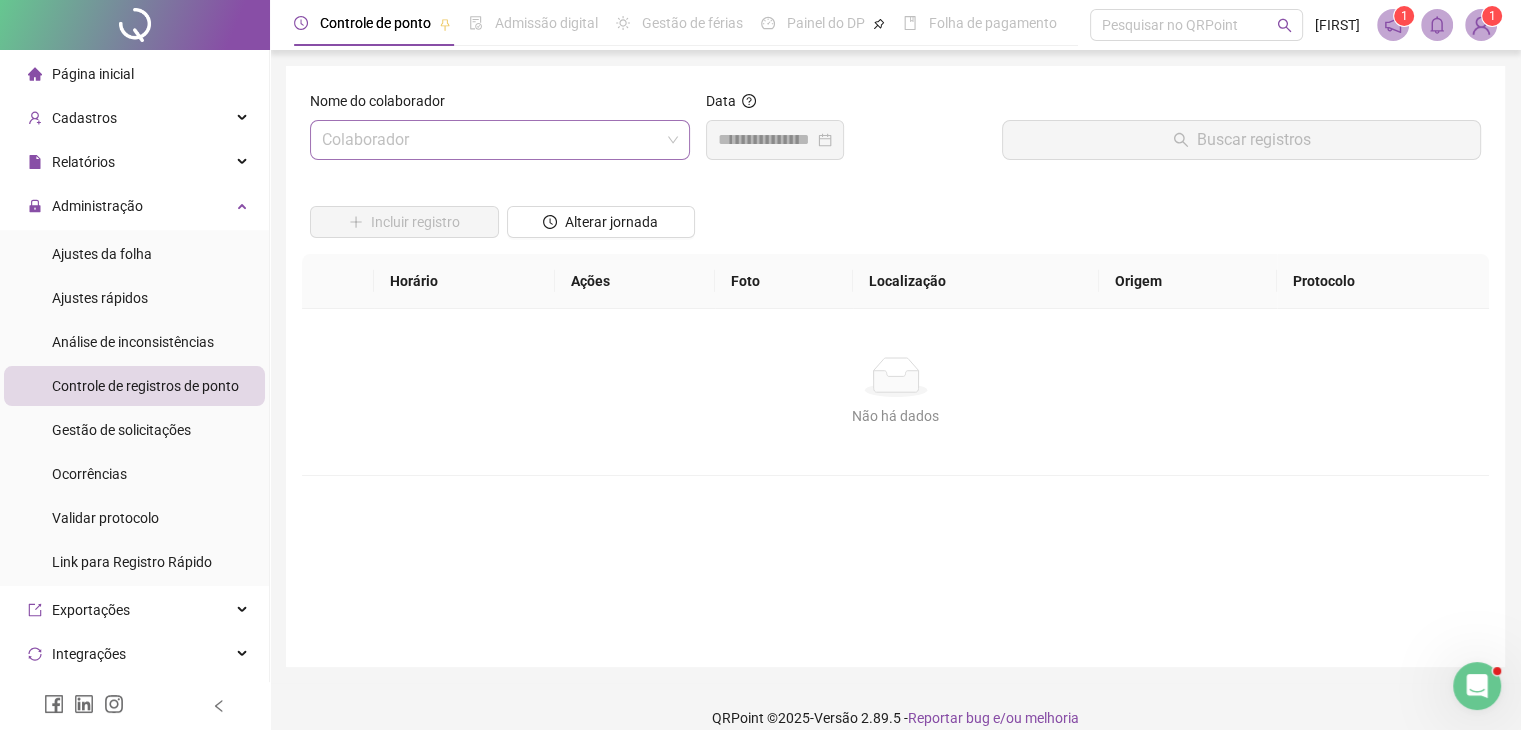 click at bounding box center (491, 140) 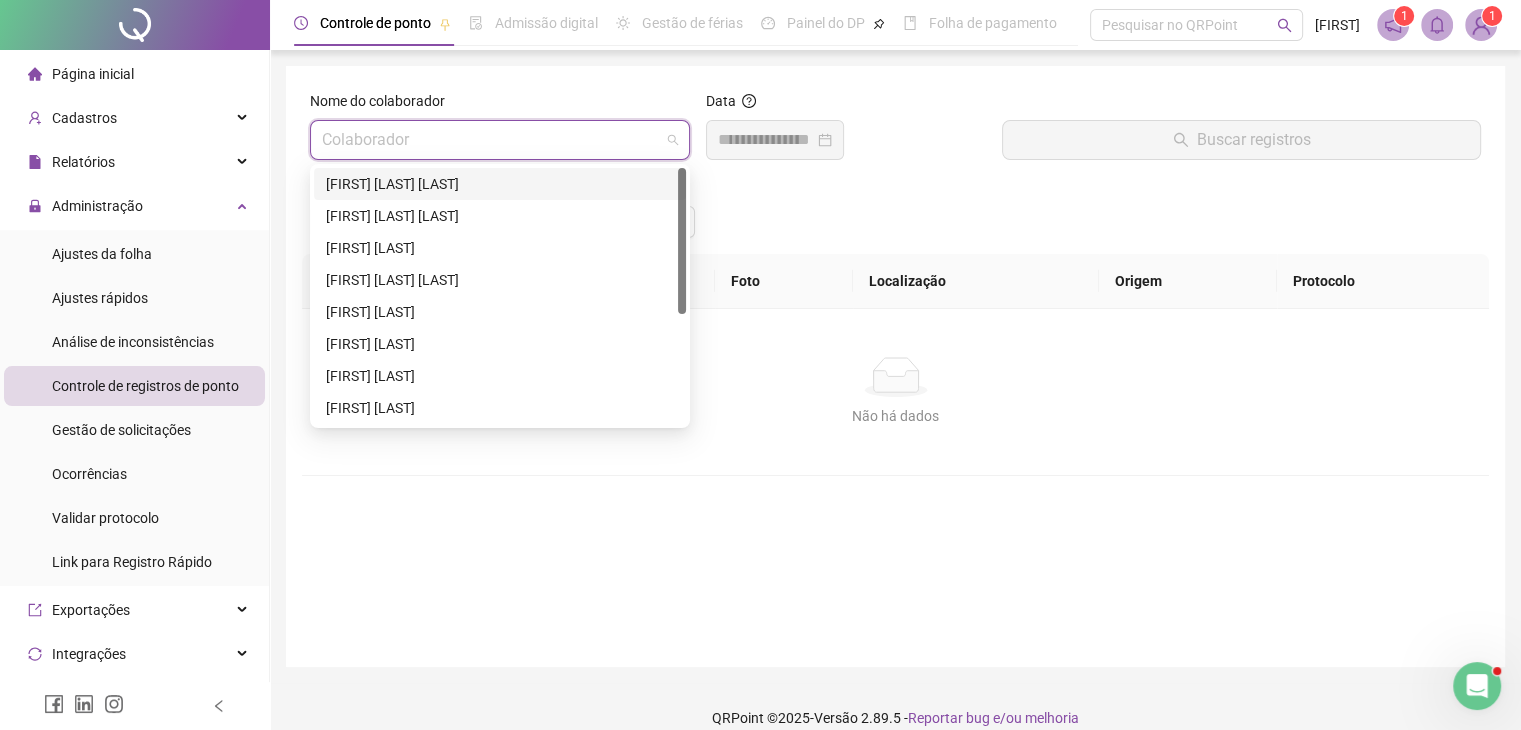 click on "[FIRST] [LAST]" at bounding box center (500, 376) 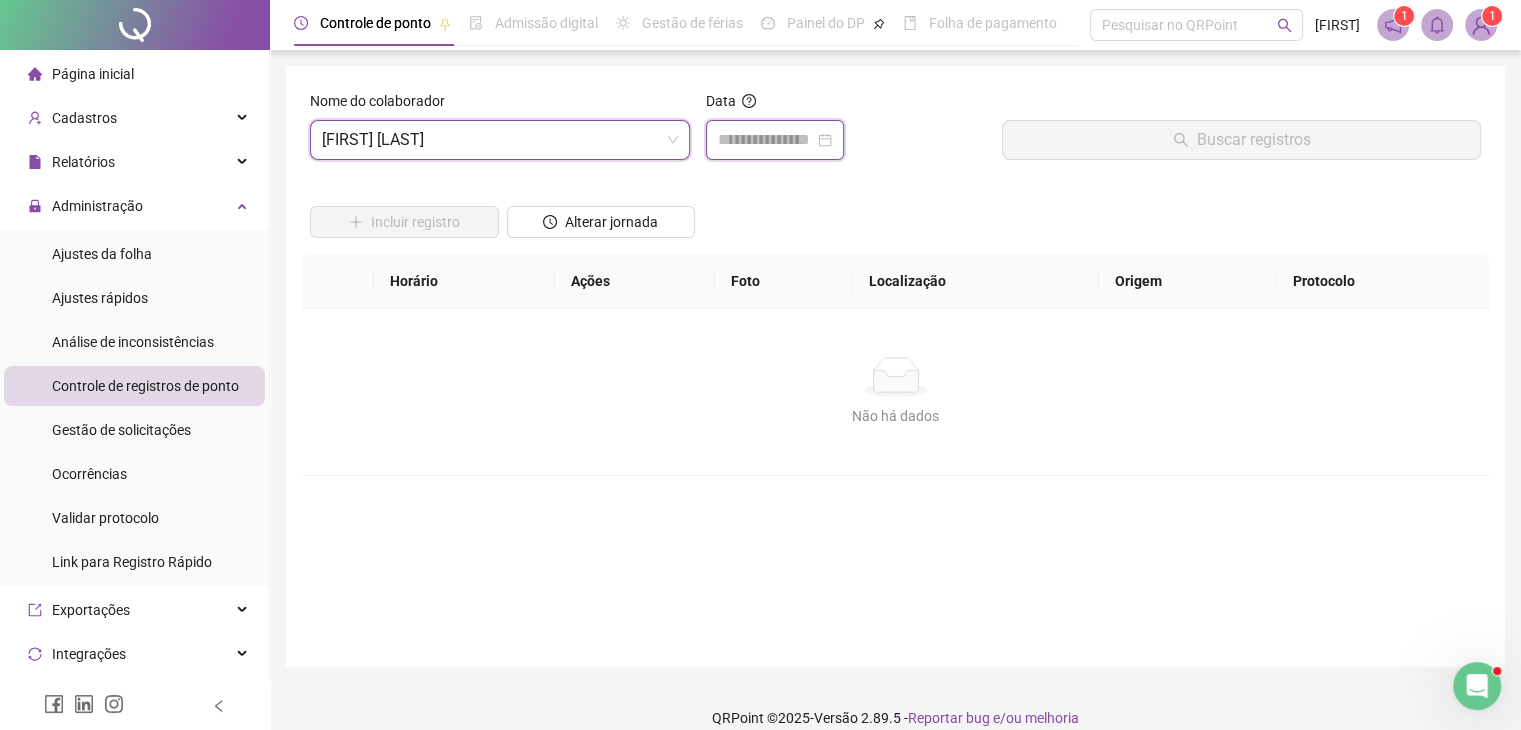 click at bounding box center [766, 140] 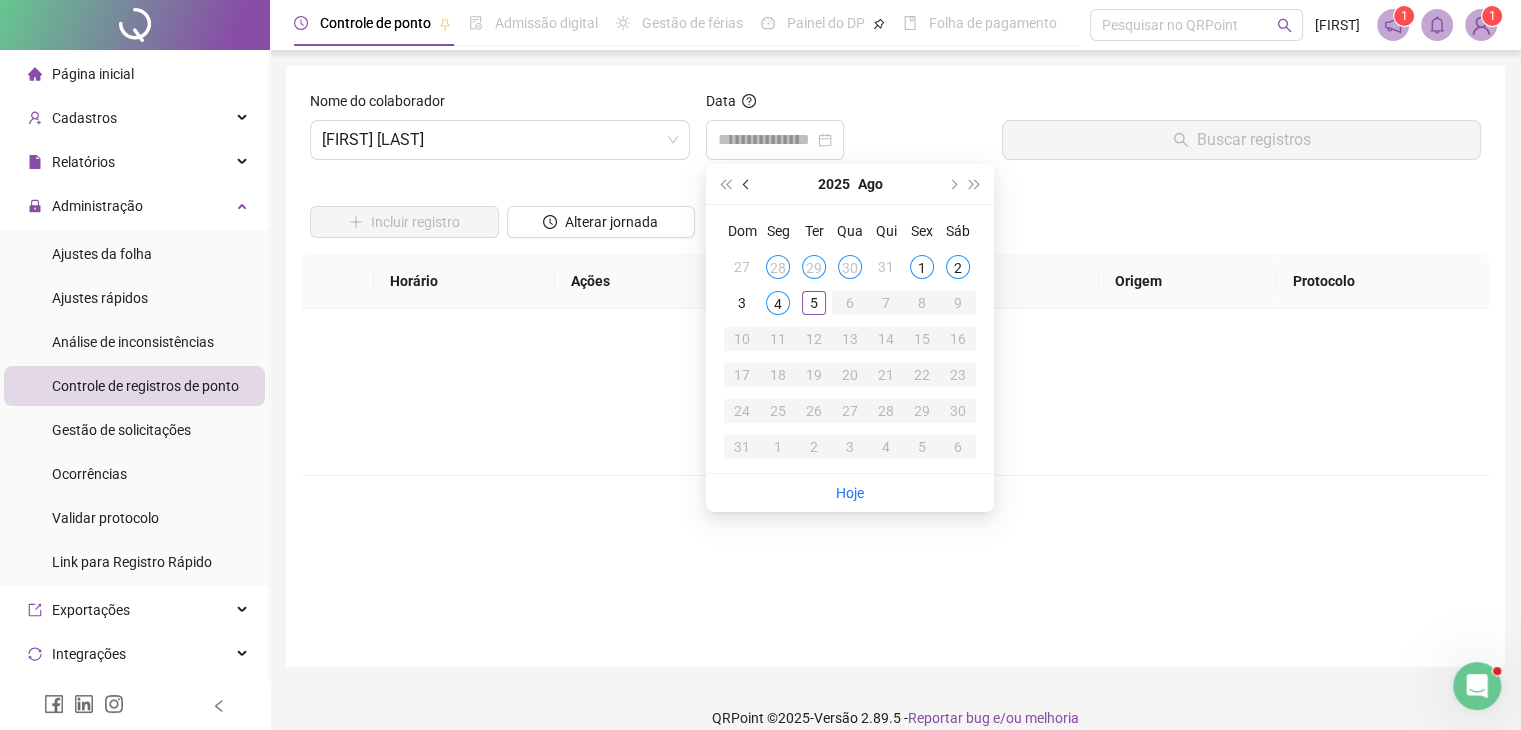 click at bounding box center (747, 184) 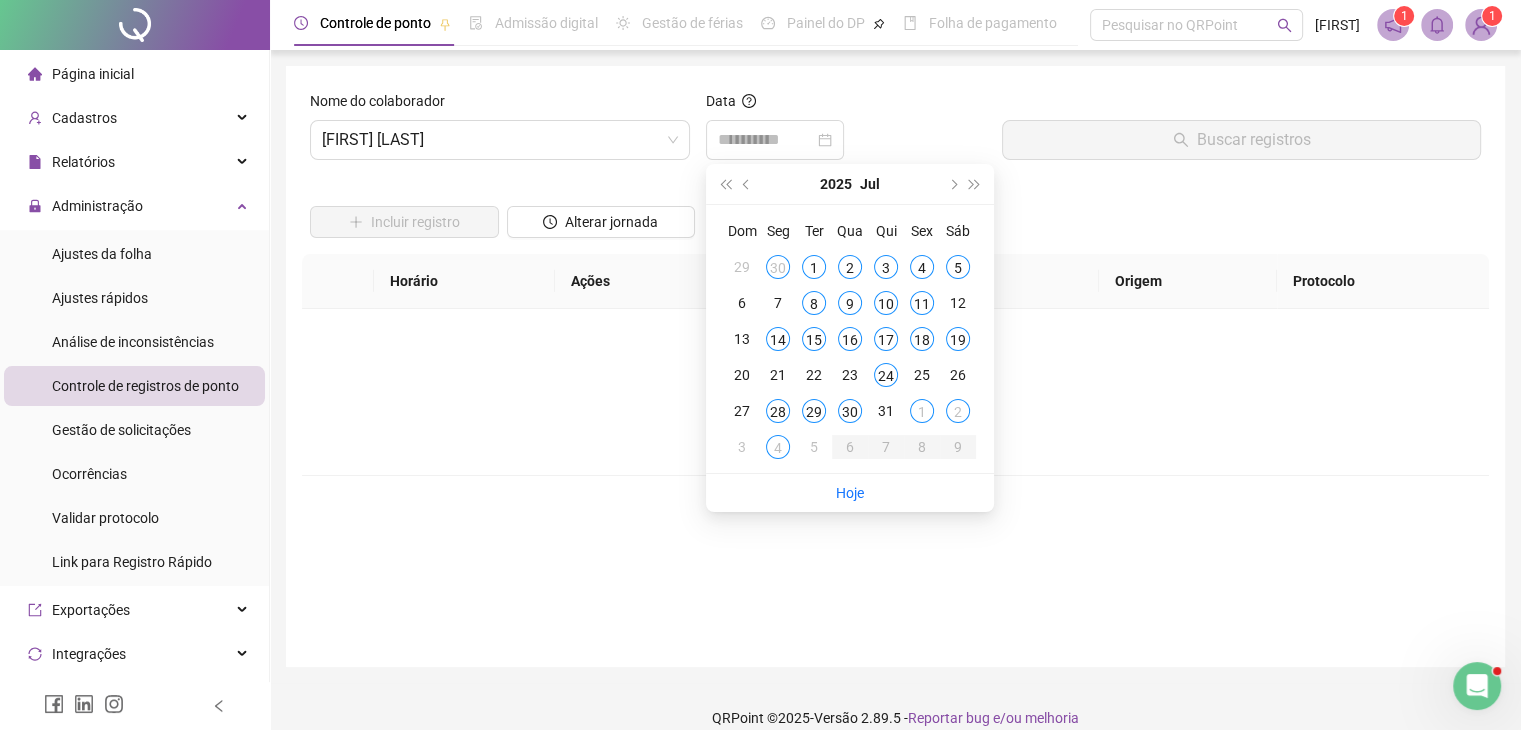 type on "**********" 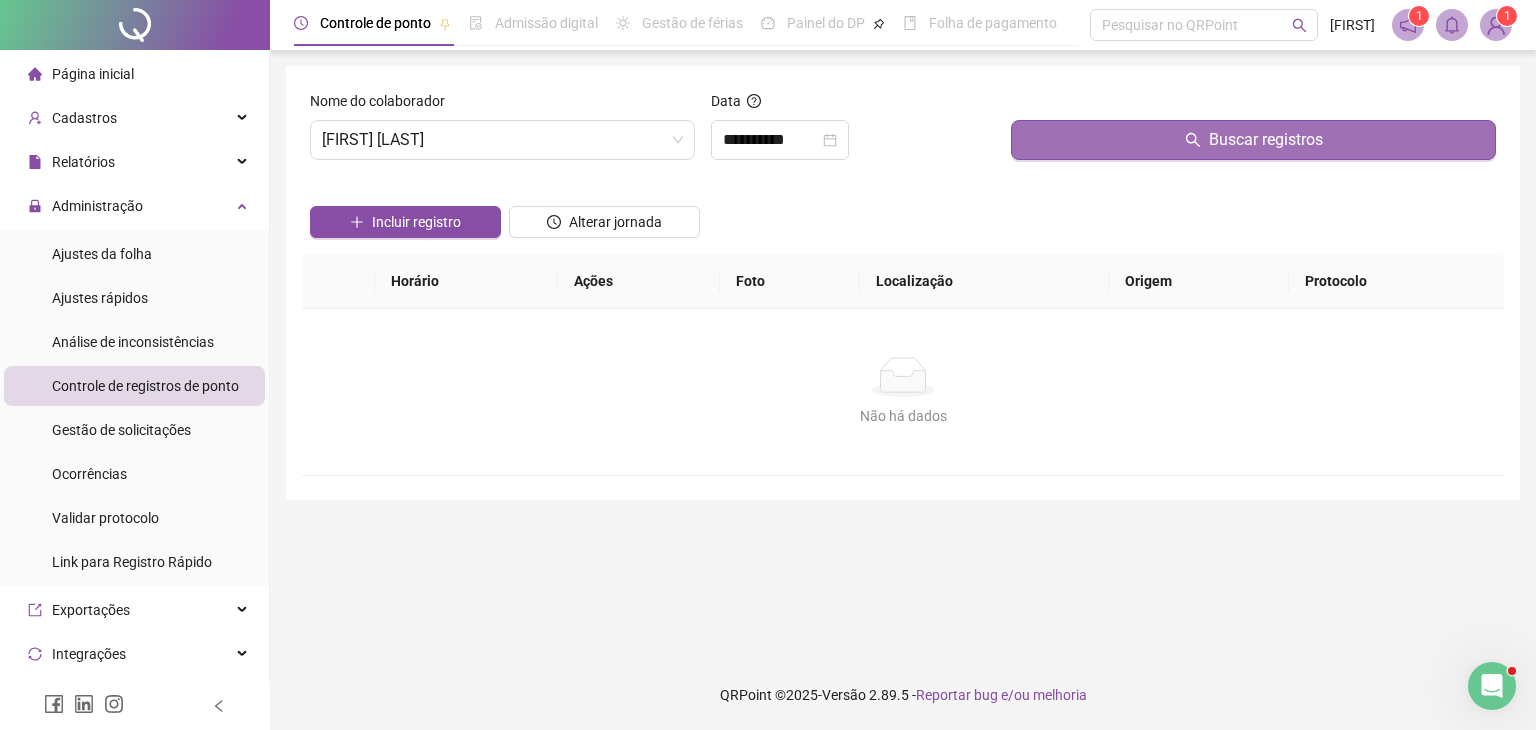 click on "Buscar registros" at bounding box center (1253, 140) 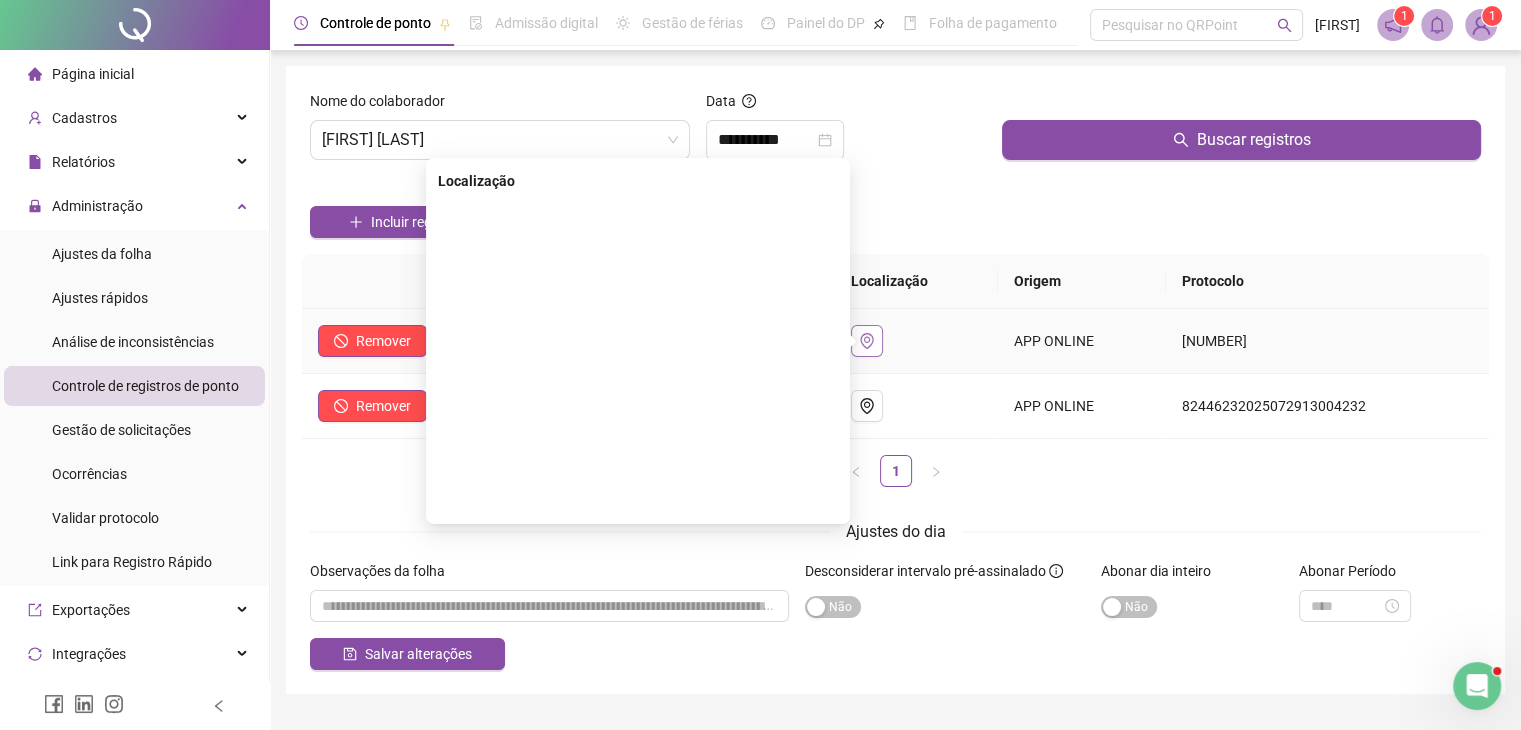 click 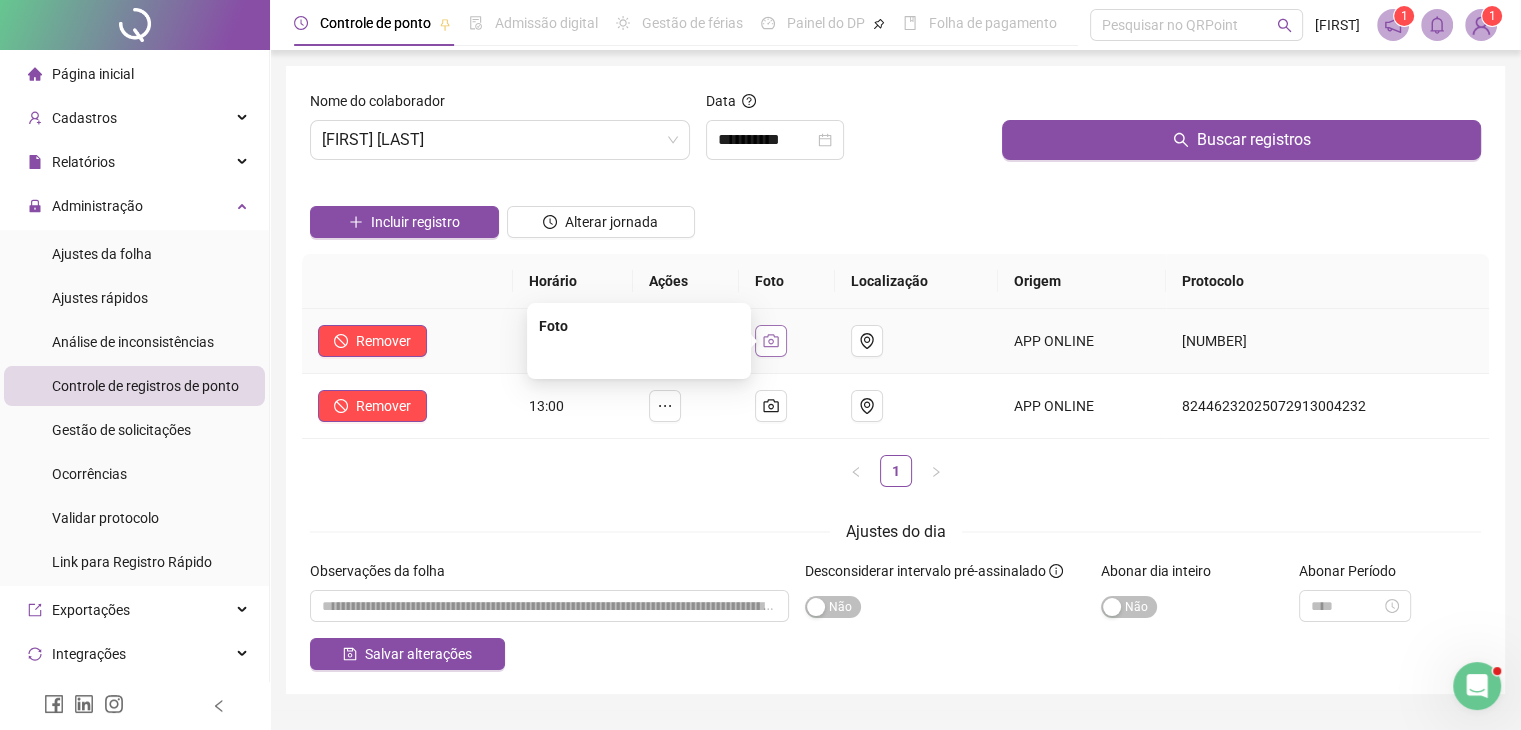 click 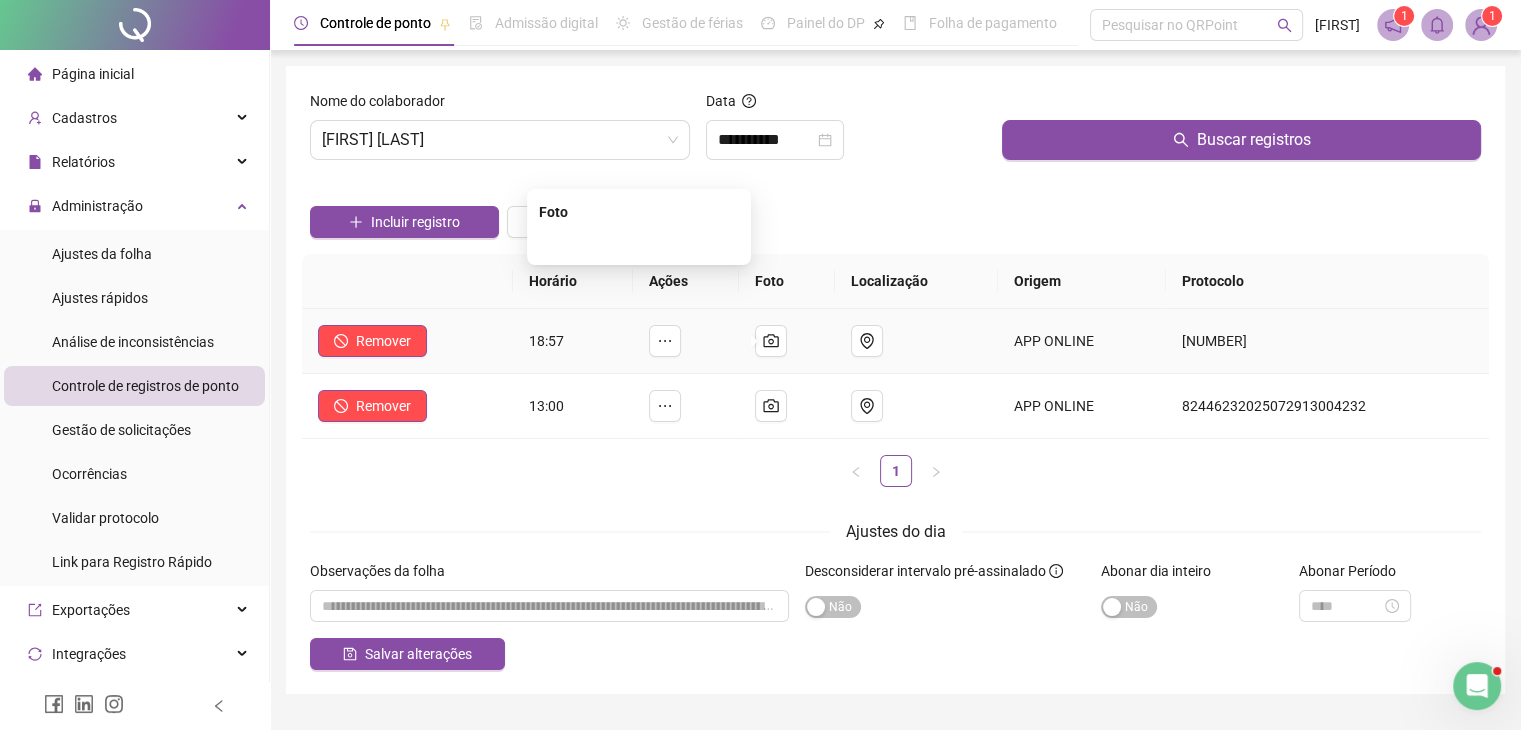 click at bounding box center (639, 243) 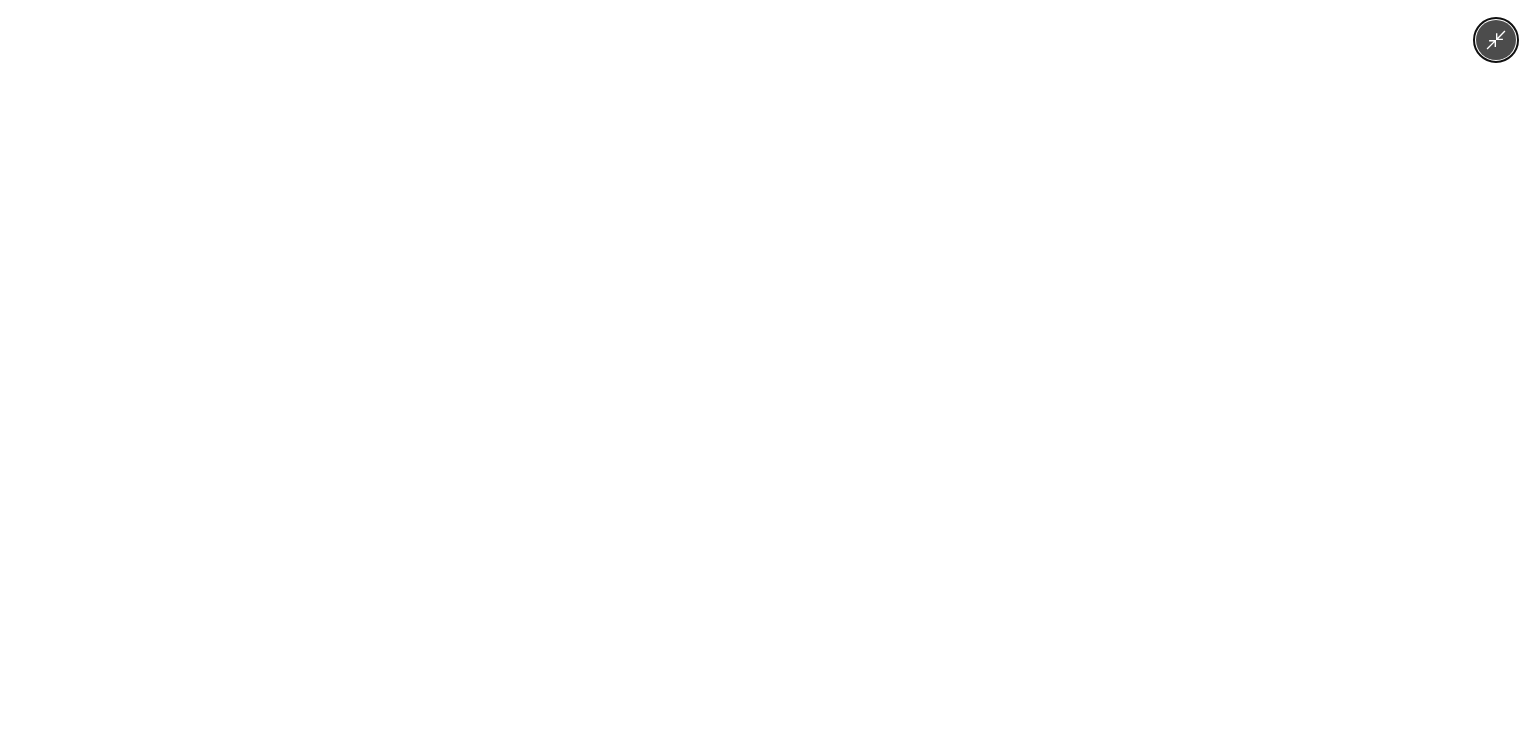click at bounding box center (767, 365) 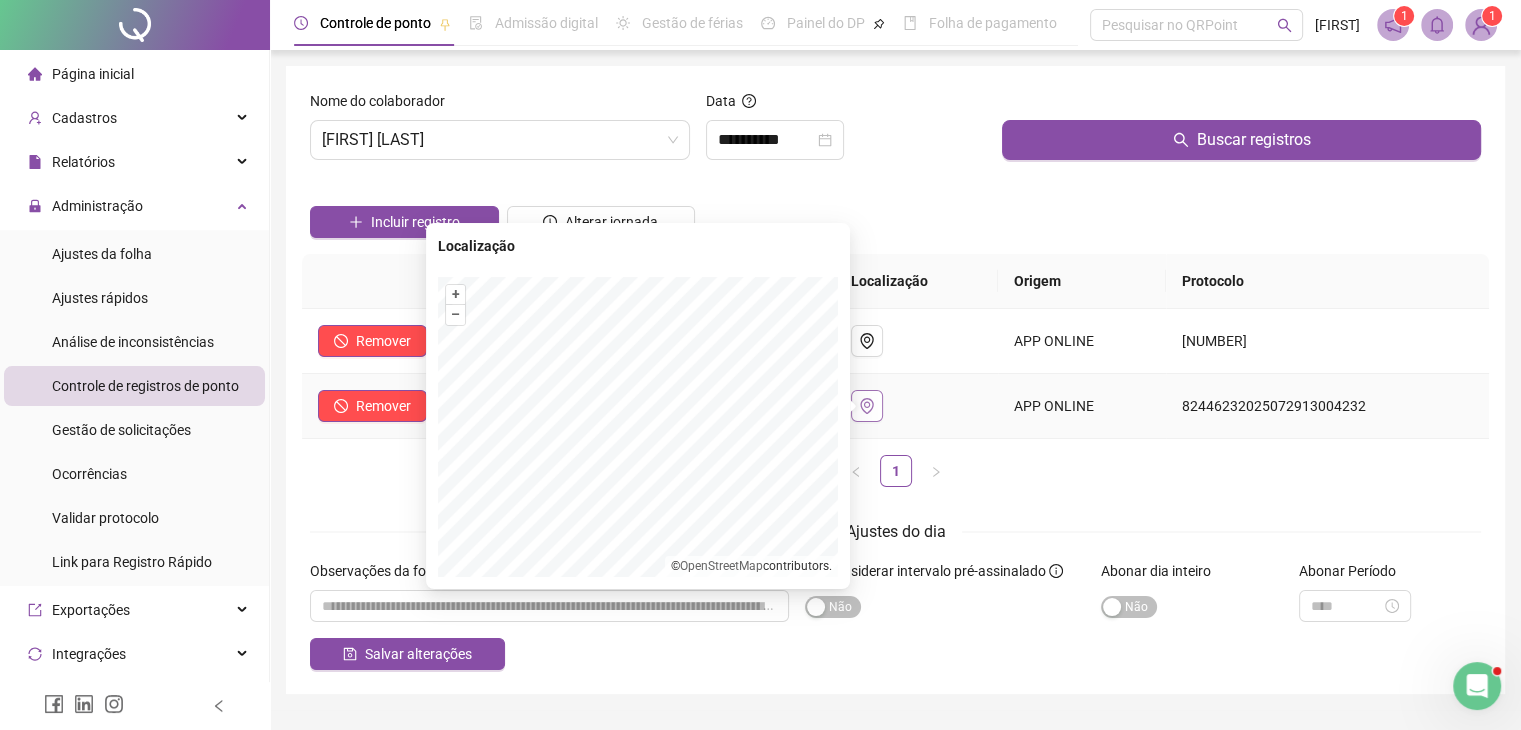 click 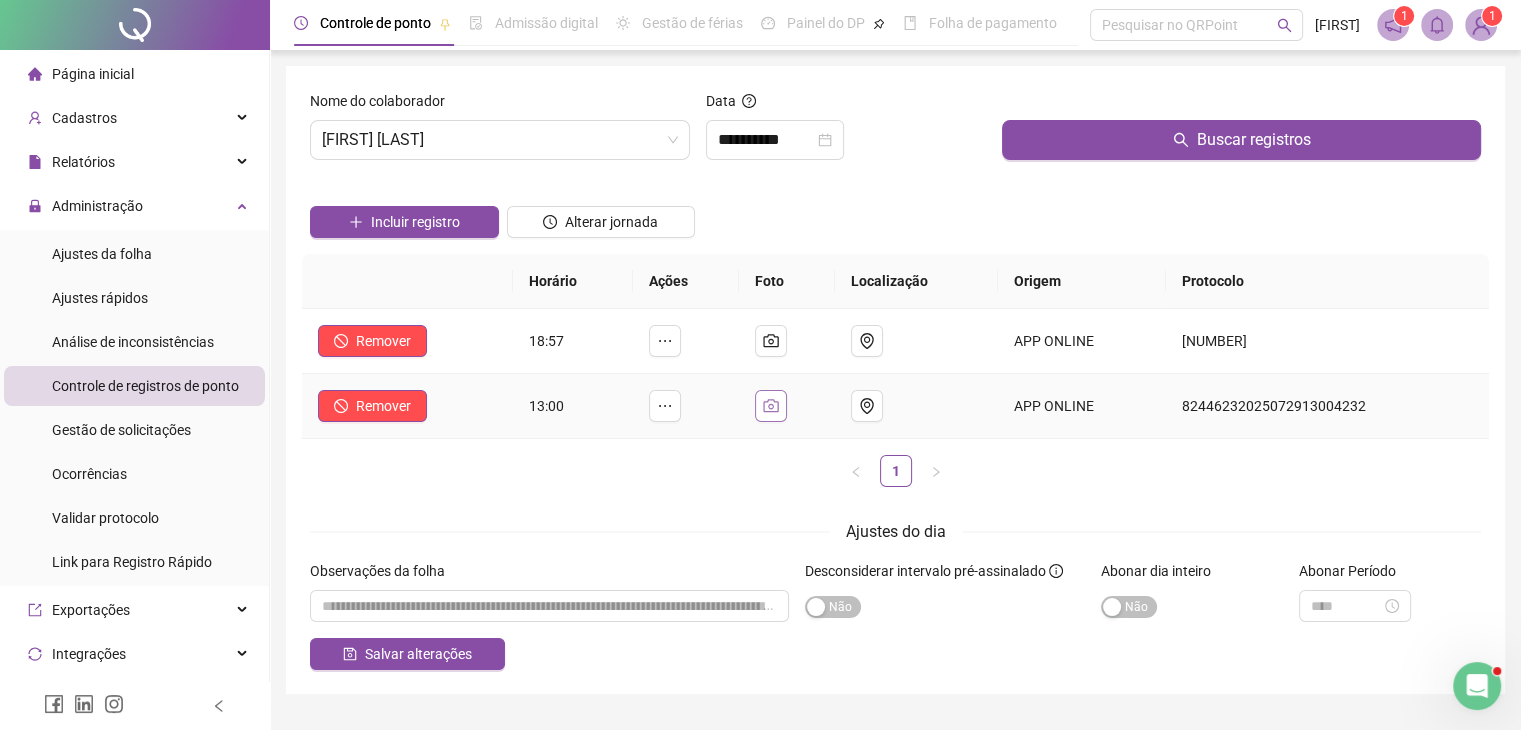 click 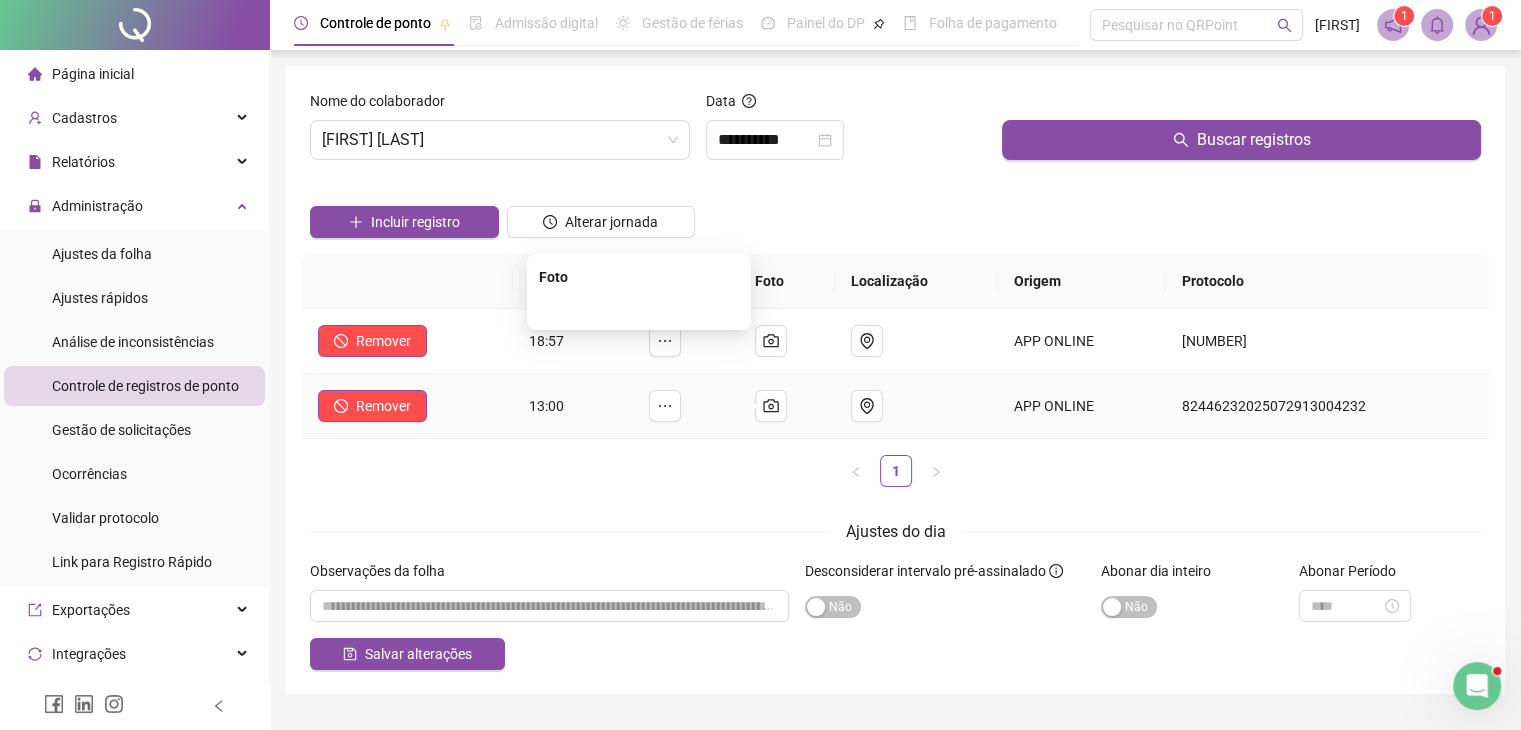 click at bounding box center (639, 308) 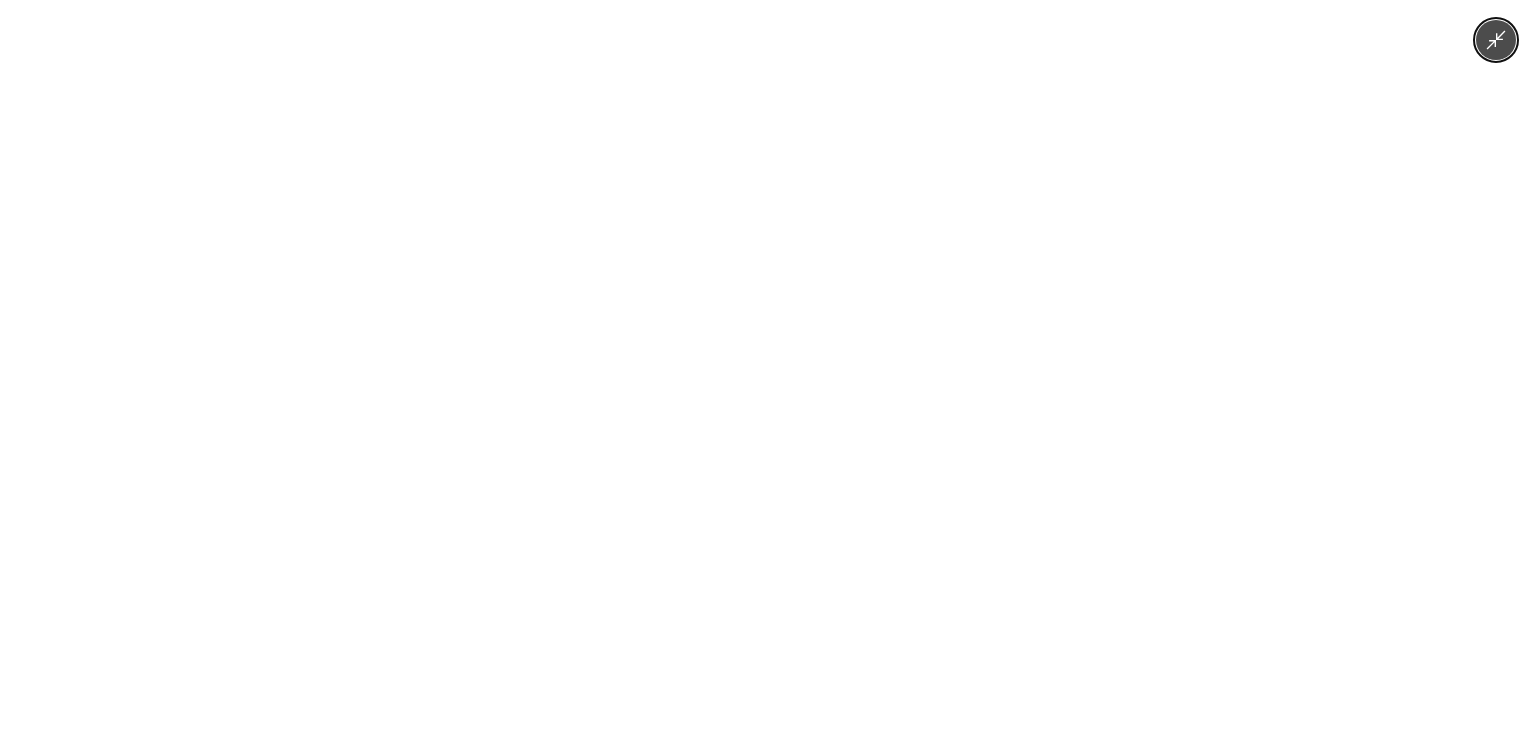 click at bounding box center (767, 365) 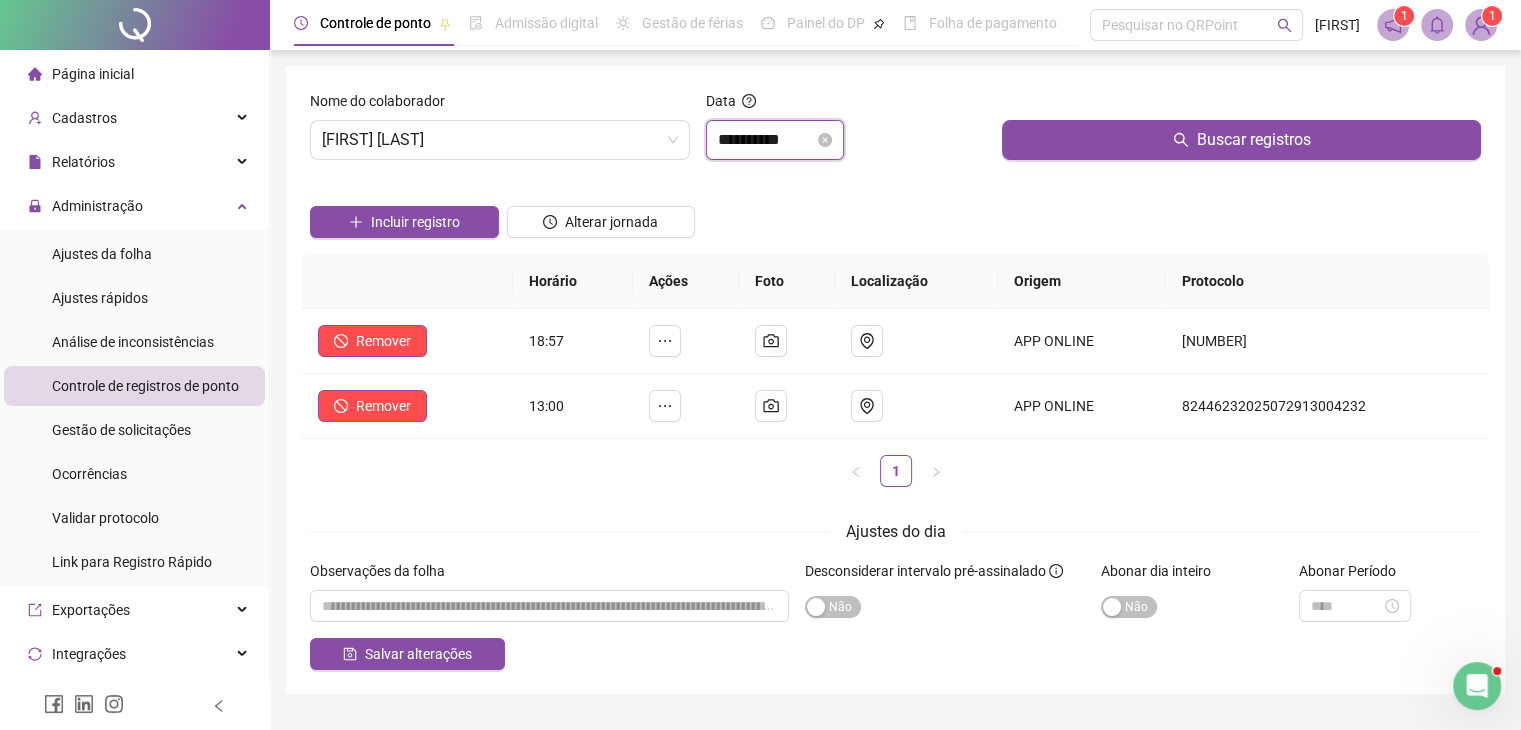 click on "**********" at bounding box center (766, 140) 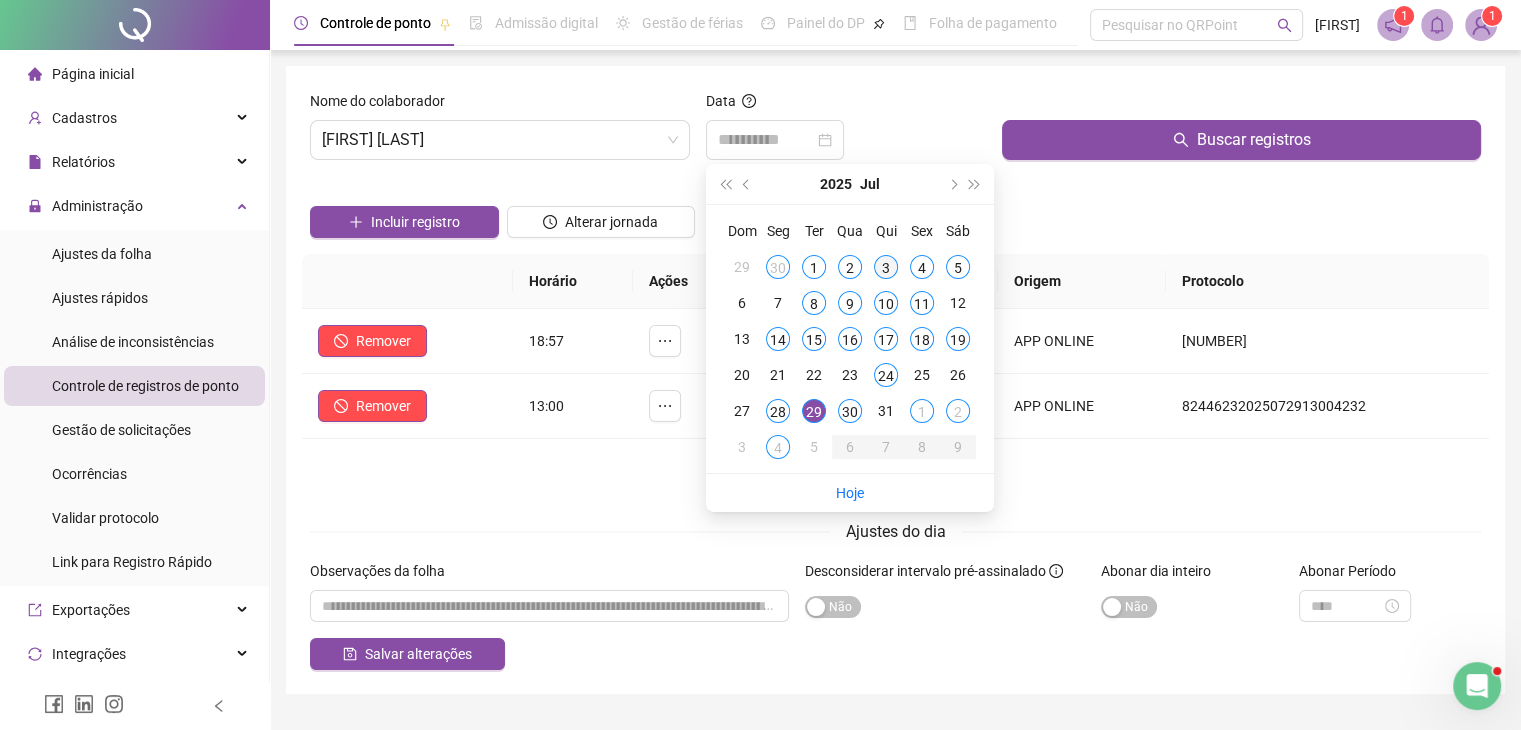 click on "3" at bounding box center (886, 267) 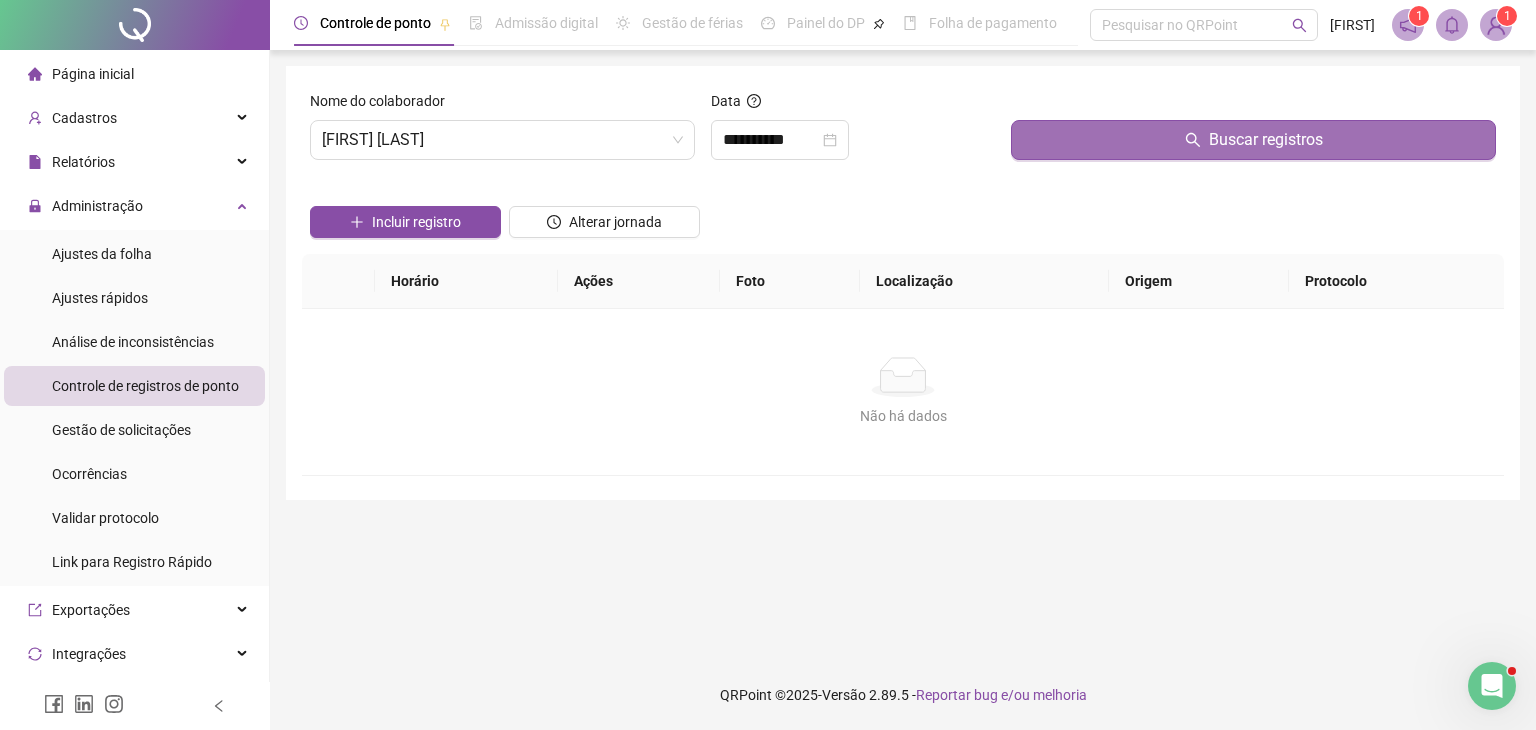 click on "Buscar registros" at bounding box center [1253, 140] 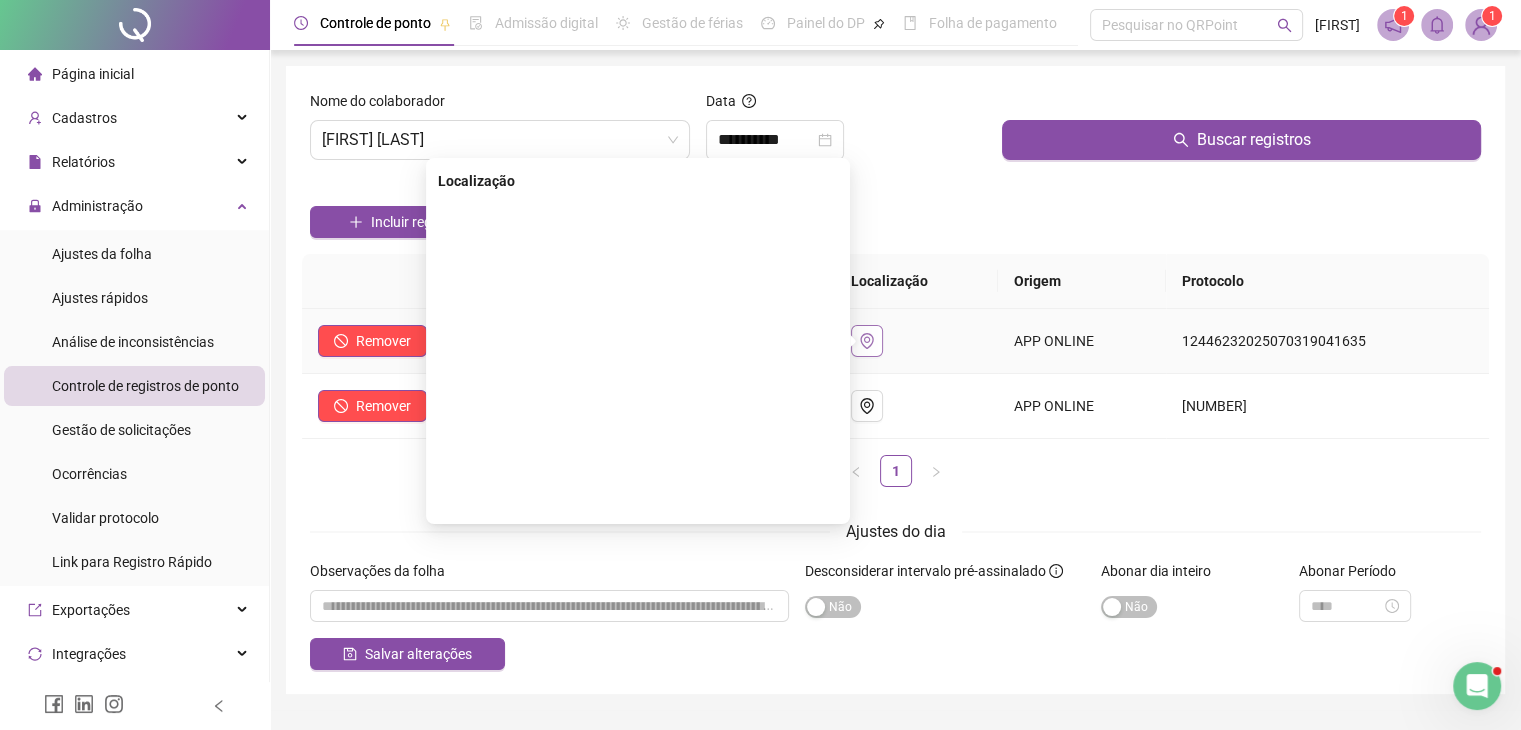 click 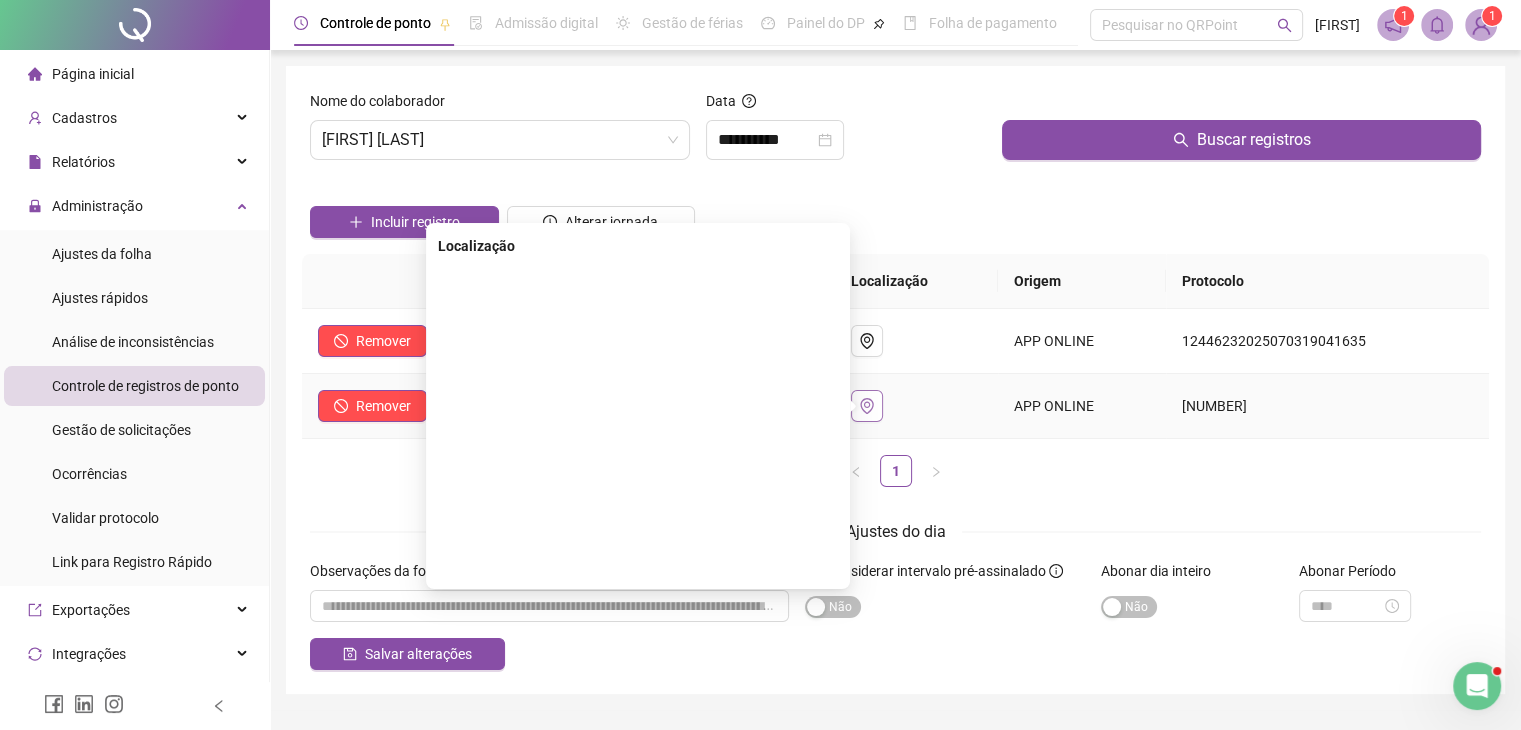 click 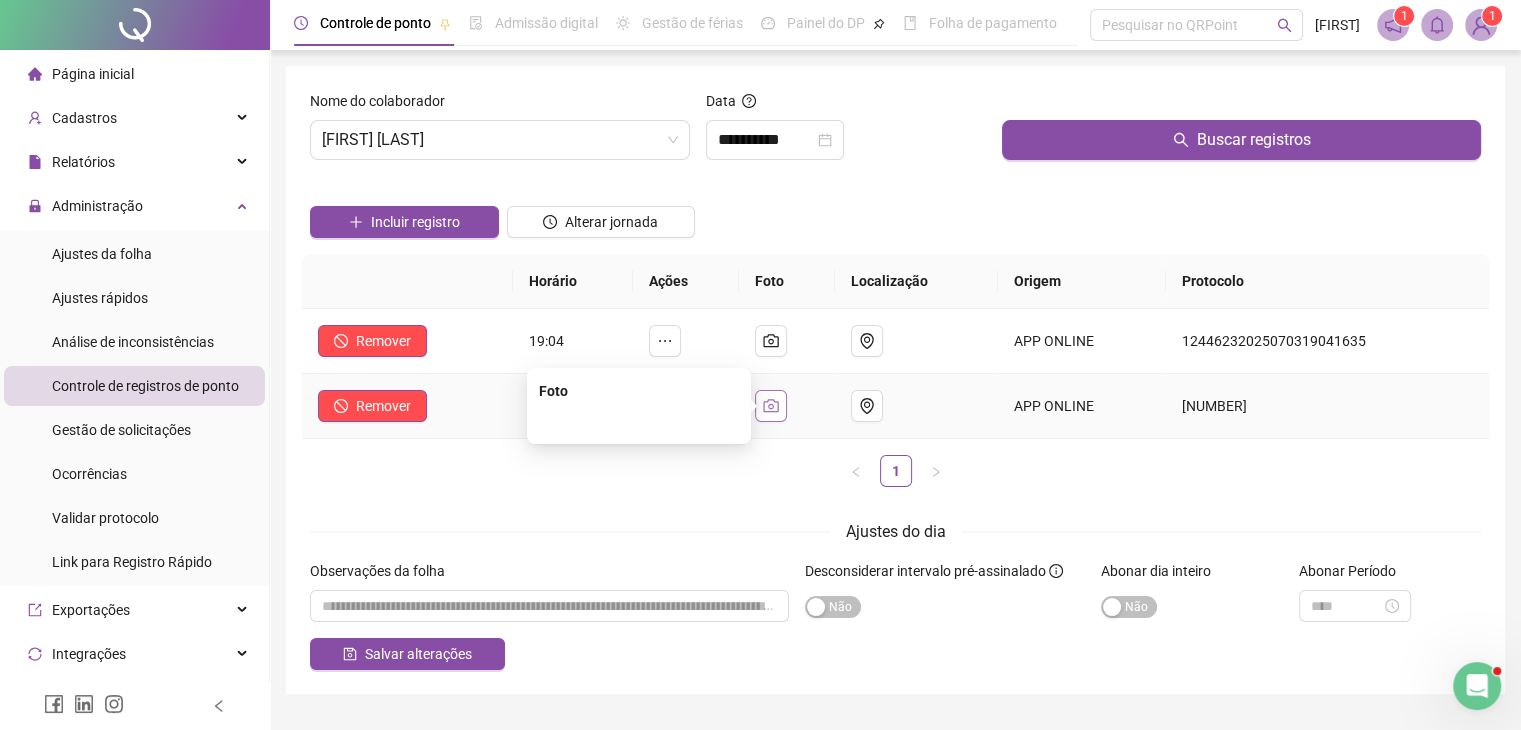 click at bounding box center (771, 406) 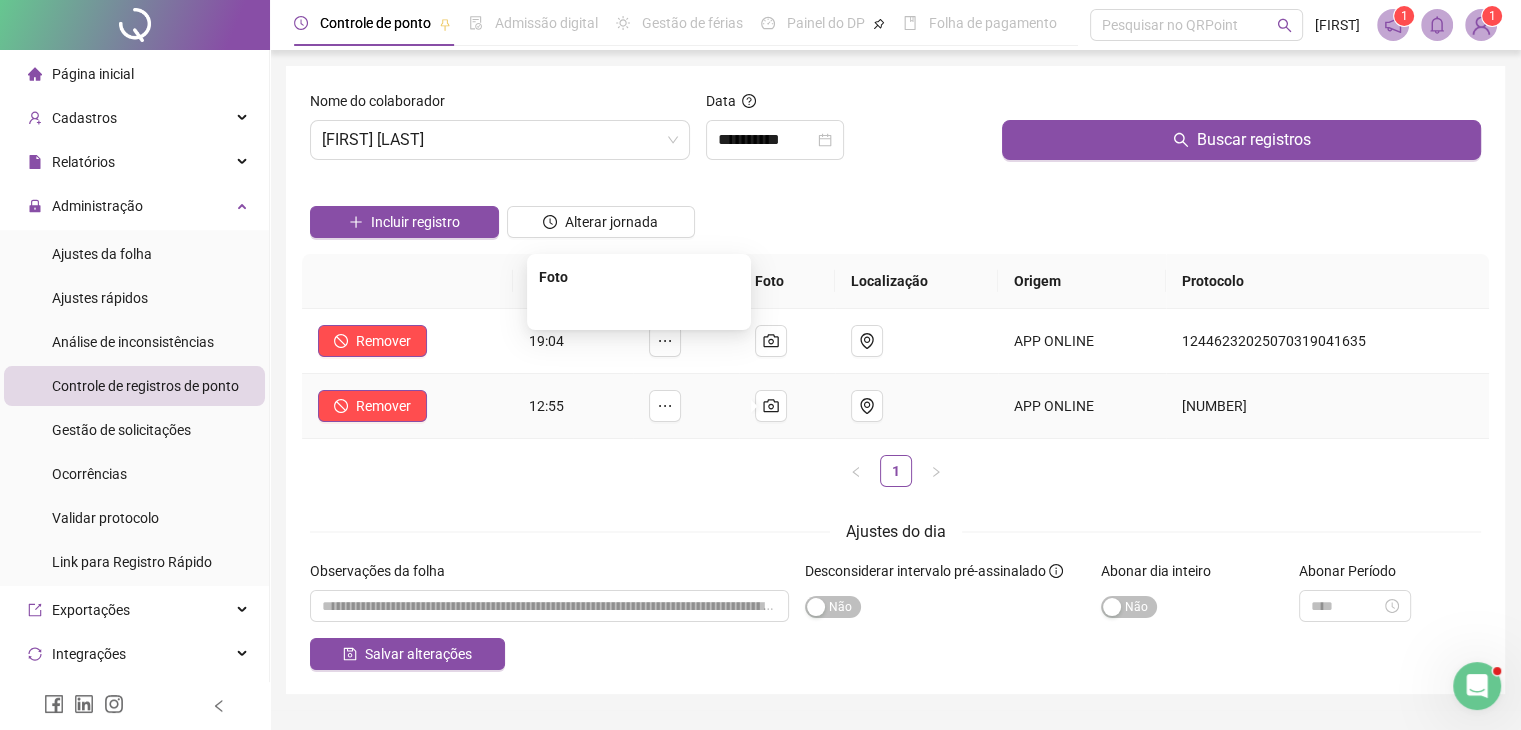 click at bounding box center (639, 308) 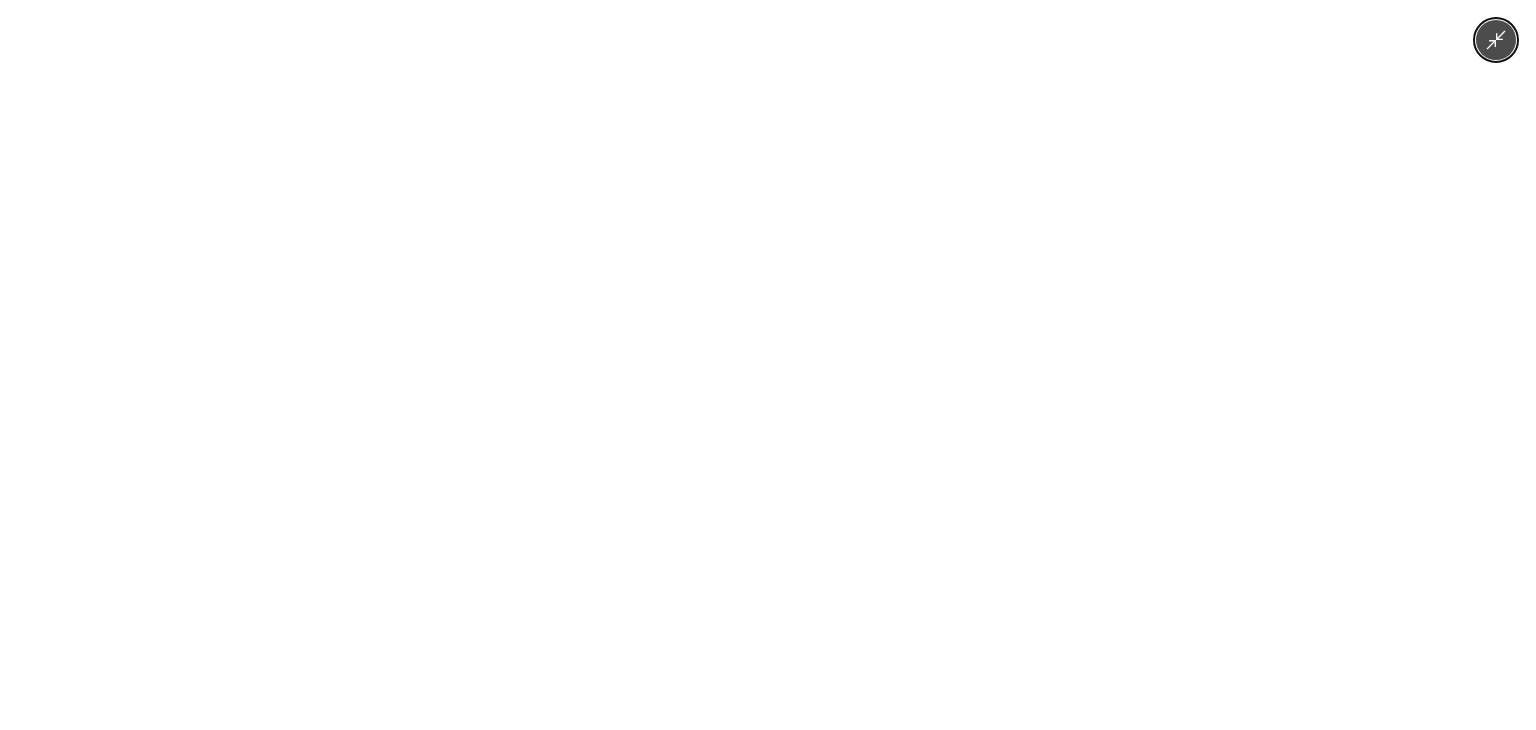 click at bounding box center (767, 365) 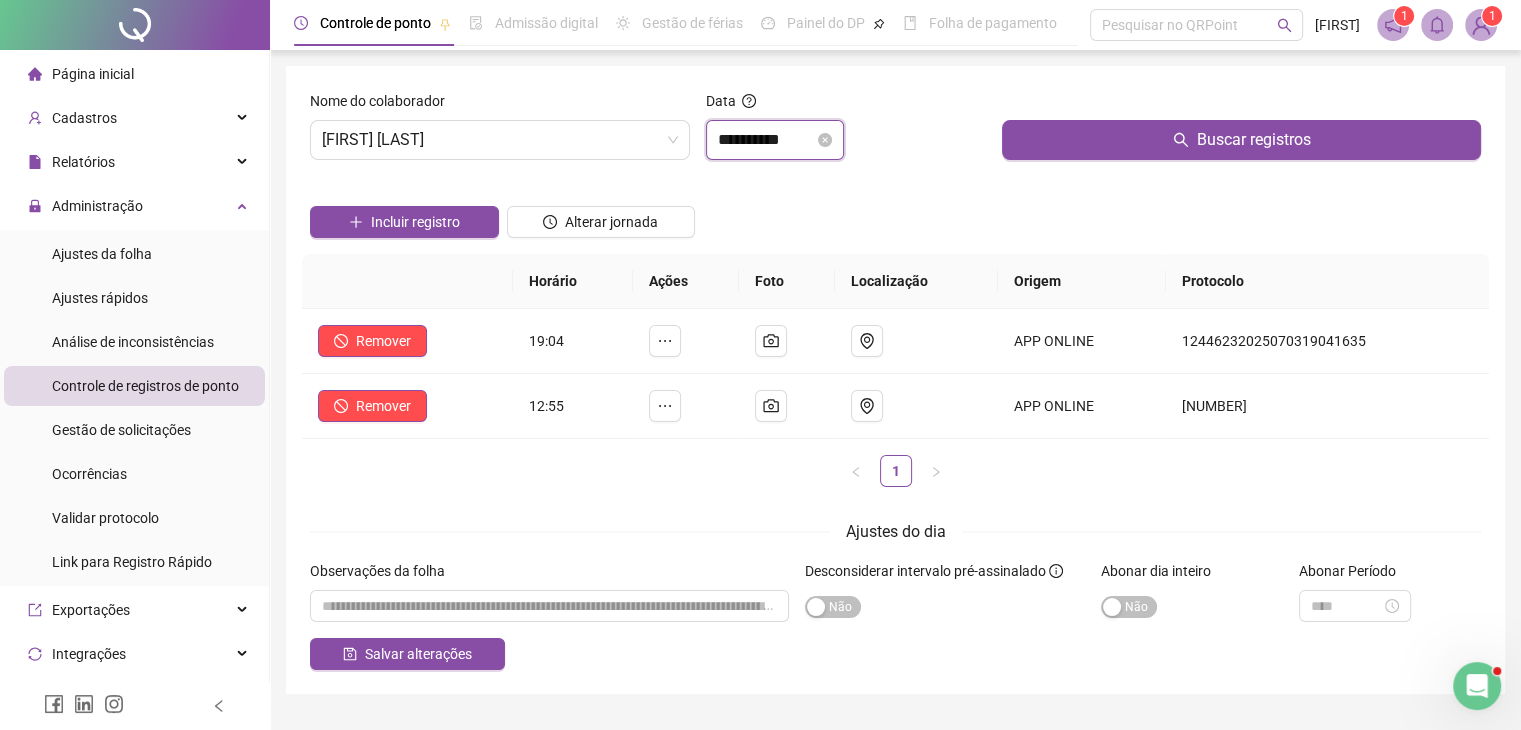 click on "**********" at bounding box center [766, 140] 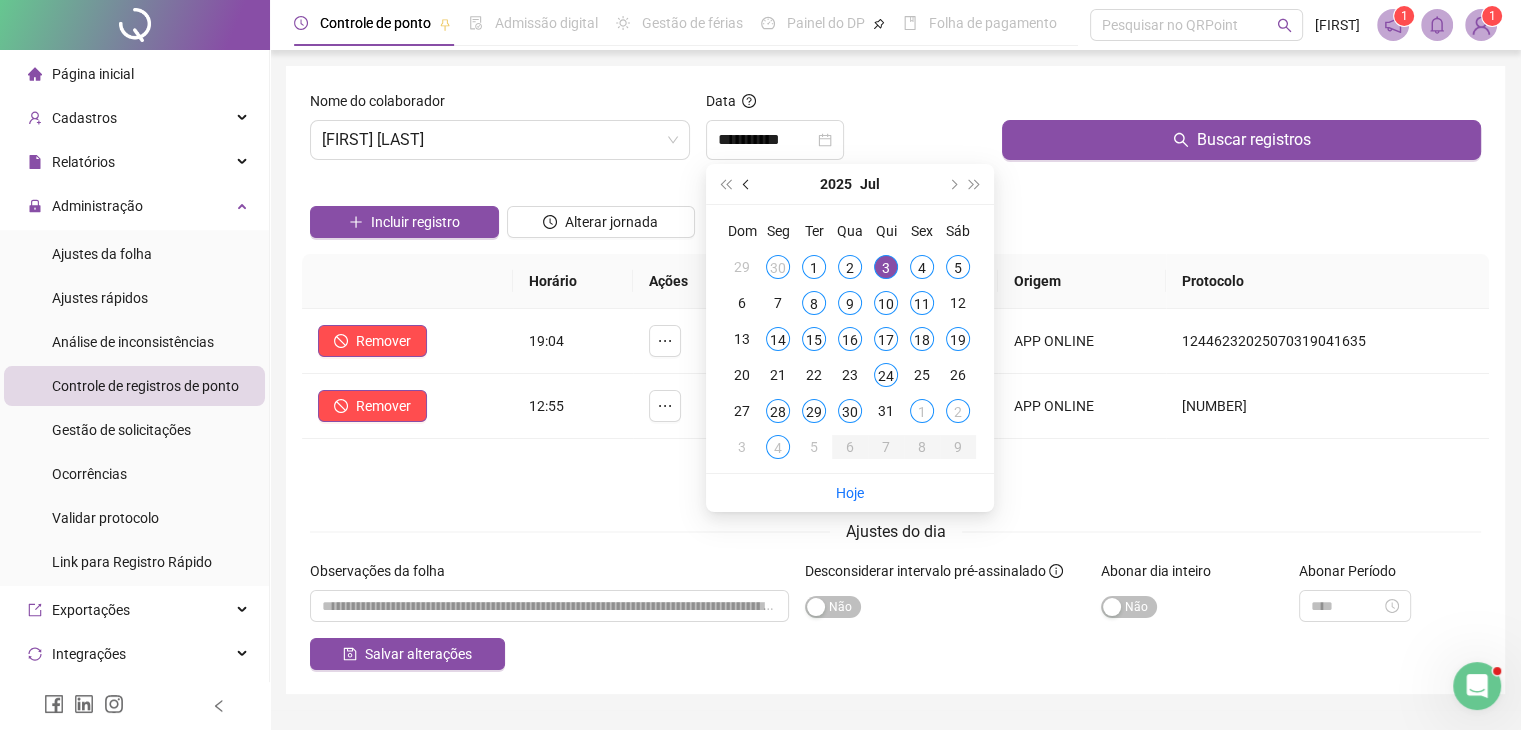 click at bounding box center (747, 184) 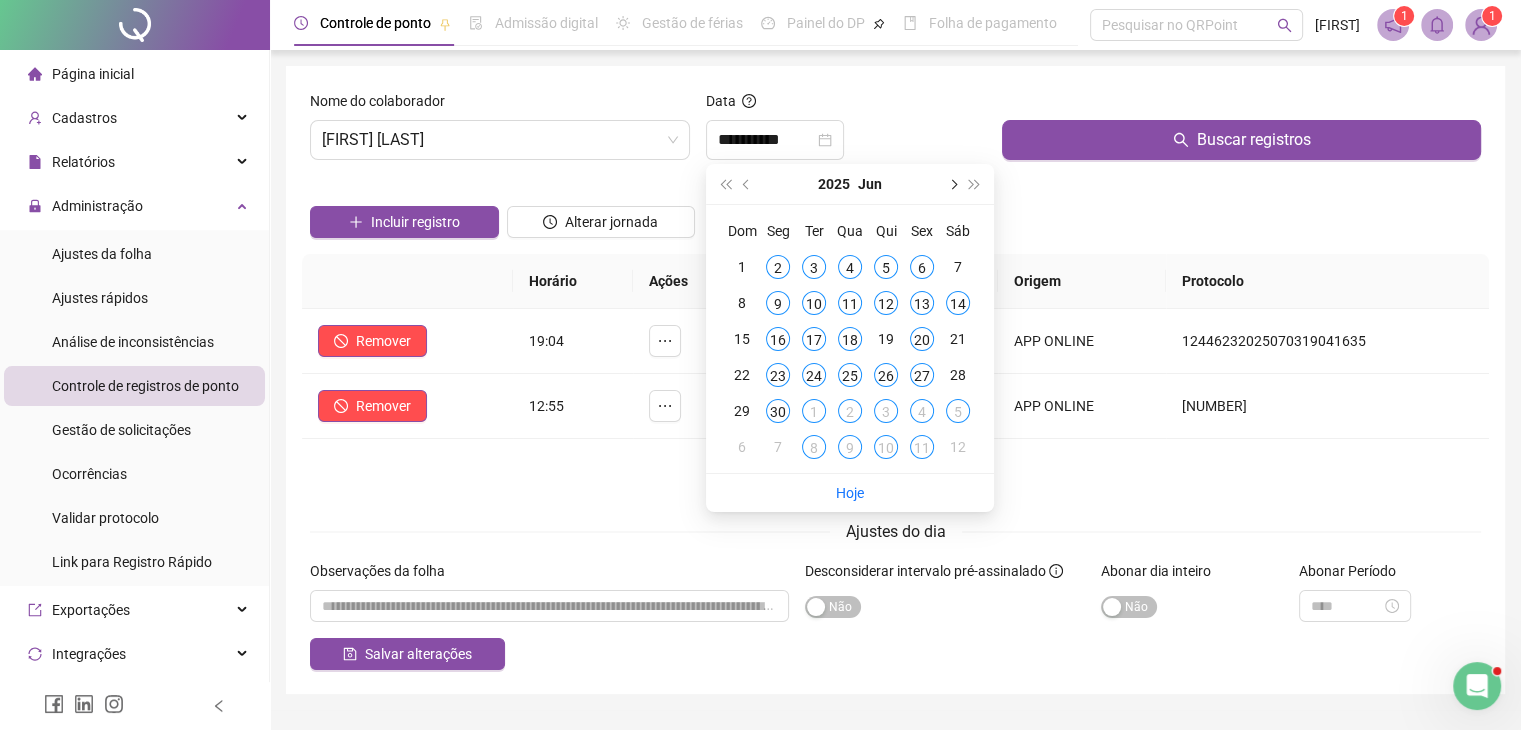 click at bounding box center (952, 184) 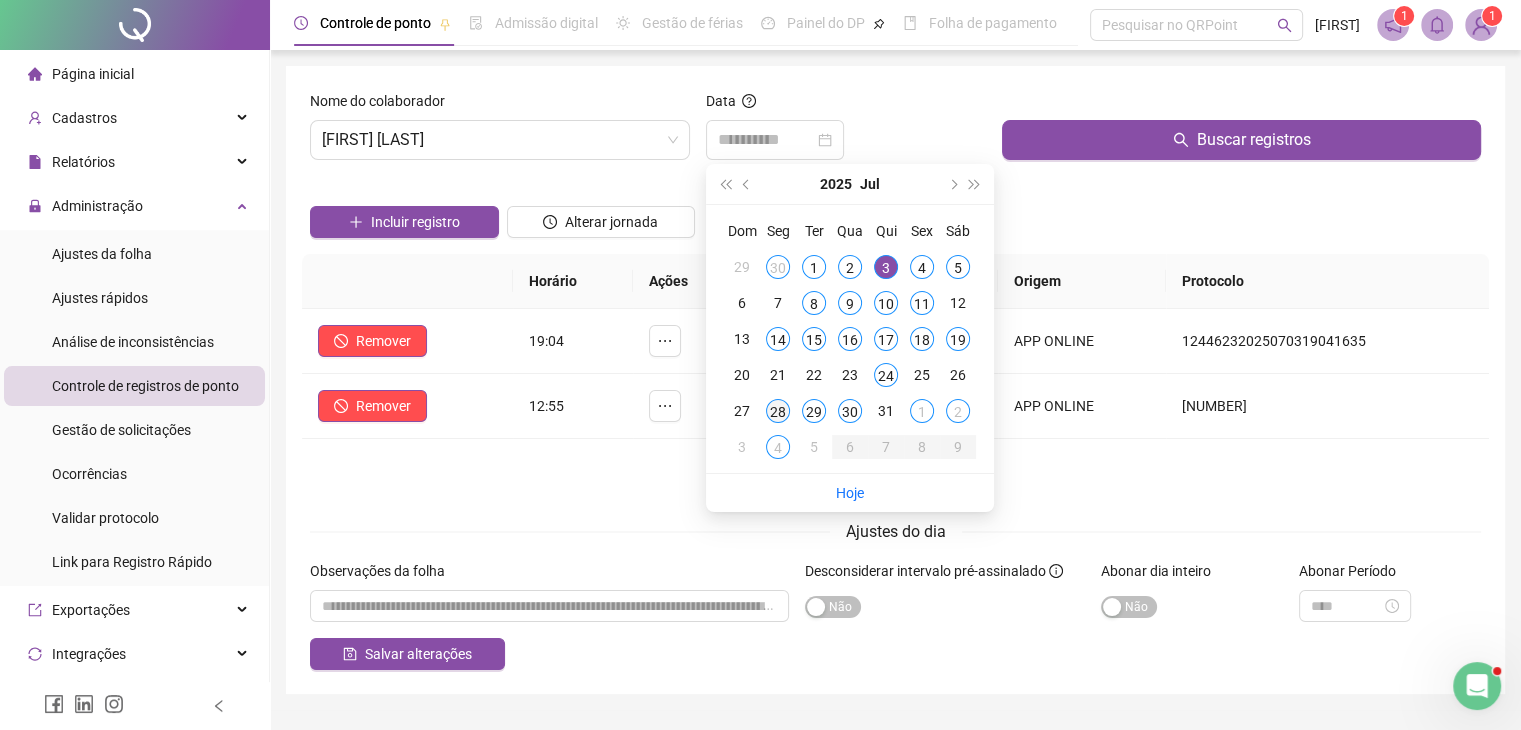 click on "28" at bounding box center [778, 411] 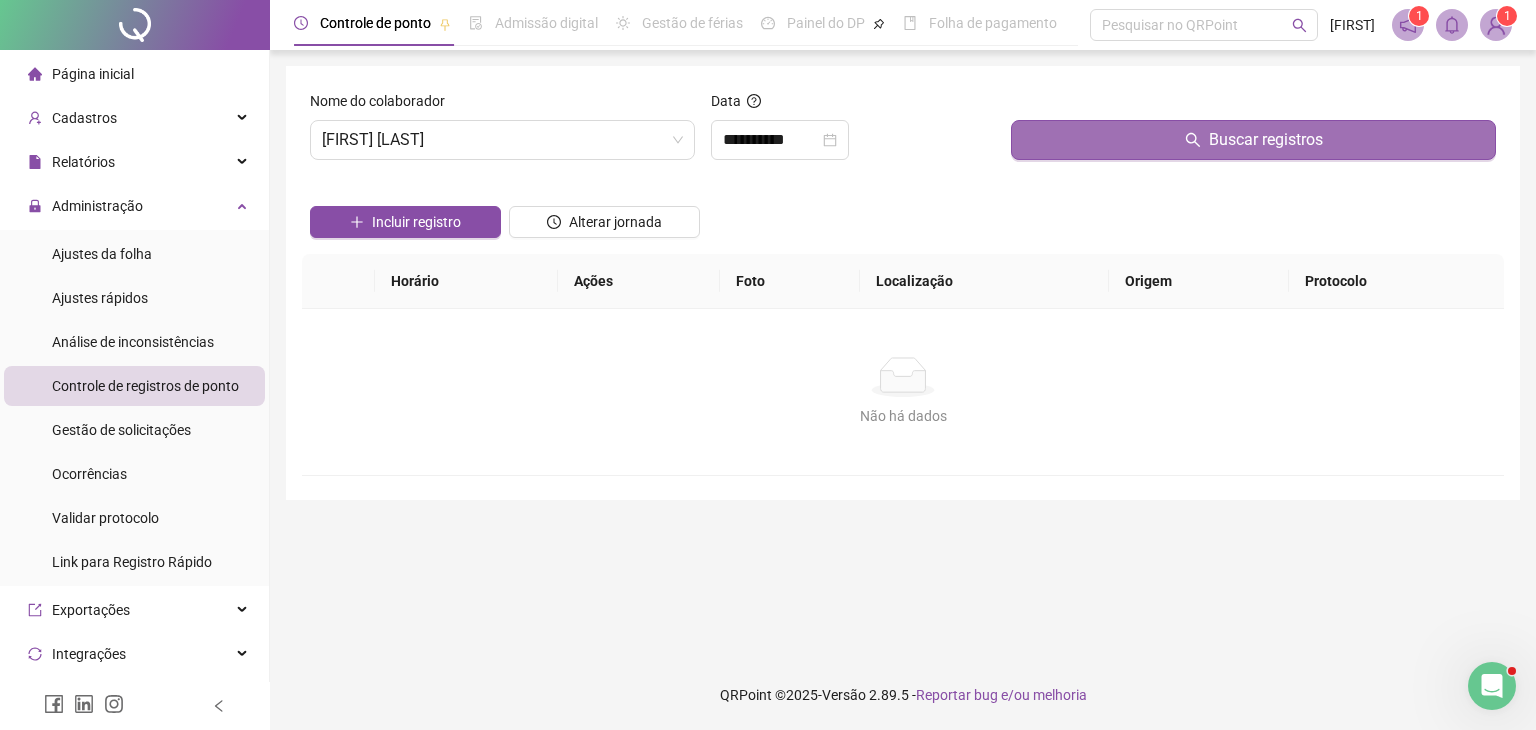 click on "Buscar registros" at bounding box center (1253, 140) 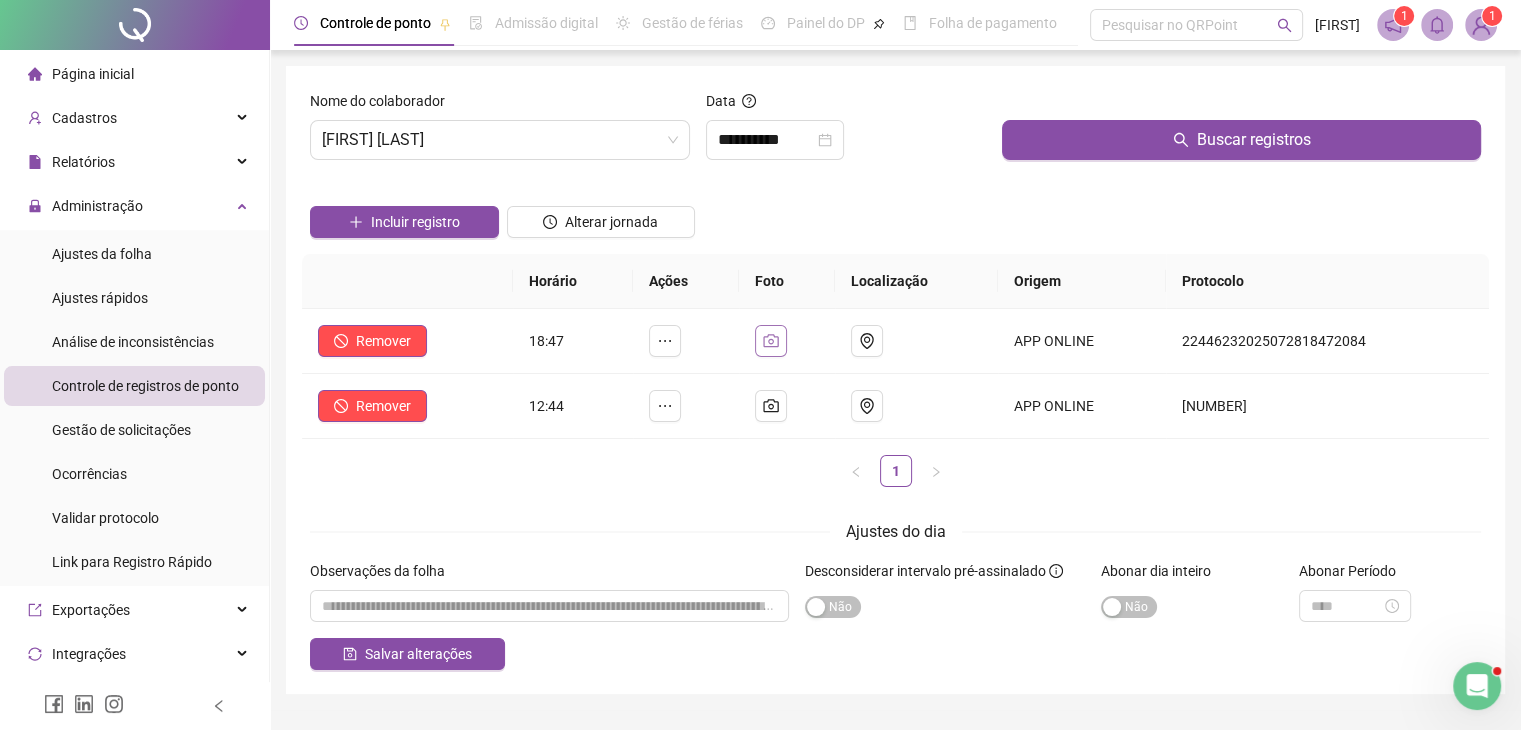 click at bounding box center (771, 341) 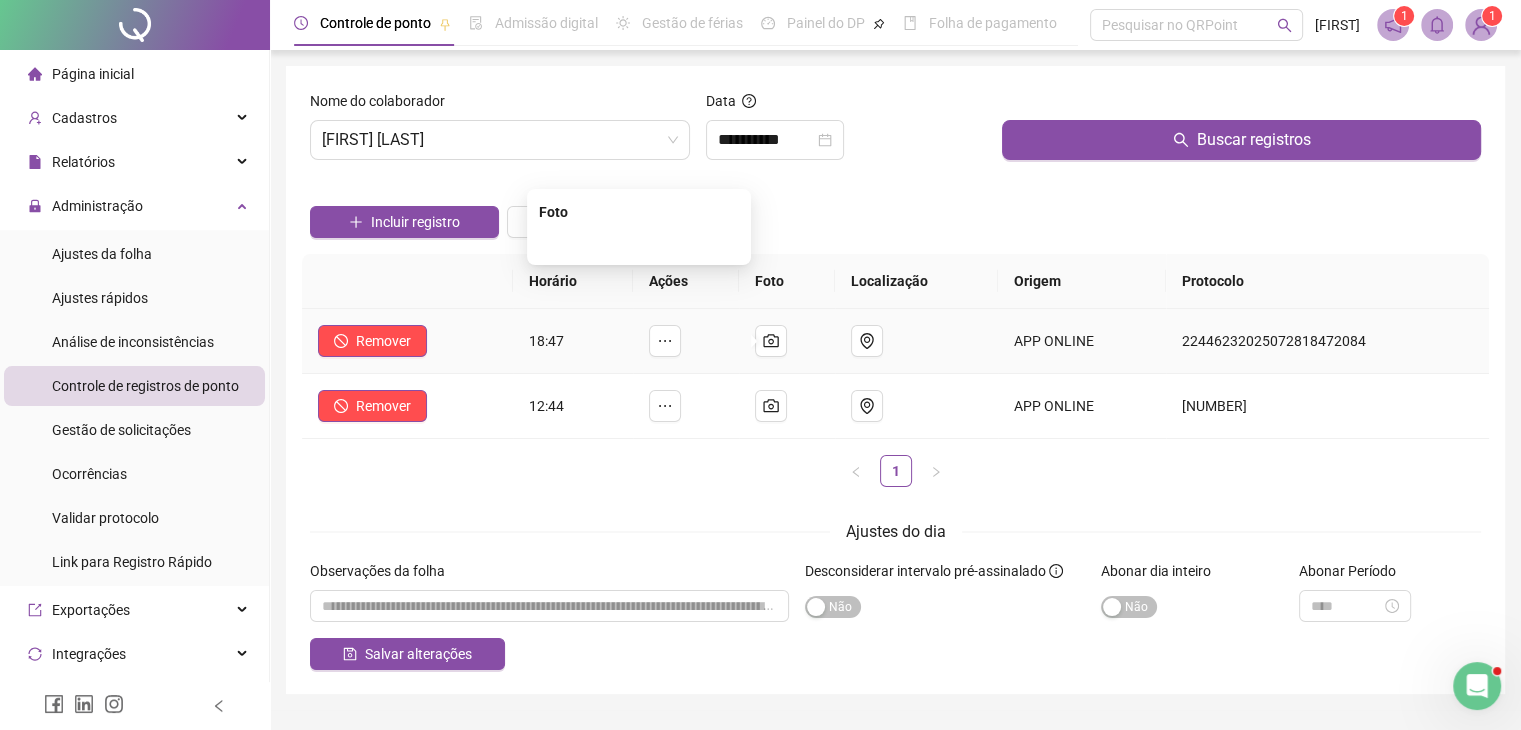 click at bounding box center (639, 243) 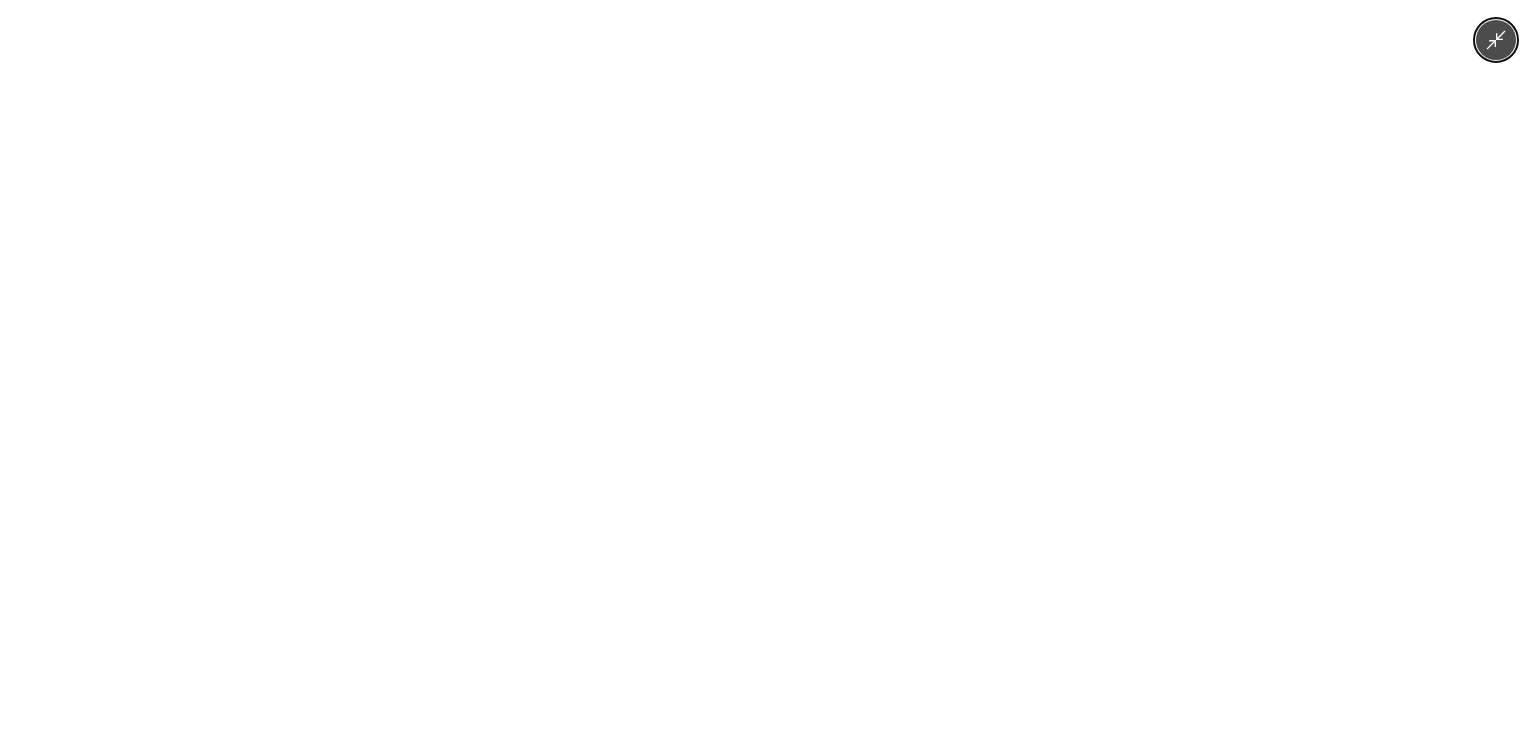 click at bounding box center (767, 365) 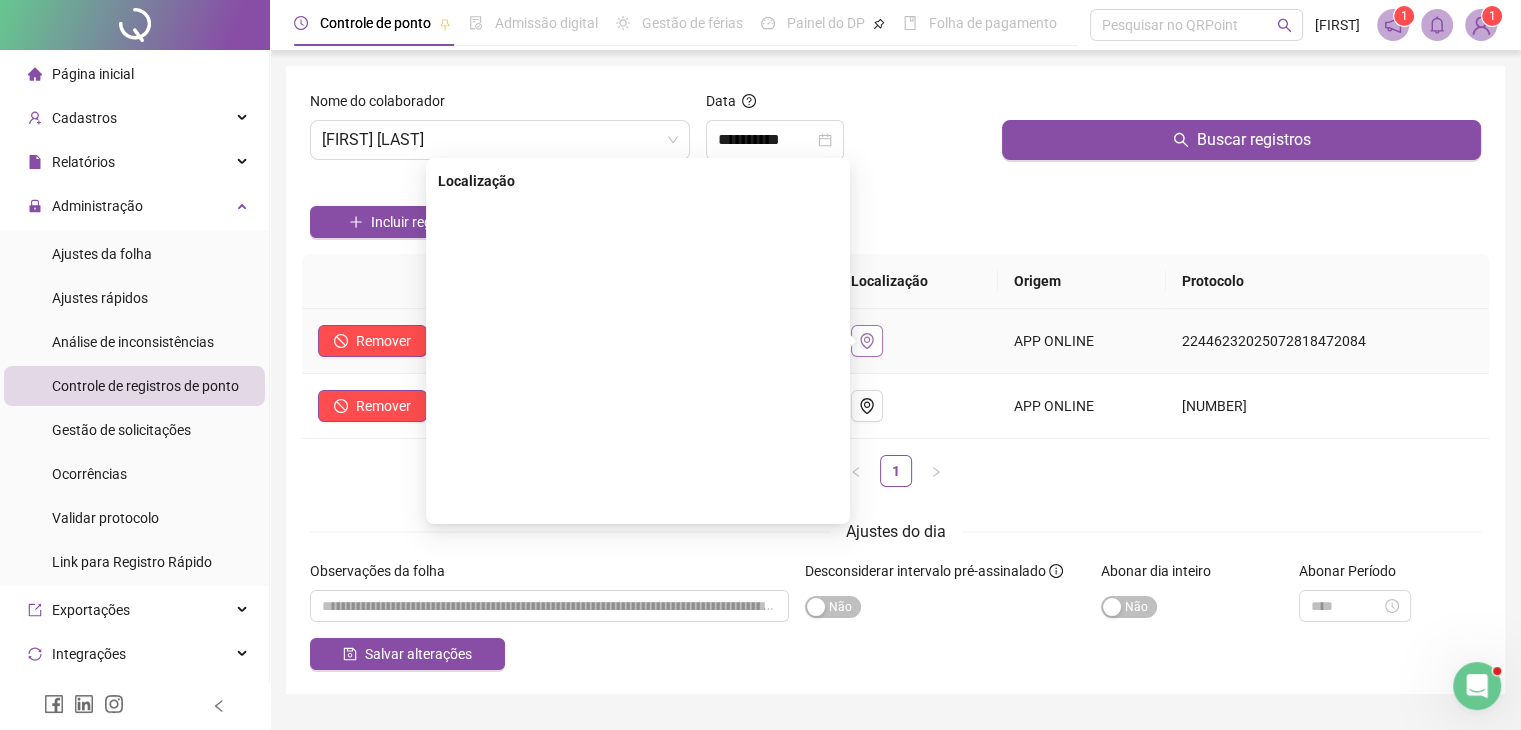 click 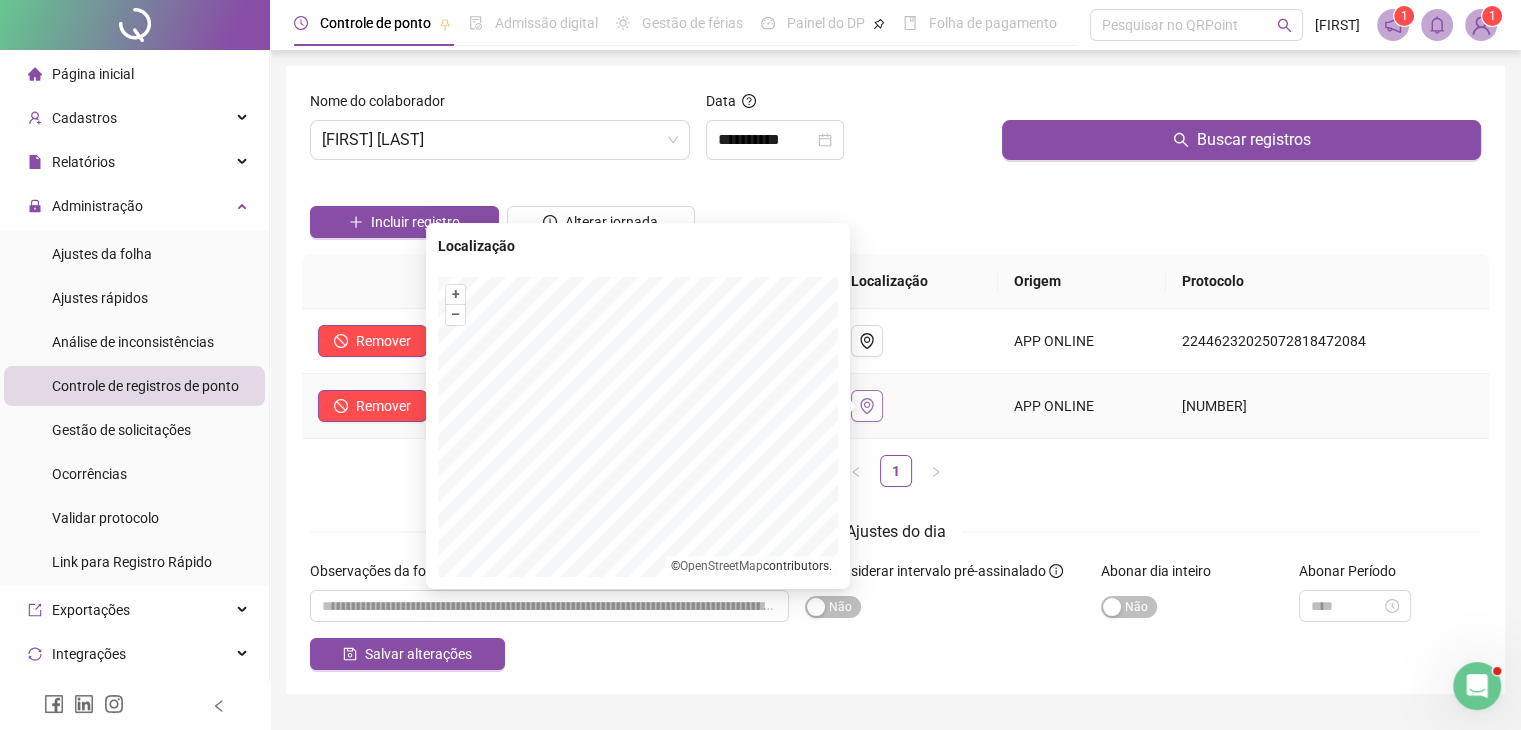 click at bounding box center [867, 406] 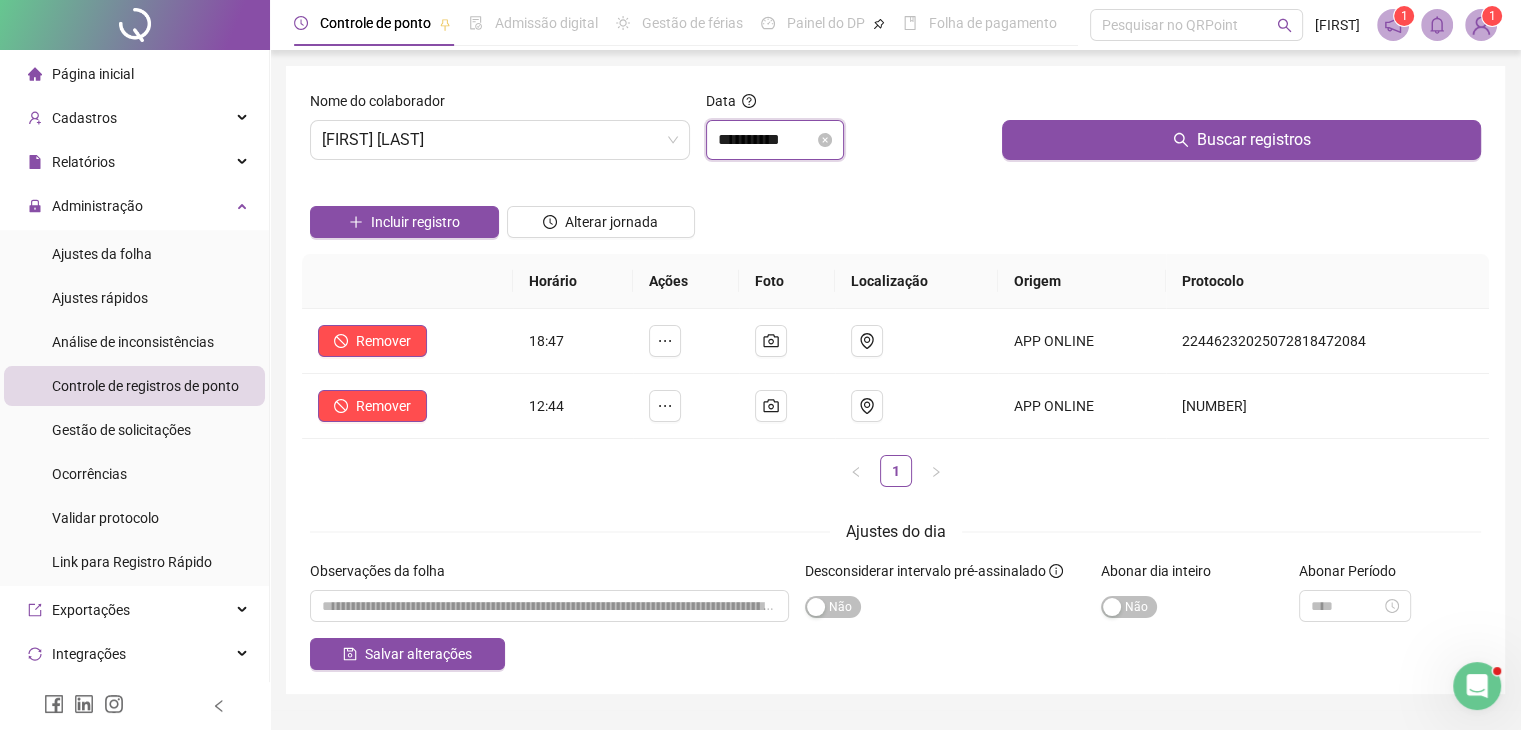click on "**********" at bounding box center [766, 140] 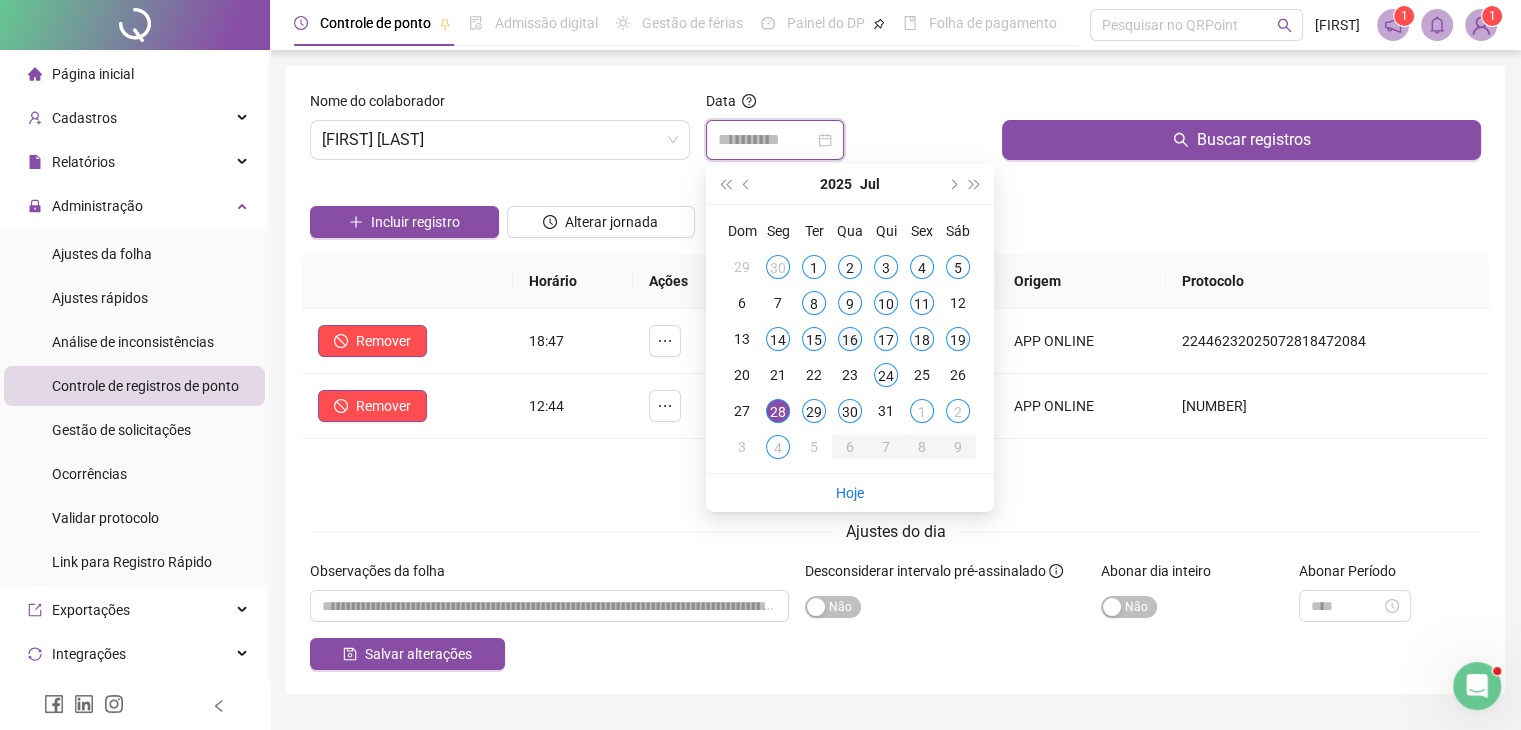 type on "**********" 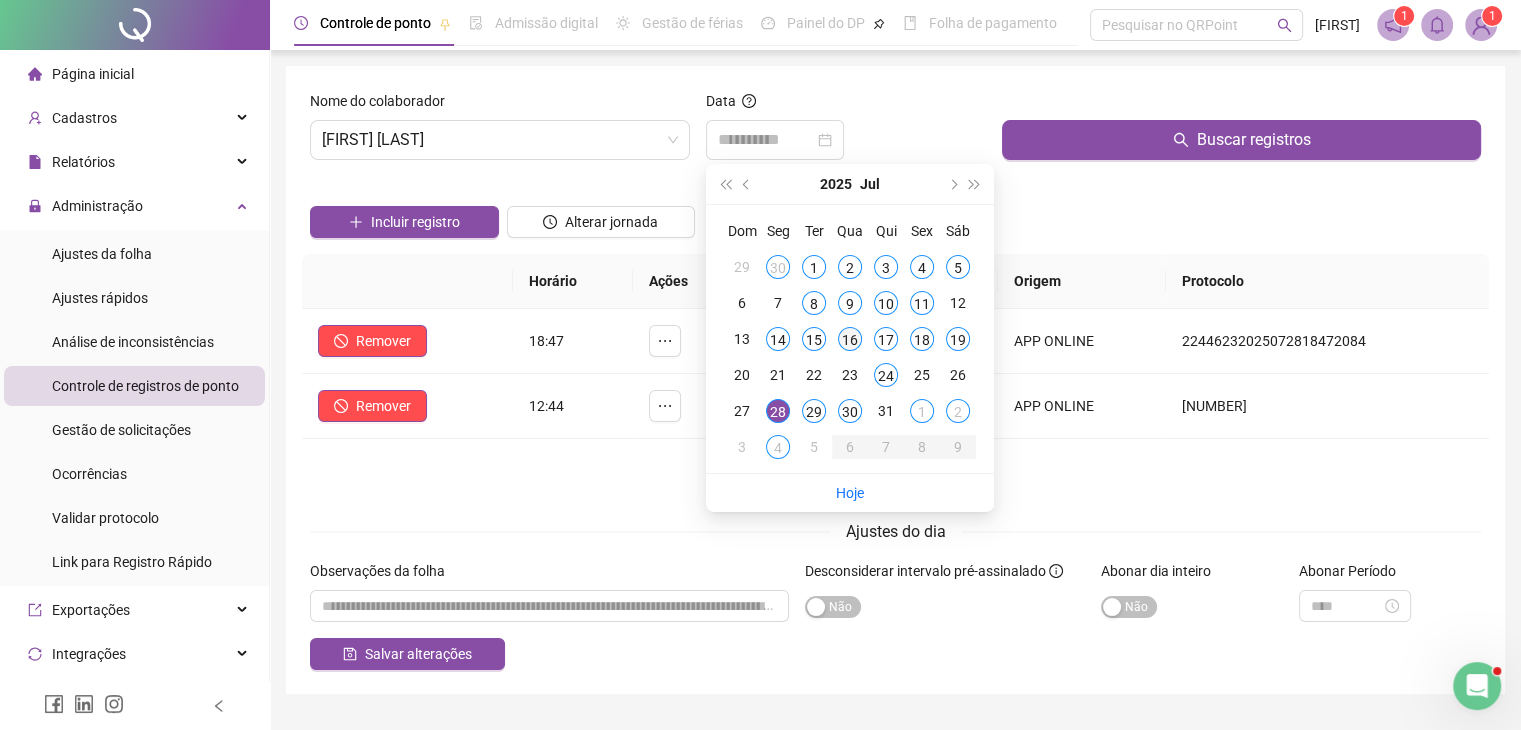 click on "16" at bounding box center (850, 339) 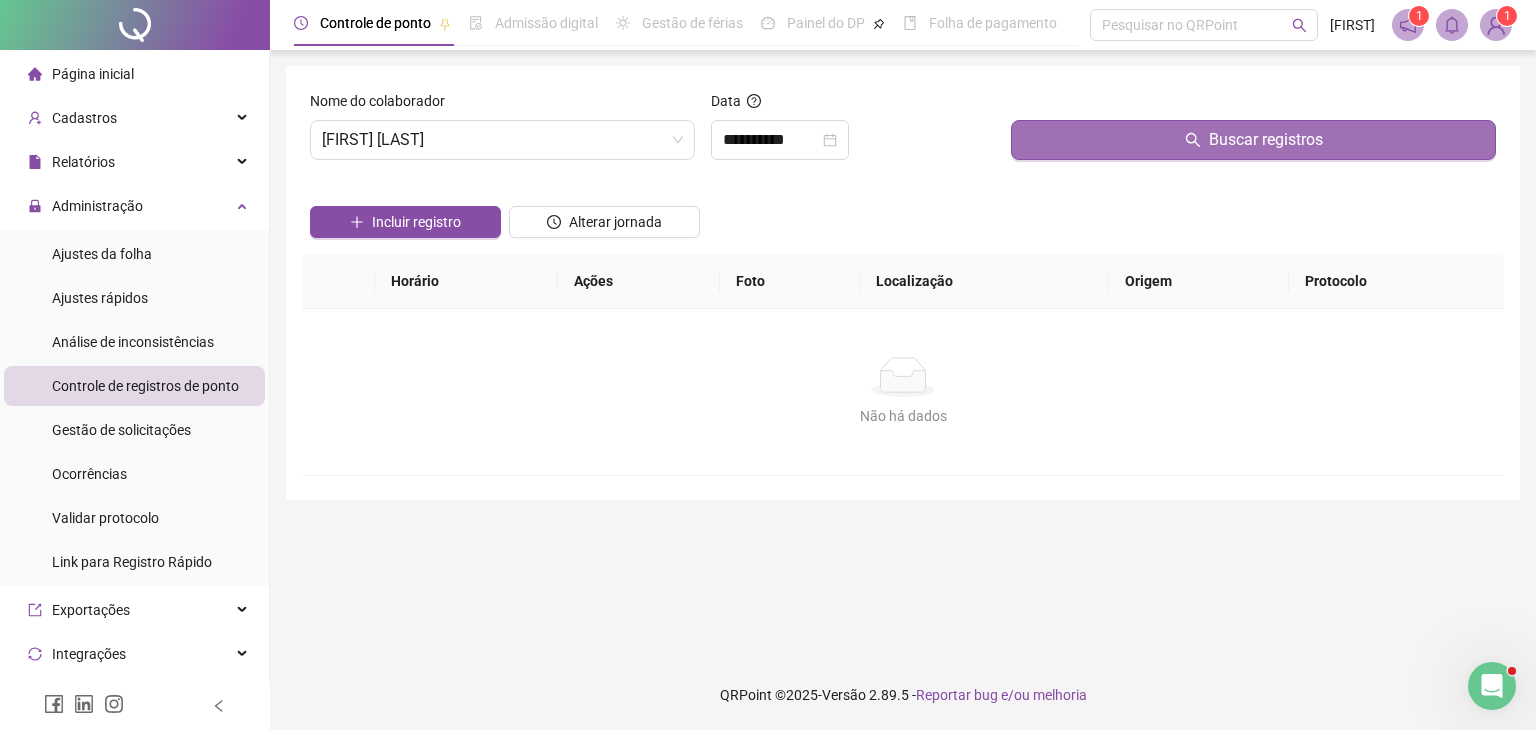 click on "Buscar registros" at bounding box center [1253, 140] 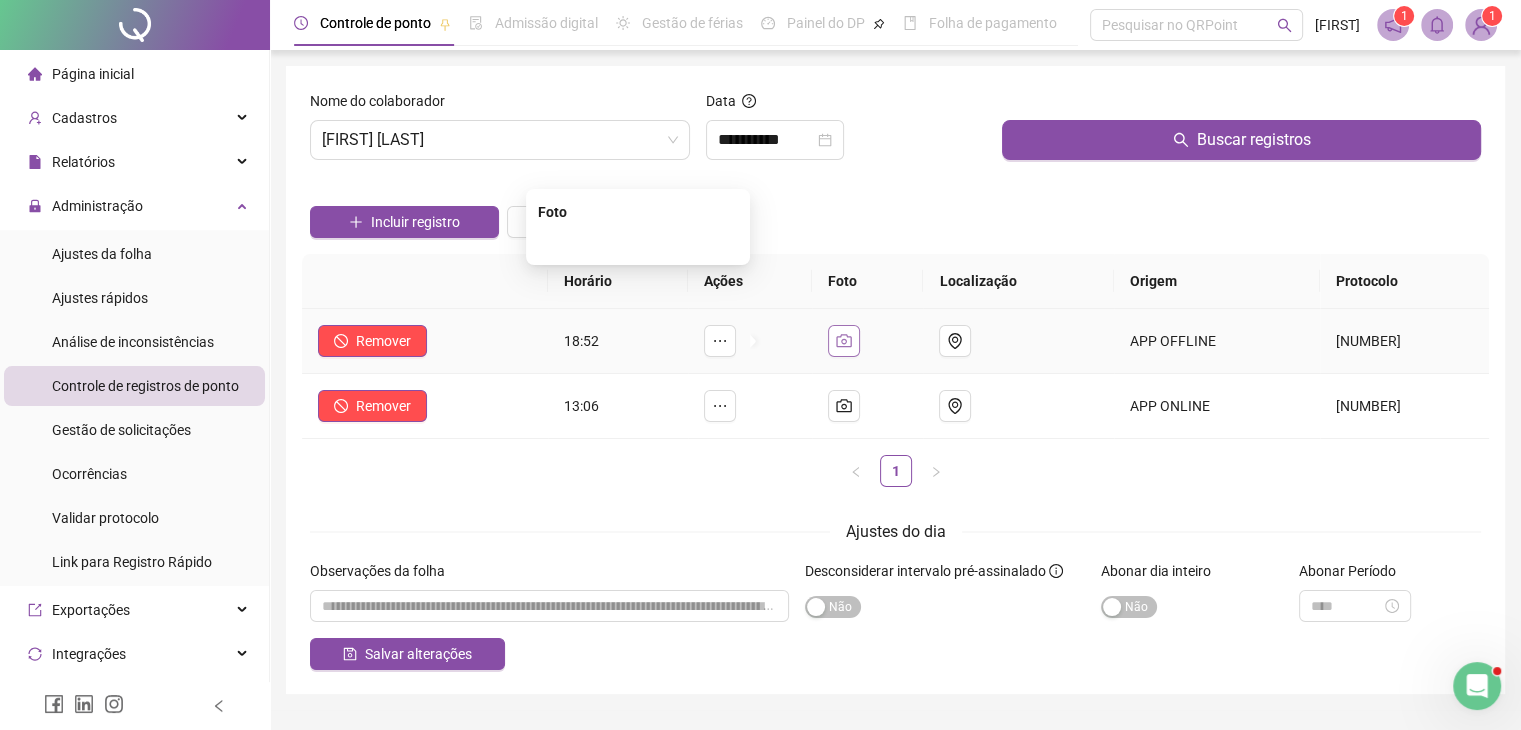 click 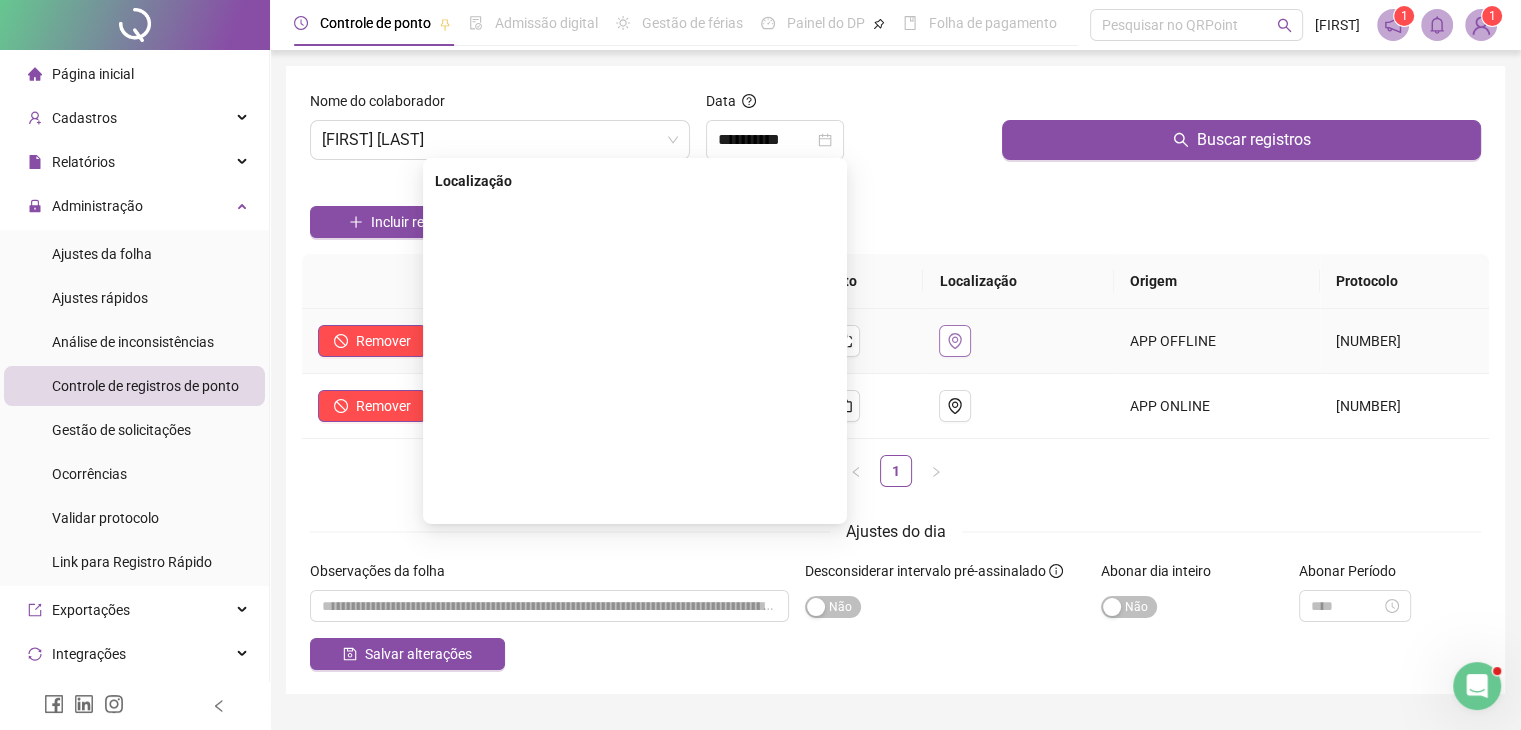 click 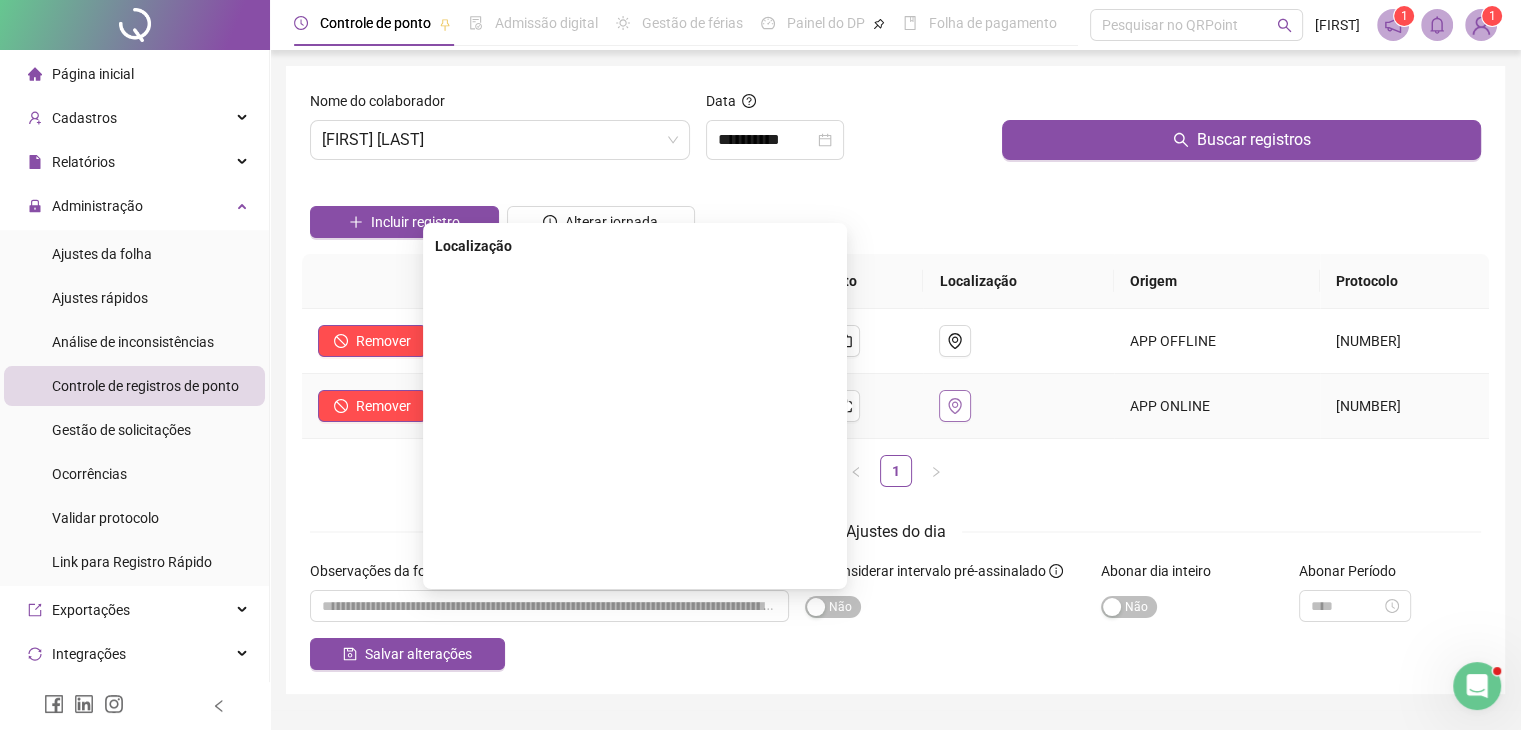 click 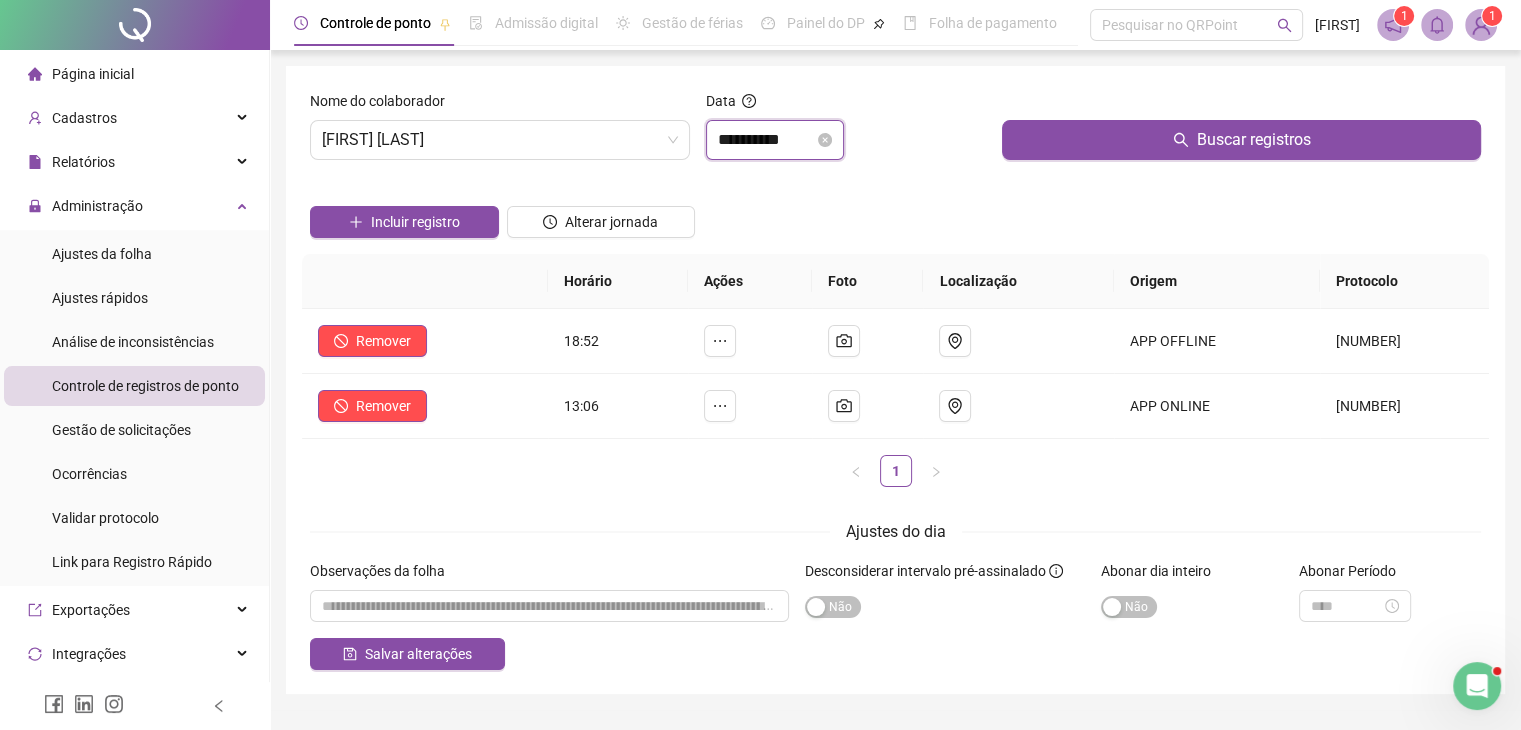 click on "**********" at bounding box center [766, 140] 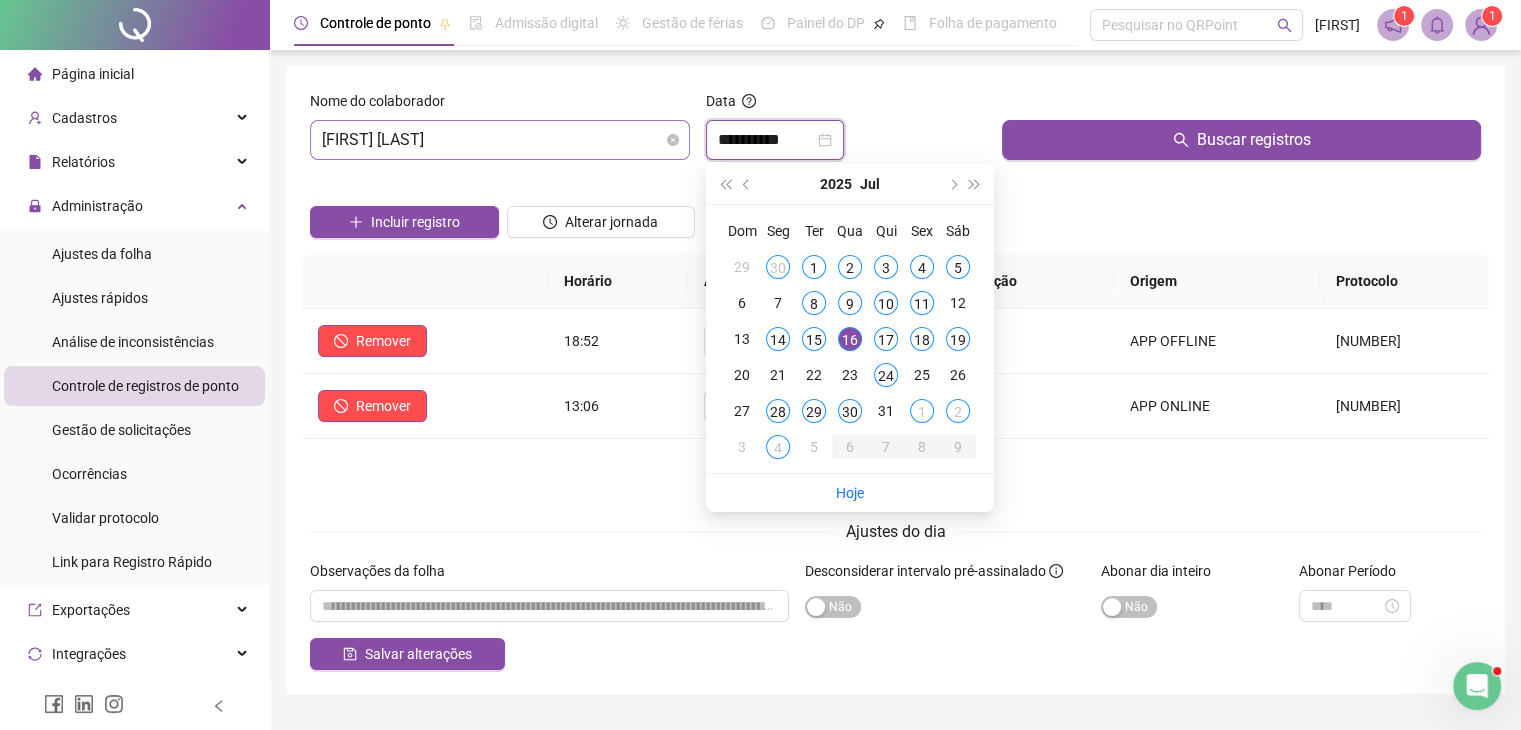 click on "[FIRST] [LAST]" at bounding box center [500, 140] 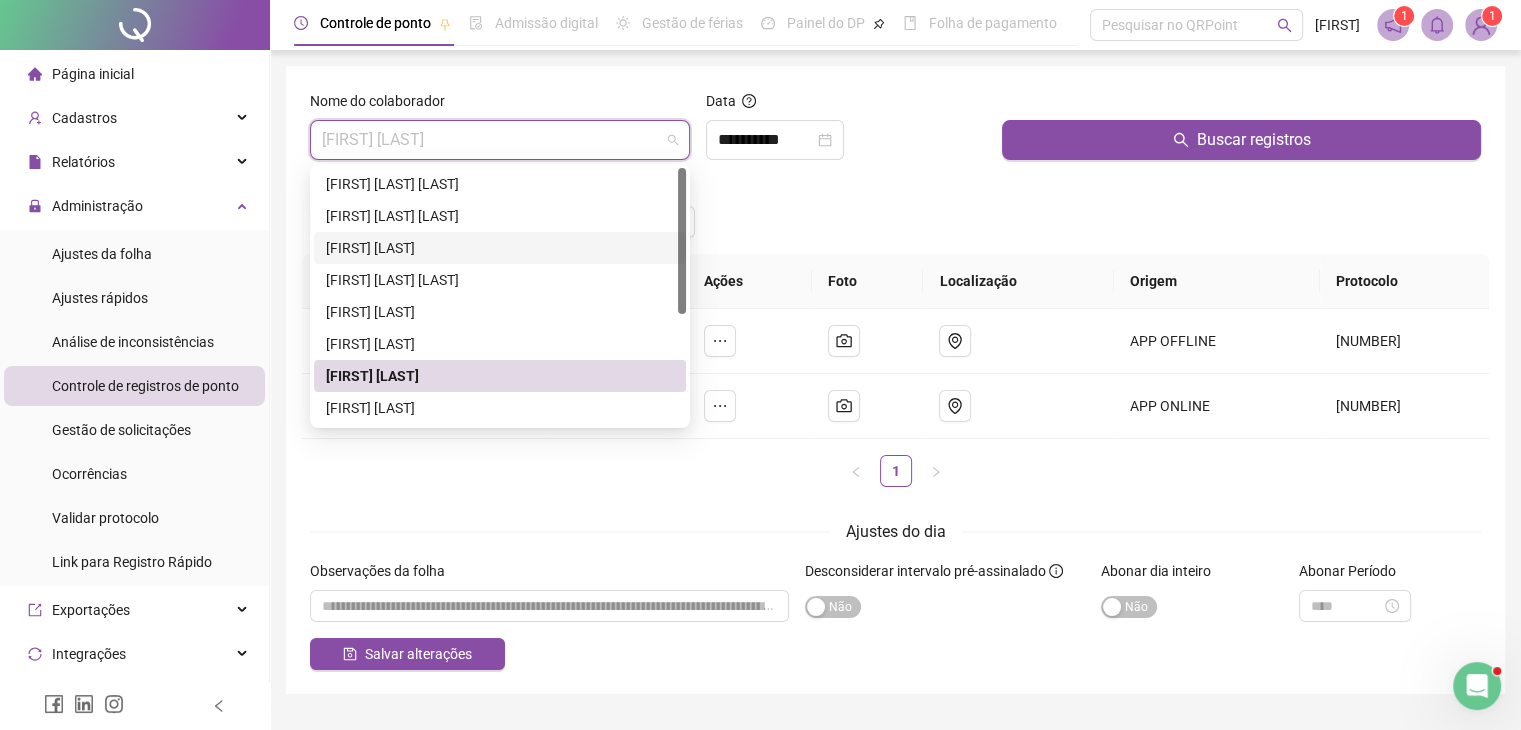 click on "[FIRST] [LAST]" at bounding box center [500, 248] 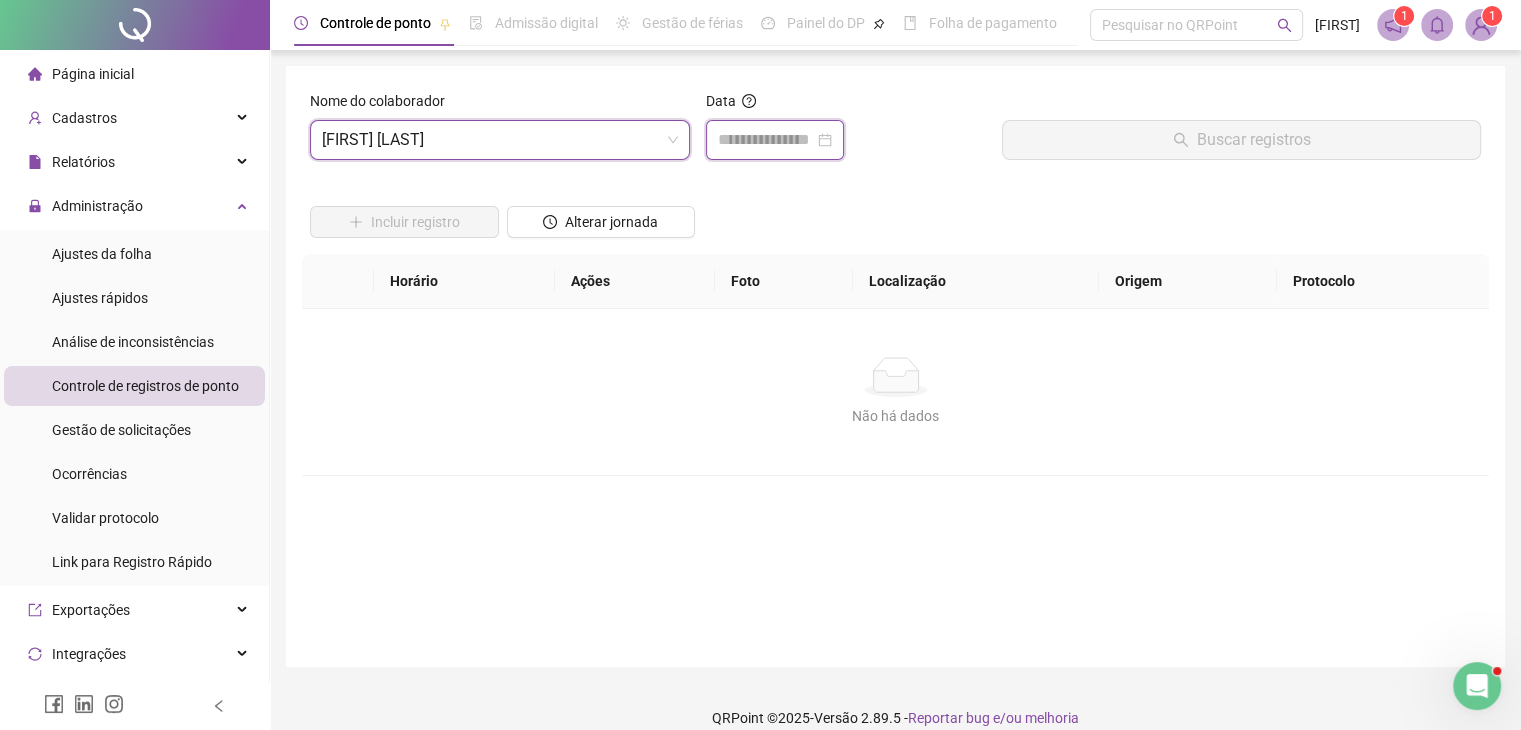 click at bounding box center [766, 140] 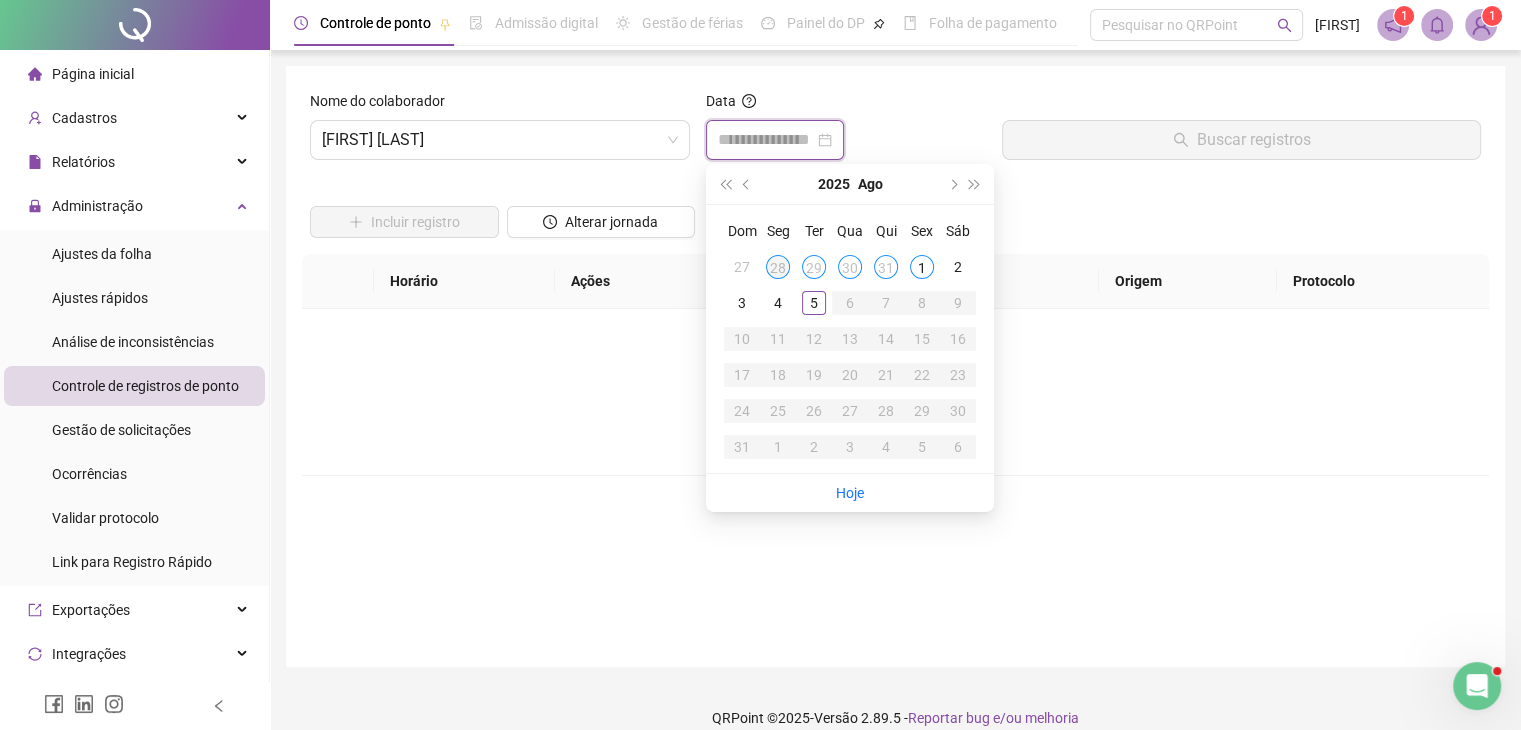 type on "**********" 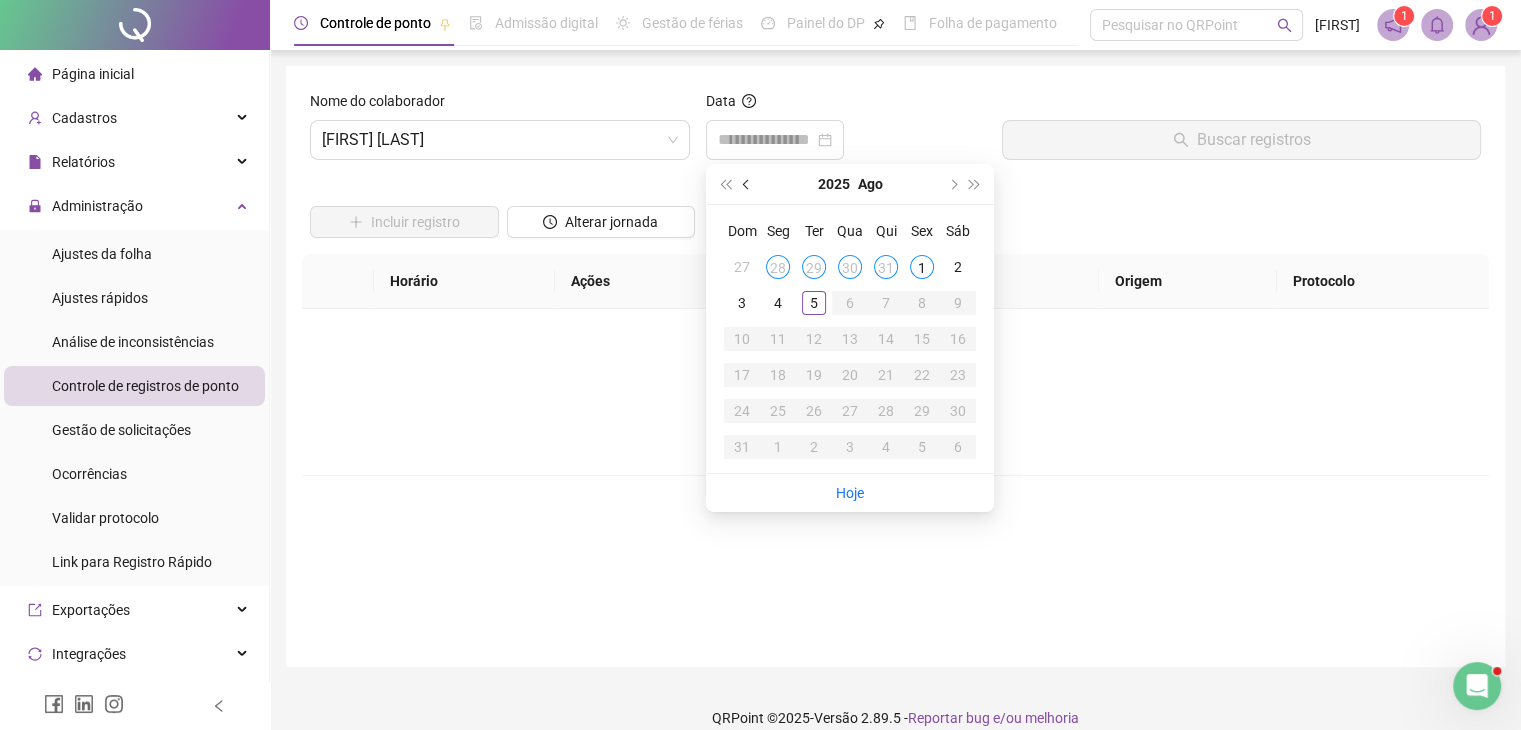 click at bounding box center (748, 184) 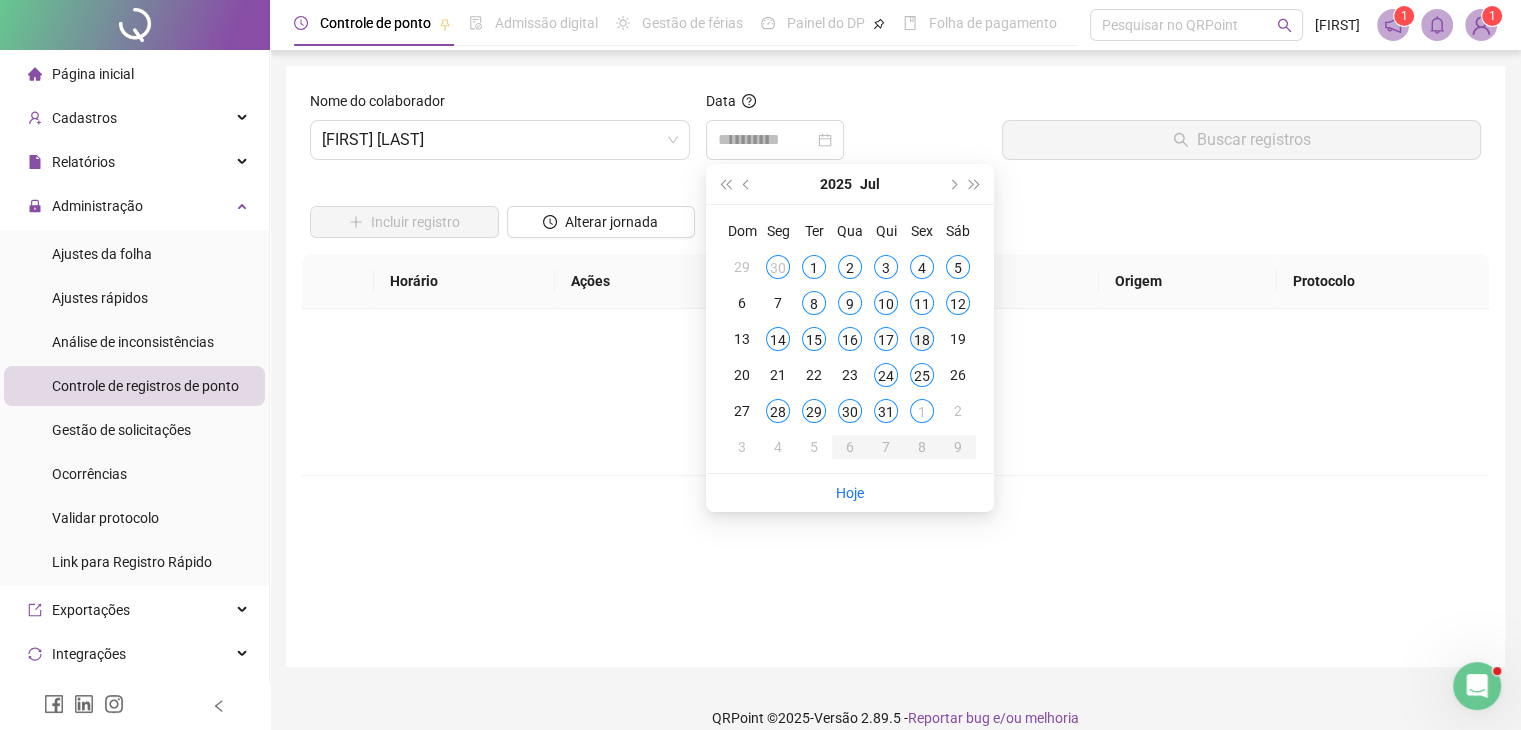 type on "**********" 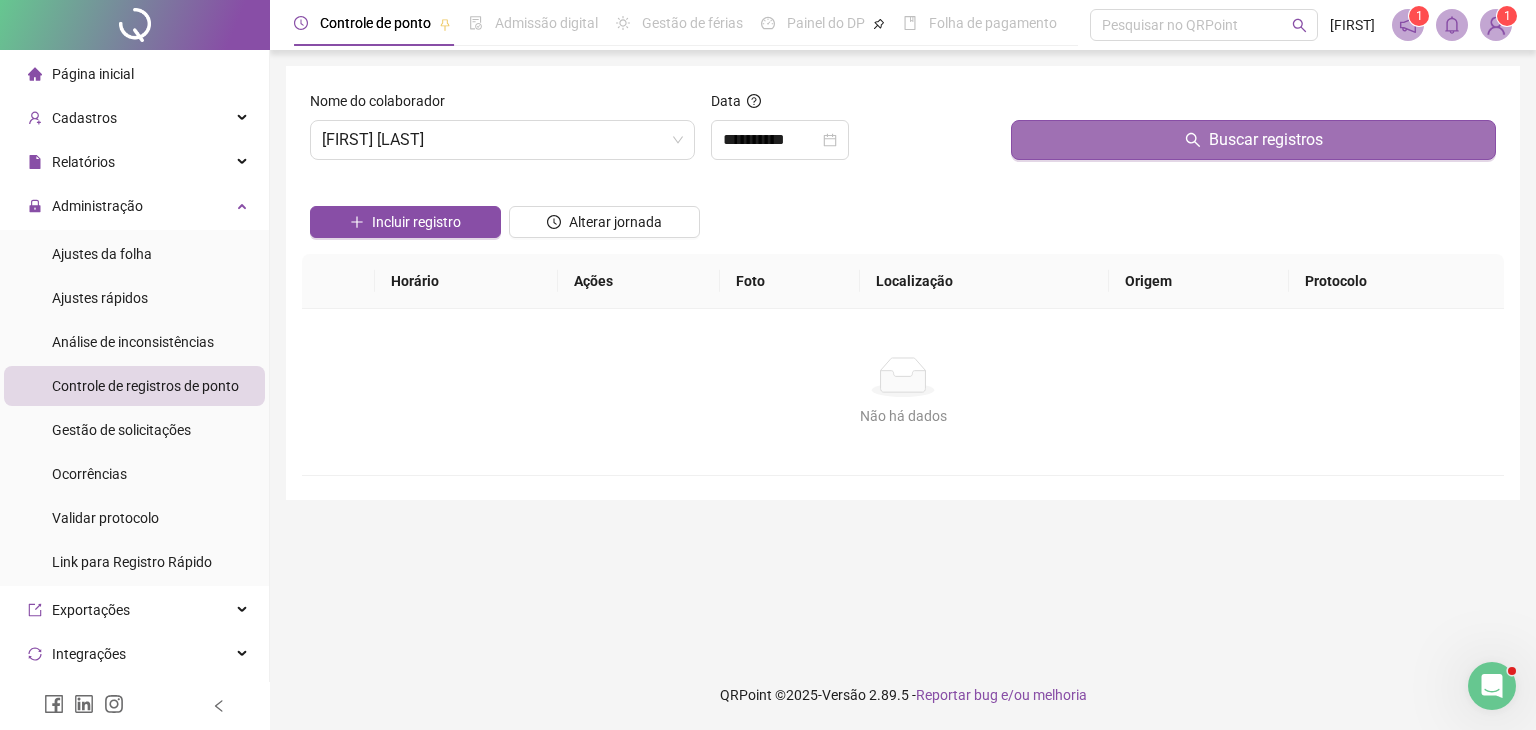 click on "Buscar registros" at bounding box center [1253, 140] 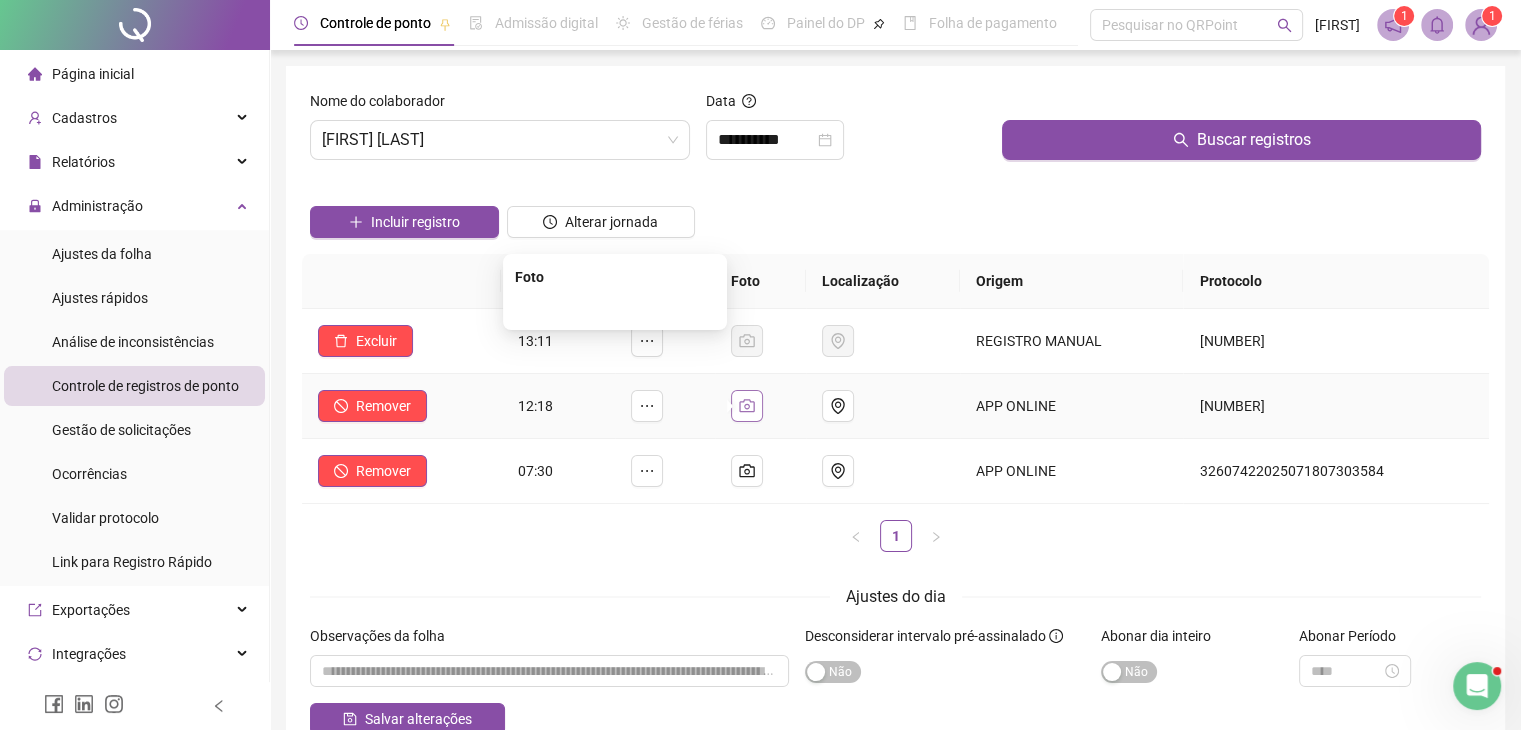 click 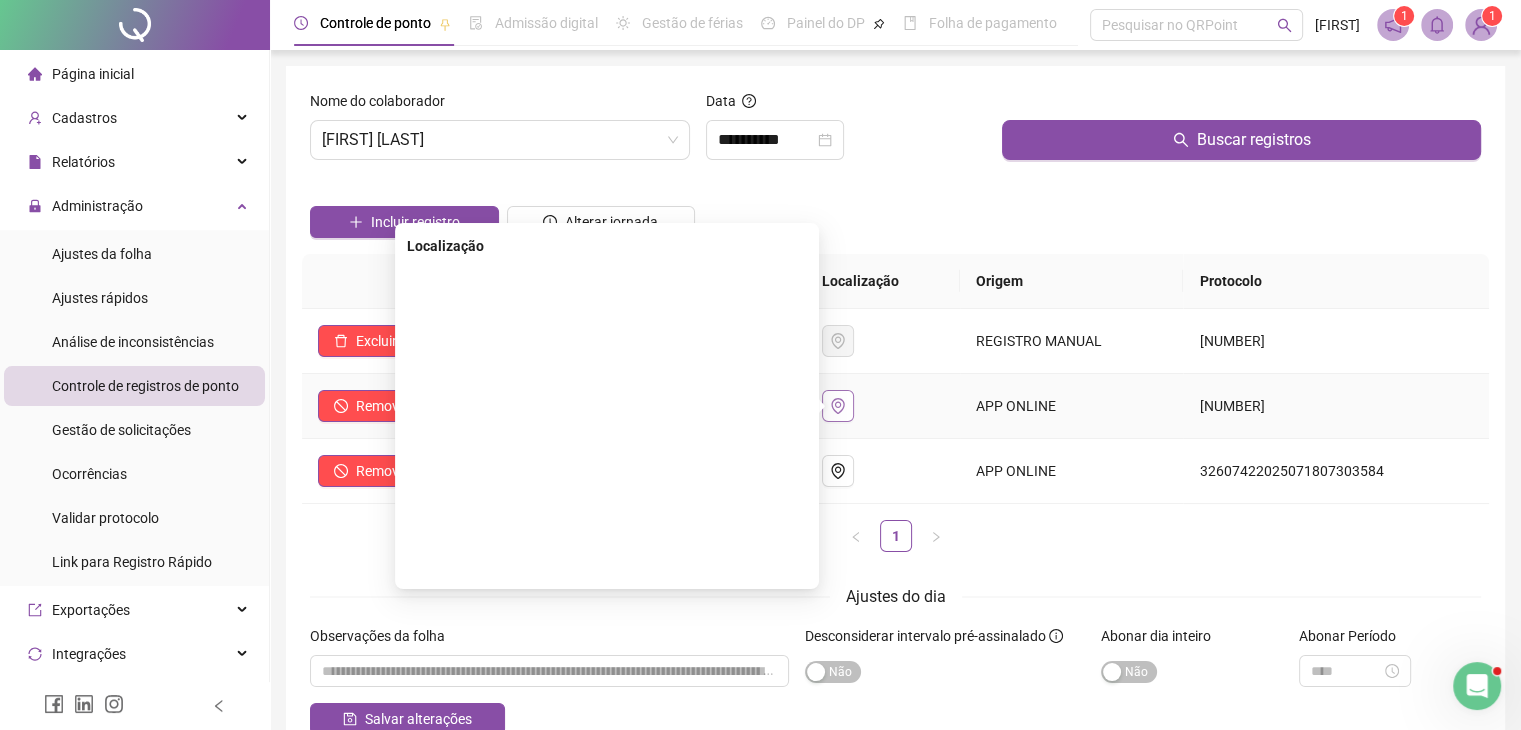 click 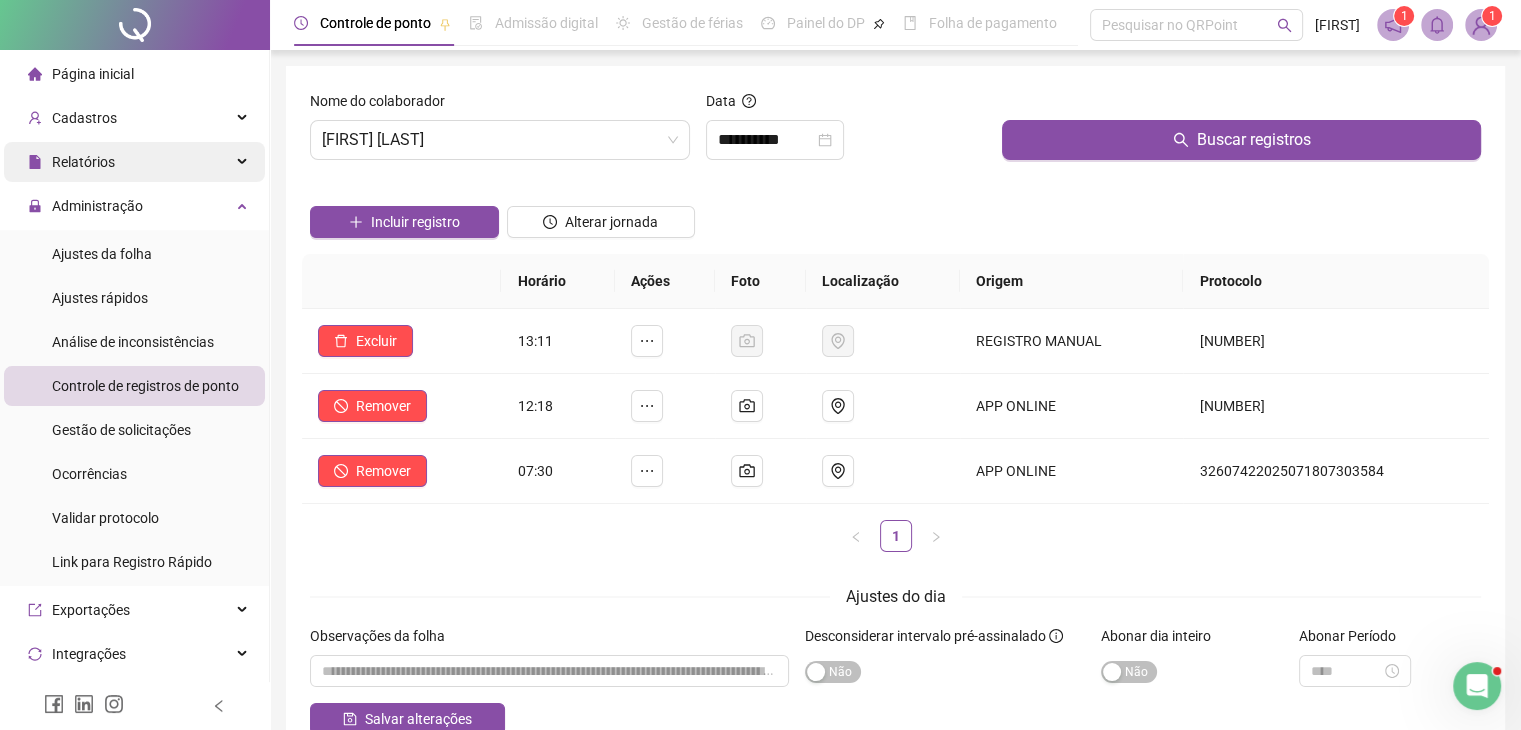 click on "Relatórios" at bounding box center (134, 162) 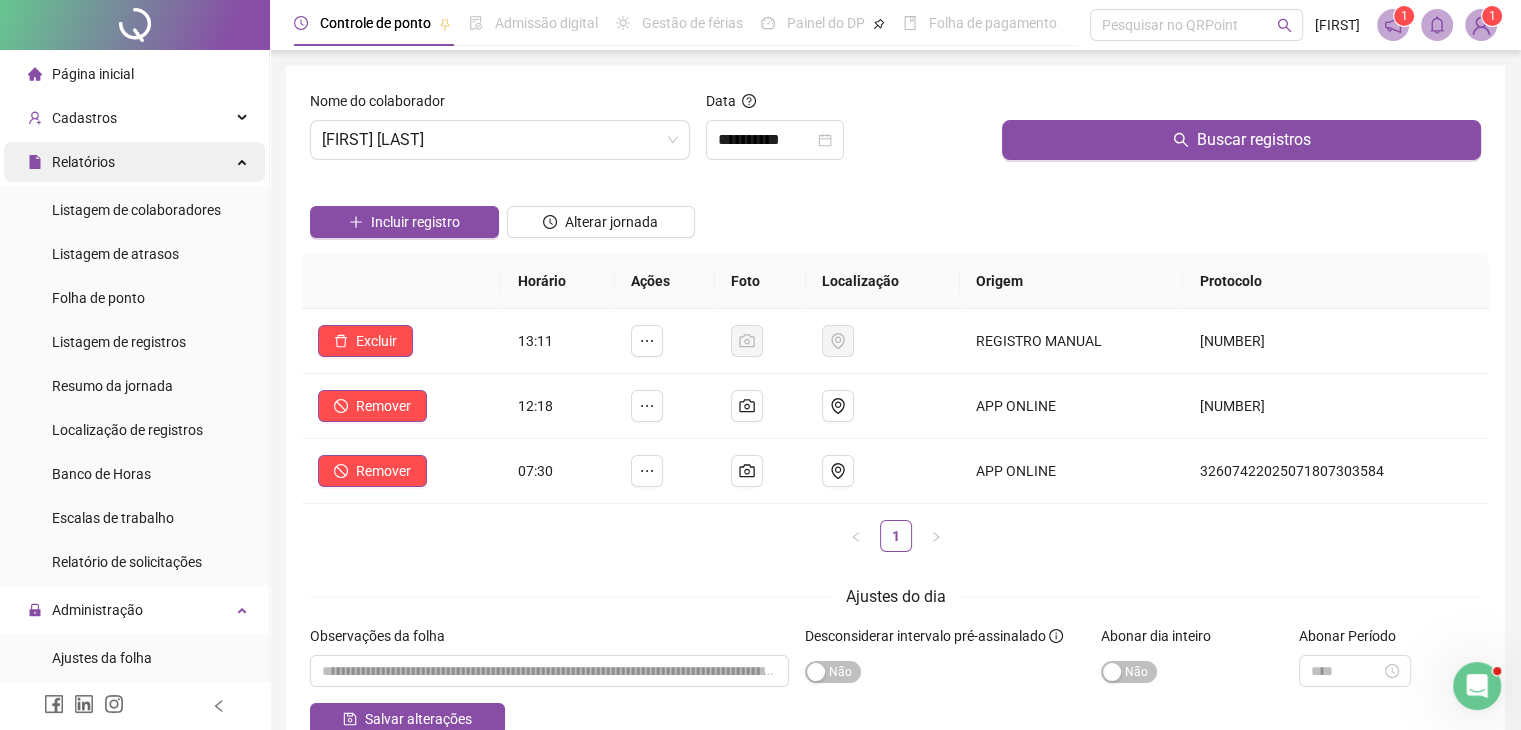 click on "Relatórios" at bounding box center [83, 162] 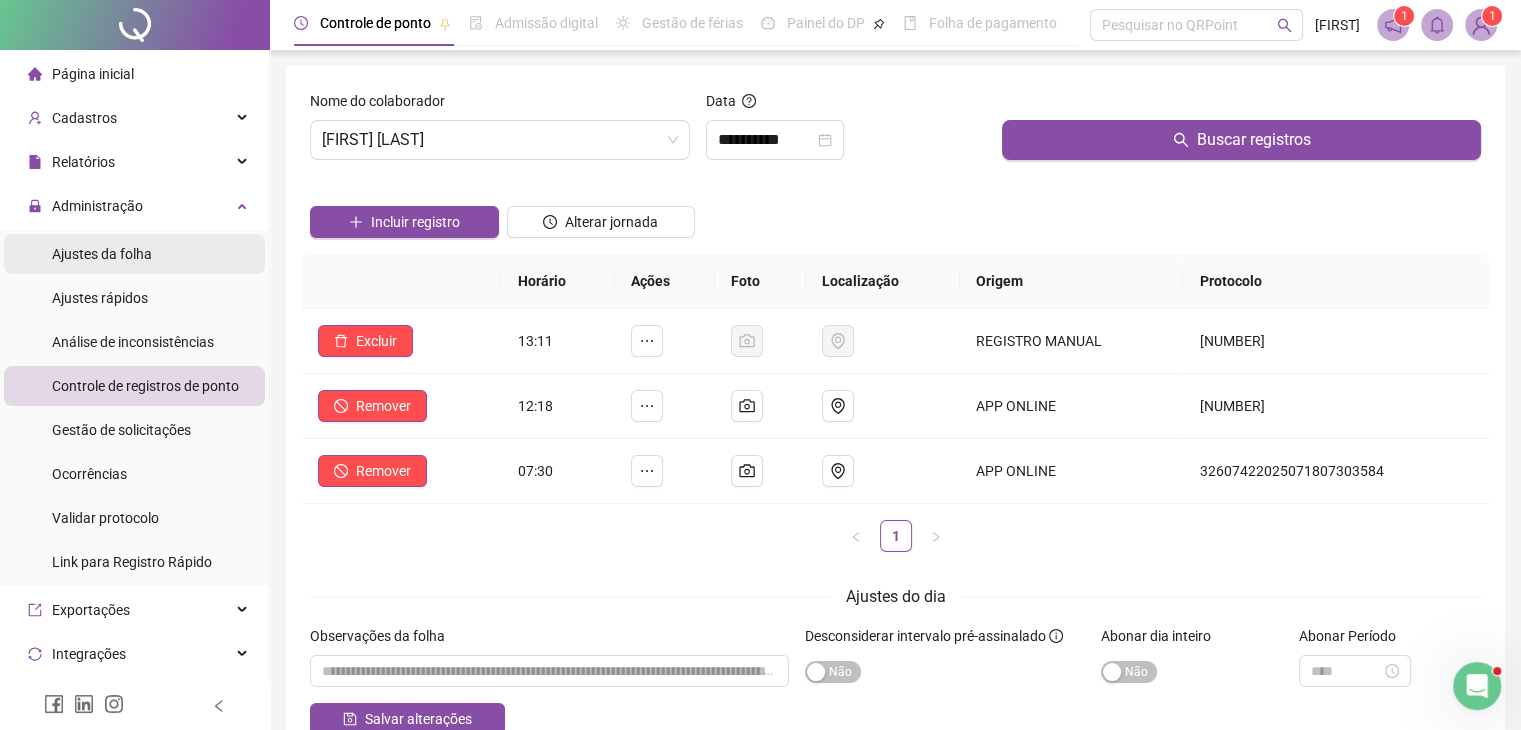 click on "Ajustes da folha" at bounding box center (134, 254) 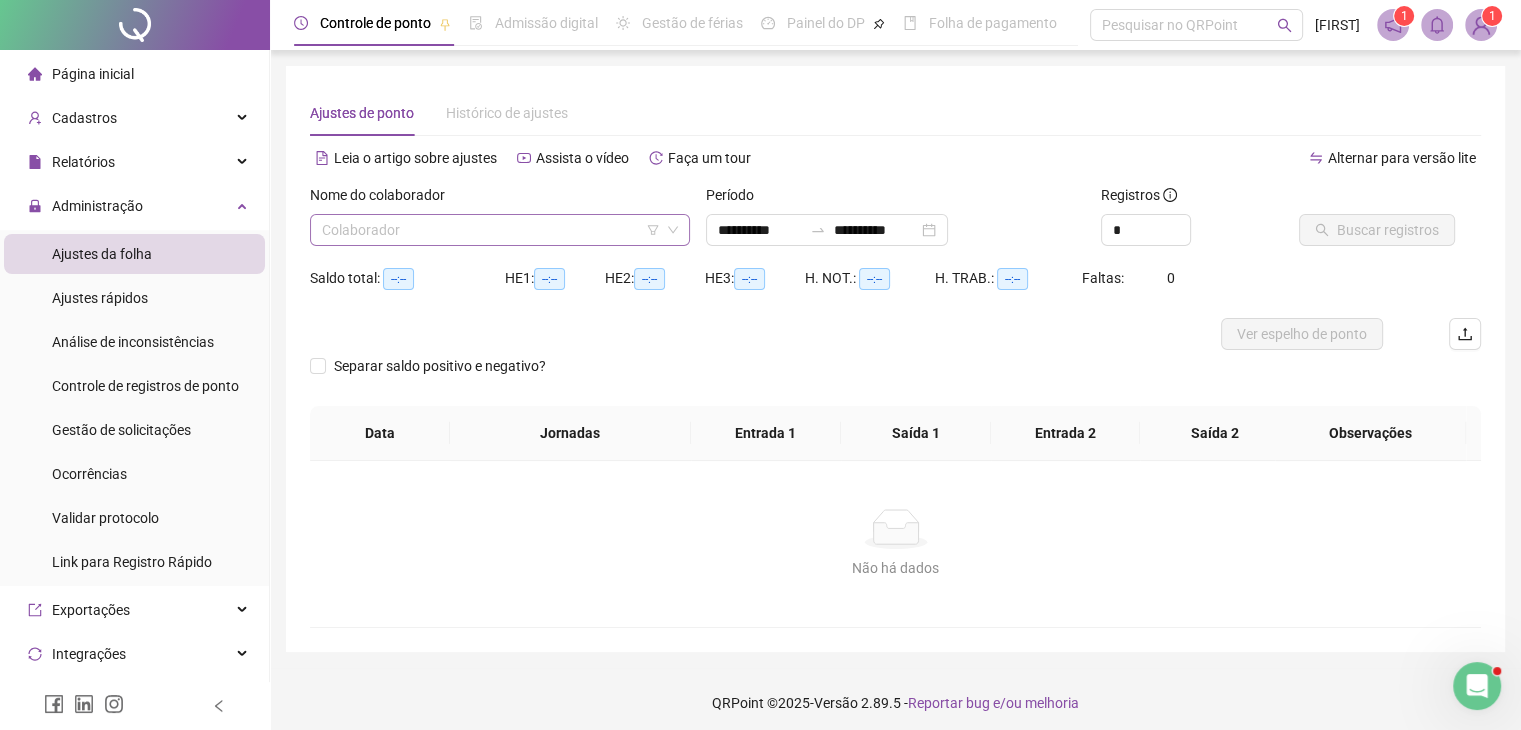 click at bounding box center (491, 230) 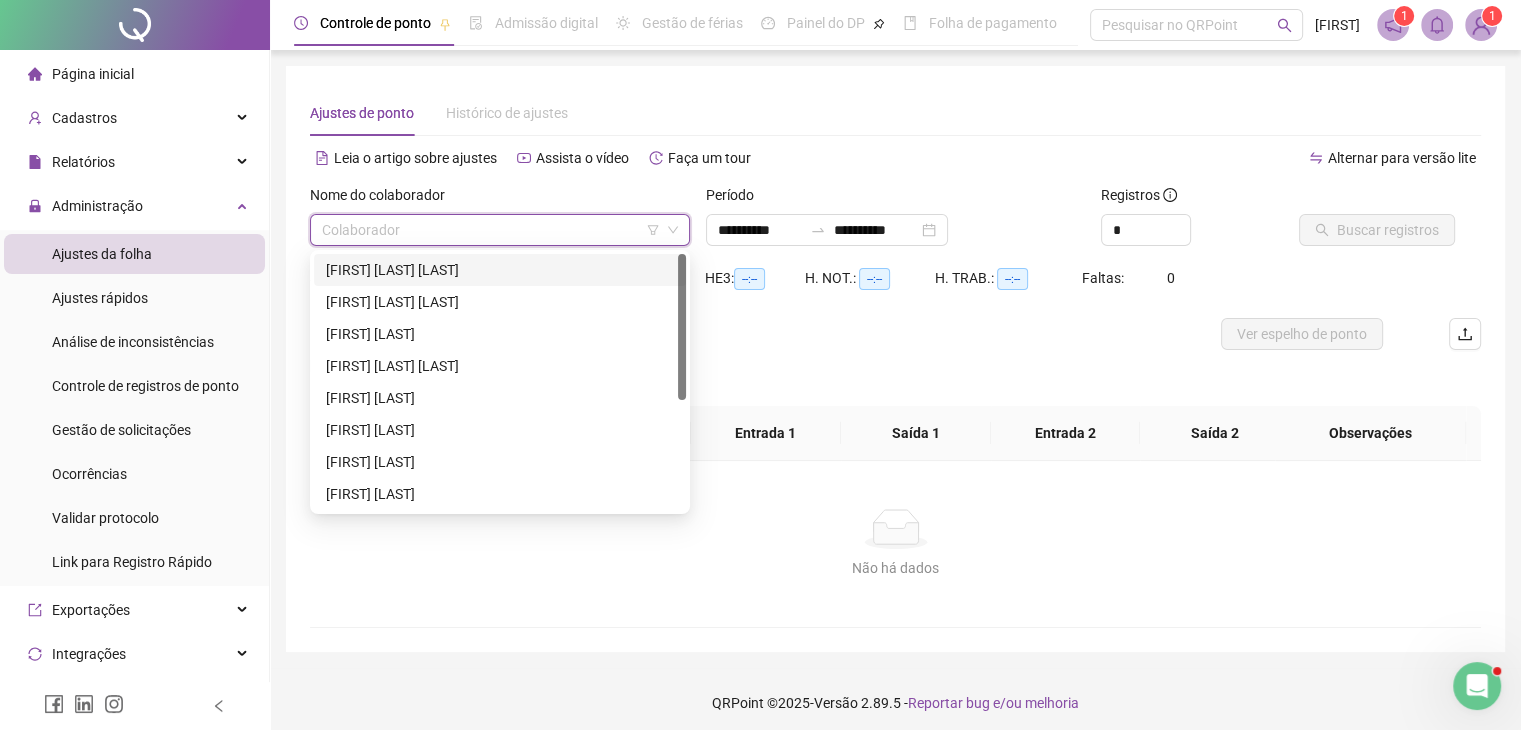 click on "[FIRST] [LAST] [LAST]" at bounding box center (500, 270) 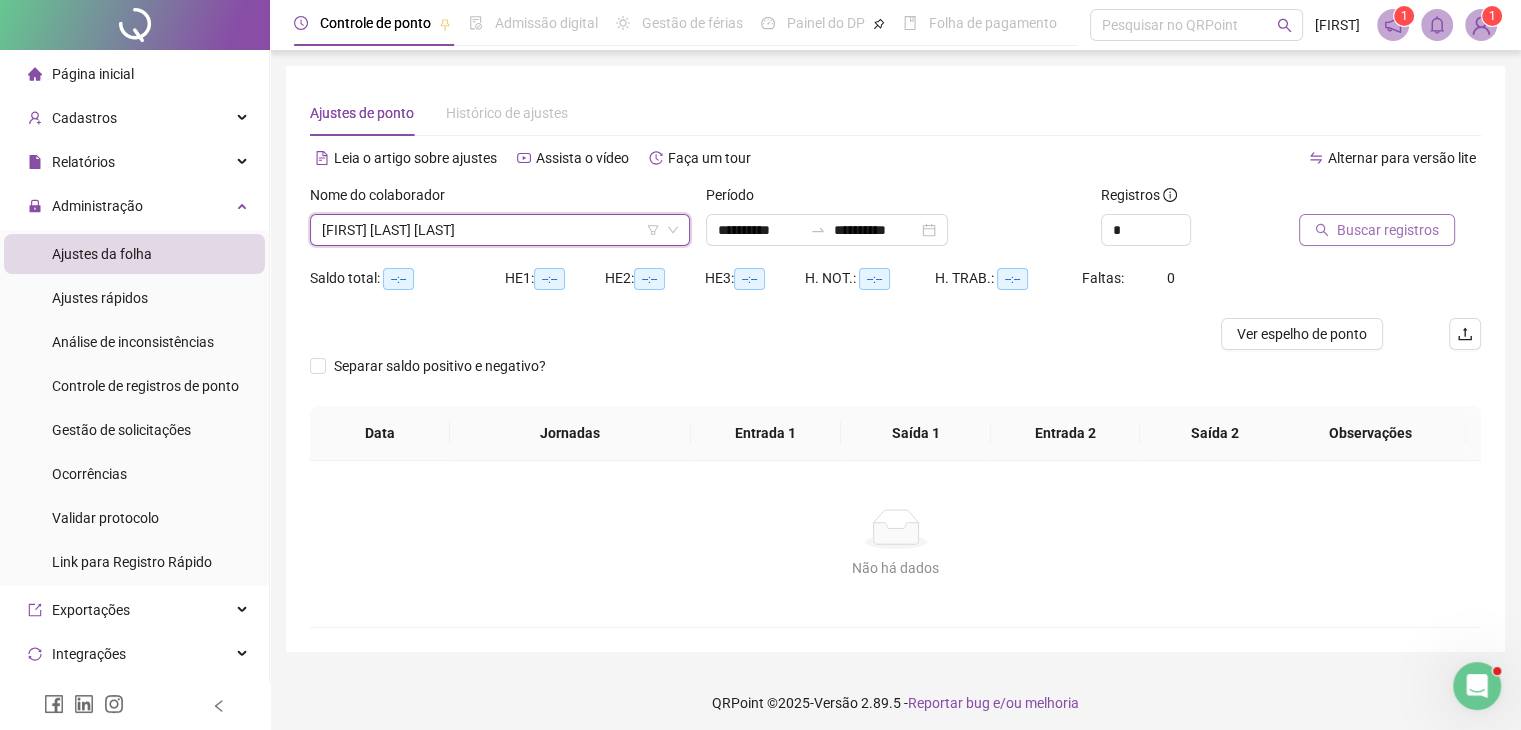 click on "Buscar registros" at bounding box center [1388, 230] 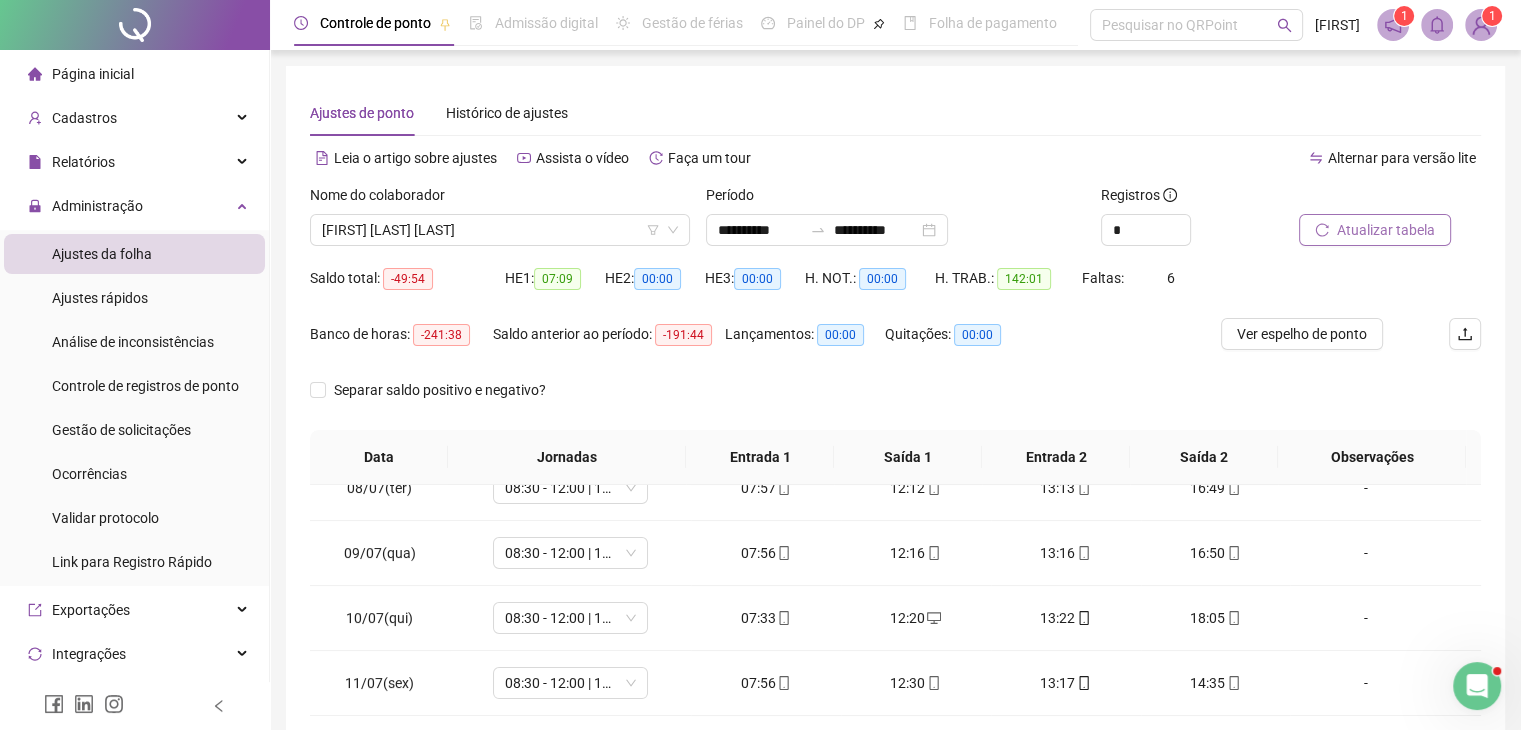 scroll, scrollTop: 400, scrollLeft: 0, axis: vertical 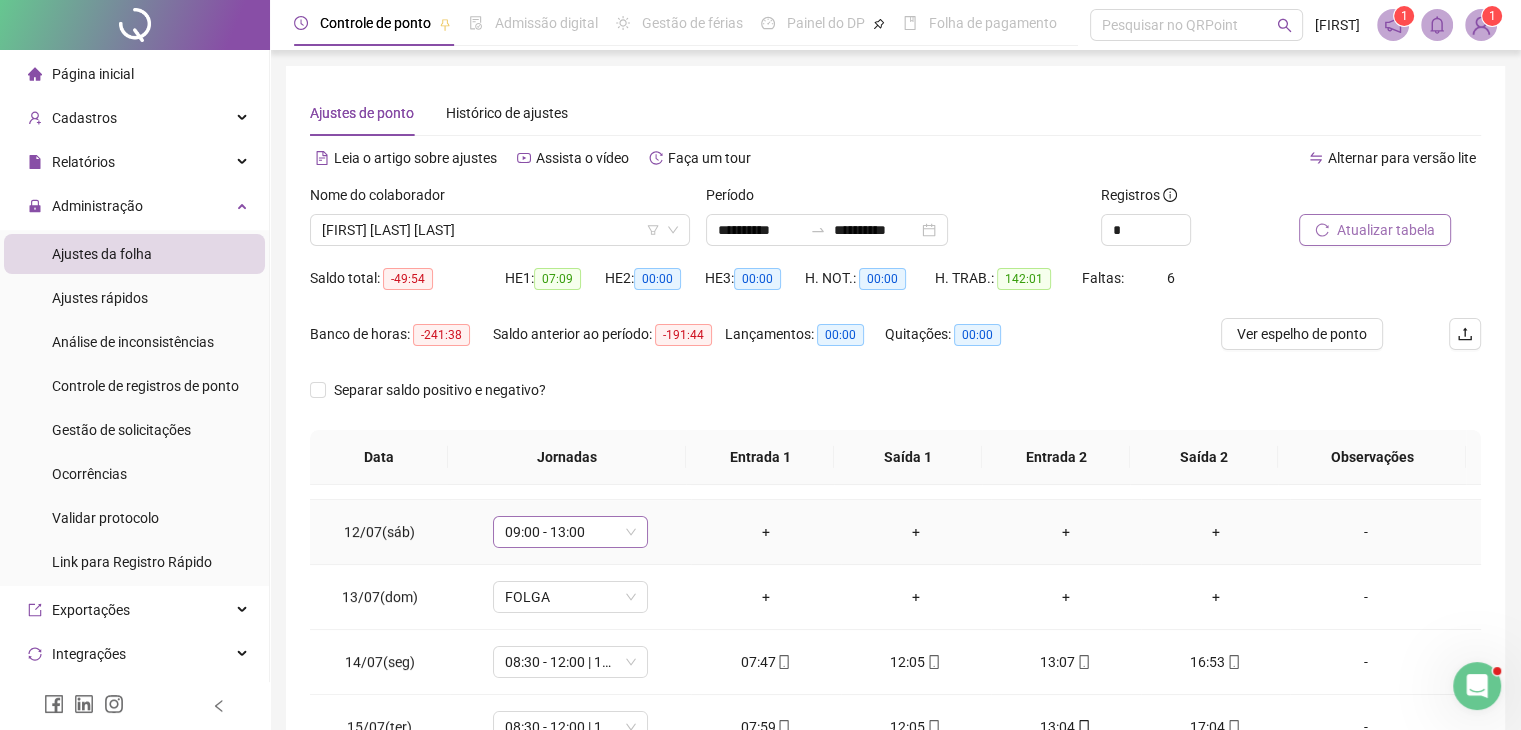 click on "09:00 - 13:00" at bounding box center [570, 532] 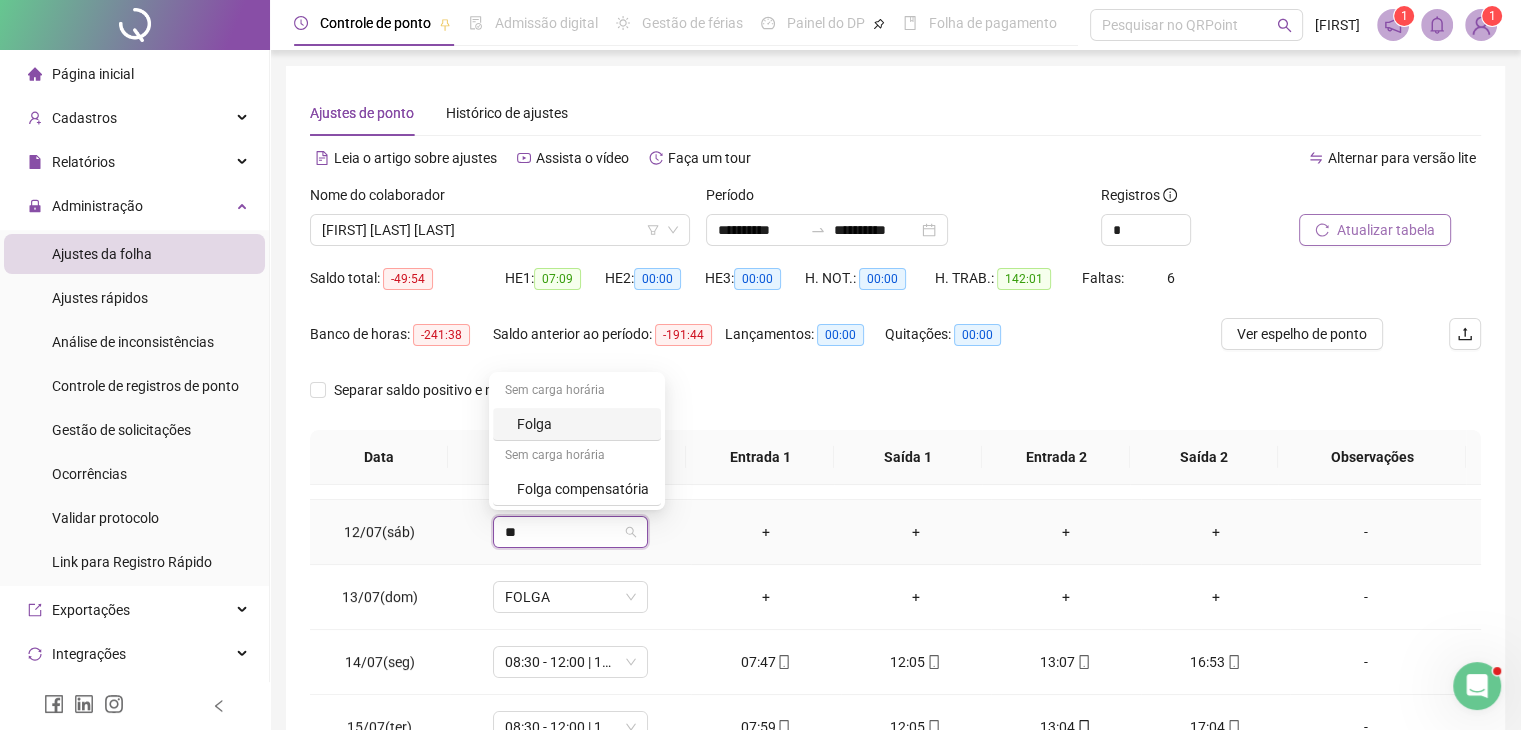 type on "***" 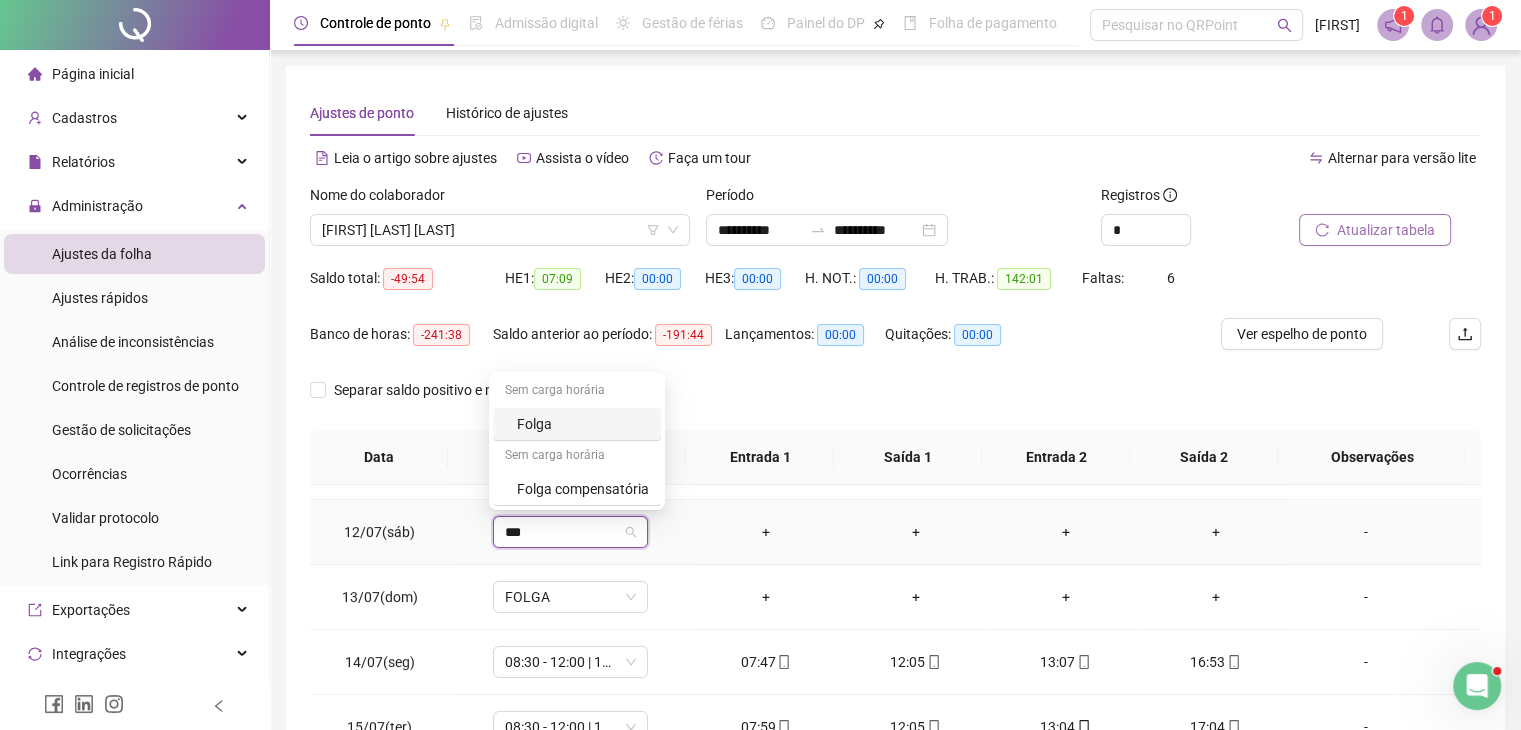 click on "Folga" at bounding box center [583, 424] 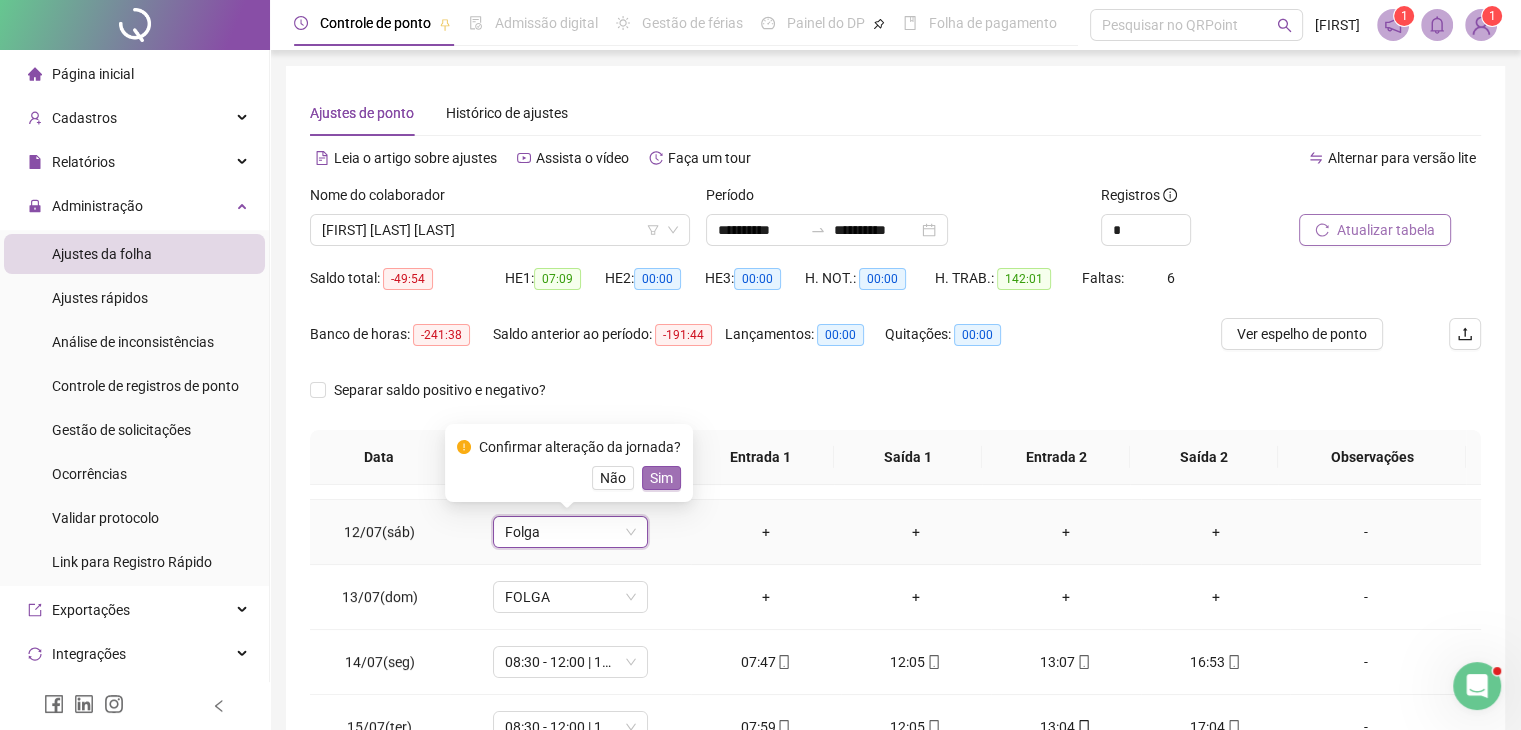 click on "Sim" at bounding box center [661, 478] 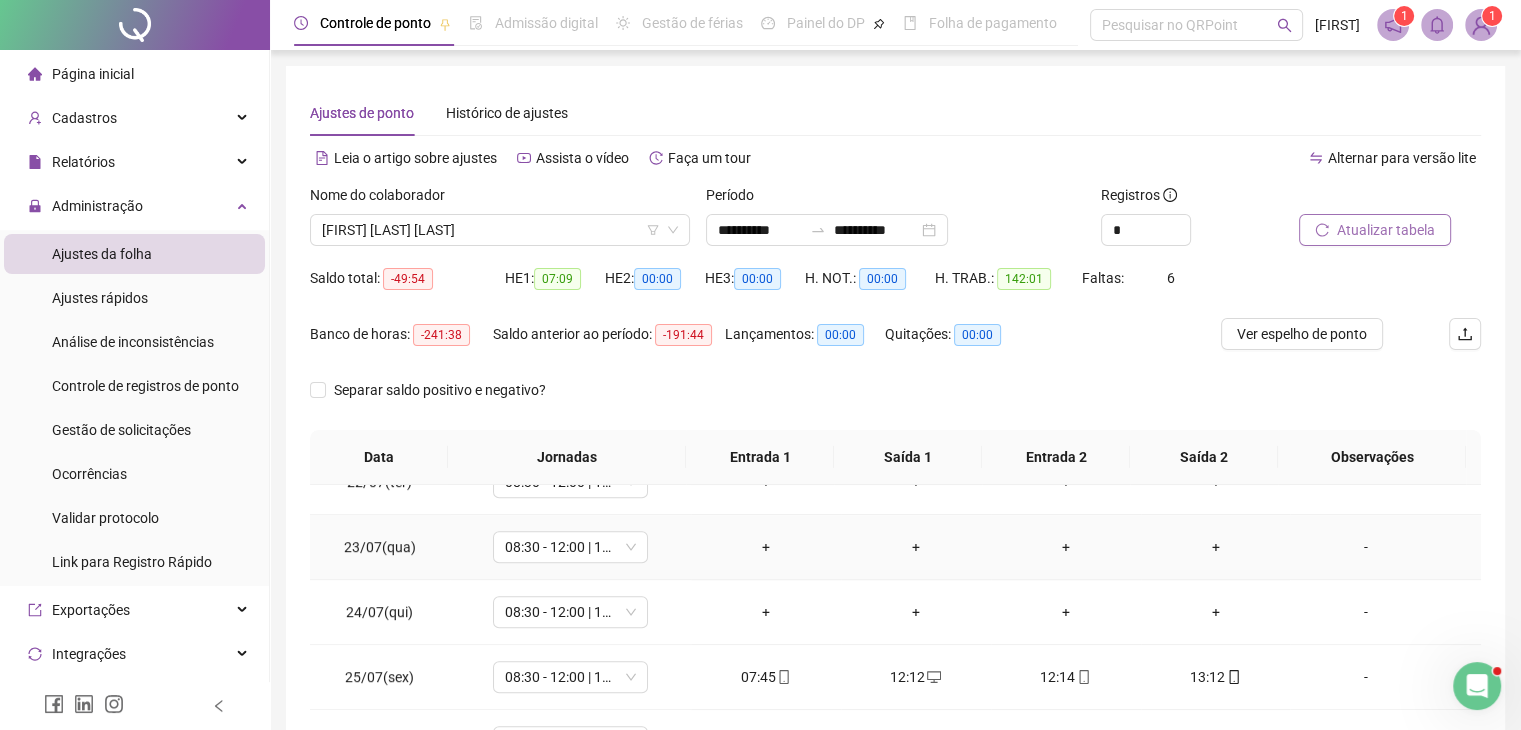 scroll, scrollTop: 1200, scrollLeft: 0, axis: vertical 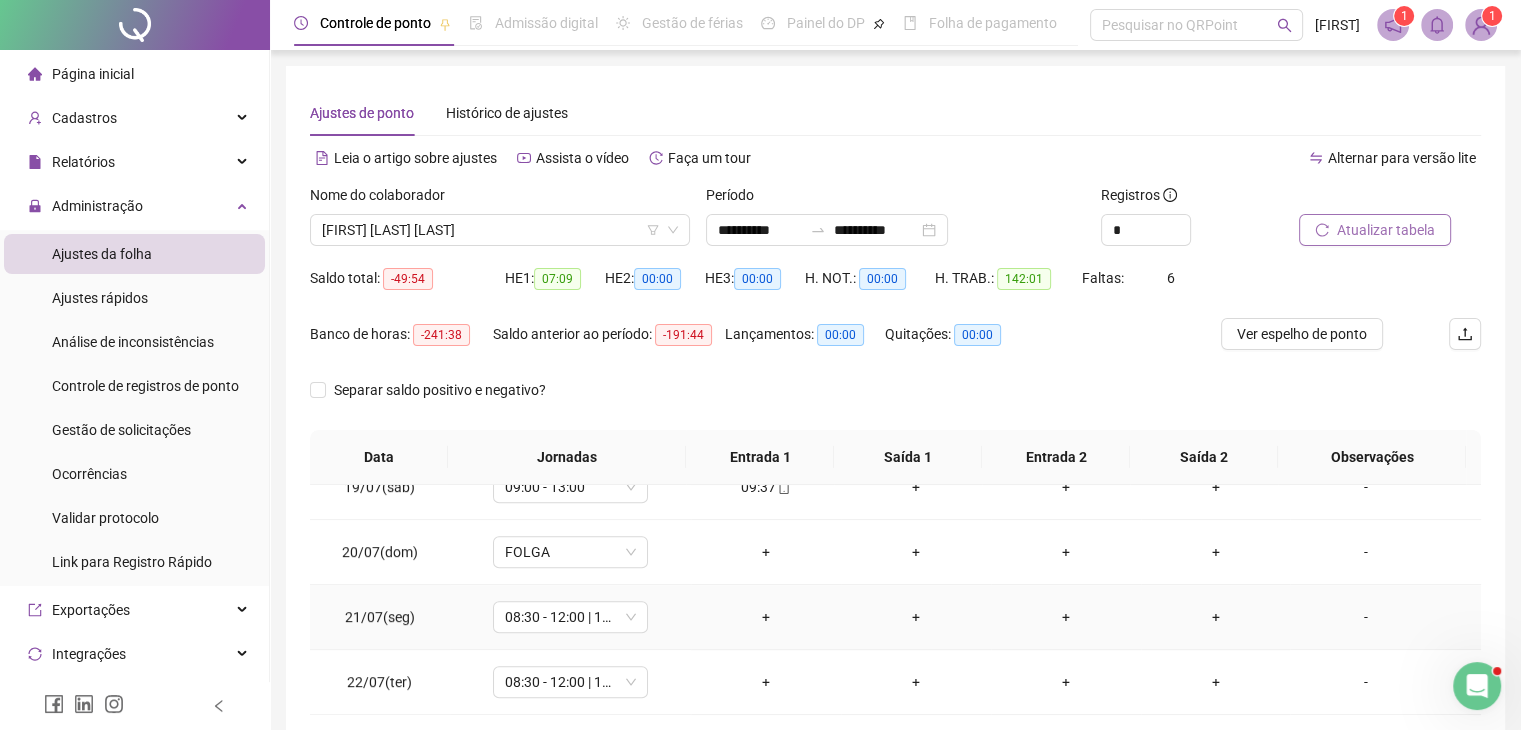 click on "+" at bounding box center (766, 617) 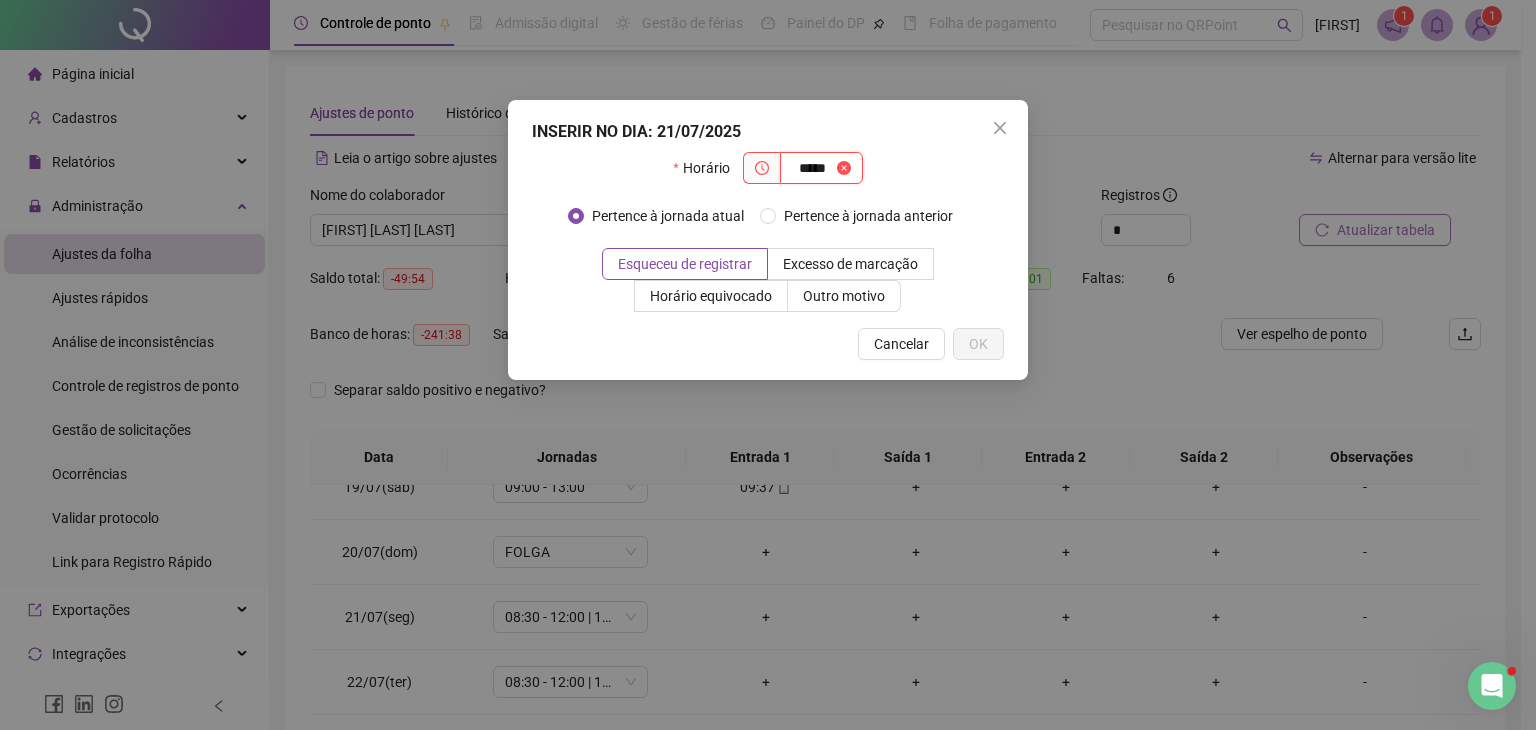 click on "*****" at bounding box center (812, 168) 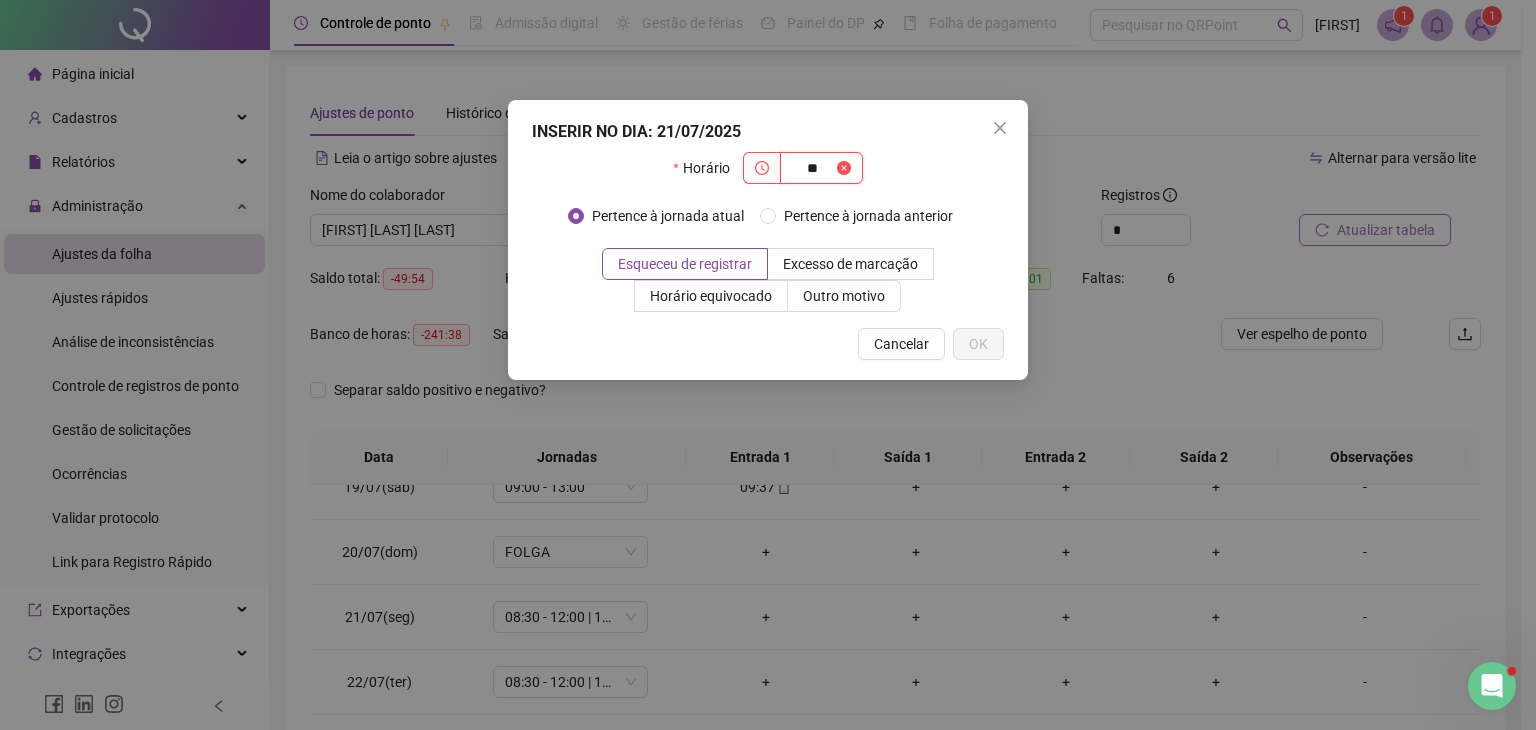 type on "*" 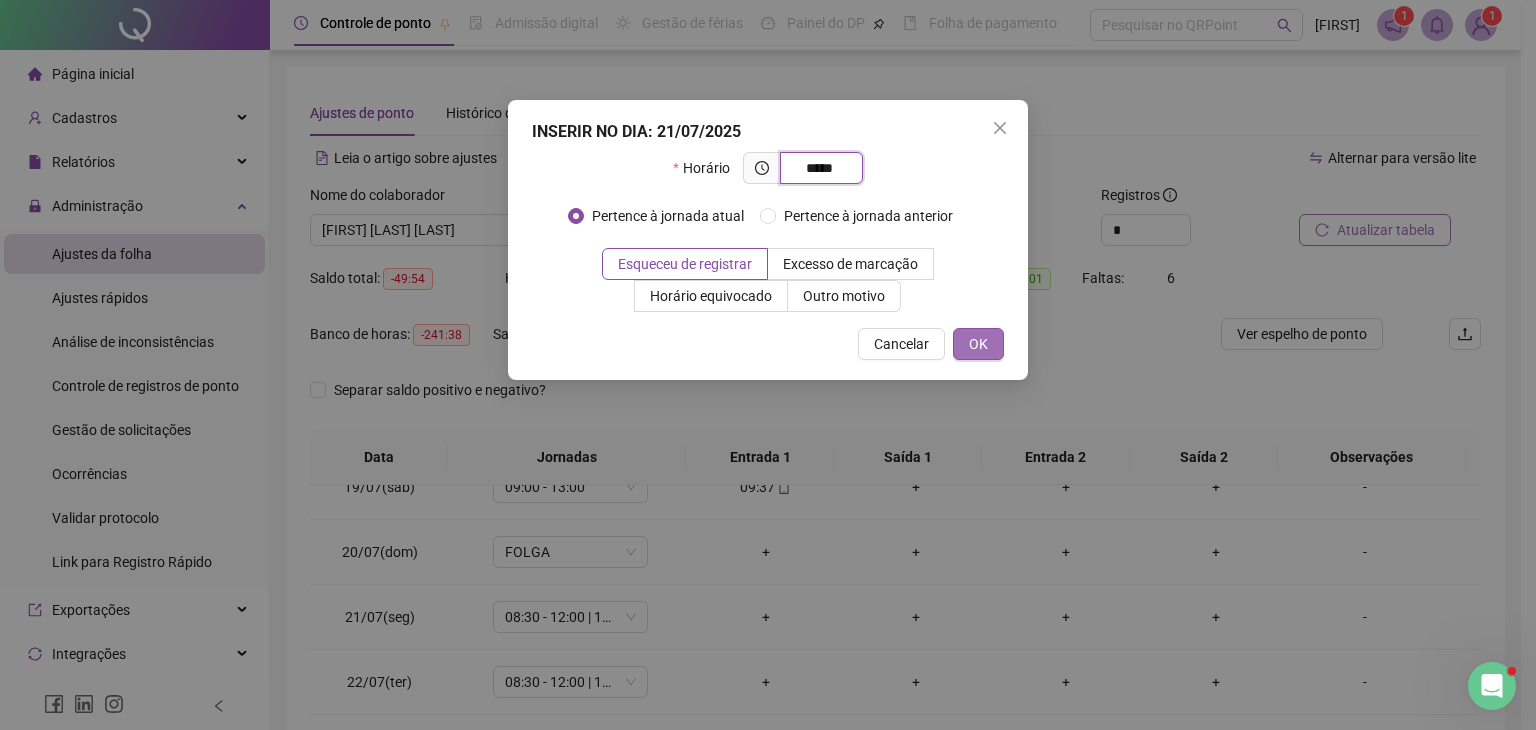 type on "*****" 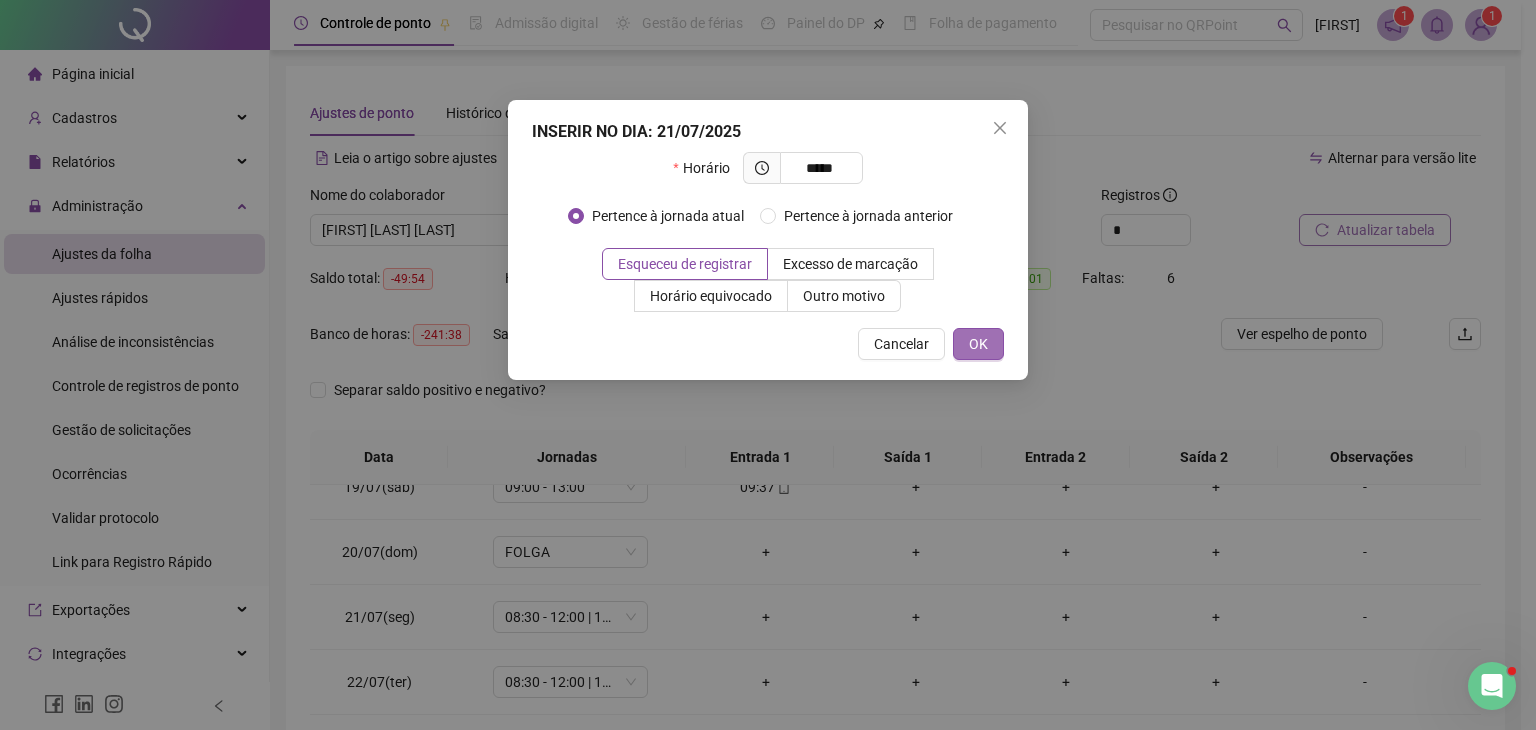 click on "OK" at bounding box center (978, 344) 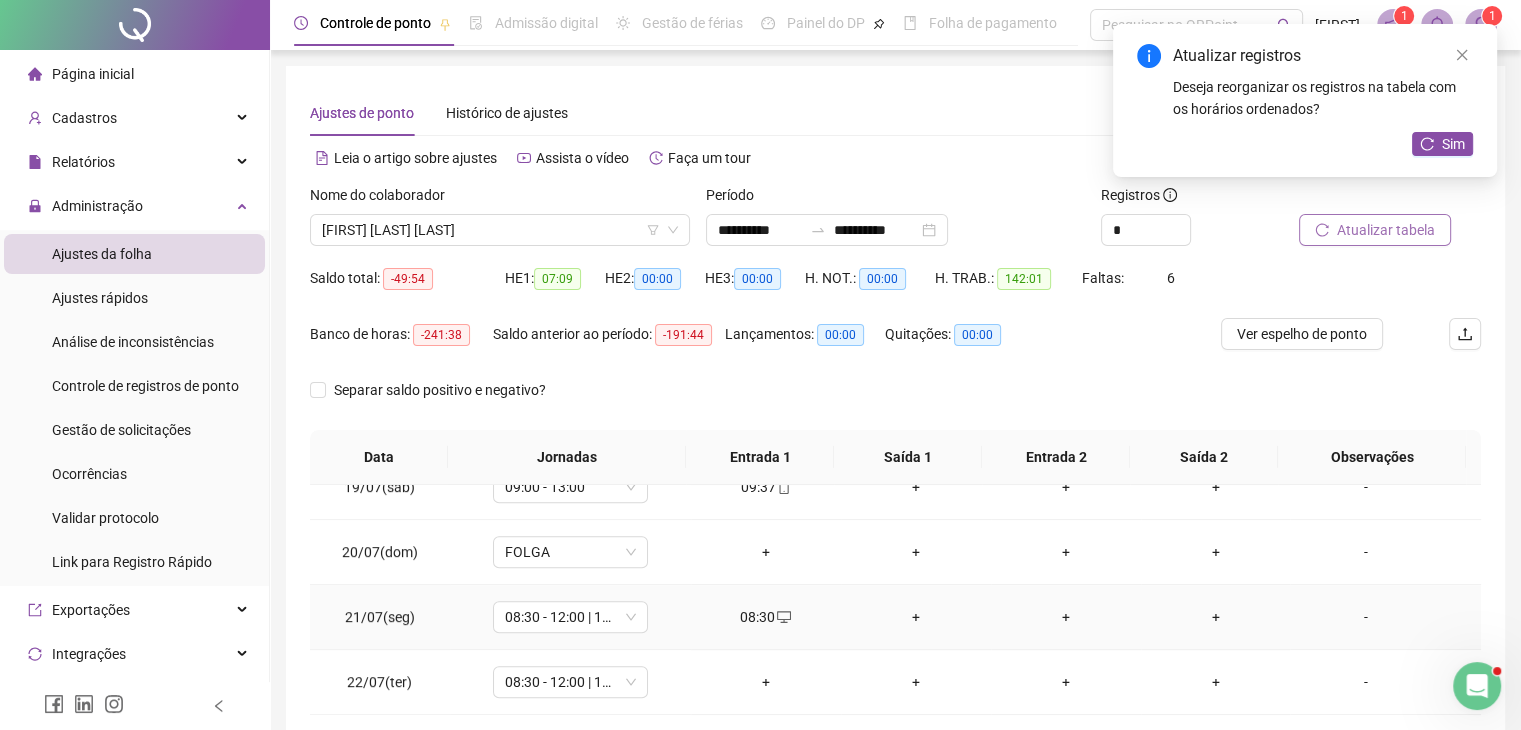 click on "+" at bounding box center (916, 617) 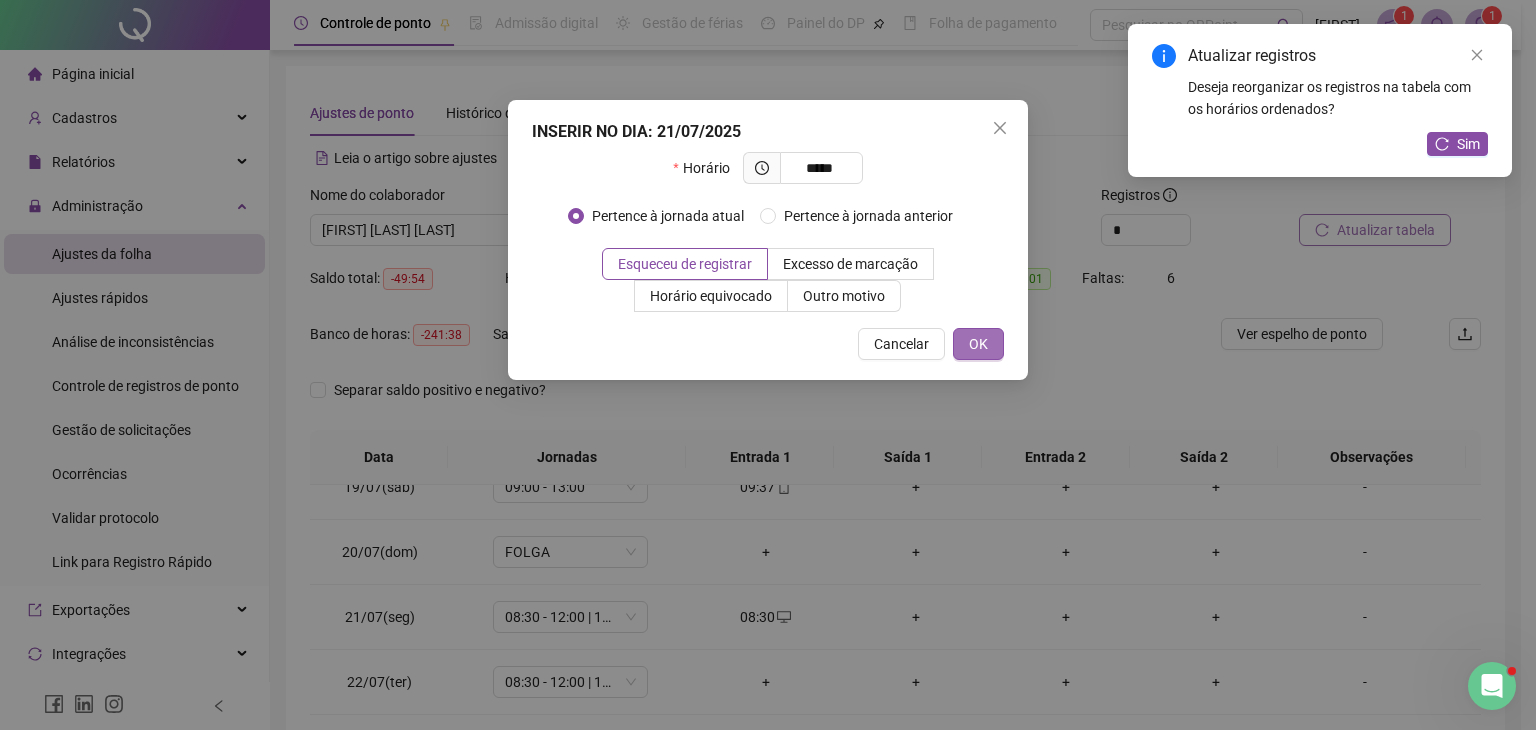 type on "*****" 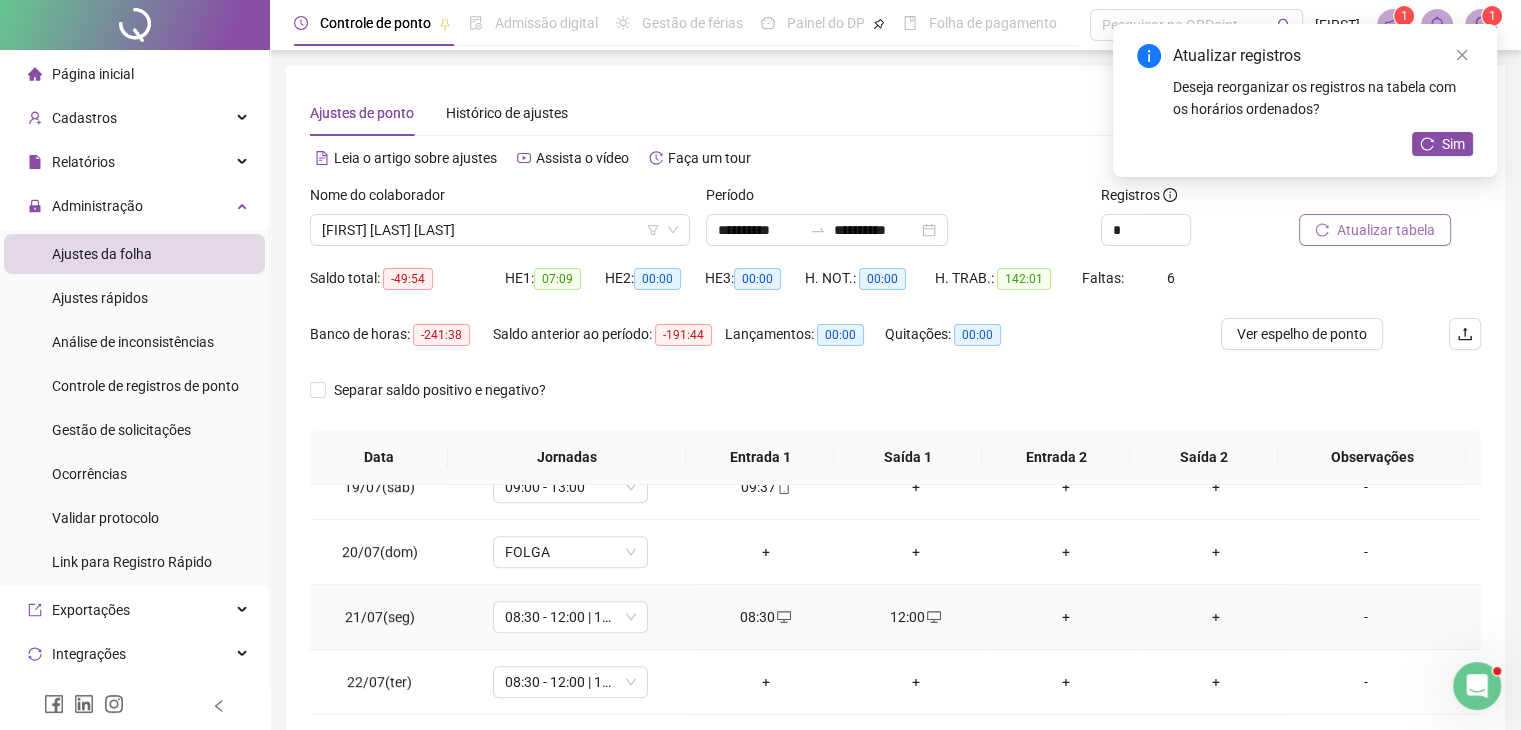 click on "+" at bounding box center [1066, 617] 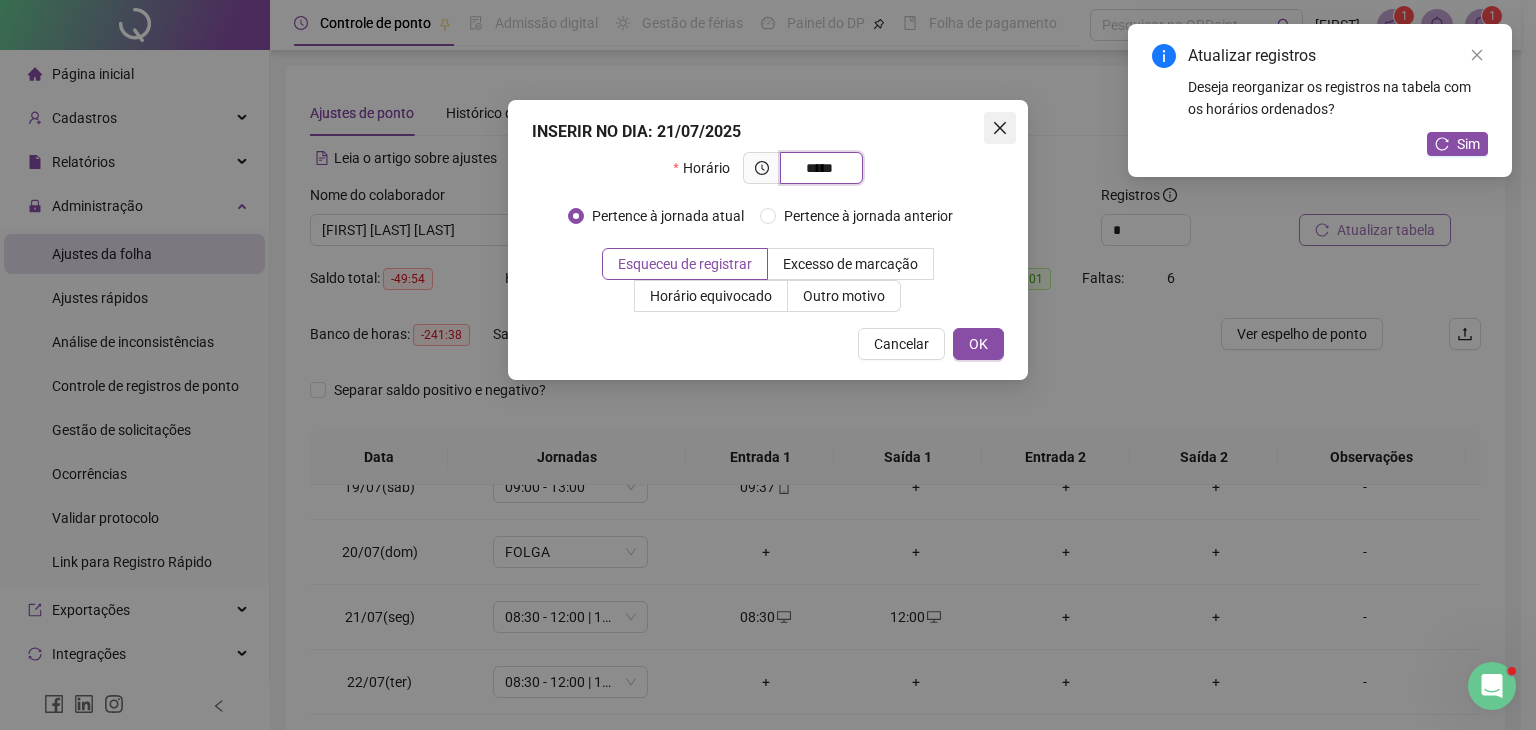 type on "*****" 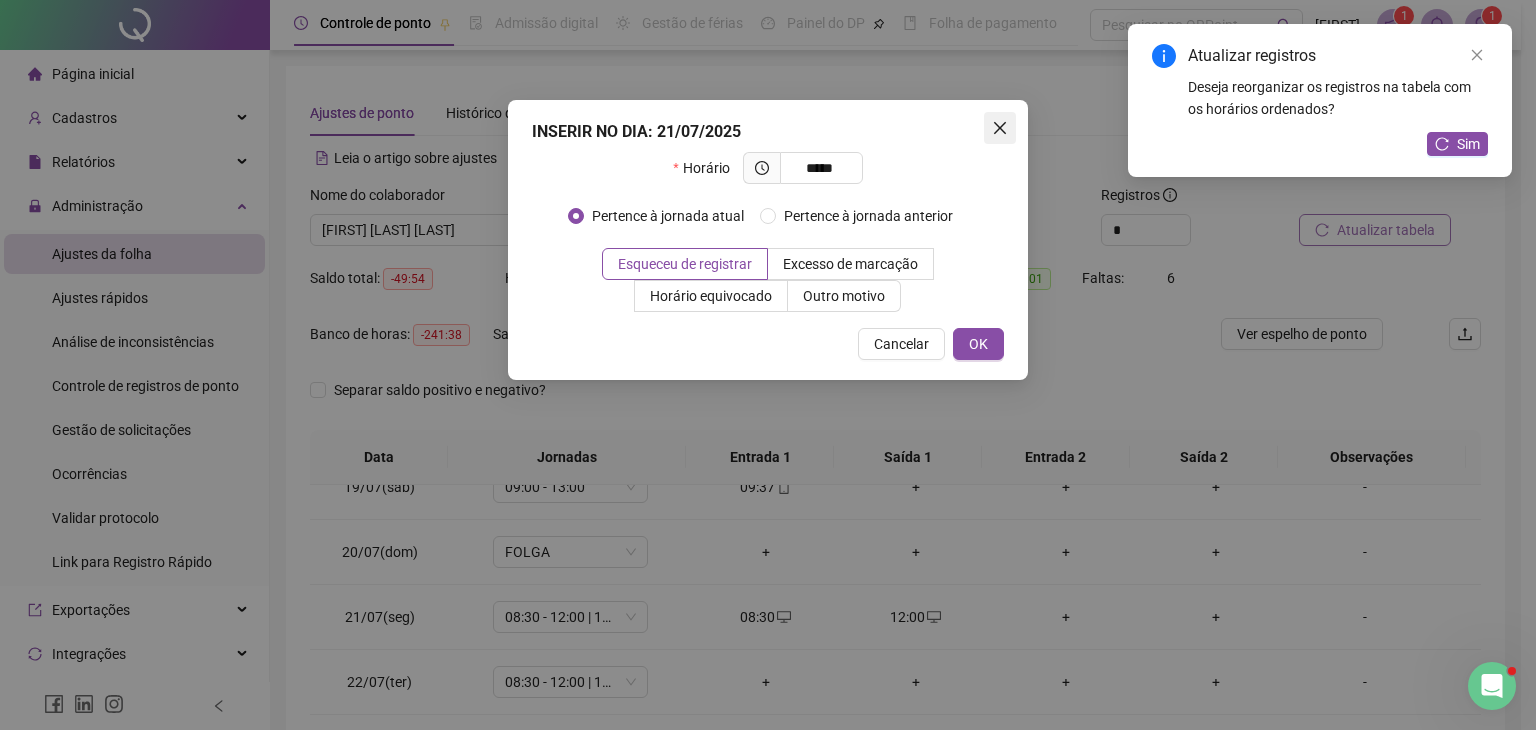 click 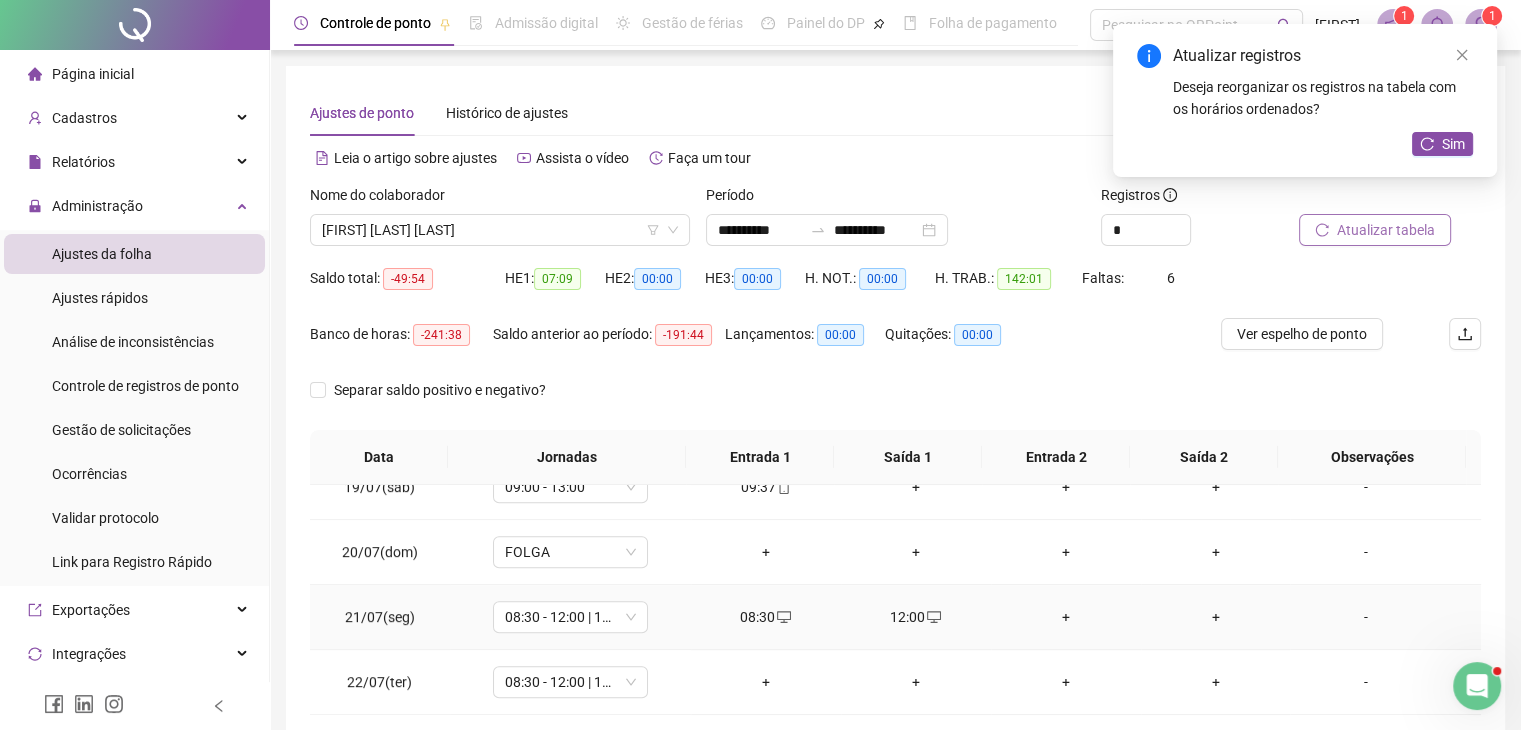 click 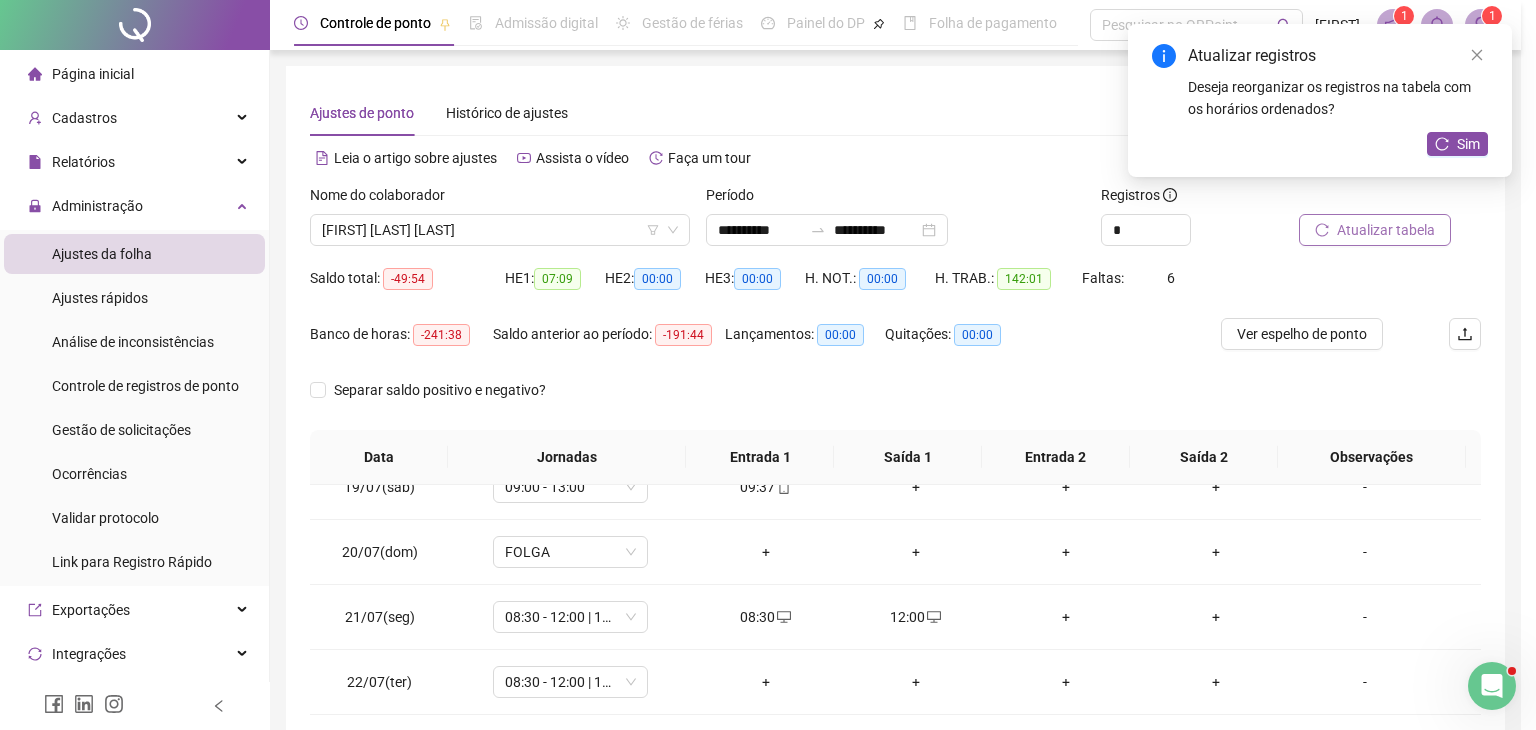 type on "**********" 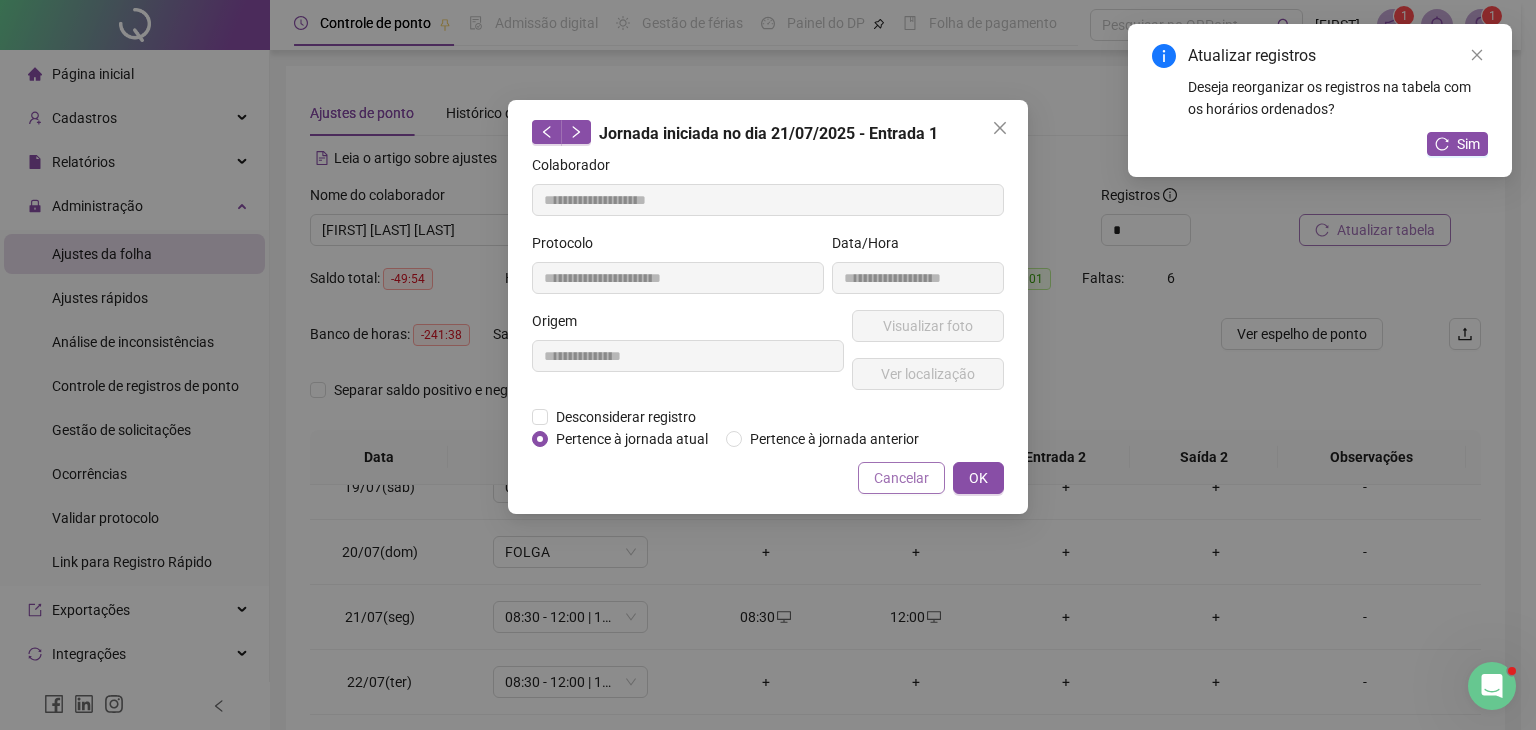 click on "Cancelar" at bounding box center [901, 478] 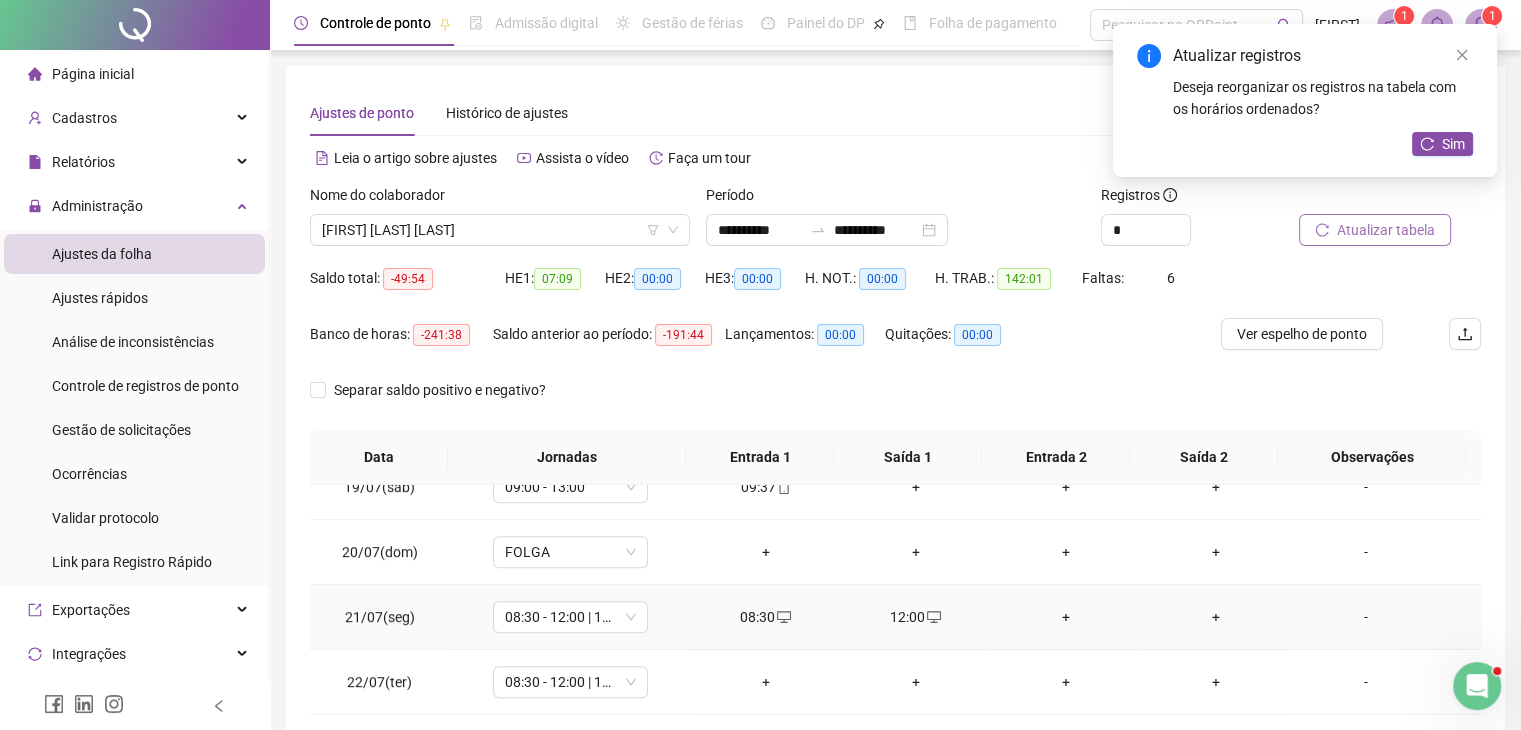 click on "08:30" at bounding box center [766, 617] 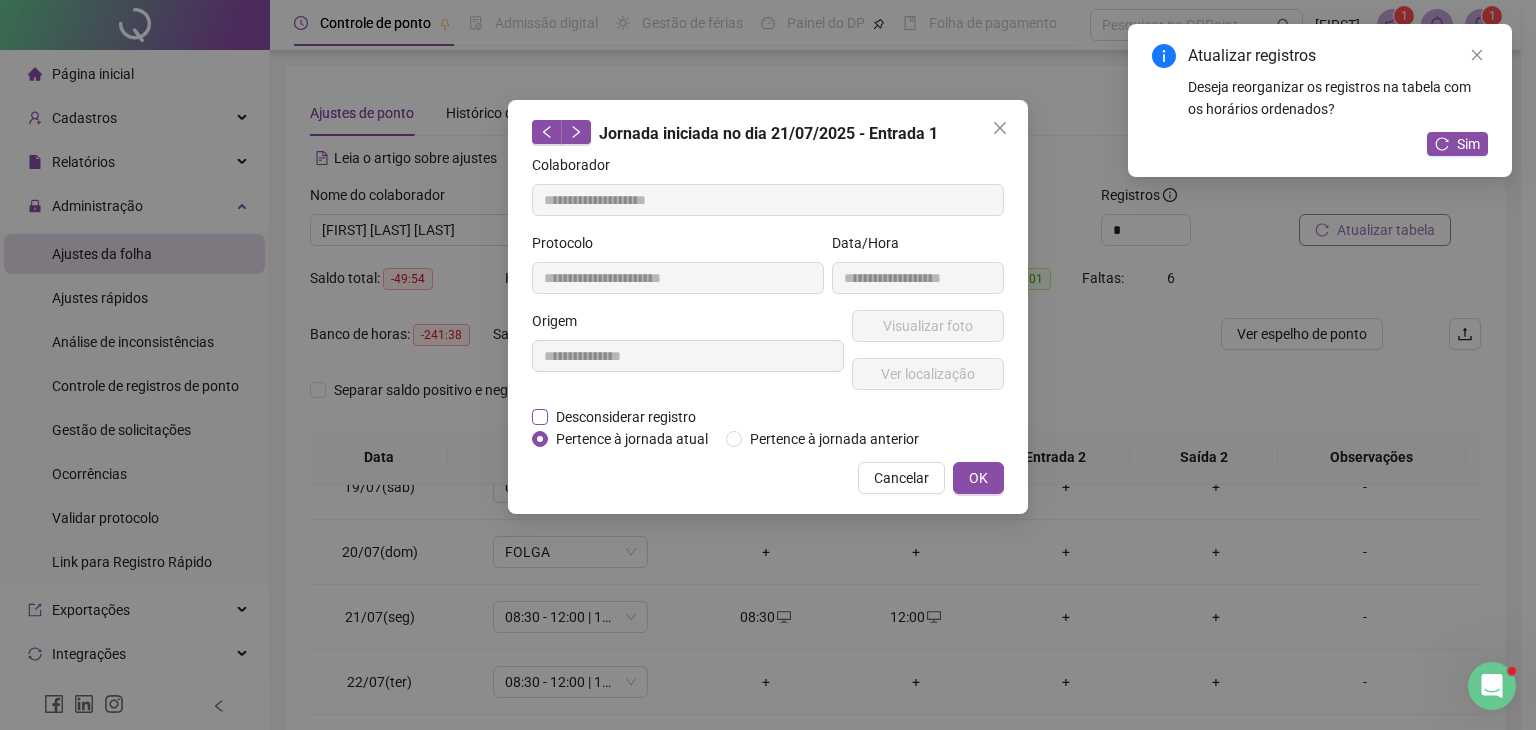 click on "Desconsiderar registro" at bounding box center (626, 417) 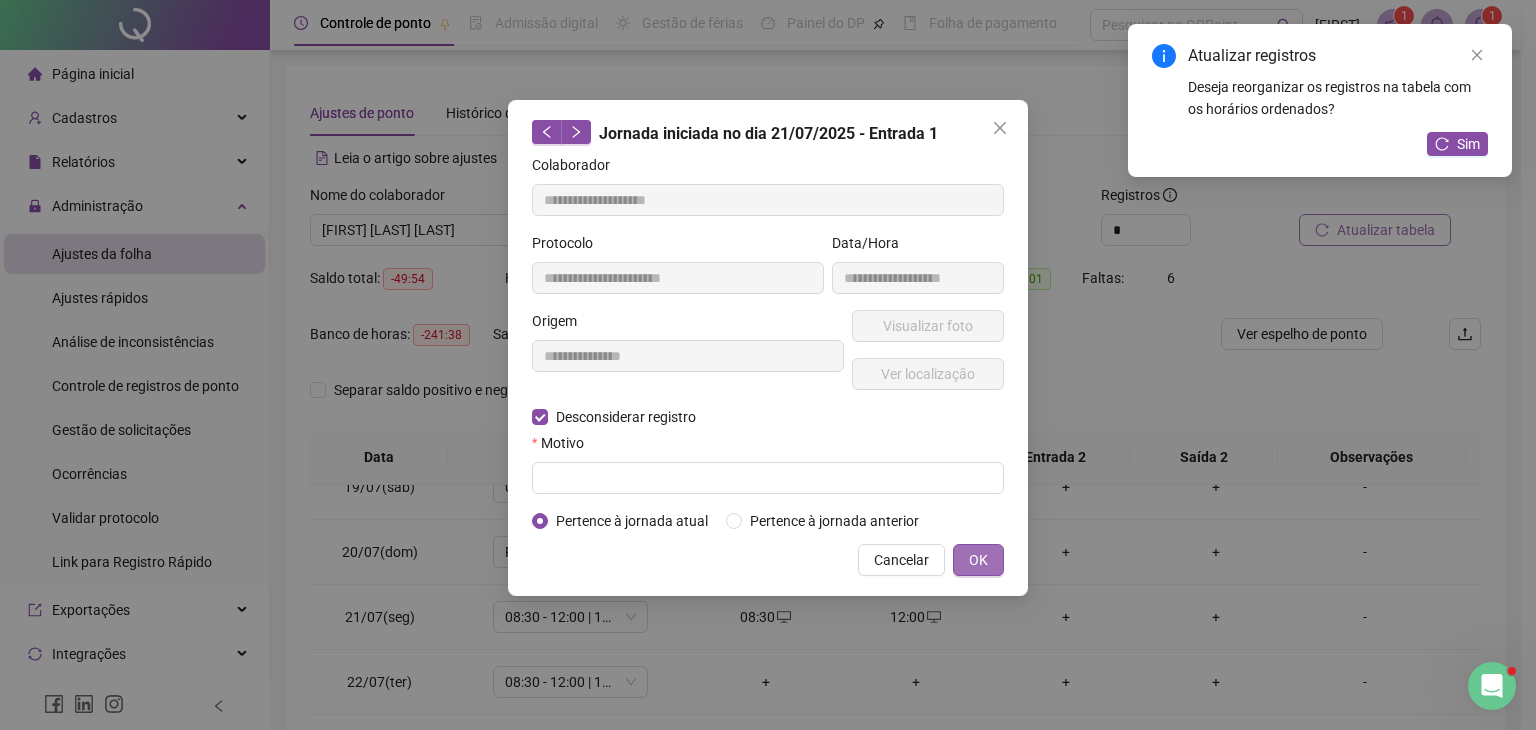 click on "OK" at bounding box center (978, 560) 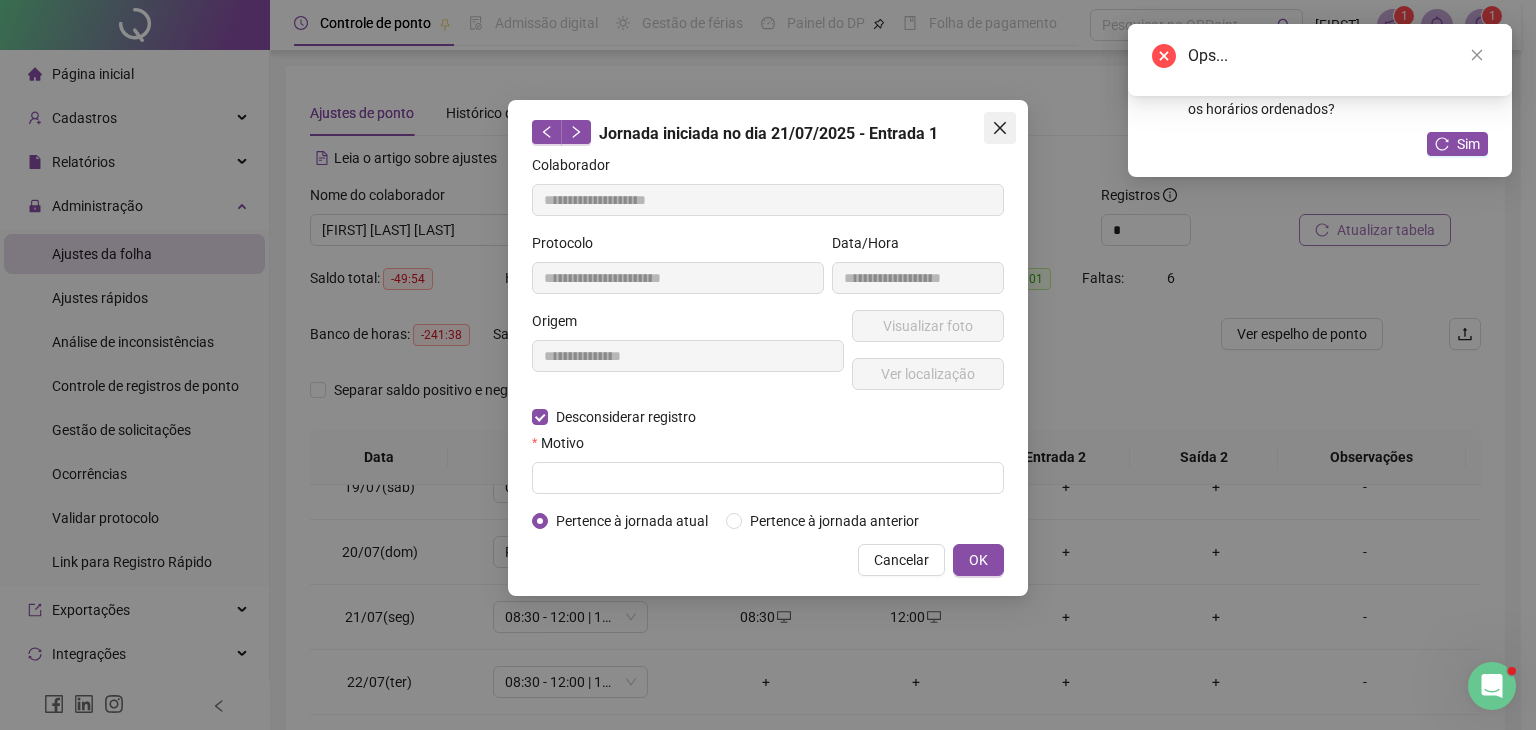click at bounding box center (1000, 128) 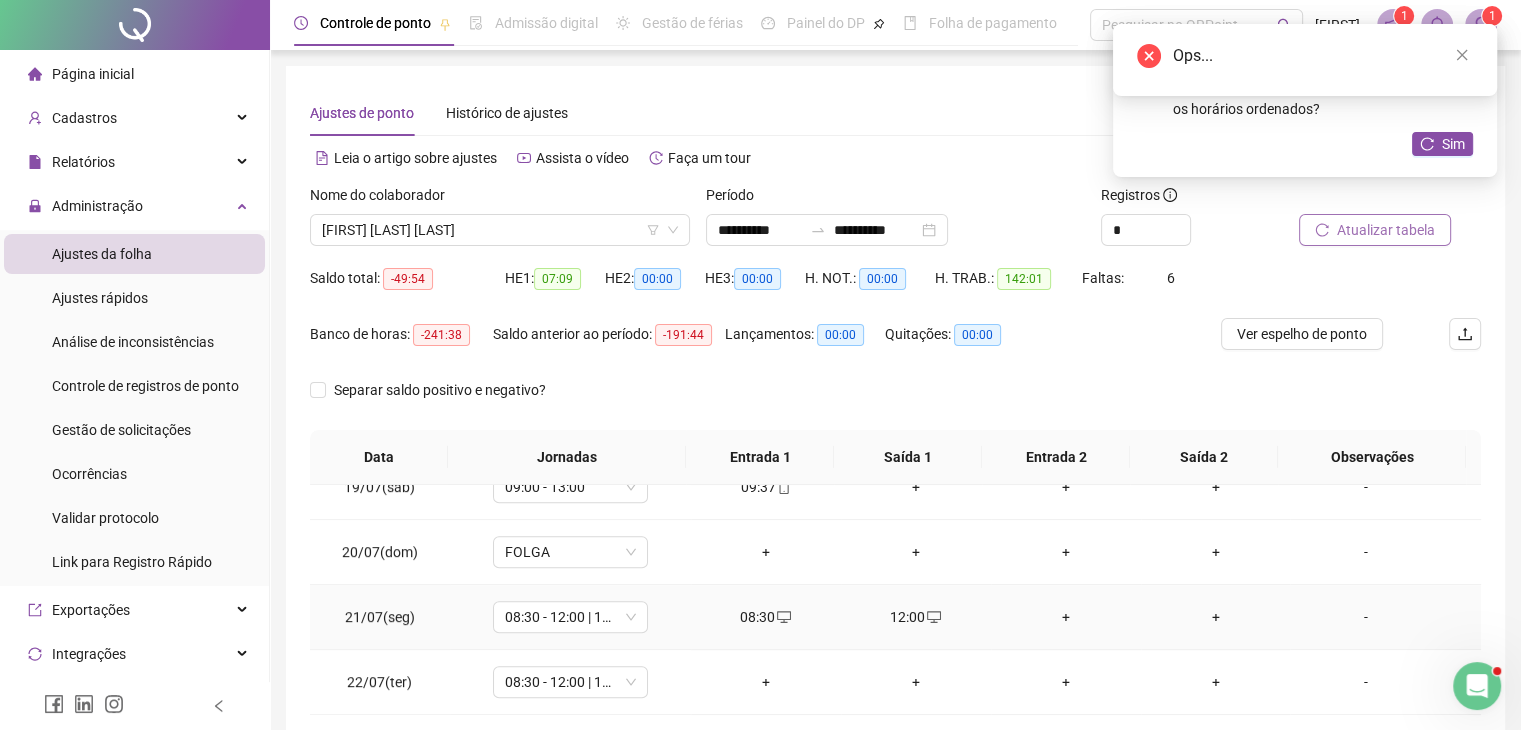 click on "-" at bounding box center [1365, 617] 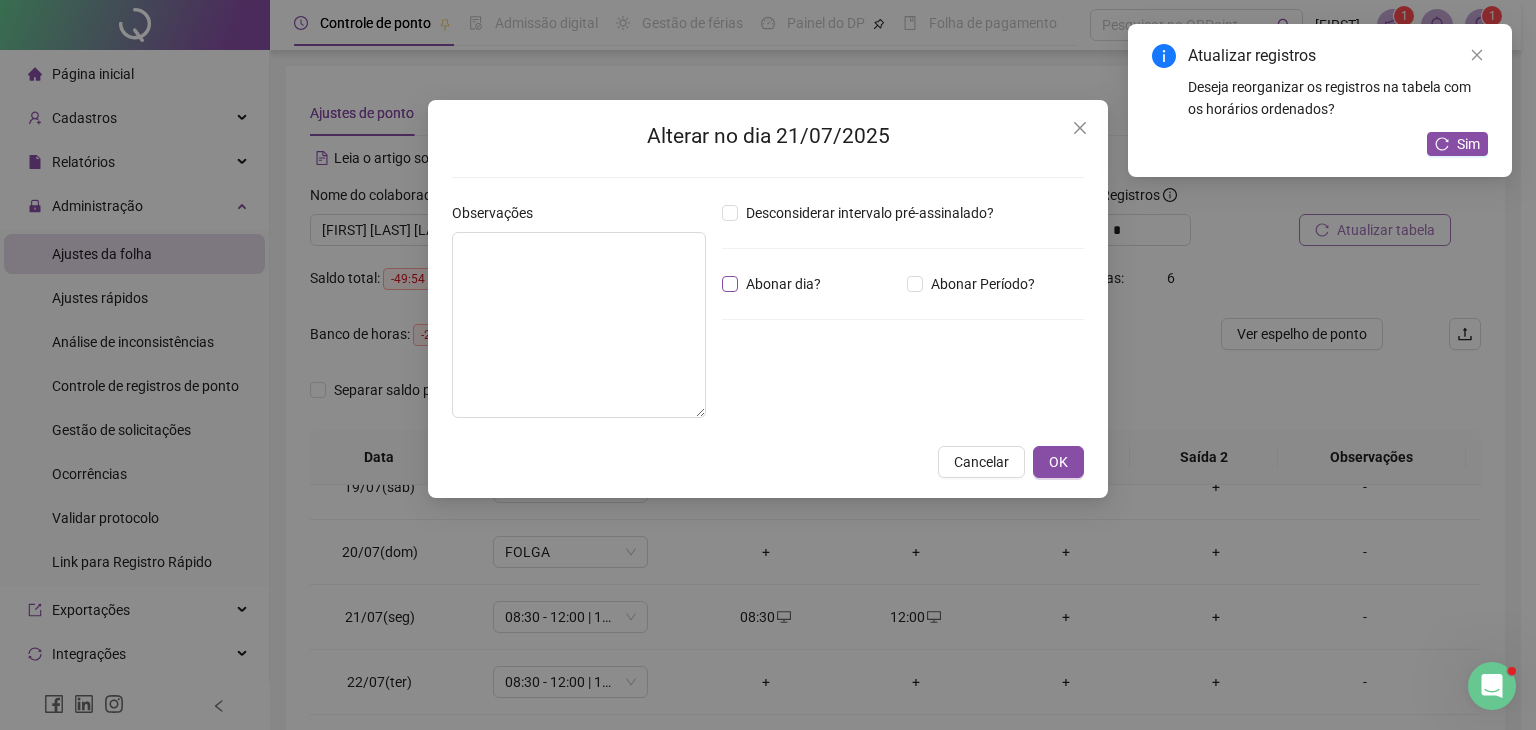 click on "Abonar dia?" at bounding box center [783, 284] 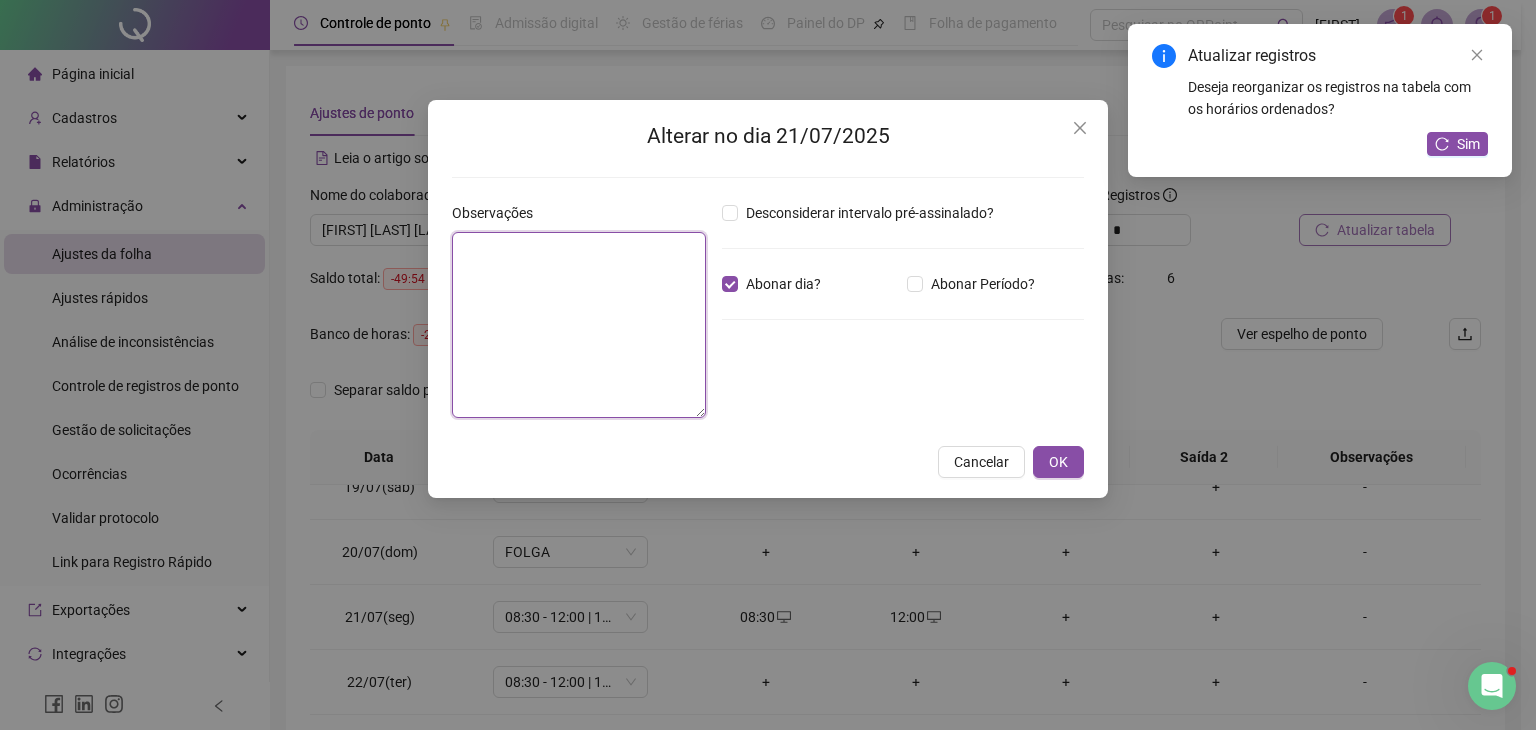 click at bounding box center (579, 325) 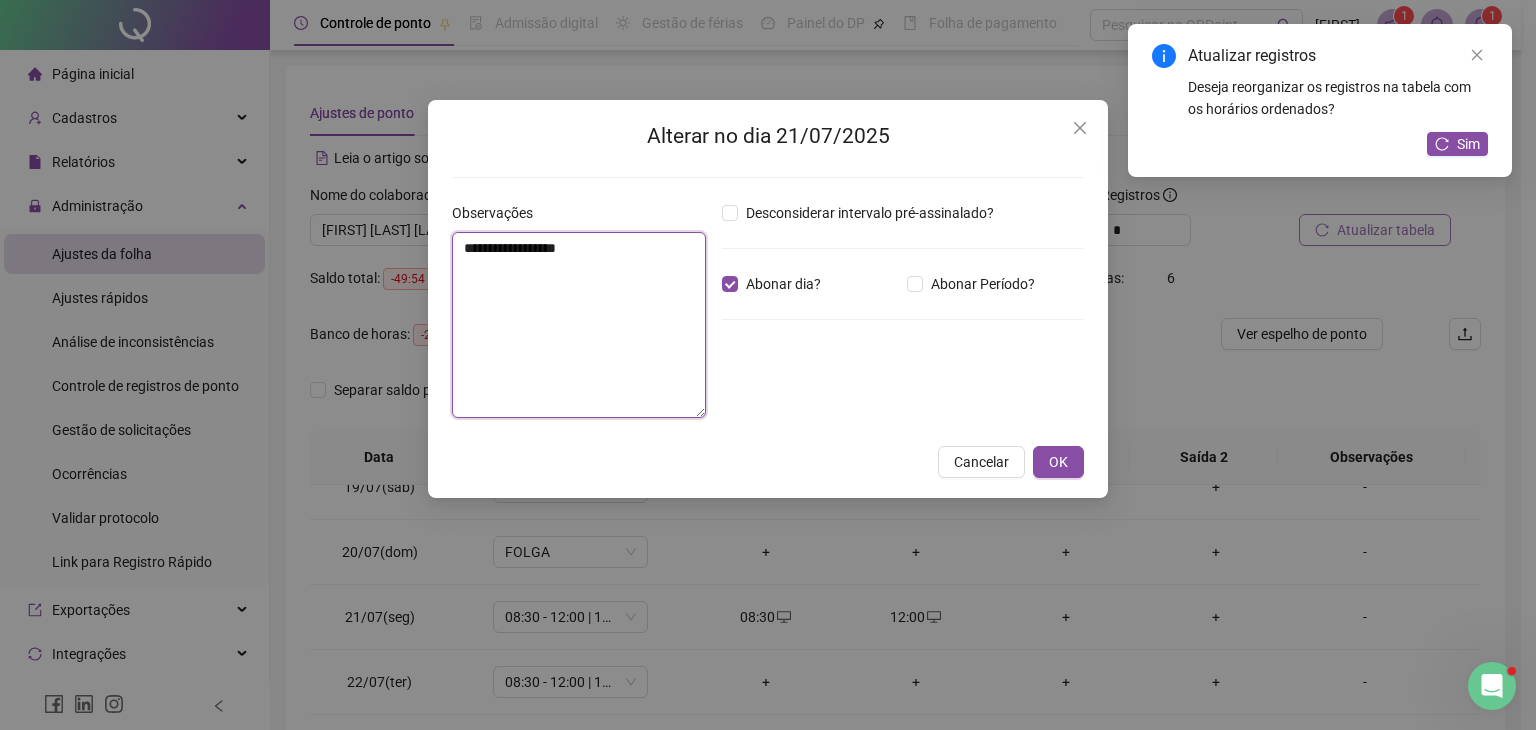 drag, startPoint x: 636, startPoint y: 257, endPoint x: 504, endPoint y: 264, distance: 132.18547 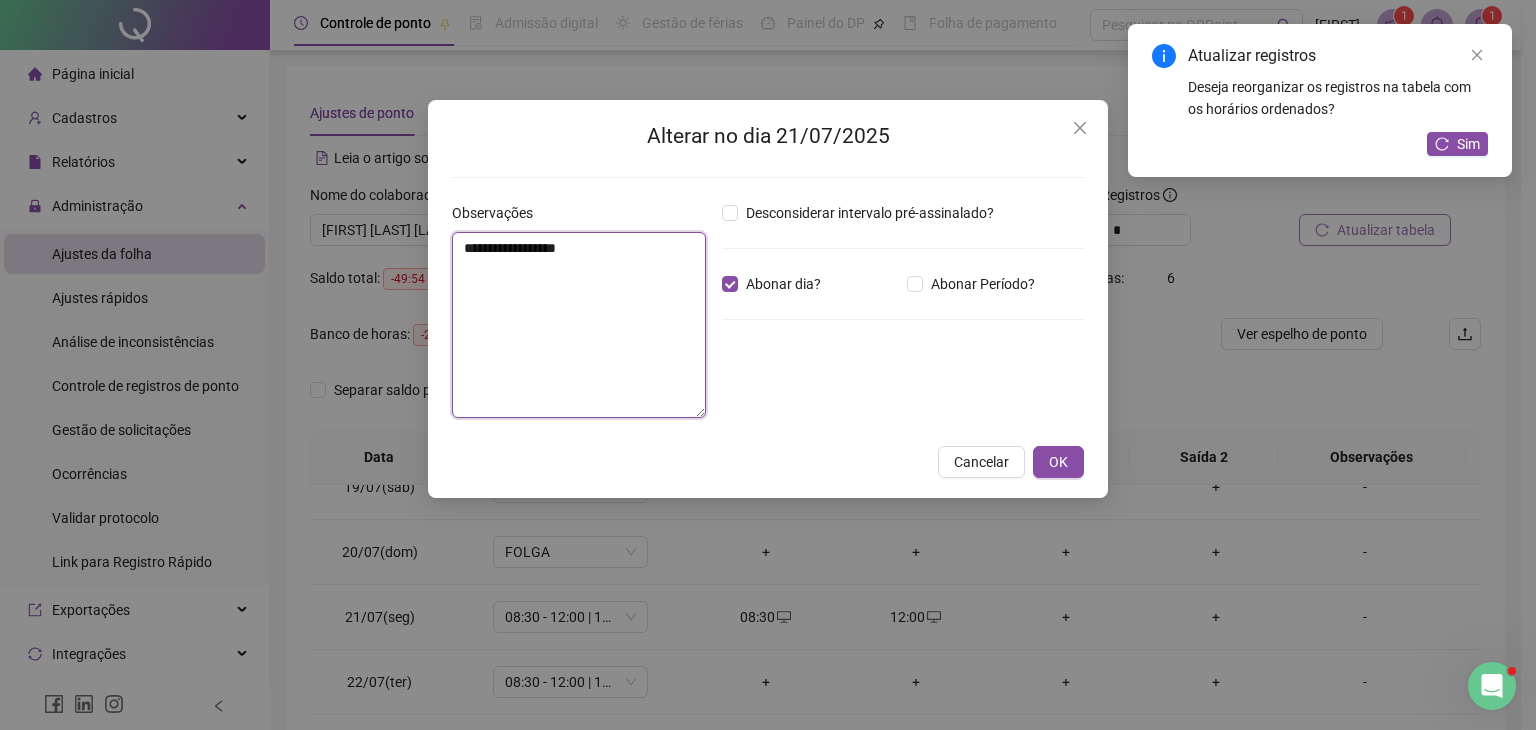 type on "**********" 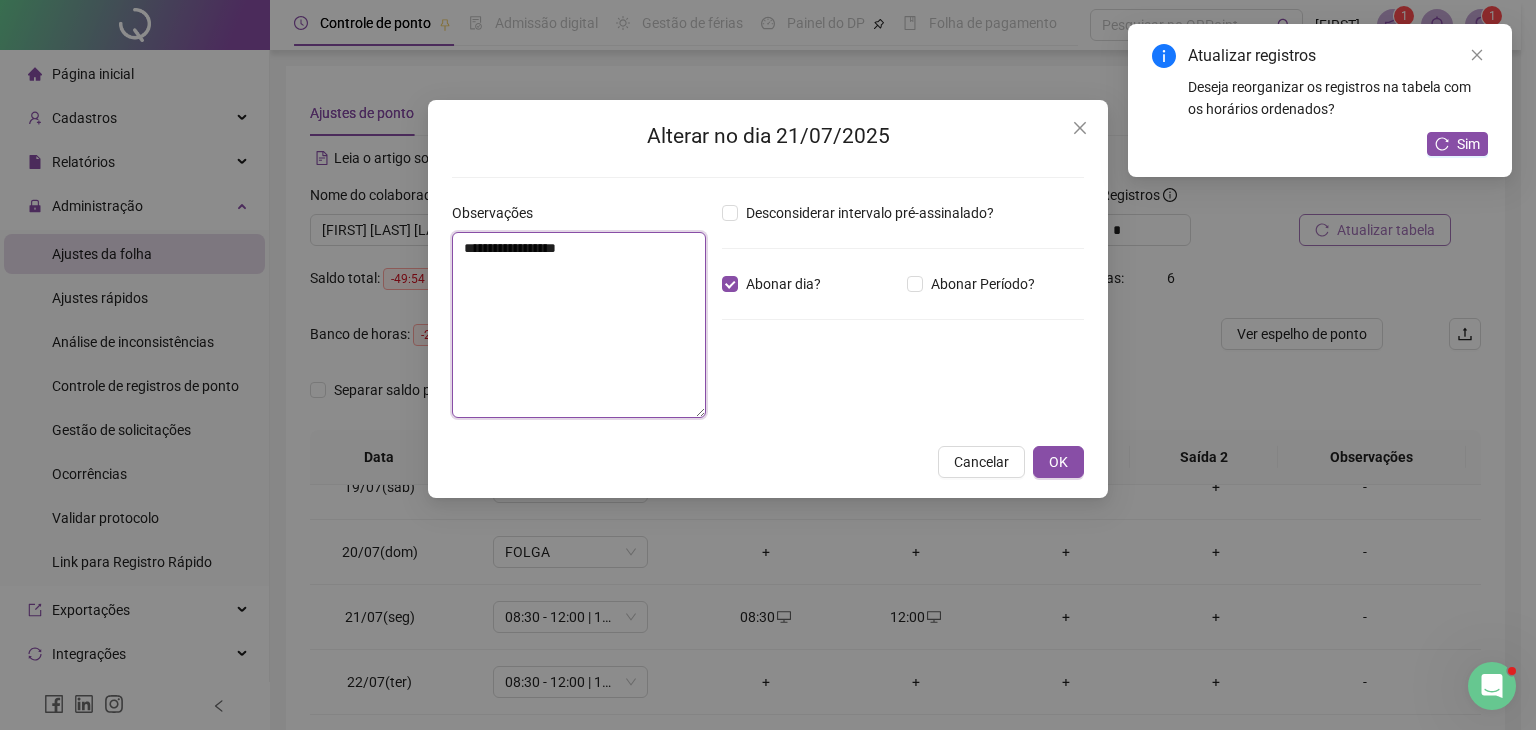 drag, startPoint x: 635, startPoint y: 252, endPoint x: 460, endPoint y: 245, distance: 175.13994 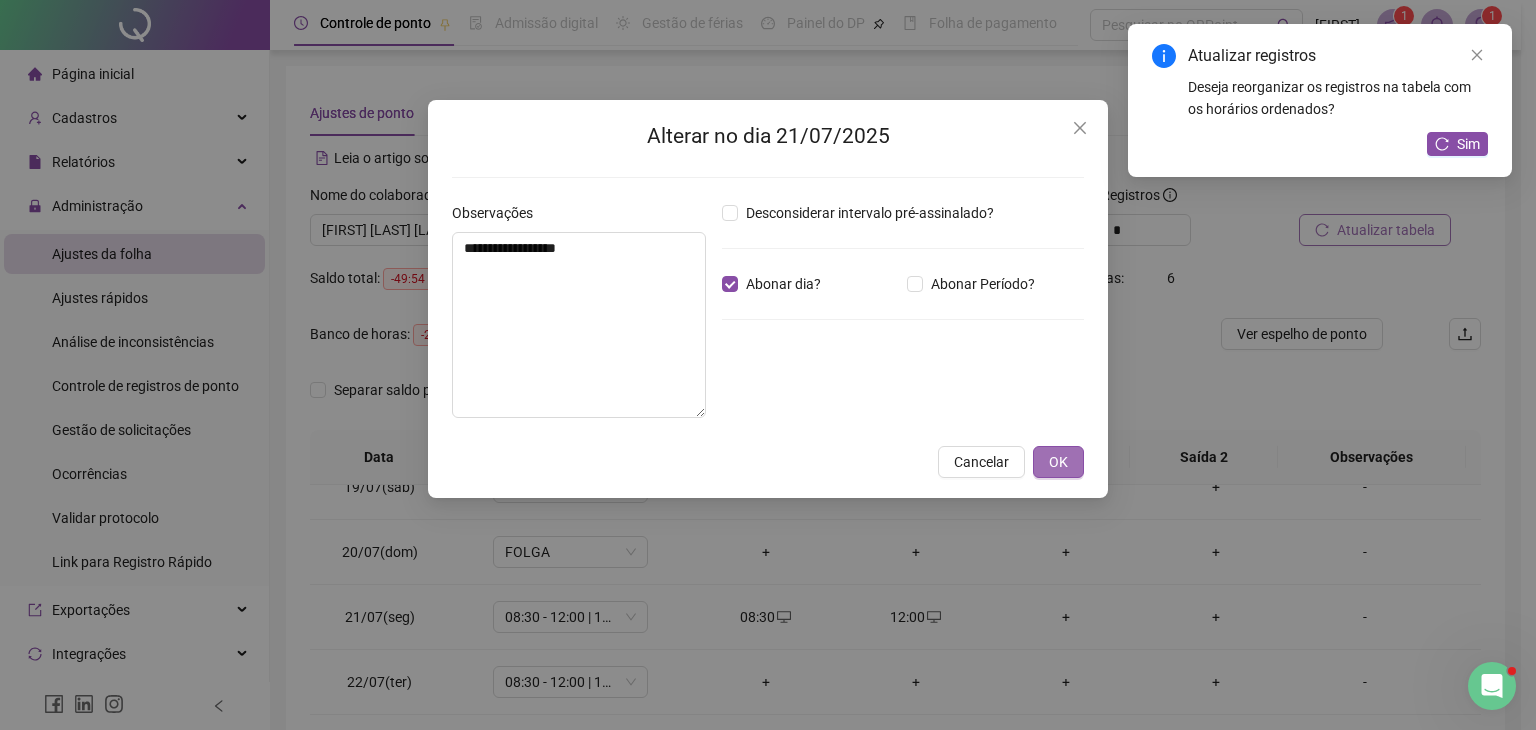 click on "OK" at bounding box center [1058, 462] 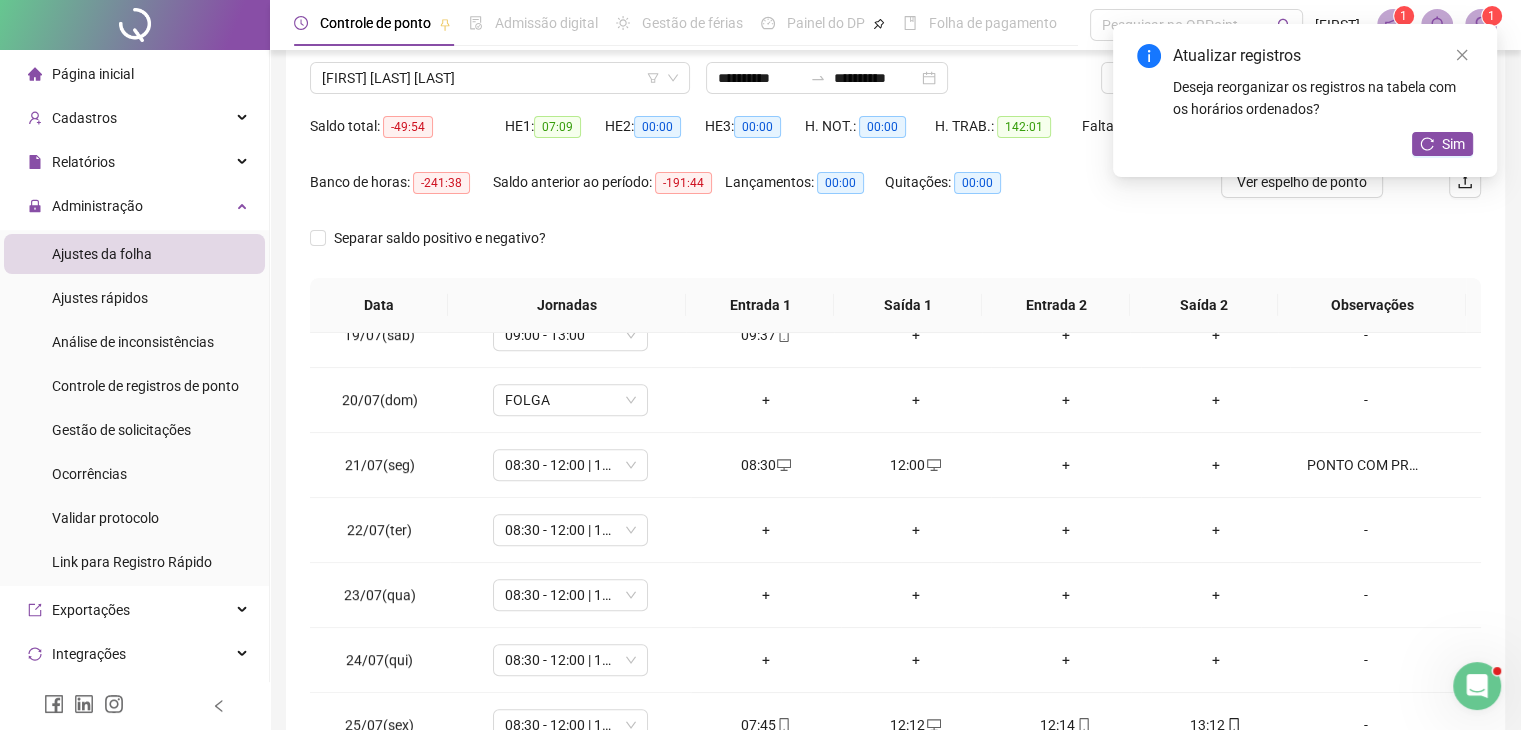 scroll, scrollTop: 200, scrollLeft: 0, axis: vertical 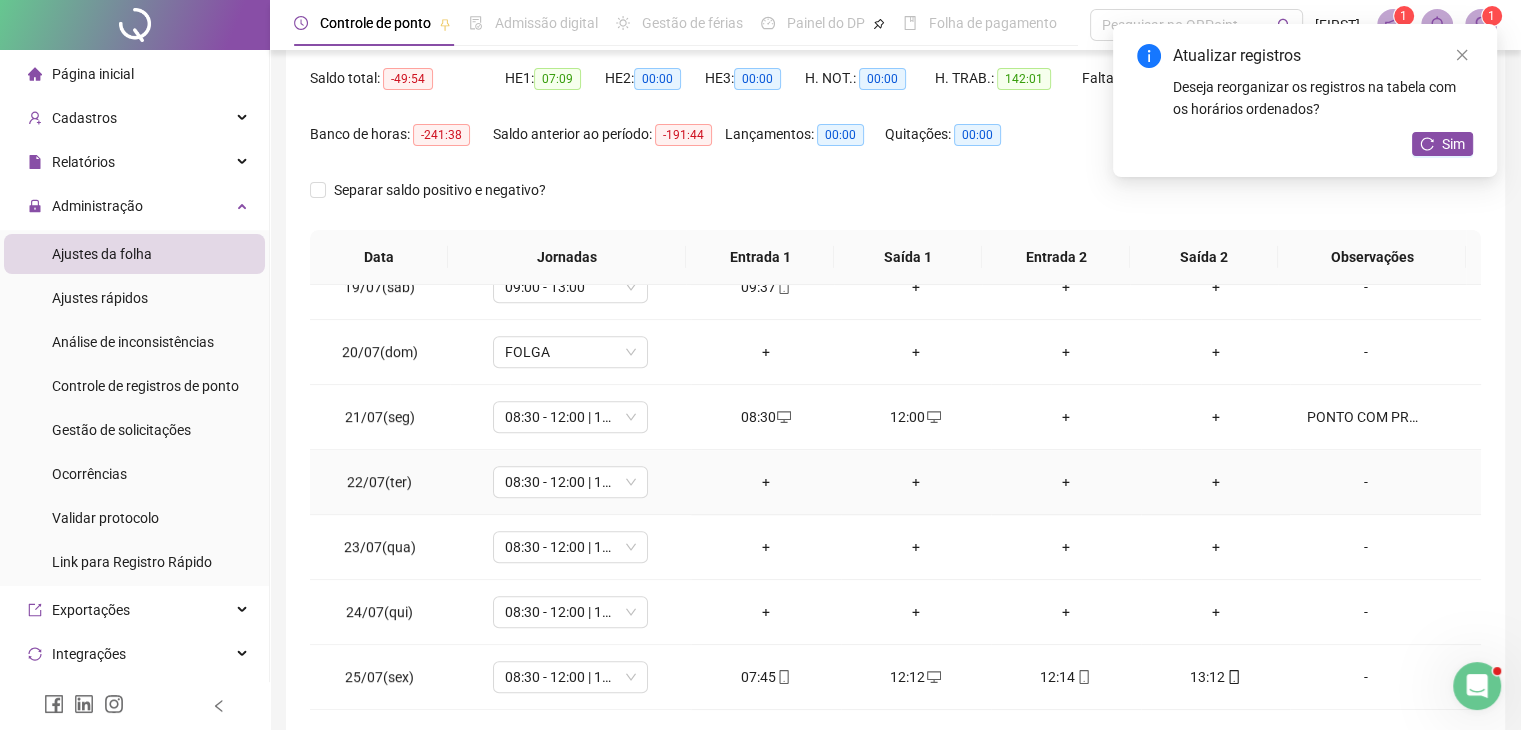 click on "-" at bounding box center (1365, 482) 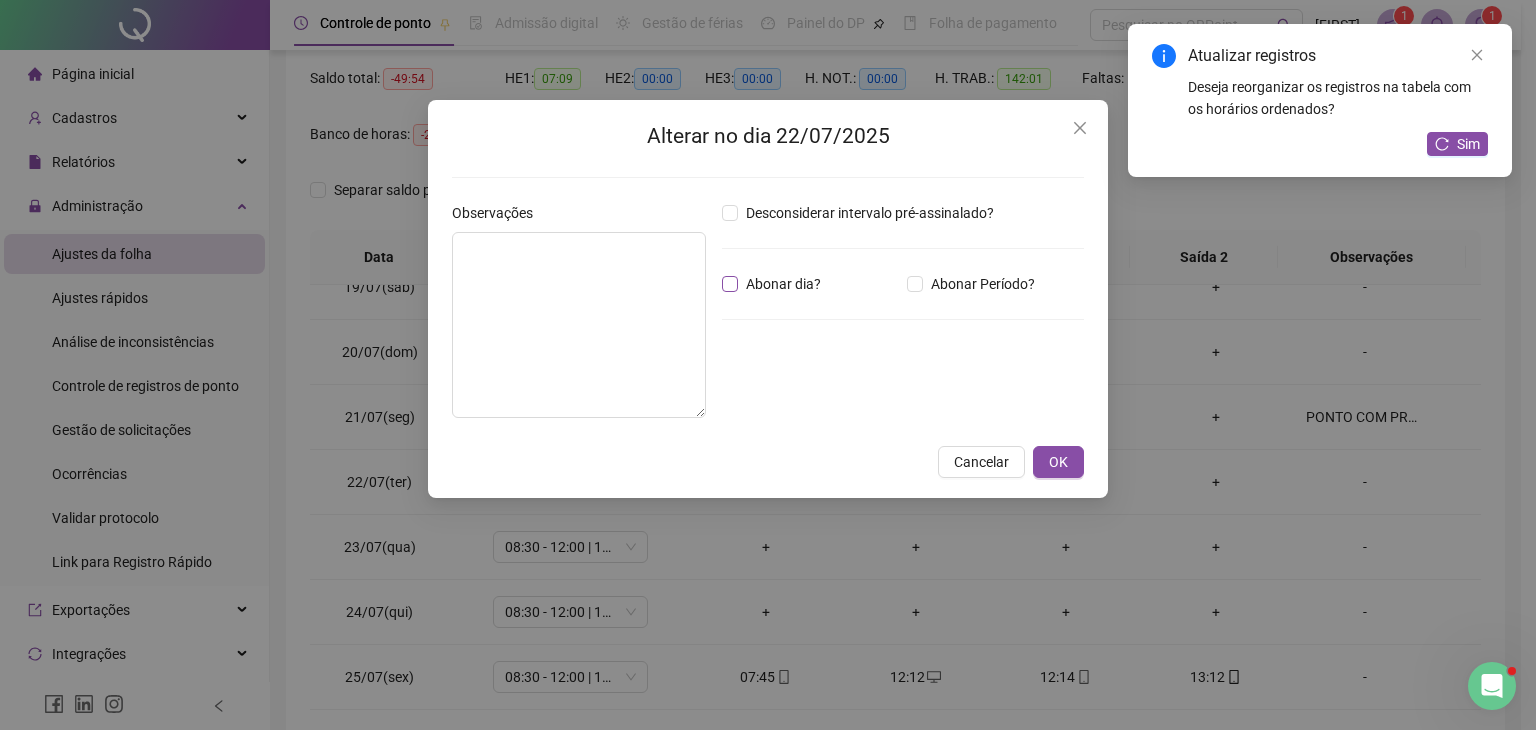 click on "Abonar dia?" at bounding box center [783, 284] 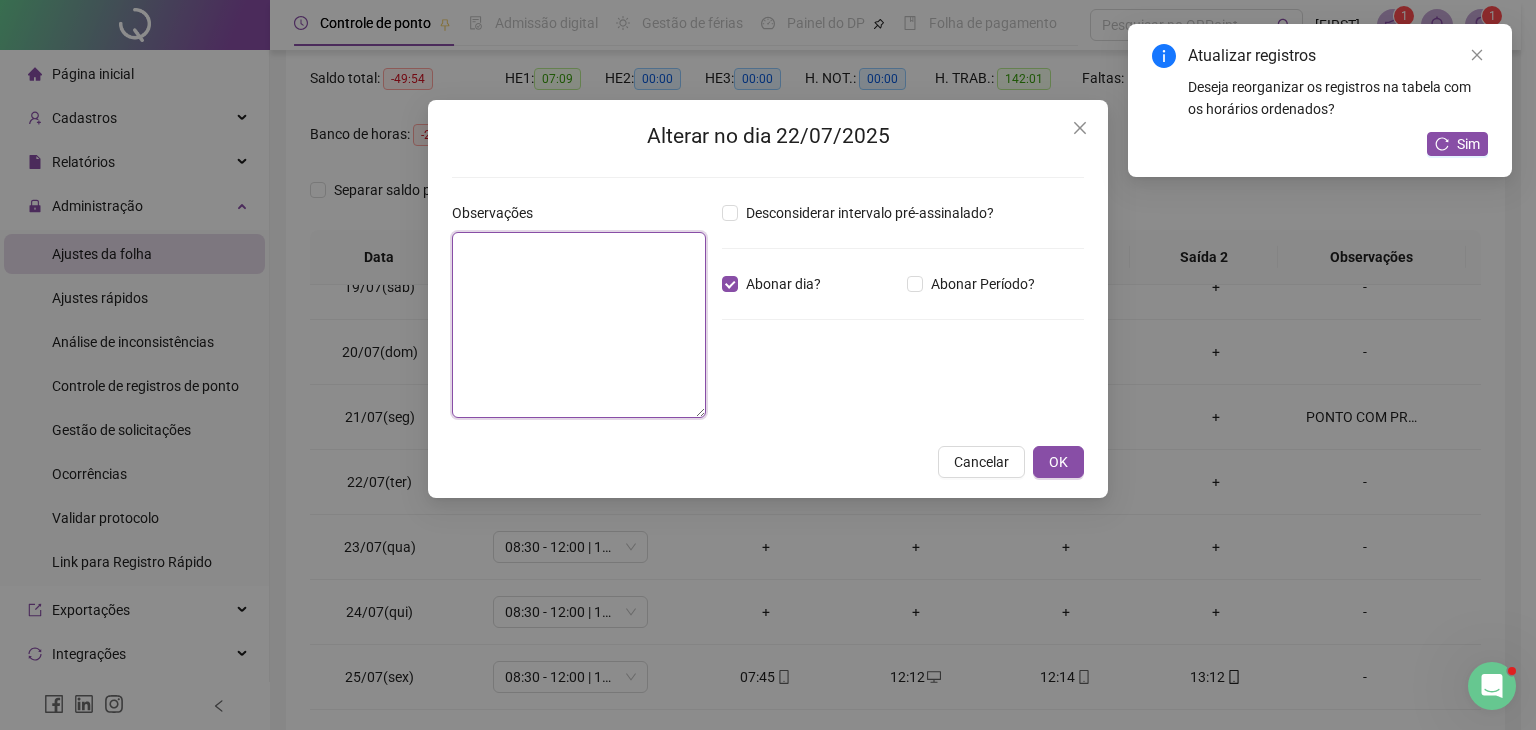 click at bounding box center [579, 325] 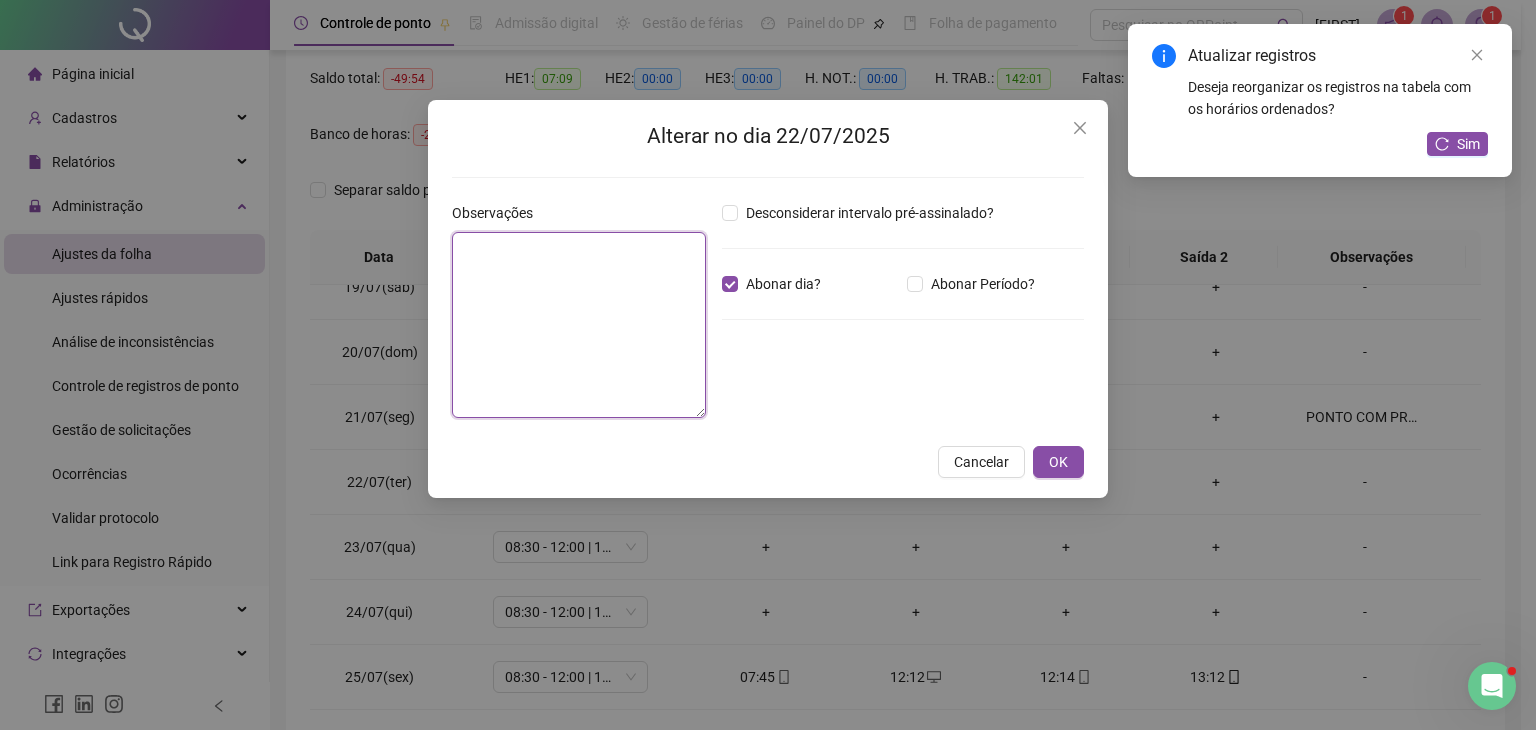 paste on "**********" 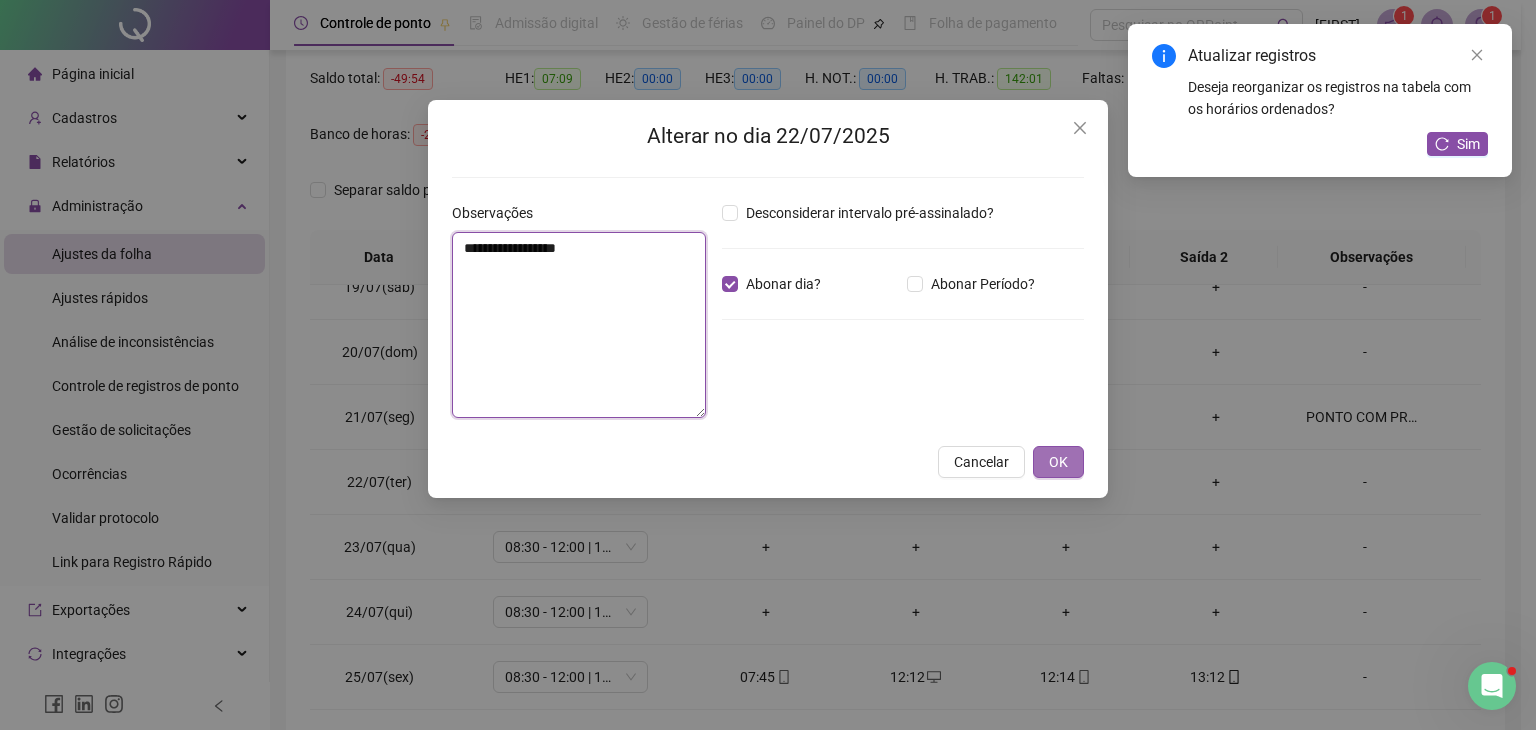 type on "**********" 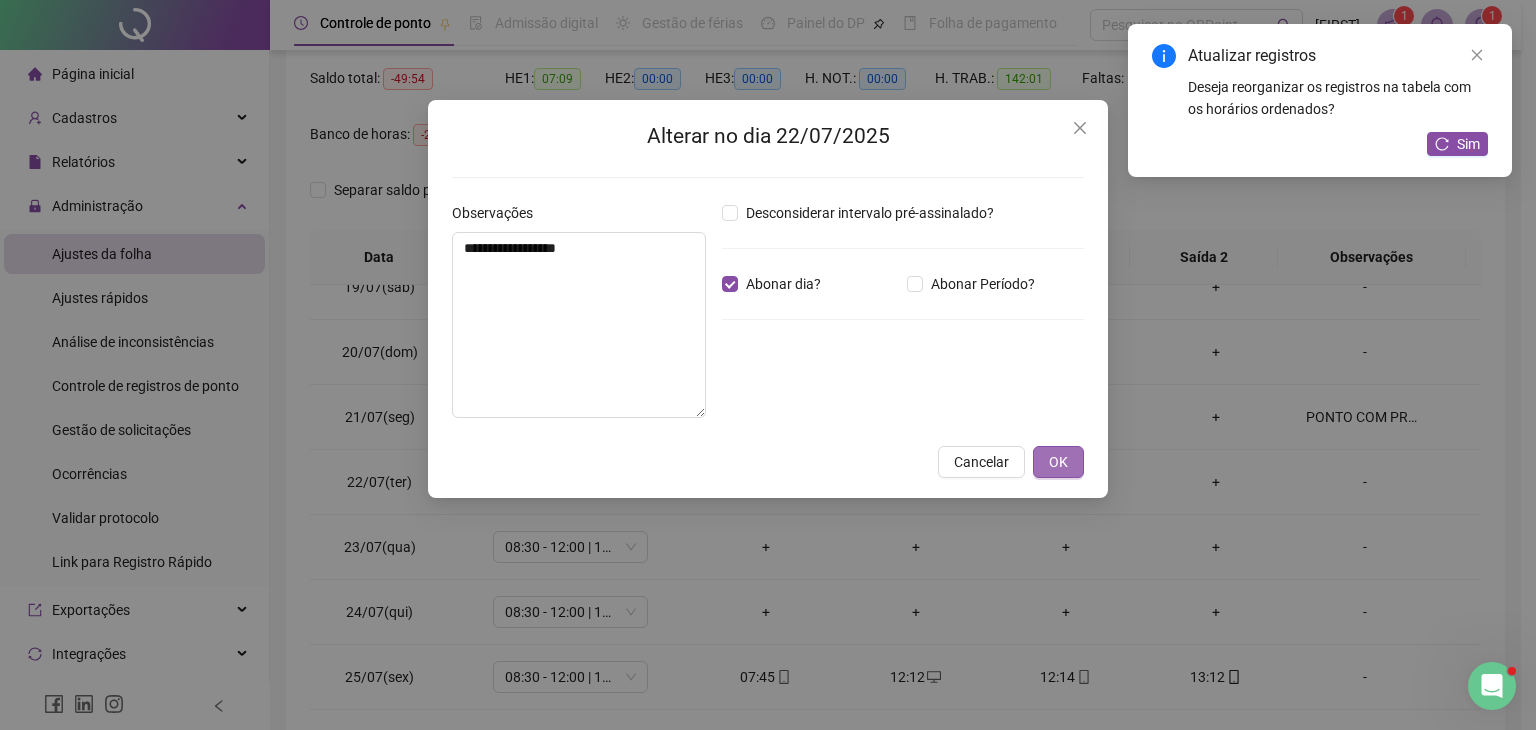 click on "OK" at bounding box center [1058, 462] 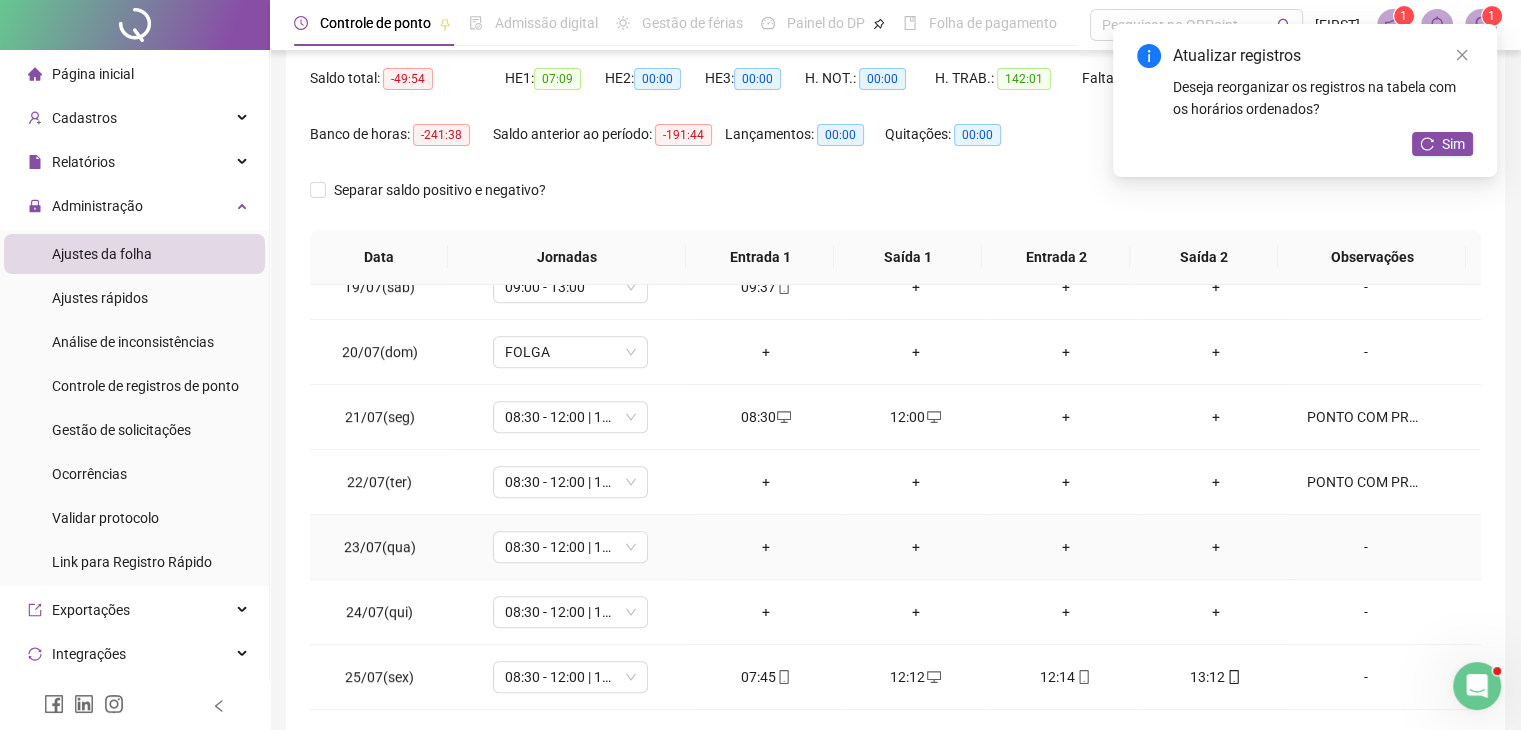 click on "-" at bounding box center [1365, 547] 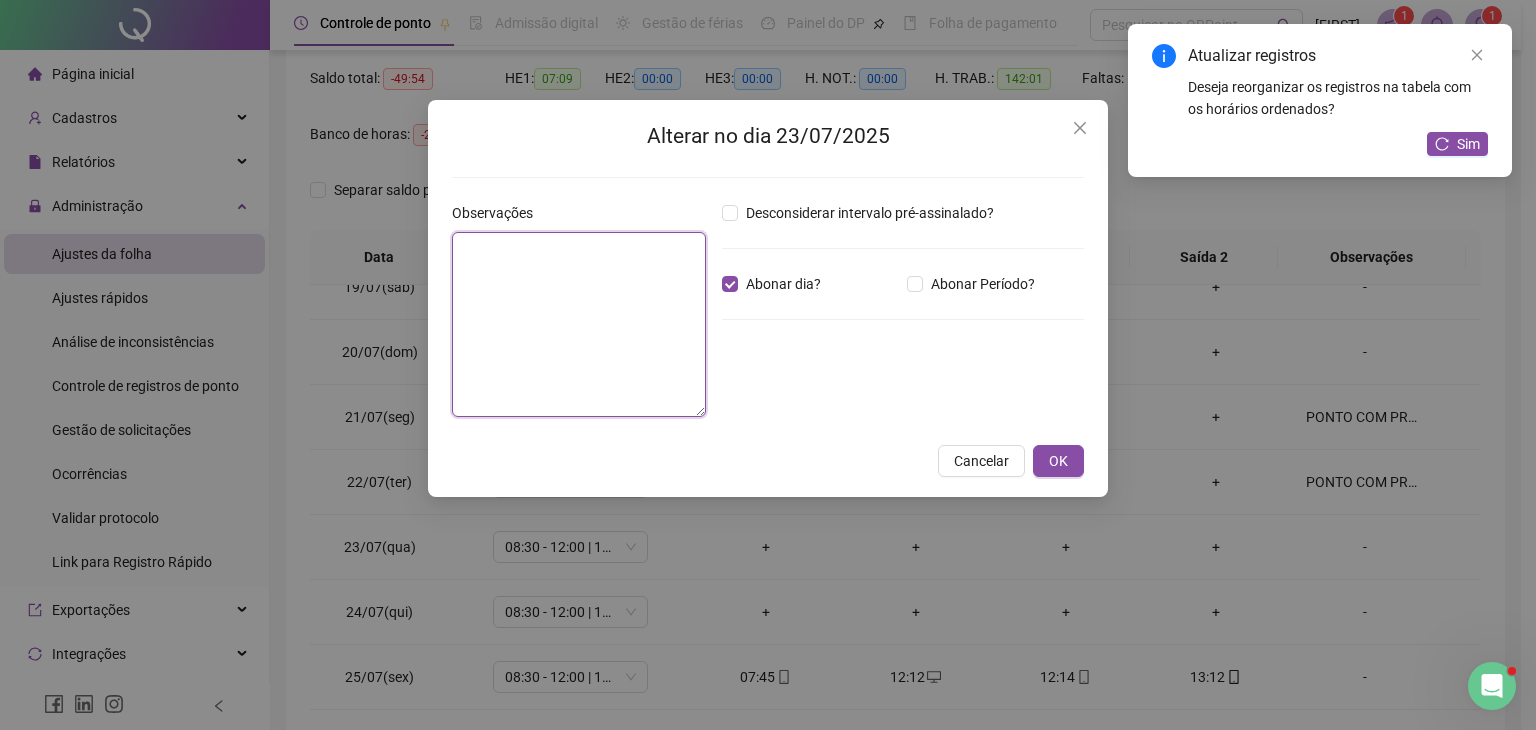 click at bounding box center (579, 324) 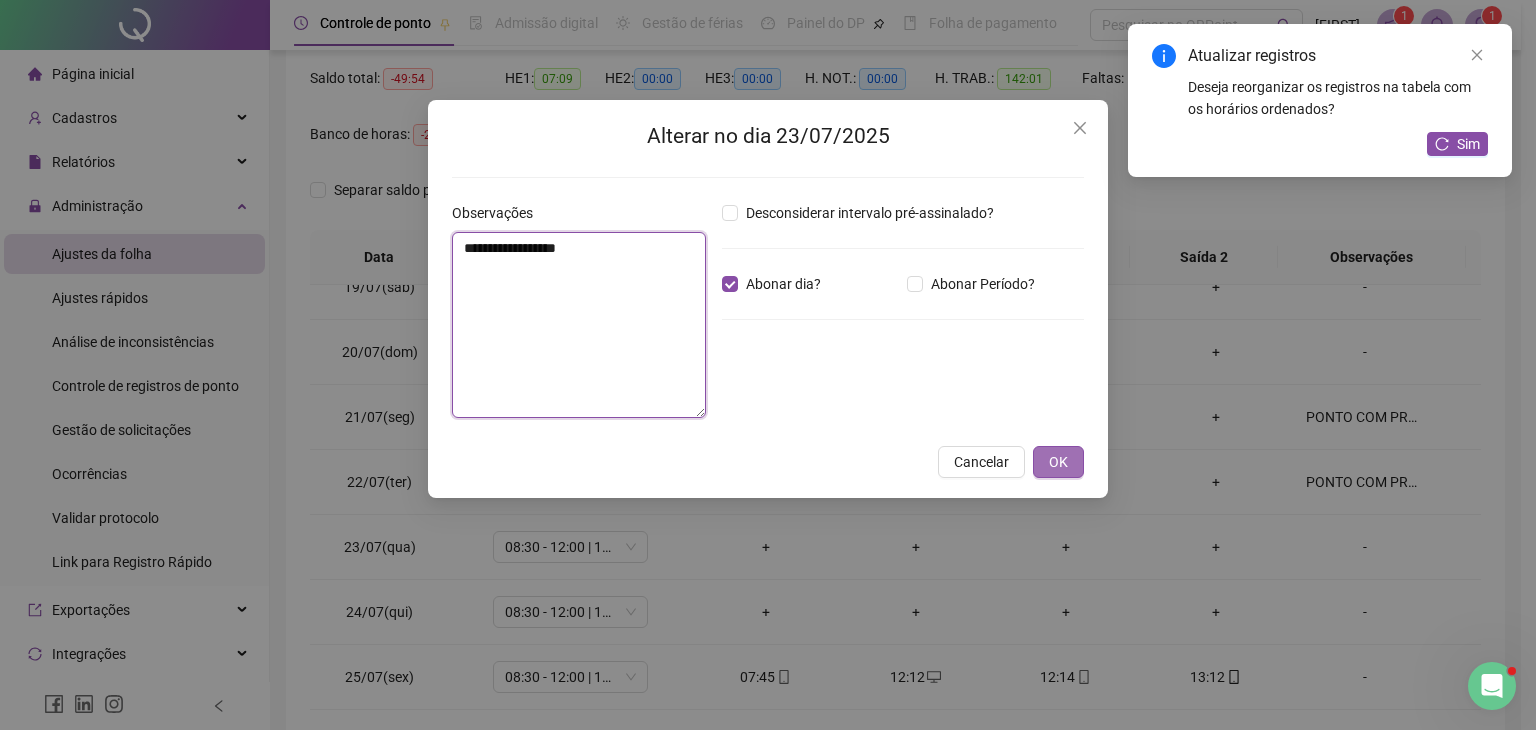 type on "**********" 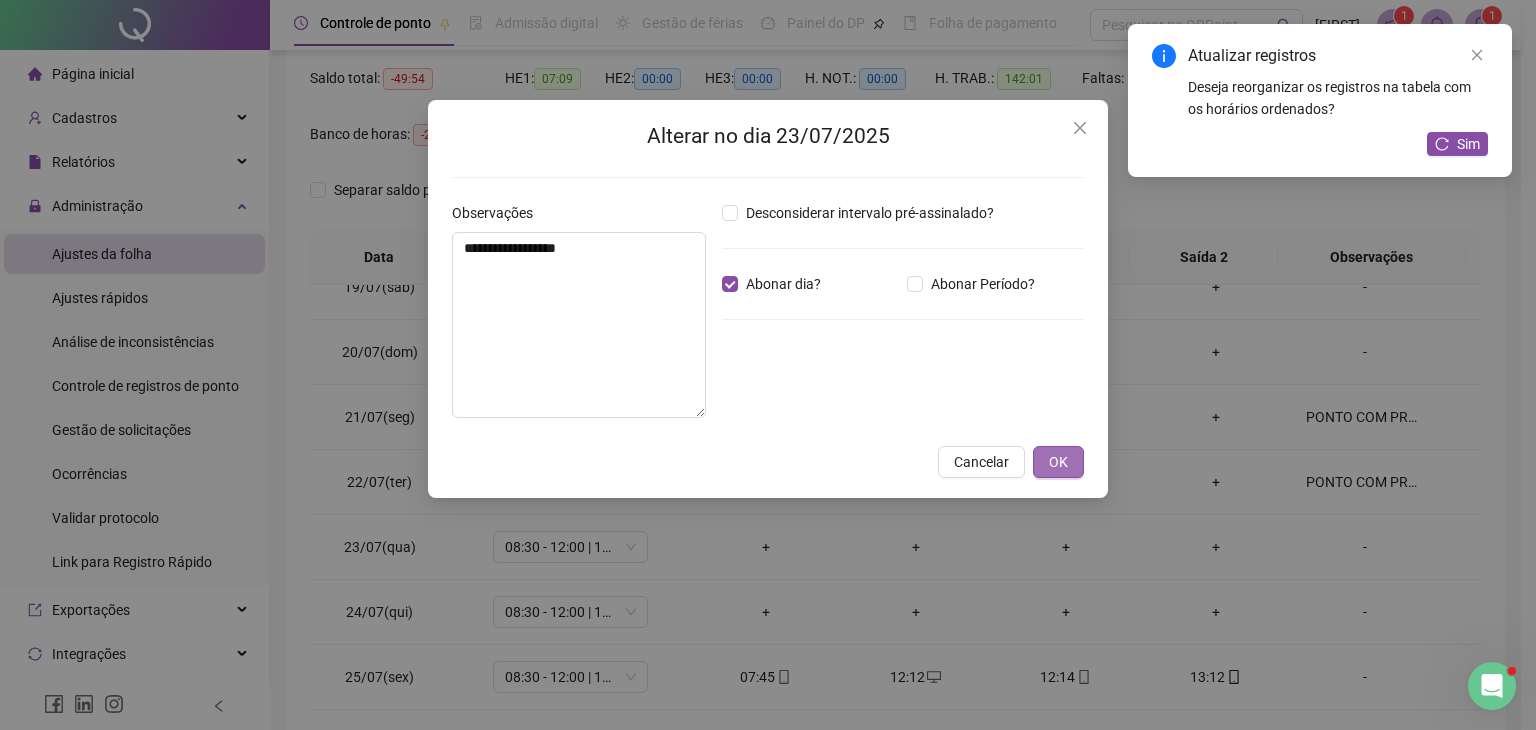 click on "OK" at bounding box center (1058, 462) 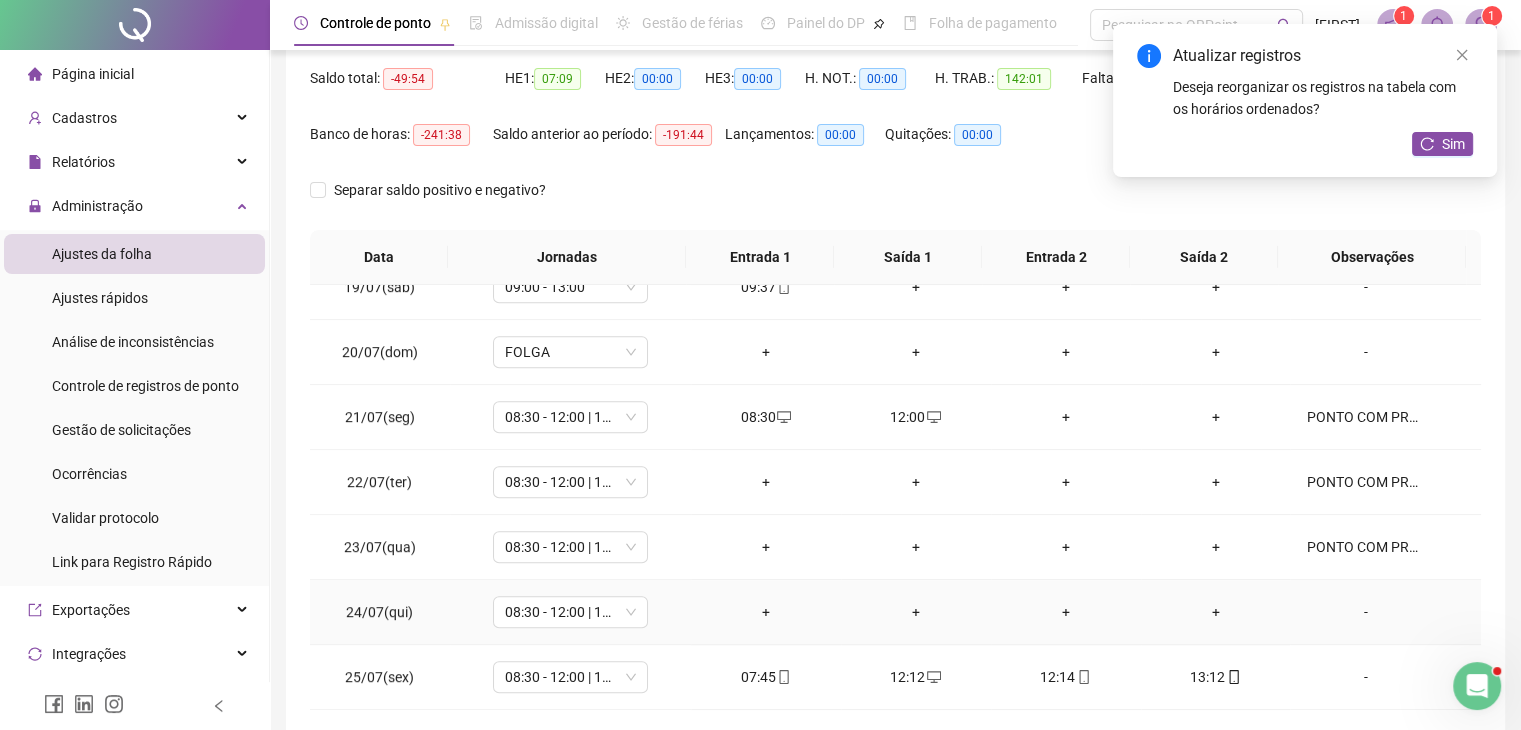 click on "-" at bounding box center (1365, 612) 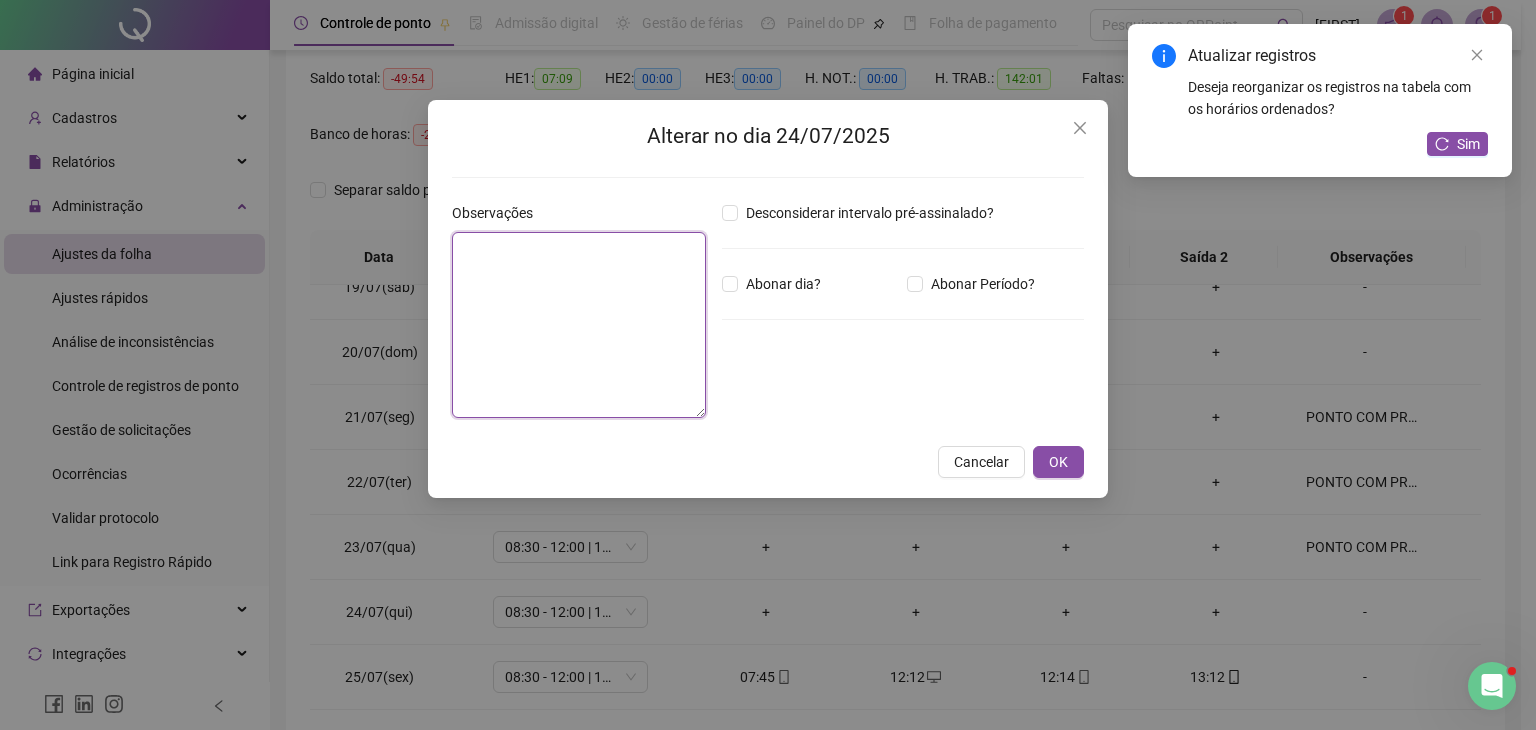 click at bounding box center [579, 325] 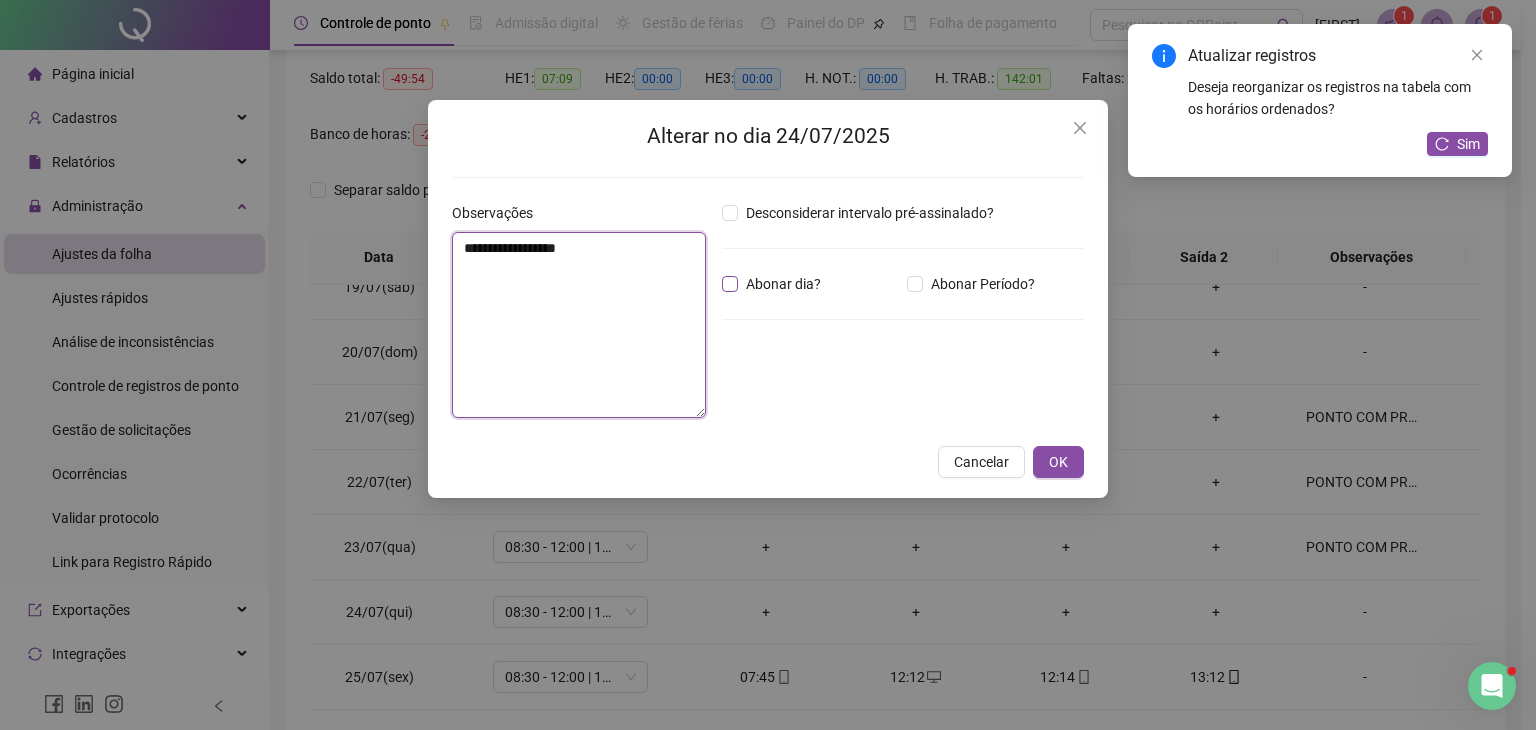 type on "**********" 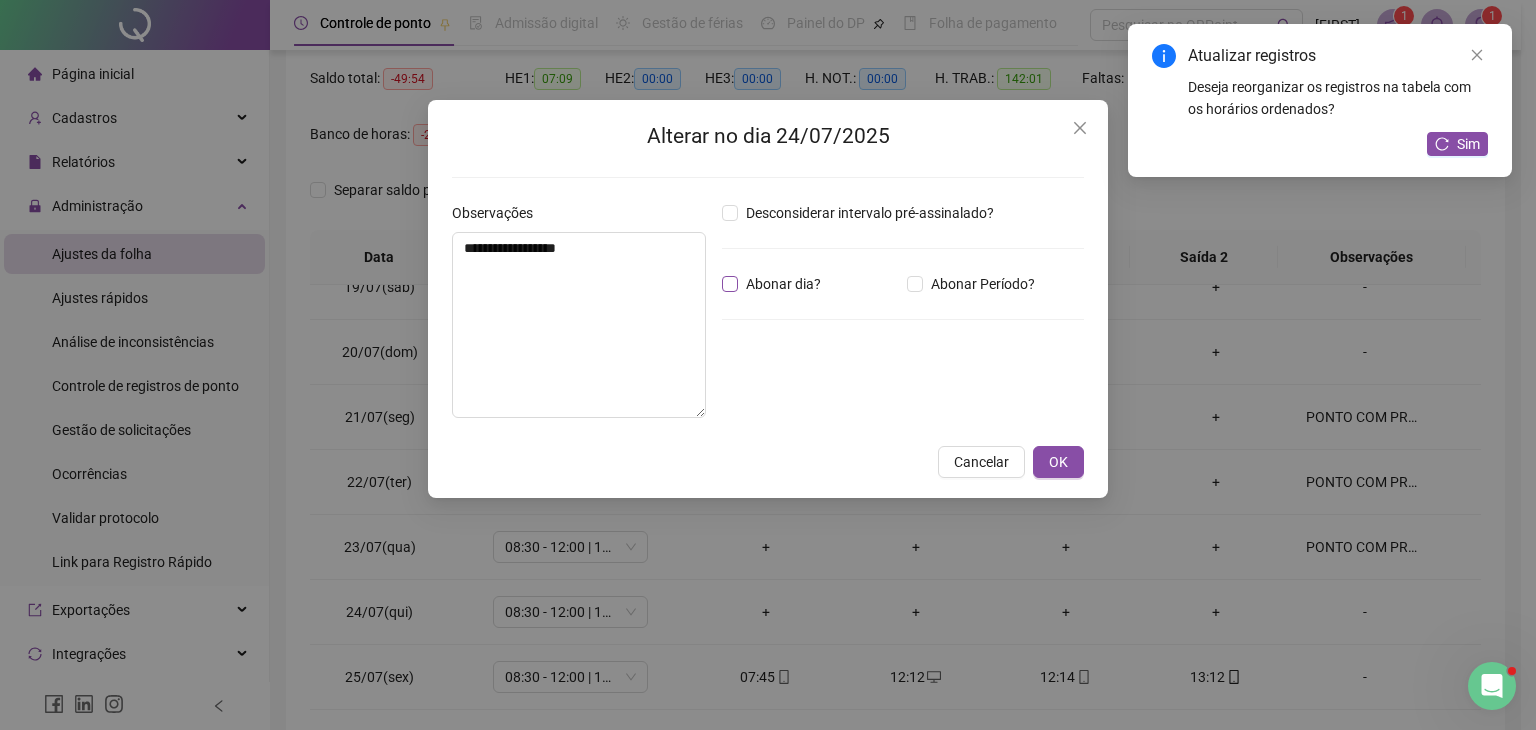 click on "Abonar dia?" at bounding box center [783, 284] 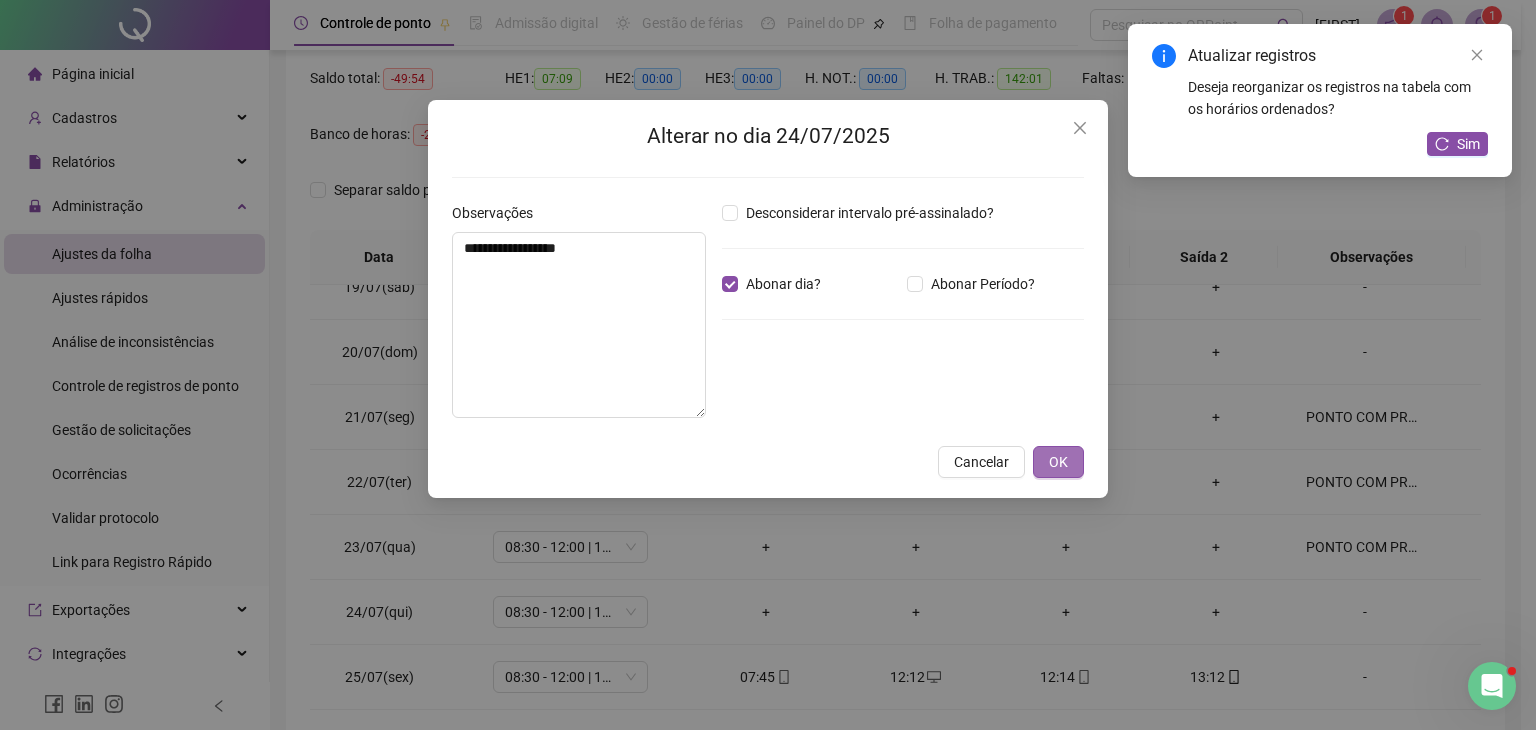 click on "OK" at bounding box center [1058, 462] 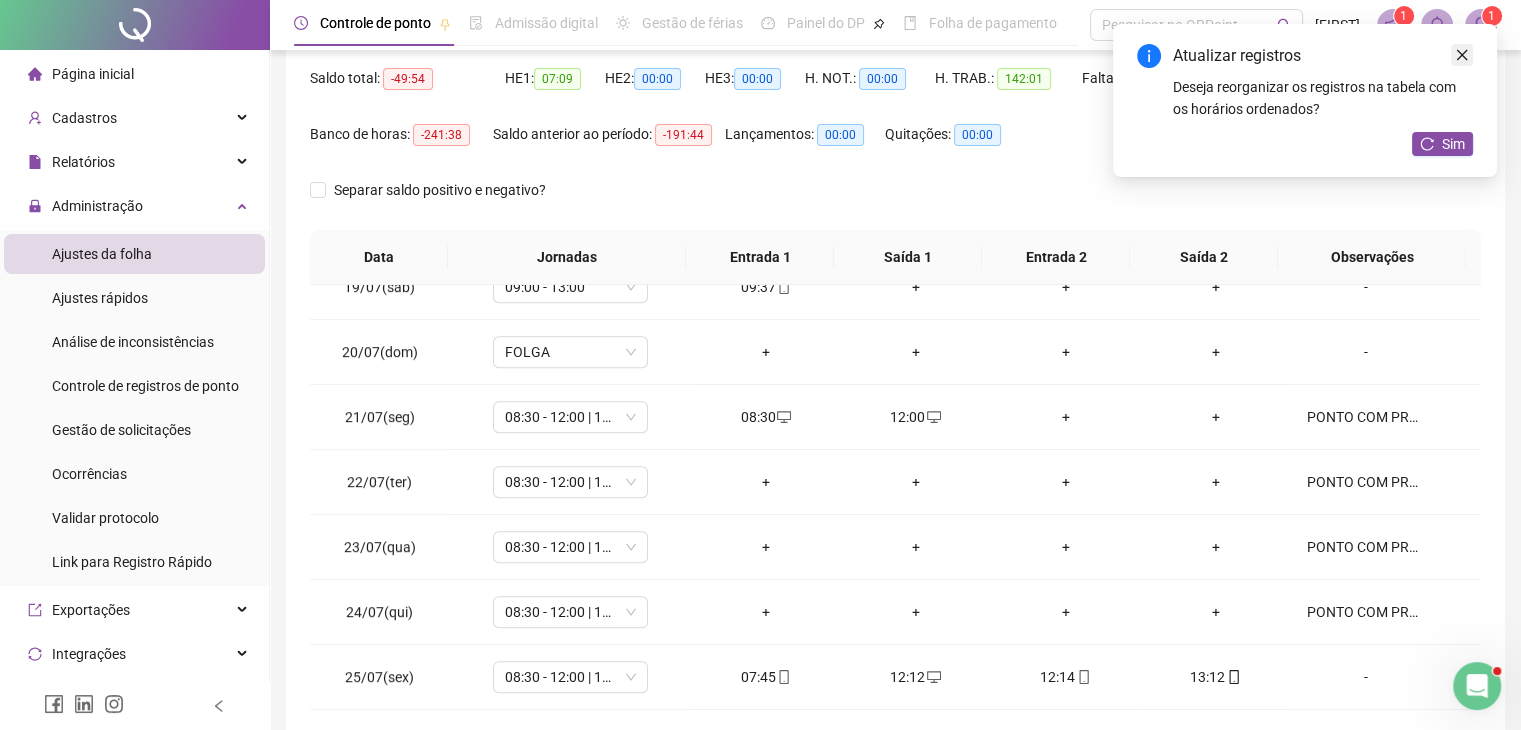 click 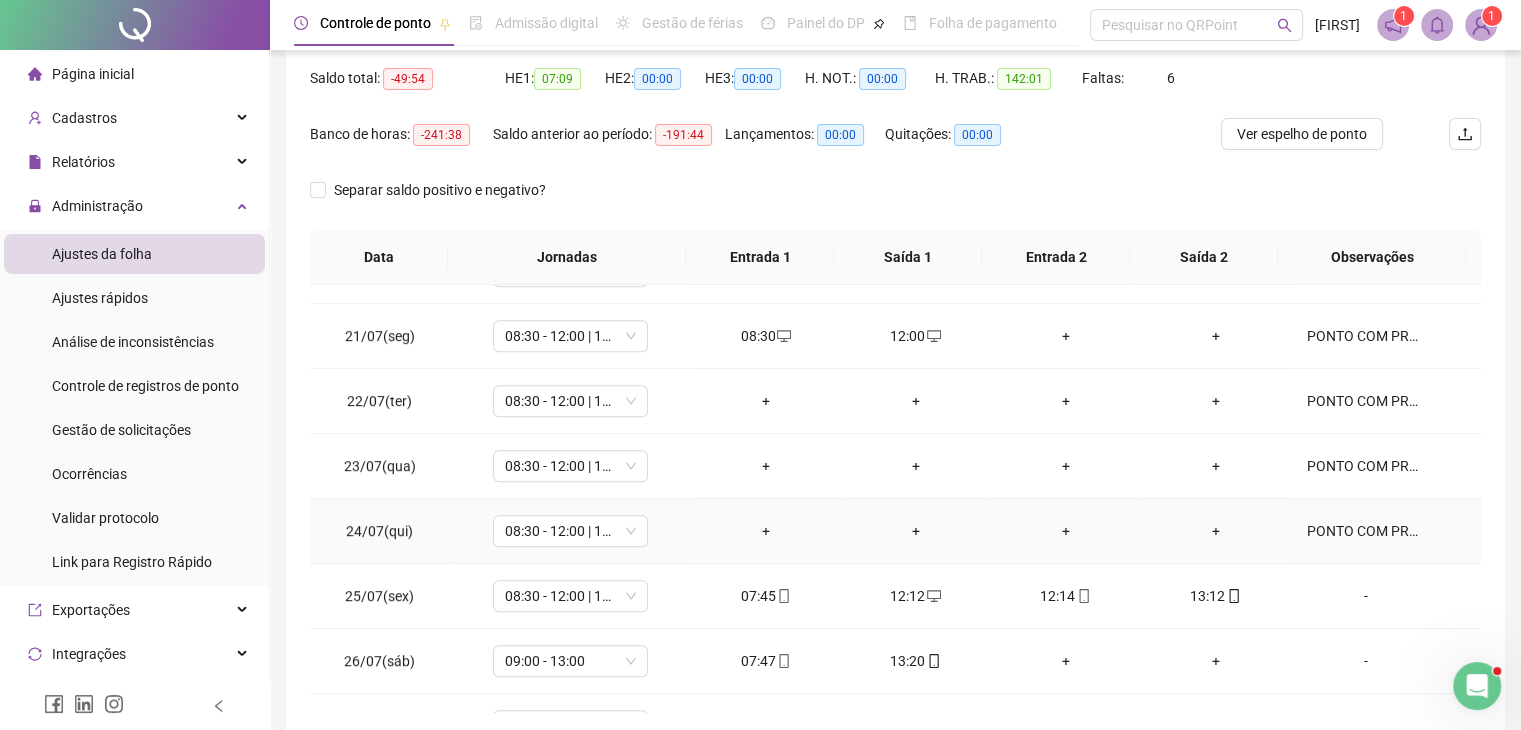 scroll, scrollTop: 1581, scrollLeft: 0, axis: vertical 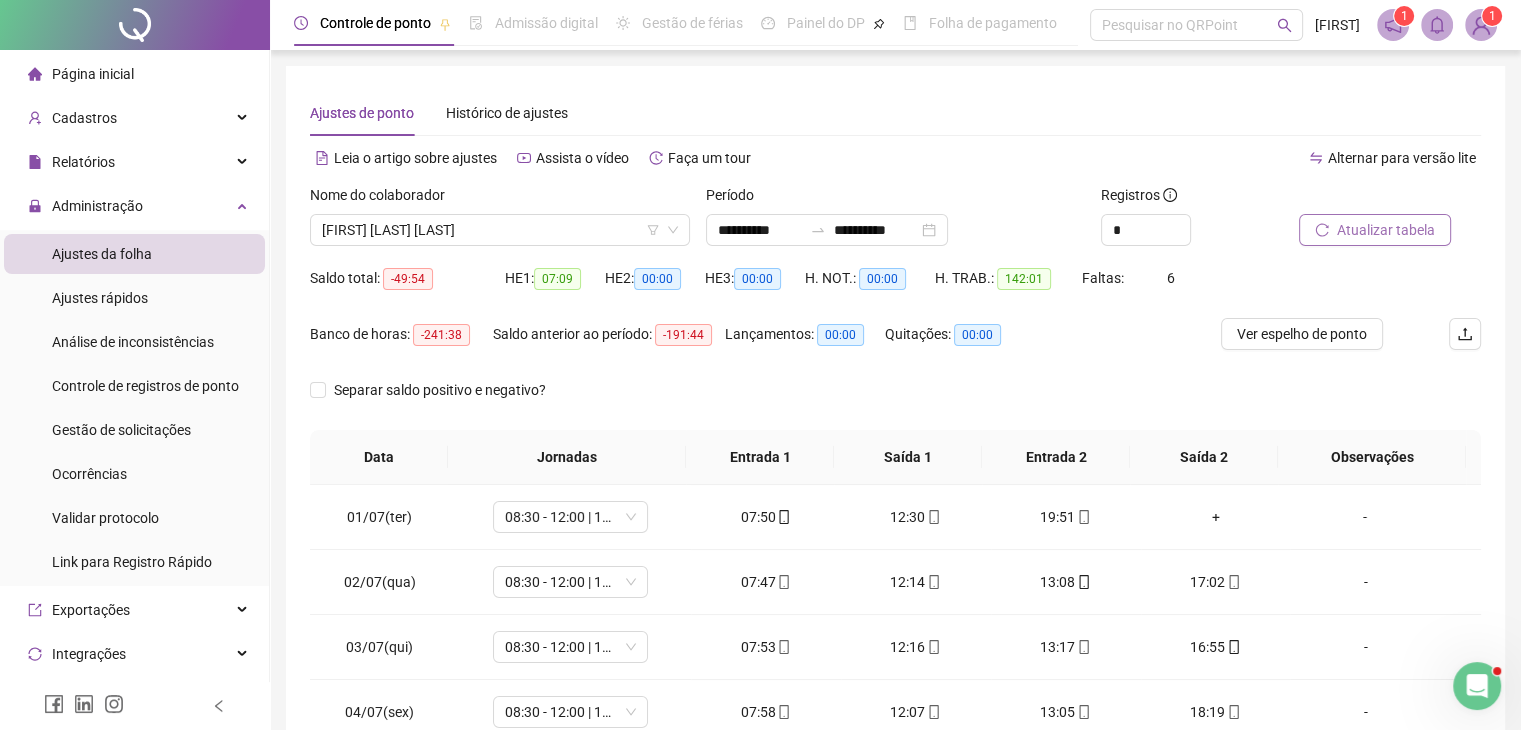 click on "Atualizar tabela" at bounding box center (1386, 230) 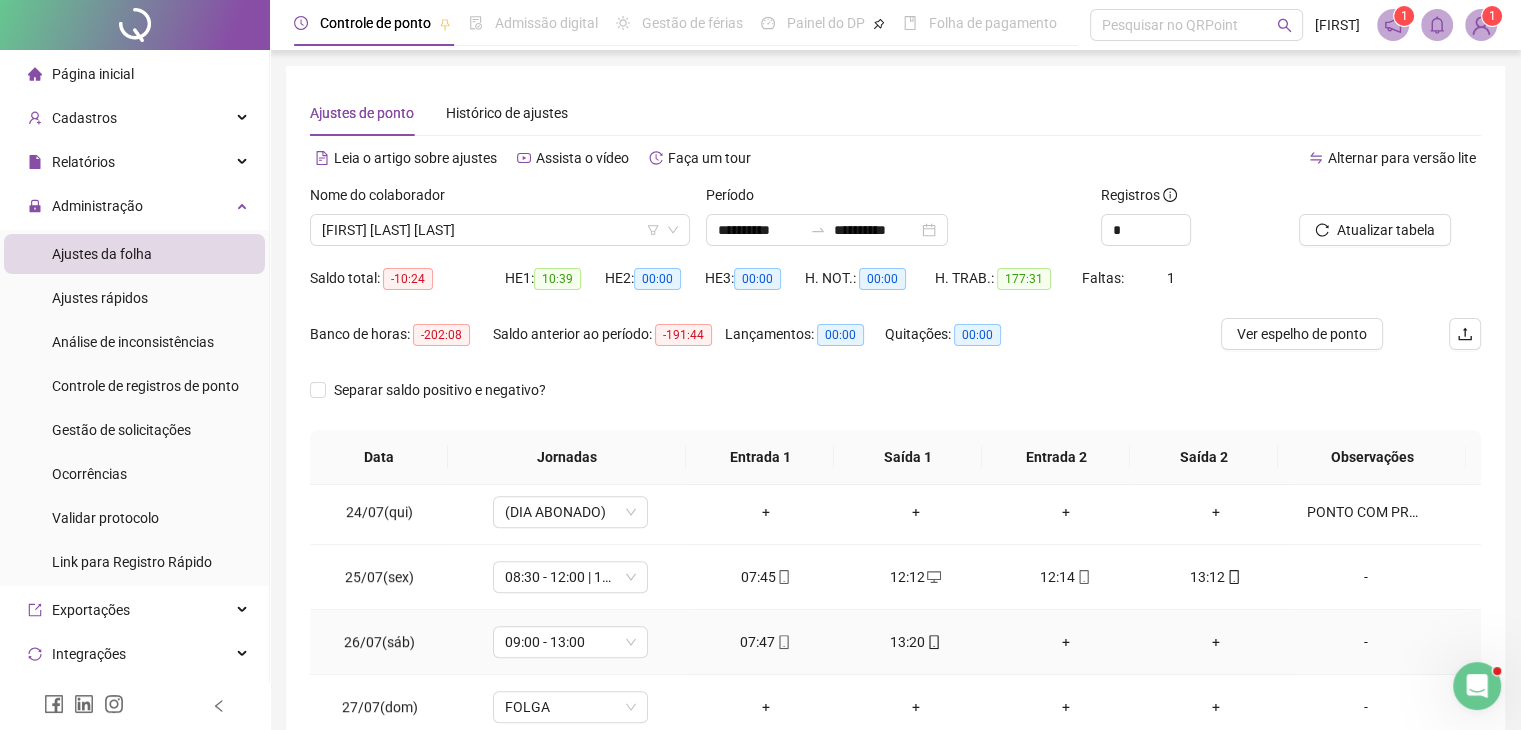 scroll, scrollTop: 1581, scrollLeft: 0, axis: vertical 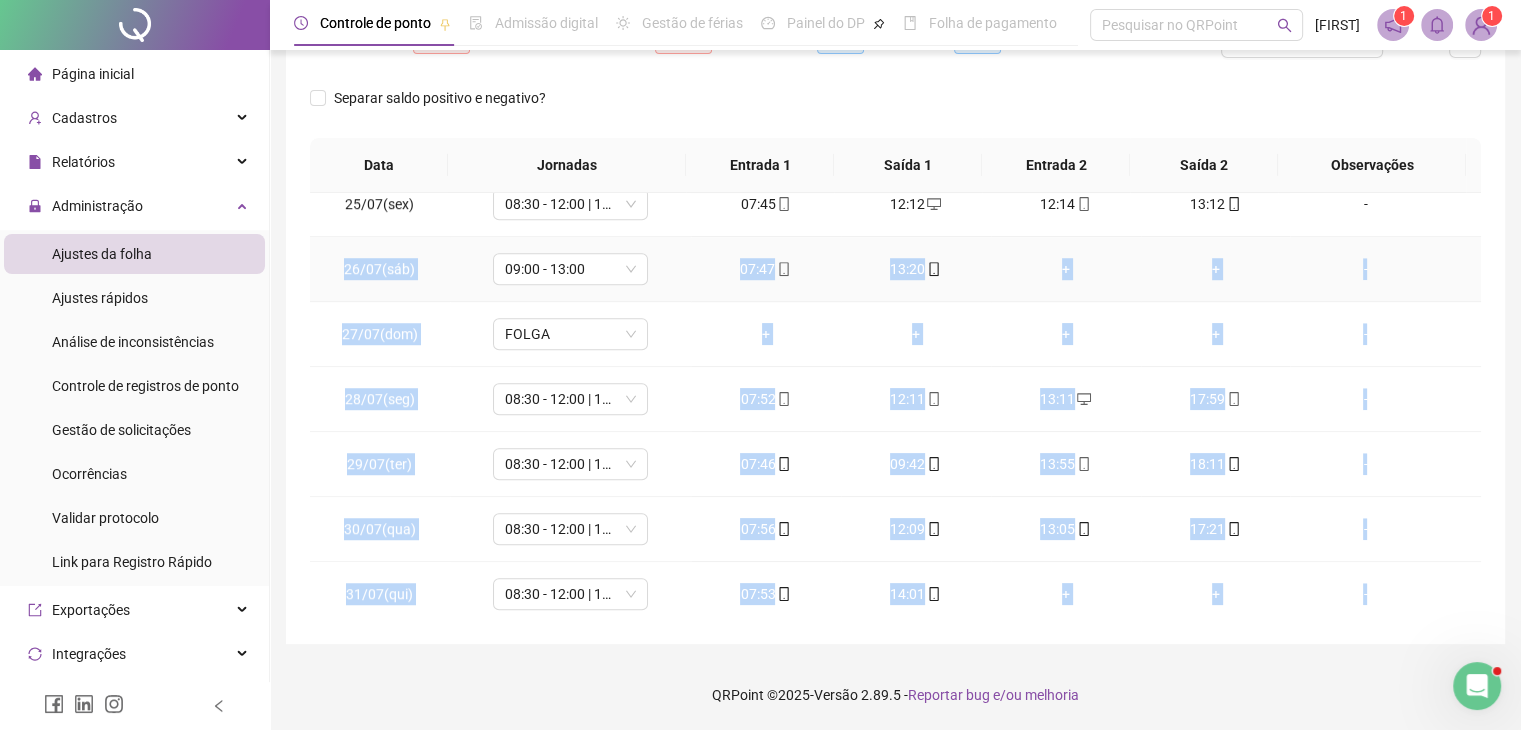 drag, startPoint x: 1462, startPoint y: 557, endPoint x: 1456, endPoint y: 183, distance: 374.04813 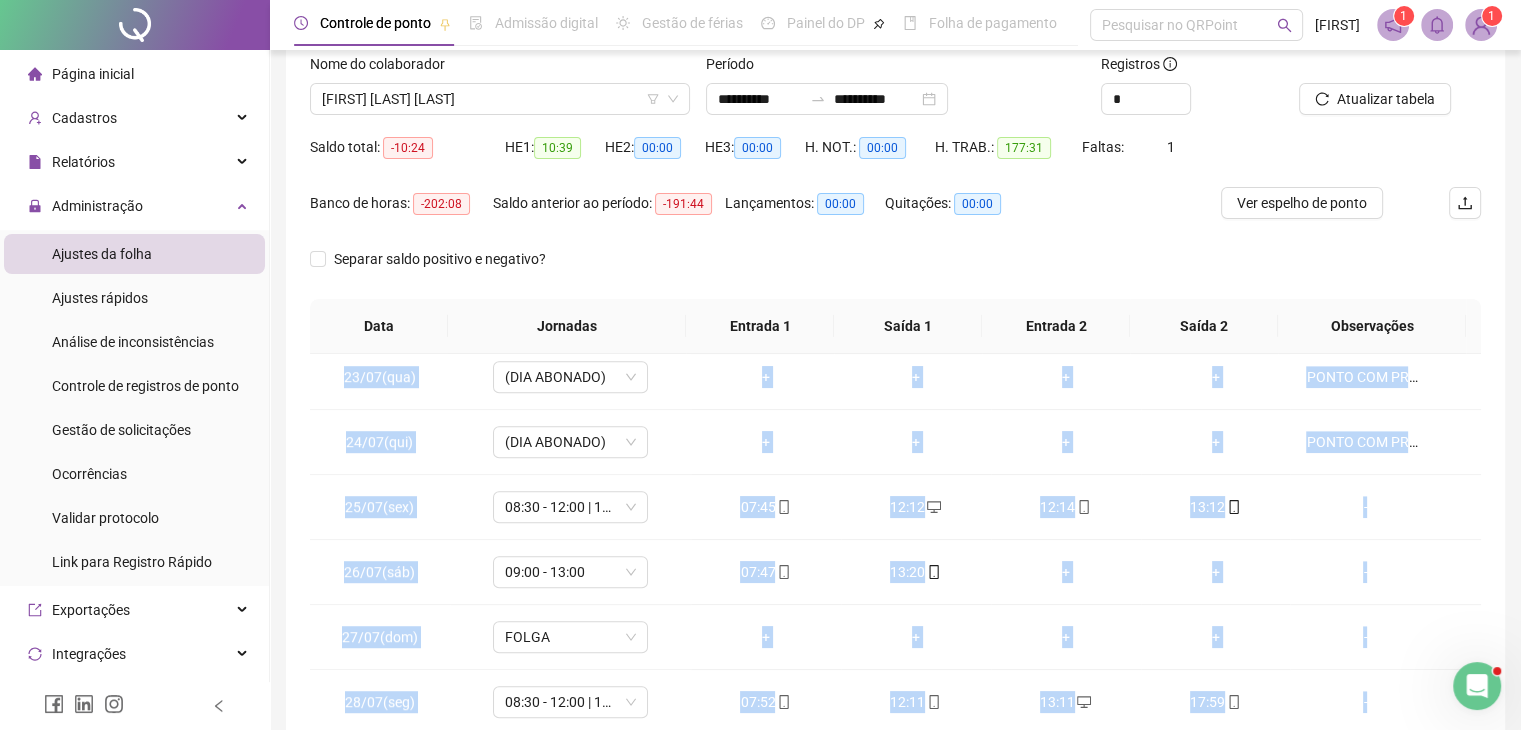 scroll, scrollTop: 91, scrollLeft: 0, axis: vertical 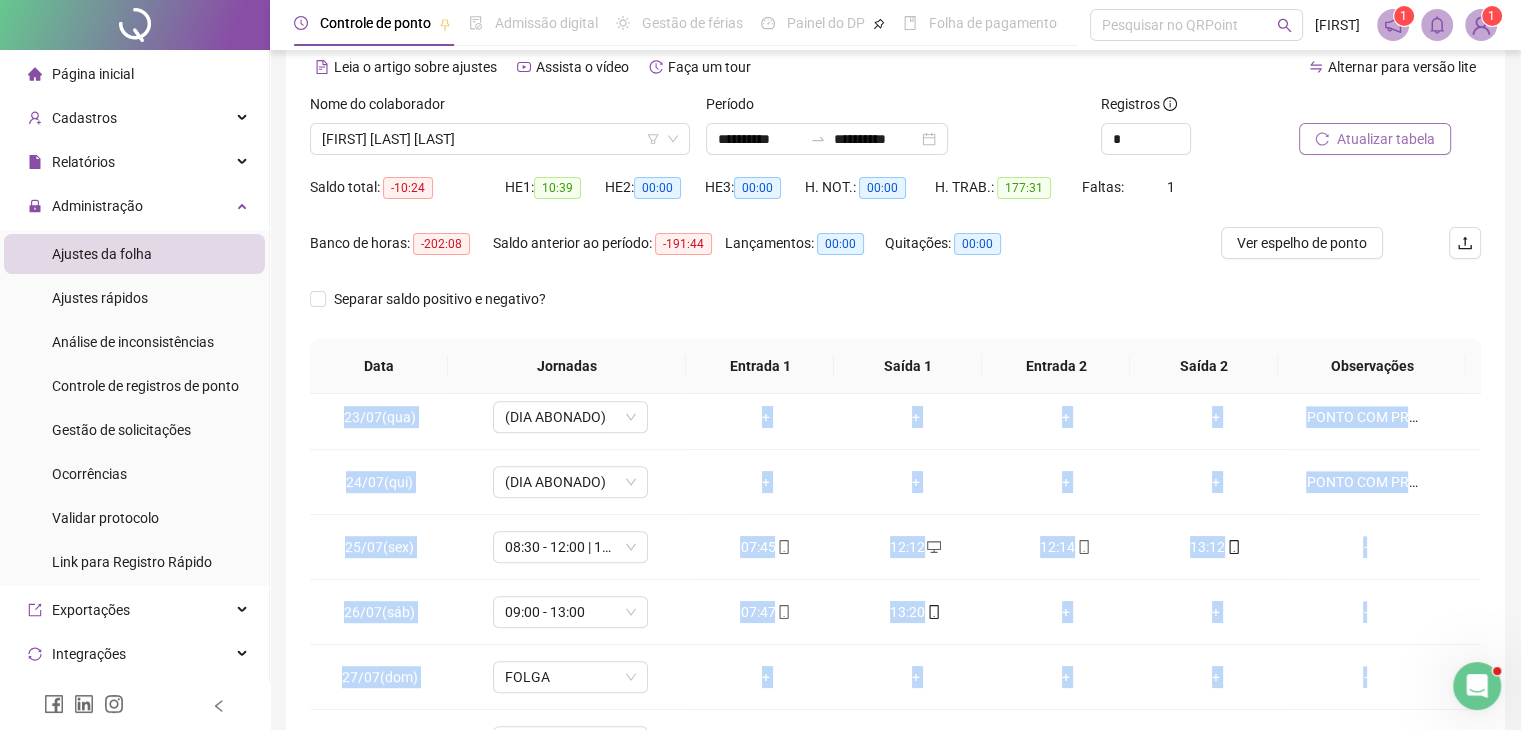 click on "Atualizar tabela" at bounding box center (1386, 139) 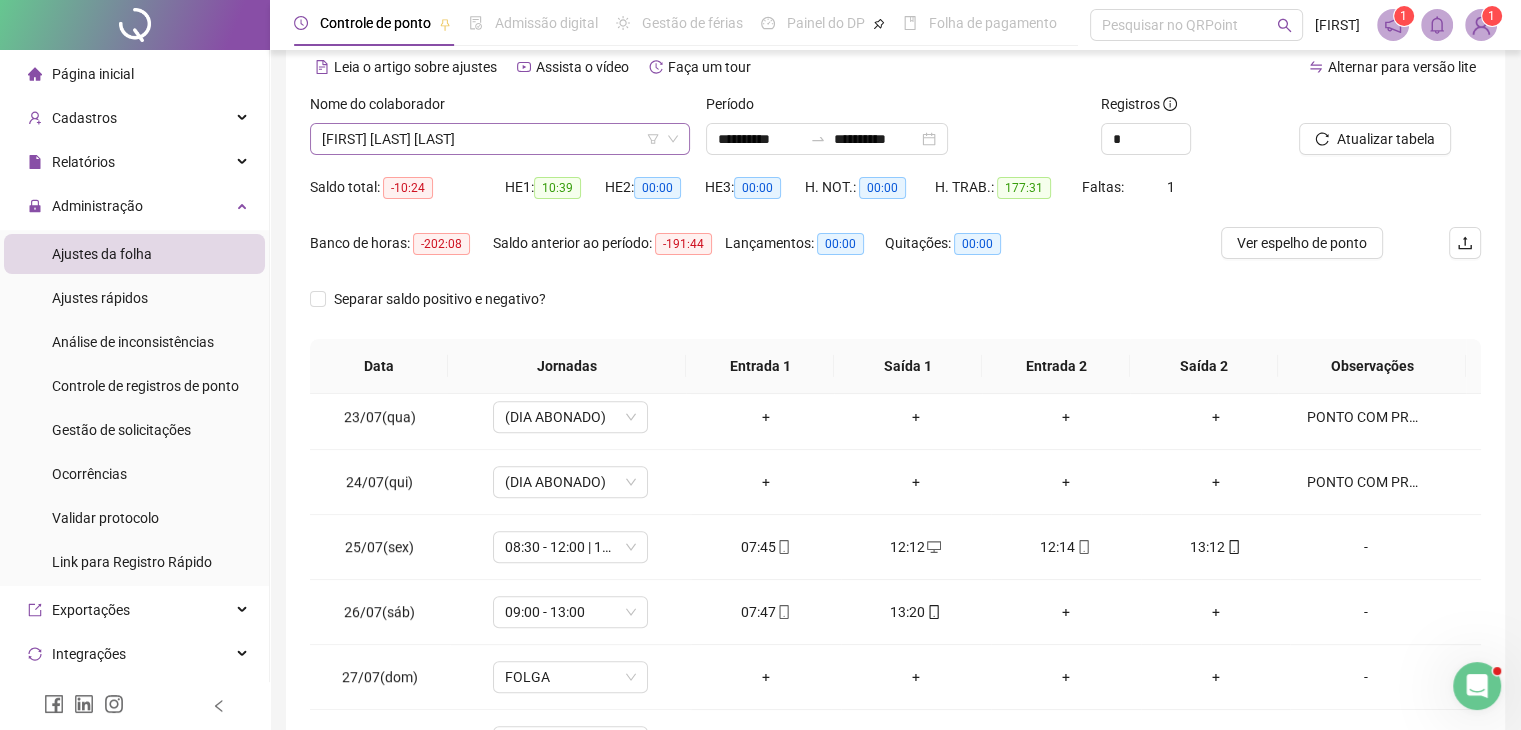 click on "[FIRST] [LAST] [LAST]" at bounding box center [500, 139] 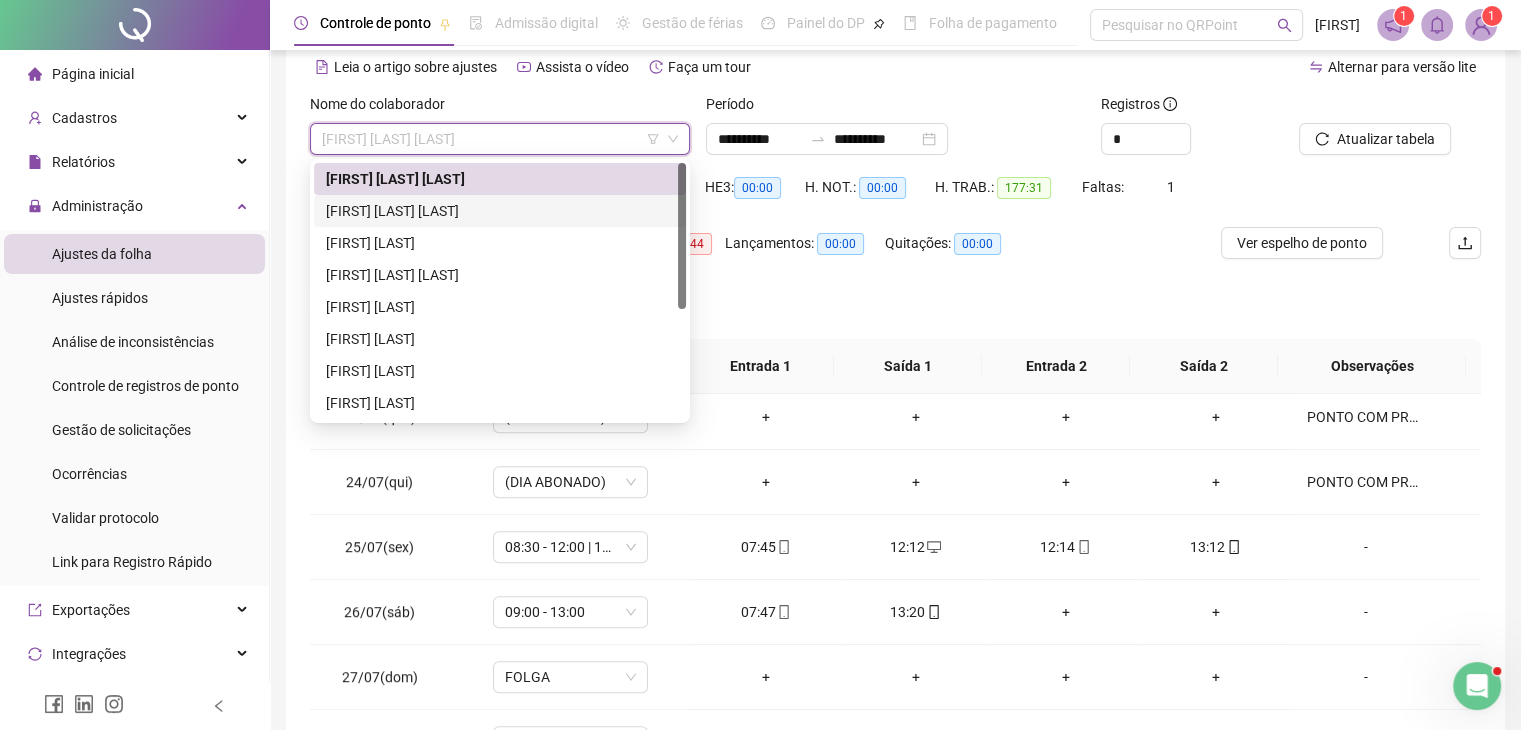 click on "[FIRST] [LAST] [LAST]" at bounding box center [500, 211] 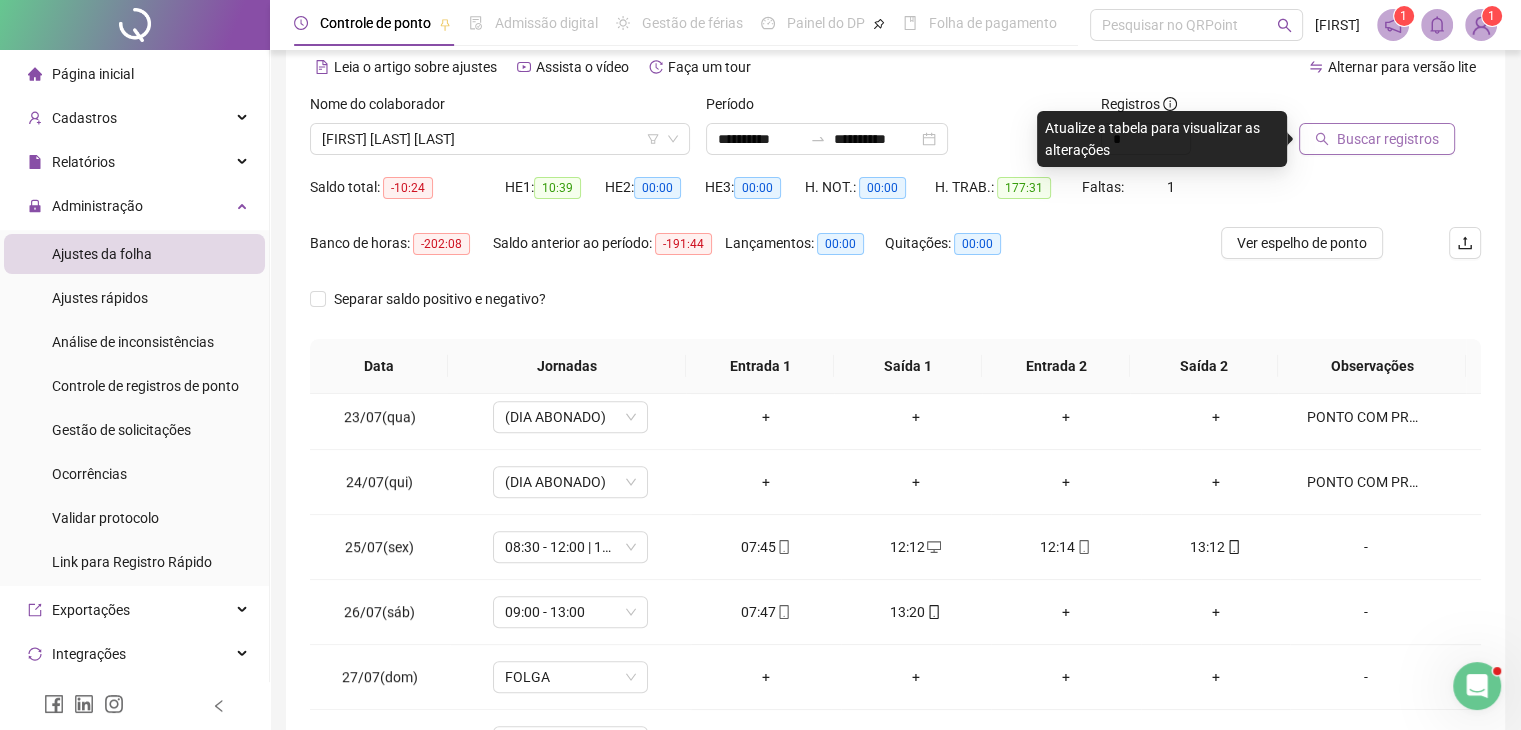 click on "Buscar registros" at bounding box center [1388, 139] 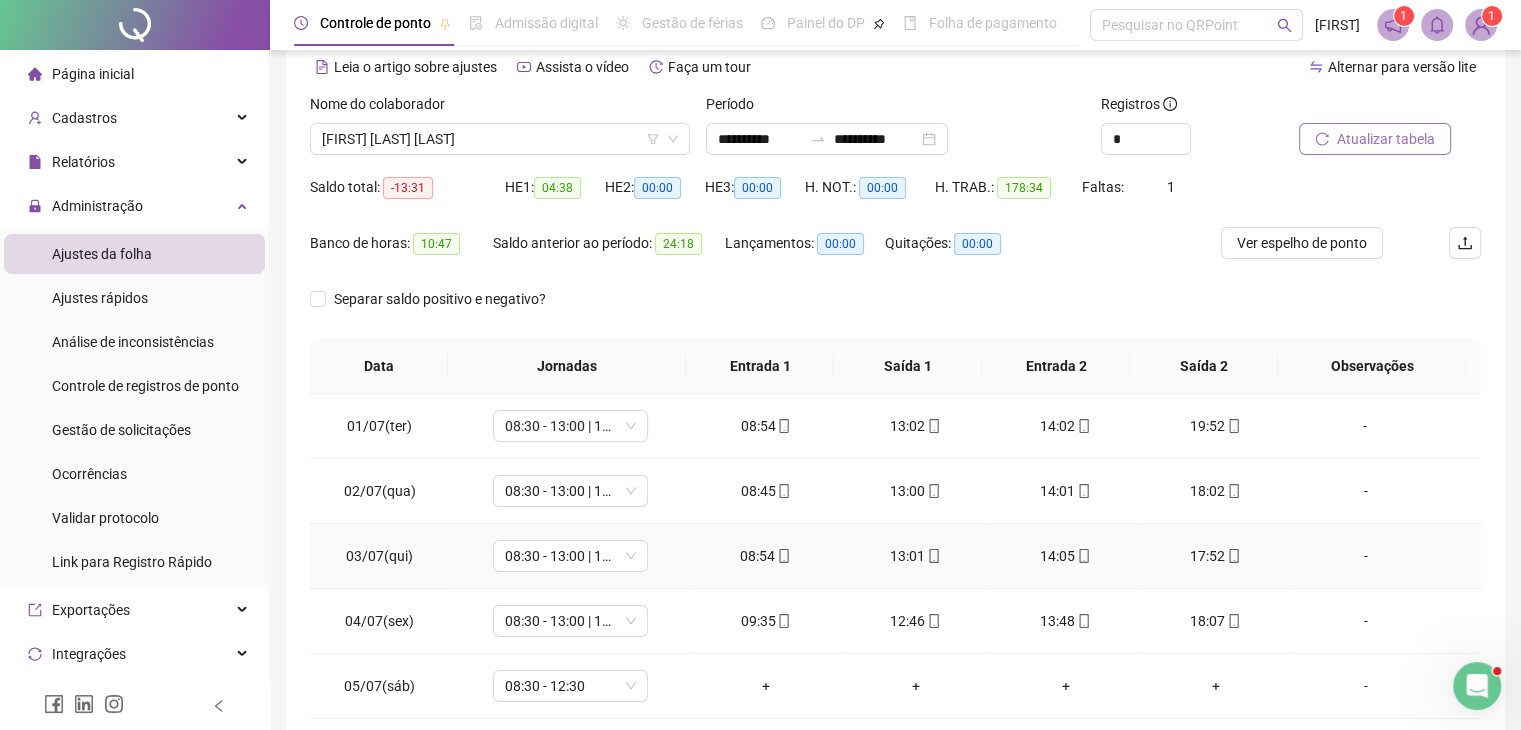 scroll, scrollTop: 100, scrollLeft: 0, axis: vertical 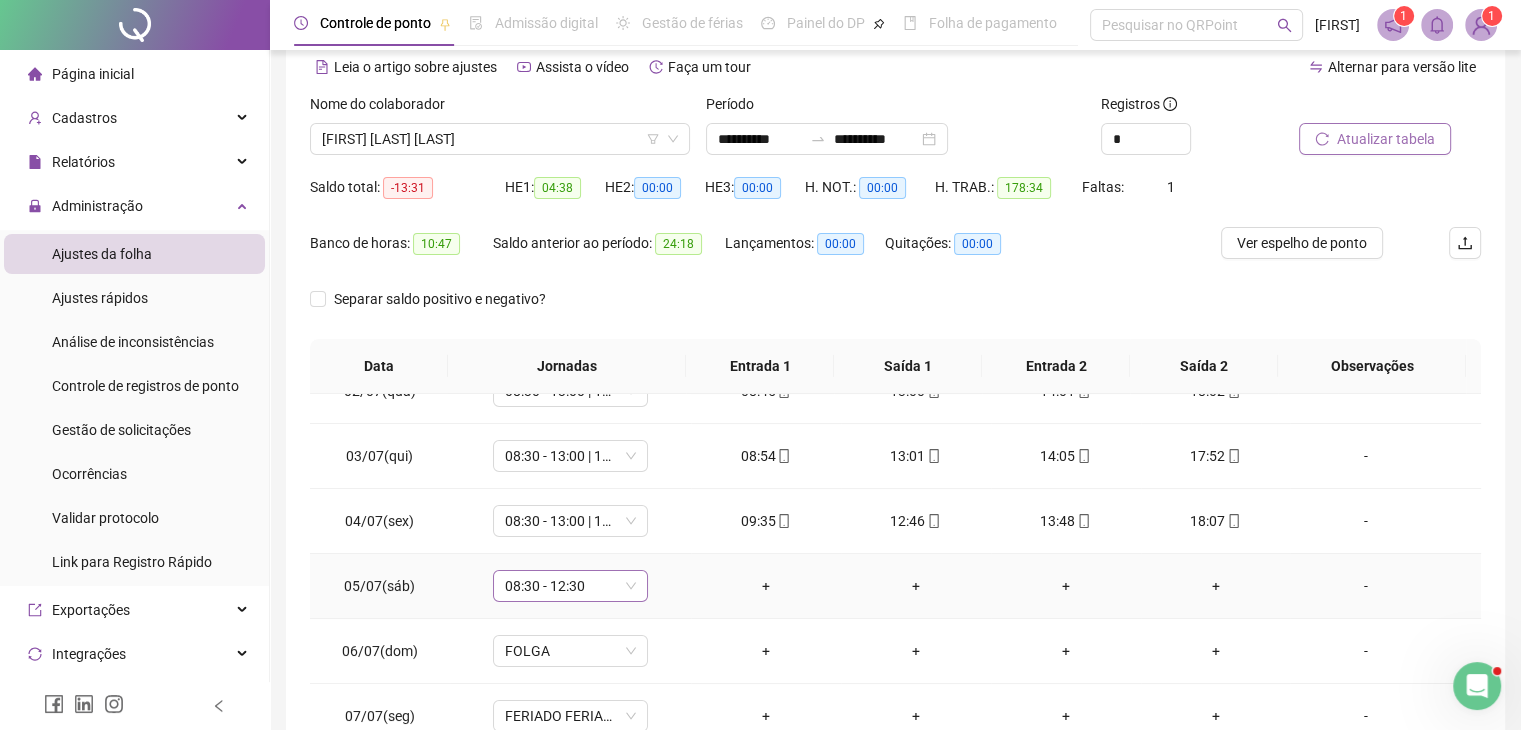 click on "08:30 - 12:30" at bounding box center (570, 586) 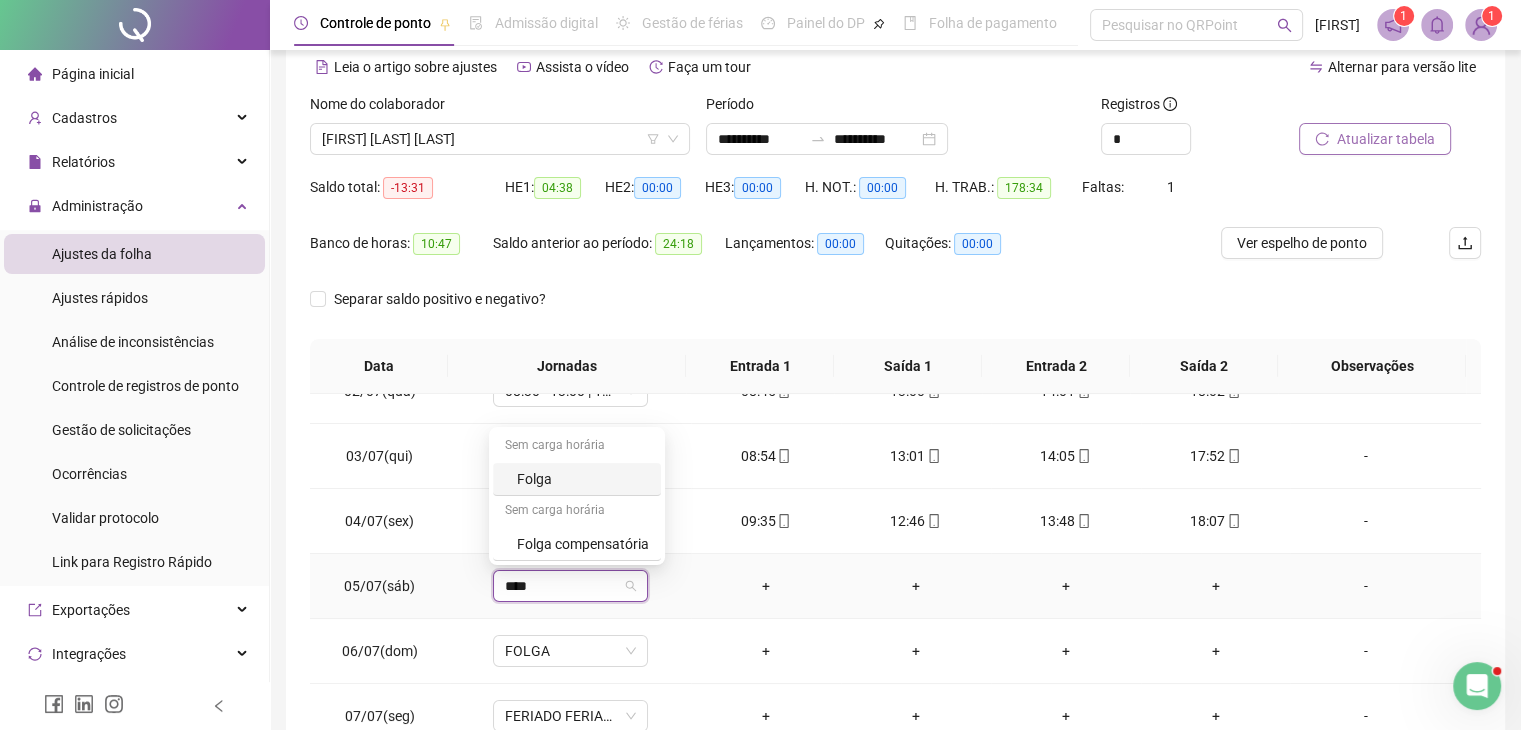 type on "*****" 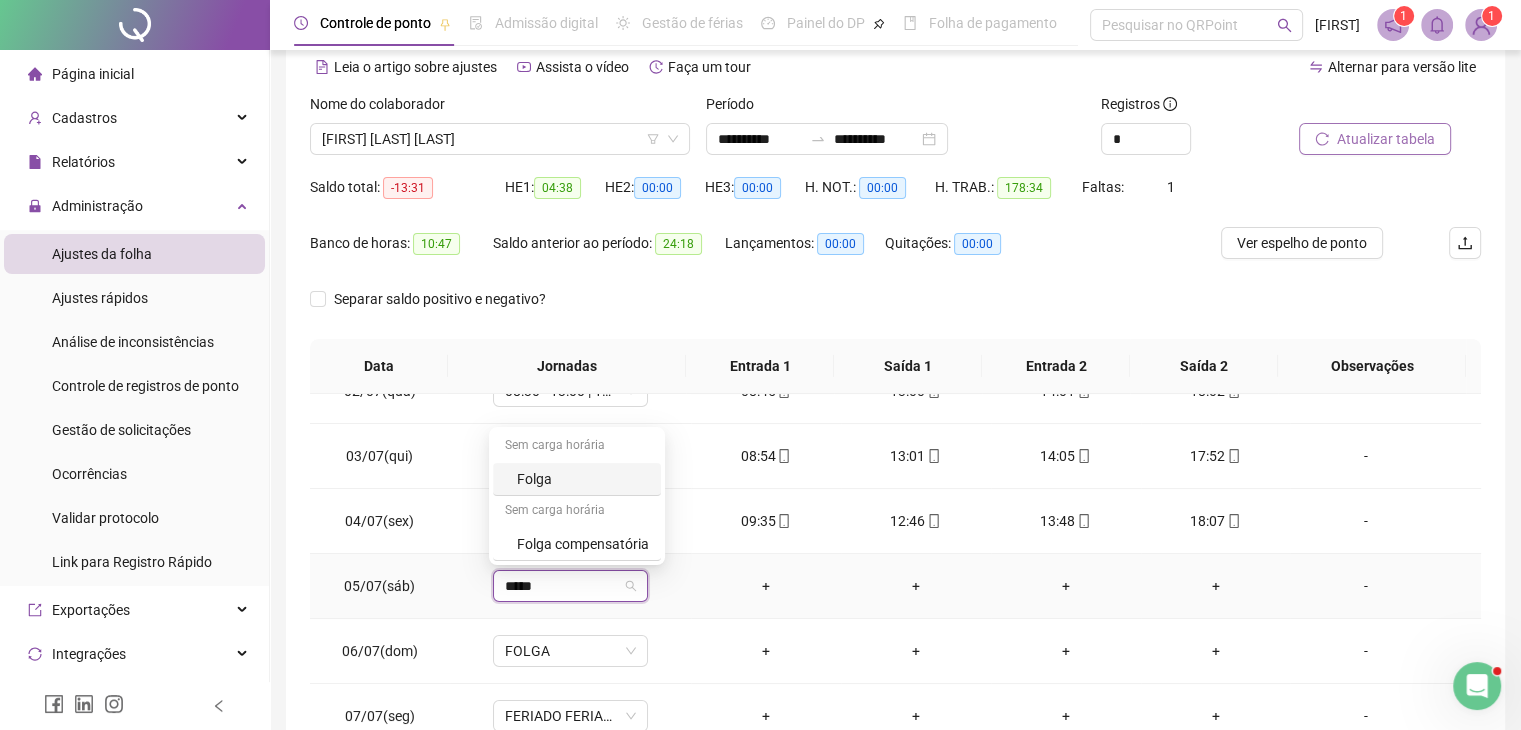 click on "Folga" at bounding box center [583, 479] 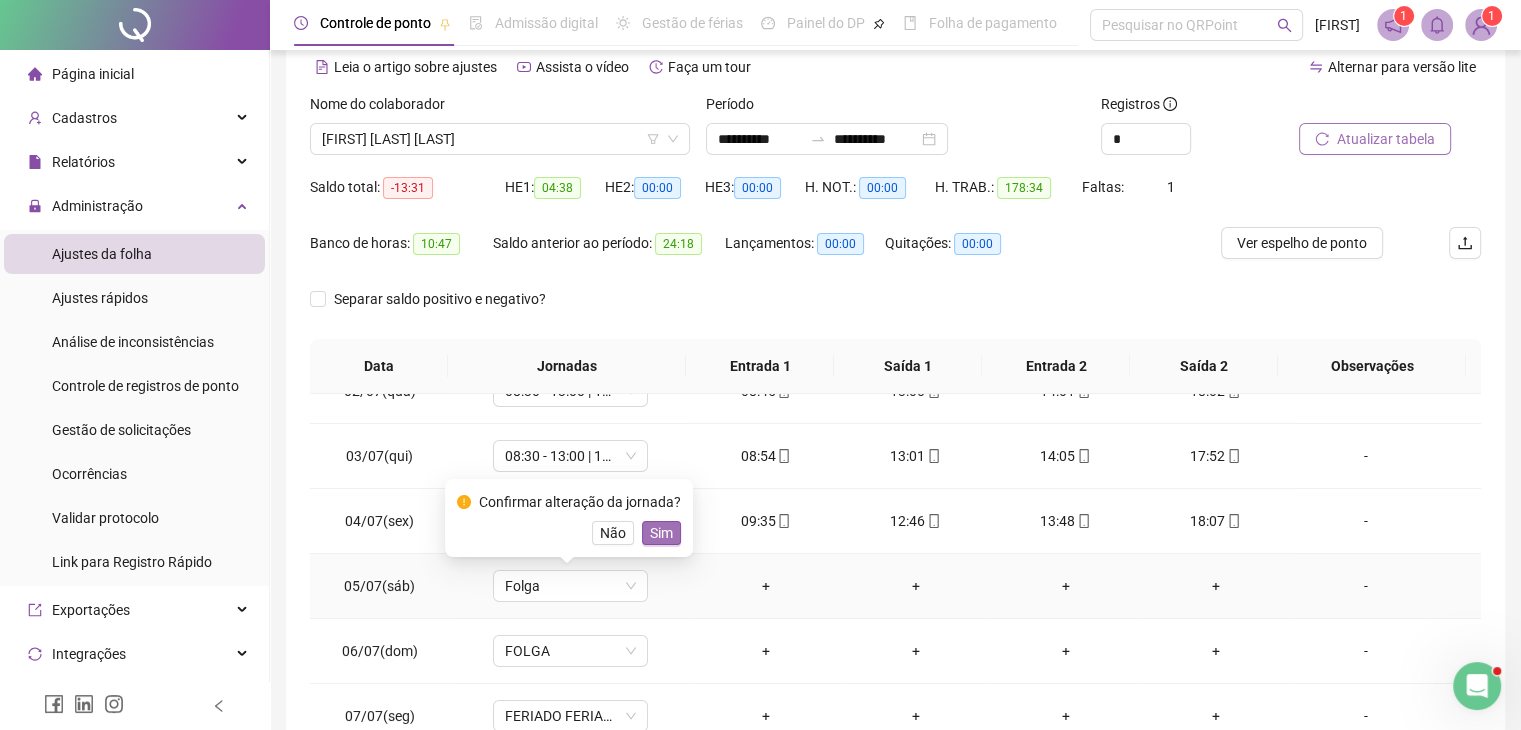 click on "Sim" at bounding box center (661, 533) 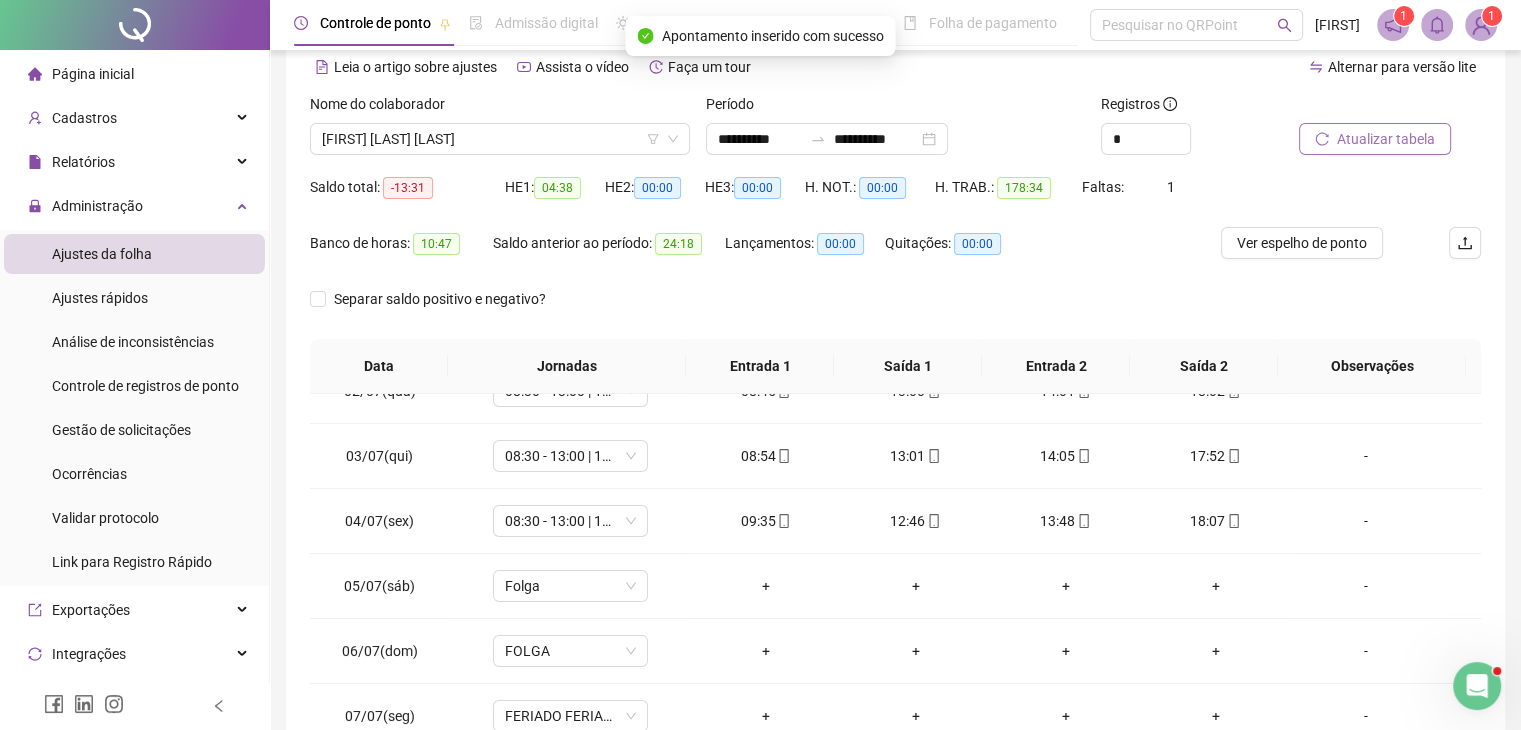 click on "Atualizar tabela" at bounding box center [1386, 139] 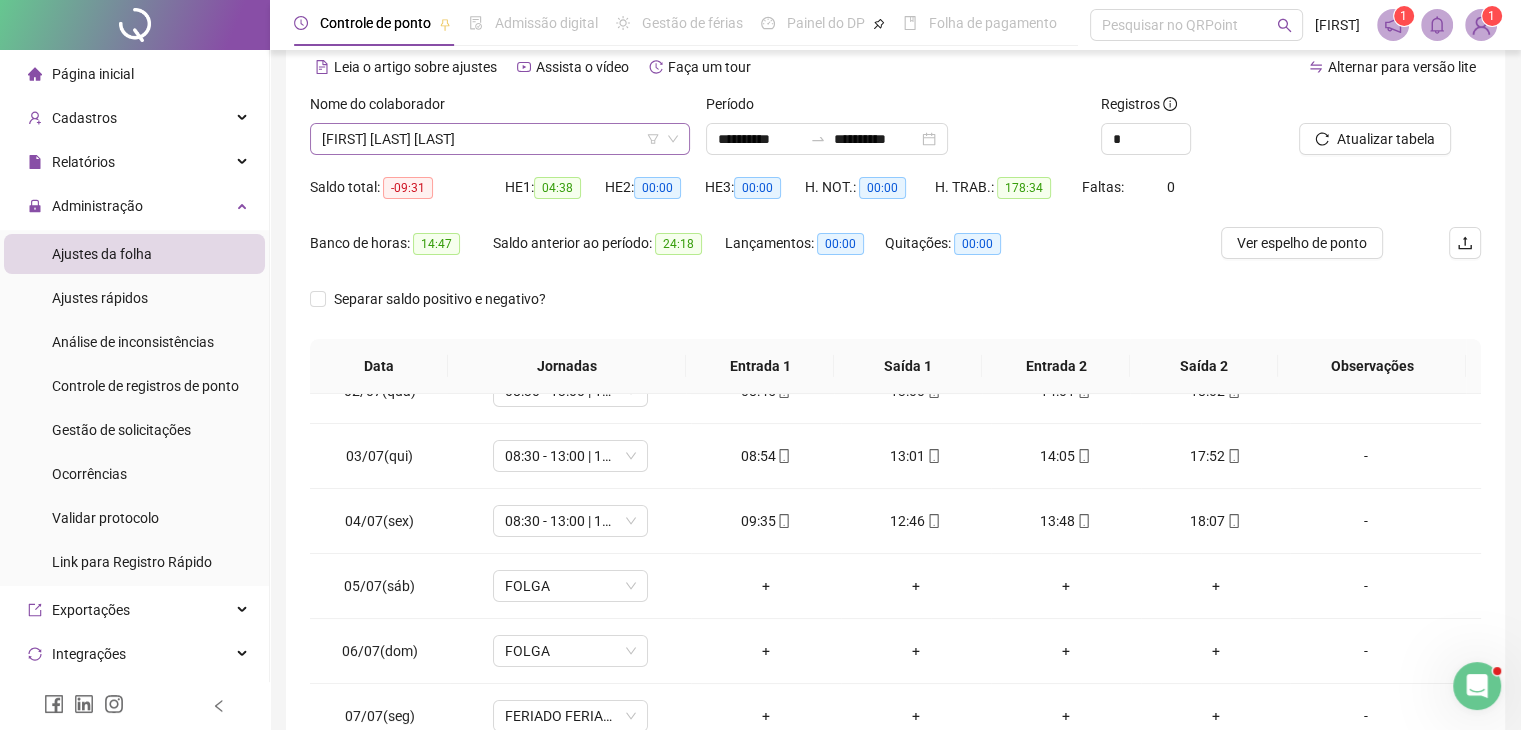 click on "[FIRST] [LAST] [LAST]" at bounding box center (500, 139) 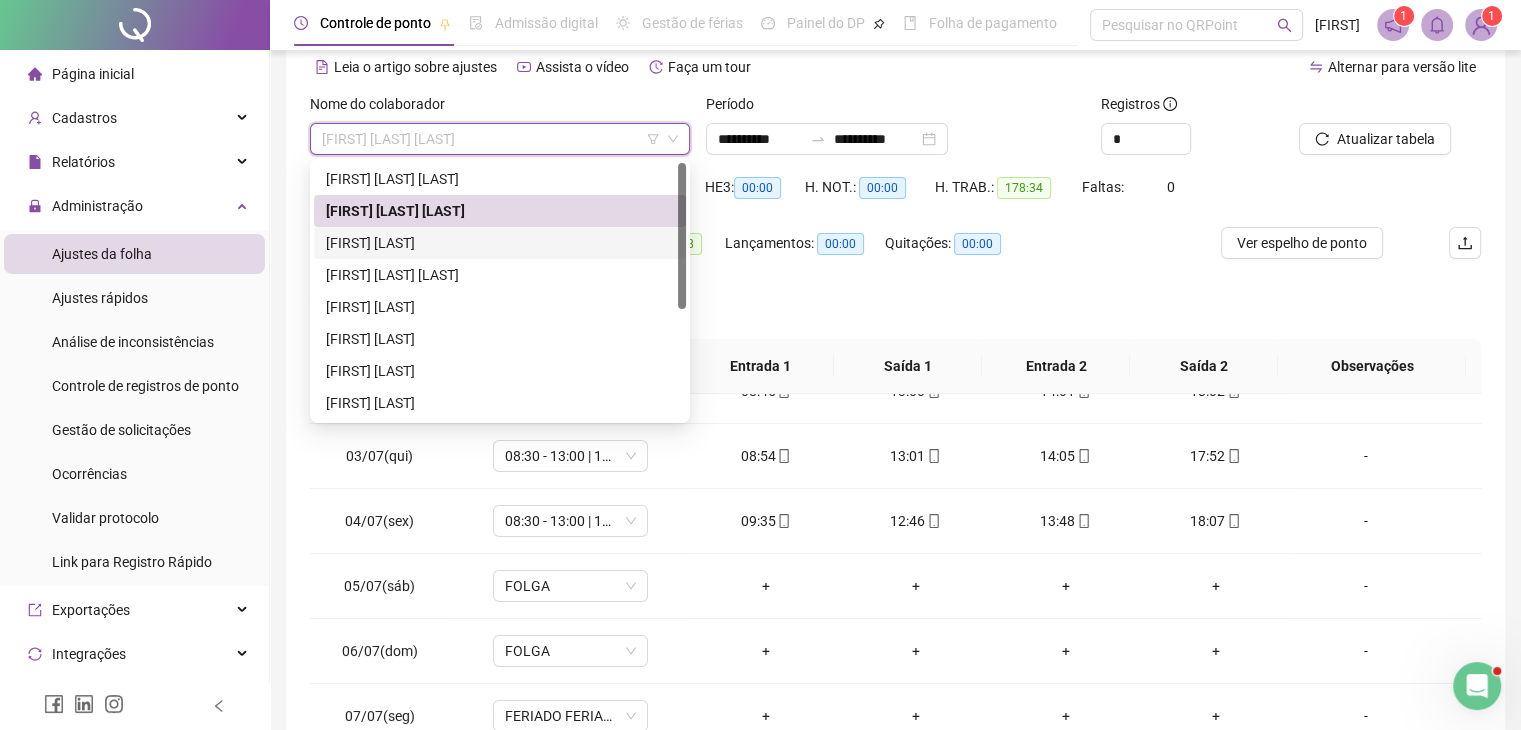 click on "[FIRST] [LAST]" at bounding box center (500, 243) 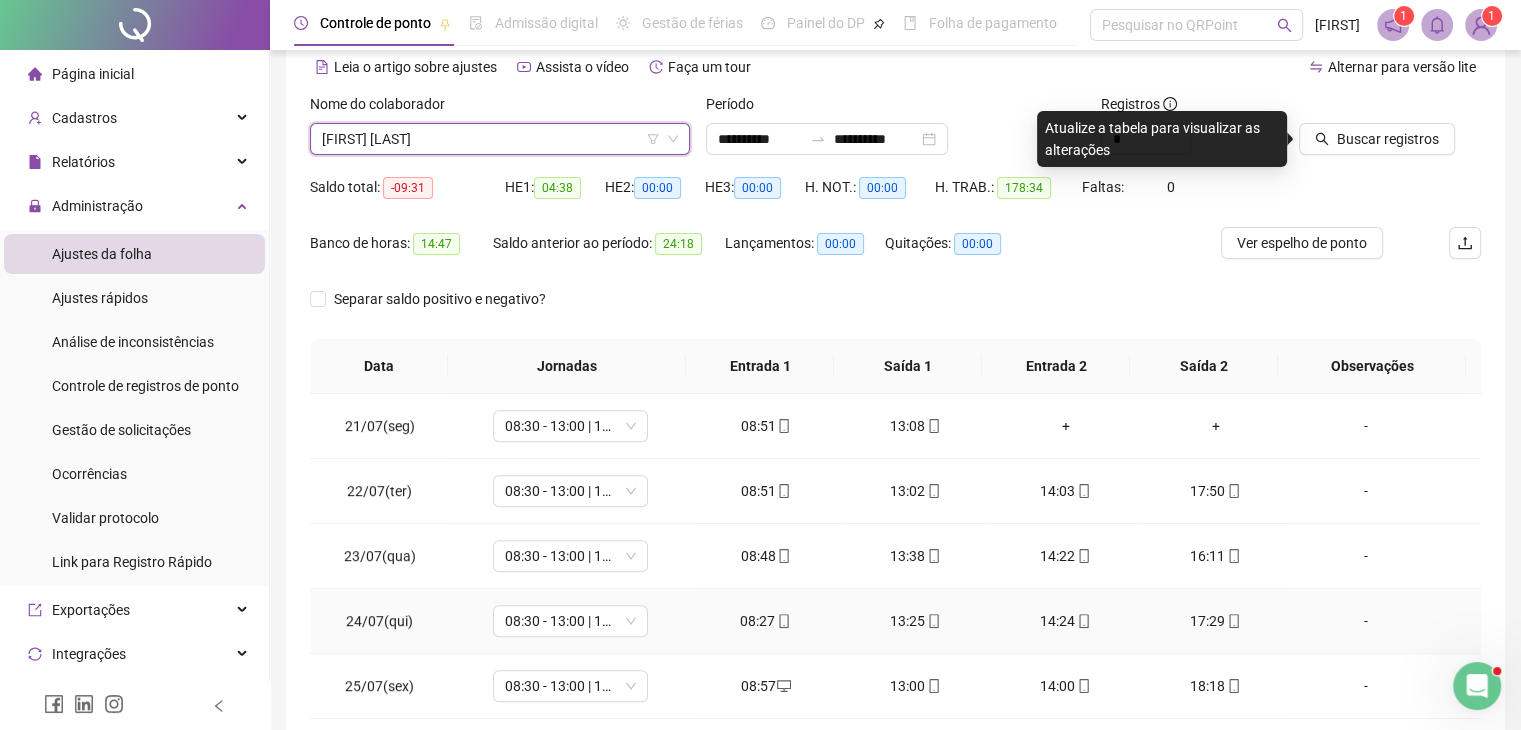scroll, scrollTop: 1500, scrollLeft: 0, axis: vertical 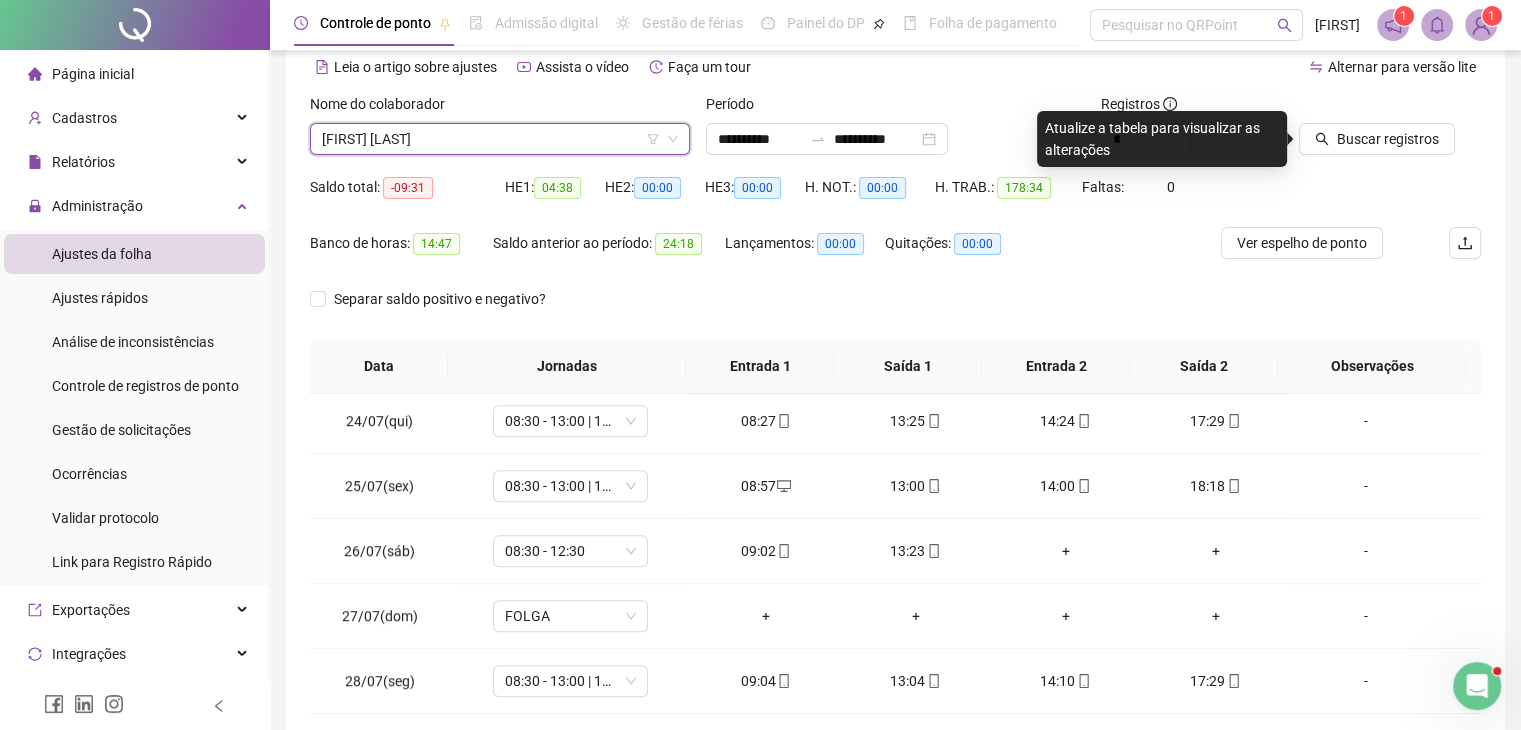 click on "[FIRST] [LAST]" at bounding box center (500, 139) 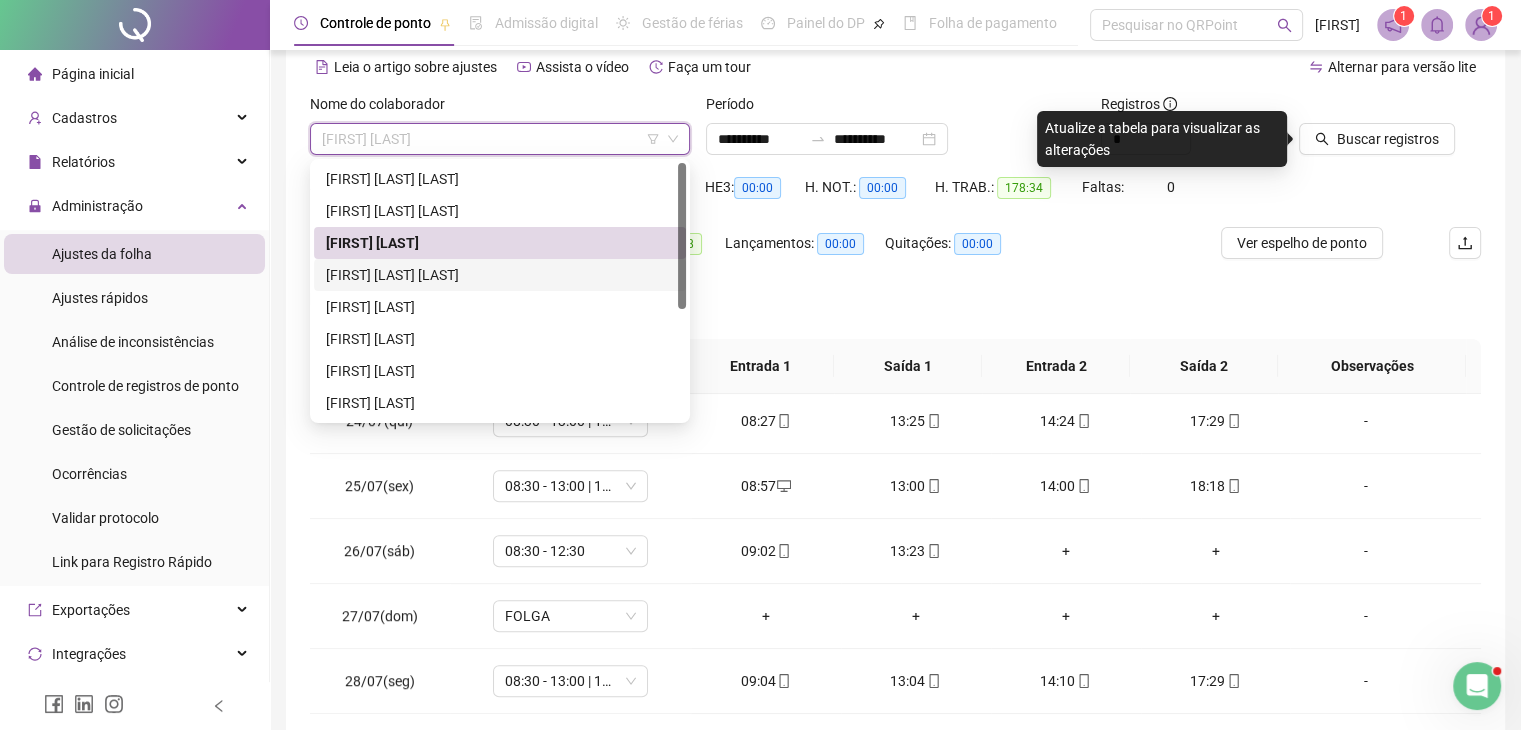 click on "[FIRST] [LAST] [LAST]" at bounding box center [500, 275] 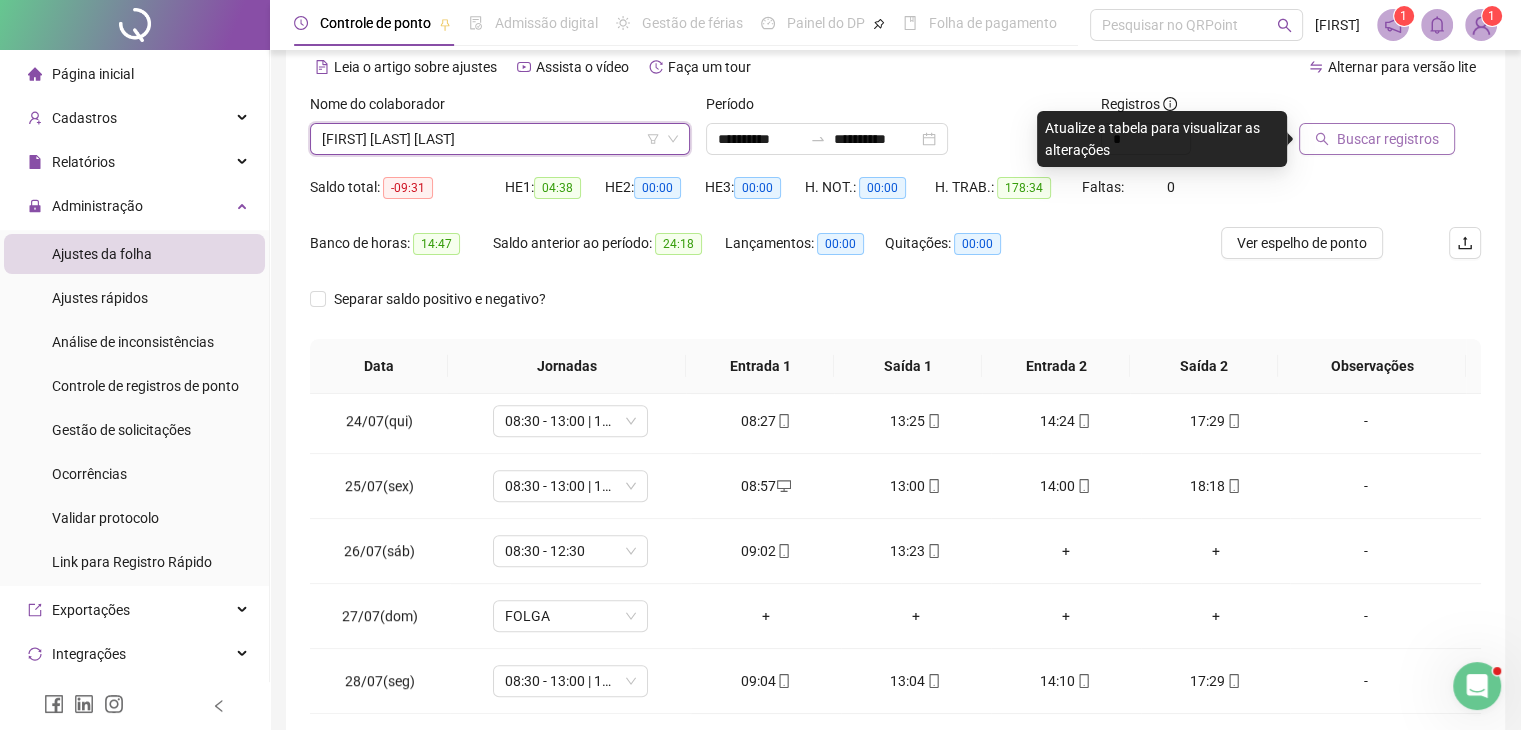 click on "Buscar registros" at bounding box center [1388, 139] 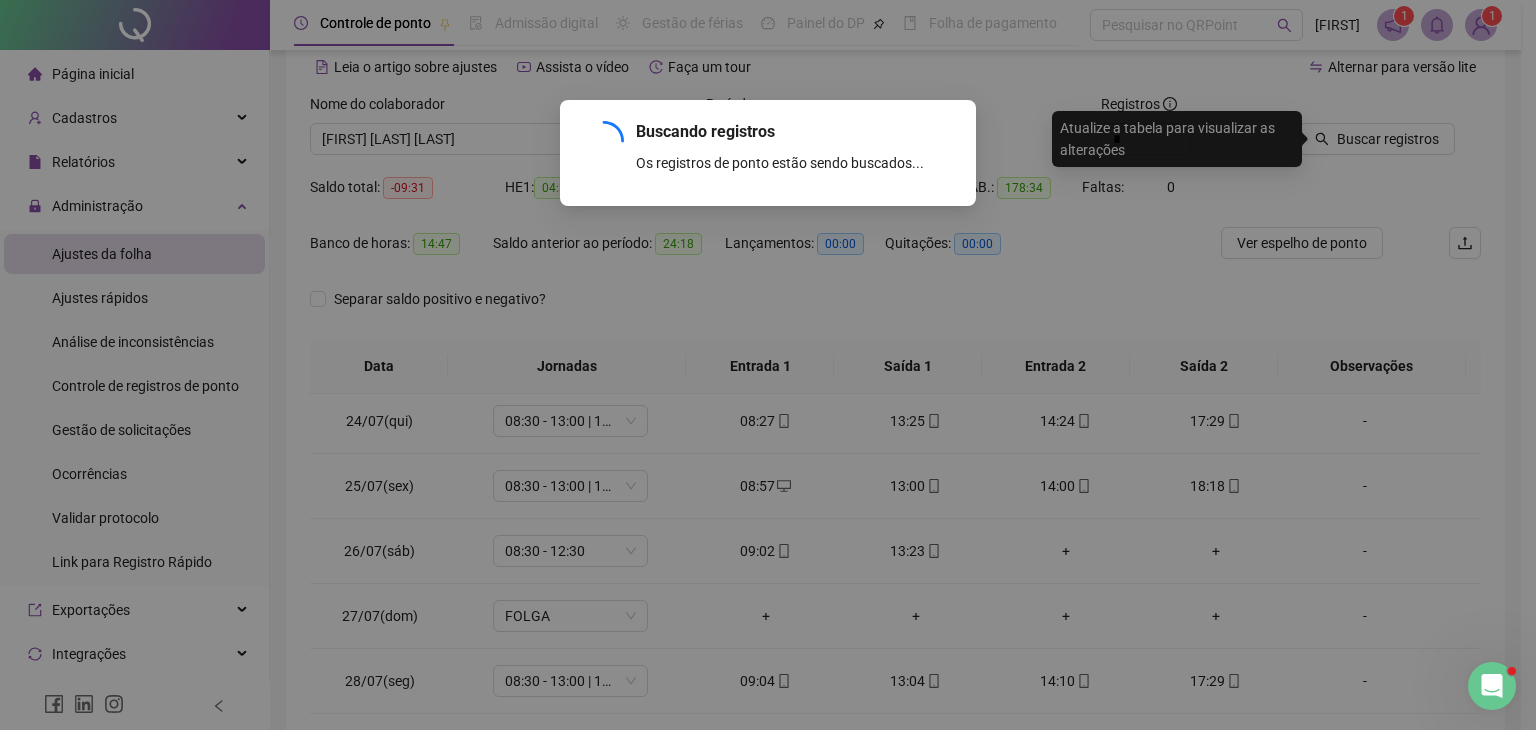 click on "Buscando registros Os registros de ponto estão sendo buscados... OK" at bounding box center (768, 365) 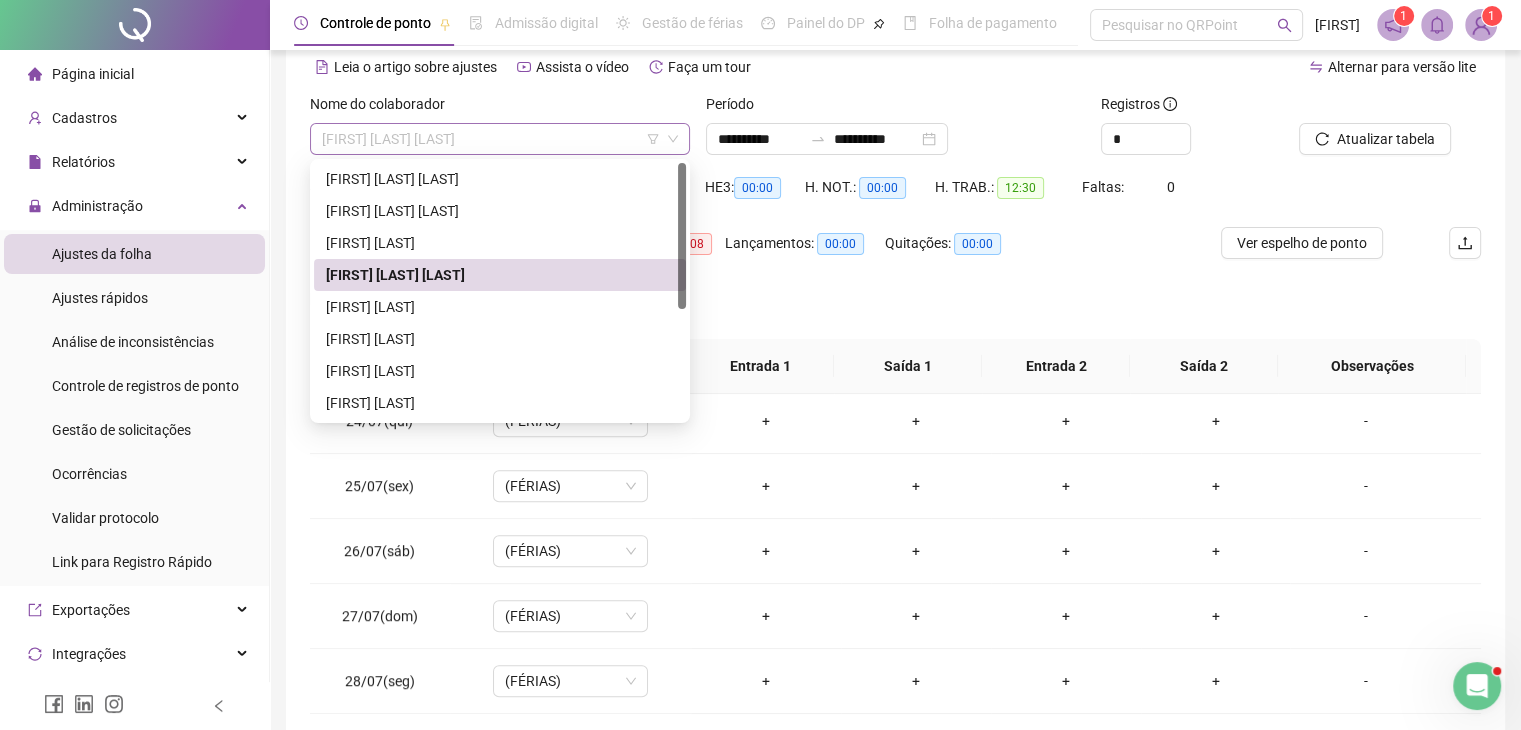 click on "[FIRST] [LAST] [LAST]" at bounding box center [500, 139] 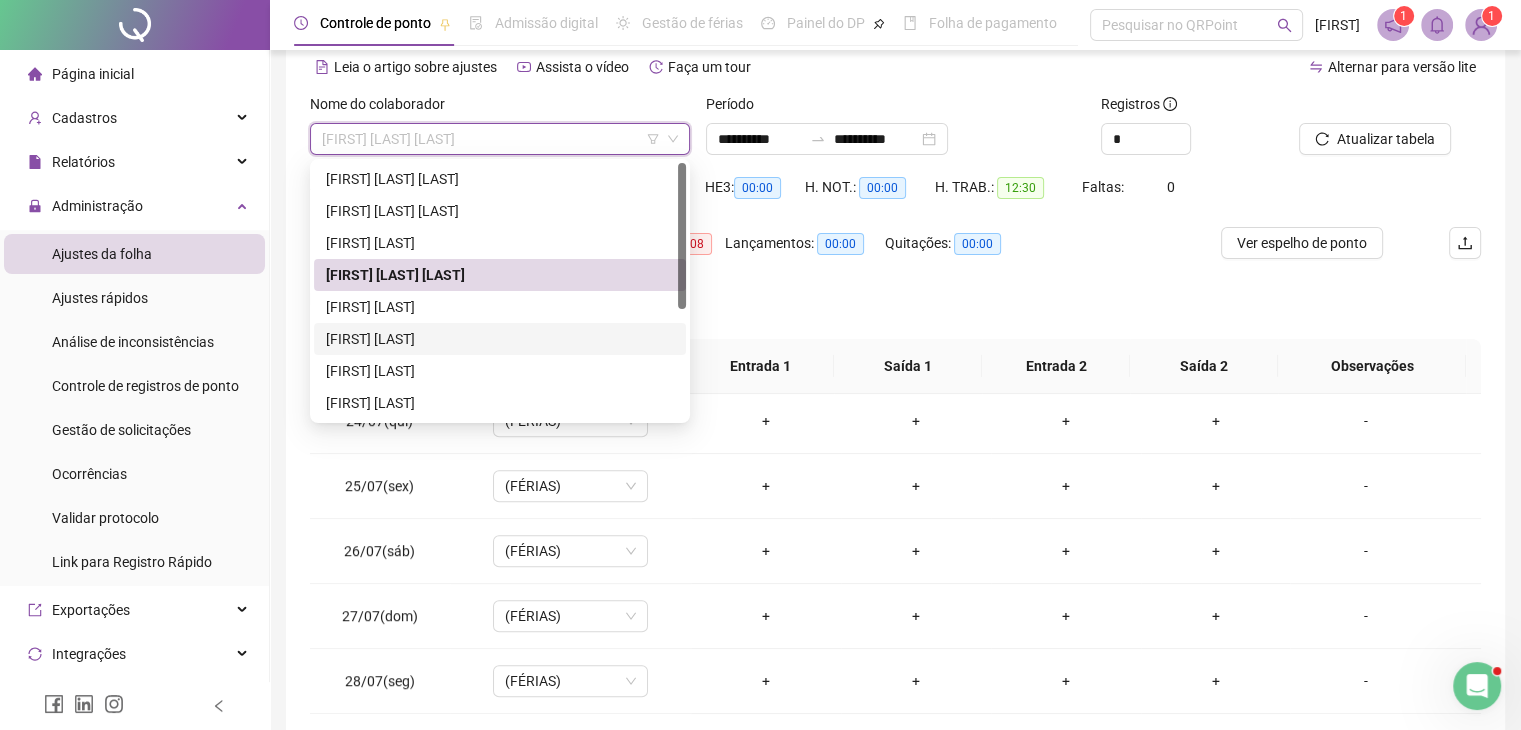 click on "[FIRST] [LAST]" at bounding box center [500, 339] 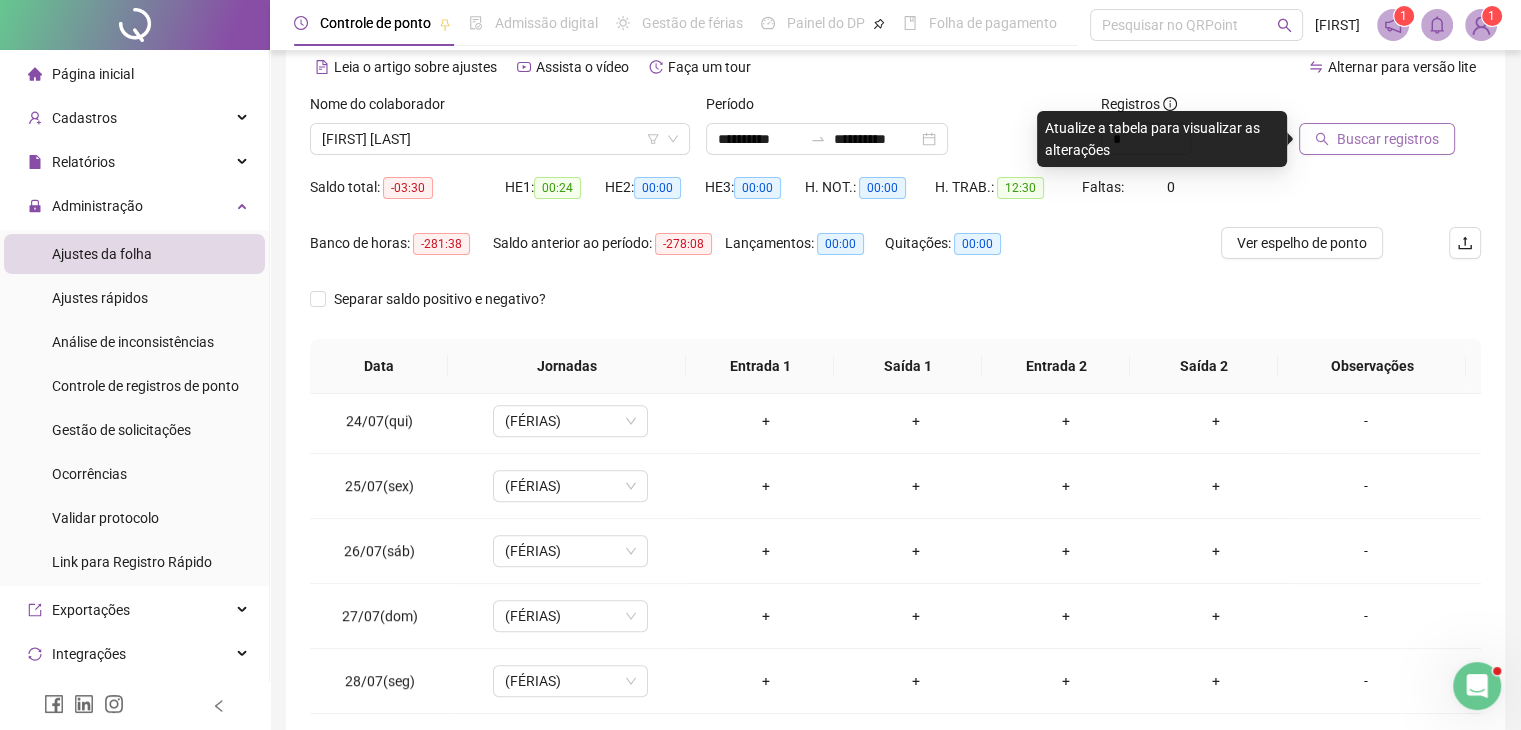 click on "Buscar registros" at bounding box center [1377, 139] 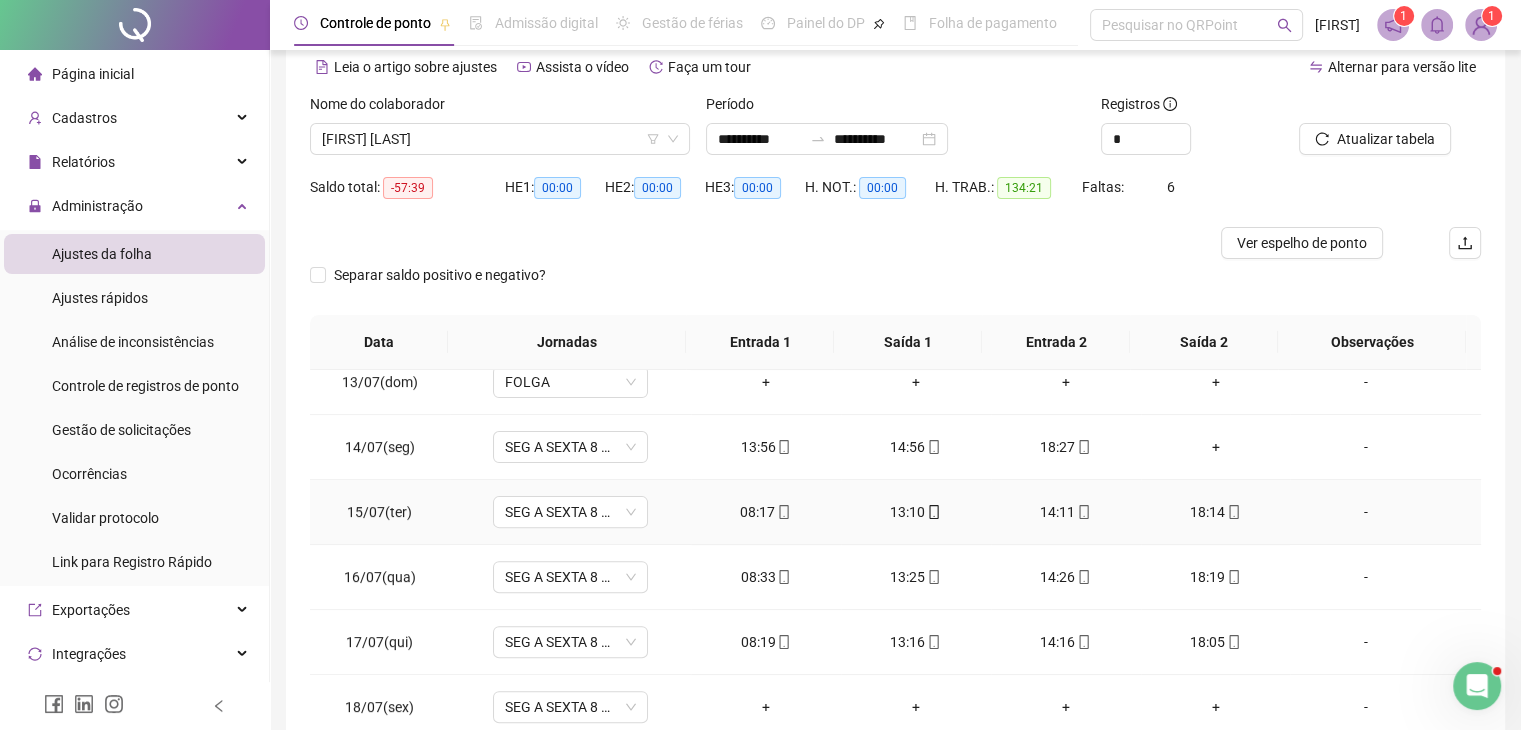 scroll, scrollTop: 900, scrollLeft: 0, axis: vertical 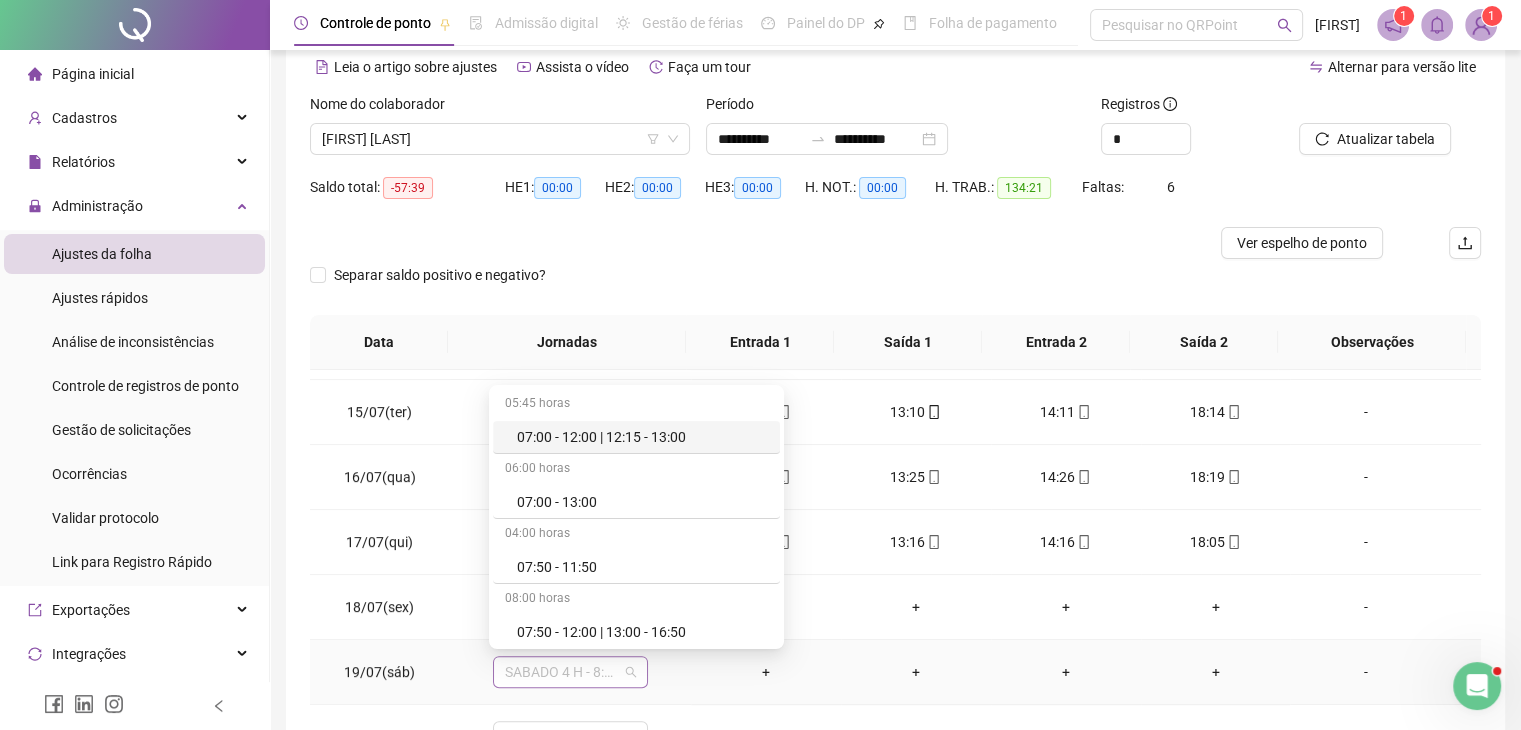 click on "SABADO 4 H - 8:30" at bounding box center [570, 672] 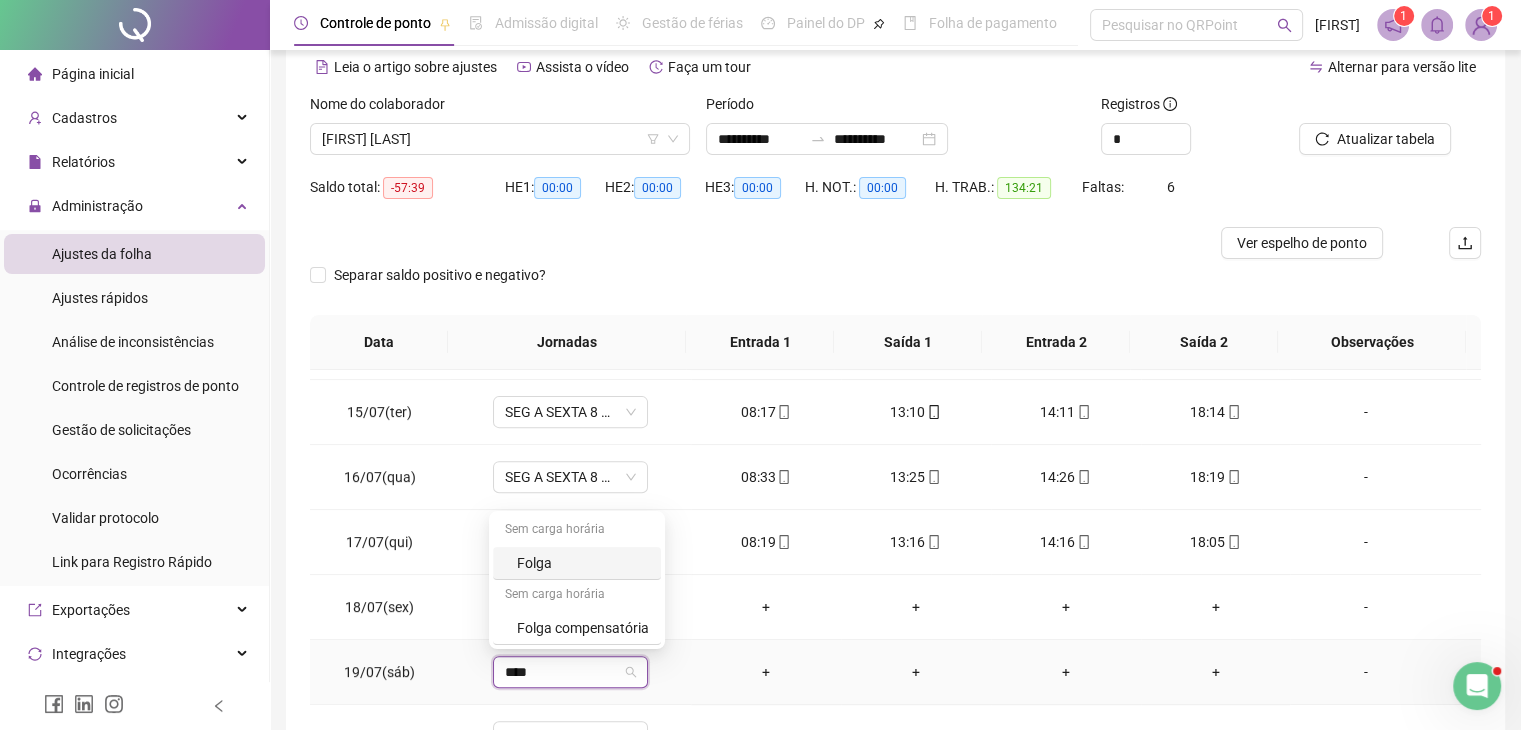 type on "*****" 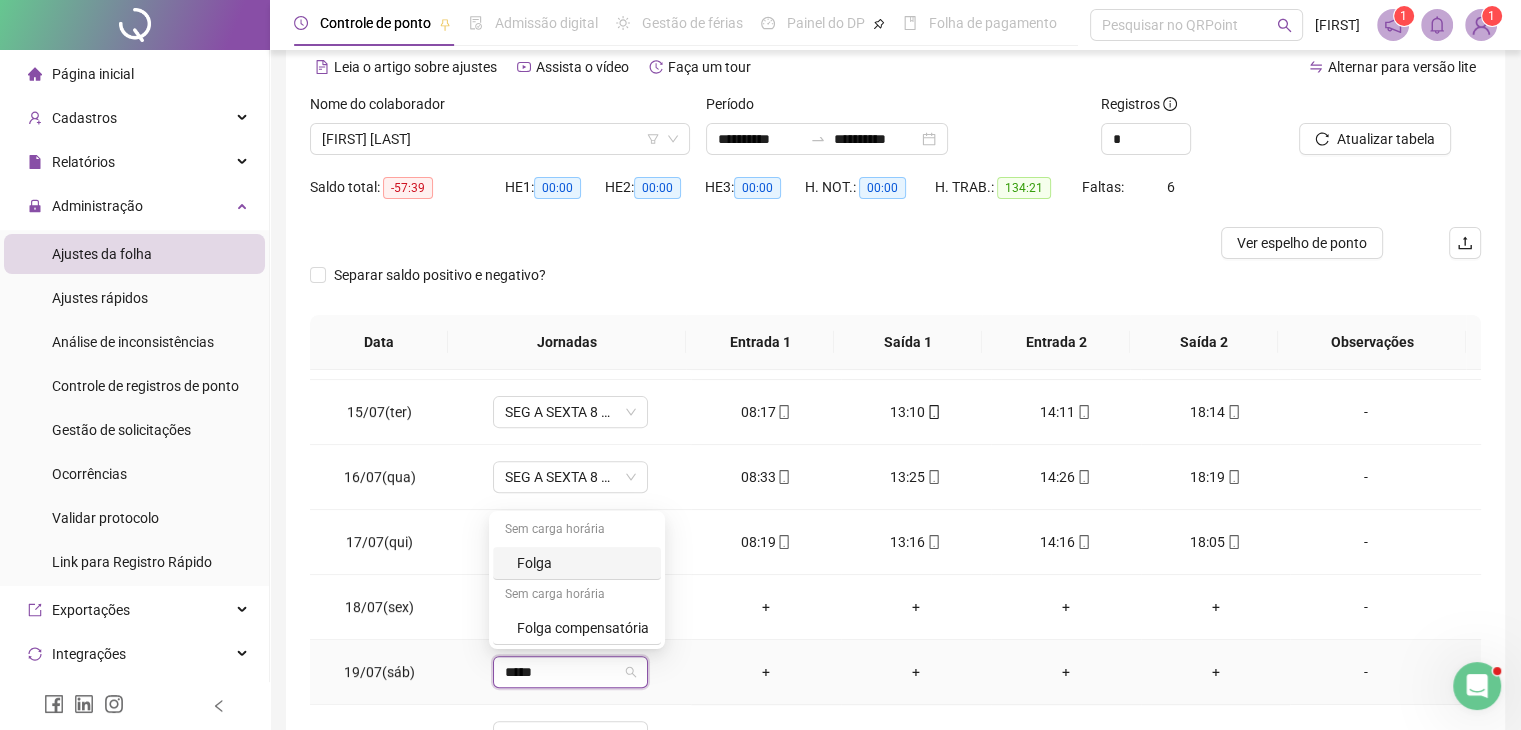click on "Folga" at bounding box center [583, 563] 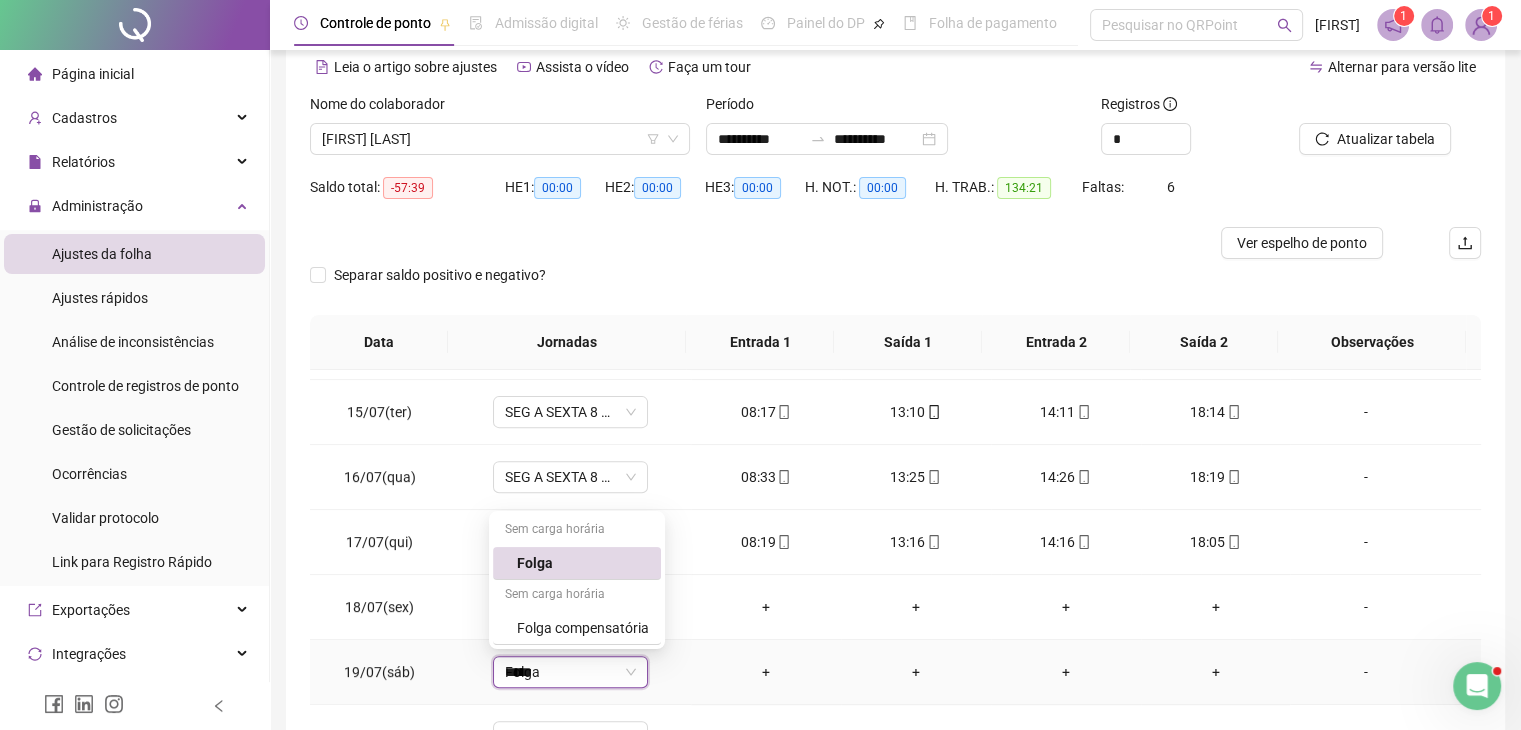 type 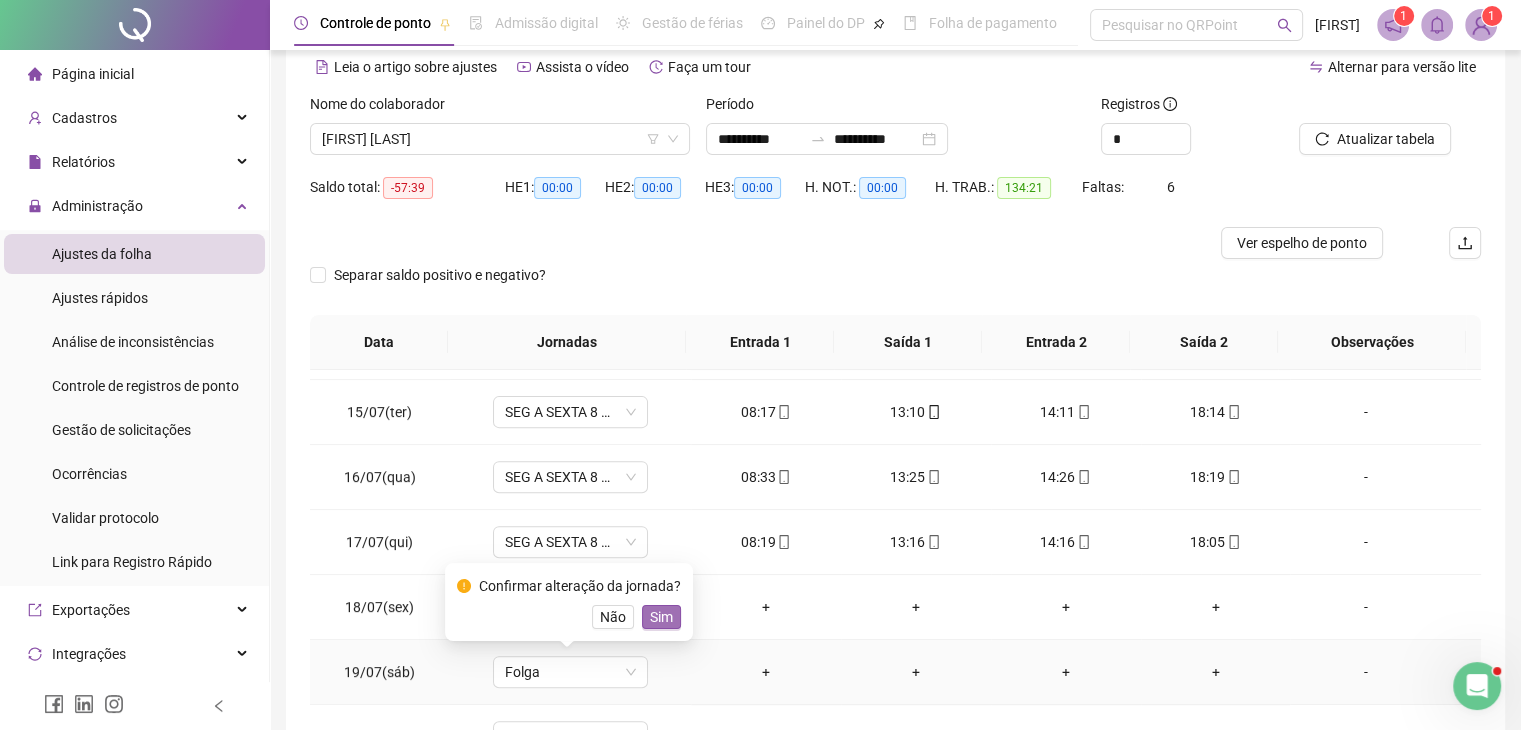 click on "Sim" at bounding box center (661, 617) 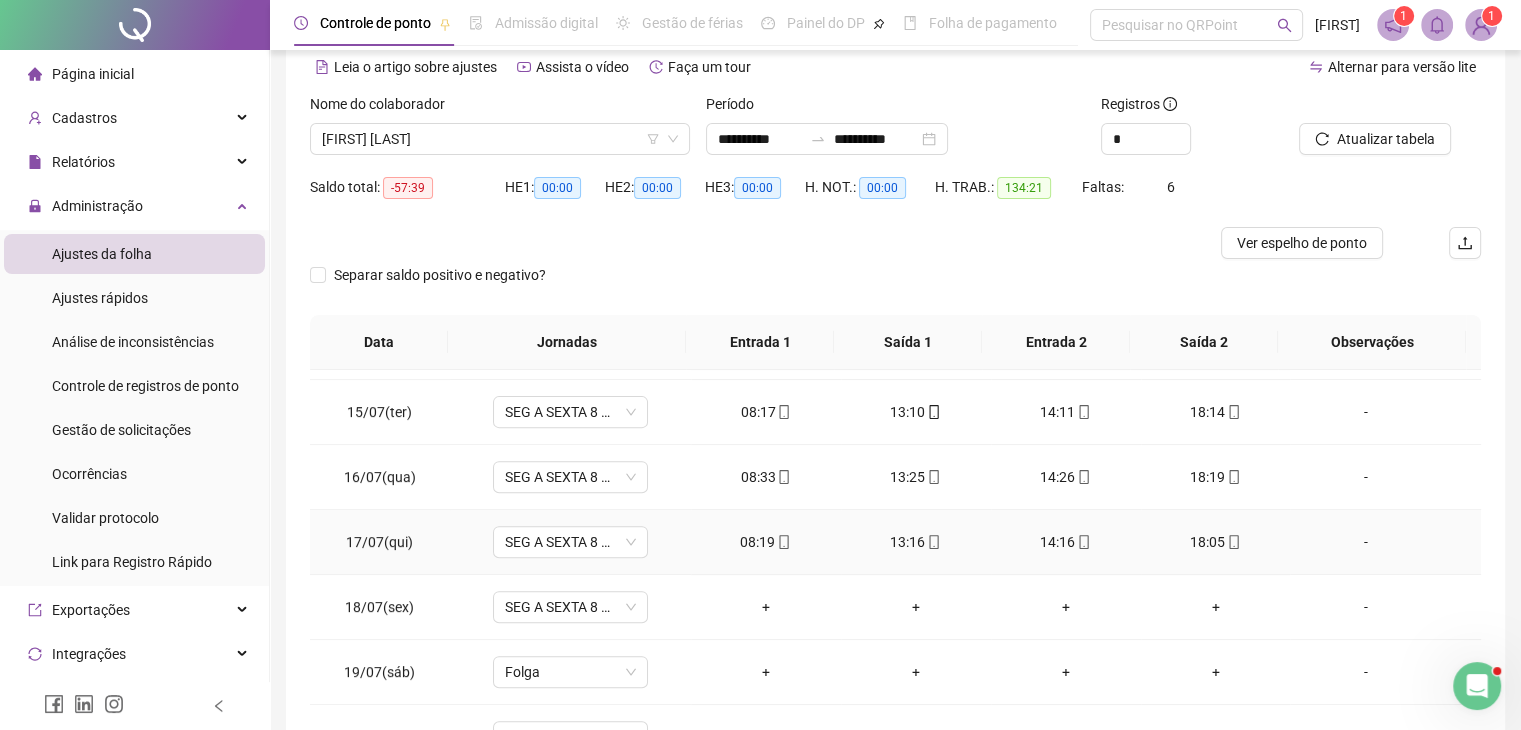 click on "-" at bounding box center (1385, 607) 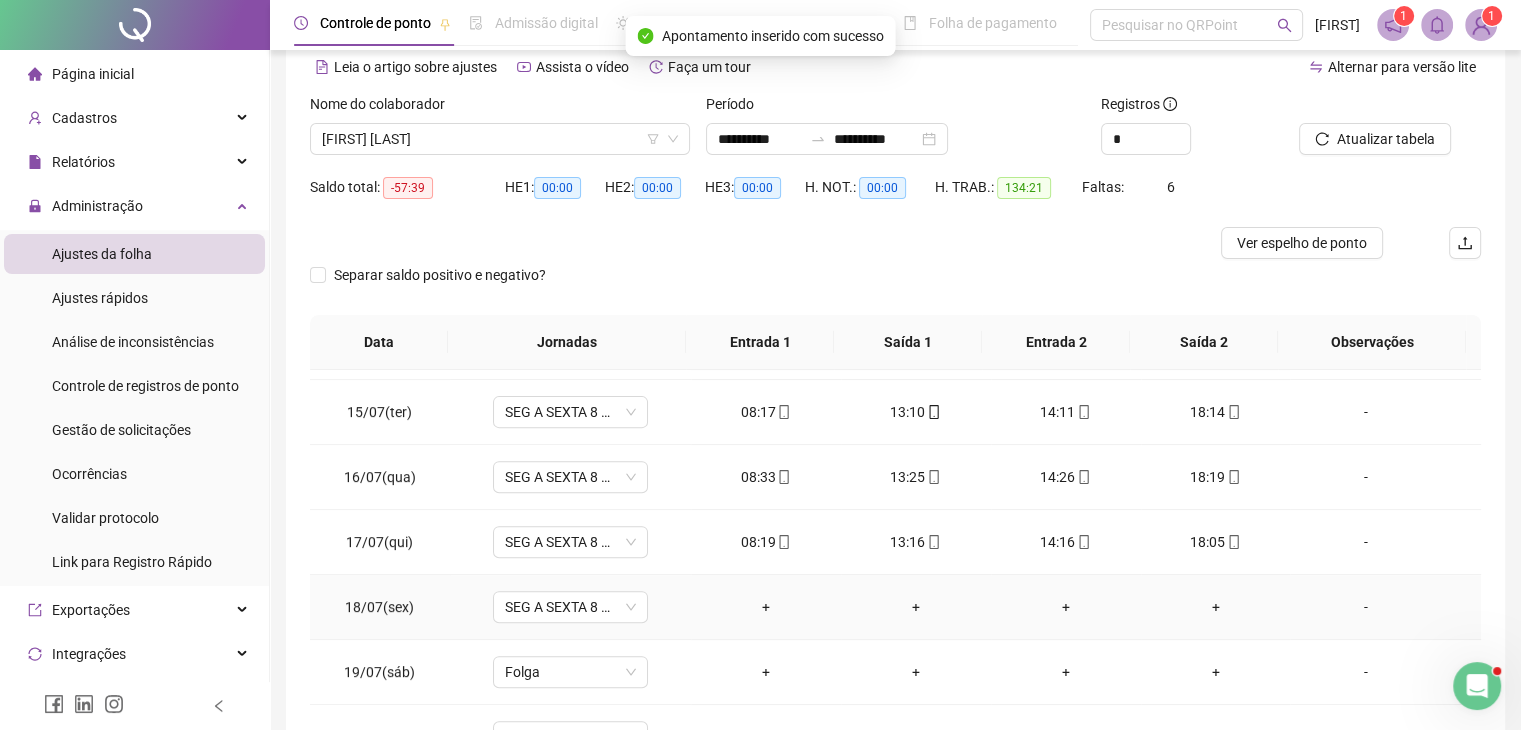 click on "-" at bounding box center (1365, 607) 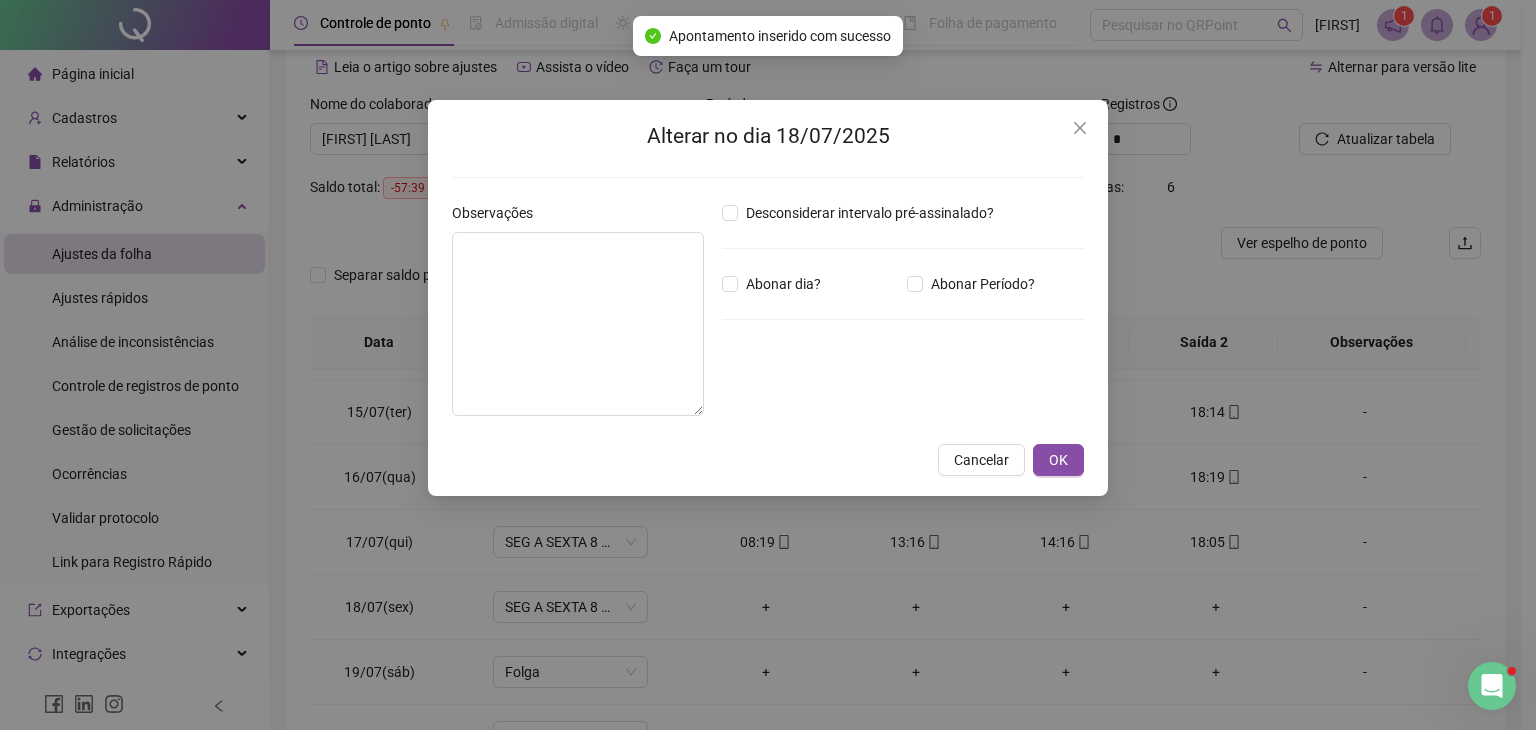 click on "Abonar dia?" at bounding box center (775, 284) 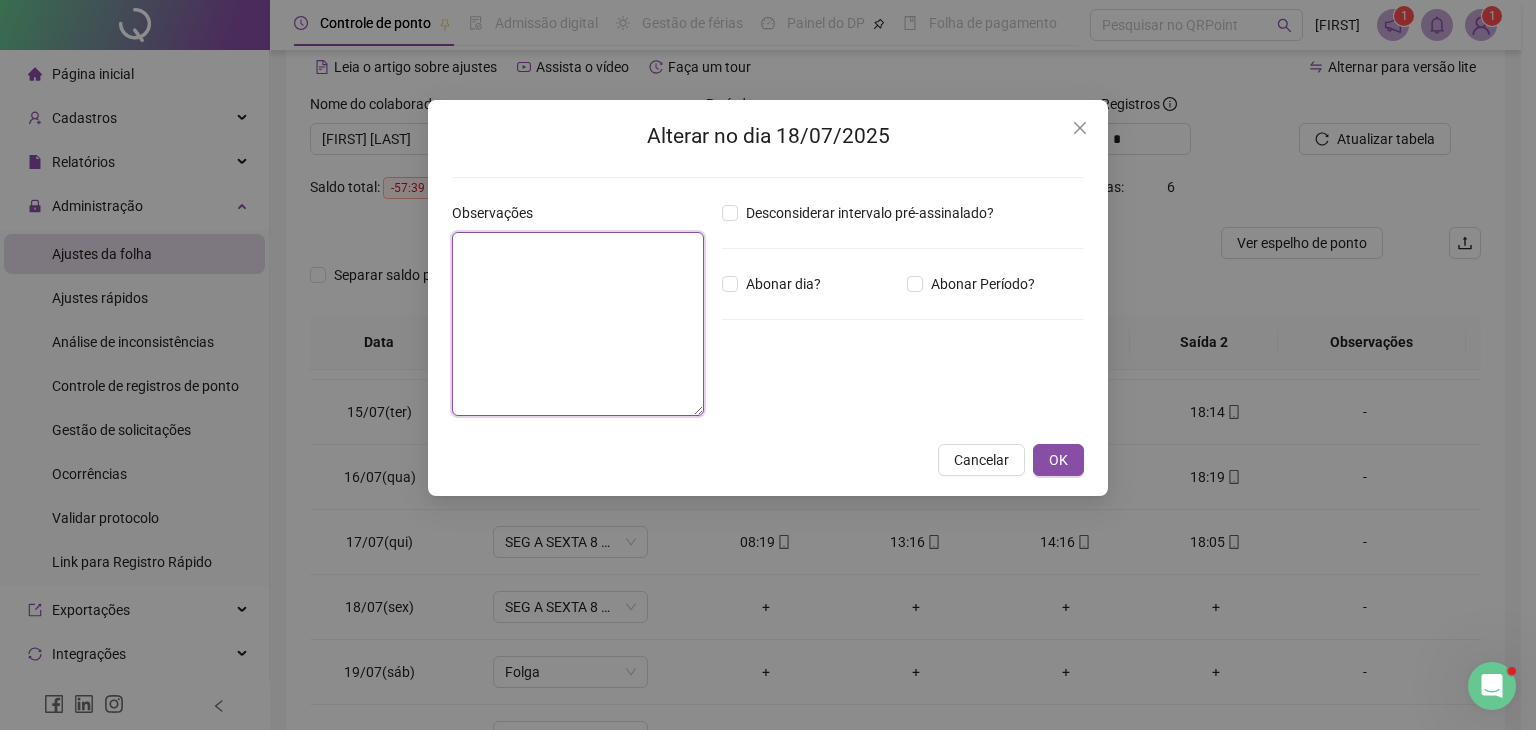 click at bounding box center [578, 324] 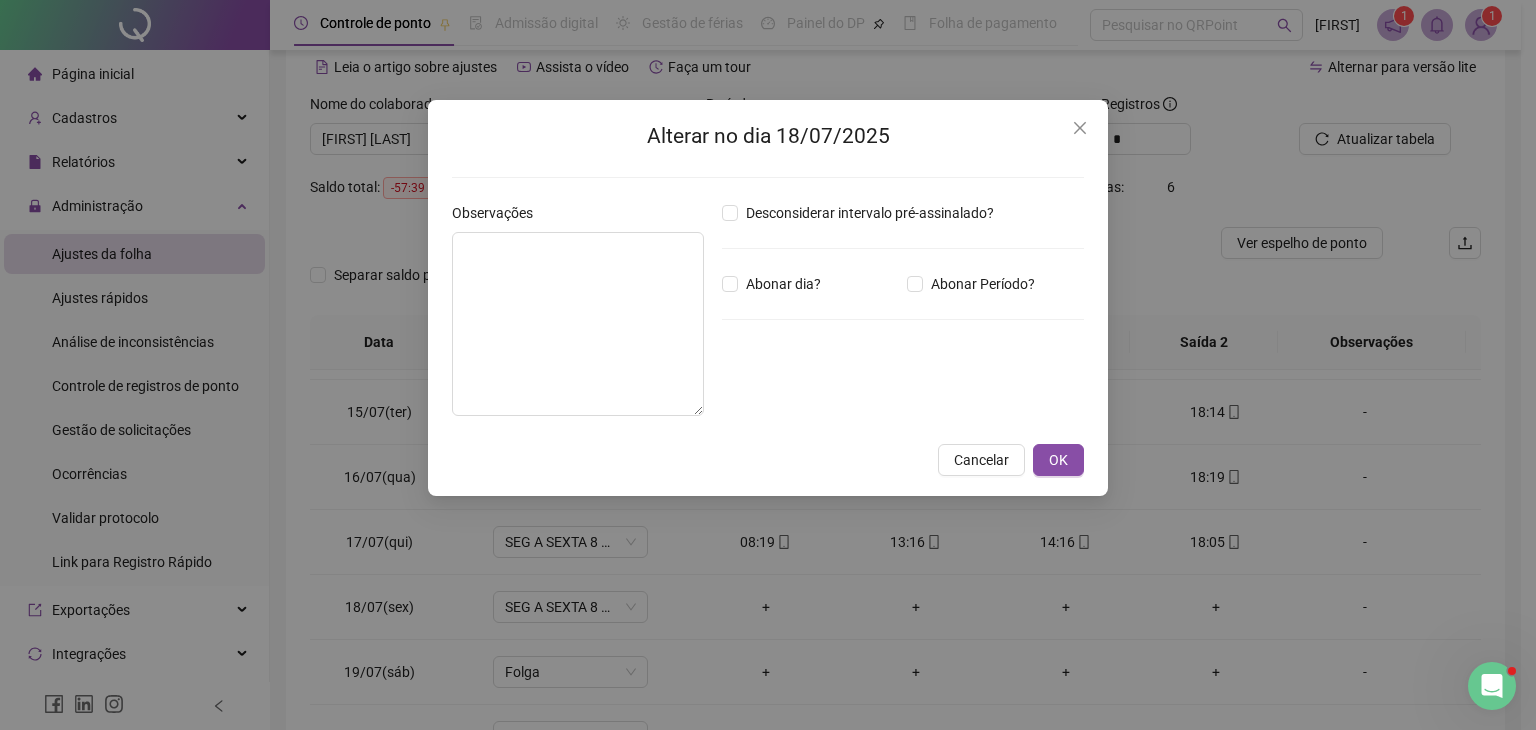 click on "Abonar dia?" at bounding box center [810, 284] 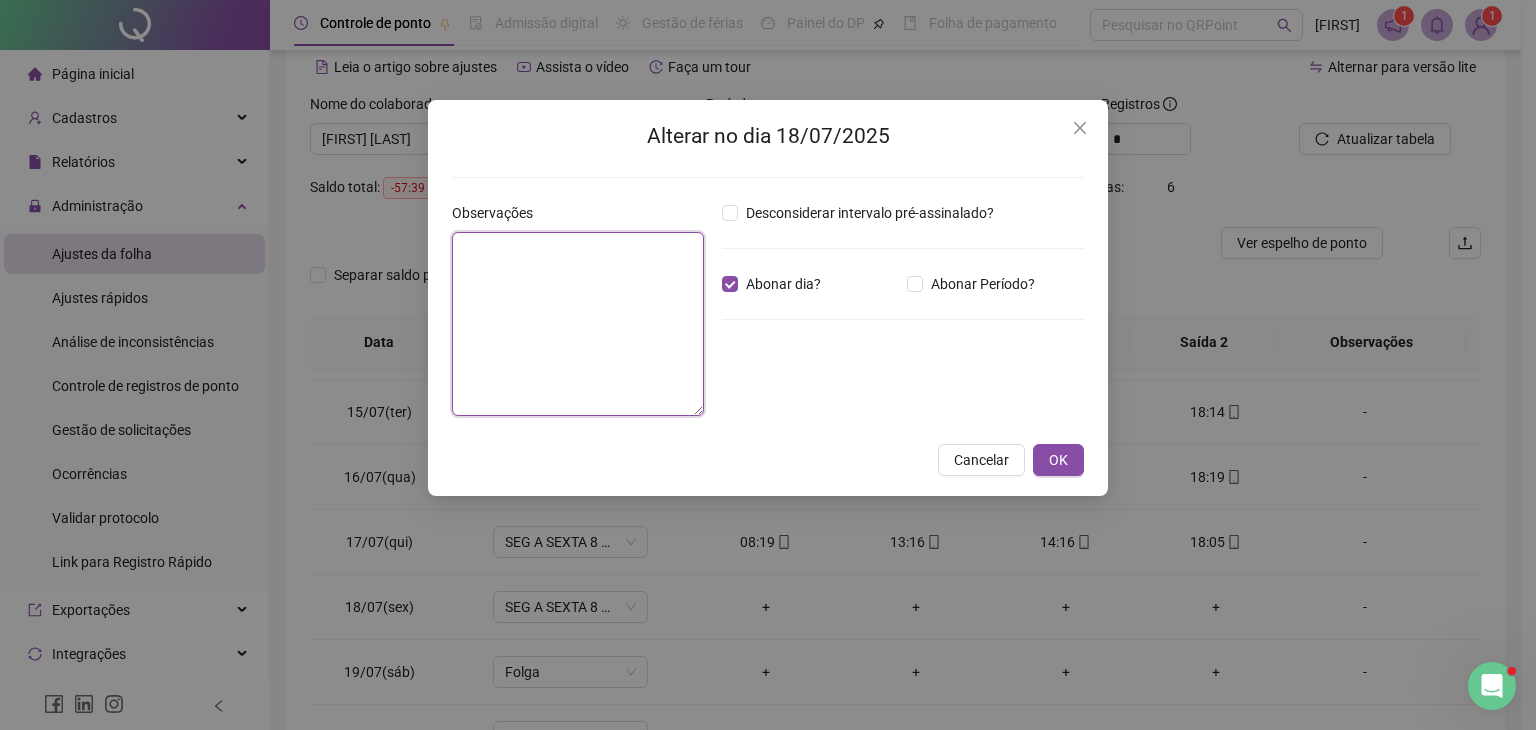click at bounding box center (578, 324) 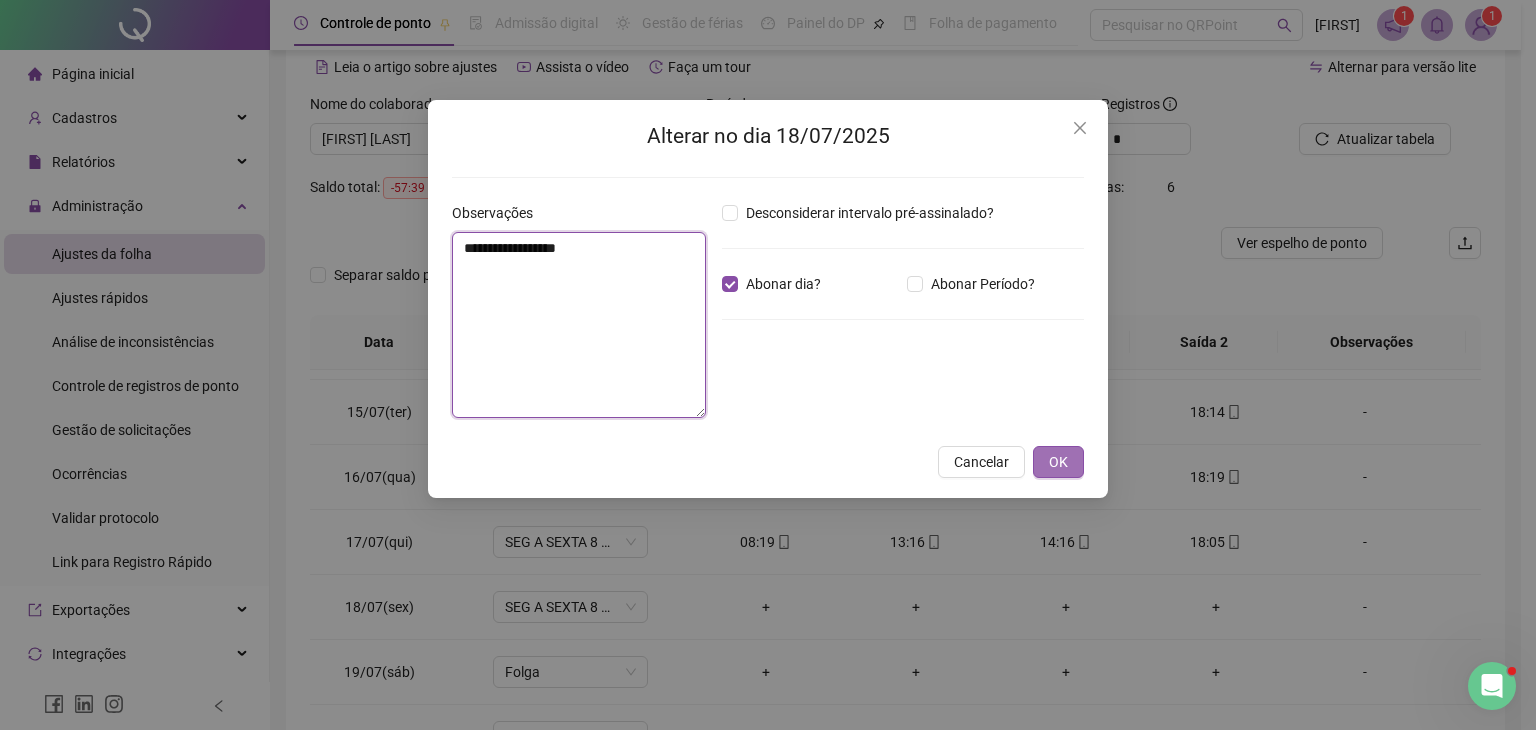 type on "**********" 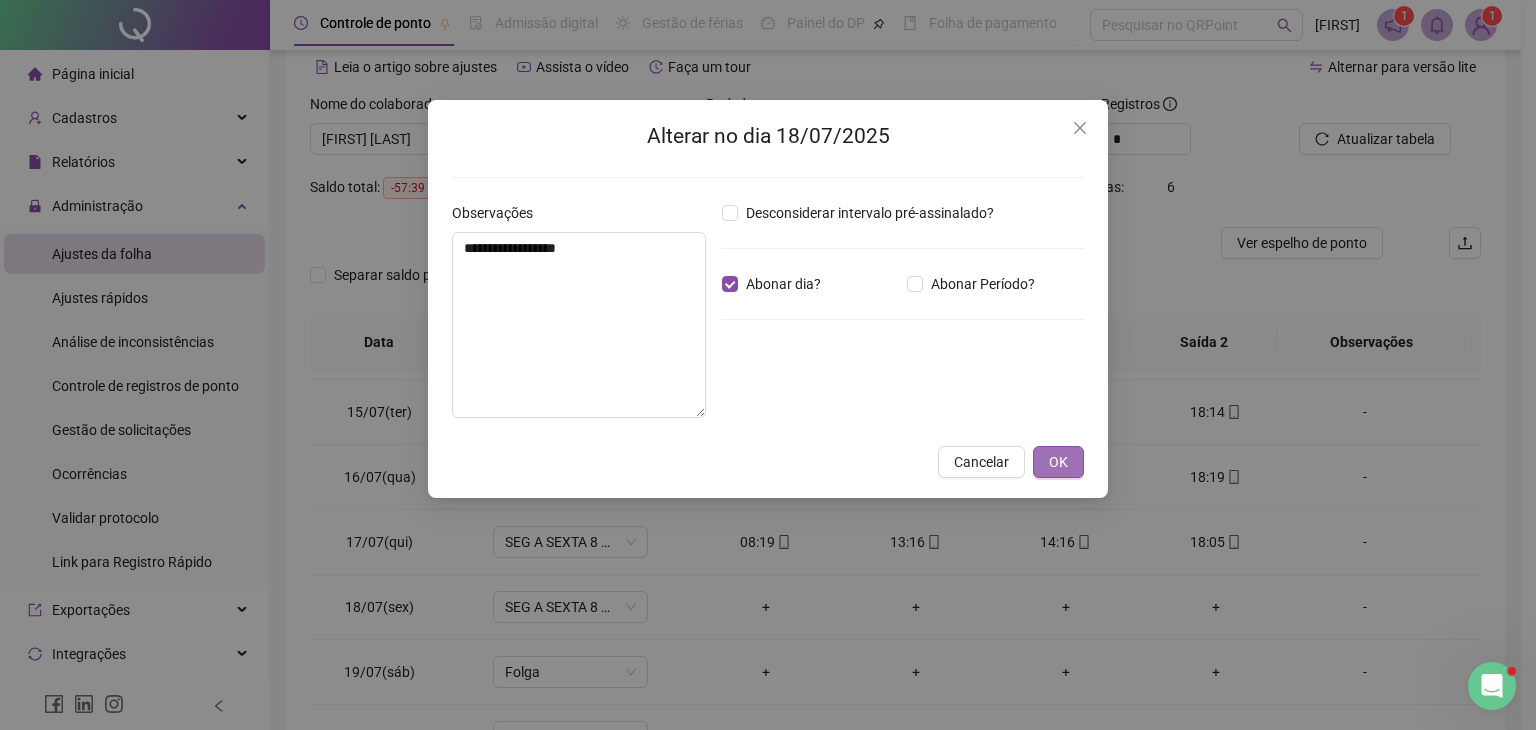 click on "OK" at bounding box center (1058, 462) 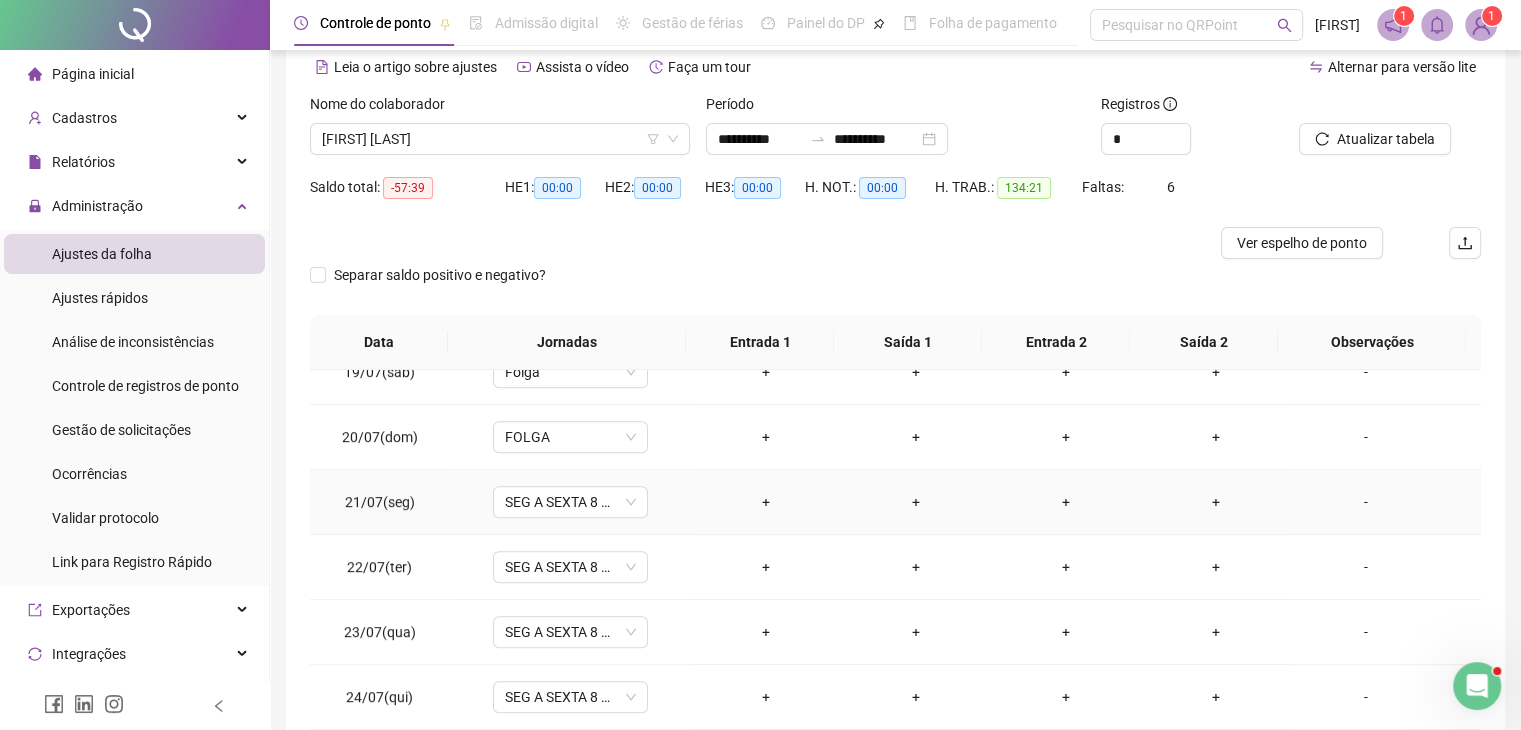 scroll, scrollTop: 1100, scrollLeft: 0, axis: vertical 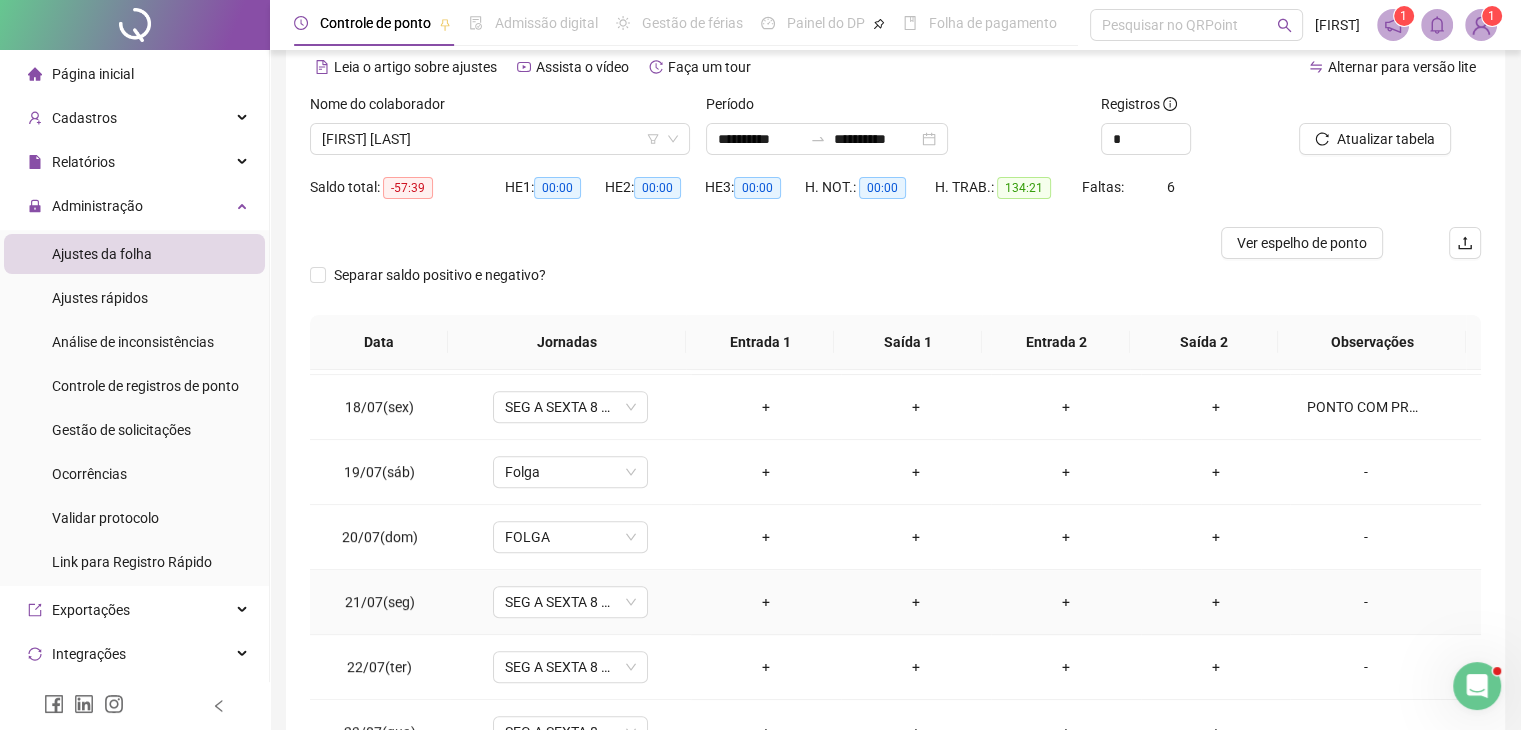 click on "-" at bounding box center (1365, 602) 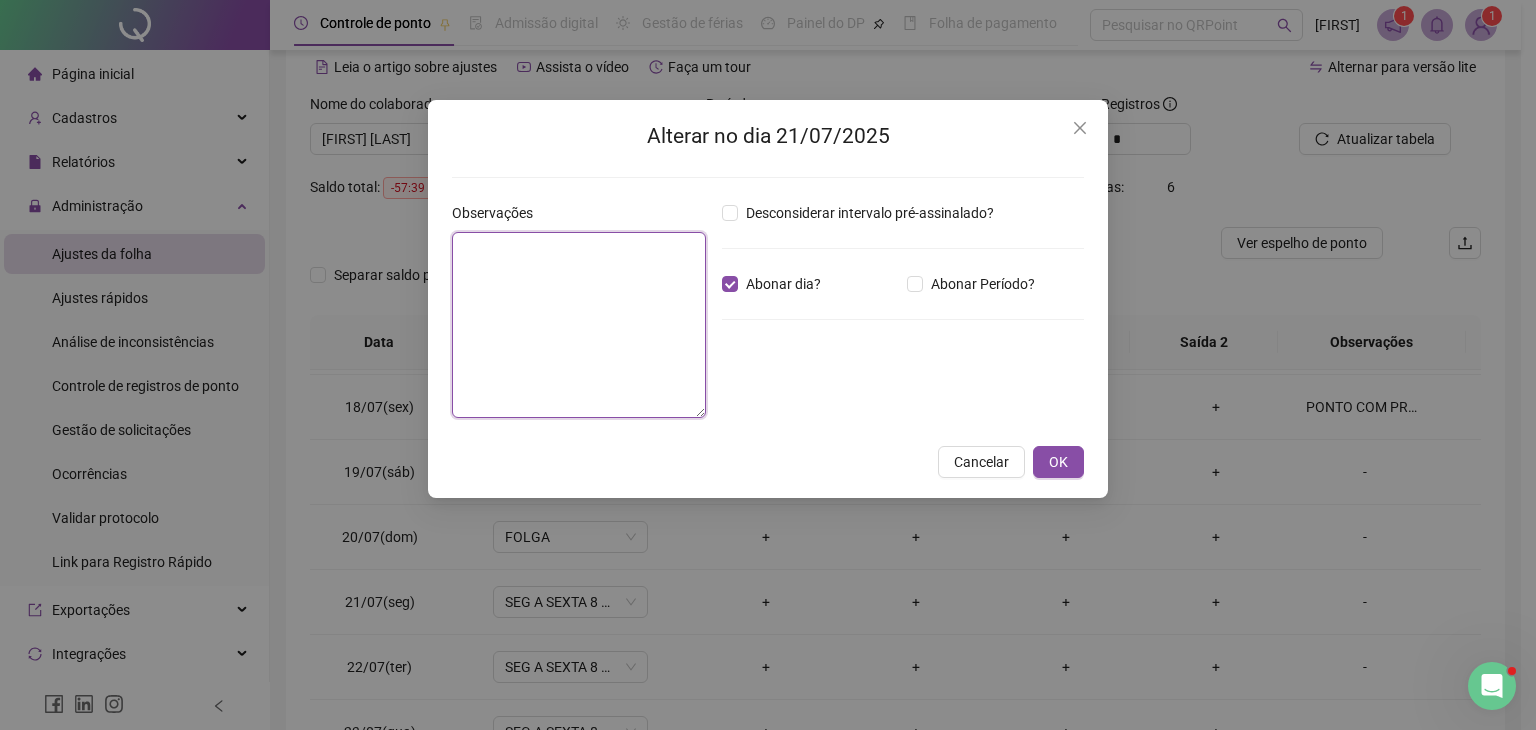 click at bounding box center (579, 325) 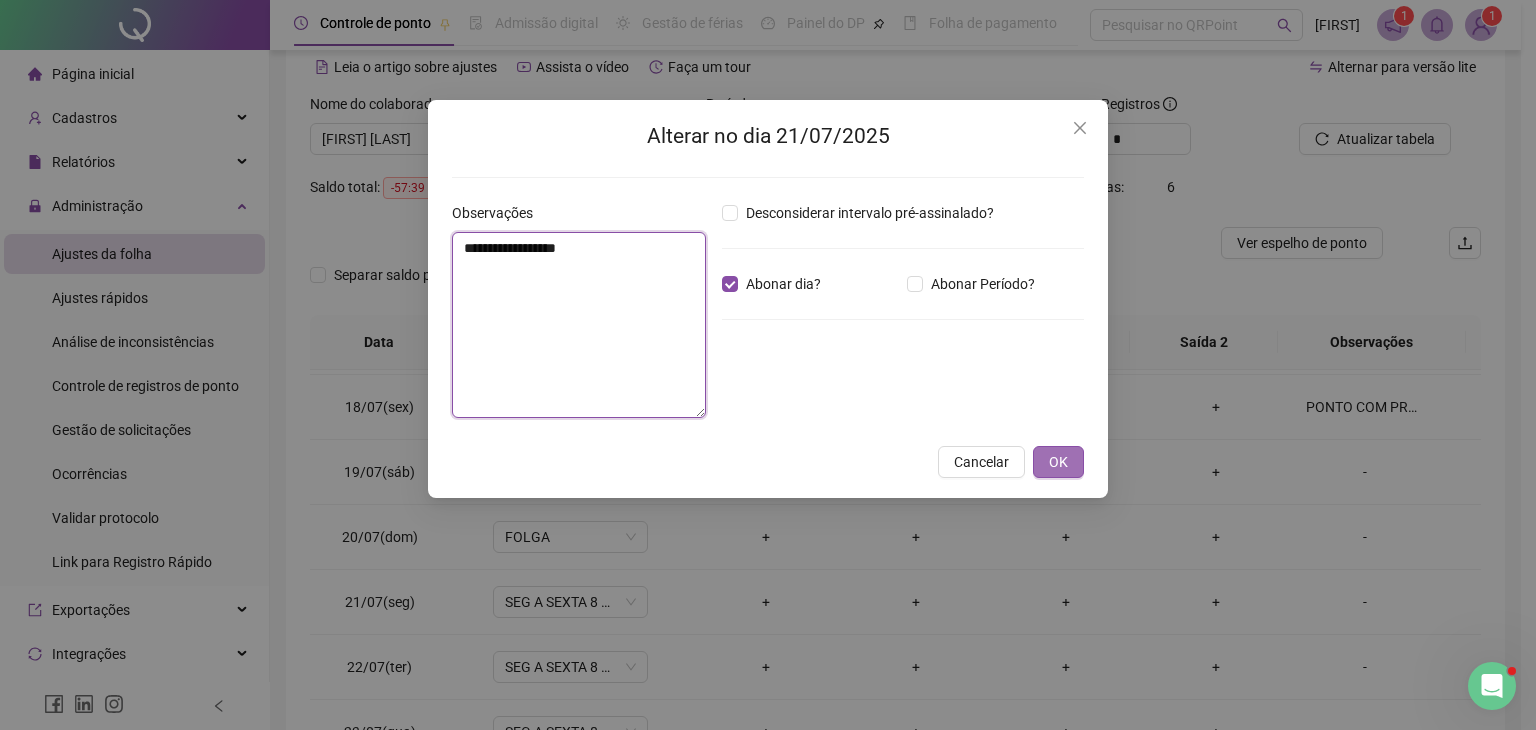 type on "**********" 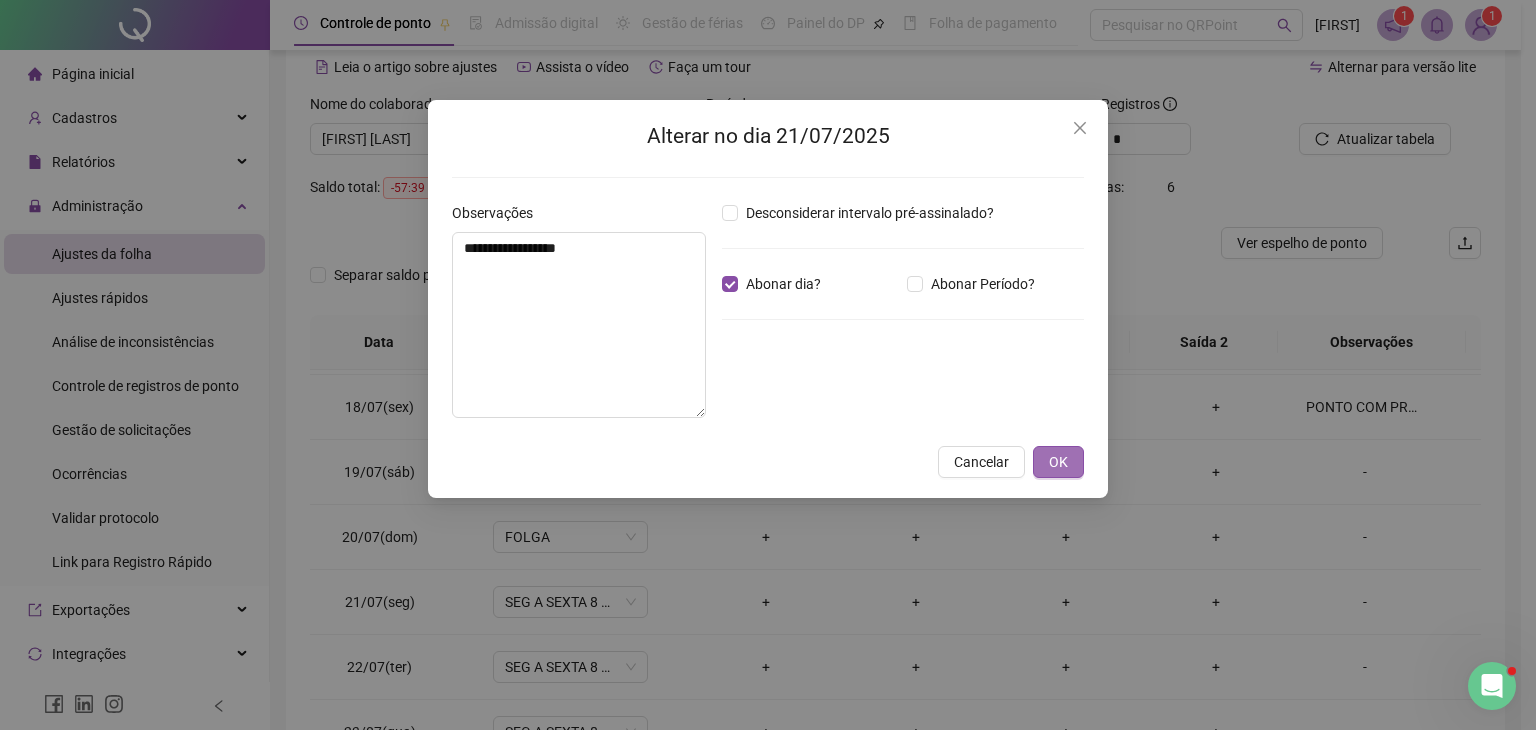click on "OK" at bounding box center [1058, 462] 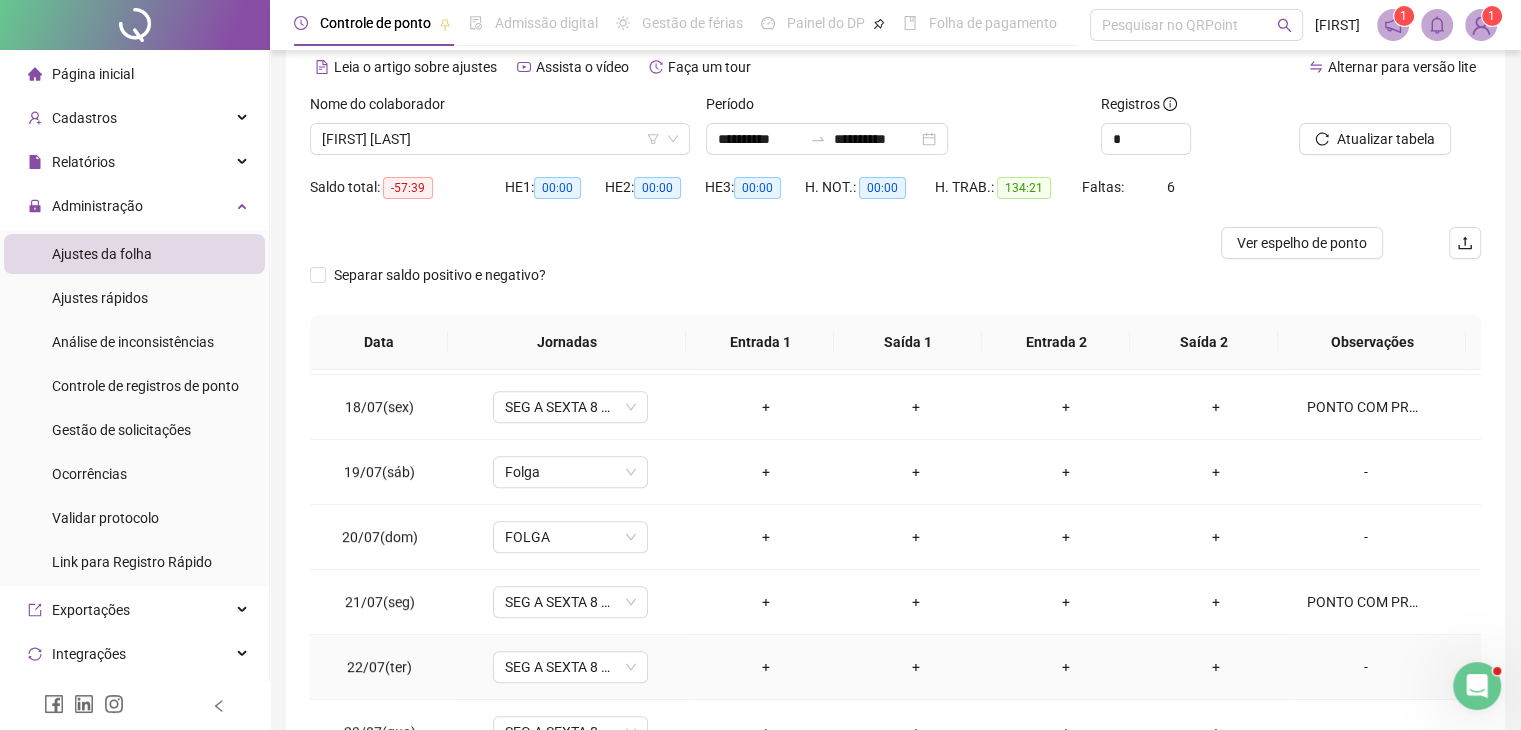click on "-" at bounding box center [1365, 667] 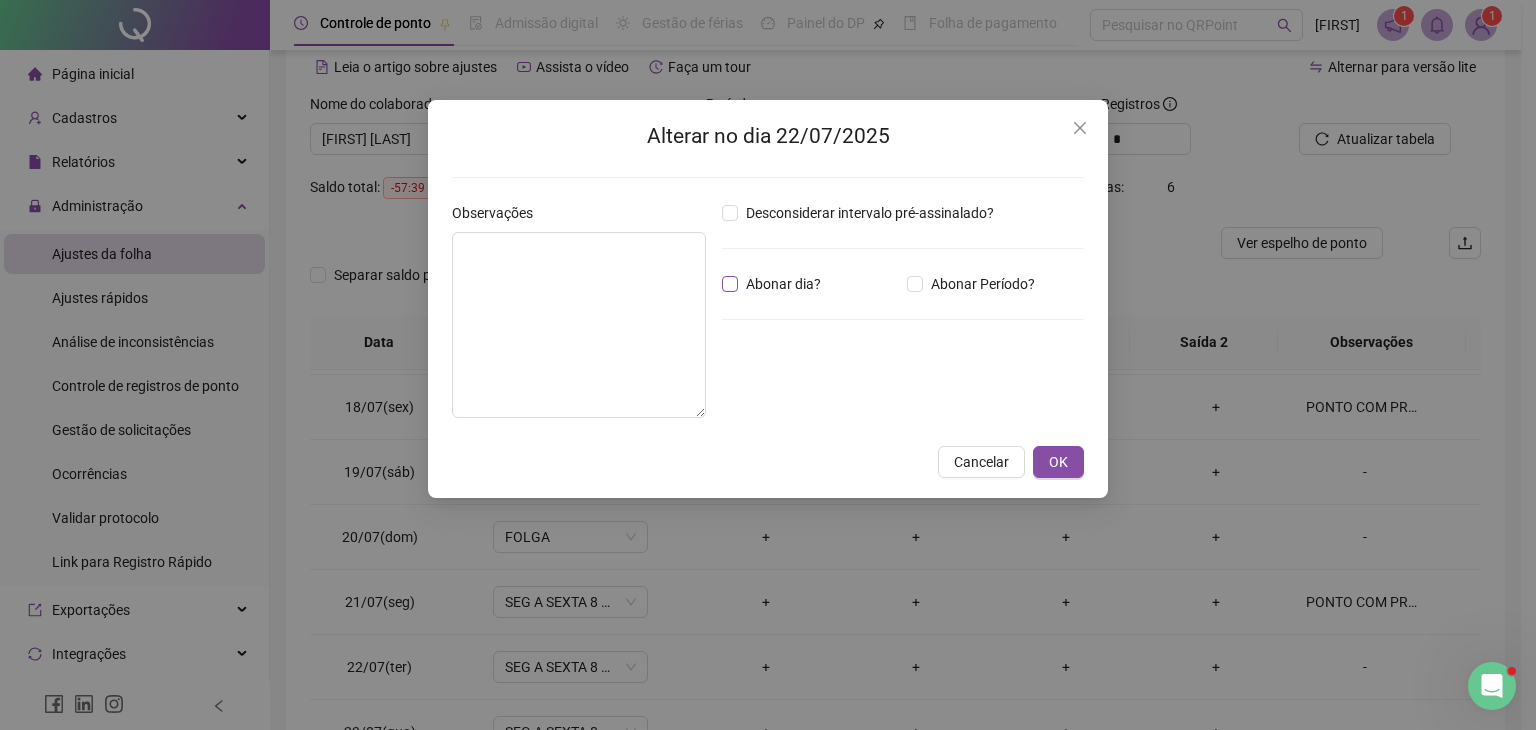 click on "Abonar dia?" at bounding box center (783, 284) 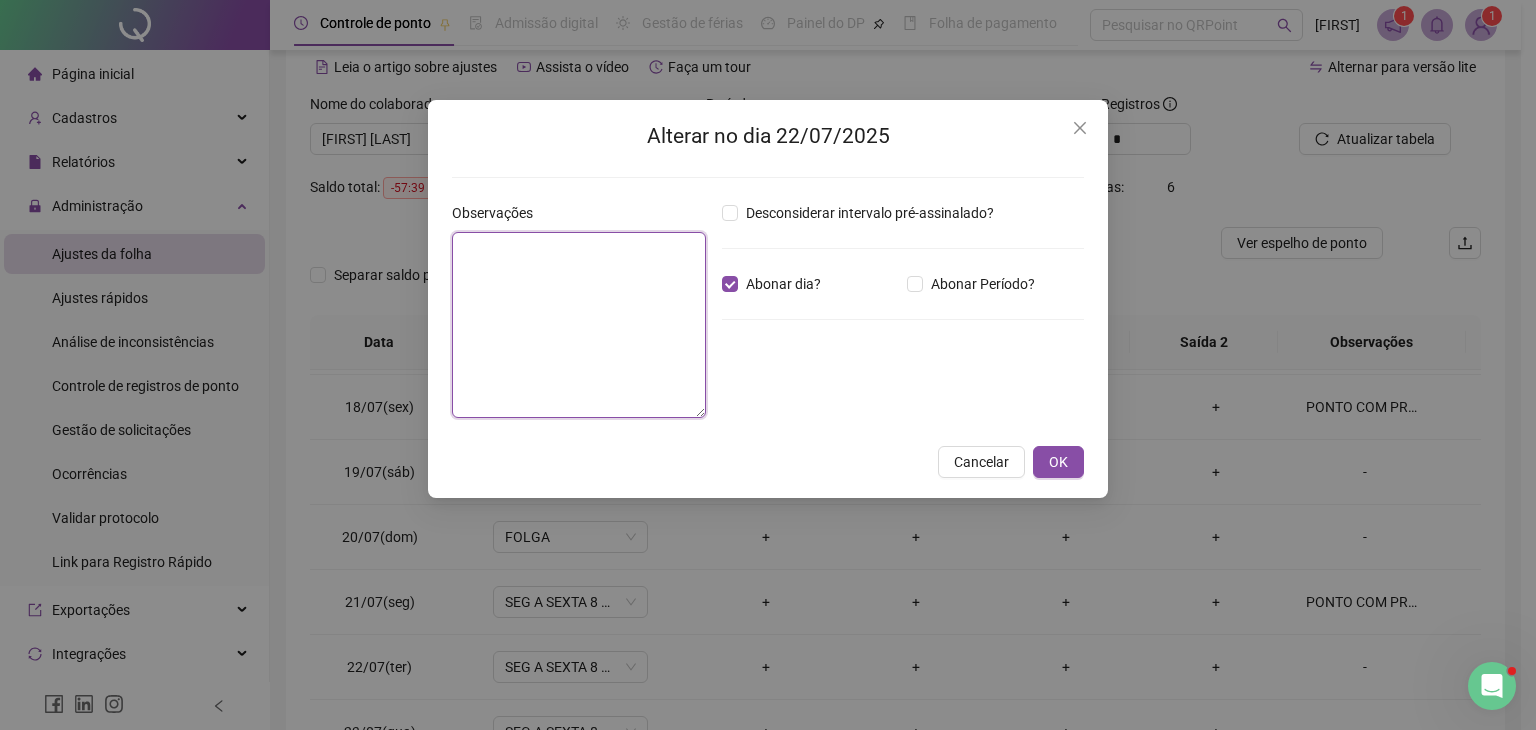 click at bounding box center (579, 325) 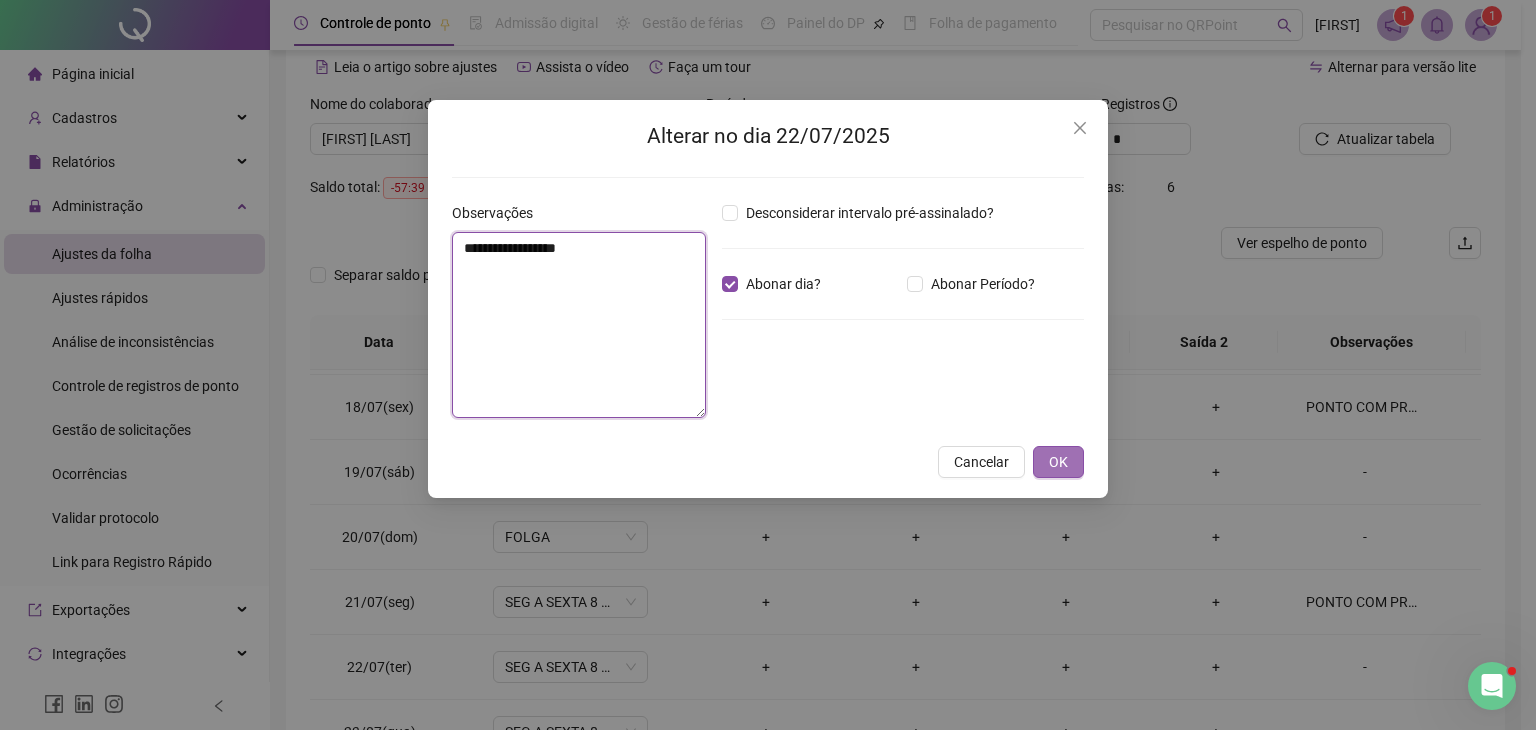 type on "**********" 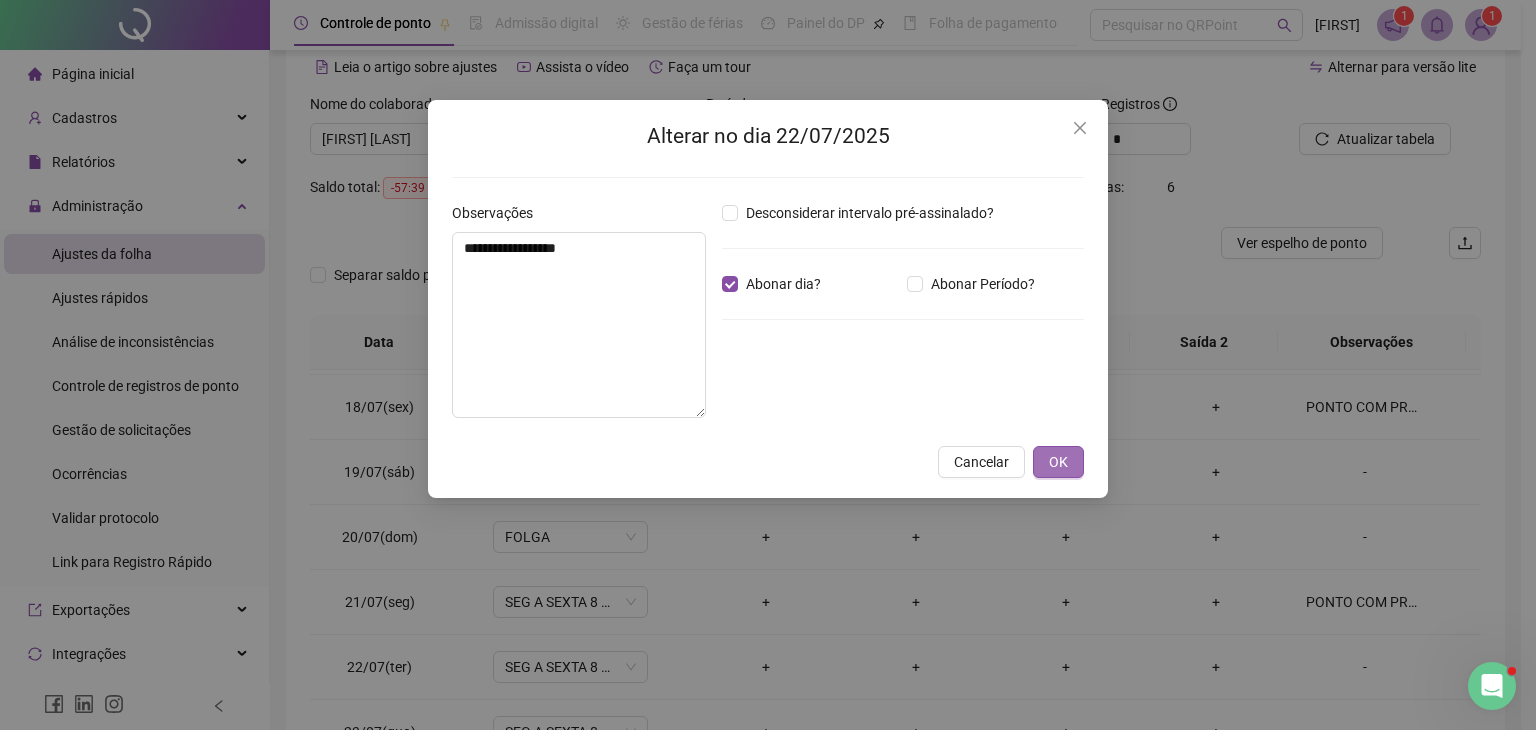 click on "OK" at bounding box center (1058, 462) 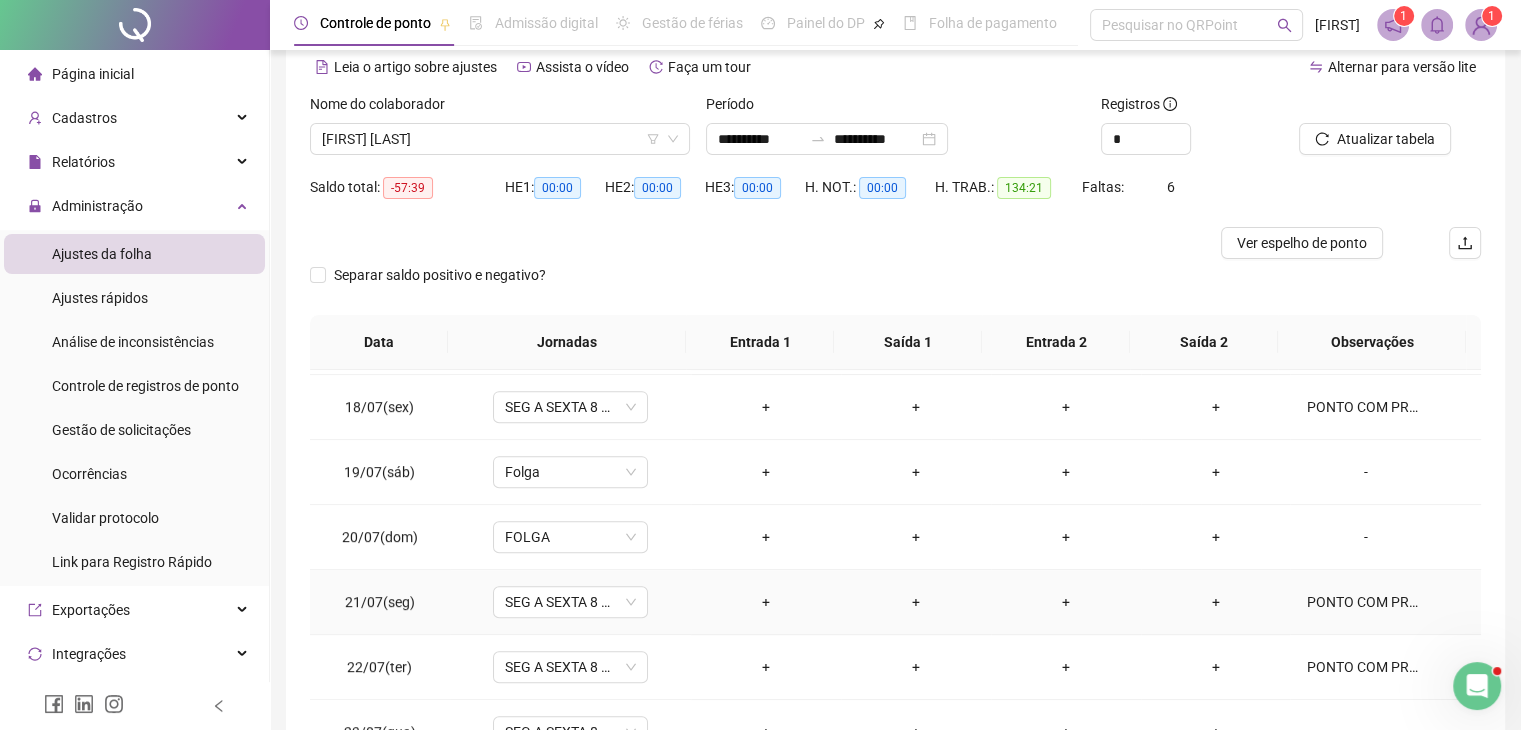 scroll, scrollTop: 1300, scrollLeft: 0, axis: vertical 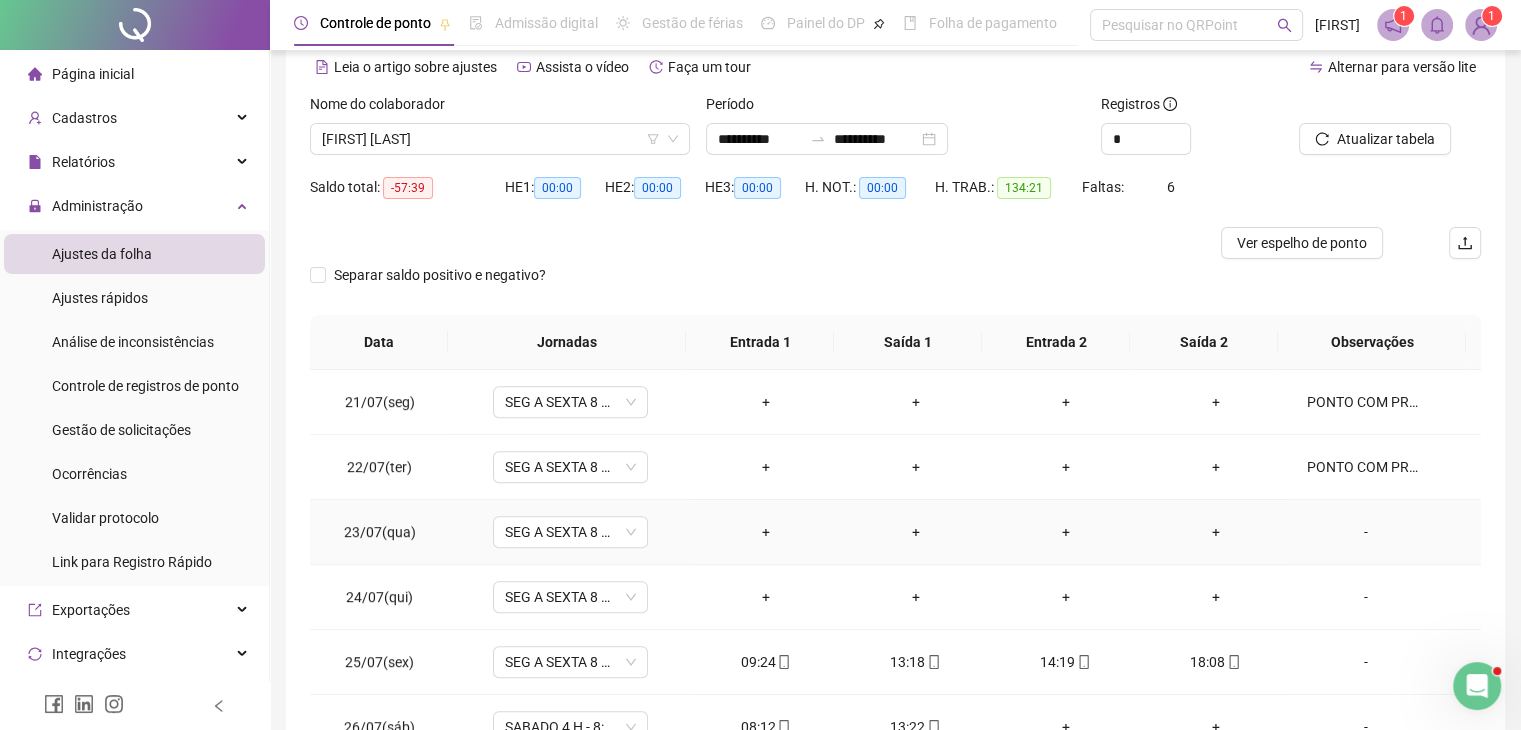 click on "-" at bounding box center (1365, 532) 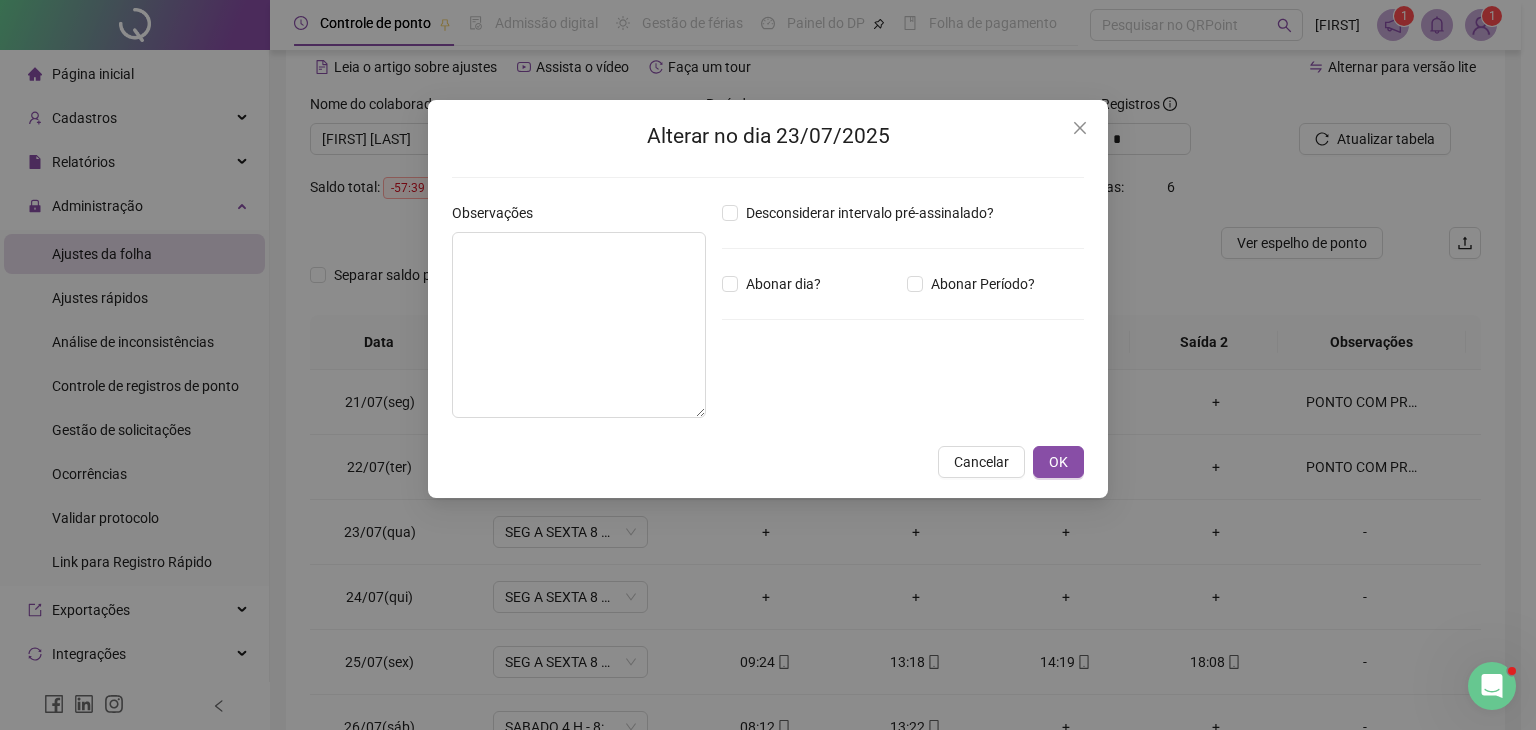 click on "Desconsiderar intervalo pré-assinalado? Abonar dia? Abonar Período? Horas a abonar ***** Aplicar regime de compensação" at bounding box center (903, 318) 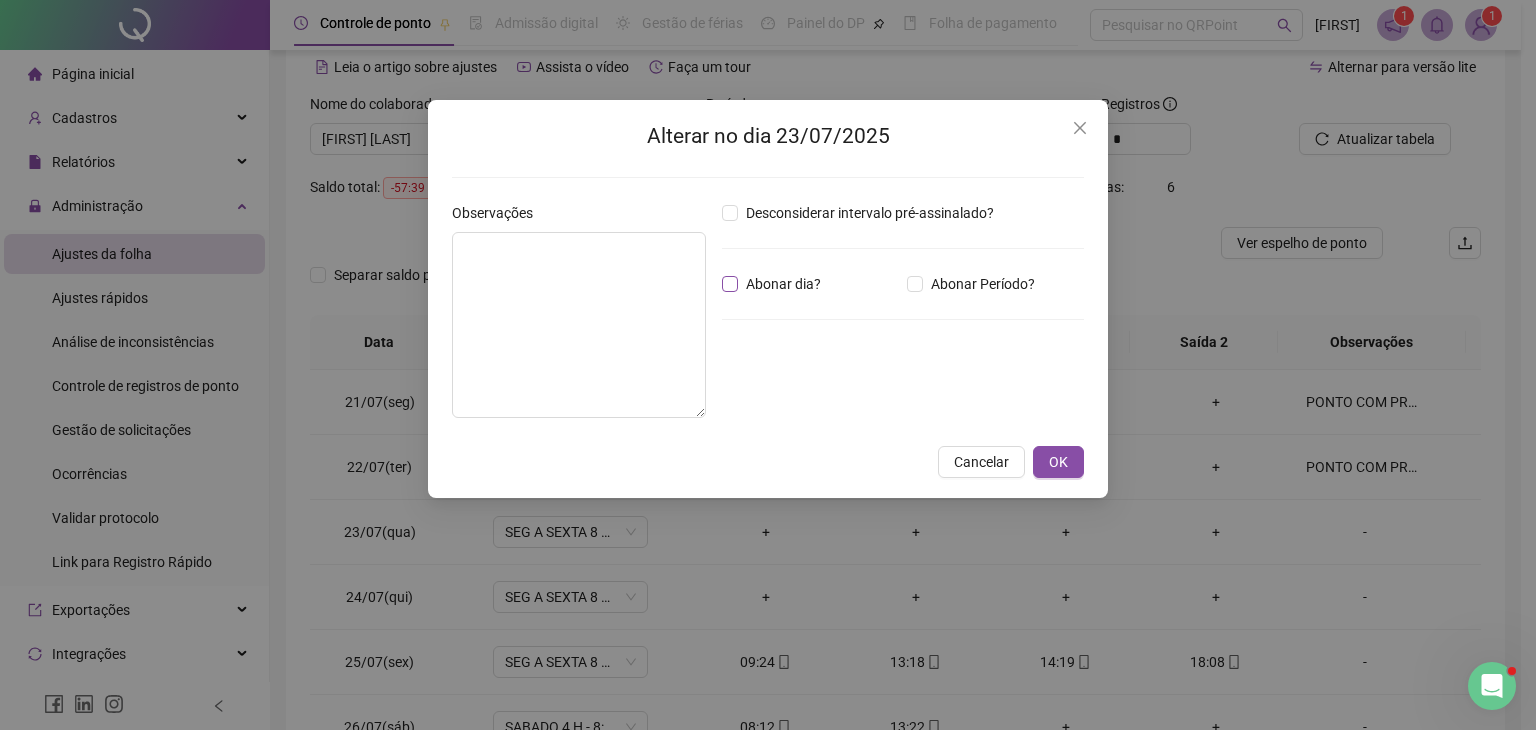 click on "Abonar dia?" at bounding box center [783, 284] 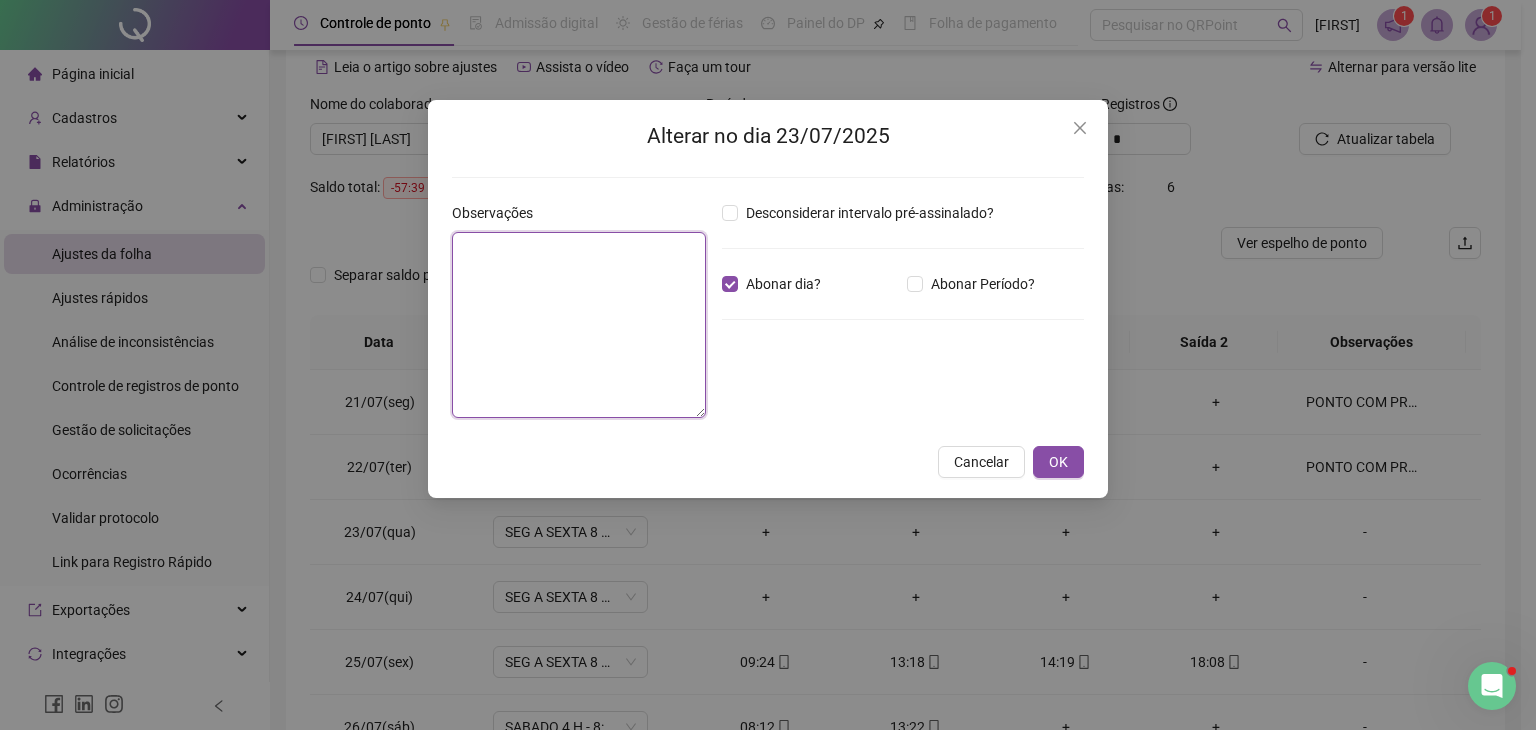 click at bounding box center (579, 325) 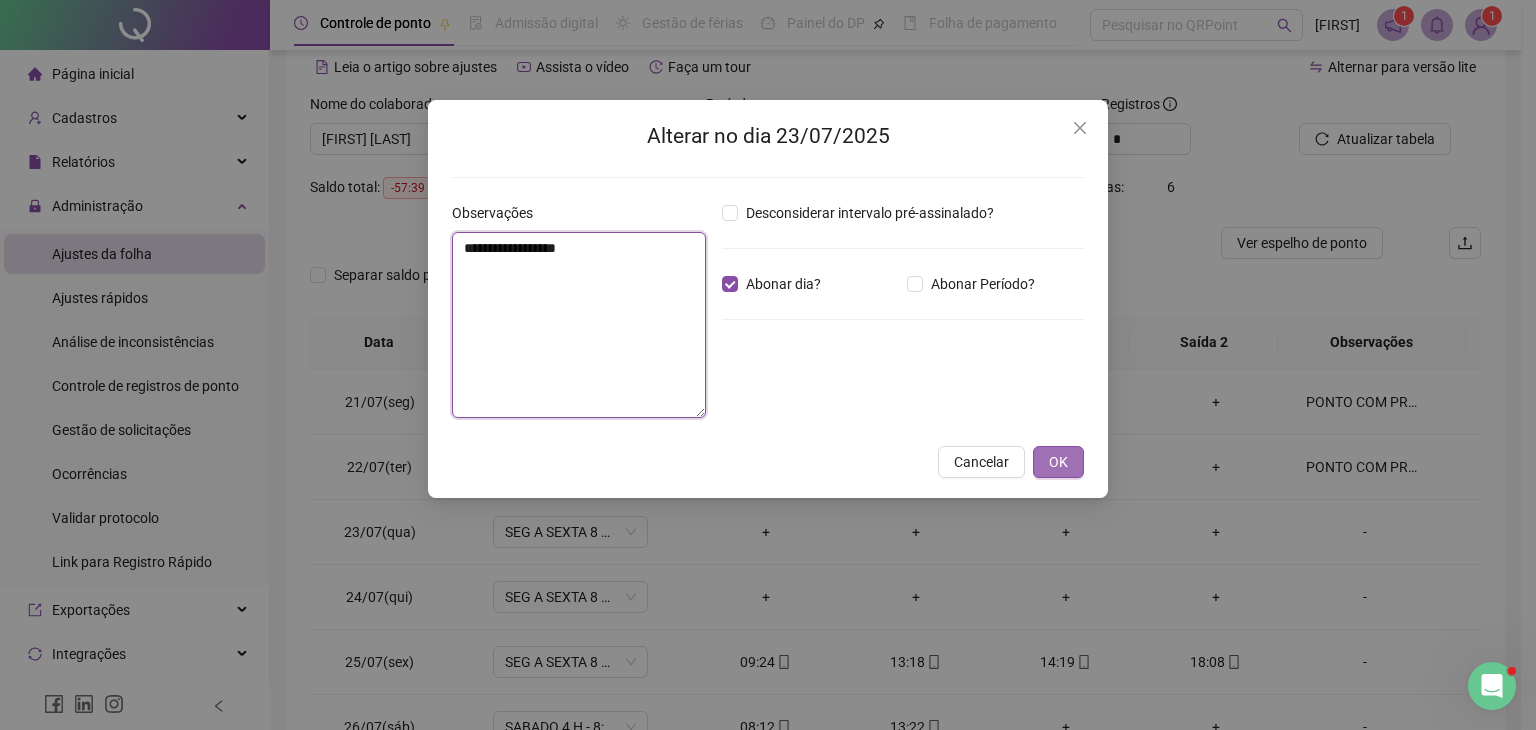 type on "**********" 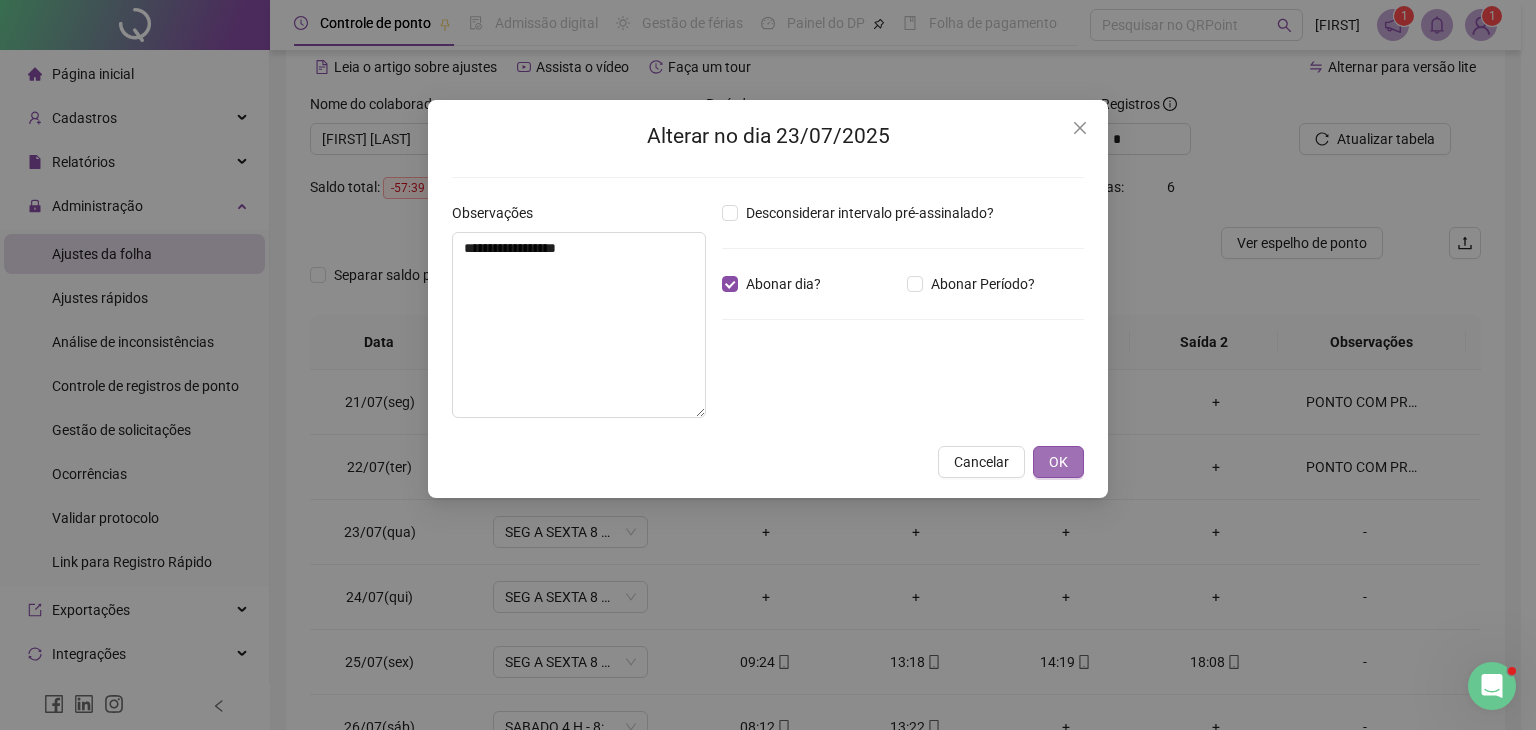 click on "OK" at bounding box center [1058, 462] 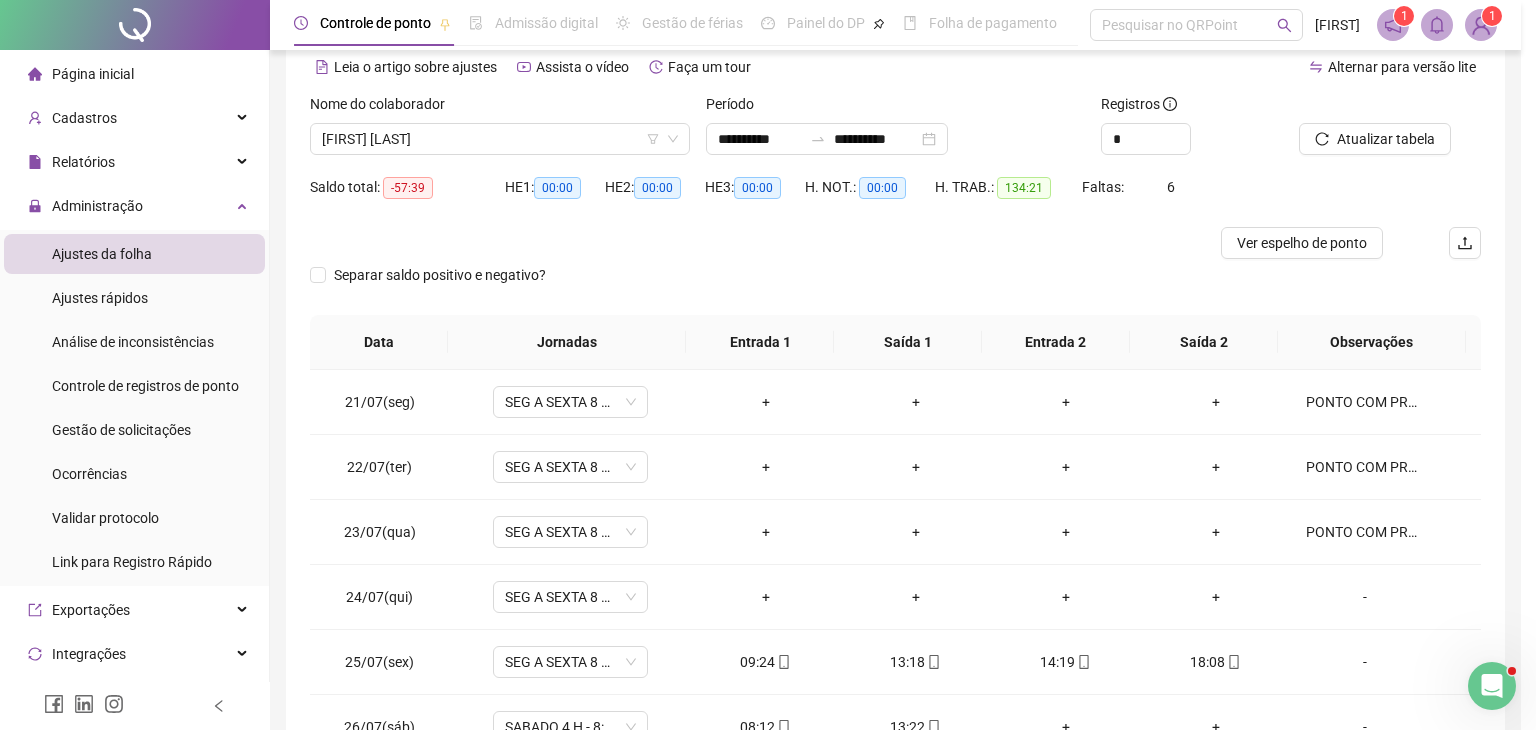 click on "**********" at bounding box center [768, 365] 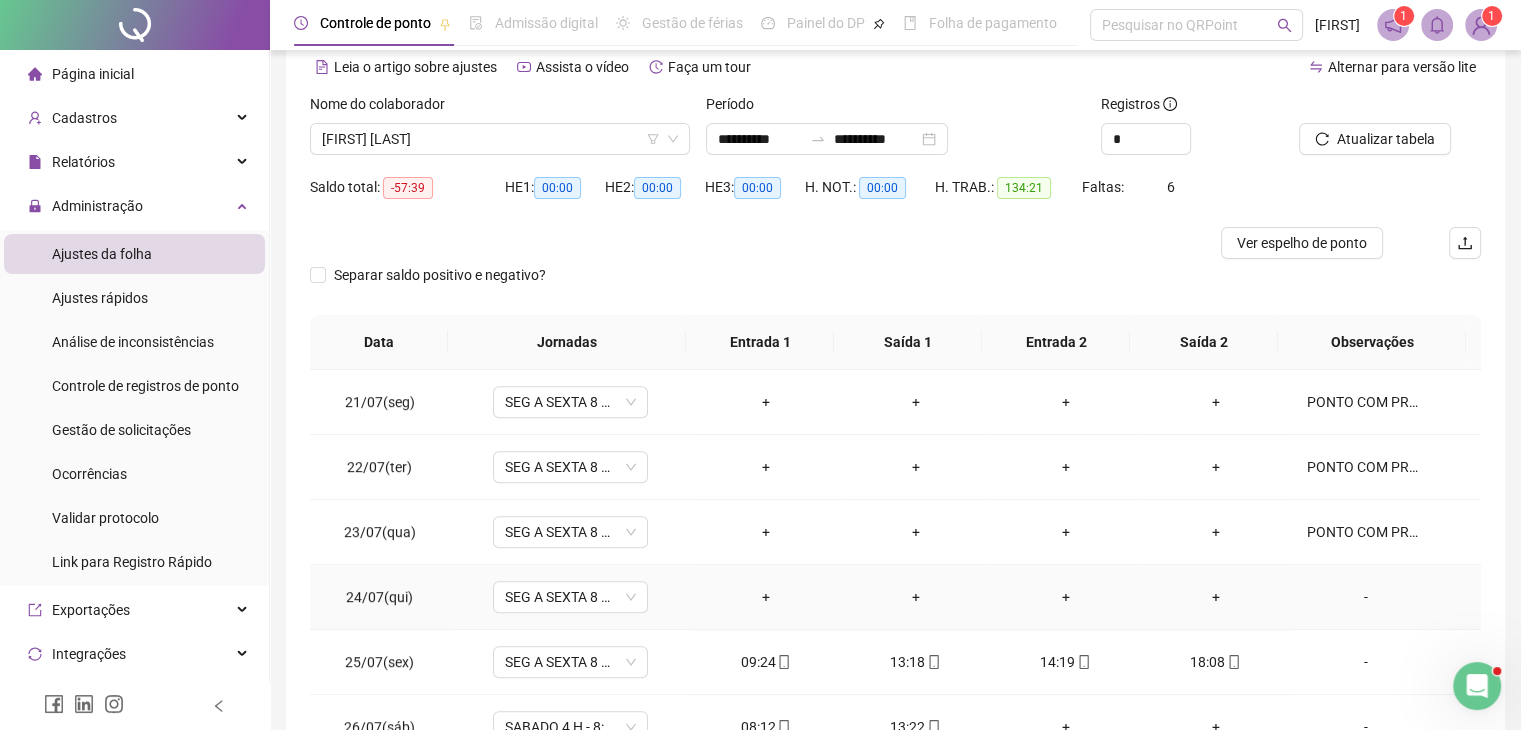 click on "-" at bounding box center [1365, 597] 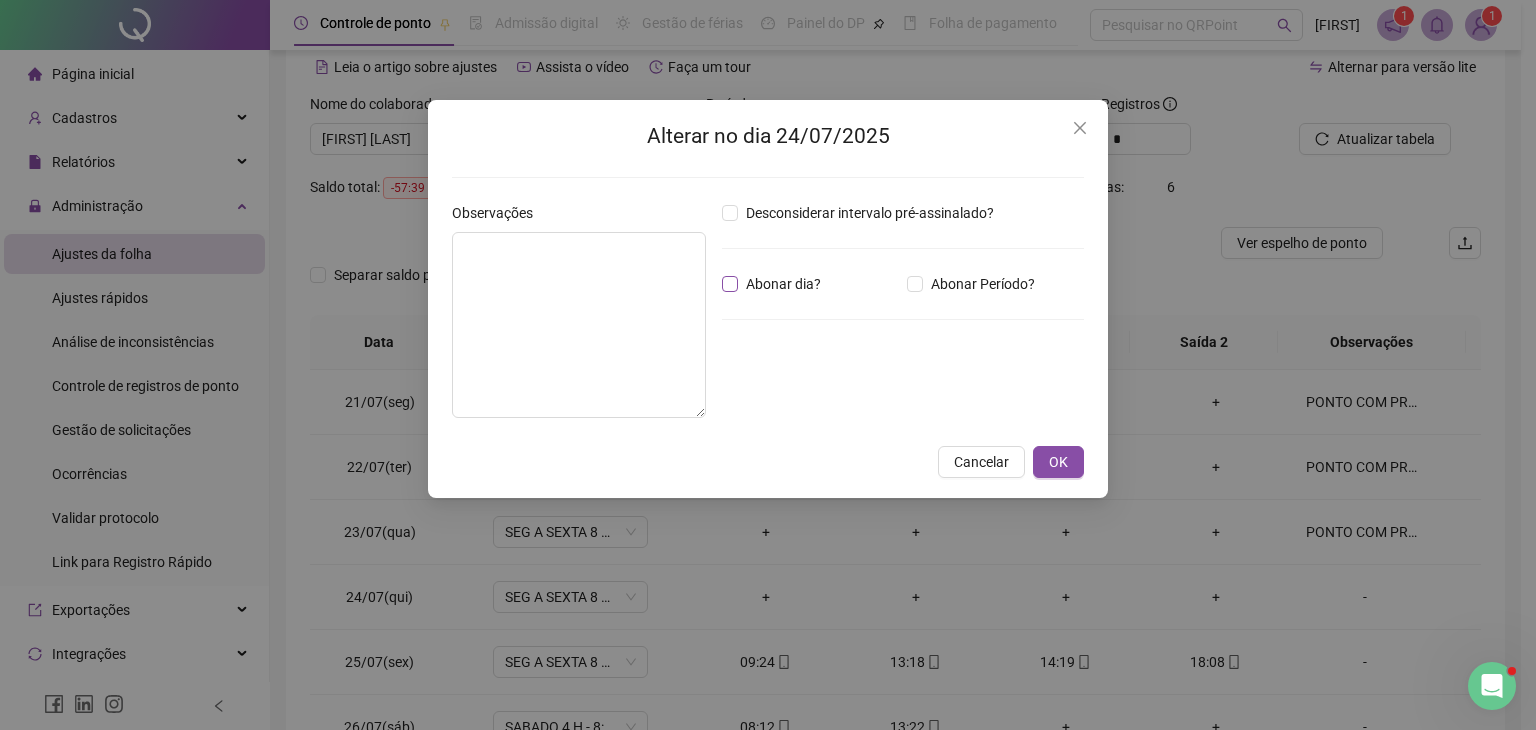 click on "Abonar dia?" at bounding box center (783, 284) 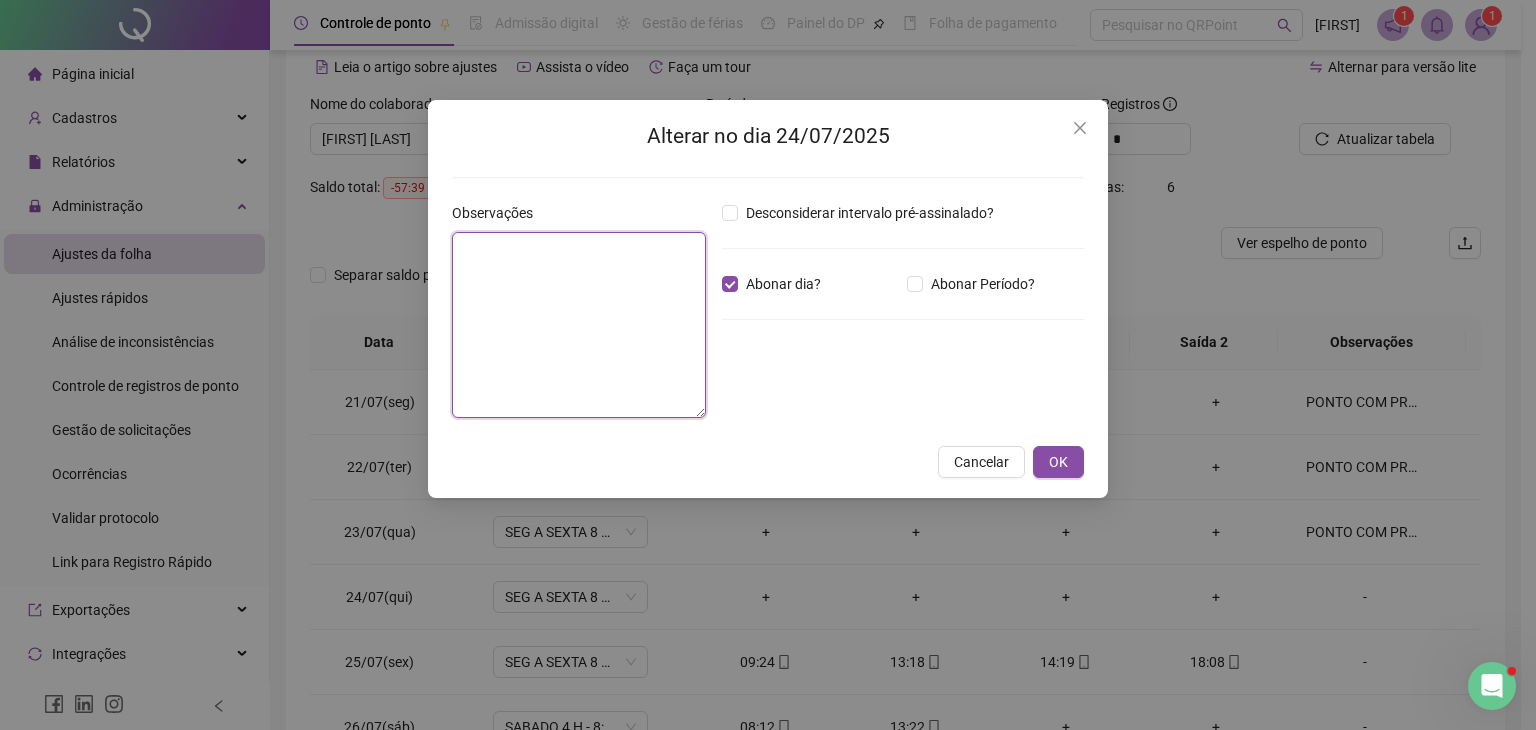 click at bounding box center (579, 325) 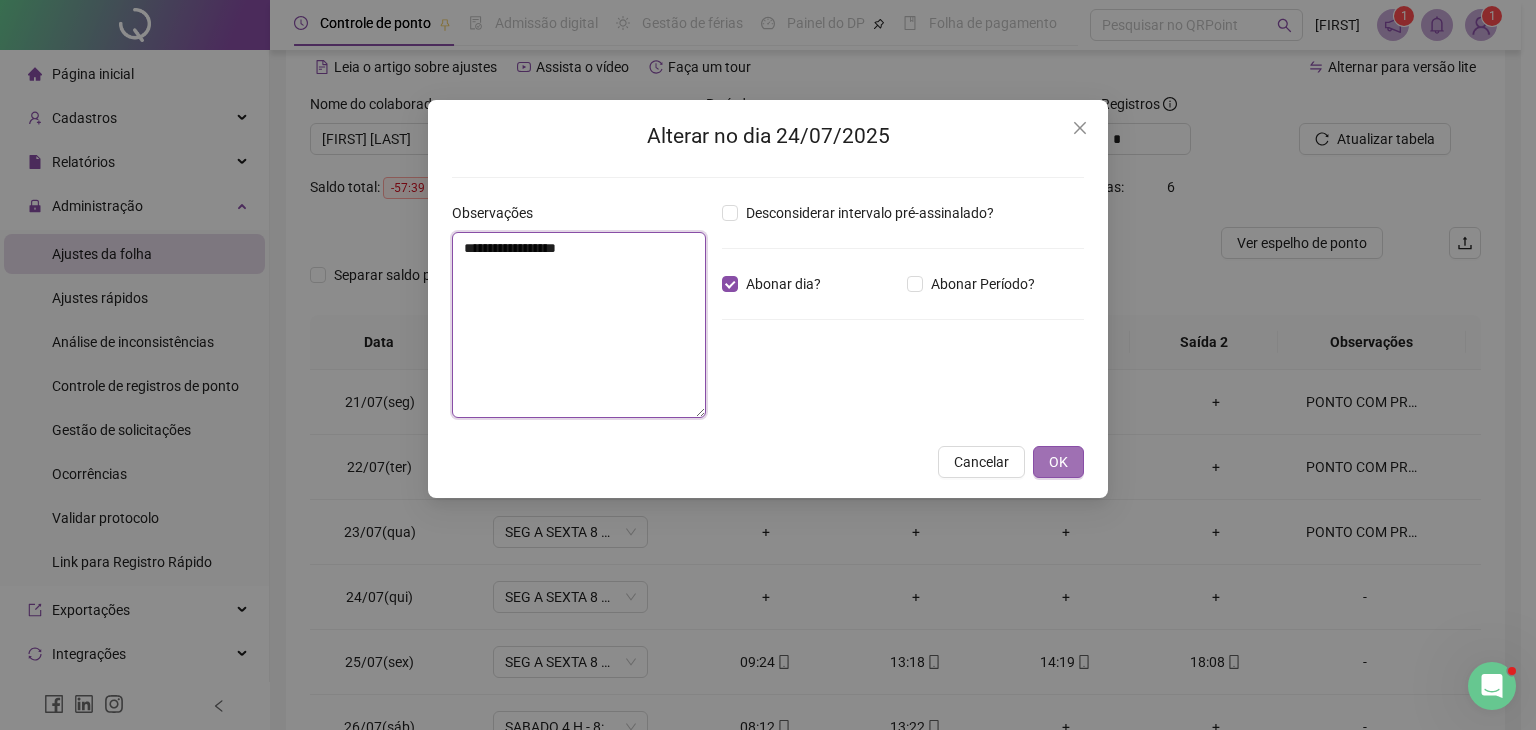 type on "**********" 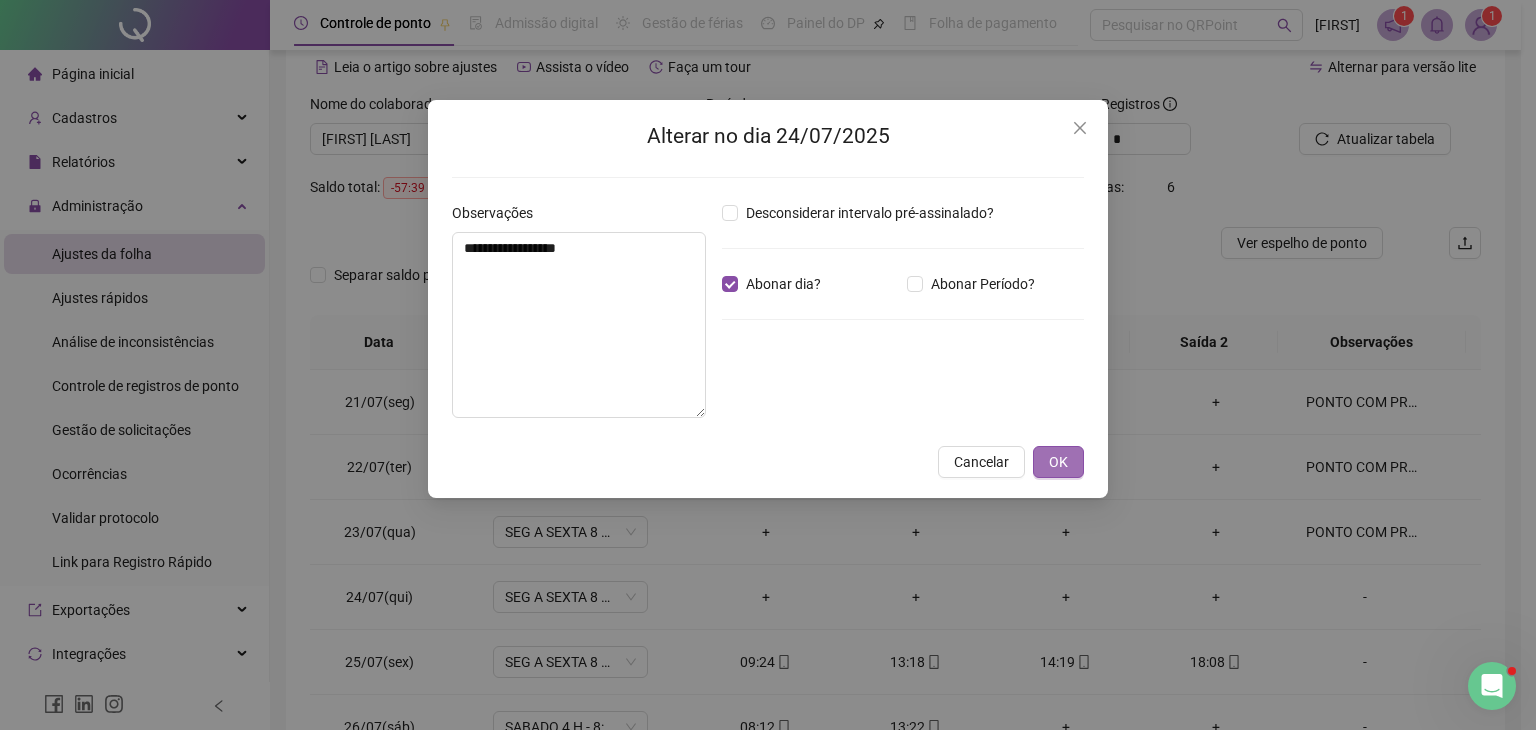 click on "OK" at bounding box center [1058, 462] 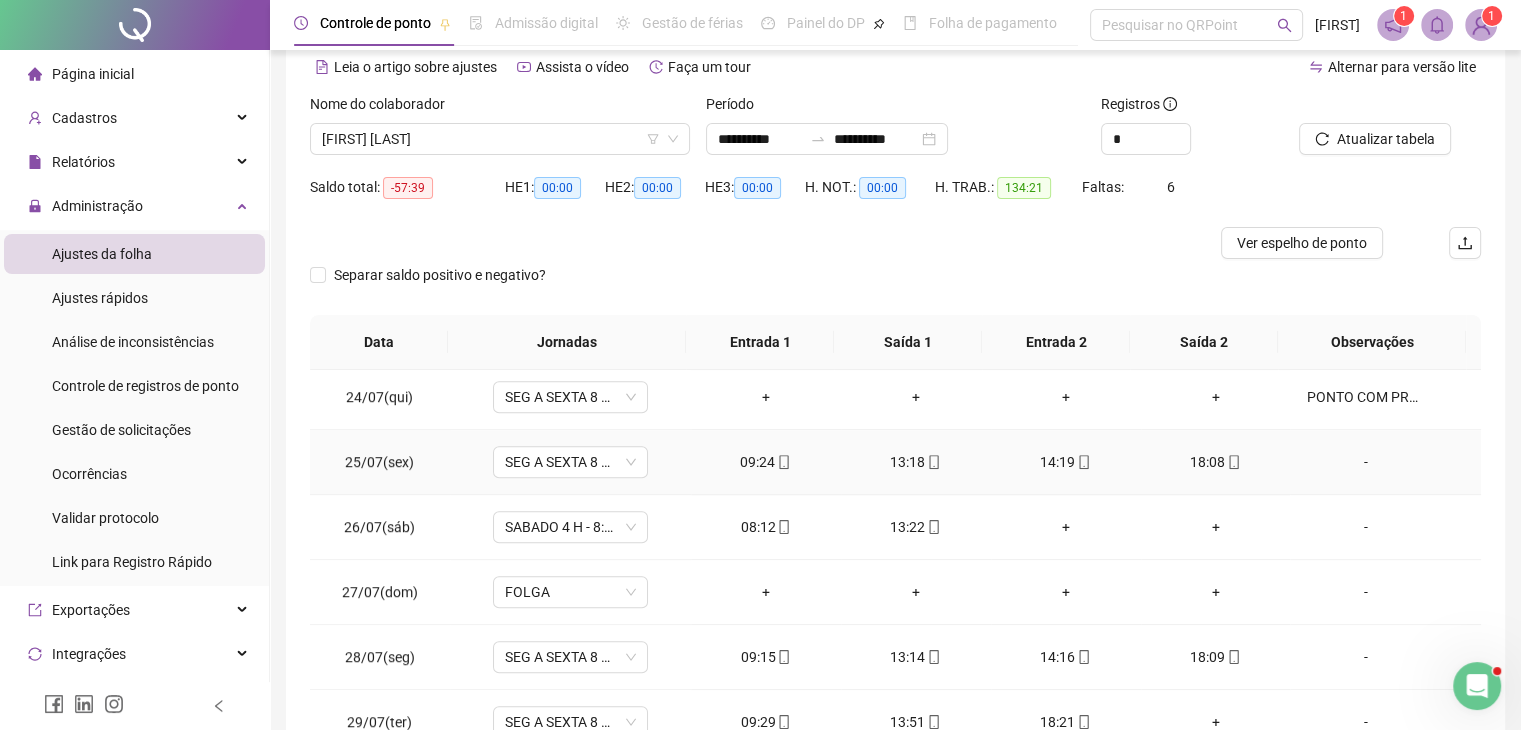 scroll, scrollTop: 1581, scrollLeft: 0, axis: vertical 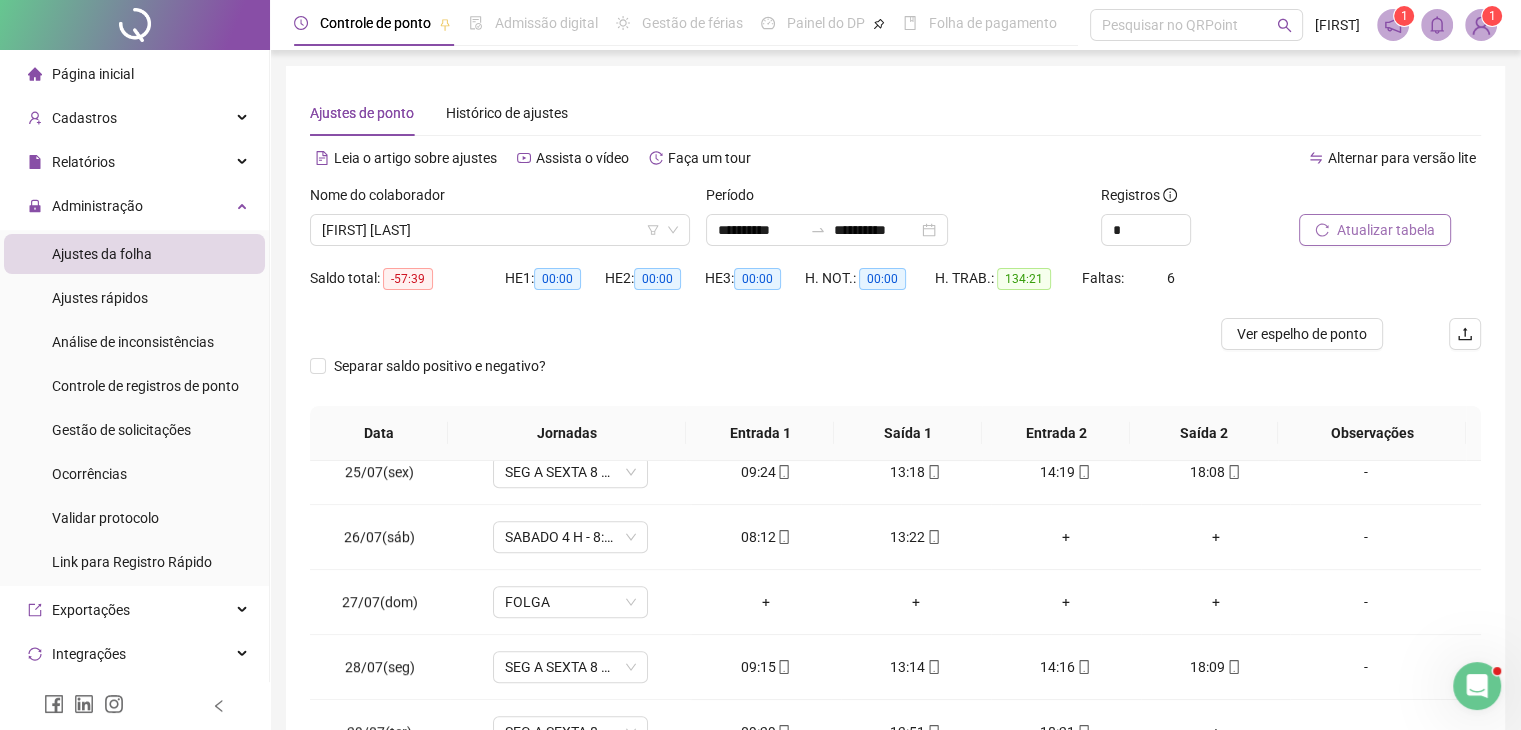 click on "Atualizar tabela" at bounding box center (1386, 230) 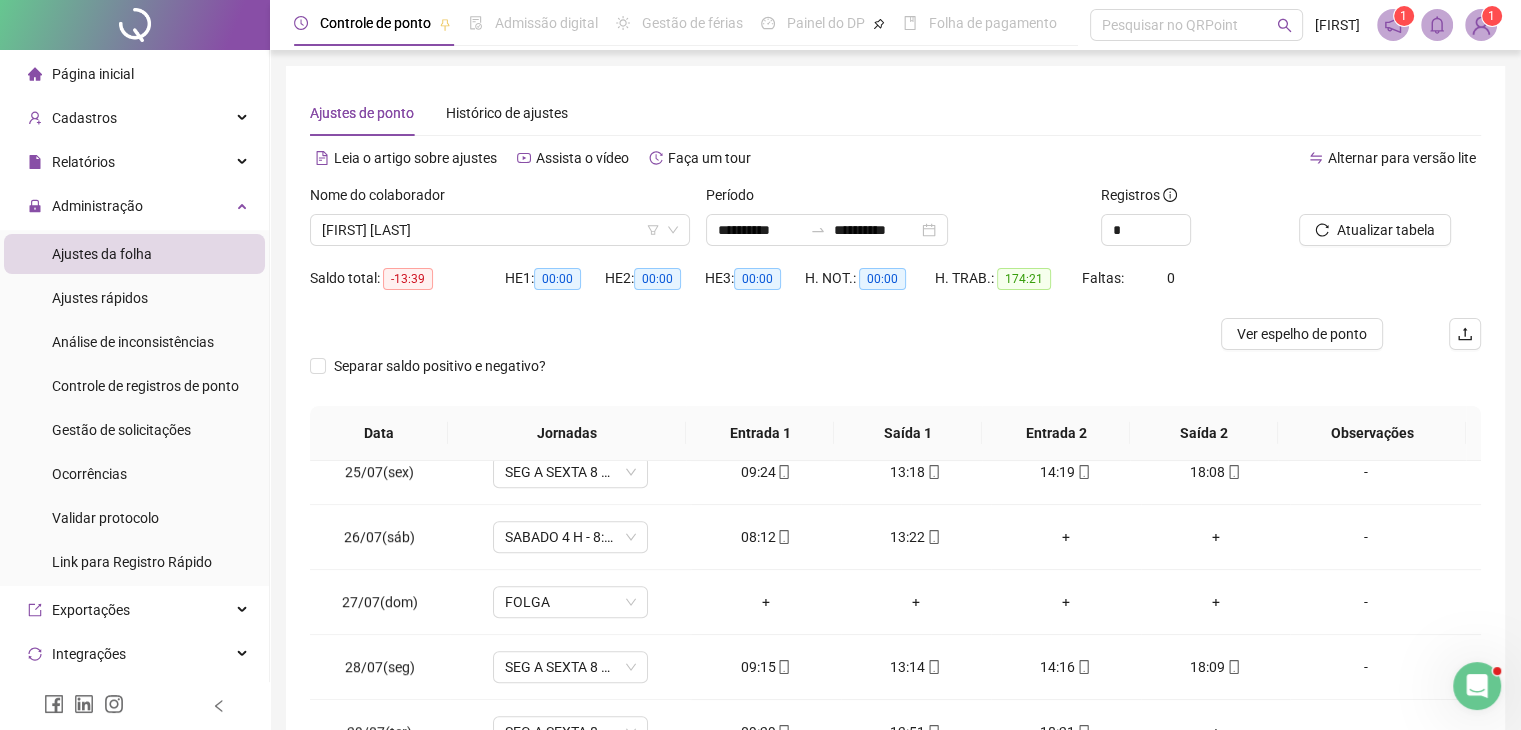 scroll, scrollTop: 268, scrollLeft: 0, axis: vertical 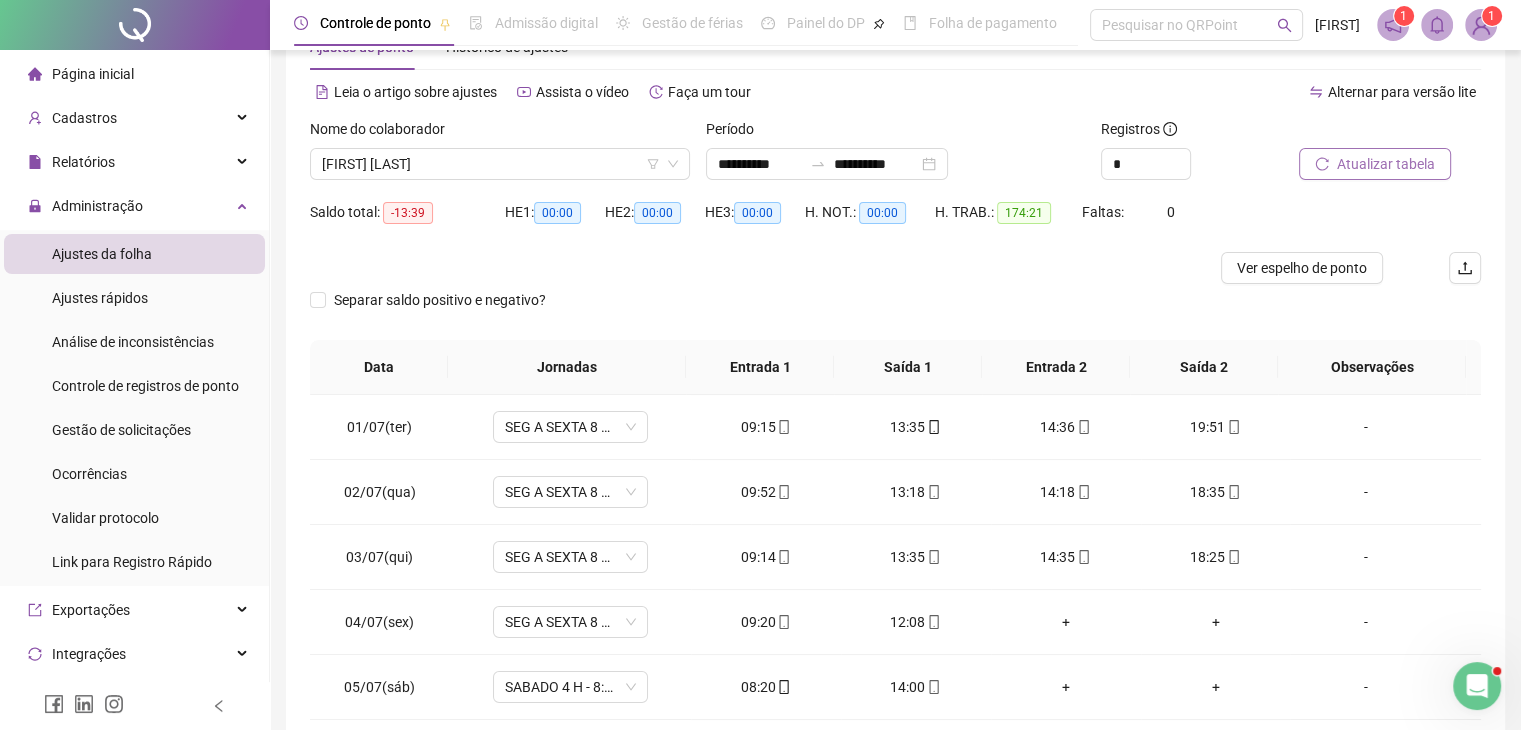 click on "Atualizar tabela" at bounding box center [1386, 164] 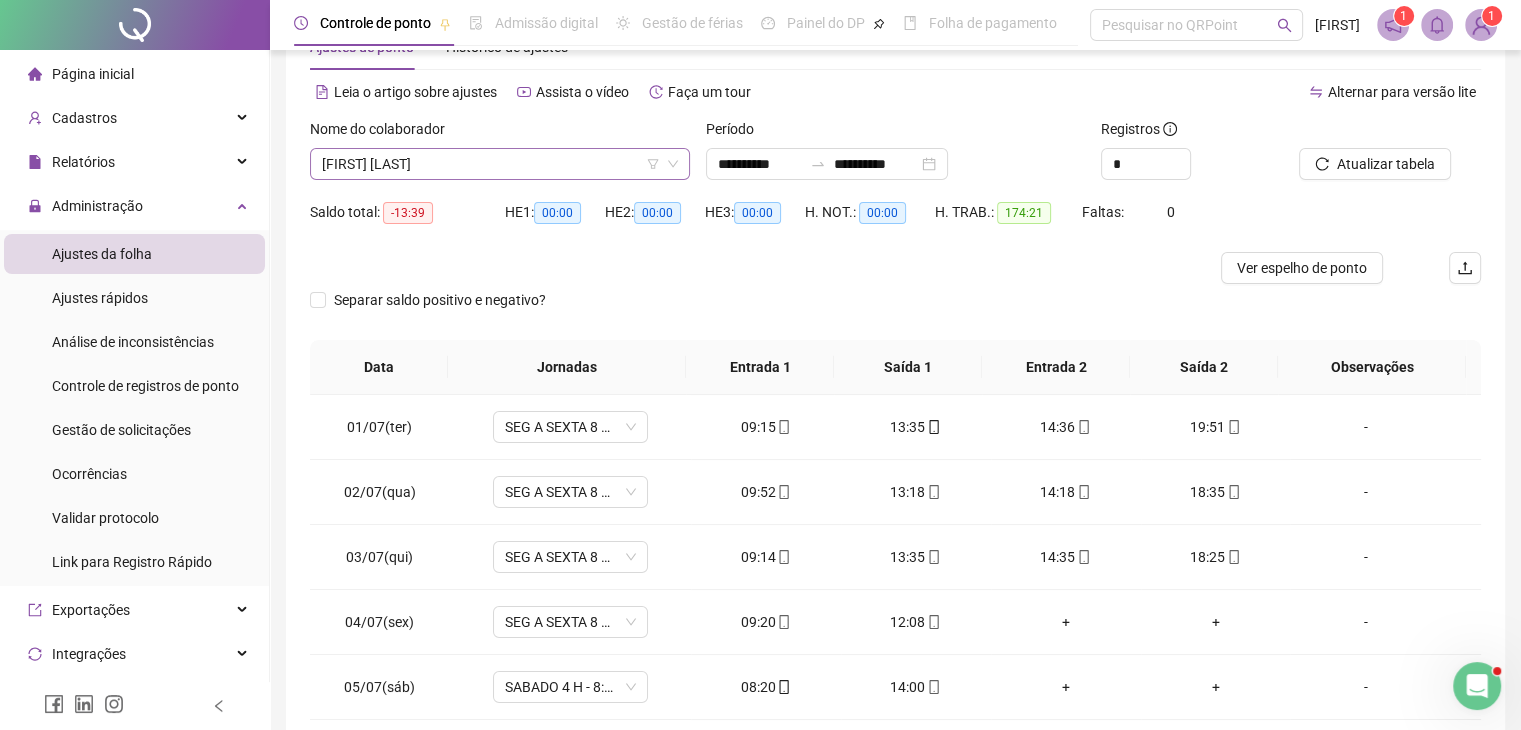 click on "[FIRST] [LAST]" at bounding box center (500, 164) 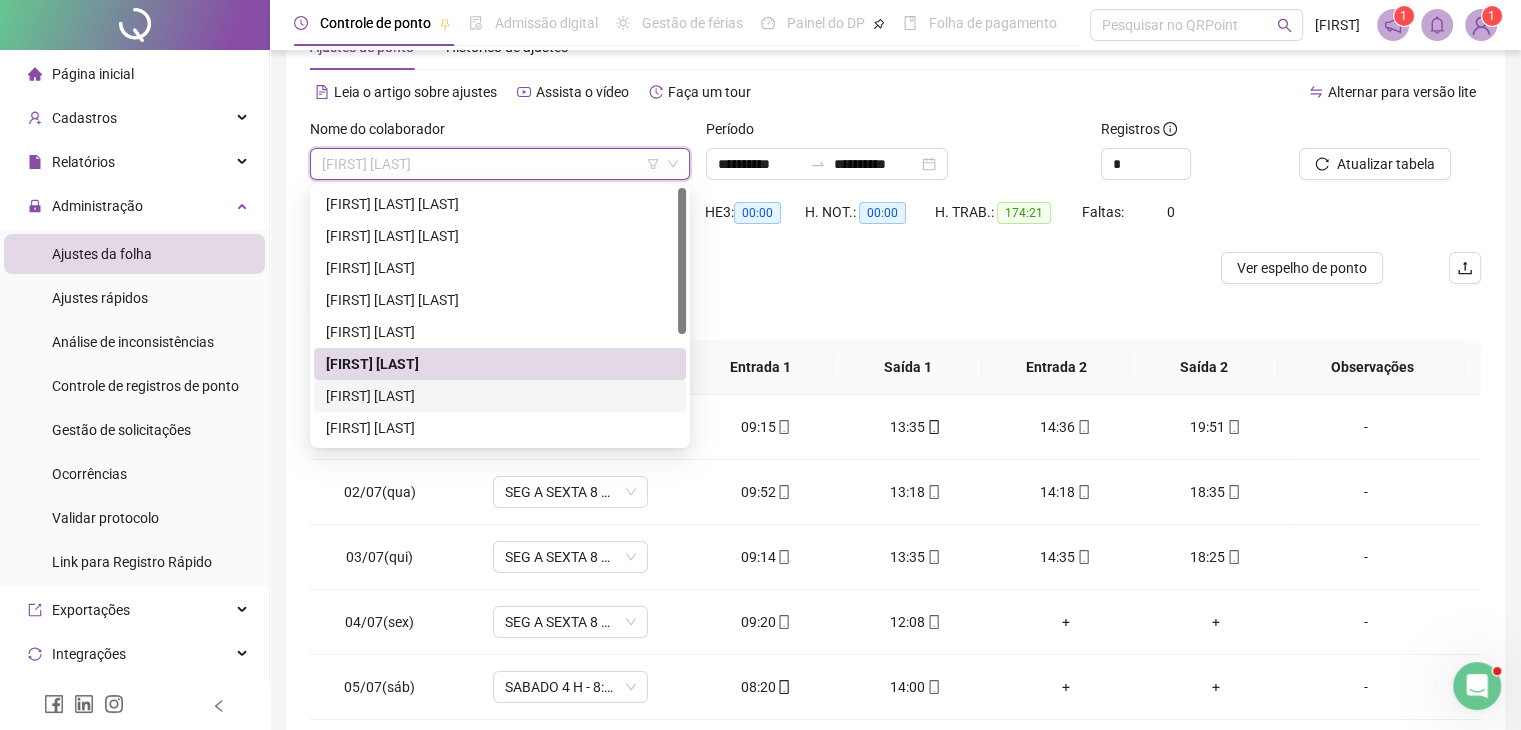 click on "[FIRST] [LAST]" at bounding box center [500, 396] 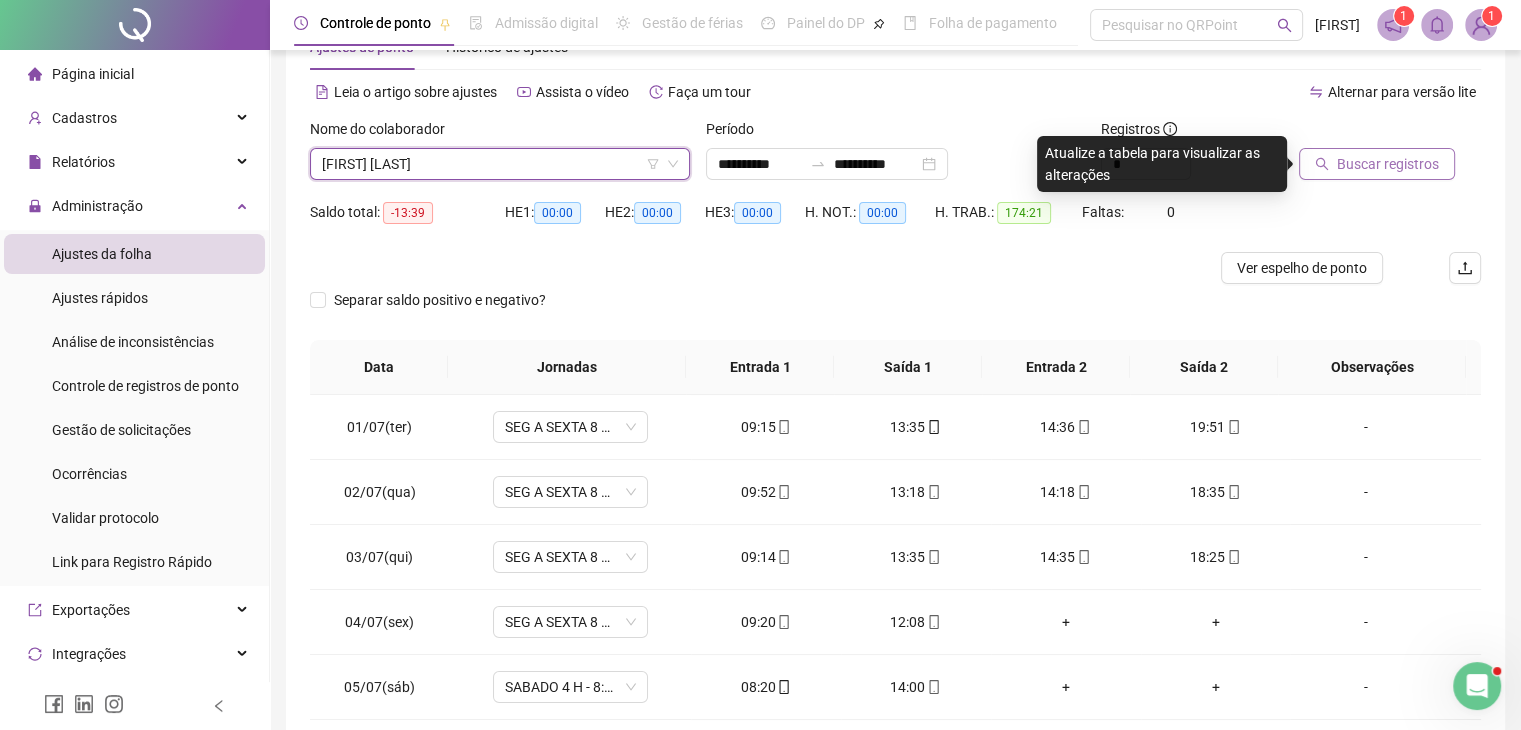 click on "Buscar registros" at bounding box center (1388, 164) 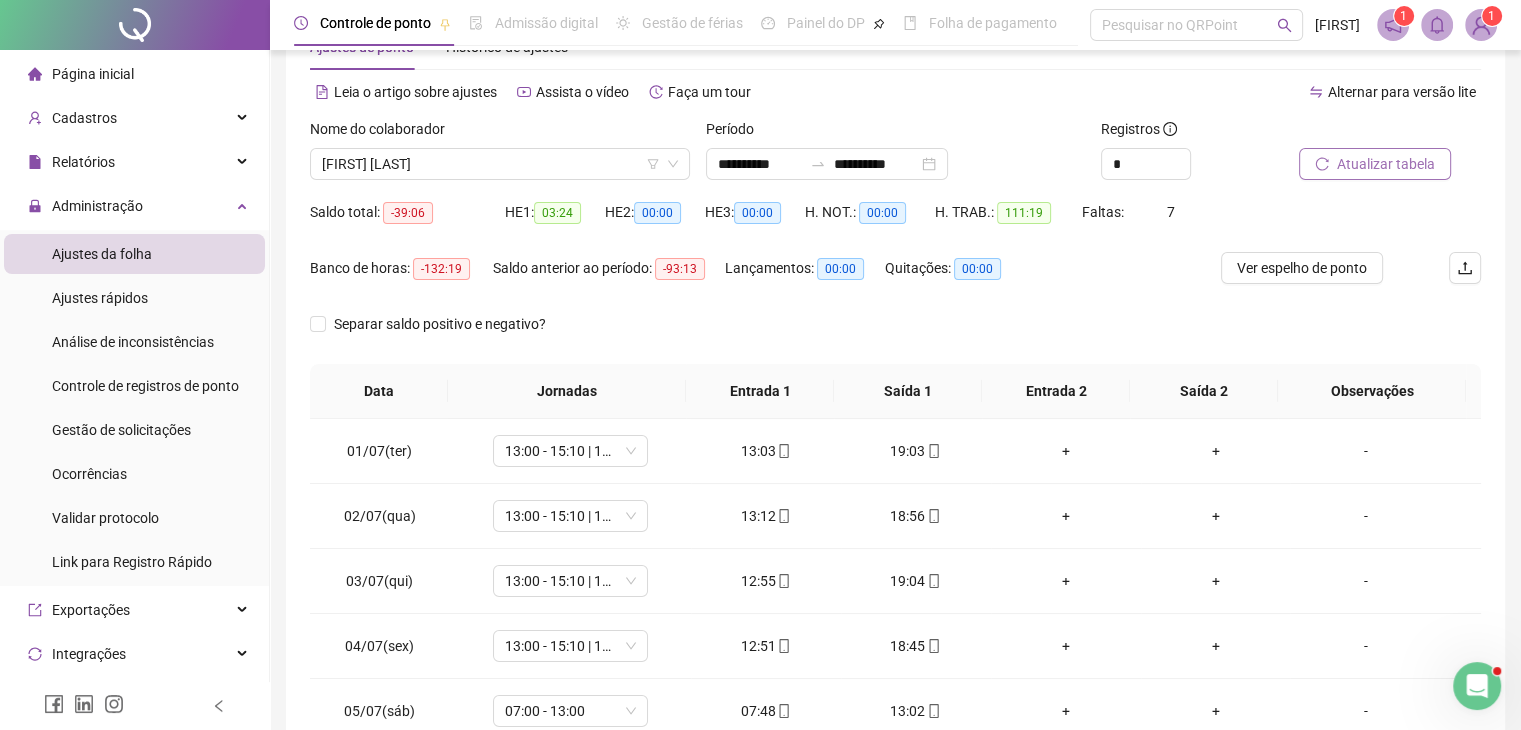 scroll, scrollTop: 124, scrollLeft: 0, axis: vertical 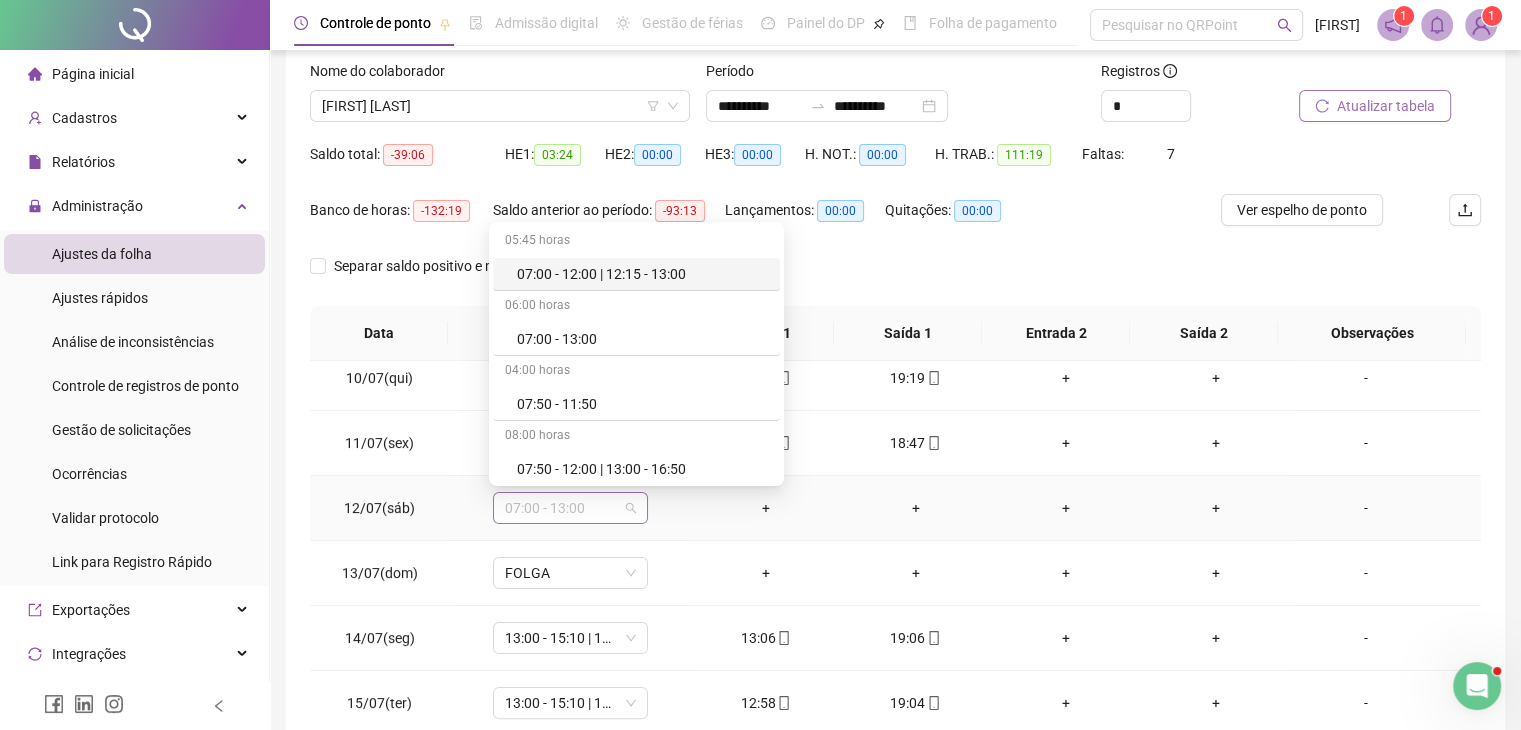click on "07:00 - 13:00" at bounding box center (570, 508) 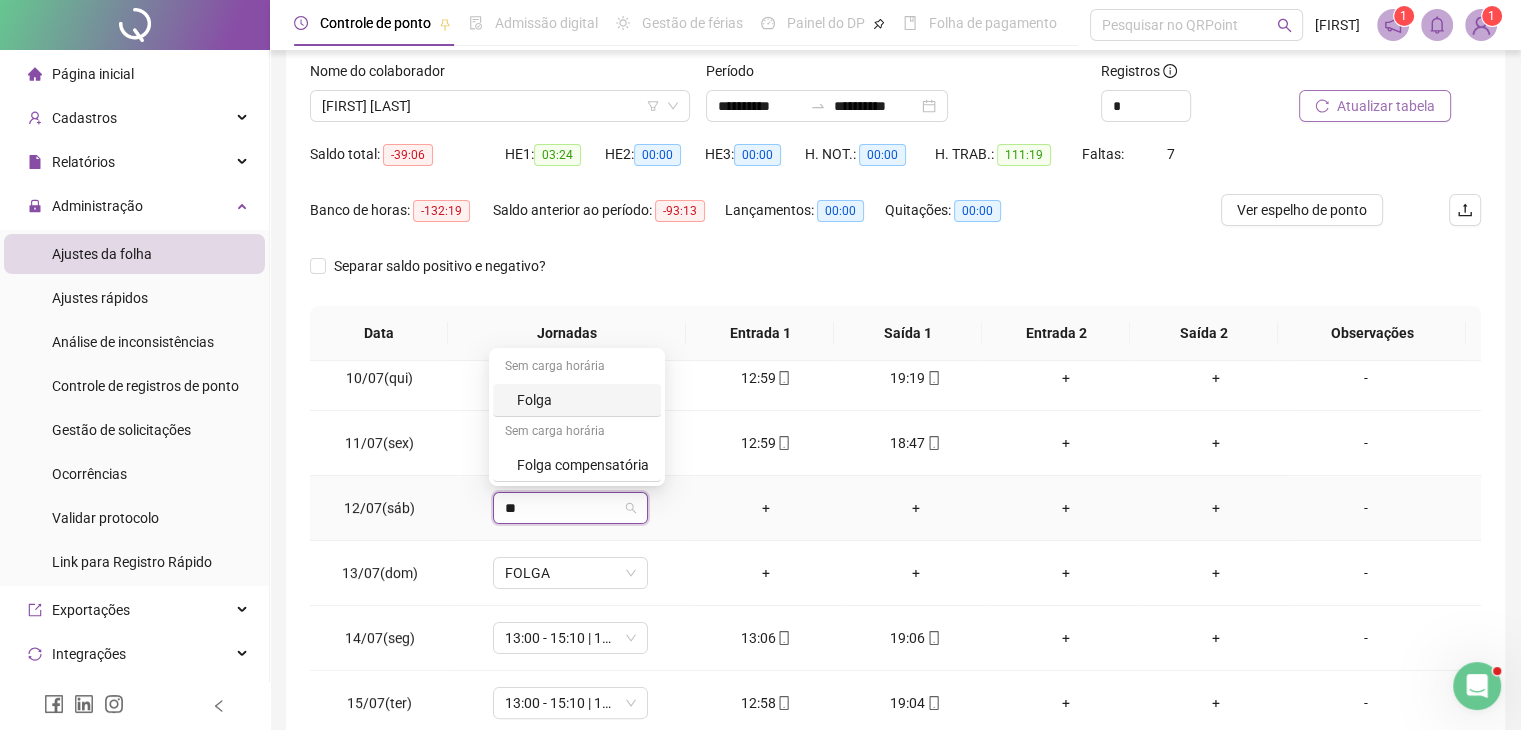 type on "***" 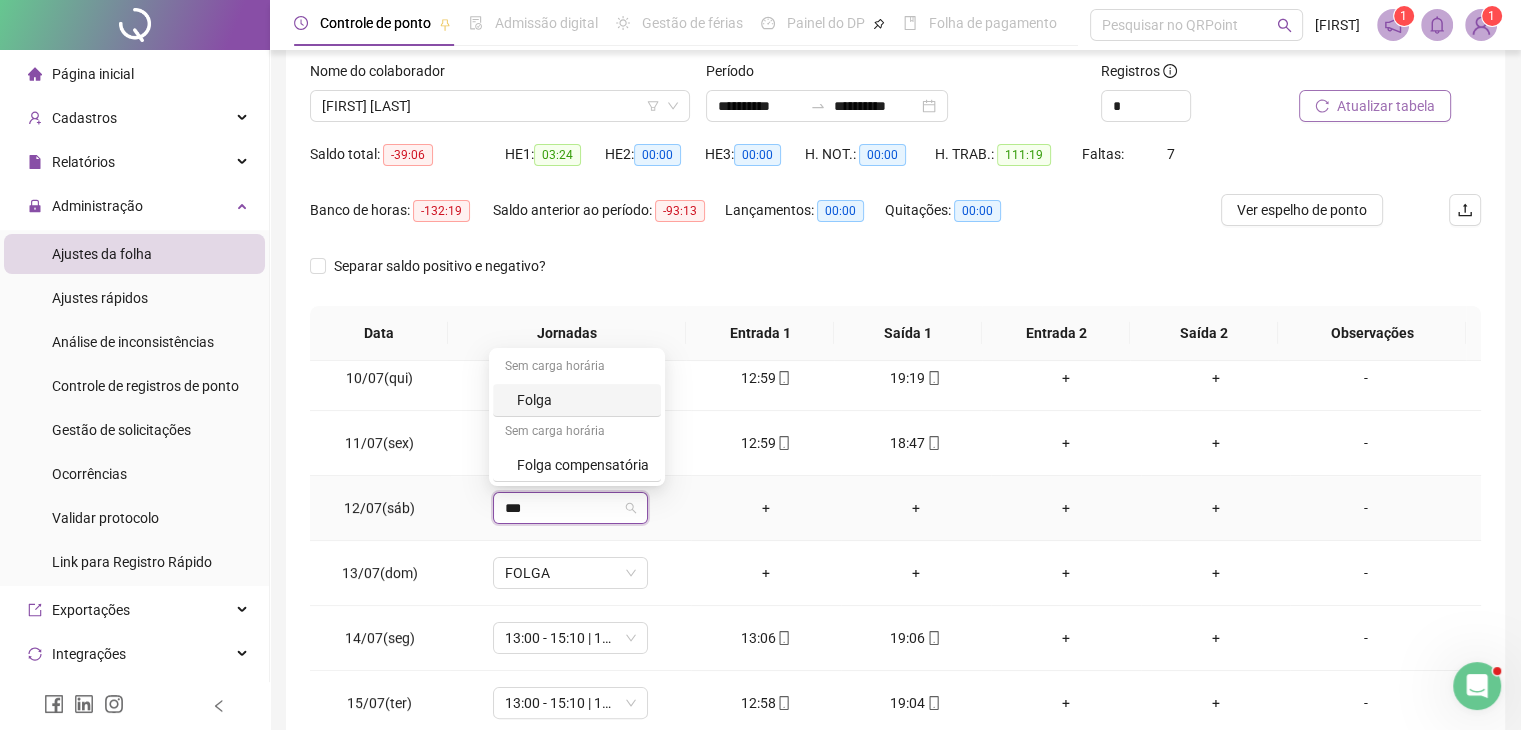 click on "Folga" at bounding box center [583, 400] 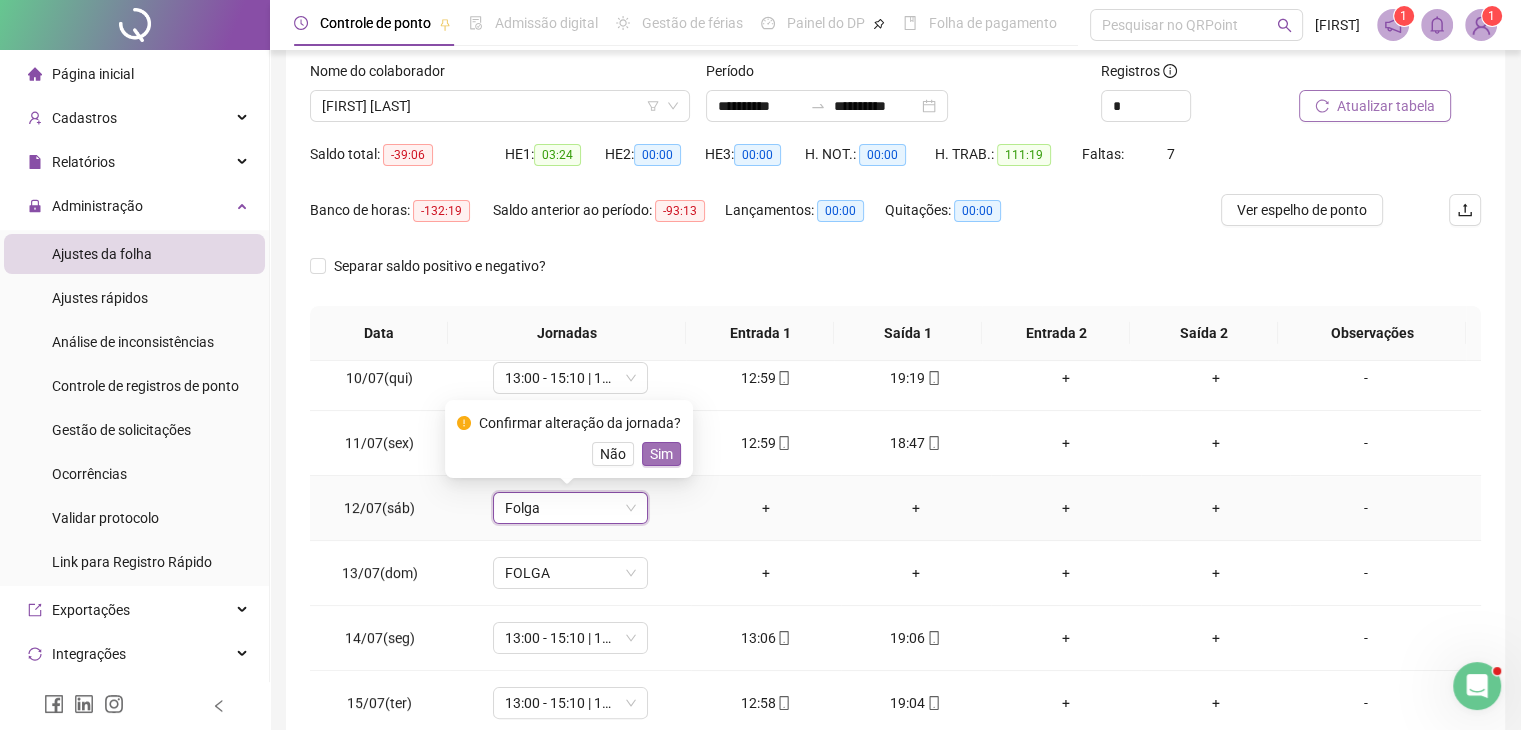 click on "Sim" at bounding box center (661, 454) 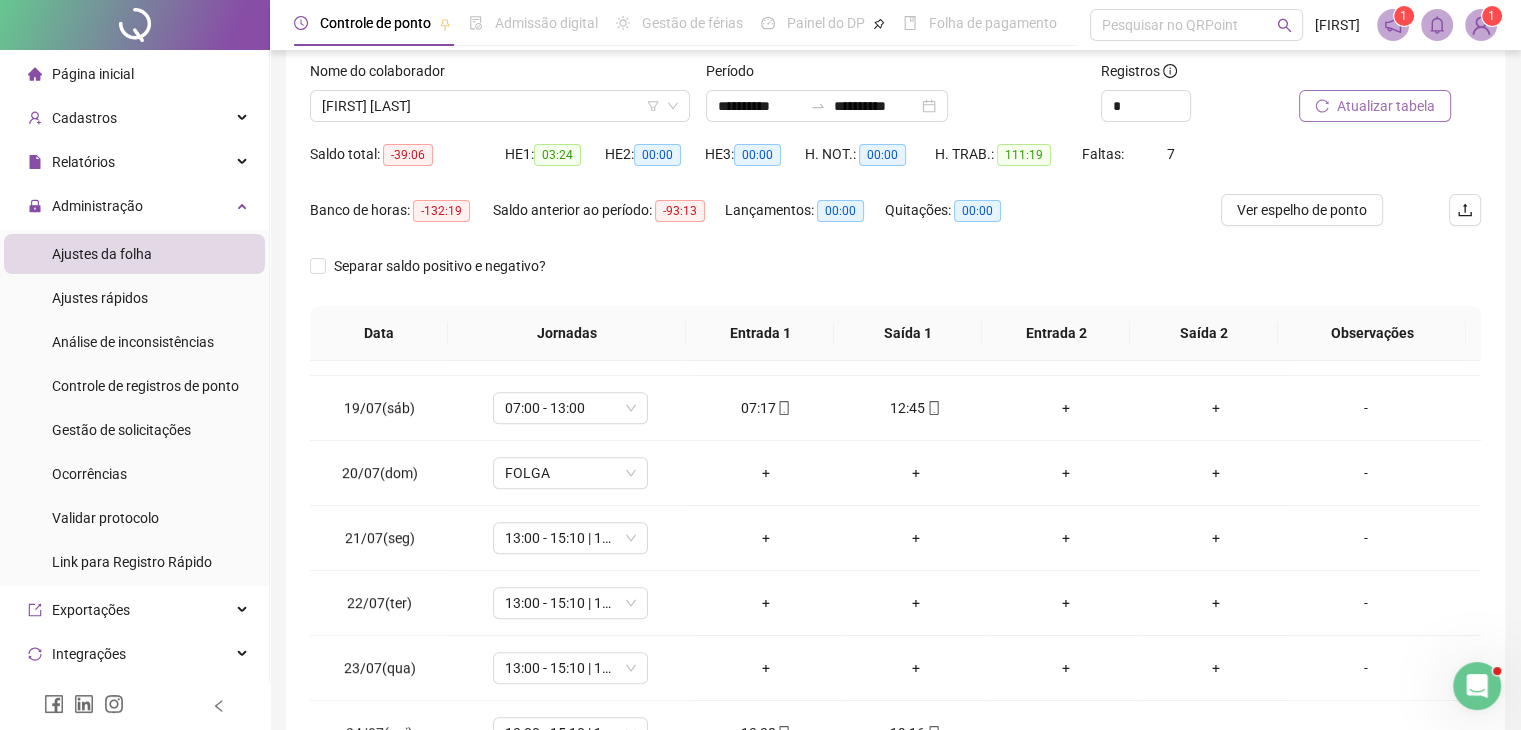 scroll, scrollTop: 1184, scrollLeft: 0, axis: vertical 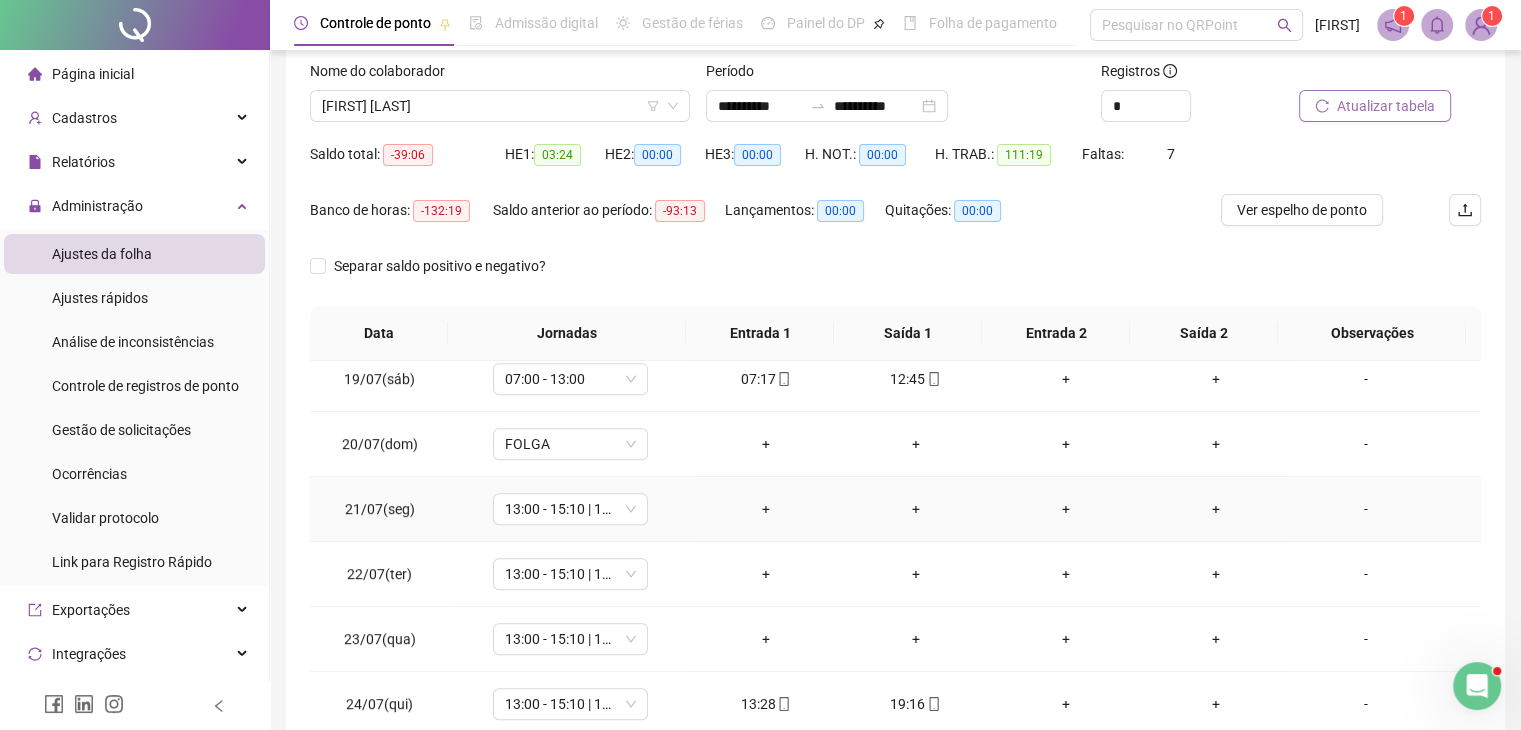 click on "-" at bounding box center [1365, 509] 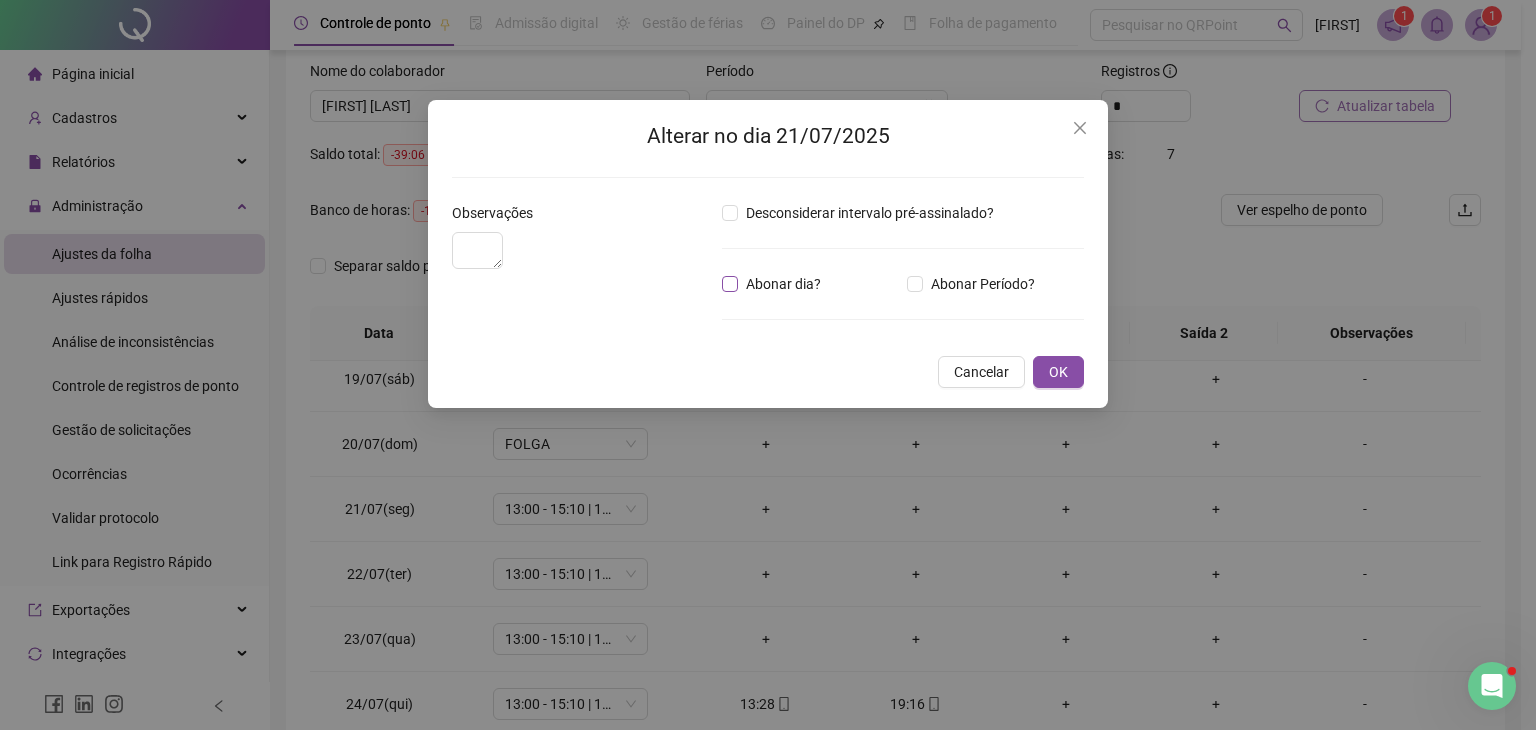 click on "Abonar dia?" at bounding box center (783, 284) 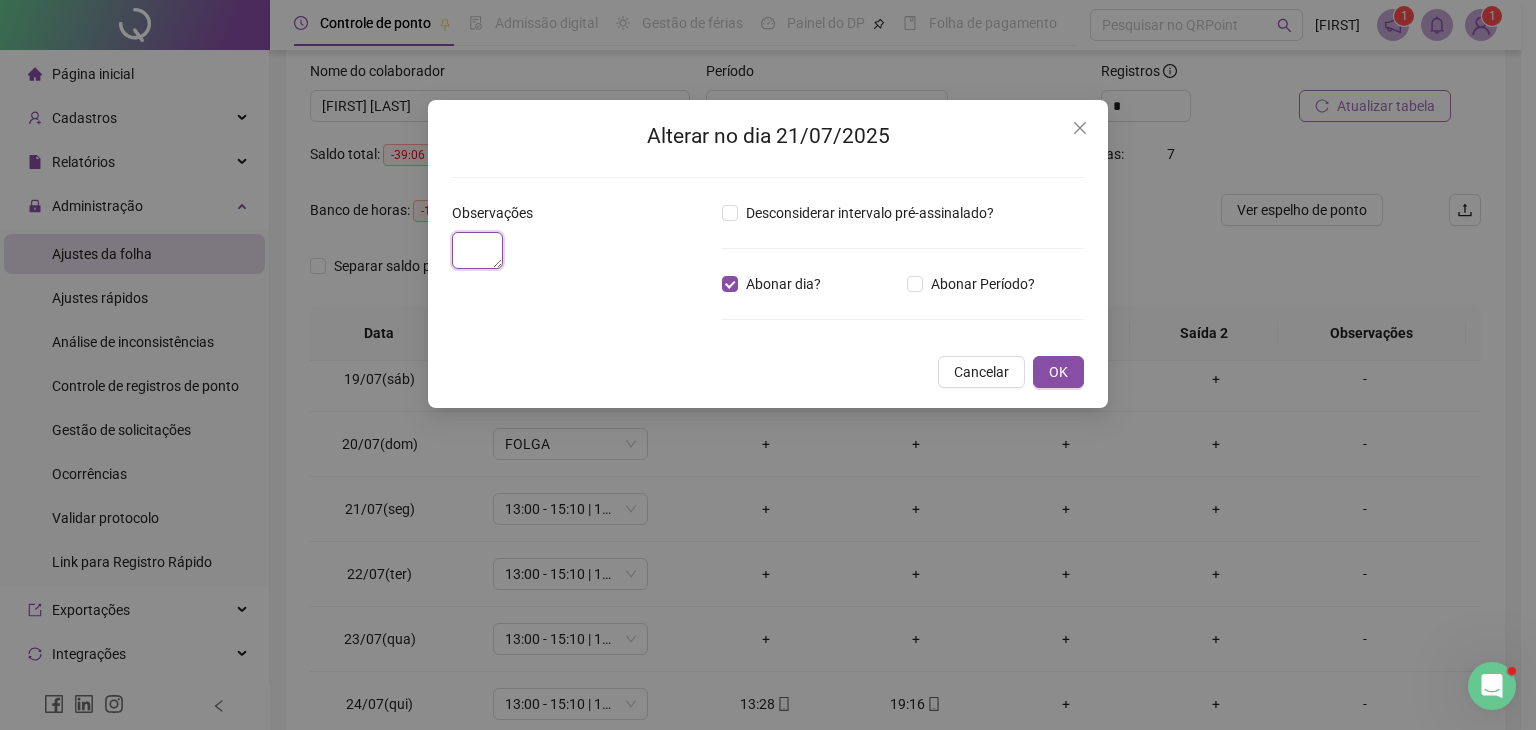 click at bounding box center (477, 250) 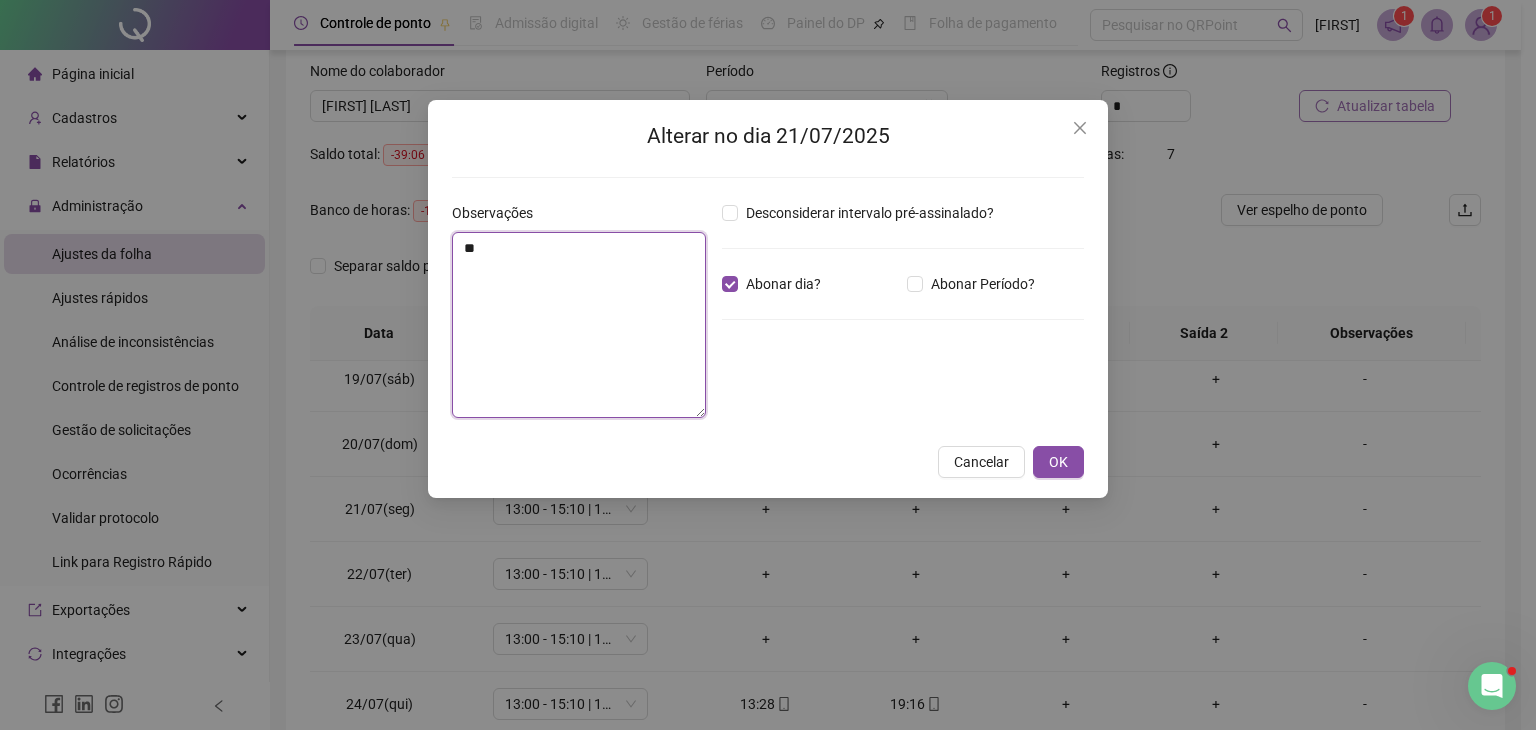type on "*" 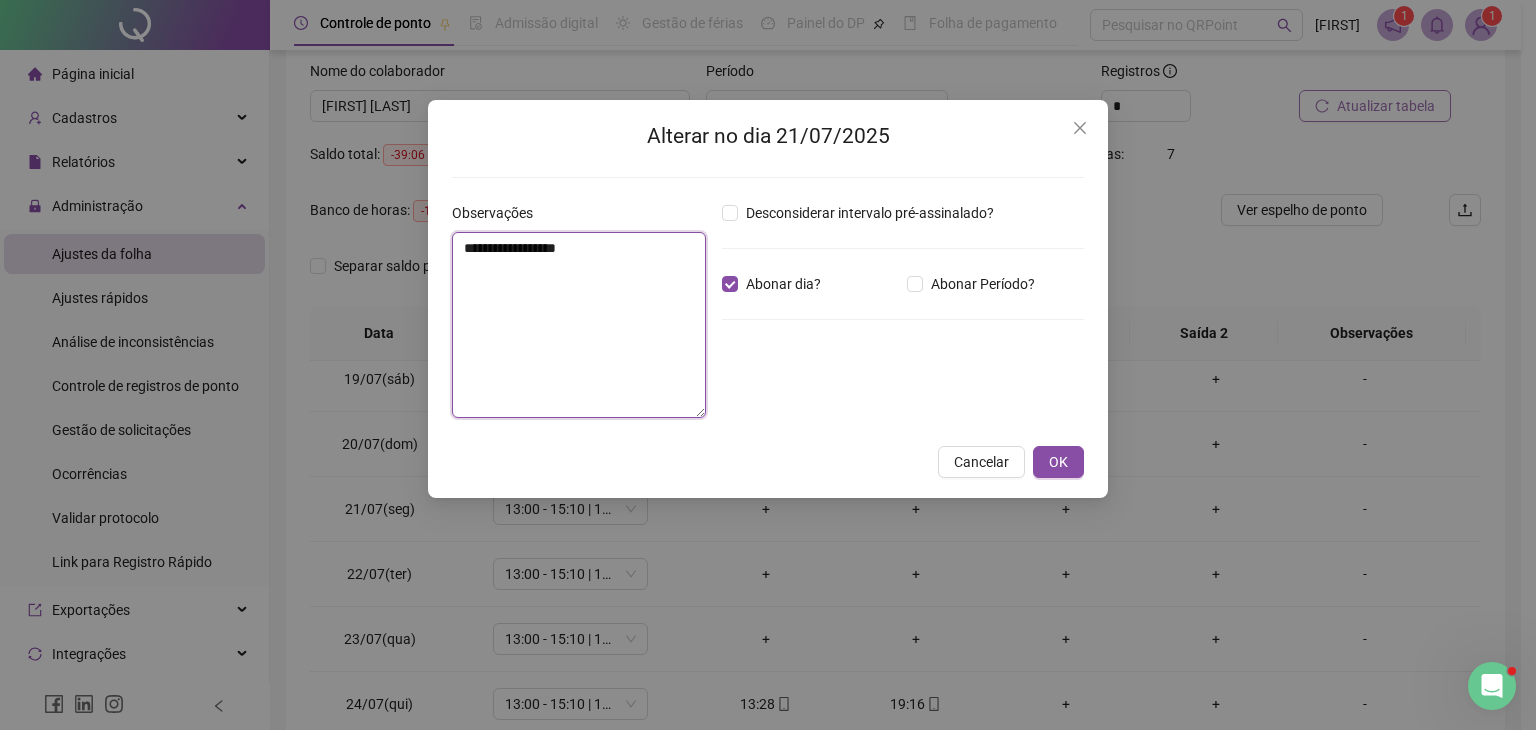 drag, startPoint x: 645, startPoint y: 252, endPoint x: 430, endPoint y: 261, distance: 215.1883 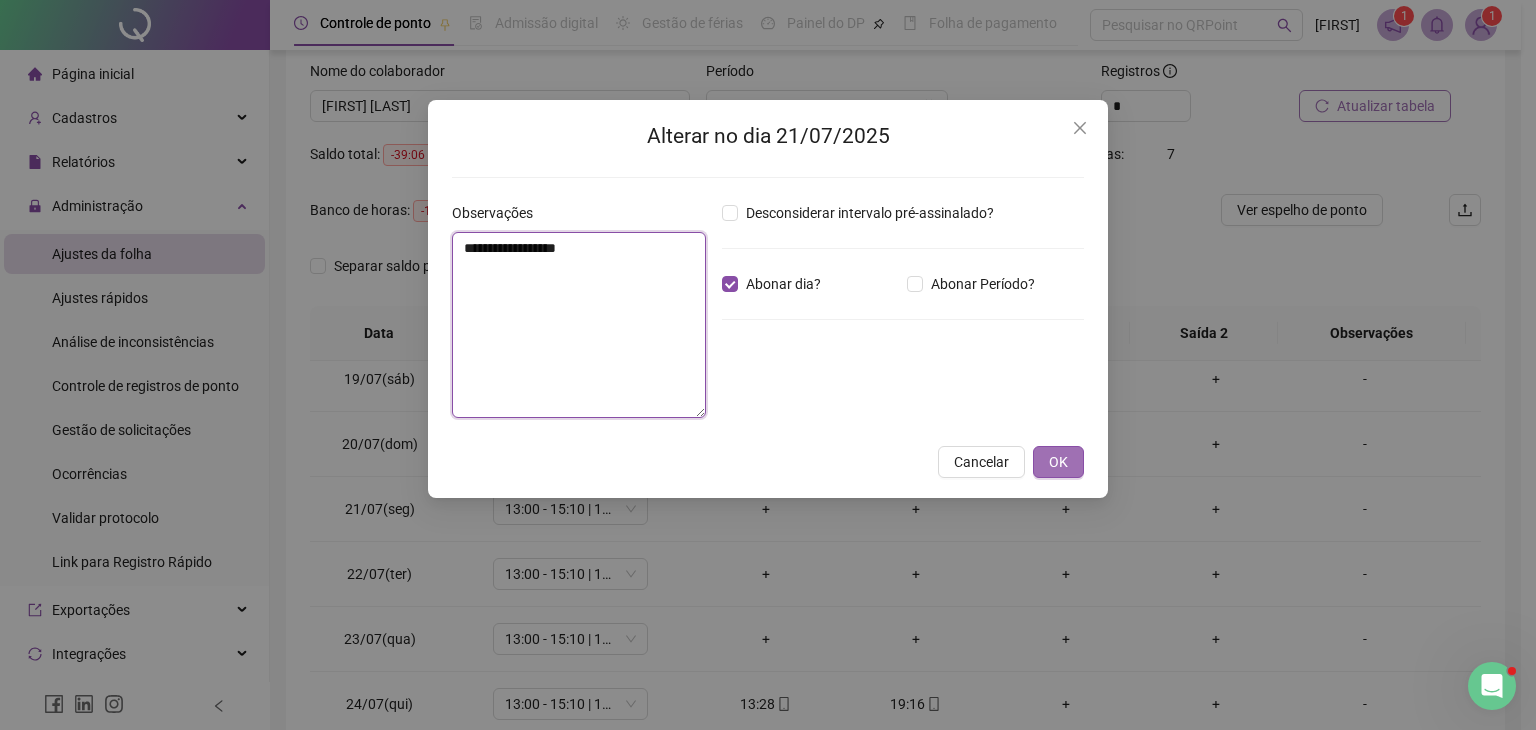 type on "**********" 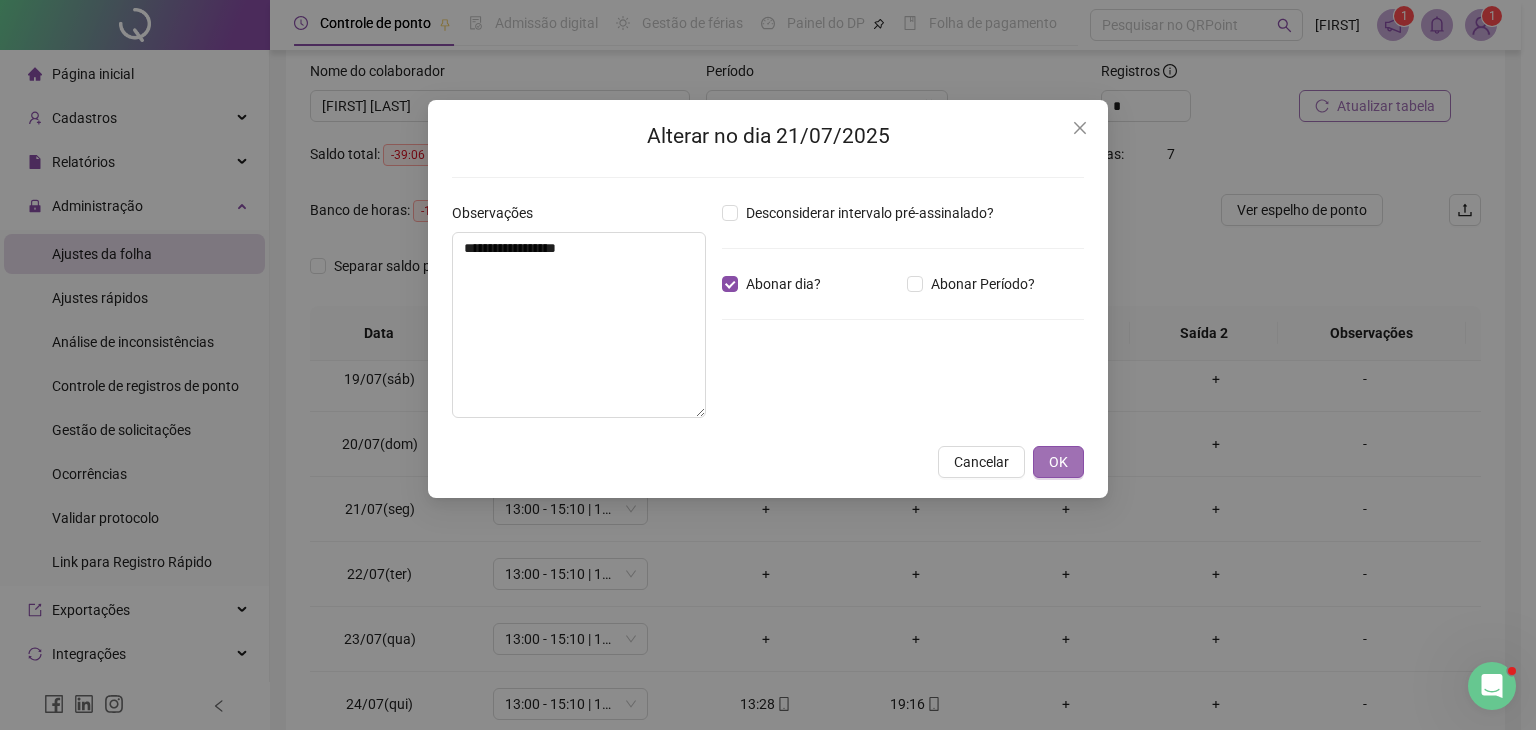 click on "OK" at bounding box center [1058, 462] 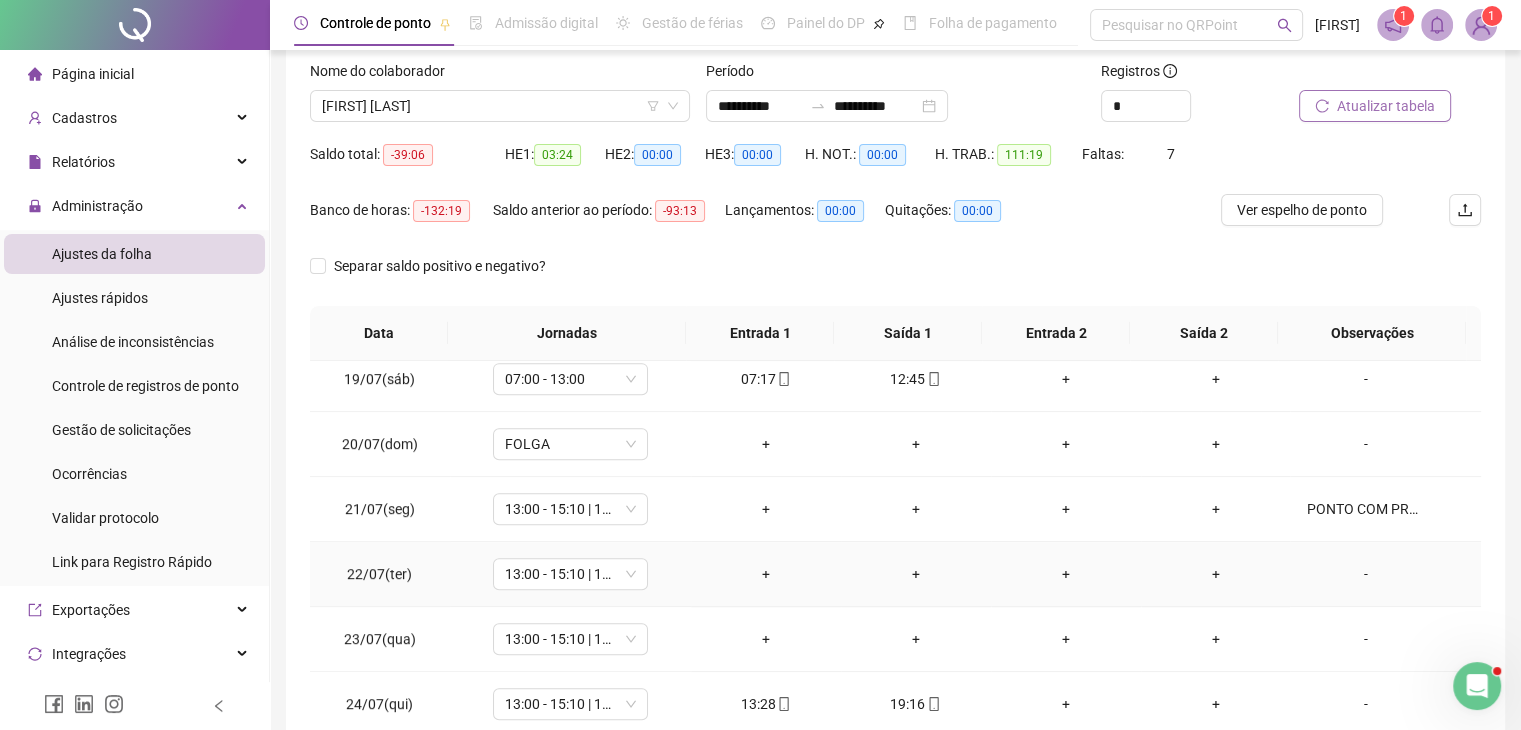 click on "-" at bounding box center (1365, 574) 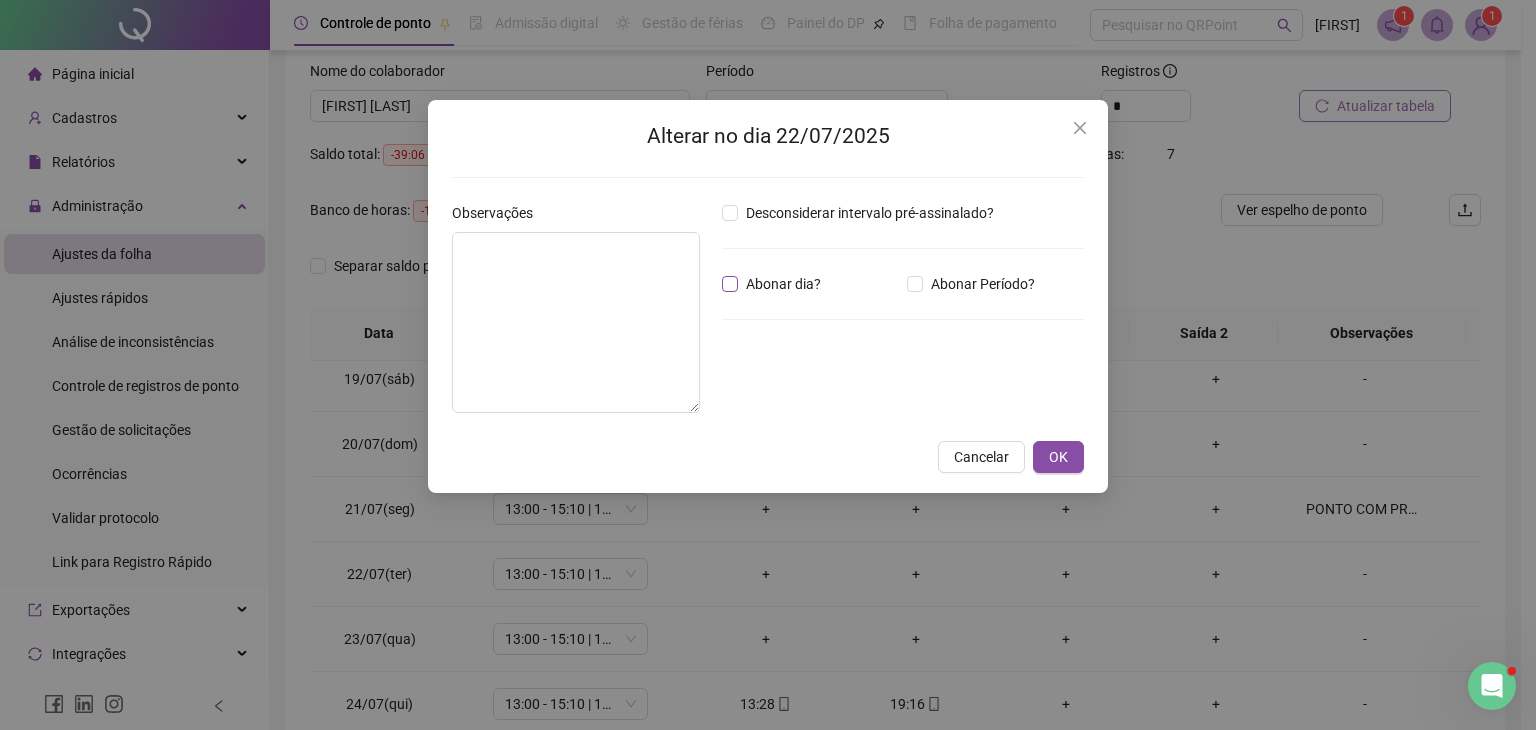 click on "Abonar dia?" at bounding box center [783, 284] 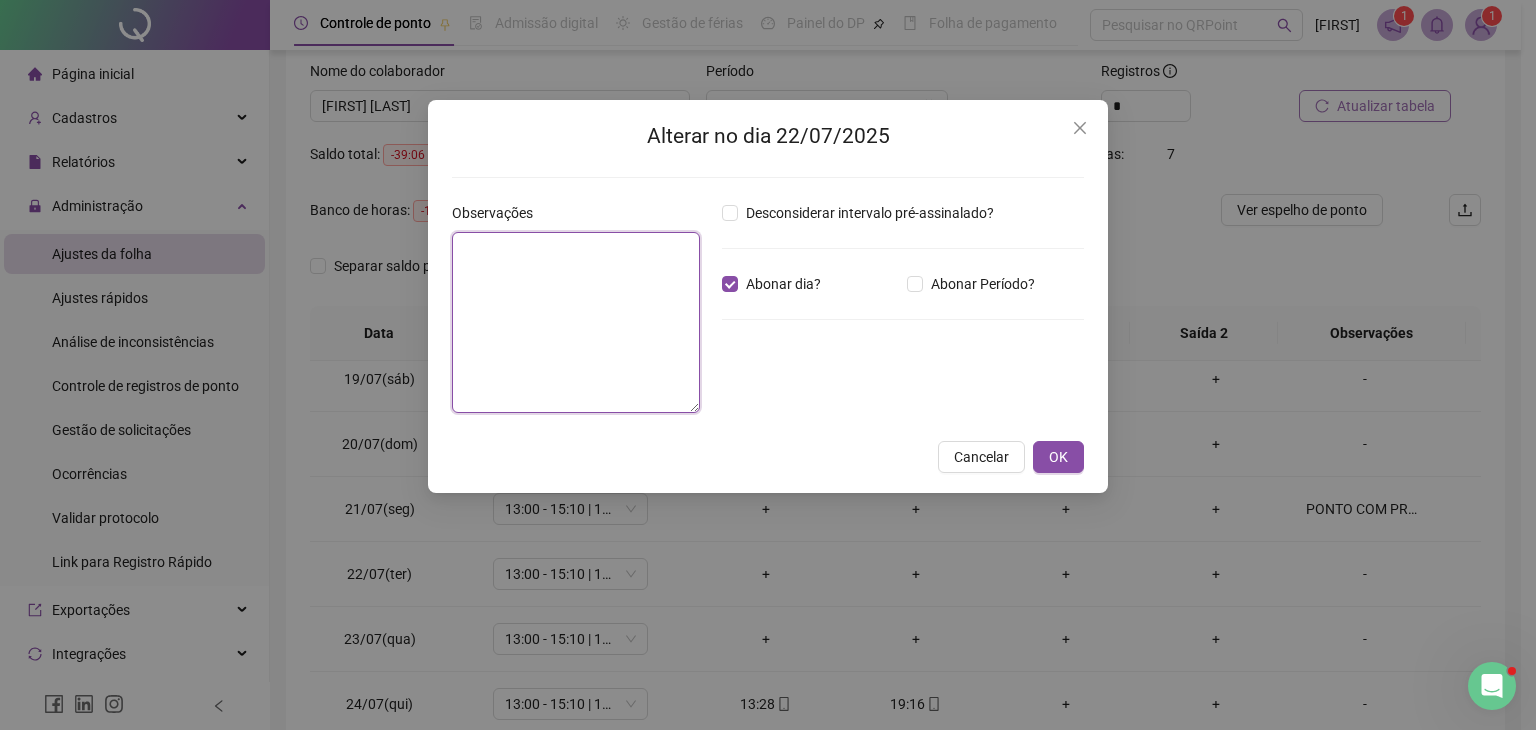 click at bounding box center [576, 322] 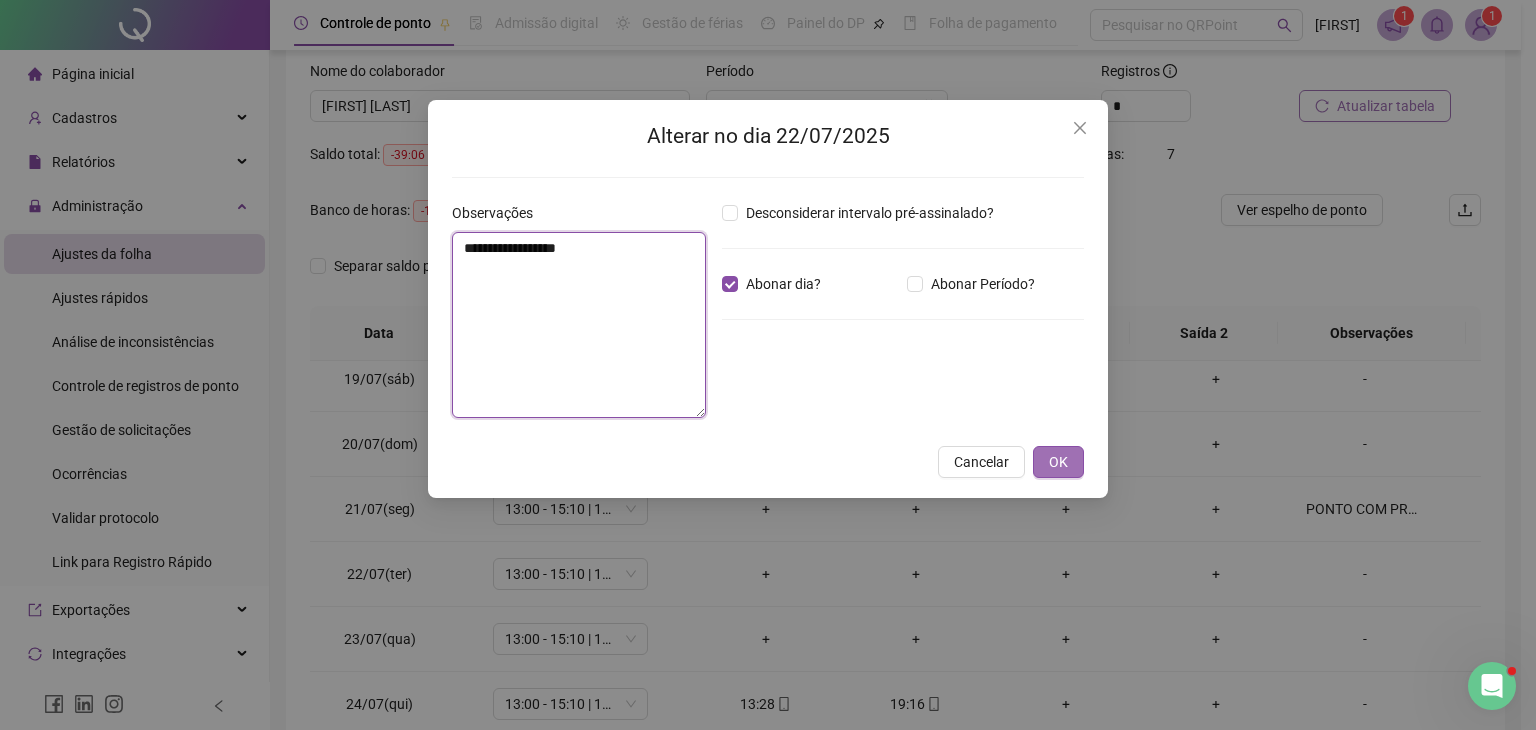 type on "**********" 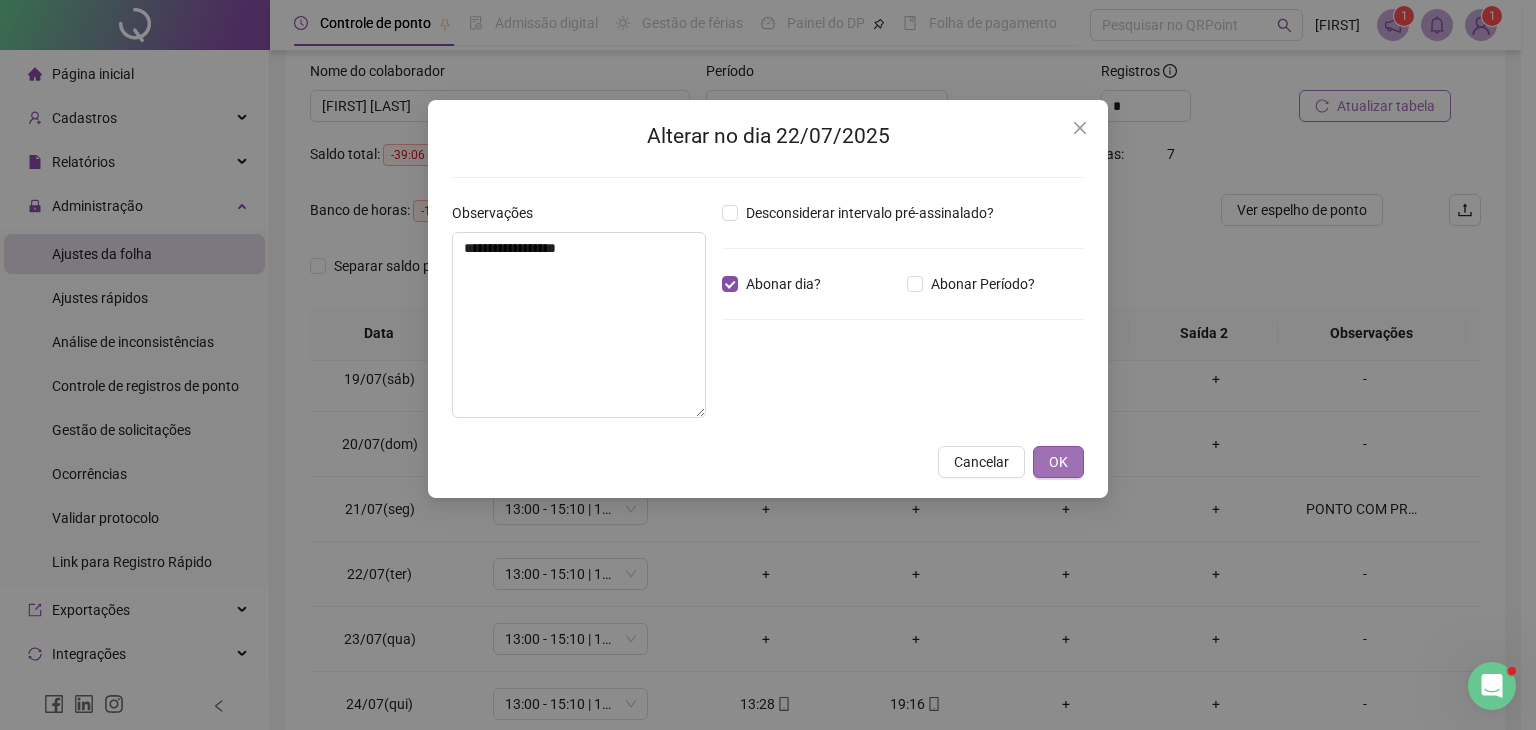 click on "OK" at bounding box center [1058, 462] 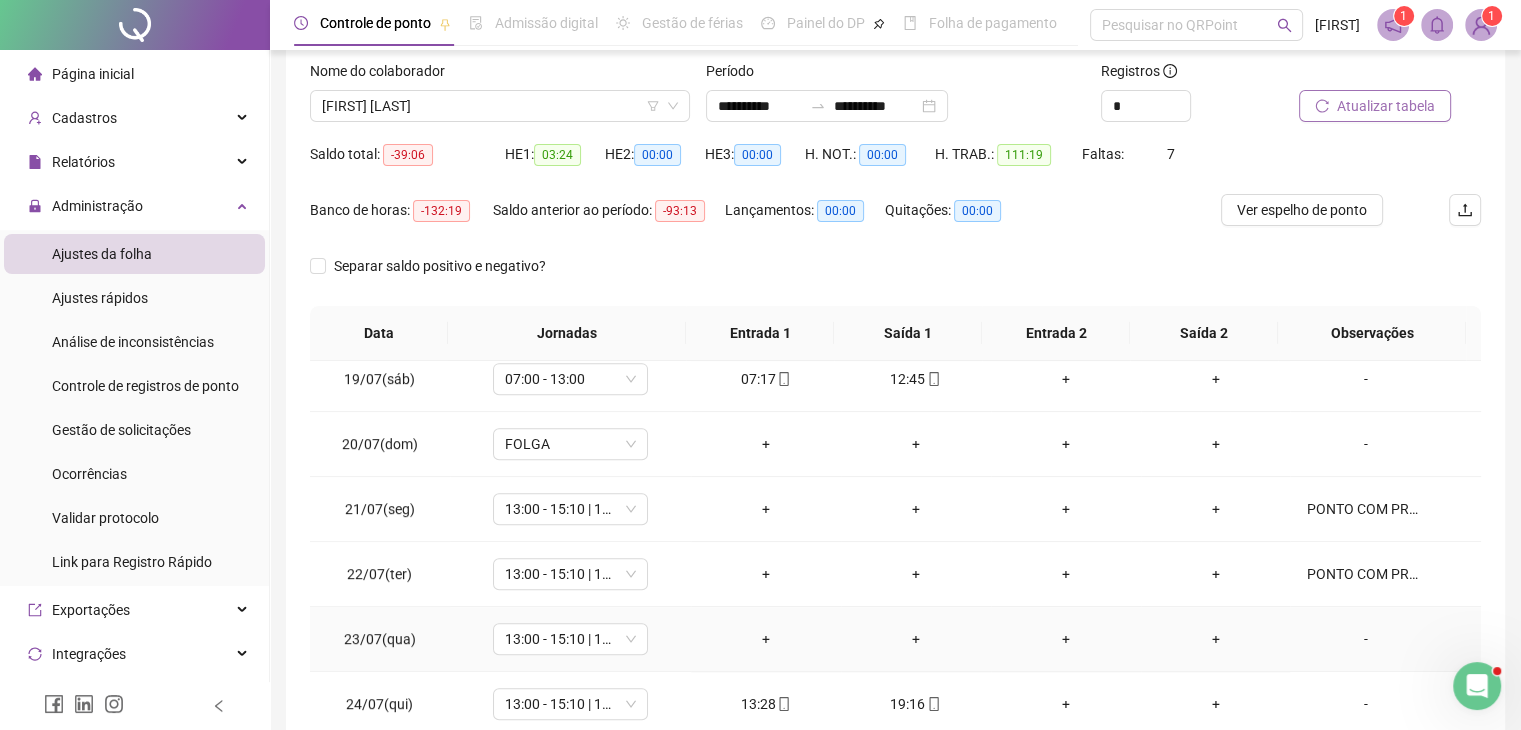 click on "-" at bounding box center [1365, 639] 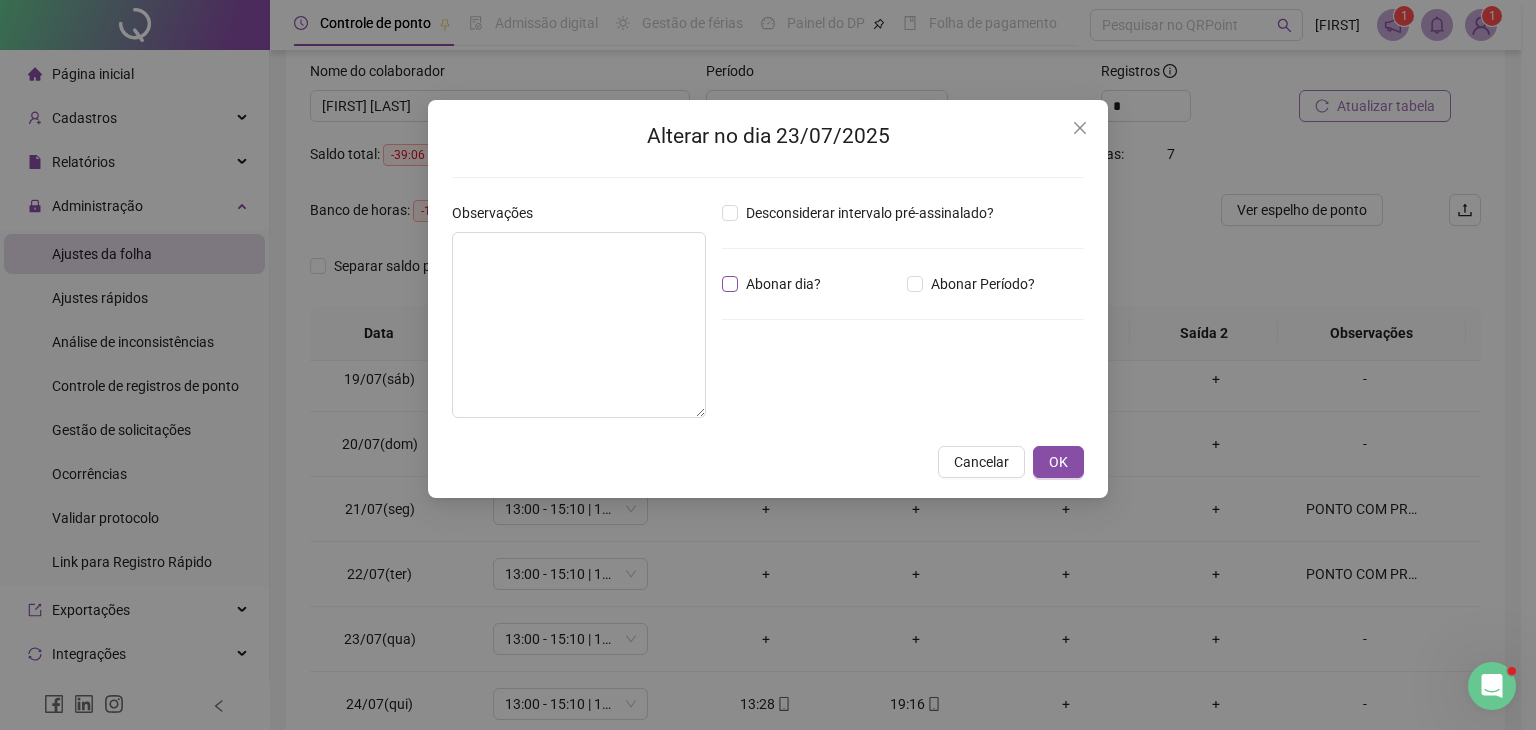 click on "Abonar dia?" at bounding box center [783, 284] 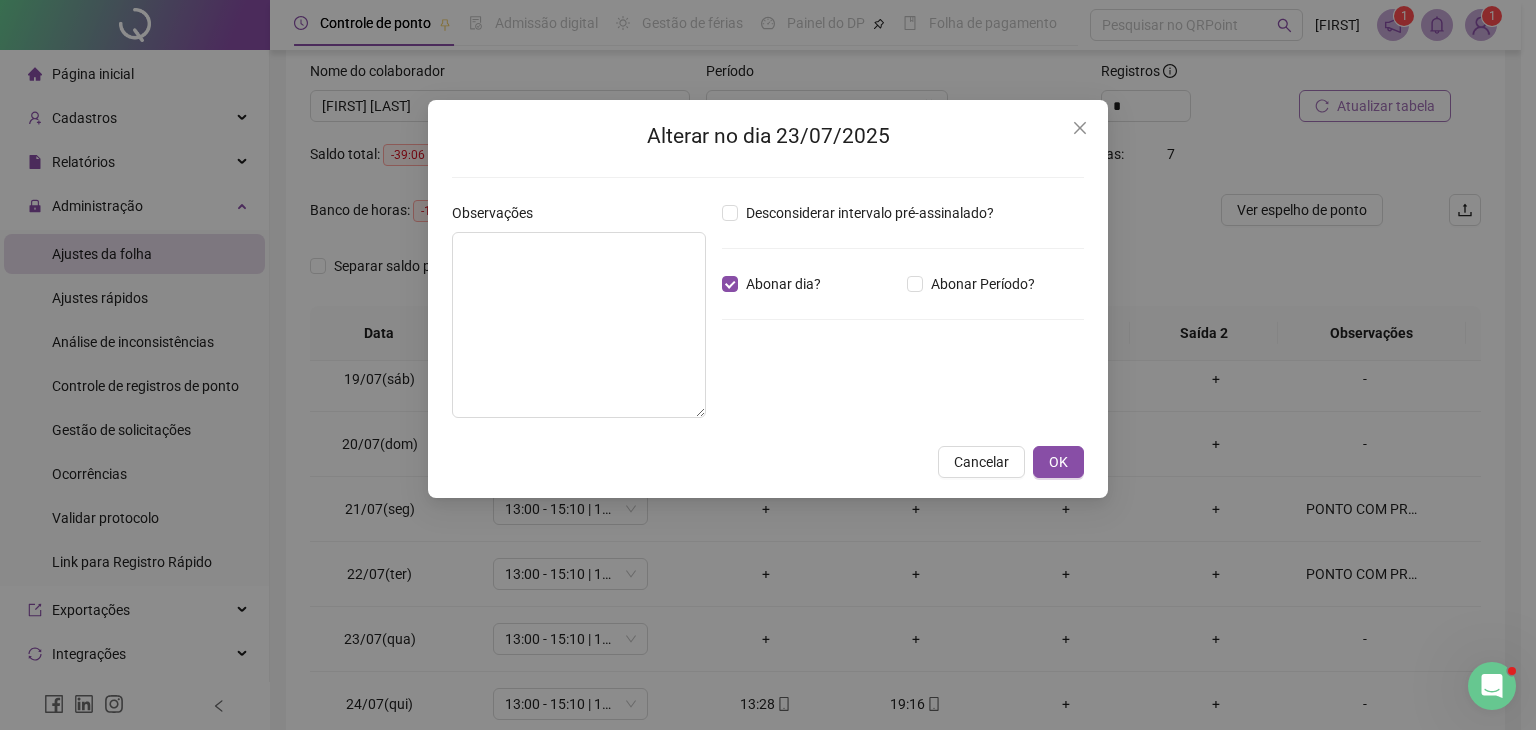 click on "Observações" at bounding box center [579, 318] 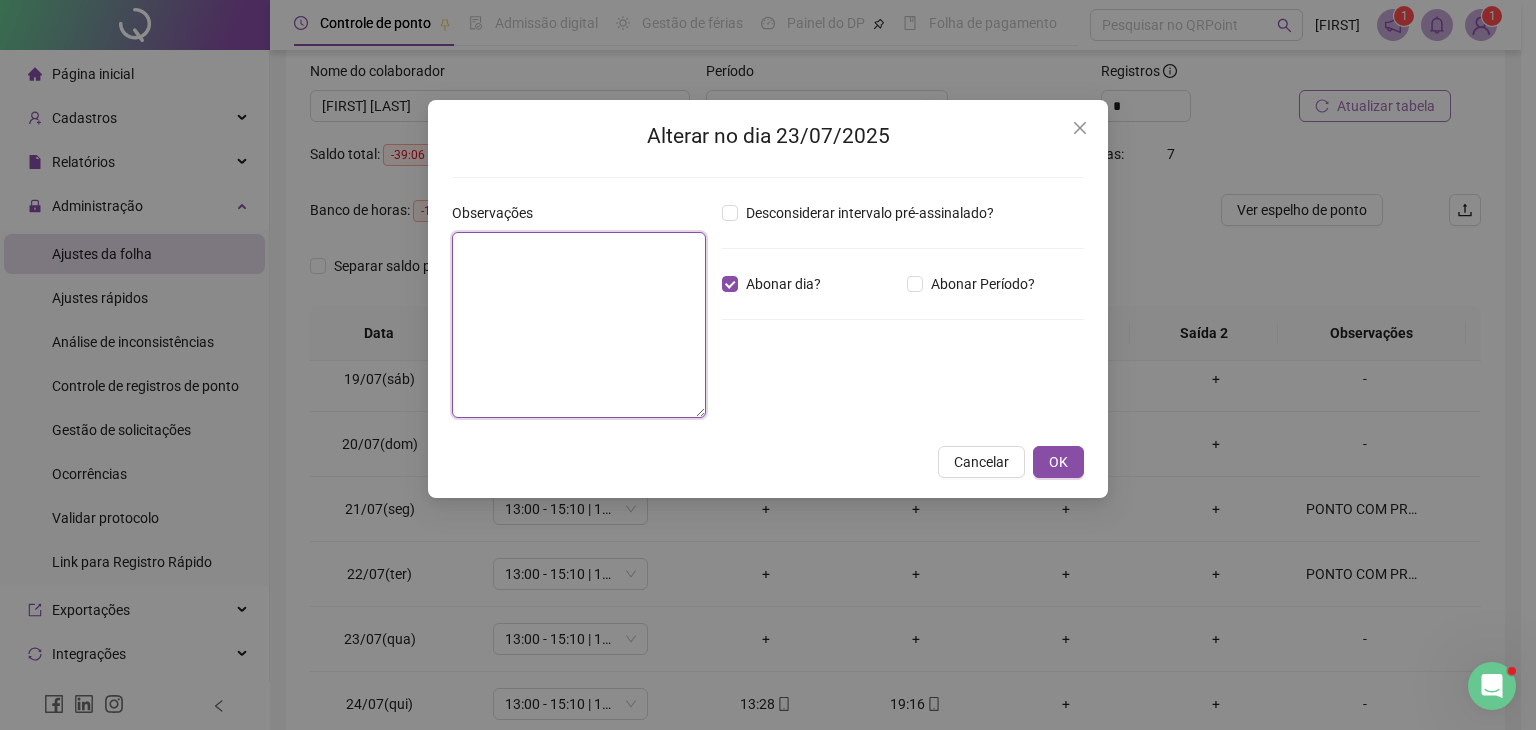 click at bounding box center [579, 325] 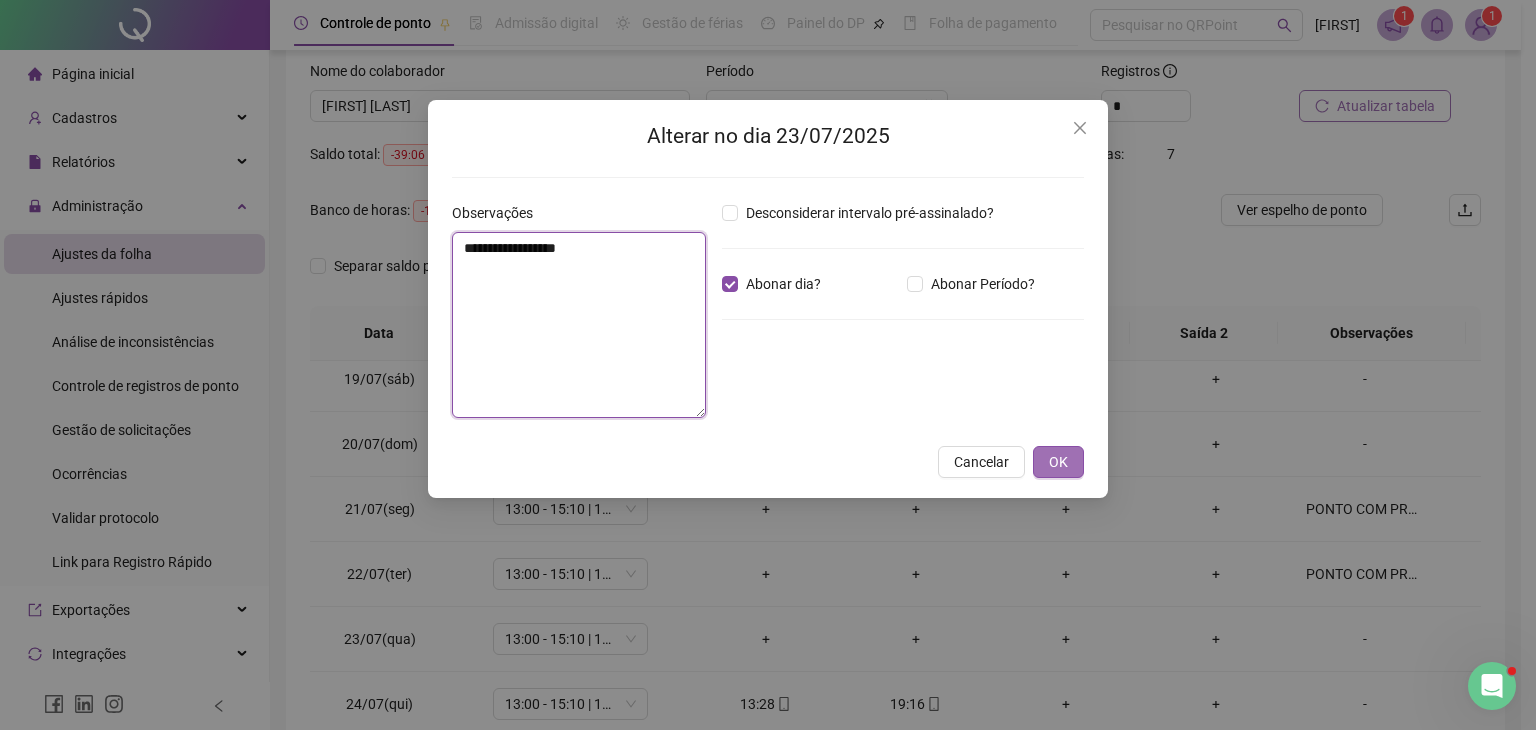 type on "**********" 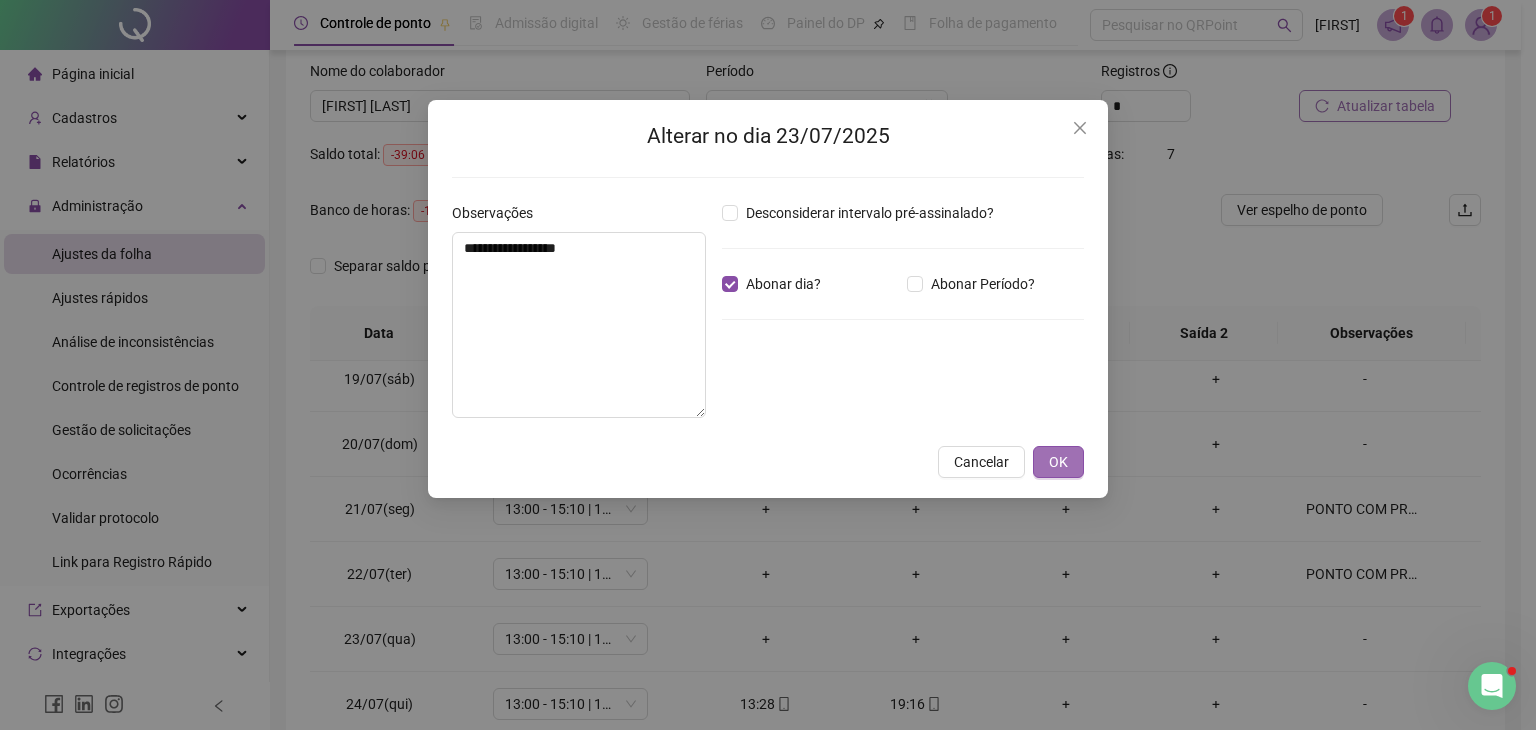 click on "OK" at bounding box center (1058, 462) 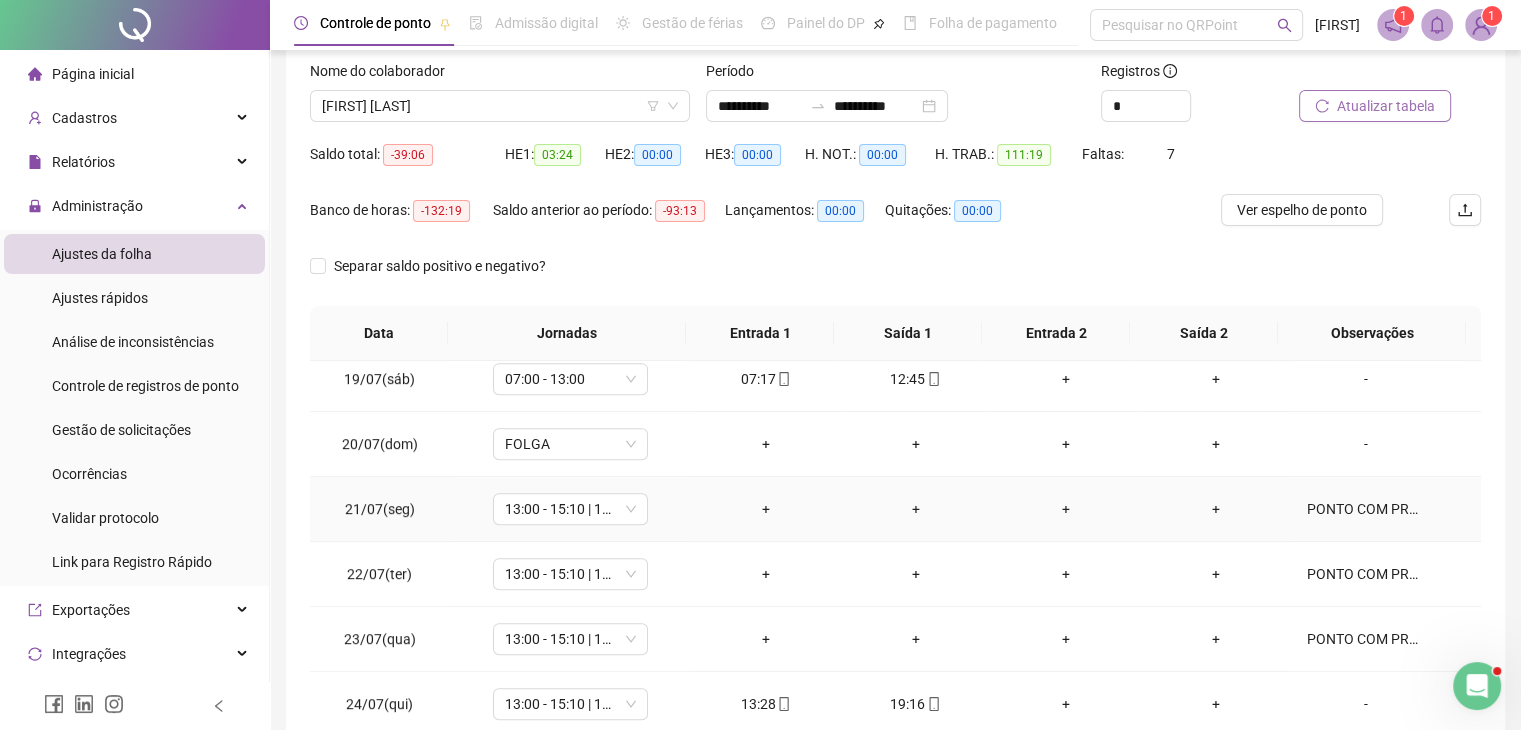 scroll, scrollTop: 1384, scrollLeft: 0, axis: vertical 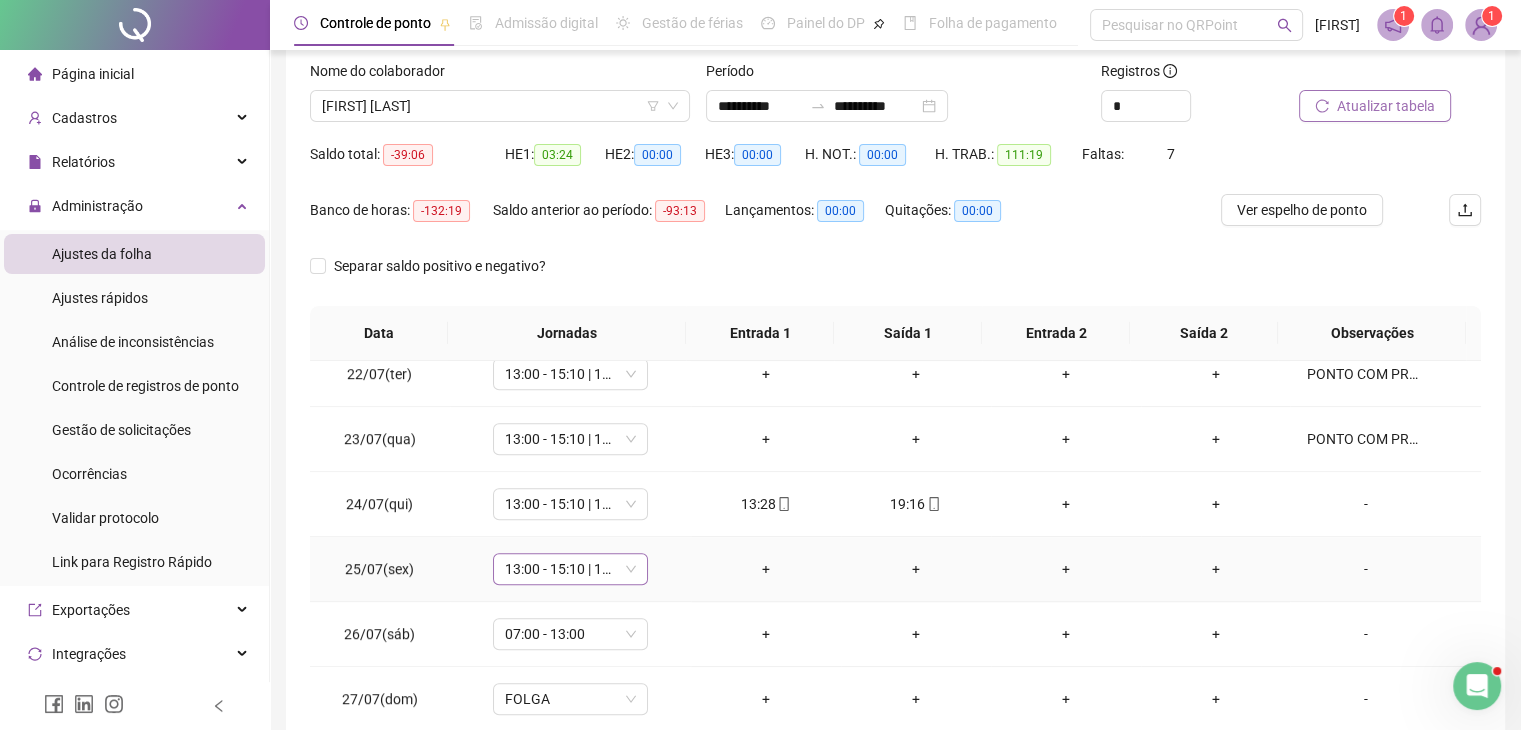 click on "13:00 - 15:10 | 15:25 - 19:00" at bounding box center (570, 569) 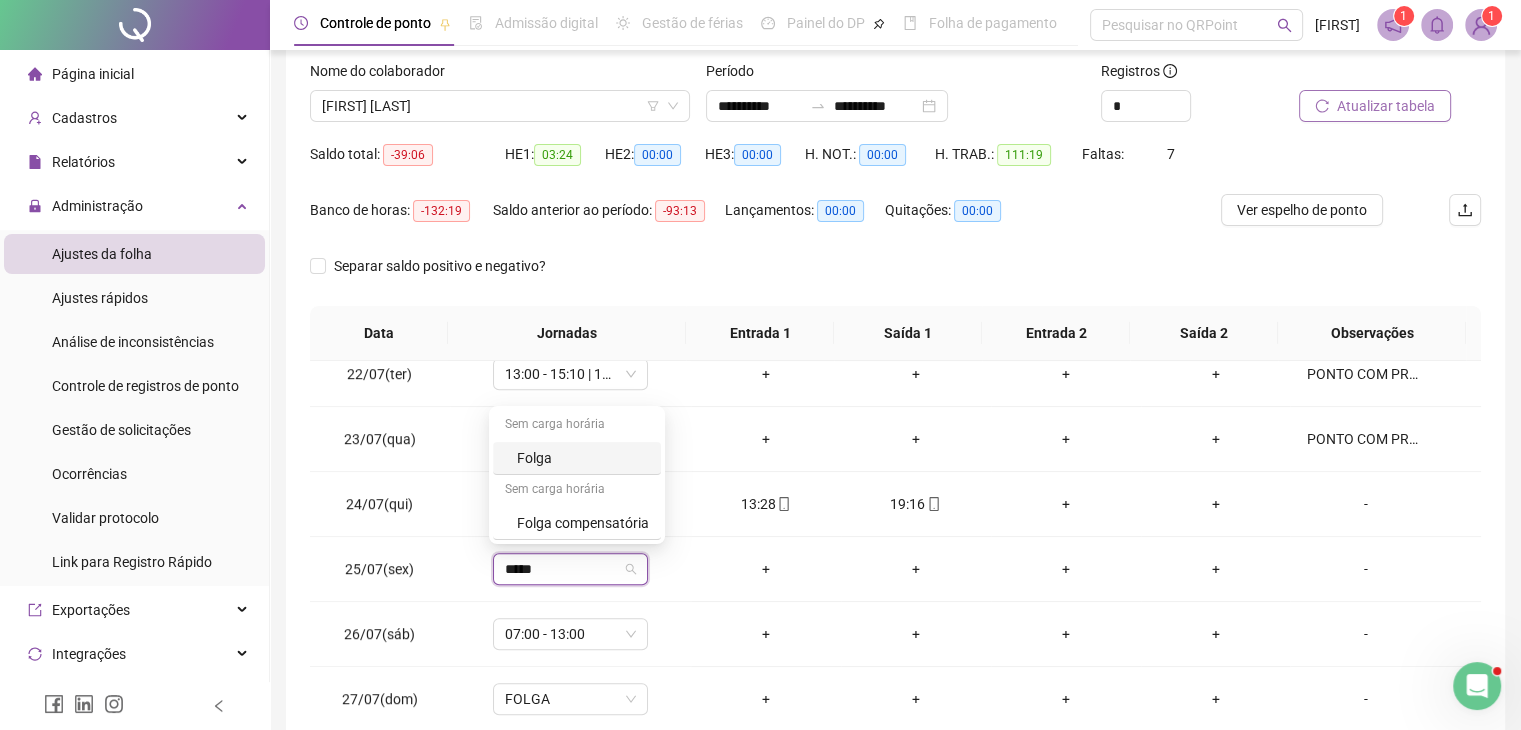 type on "*****" 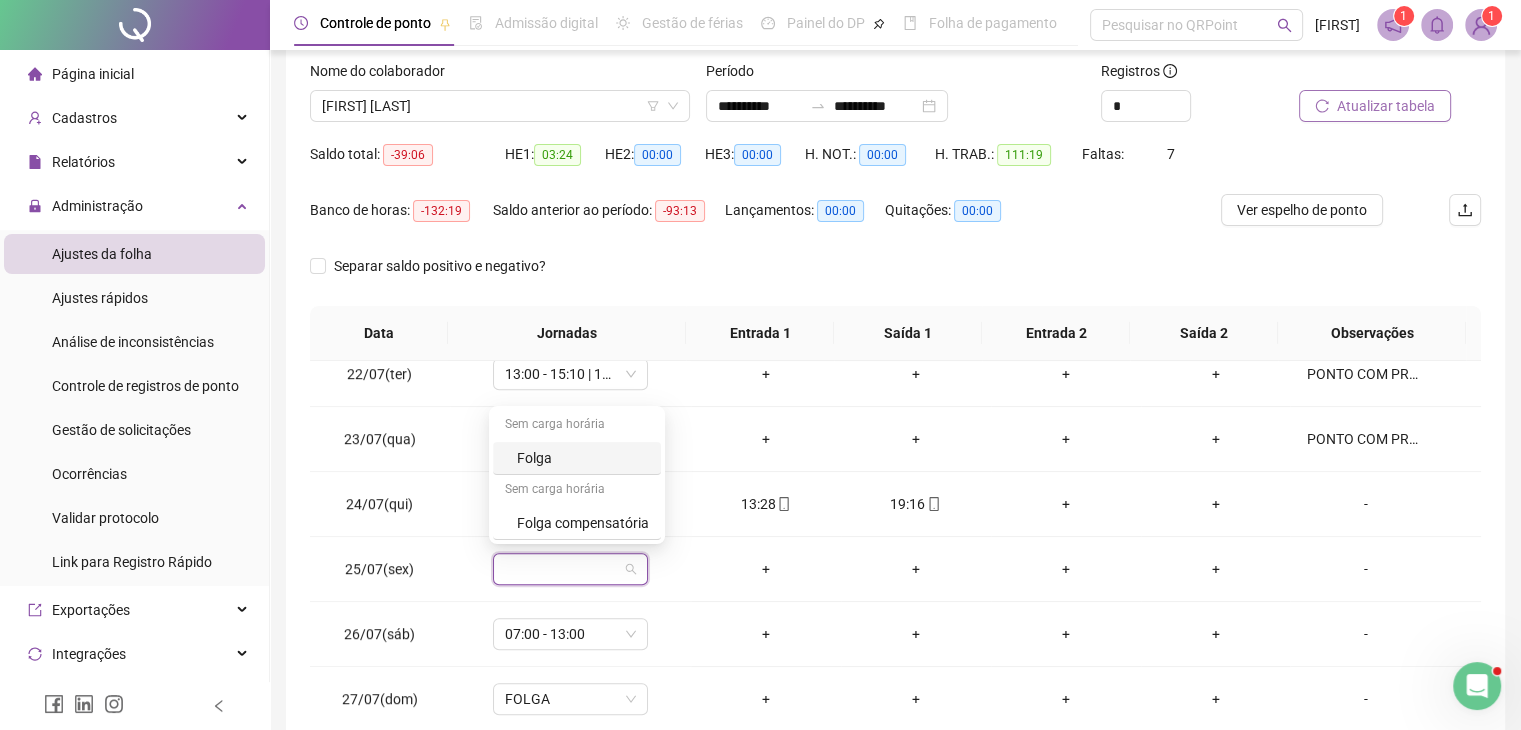 click on "**********" at bounding box center [895, 377] 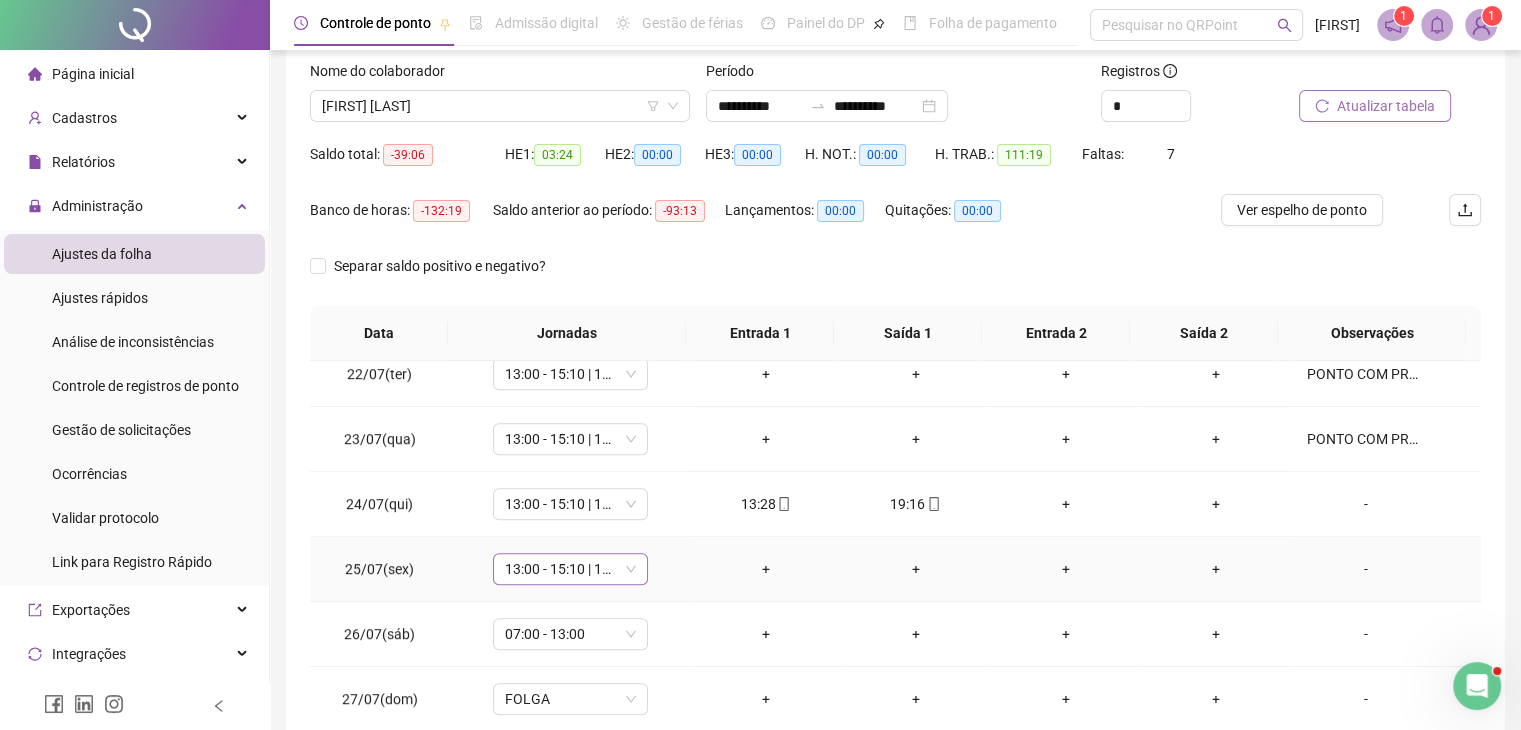 click on "13:00 - 15:10 | 15:25 - 19:00" at bounding box center [570, 569] 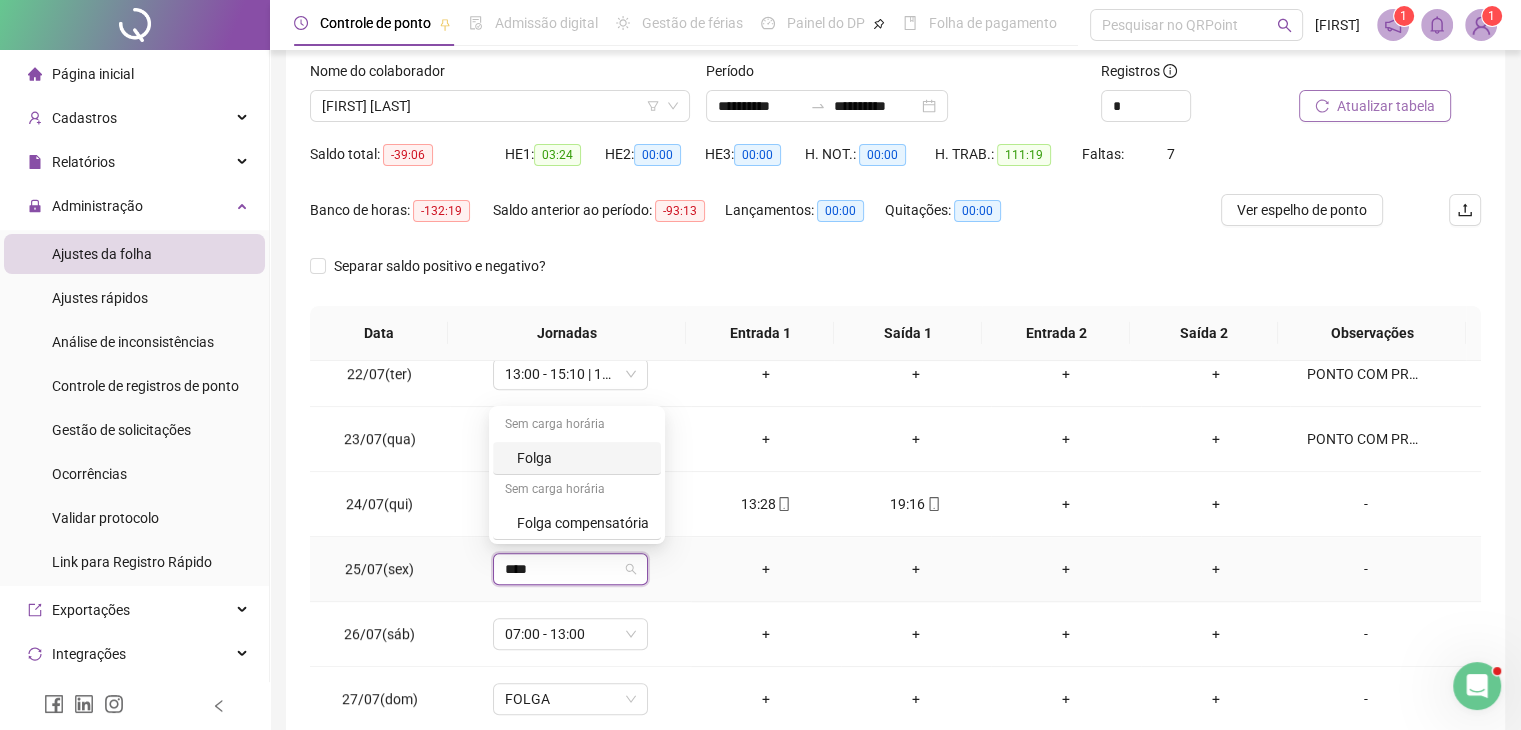 type on "*****" 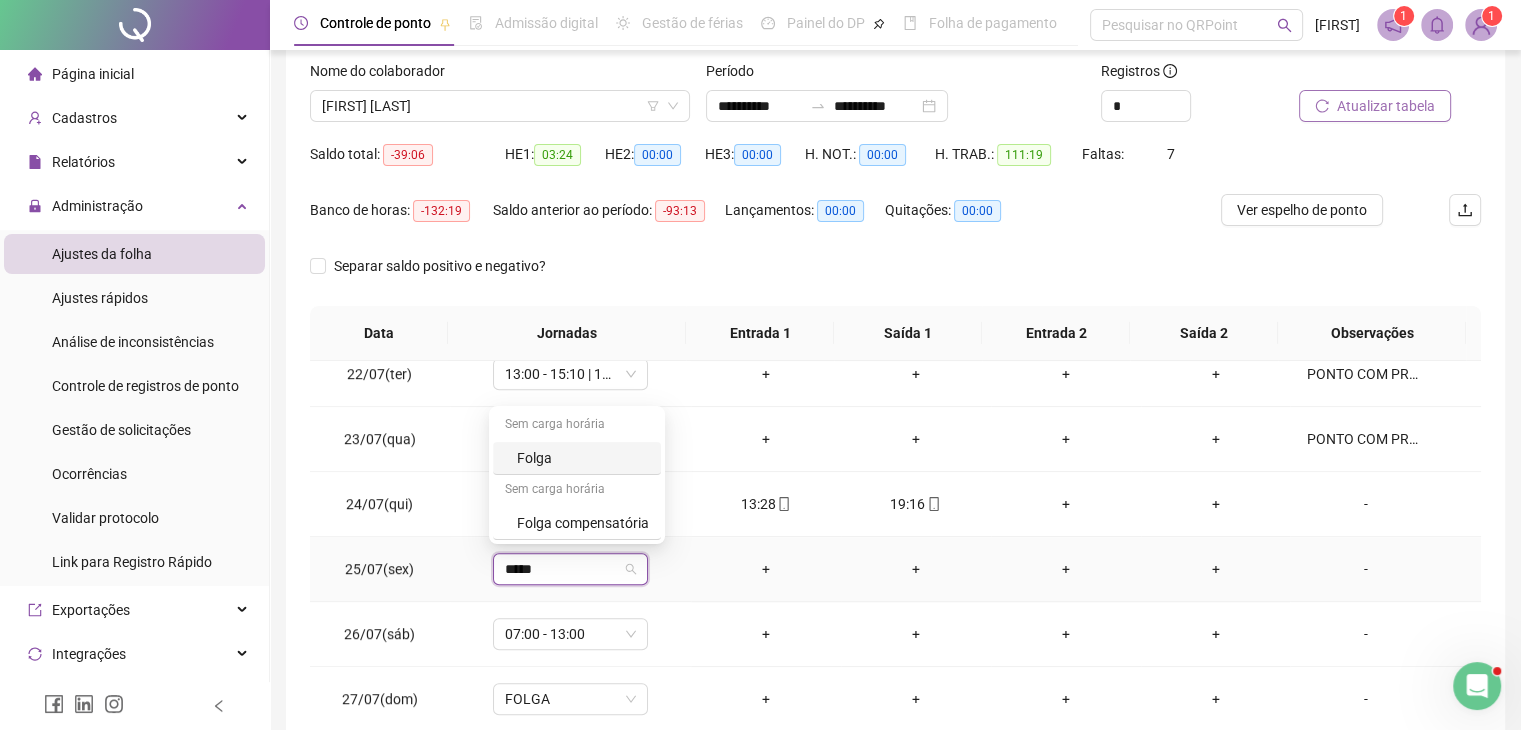 click on "Folga" at bounding box center (583, 458) 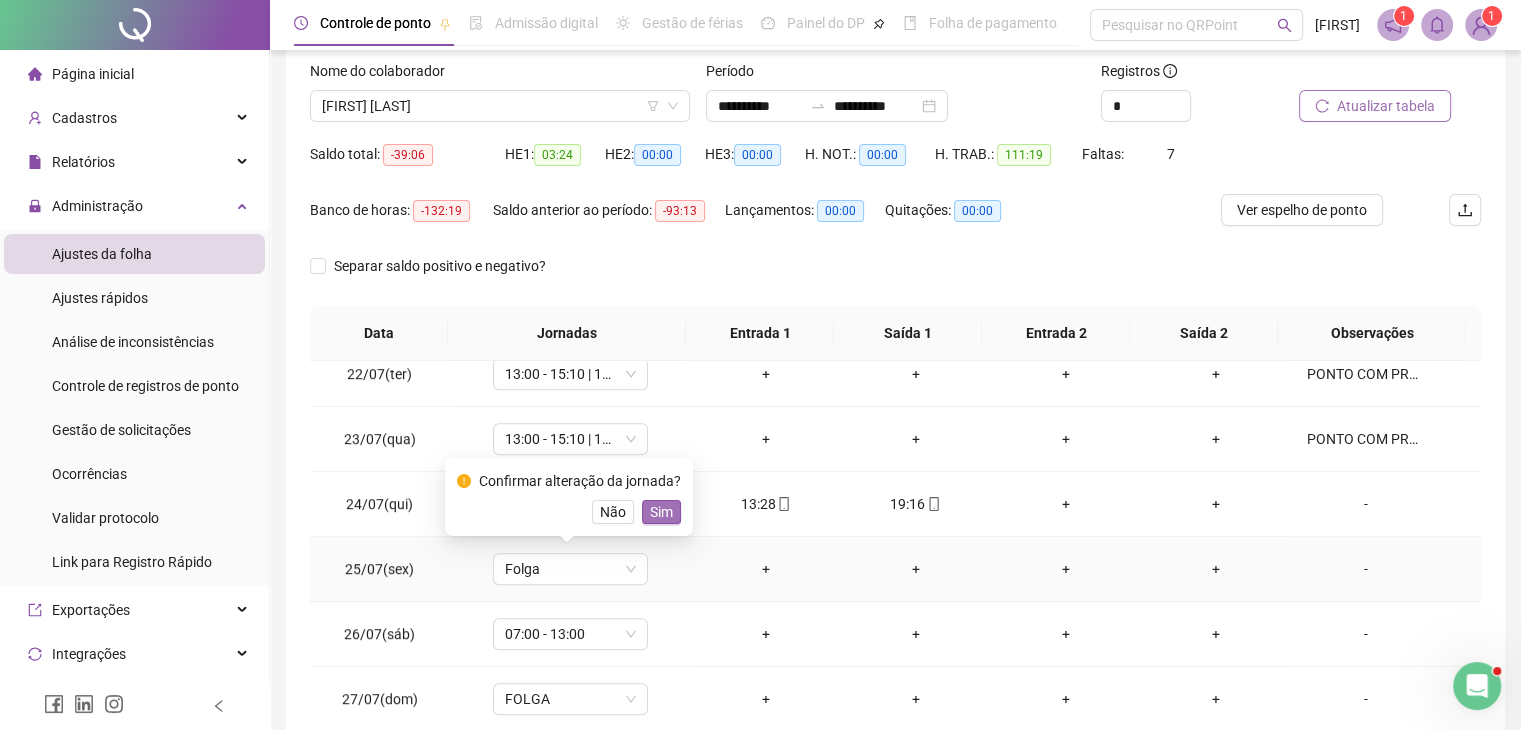 click on "Sim" at bounding box center (661, 512) 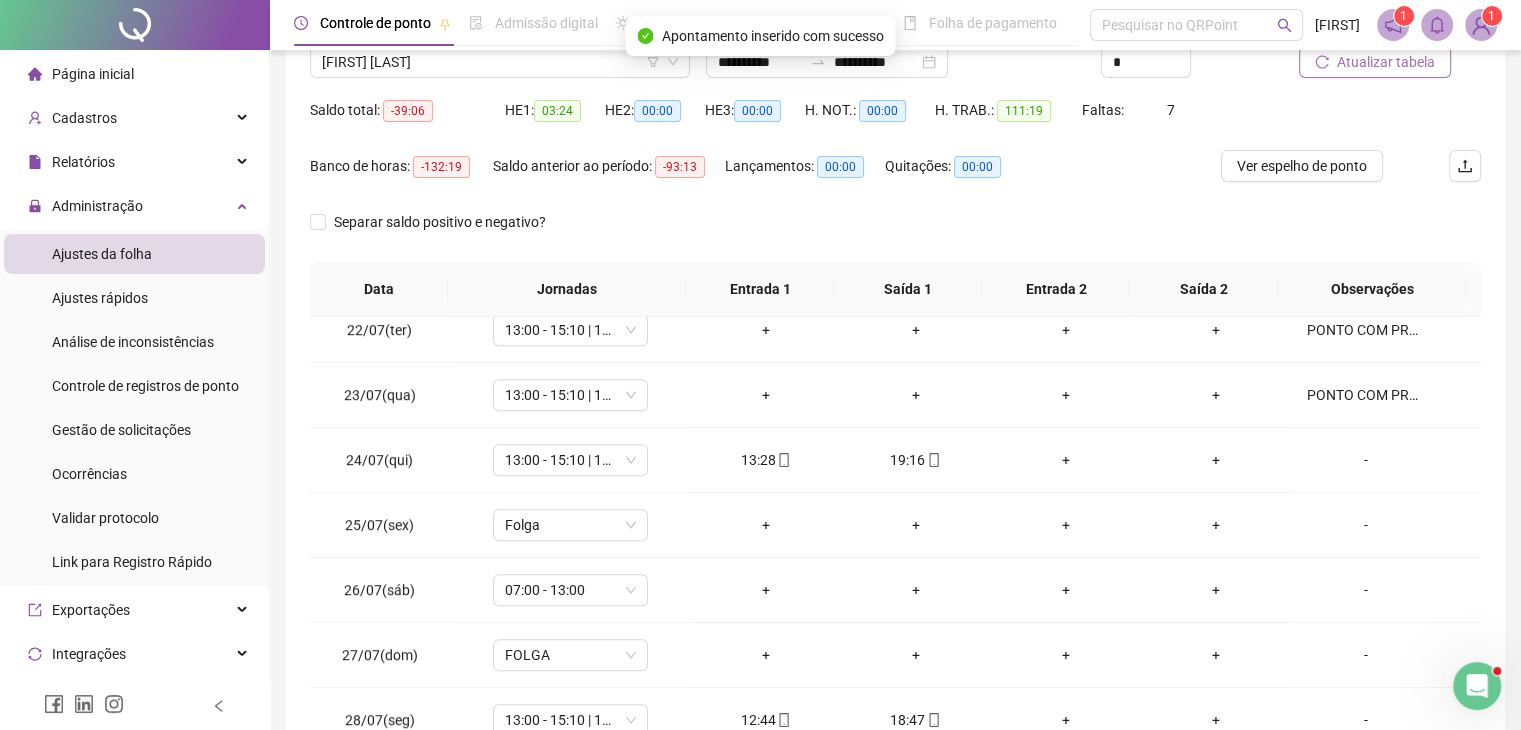 scroll, scrollTop: 230, scrollLeft: 0, axis: vertical 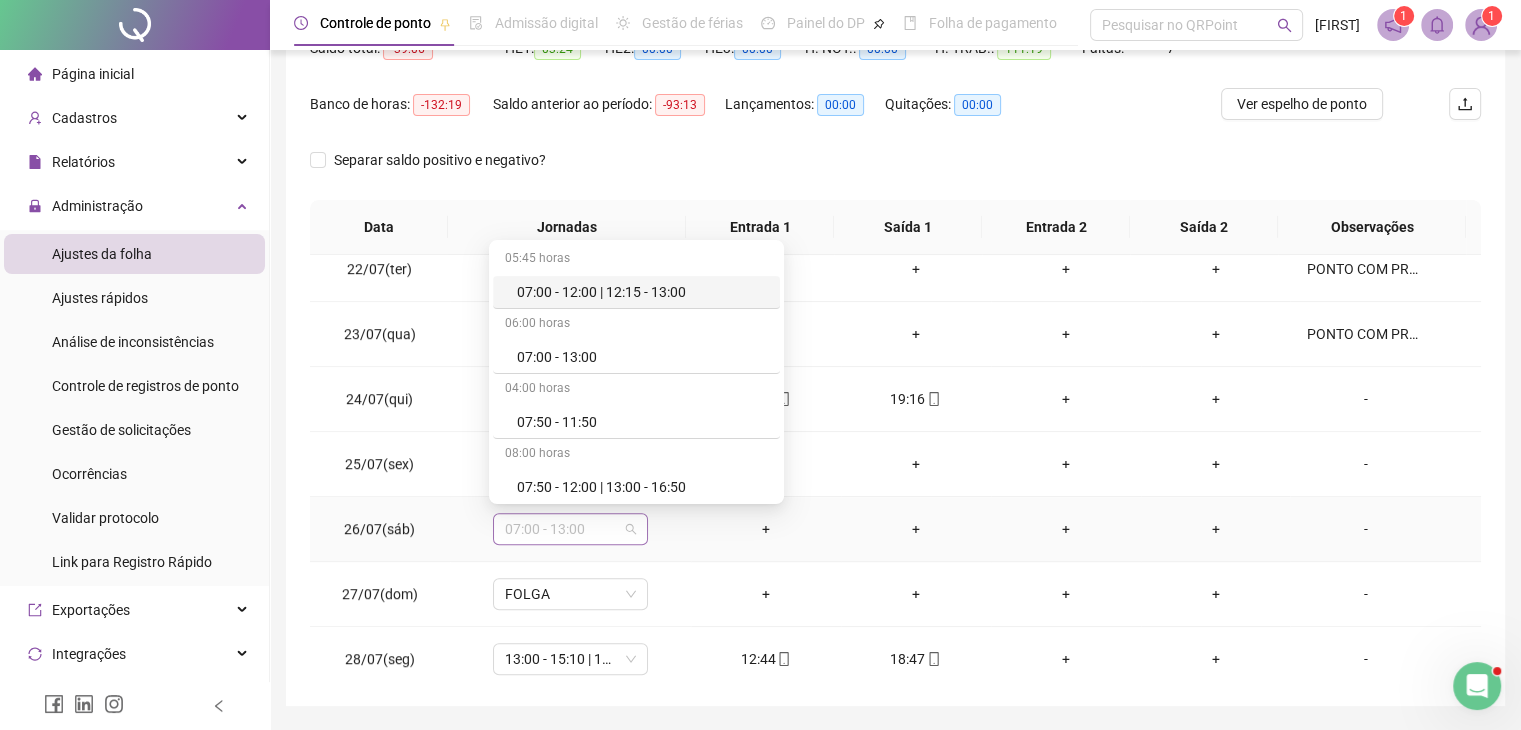 click on "07:00 - 13:00" at bounding box center [570, 529] 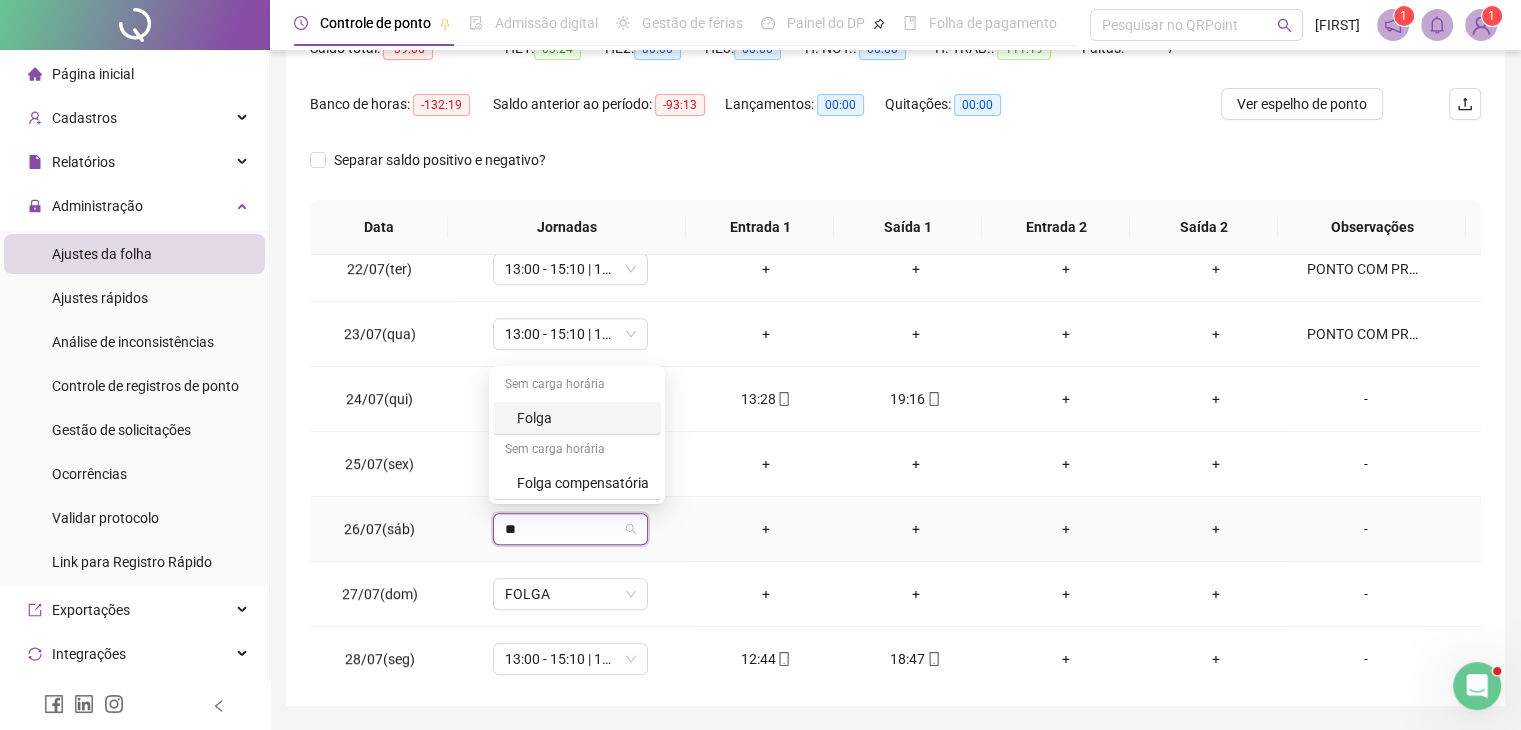 type on "***" 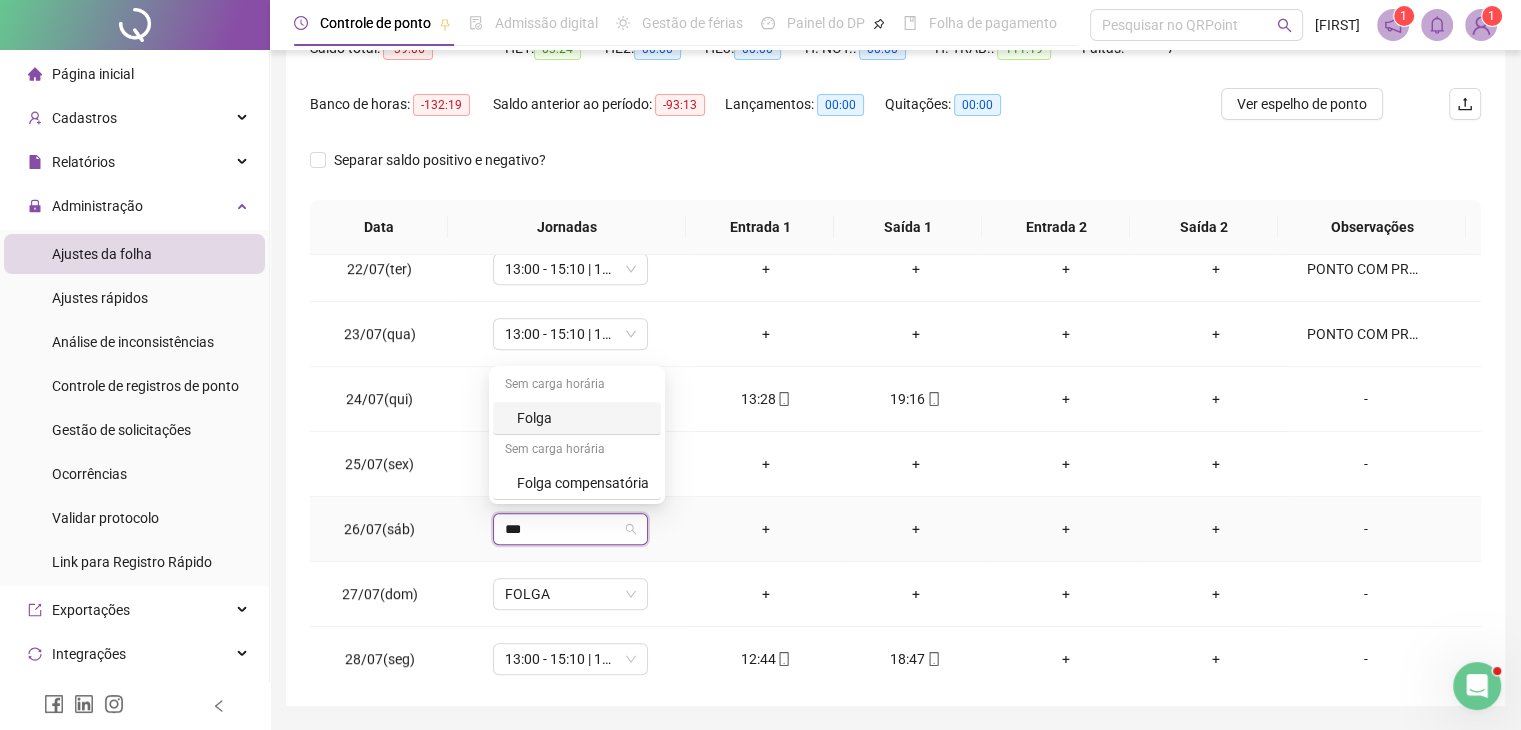click on "Folga" at bounding box center (583, 418) 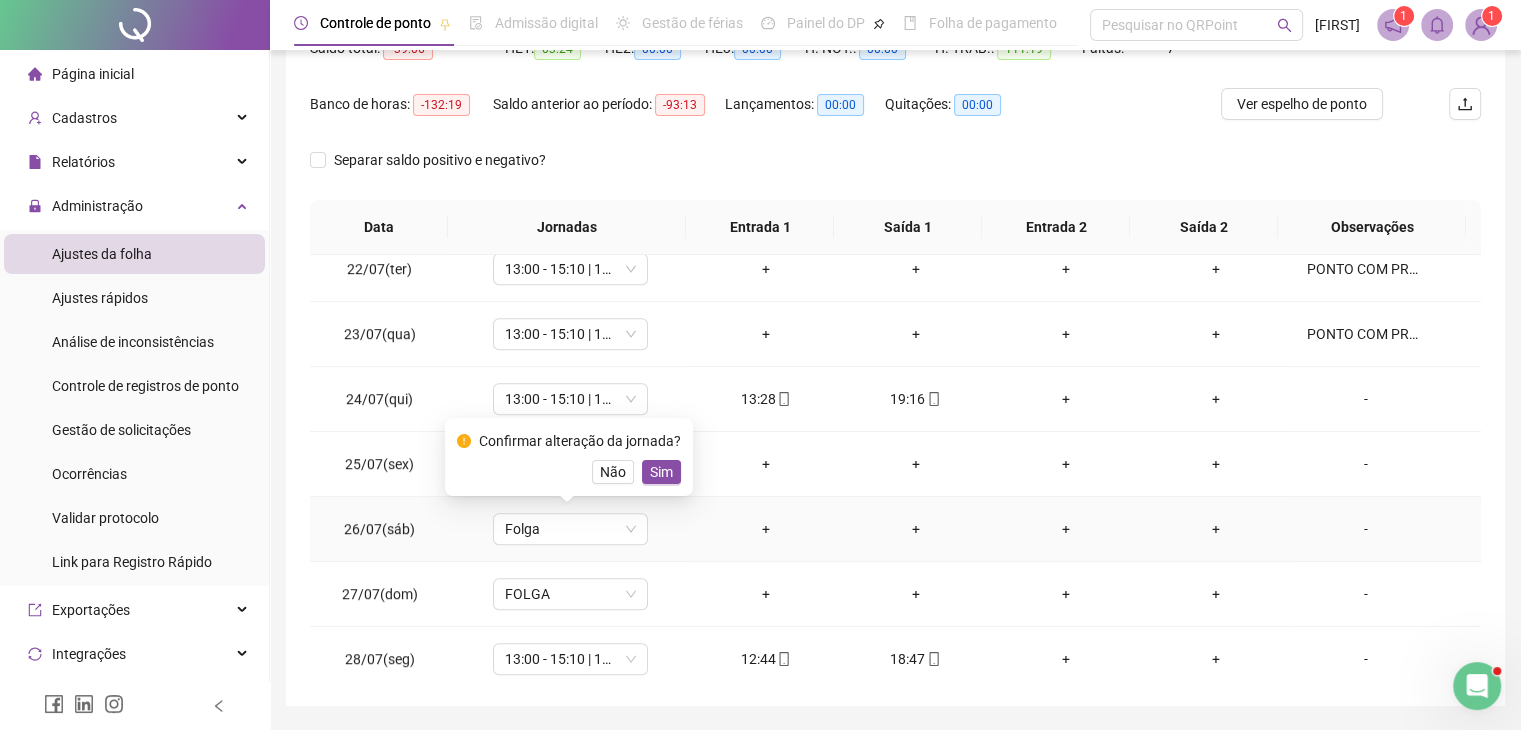 click on "Sim" at bounding box center [661, 472] 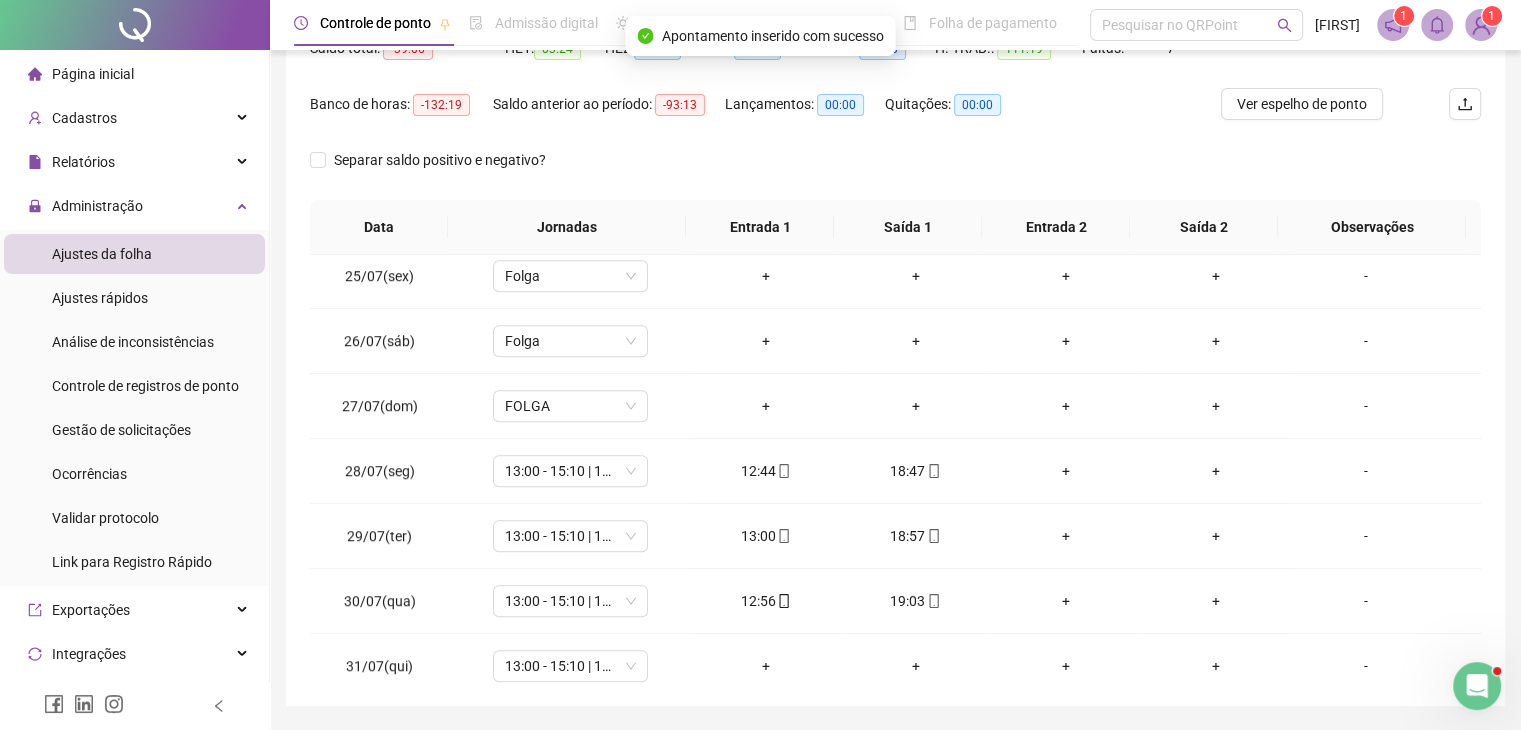 scroll, scrollTop: 1581, scrollLeft: 0, axis: vertical 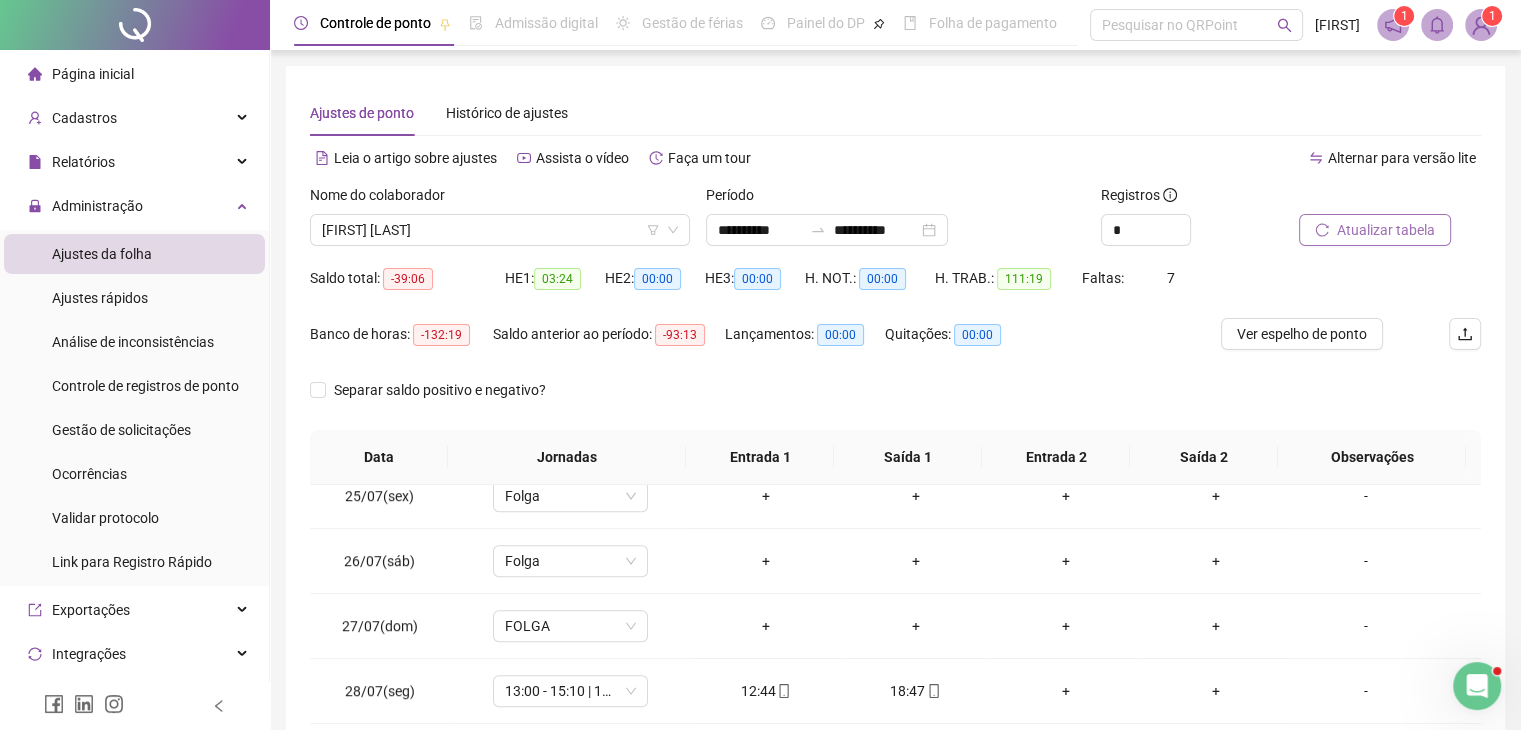 click on "Atualizar tabela" at bounding box center (1386, 230) 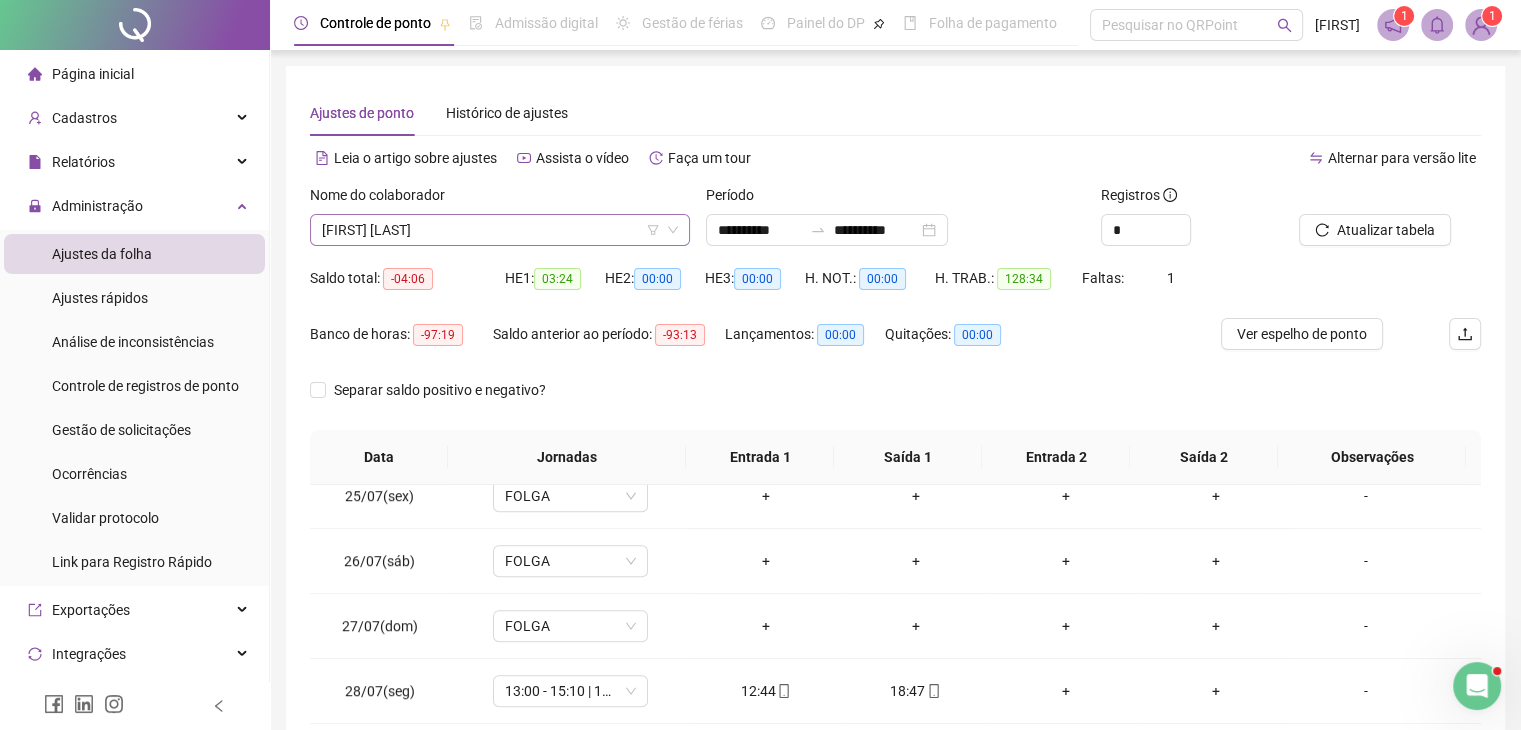 click on "[FIRST] [LAST]" at bounding box center (500, 230) 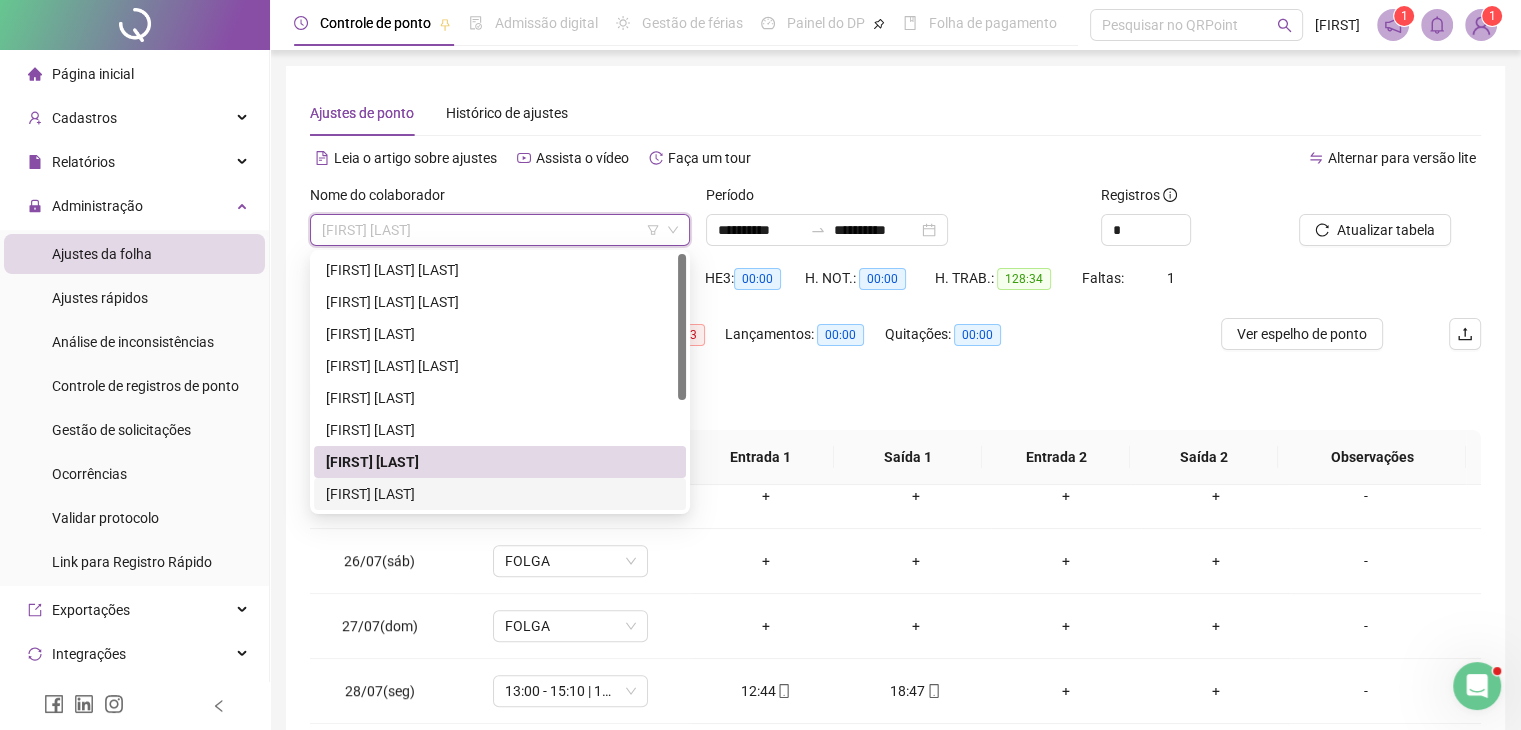 click on "[FIRST] [LAST]" at bounding box center (500, 494) 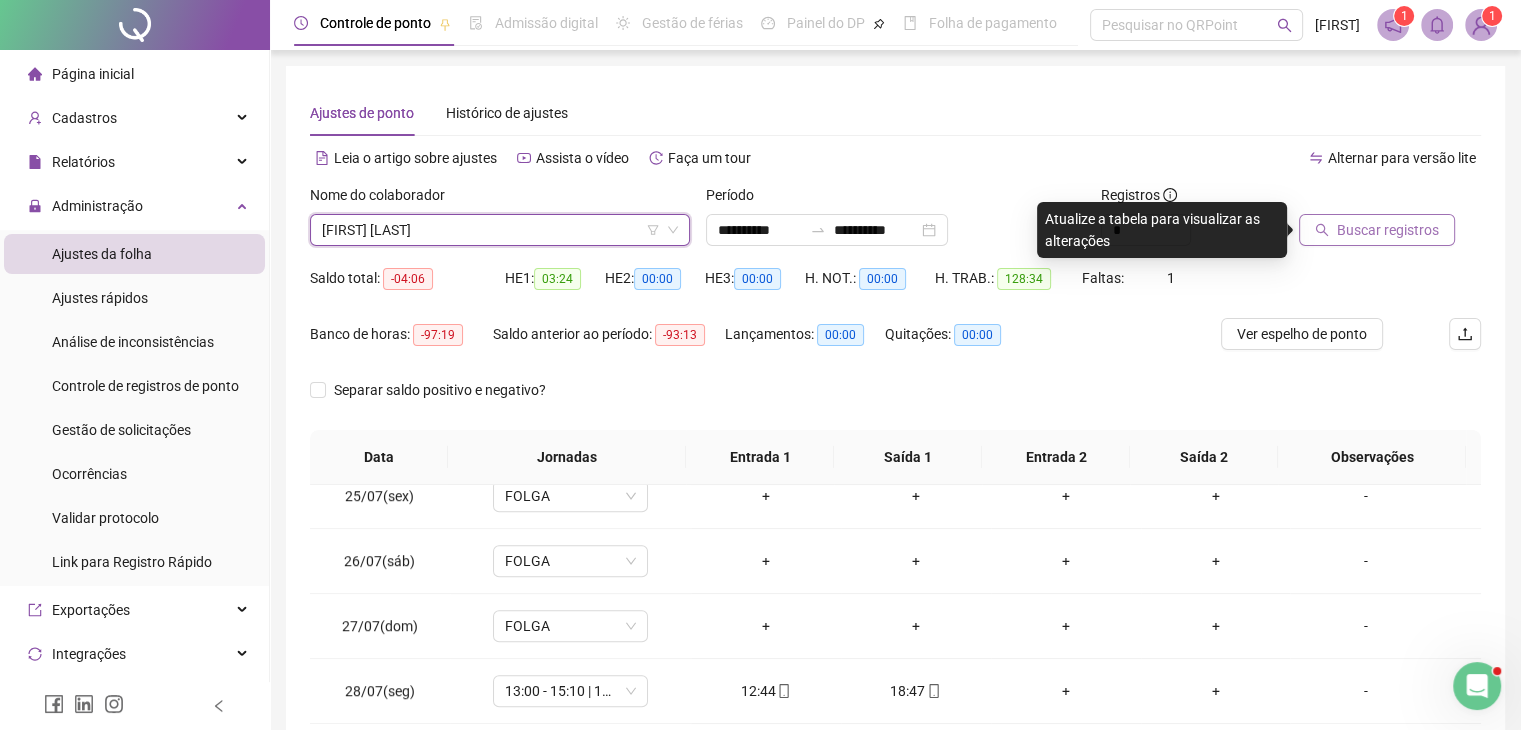 click on "Buscar registros" at bounding box center [1388, 230] 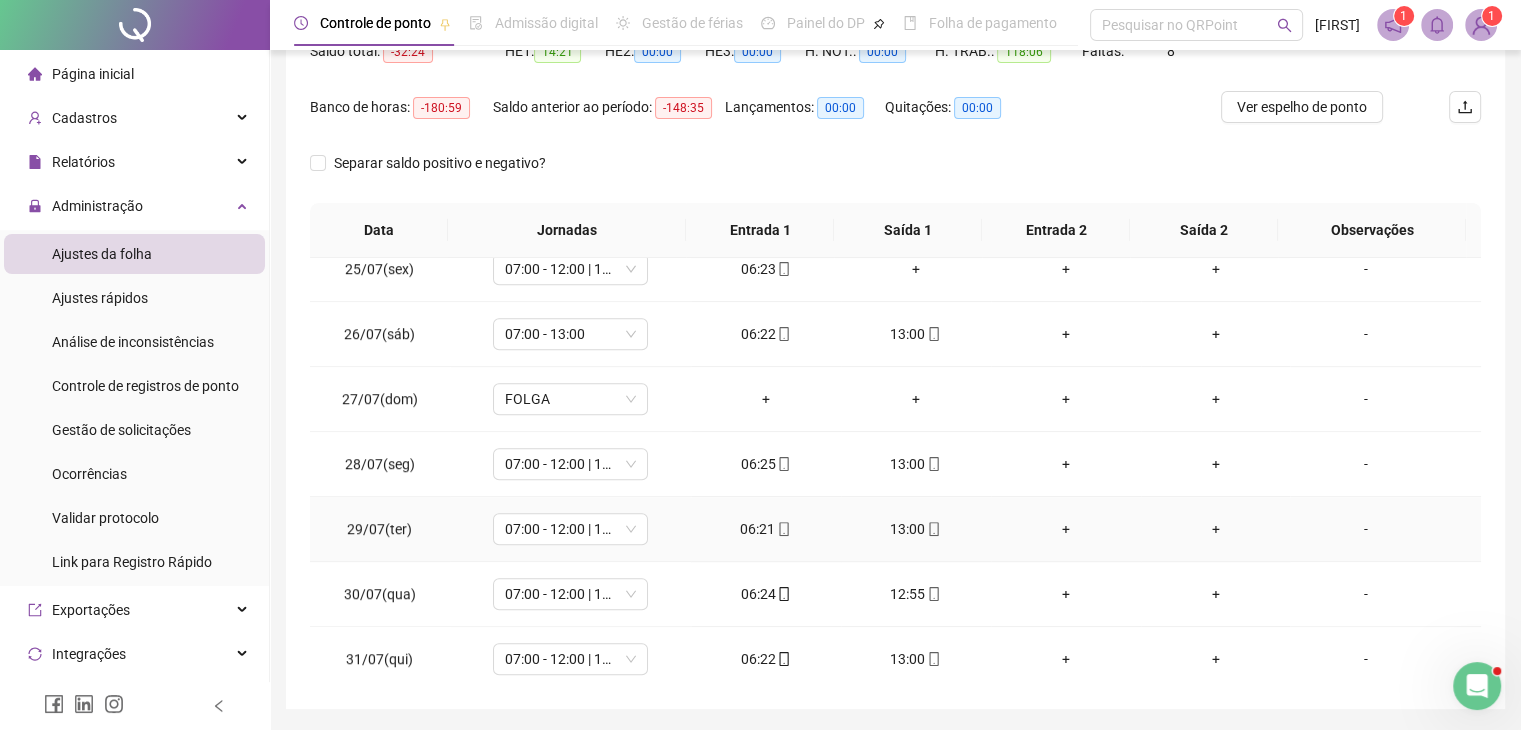 scroll, scrollTop: 272, scrollLeft: 0, axis: vertical 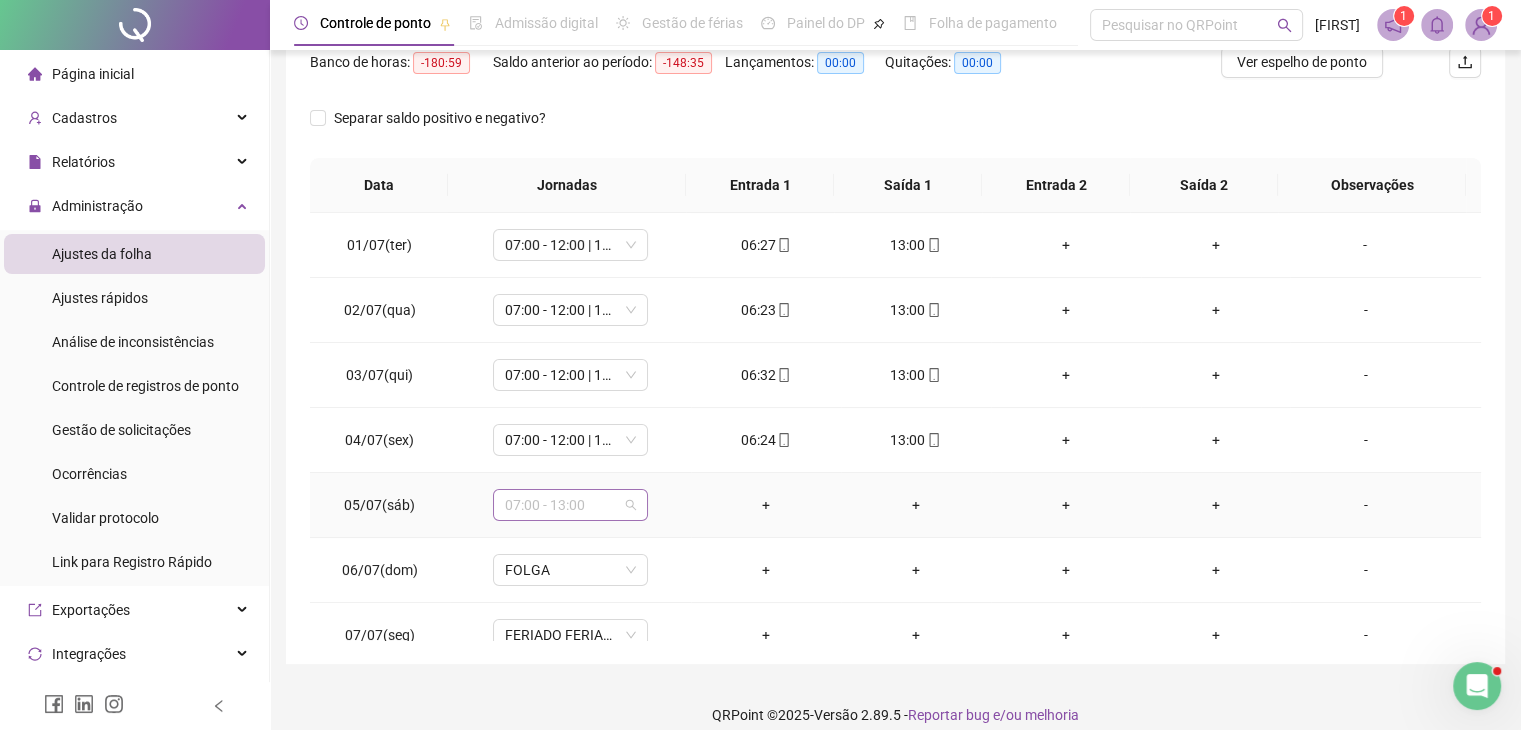 click on "07:00 - 13:00" at bounding box center (570, 505) 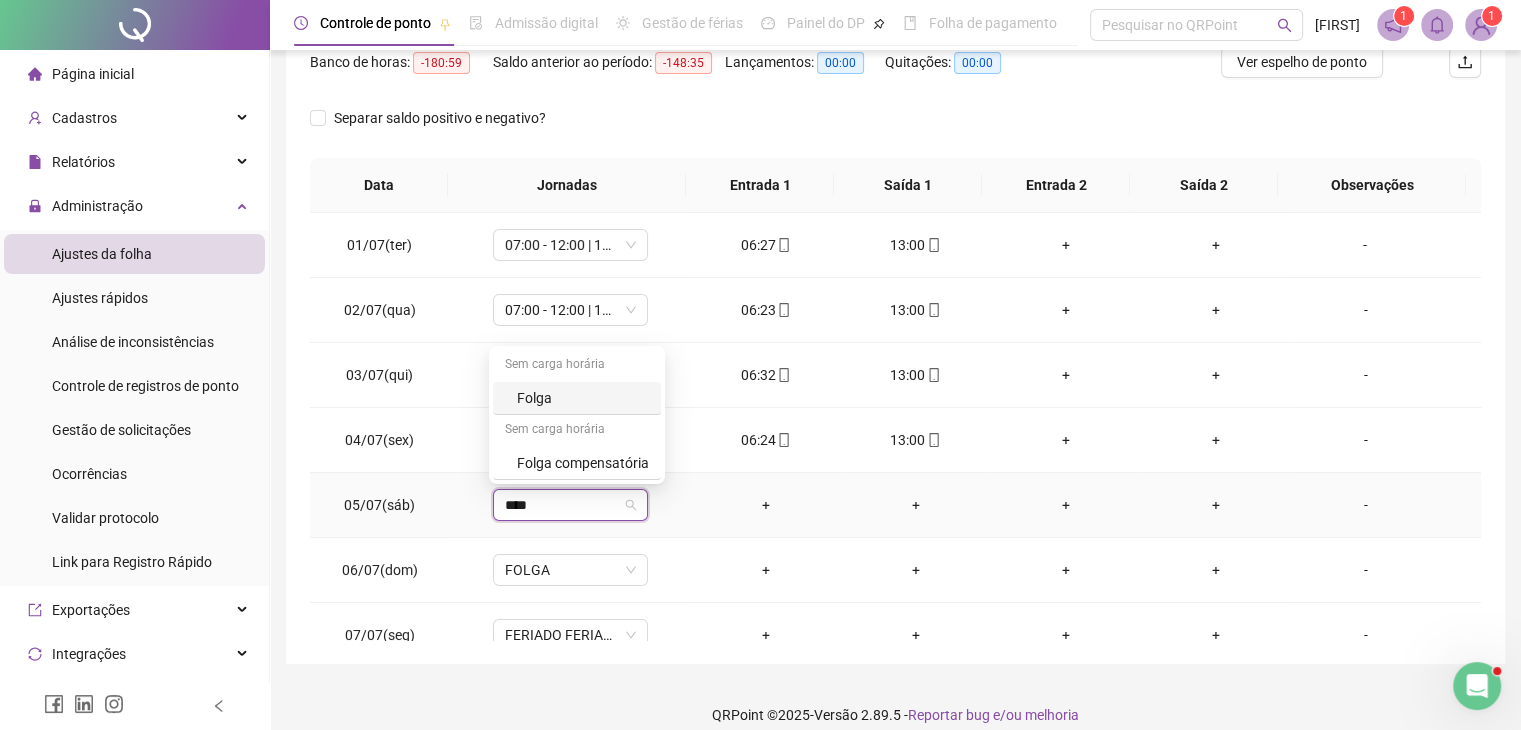 type on "*****" 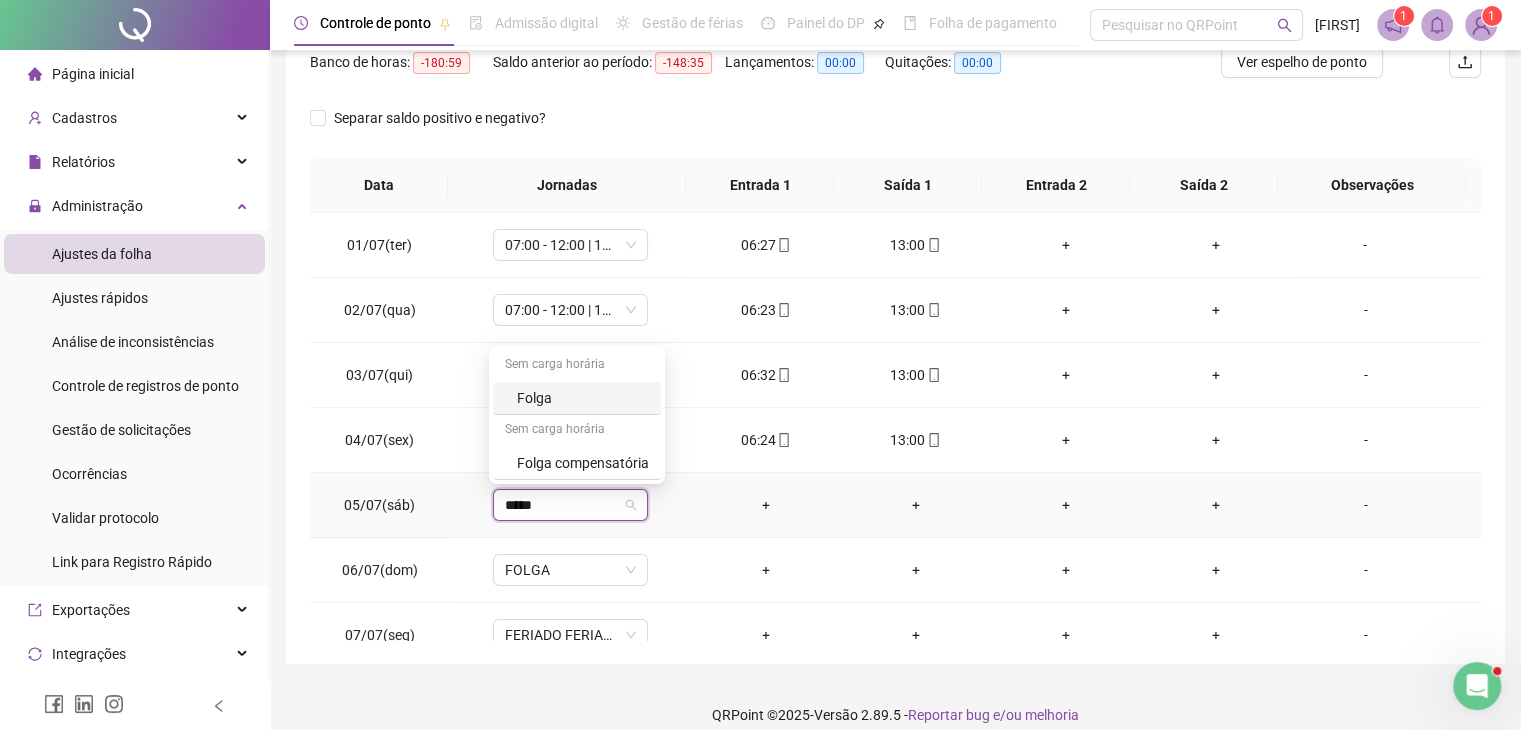 click on "Folga" at bounding box center [583, 398] 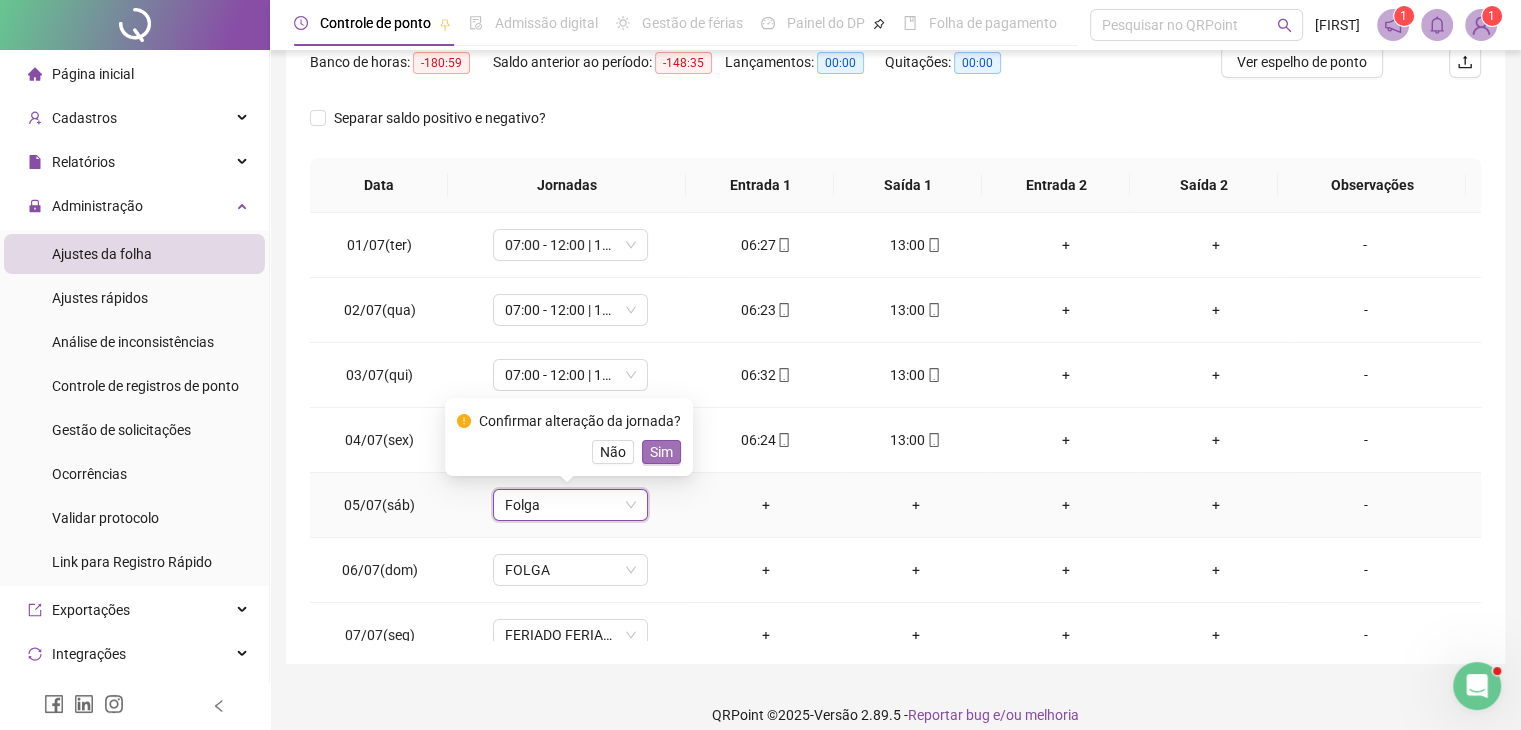 click on "Sim" at bounding box center [661, 452] 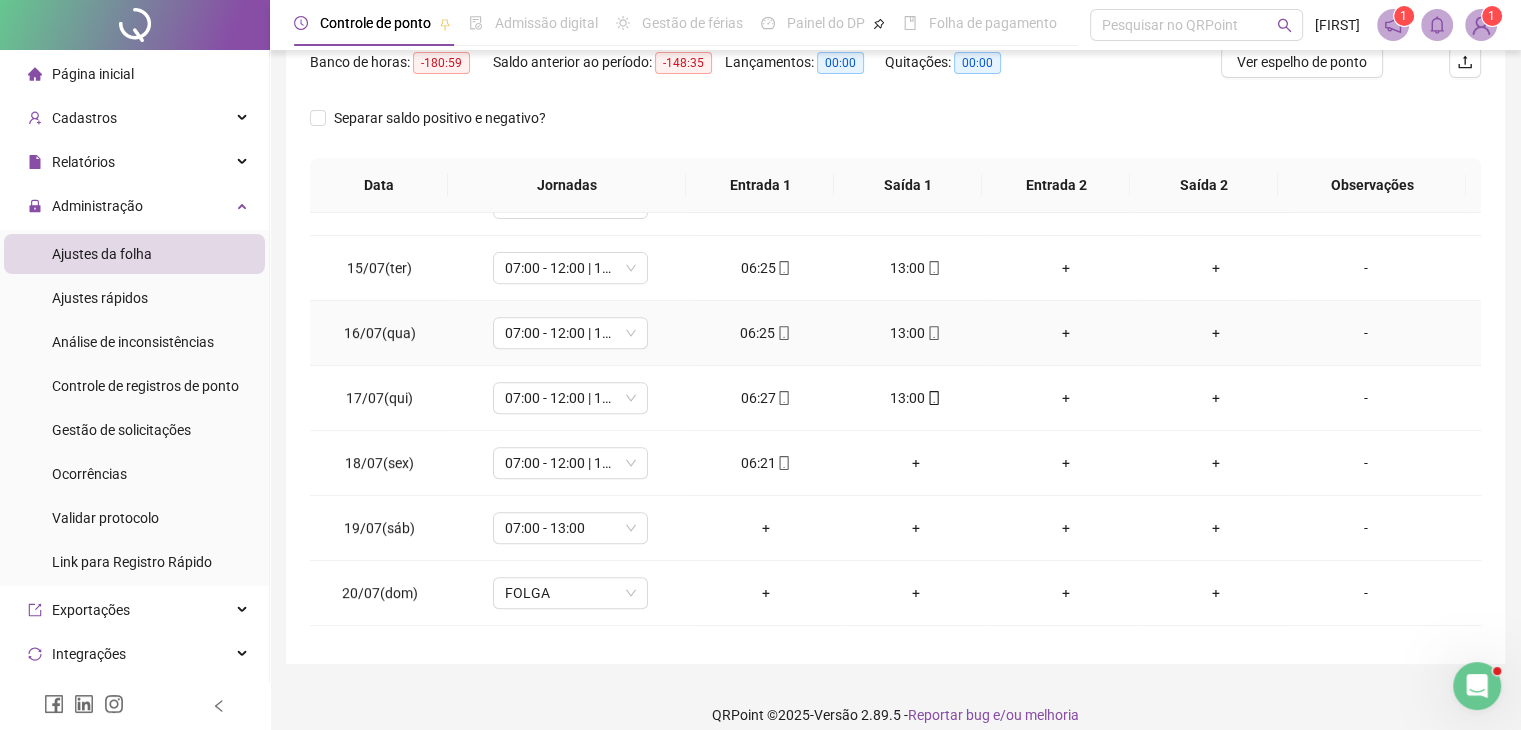 scroll, scrollTop: 900, scrollLeft: 0, axis: vertical 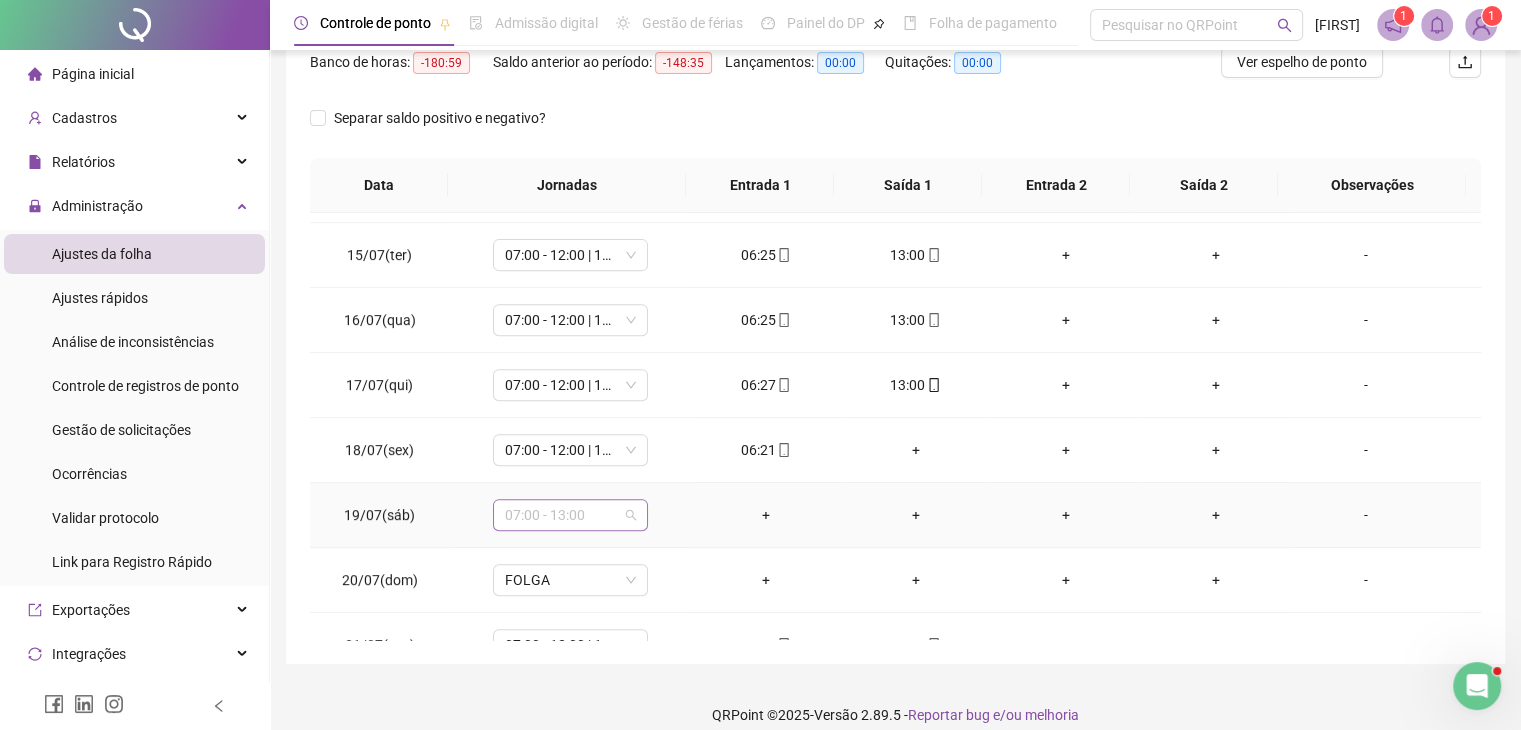 click on "07:00 - 13:00" at bounding box center [570, 515] 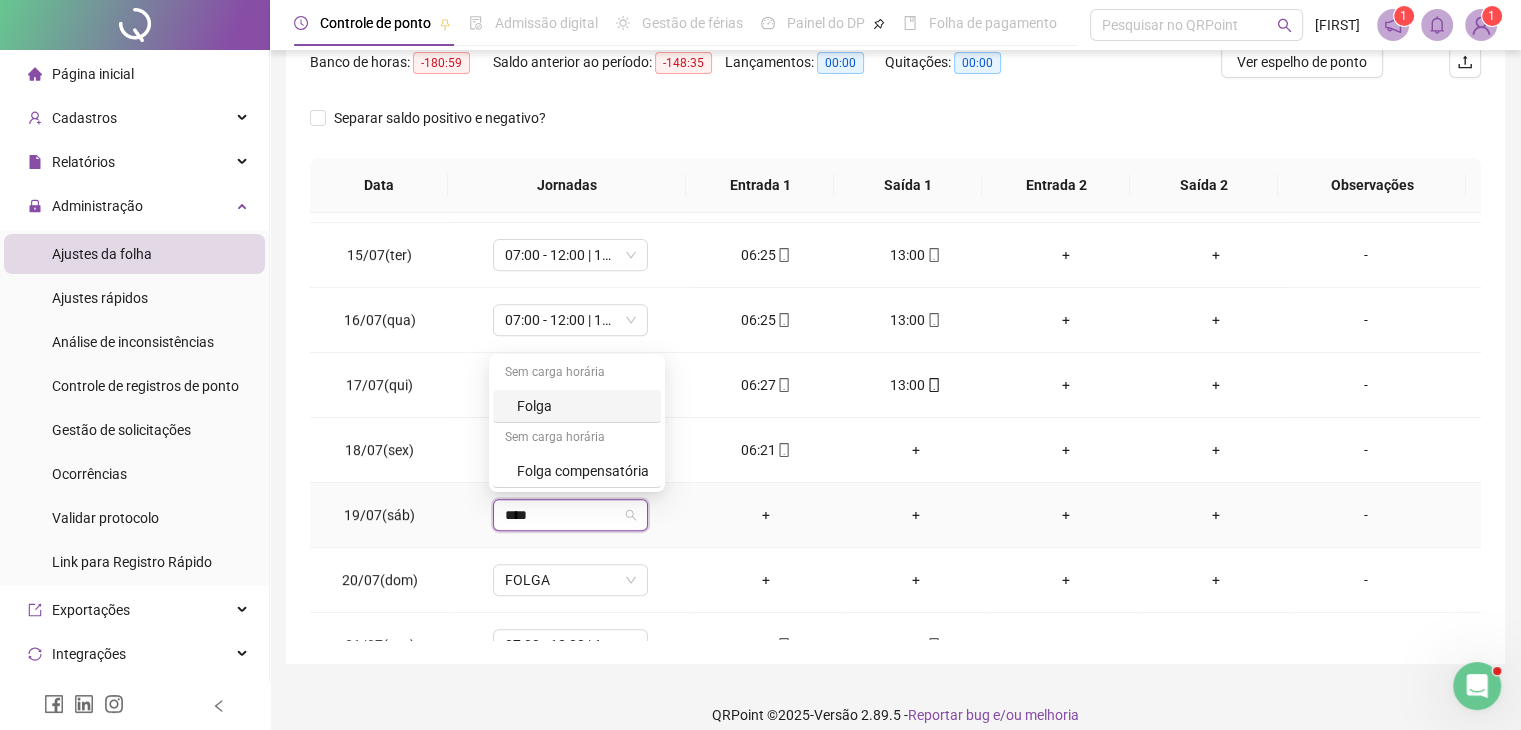 type on "*****" 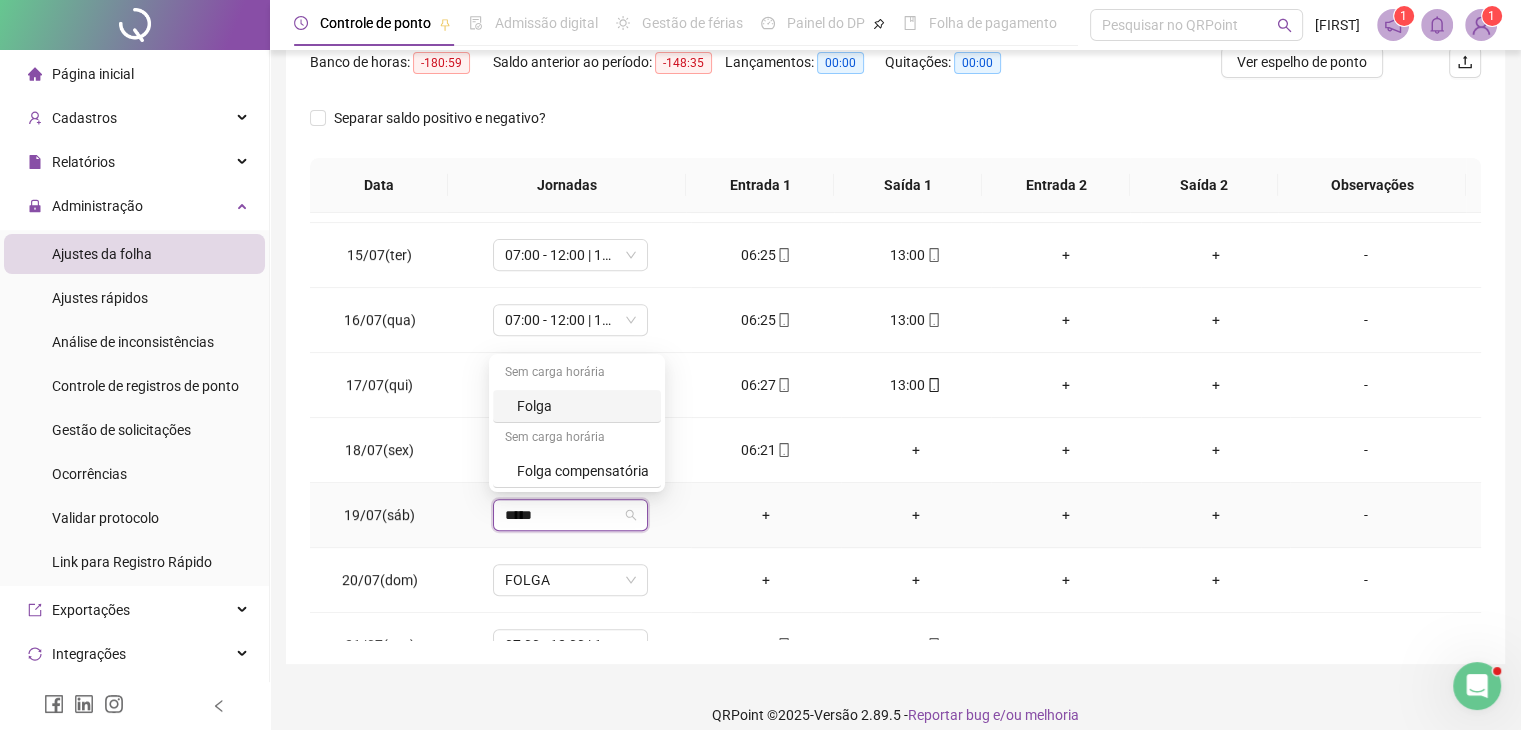 click on "Folga" at bounding box center [583, 406] 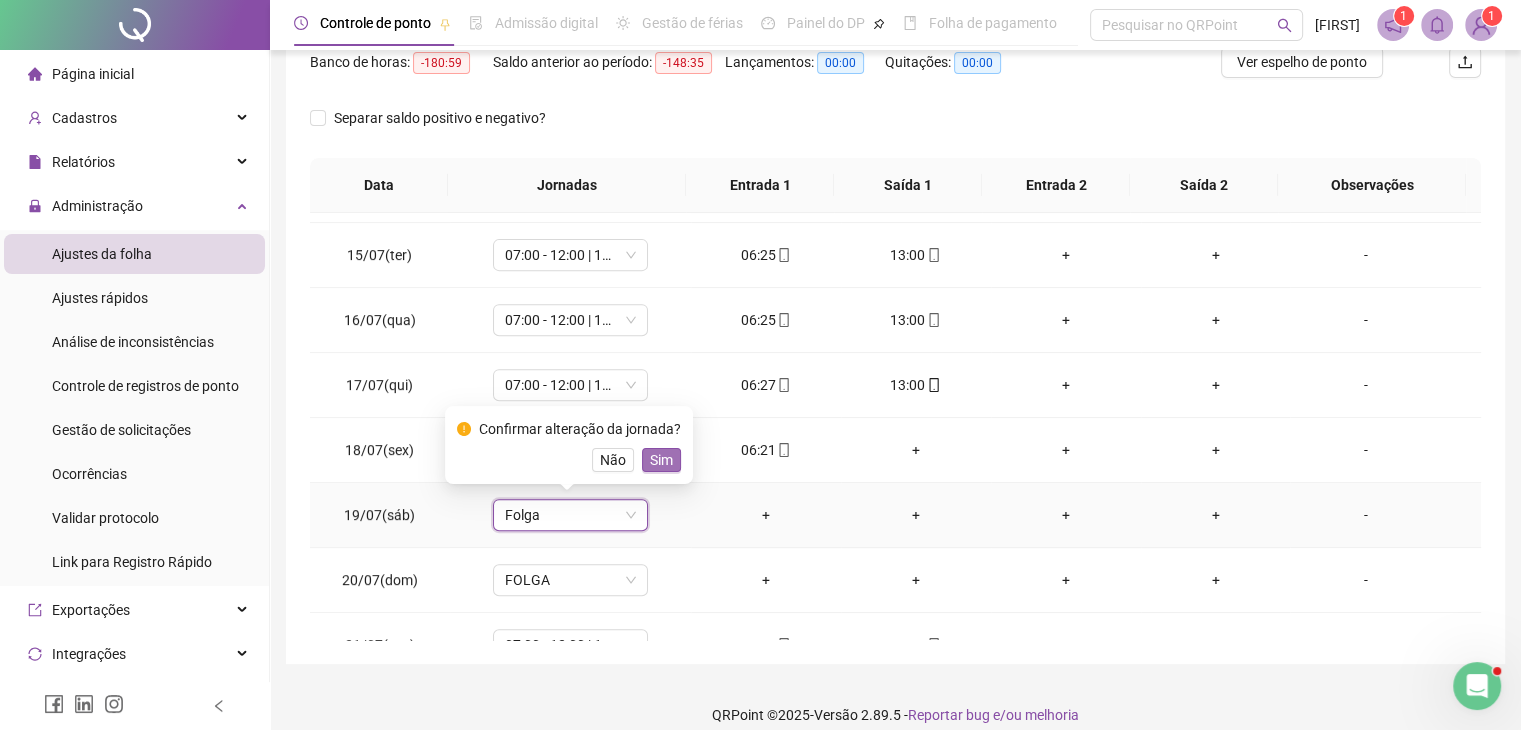 click on "Sim" at bounding box center [661, 460] 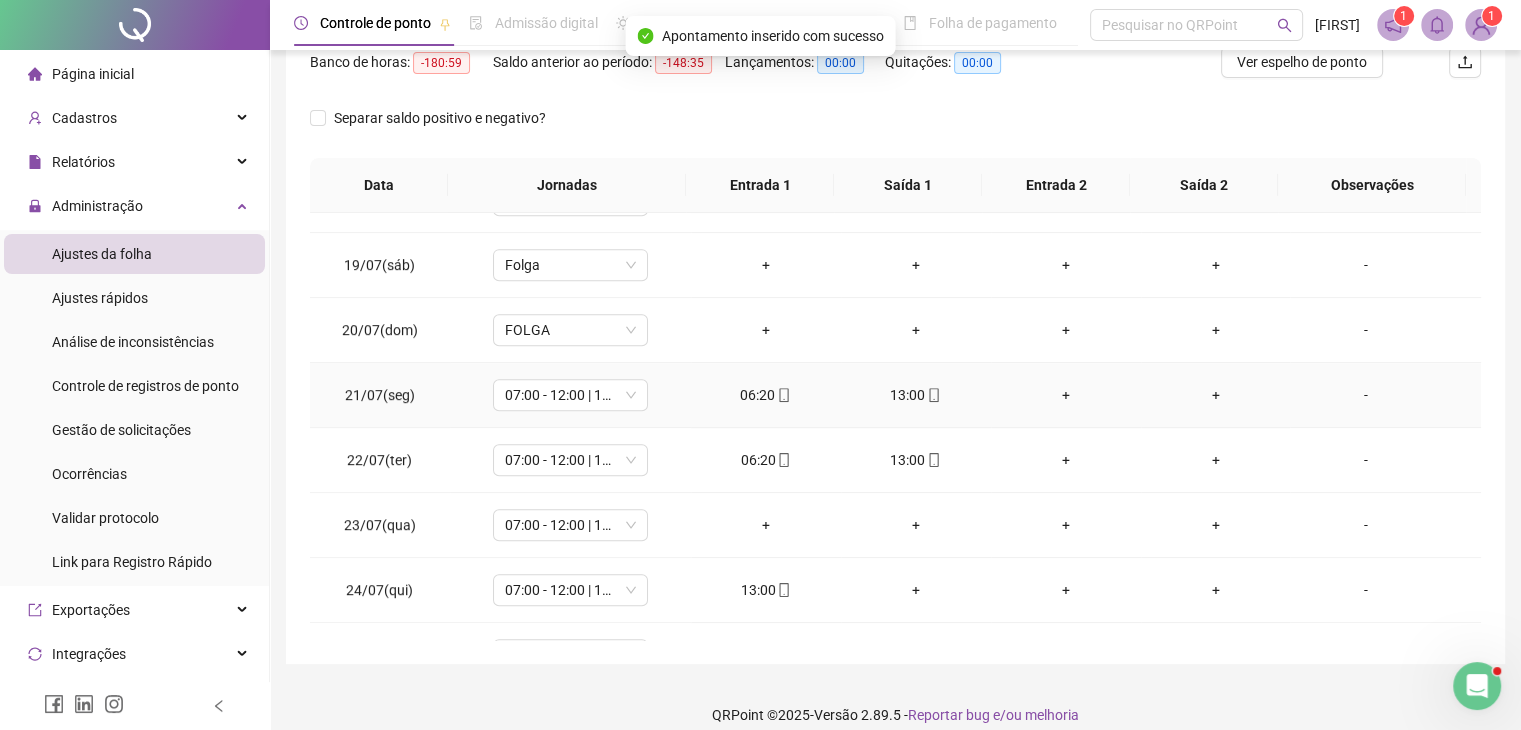 scroll, scrollTop: 1200, scrollLeft: 0, axis: vertical 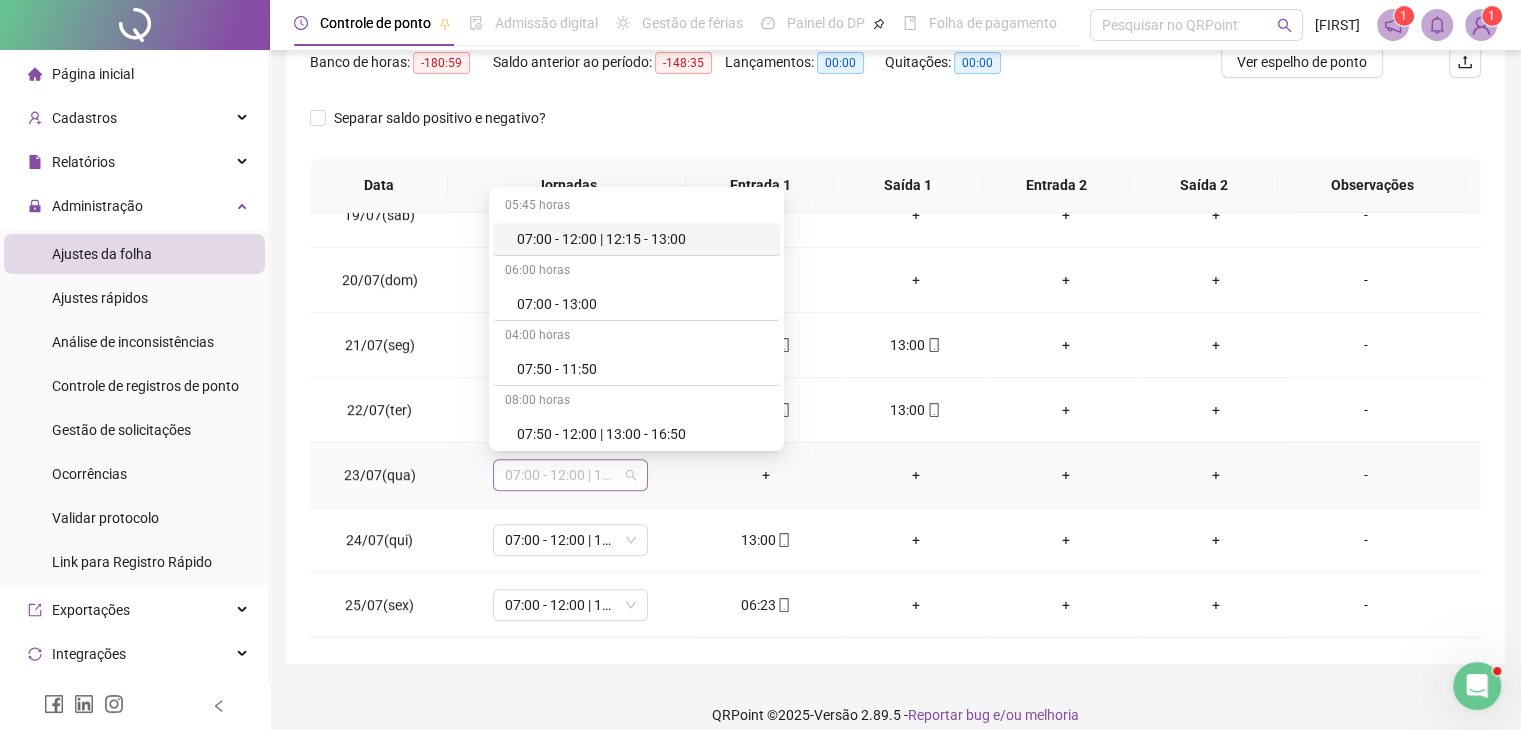 click on "07:00 - 12:00 | 12:15 - 13:00" at bounding box center (570, 475) 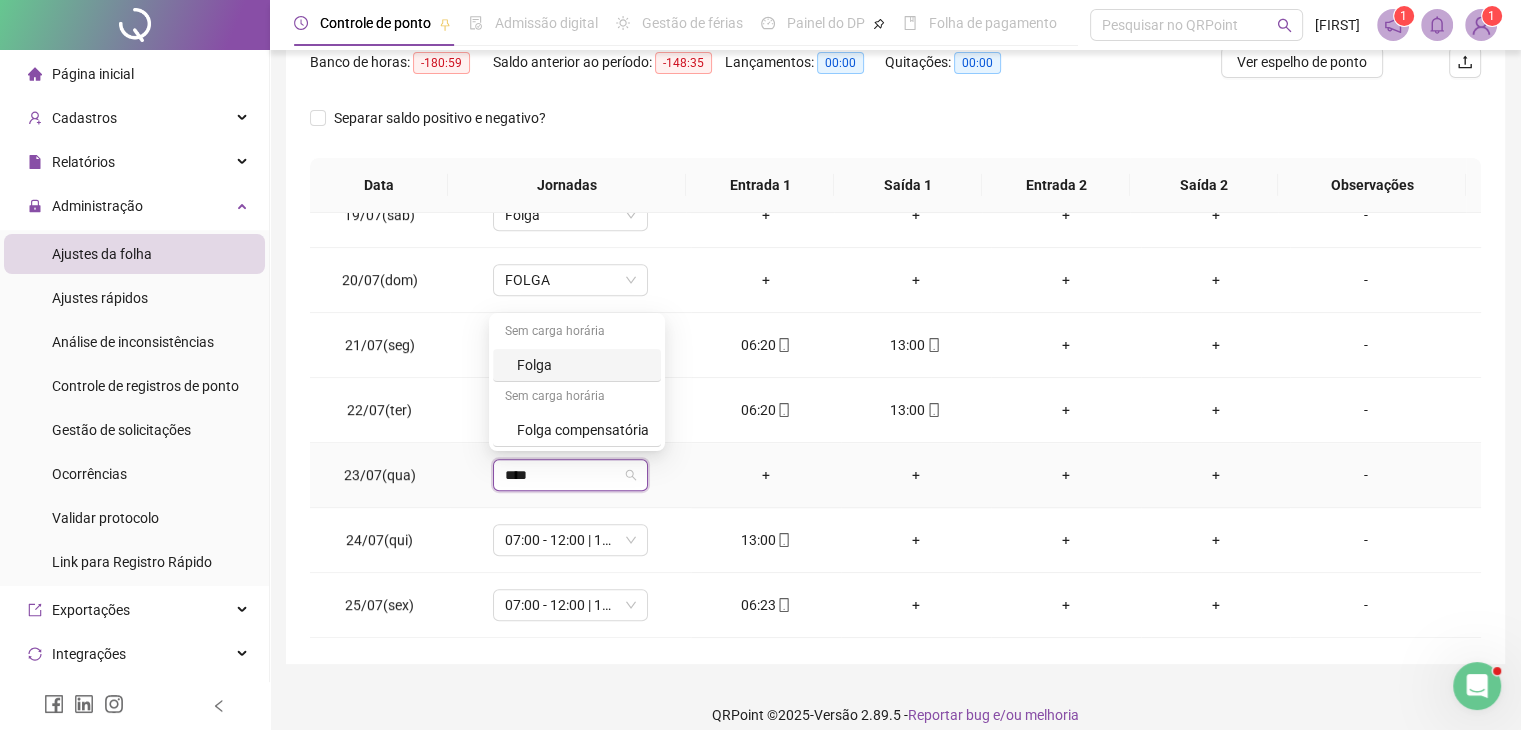 type on "*****" 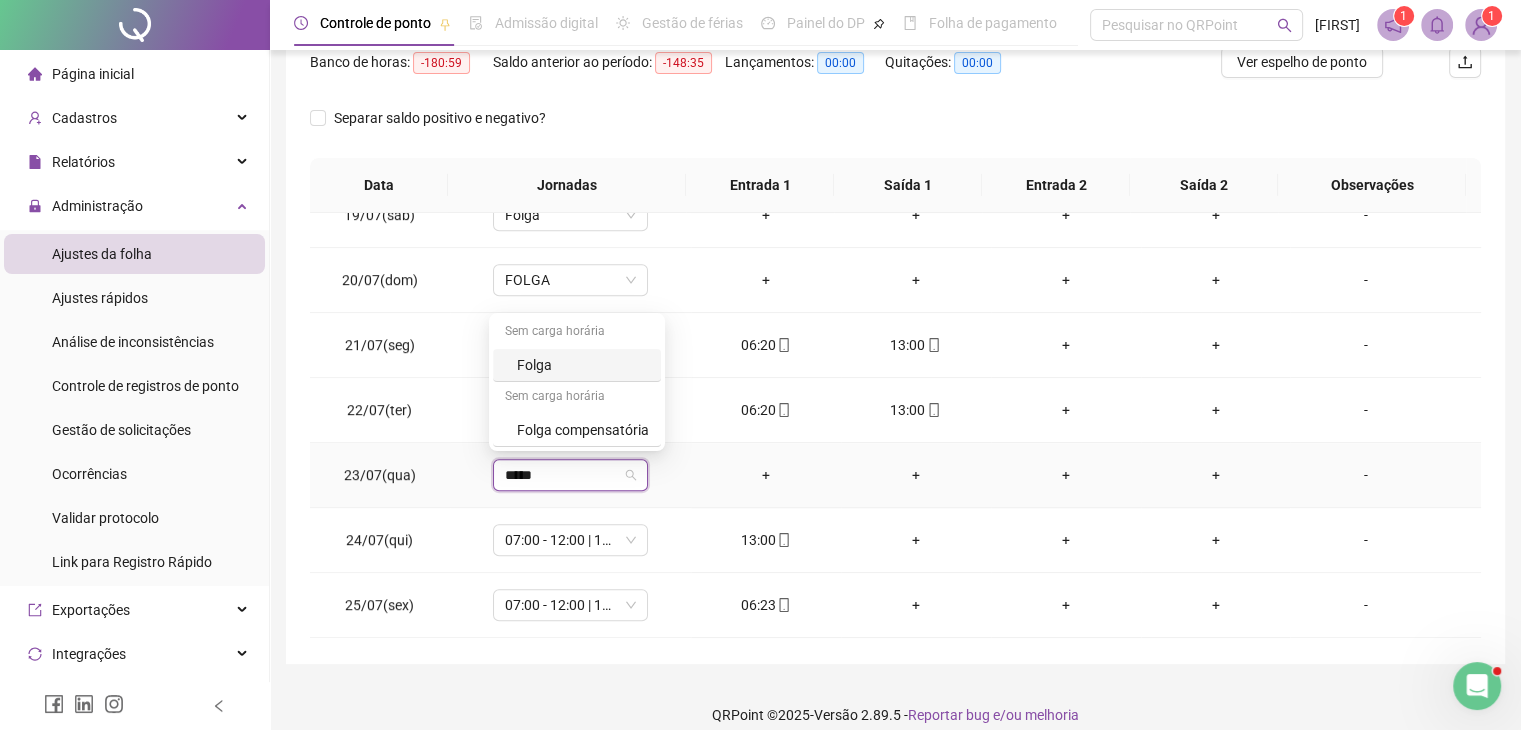 click on "Folga" at bounding box center (583, 365) 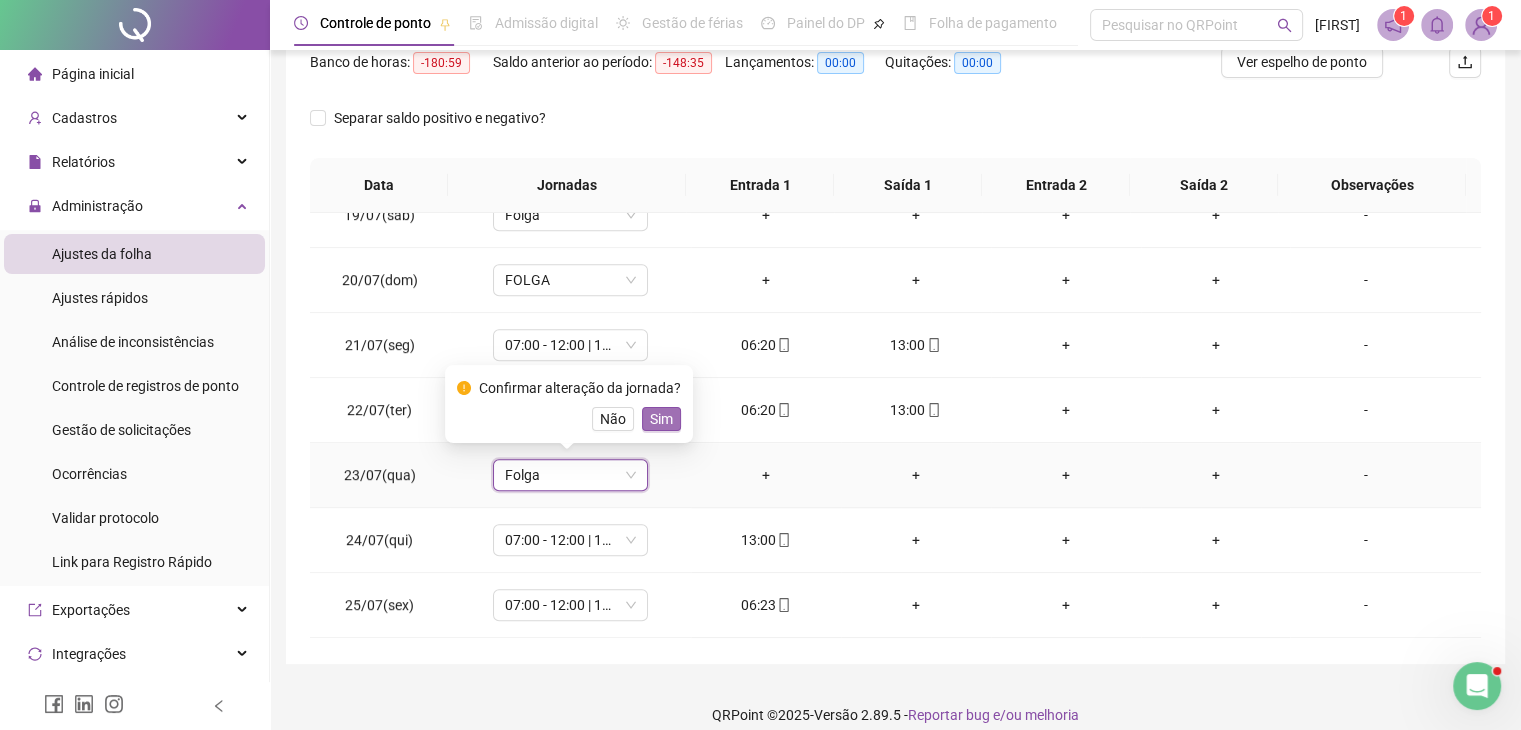 click on "Sim" at bounding box center (661, 419) 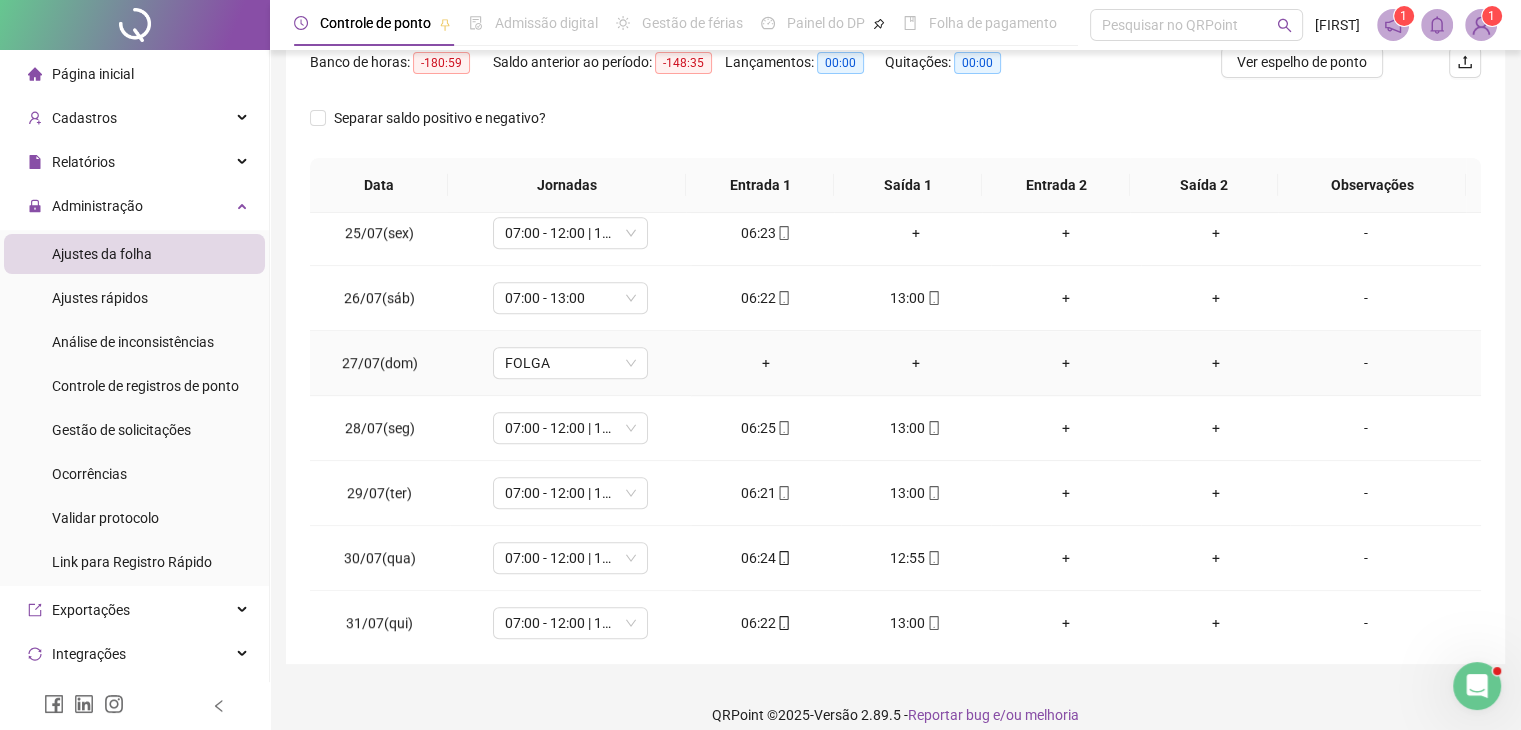 scroll, scrollTop: 1581, scrollLeft: 0, axis: vertical 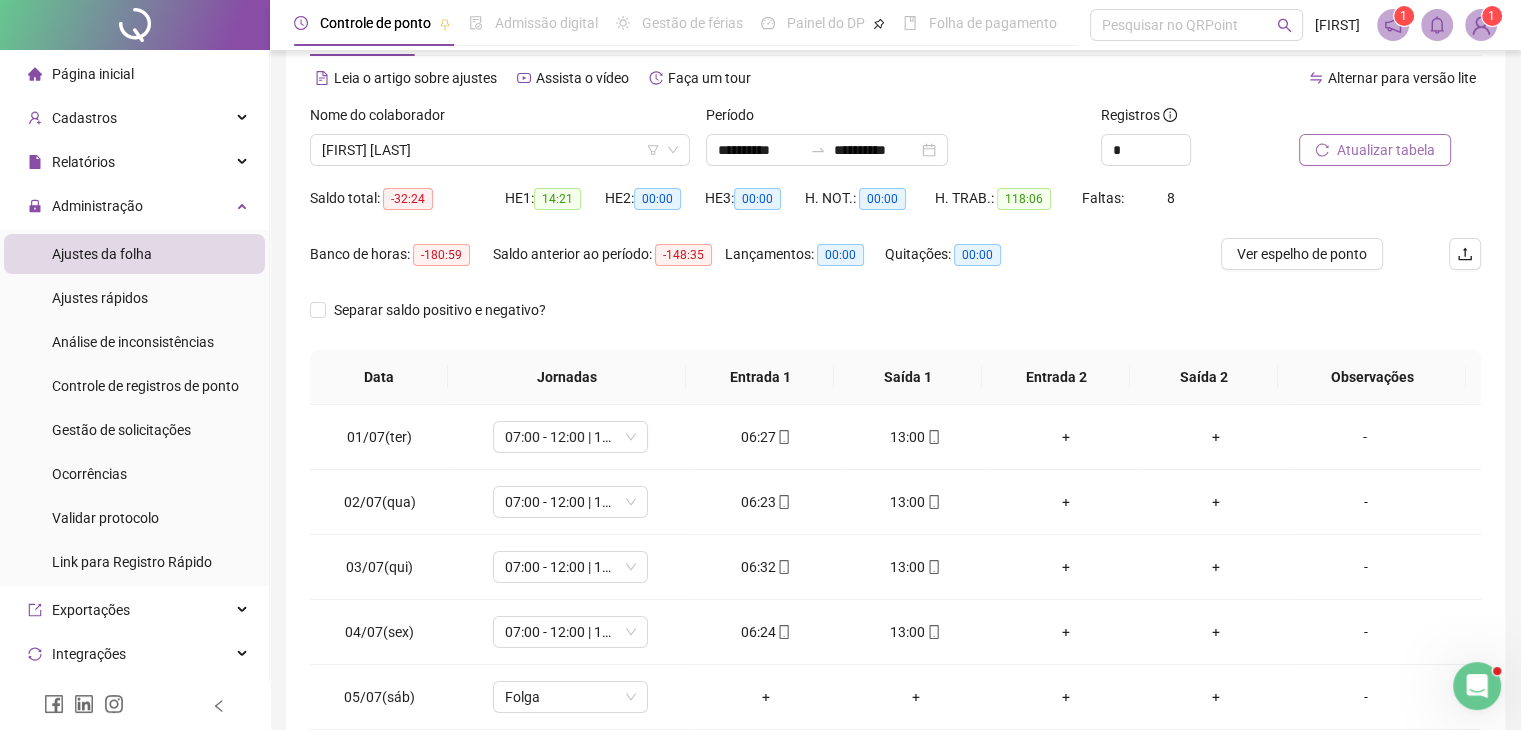 click on "Atualizar tabela" at bounding box center (1386, 150) 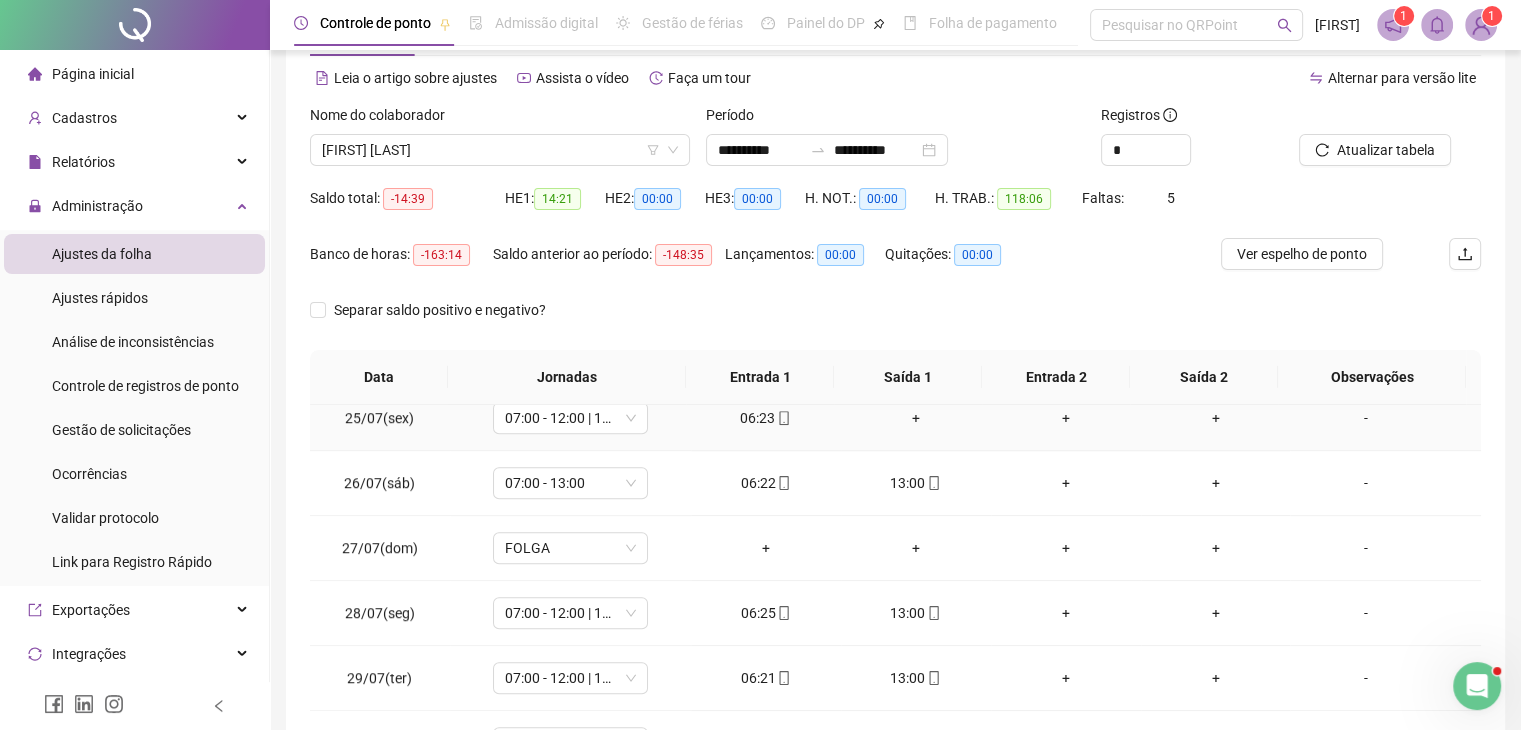scroll, scrollTop: 1581, scrollLeft: 0, axis: vertical 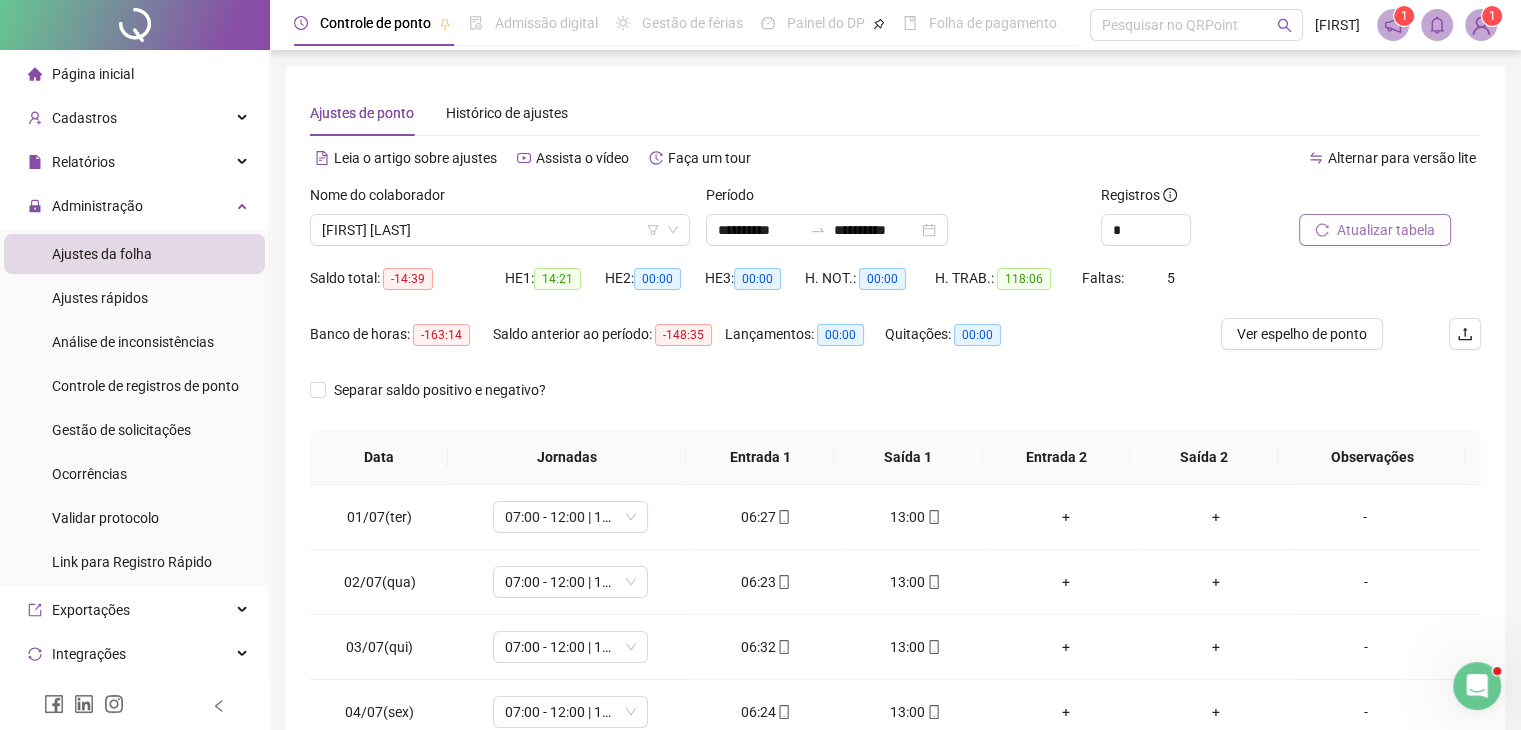 click on "Atualizar tabela" at bounding box center (1386, 230) 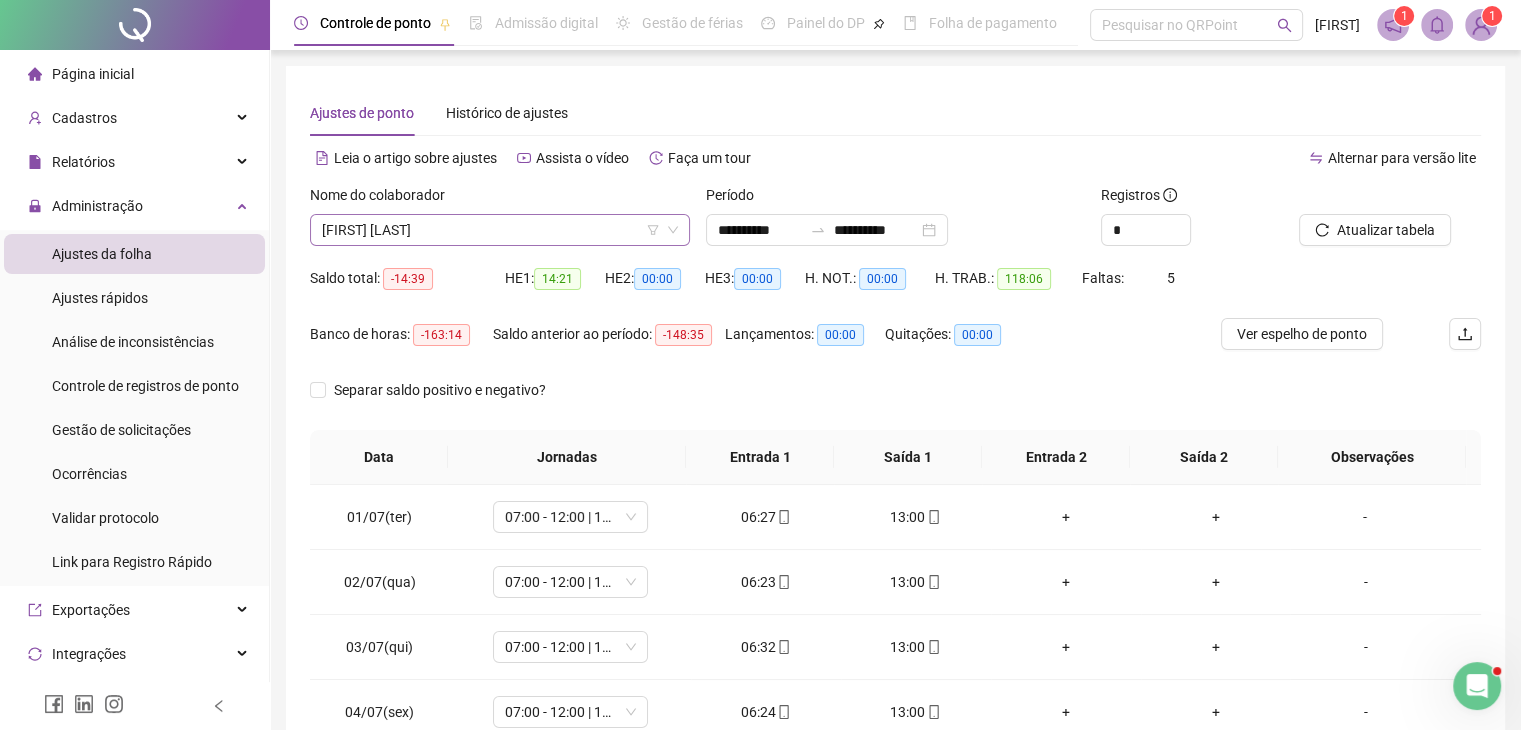 click on "[FIRST] [LAST]" at bounding box center (500, 230) 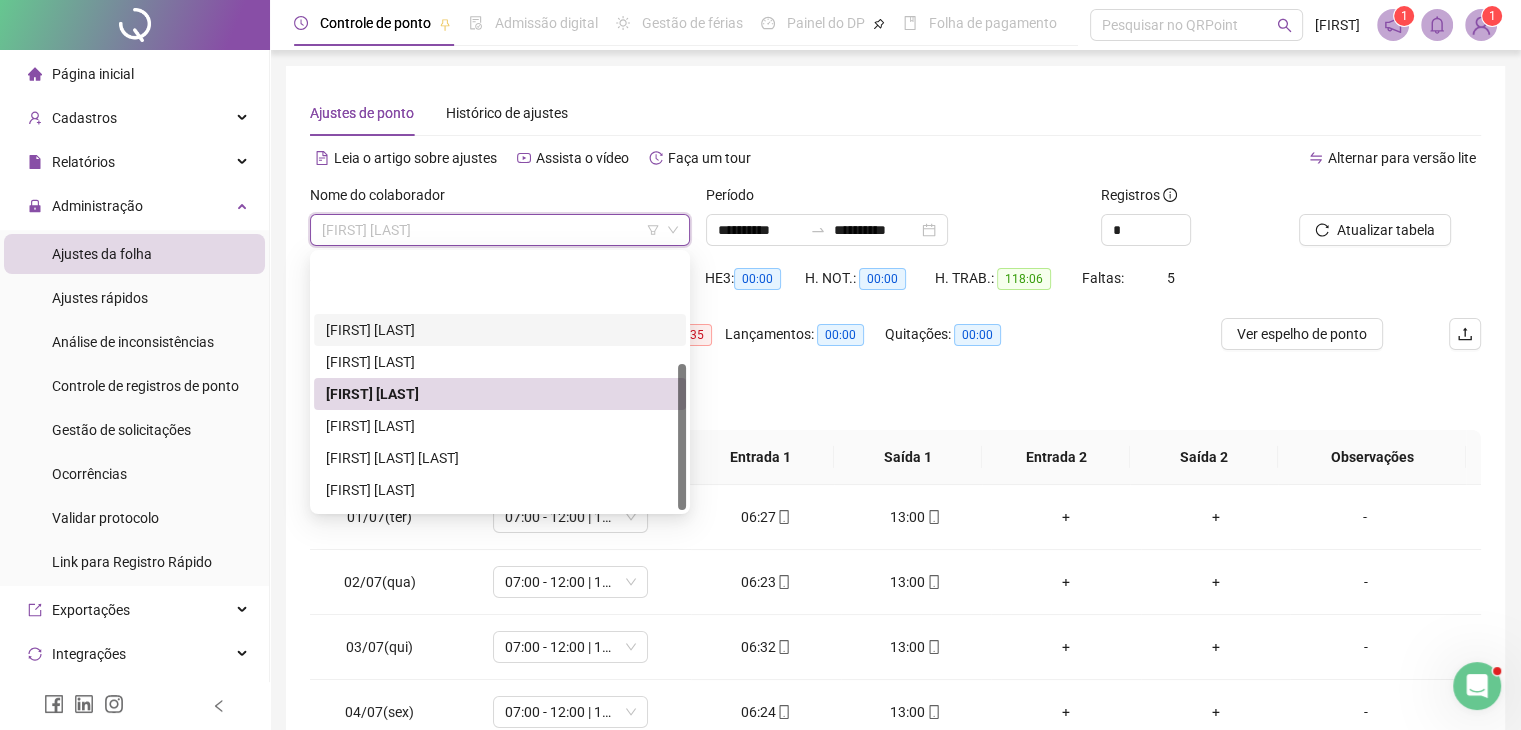 scroll, scrollTop: 192, scrollLeft: 0, axis: vertical 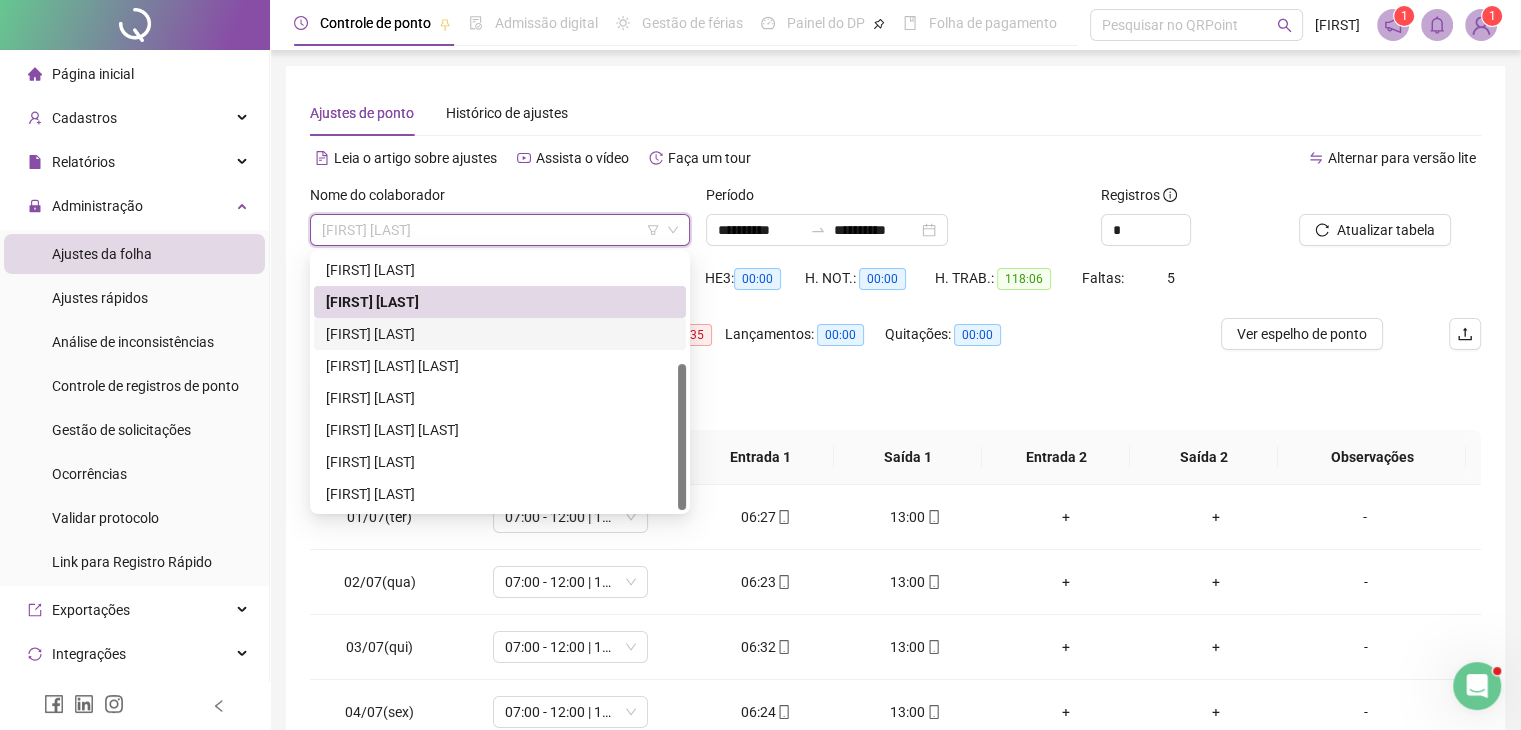 click on "[FIRST] [LAST]" at bounding box center [500, 334] 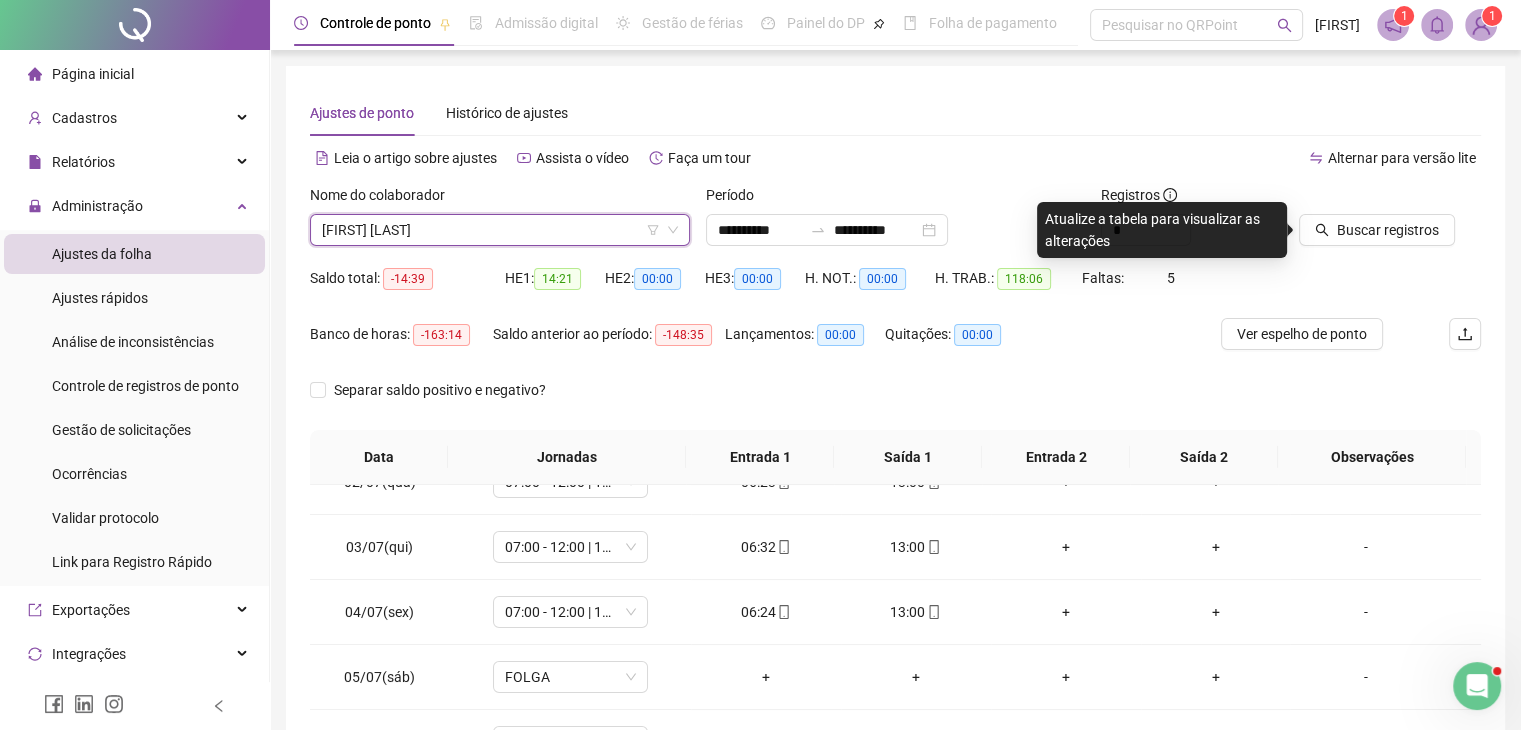 scroll, scrollTop: 300, scrollLeft: 0, axis: vertical 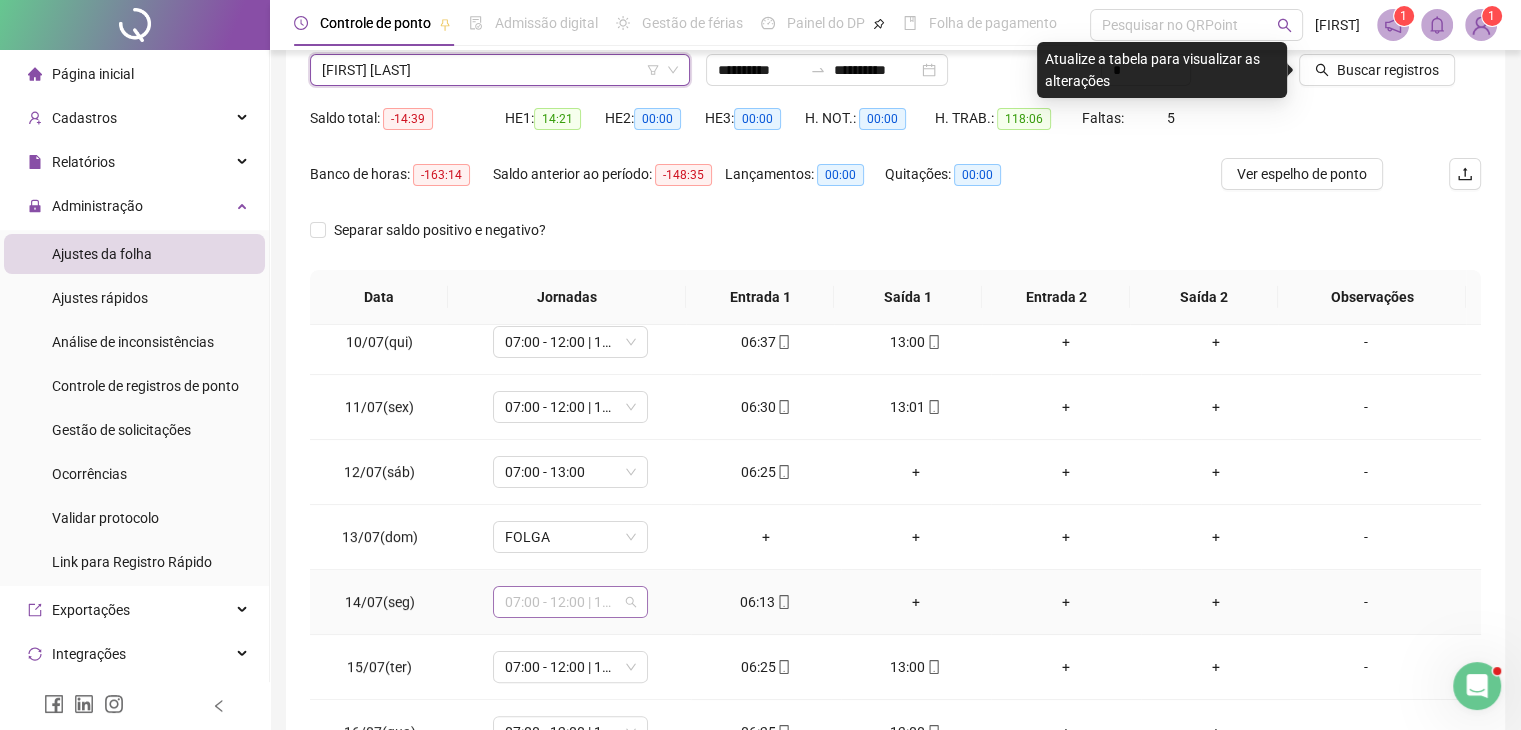 click on "07:00 - 12:00 | 12:15 - 13:00" at bounding box center [570, 602] 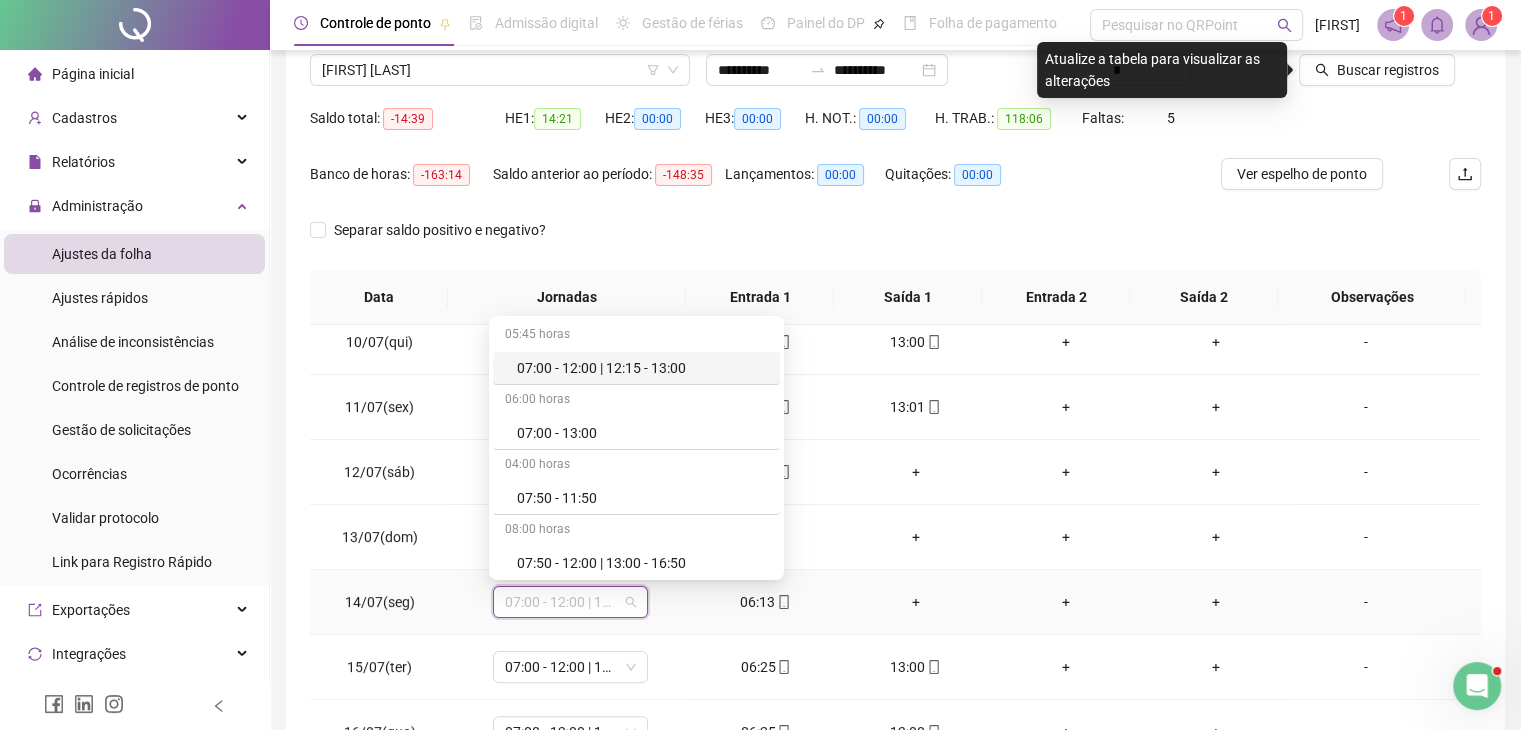 click on "-" at bounding box center (1365, 602) 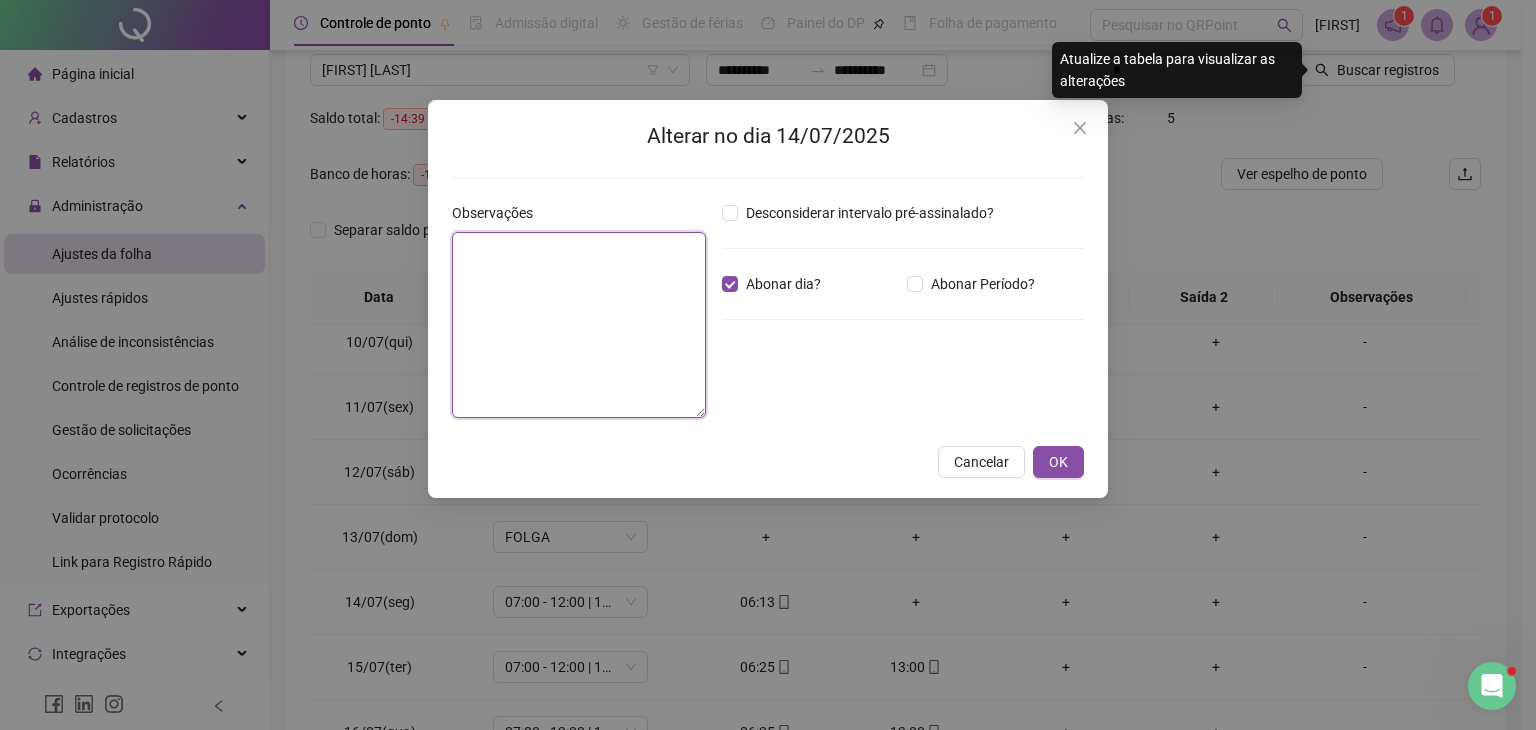 click at bounding box center (579, 325) 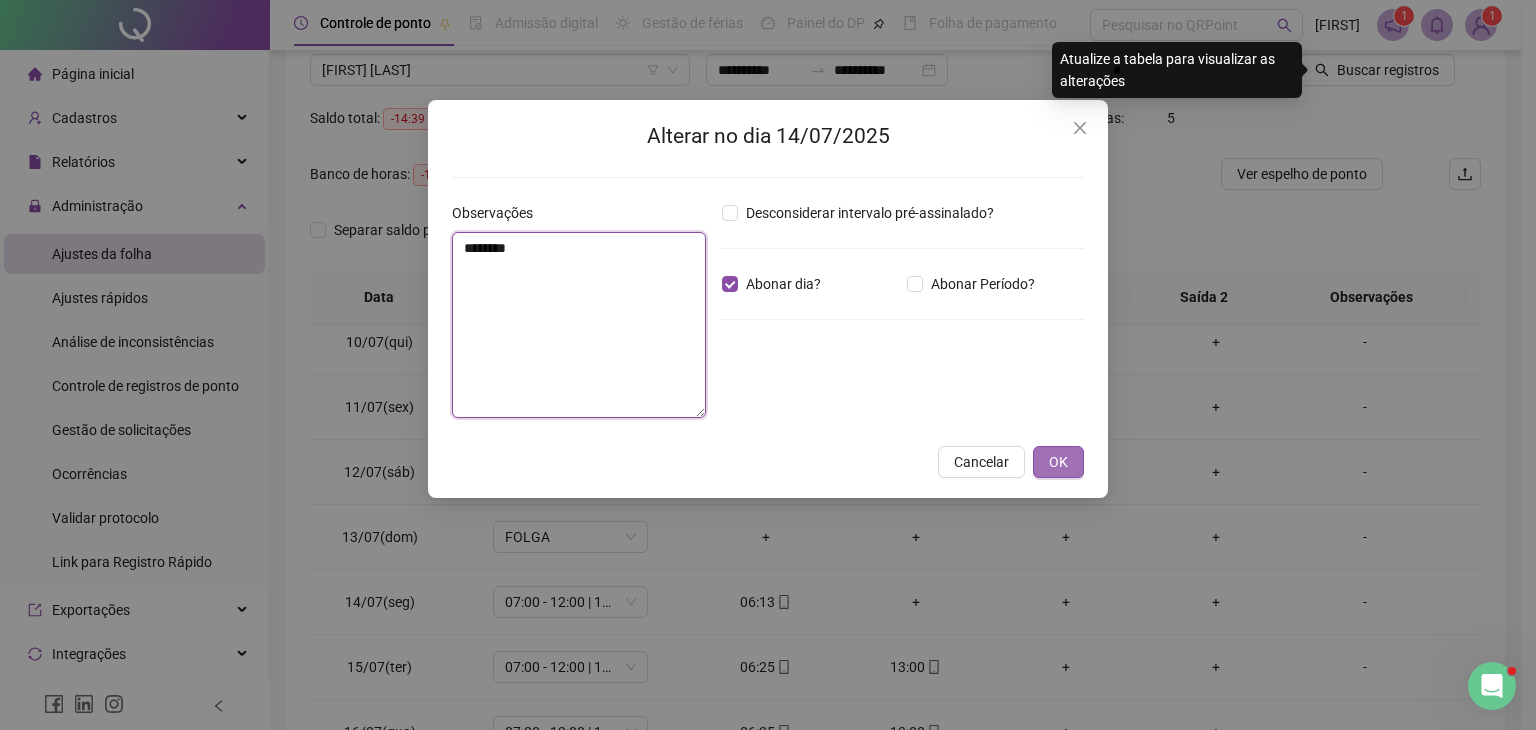type on "********" 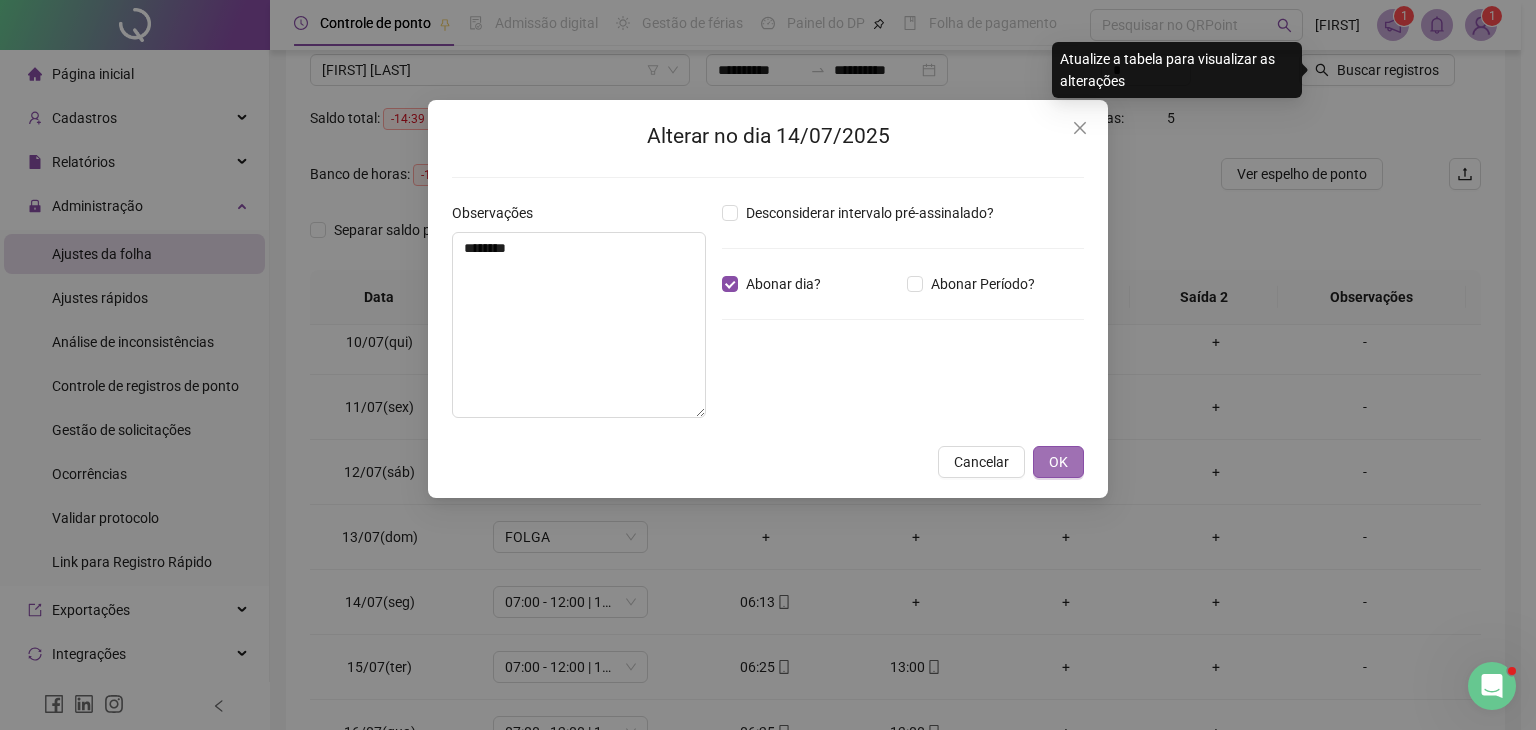 click on "OK" at bounding box center [1058, 462] 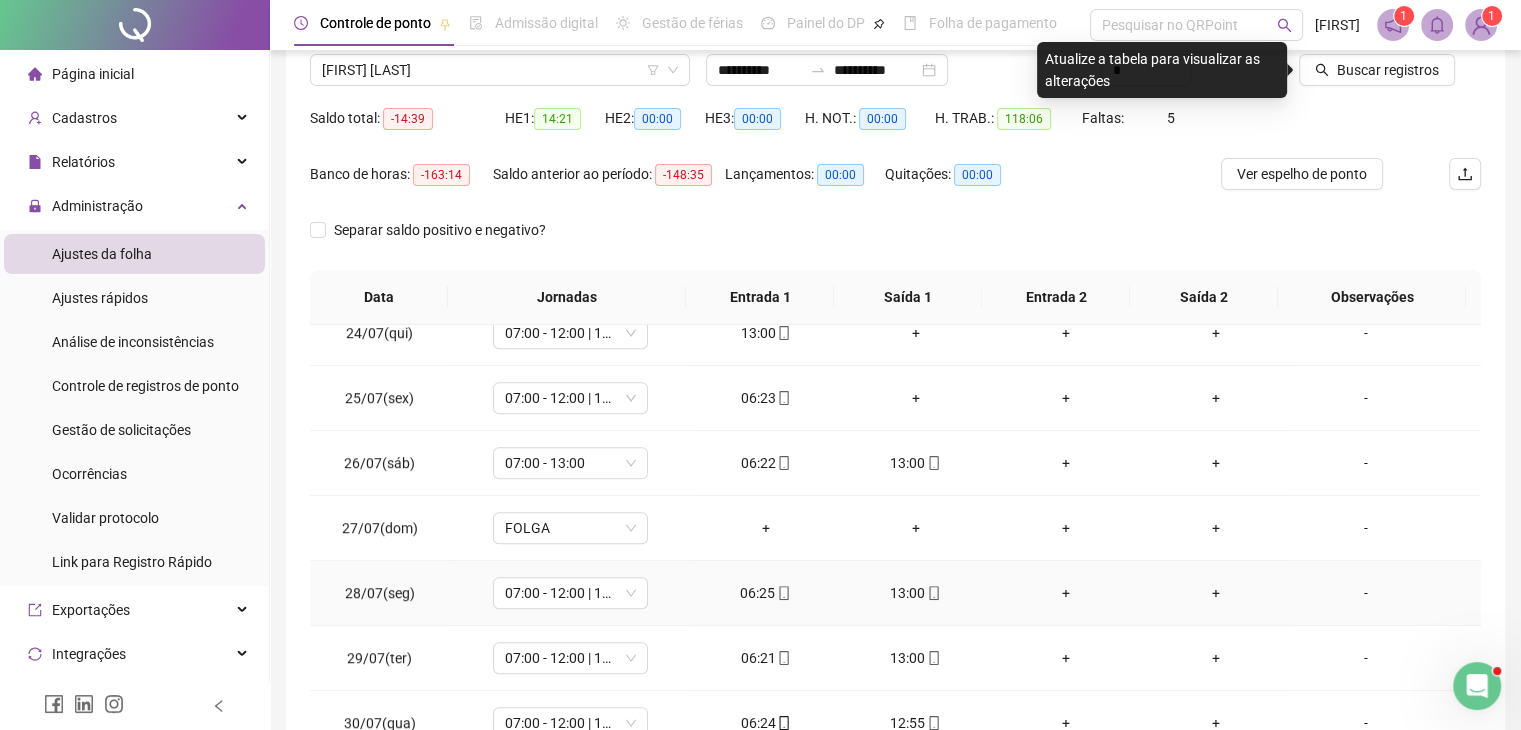 scroll, scrollTop: 1581, scrollLeft: 0, axis: vertical 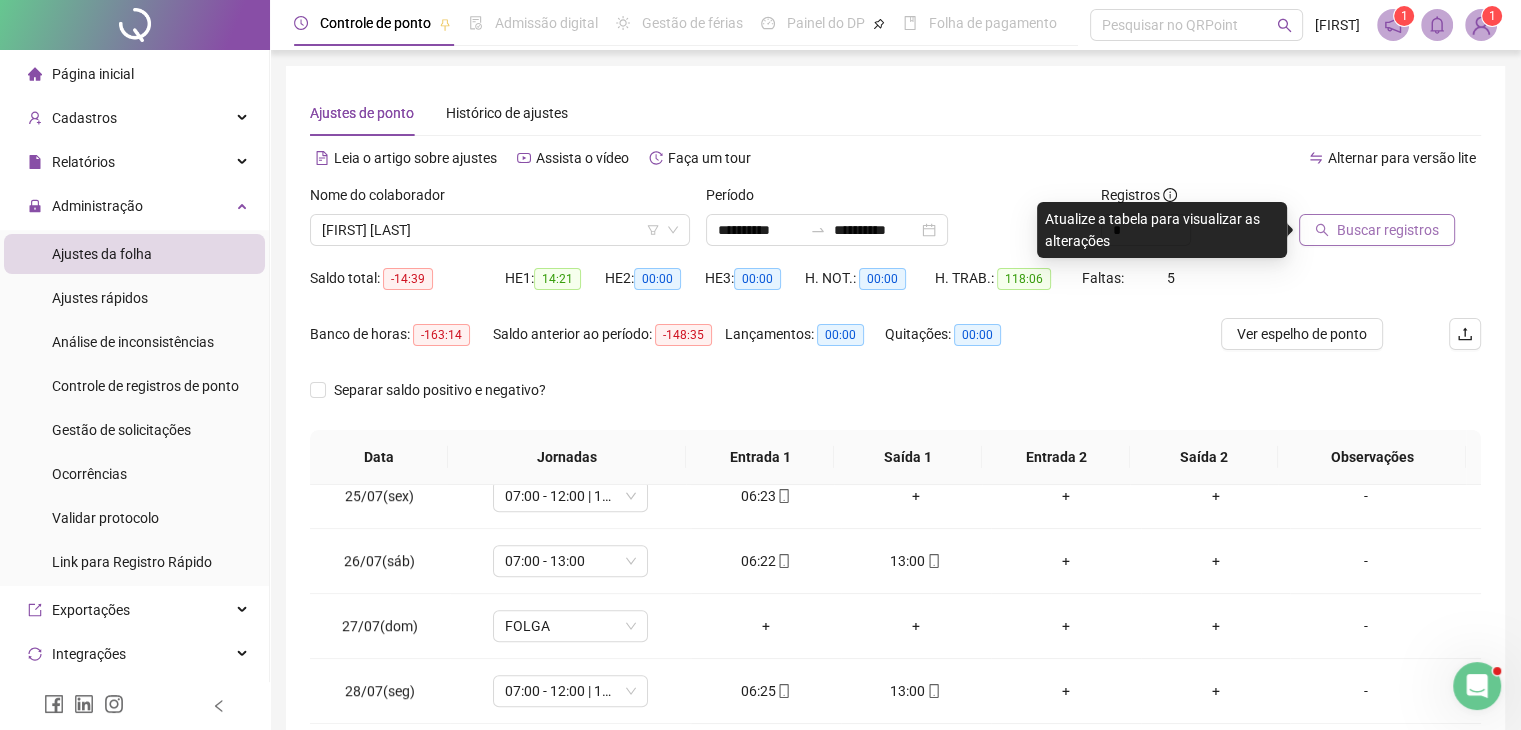 click on "Buscar registros" at bounding box center [1388, 230] 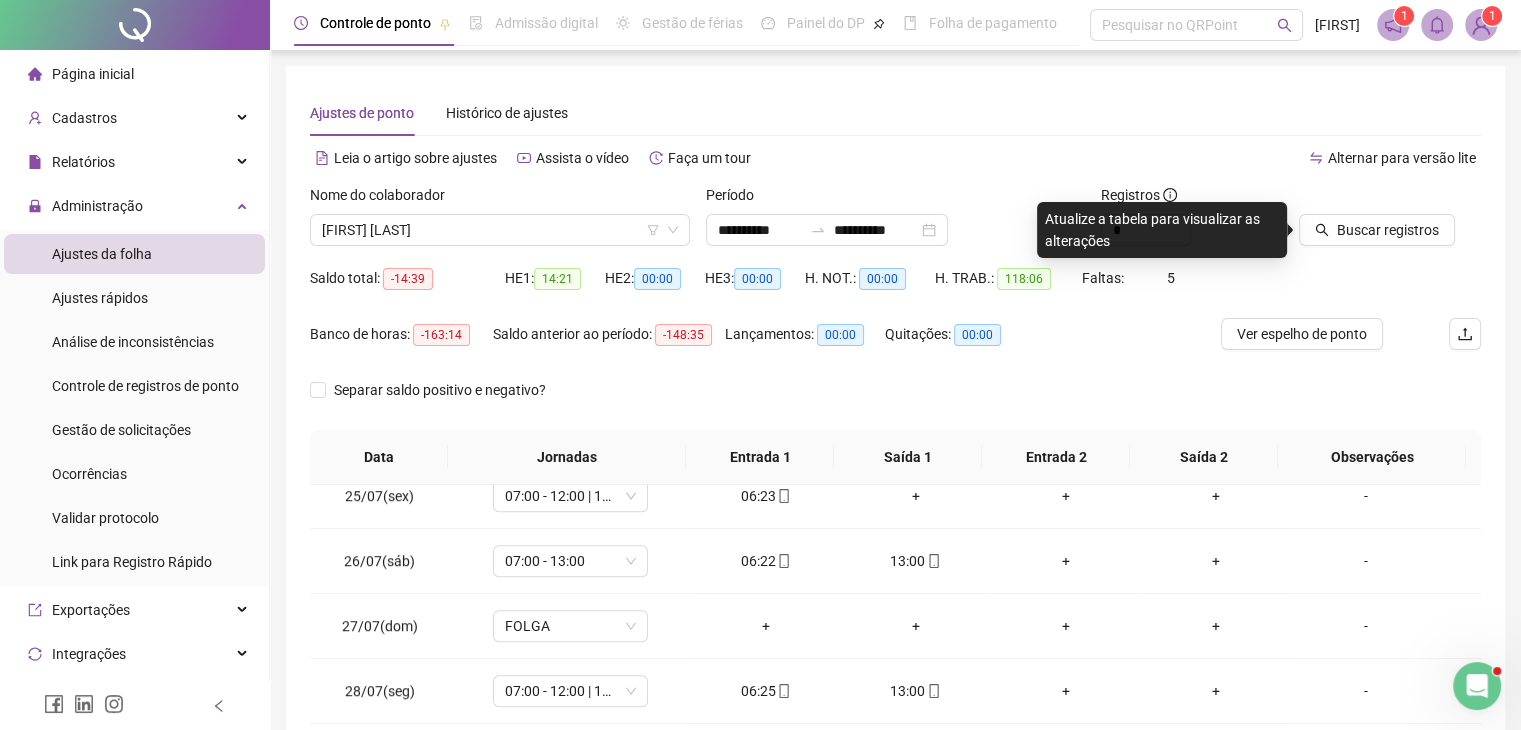 click on "**********" at bounding box center [760, 365] 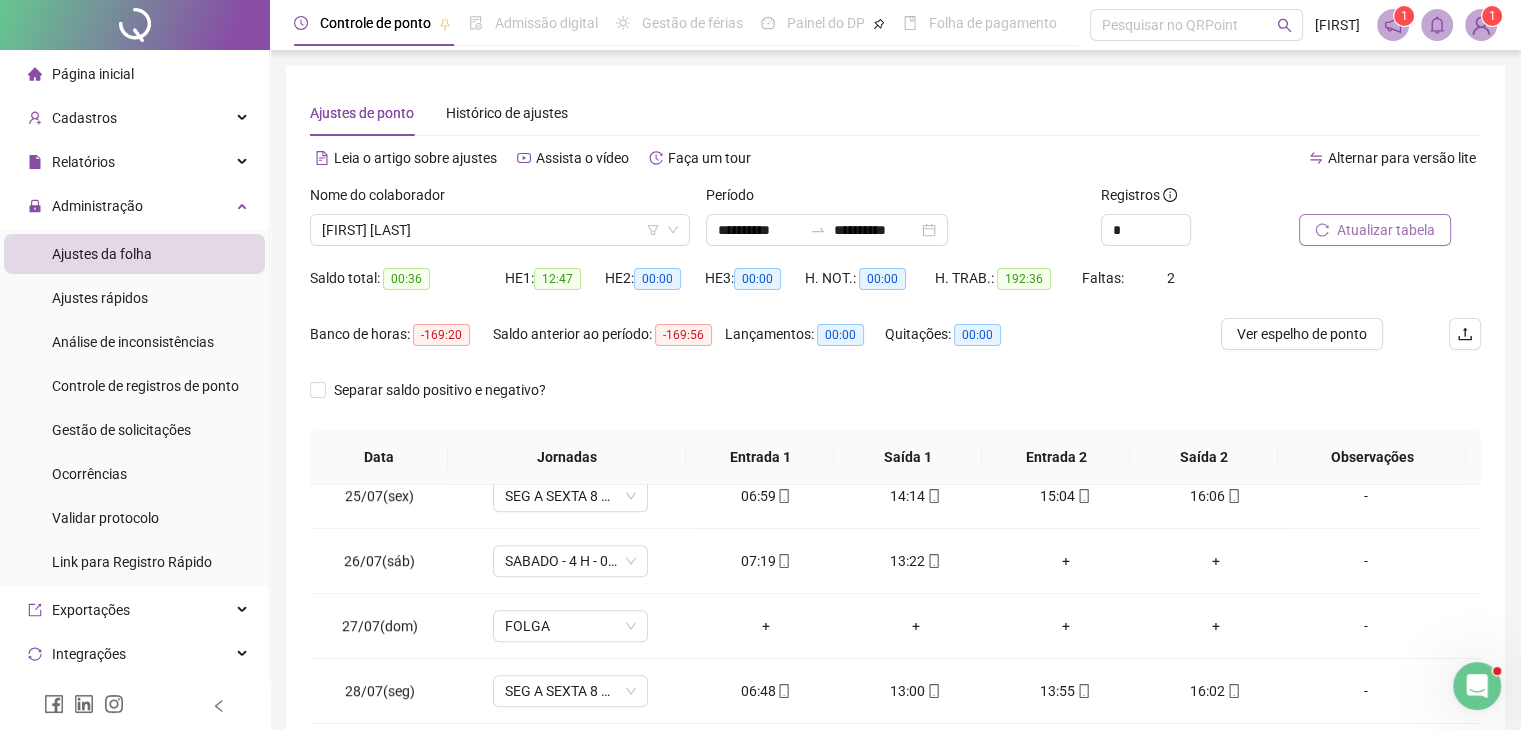 click on "Atualizar tabela" at bounding box center [1375, 230] 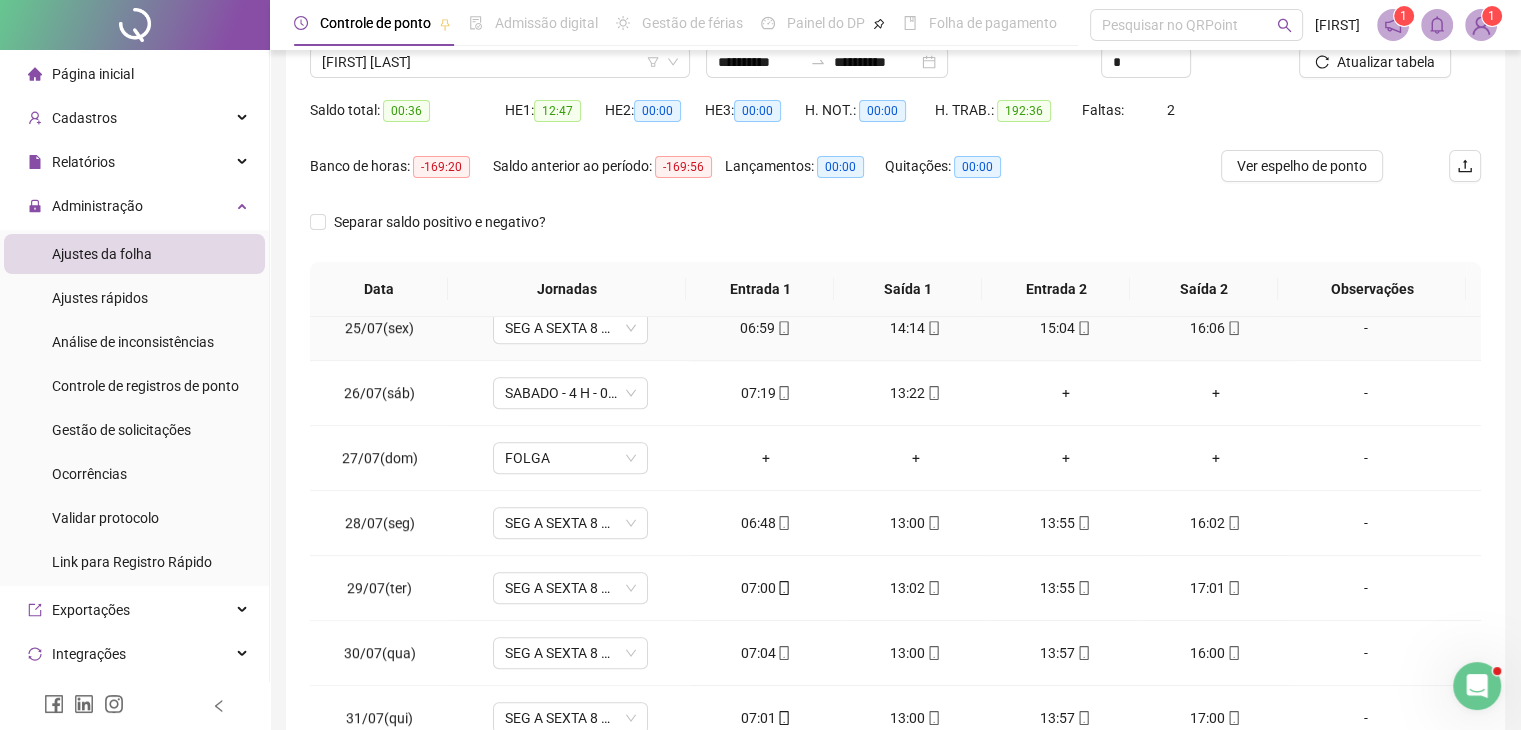 scroll, scrollTop: 292, scrollLeft: 0, axis: vertical 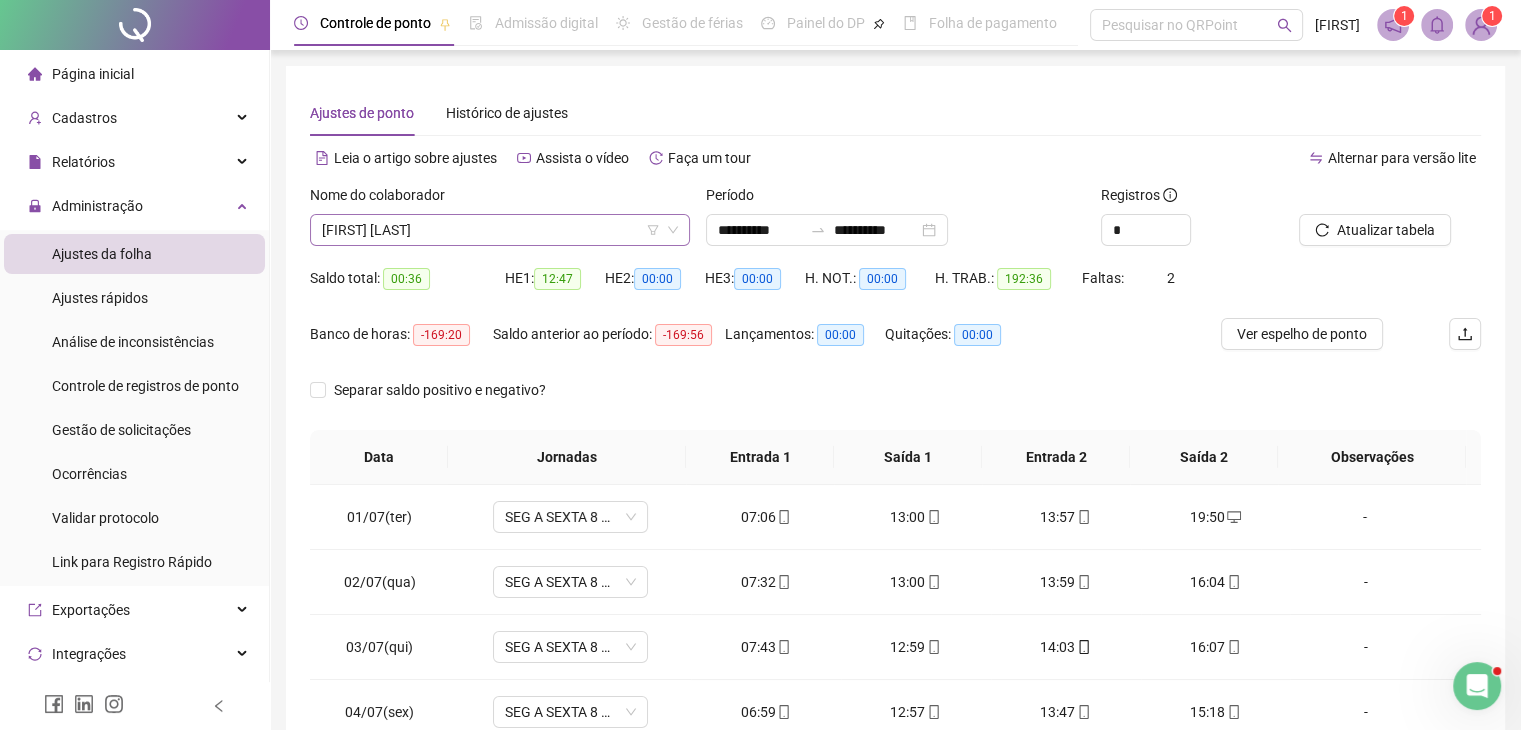 click on "[FIRST] [LAST]" at bounding box center (500, 230) 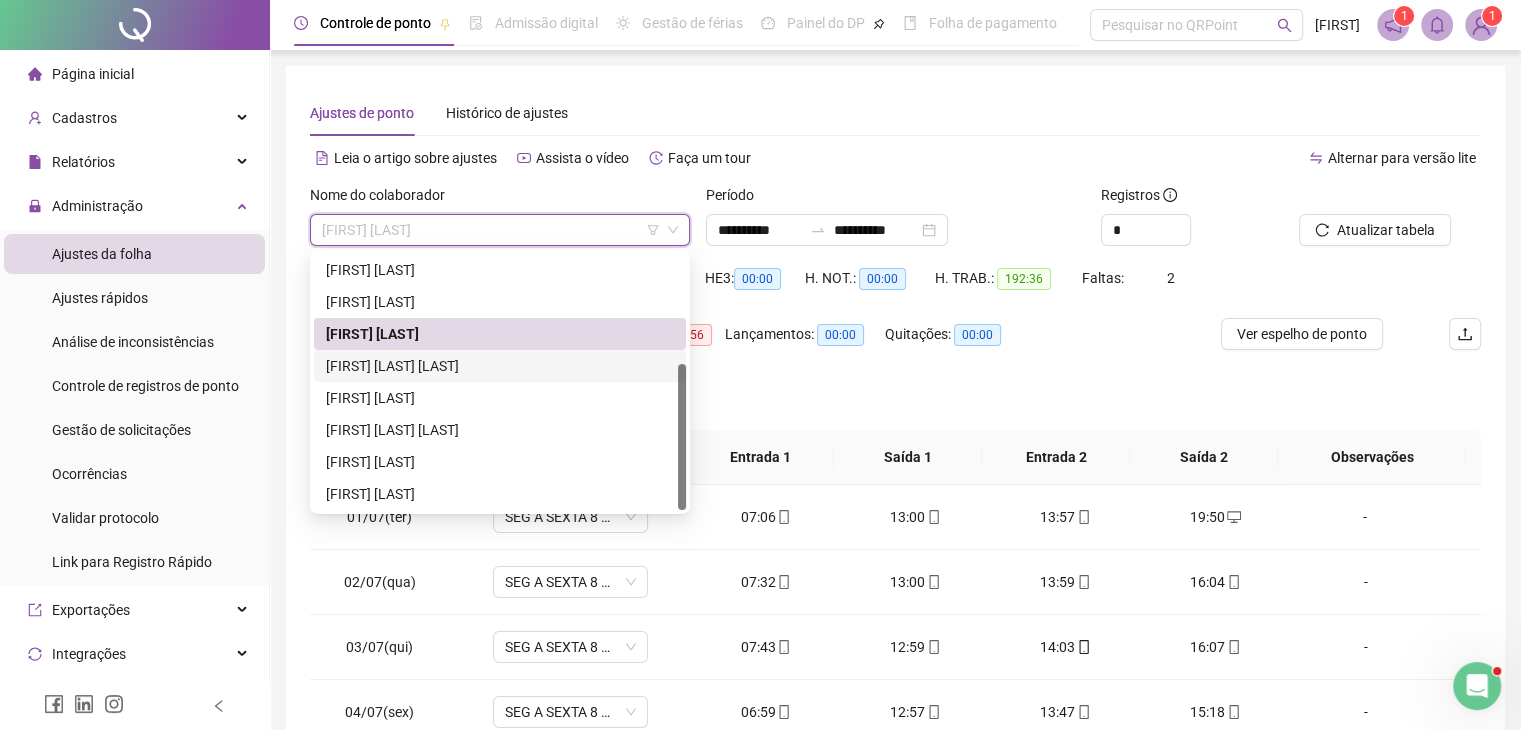 click on "[FIRST] [LAST] [LAST]" at bounding box center (500, 366) 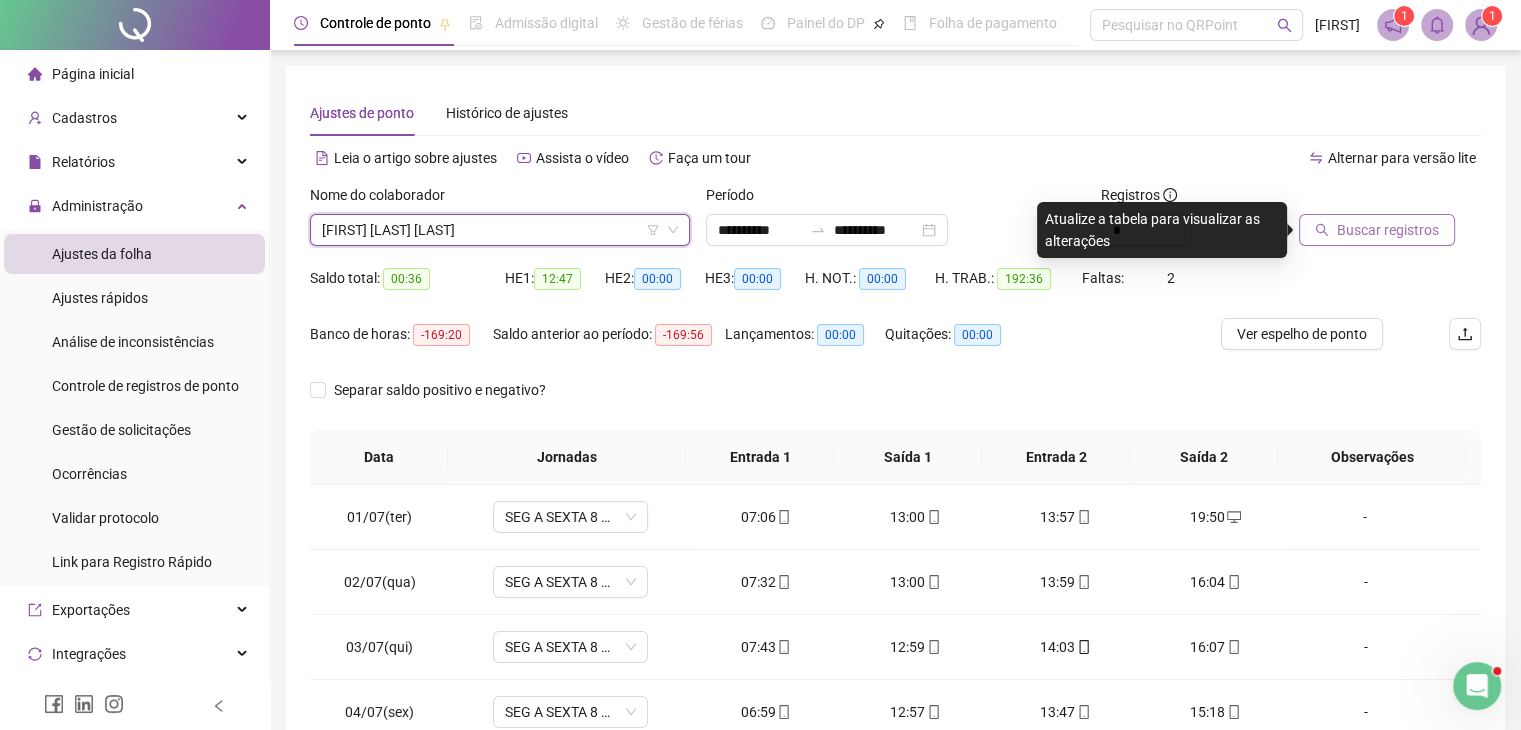 click on "Buscar registros" at bounding box center [1377, 230] 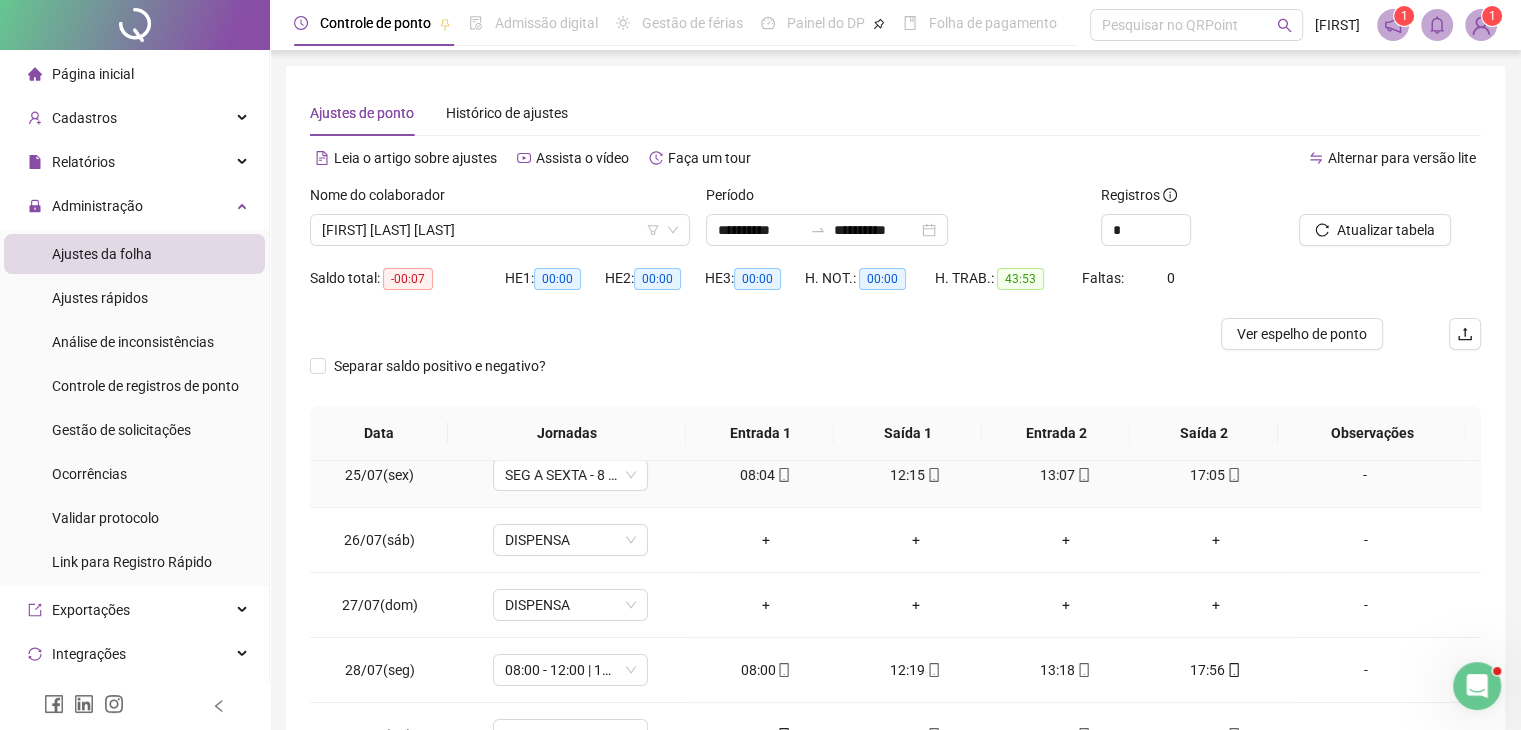 scroll, scrollTop: 26, scrollLeft: 0, axis: vertical 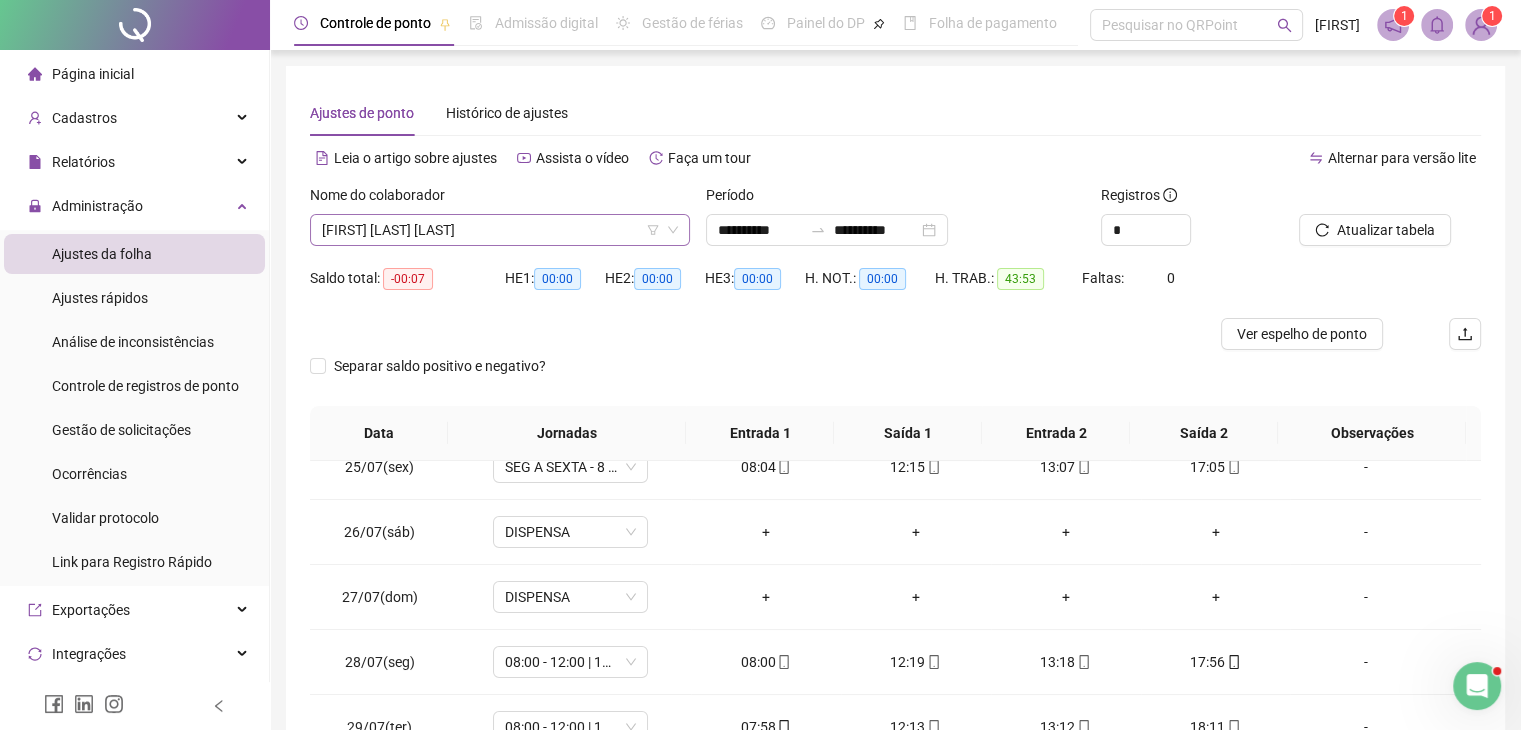 click on "[FIRST] [LAST] [LAST]" at bounding box center [500, 230] 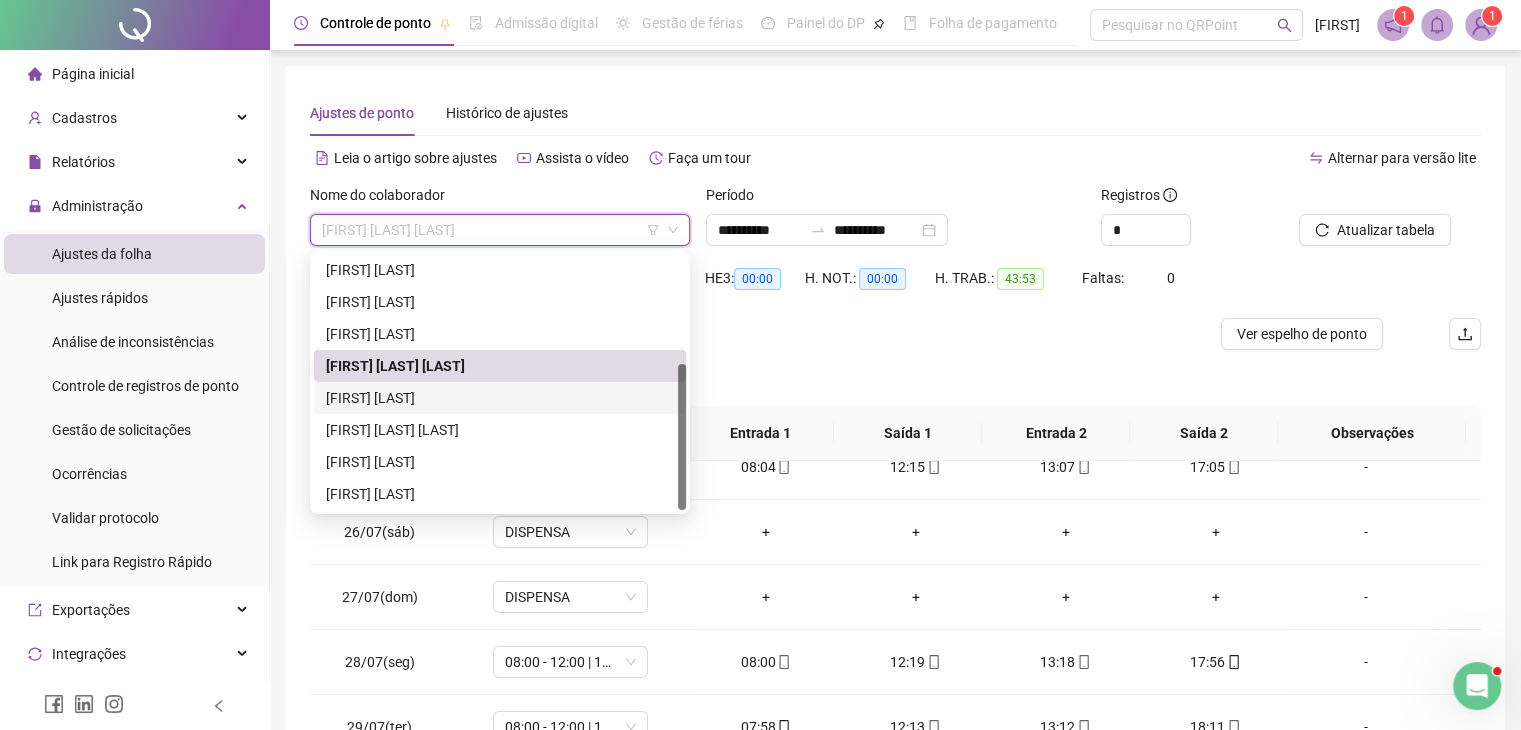click on "[FIRST] [LAST]" at bounding box center (500, 398) 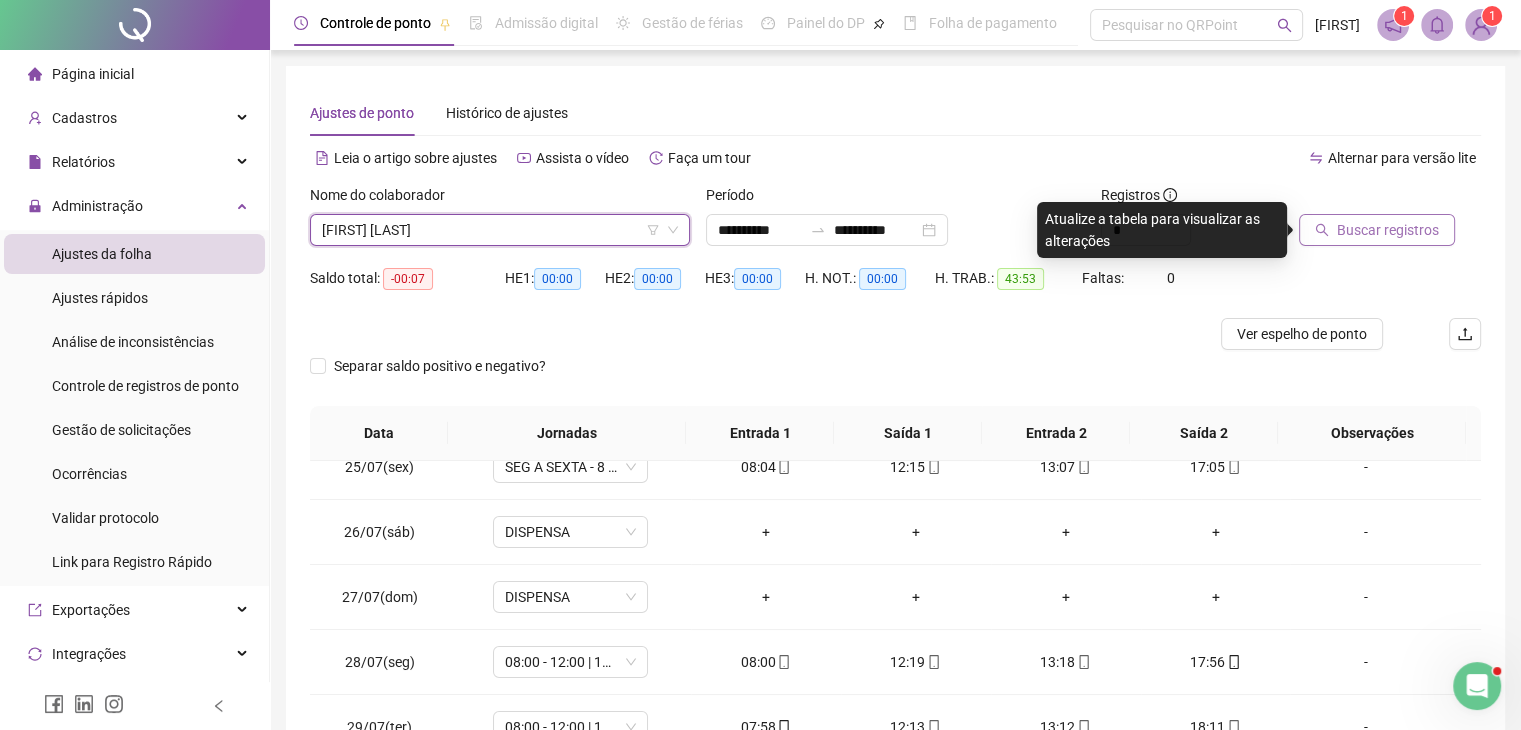 click on "Buscar registros" at bounding box center (1377, 230) 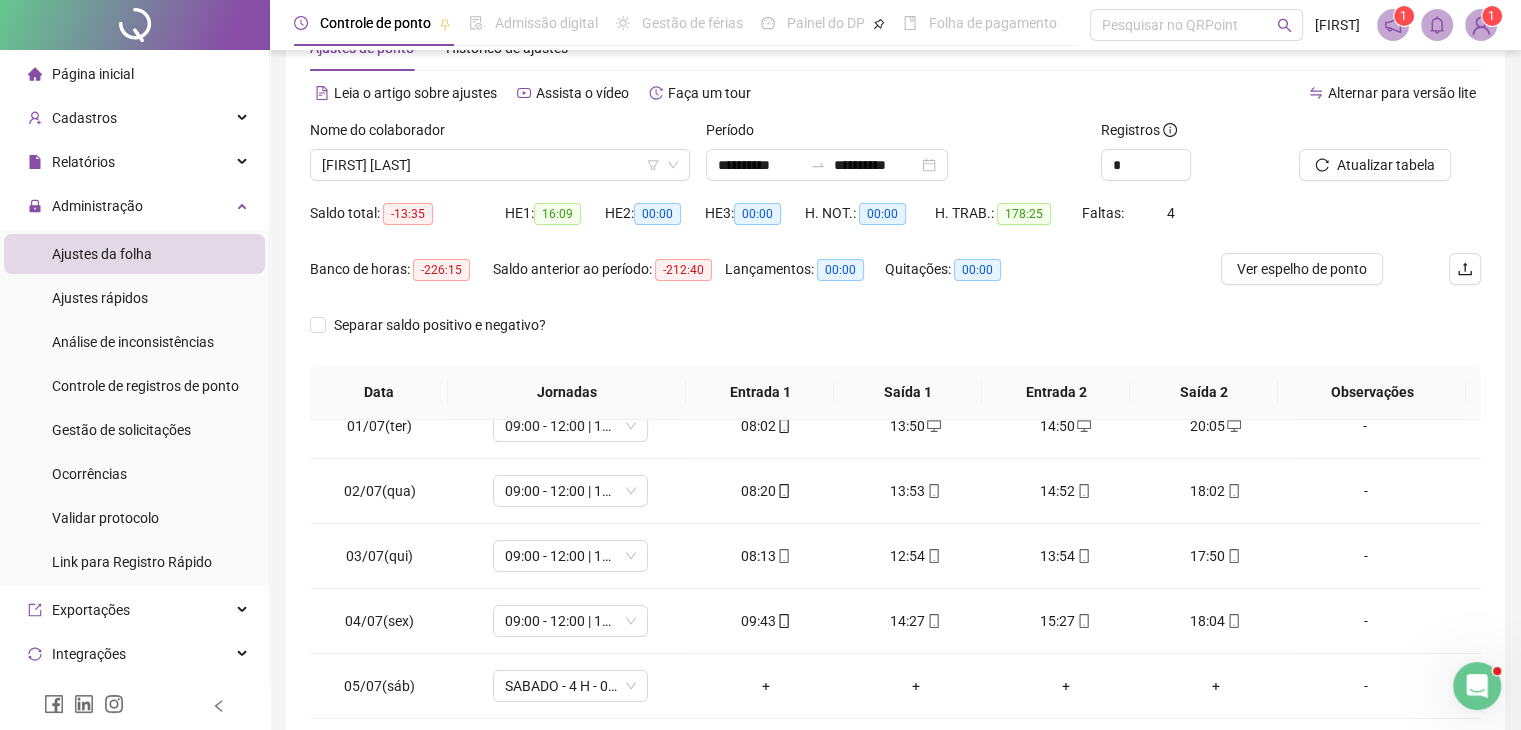 scroll, scrollTop: 100, scrollLeft: 0, axis: vertical 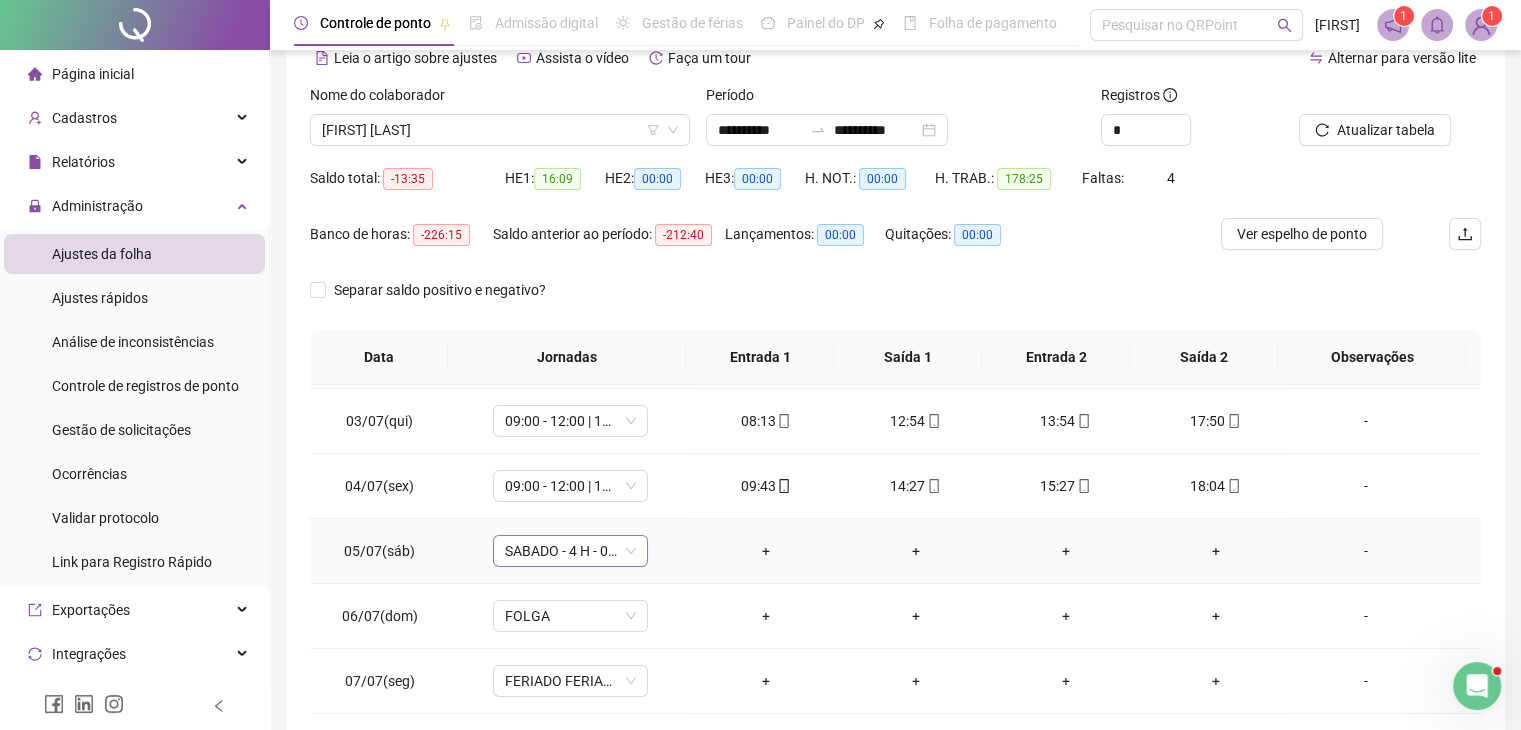 click on "SABADO - 4 H - 08:00" at bounding box center [570, 551] 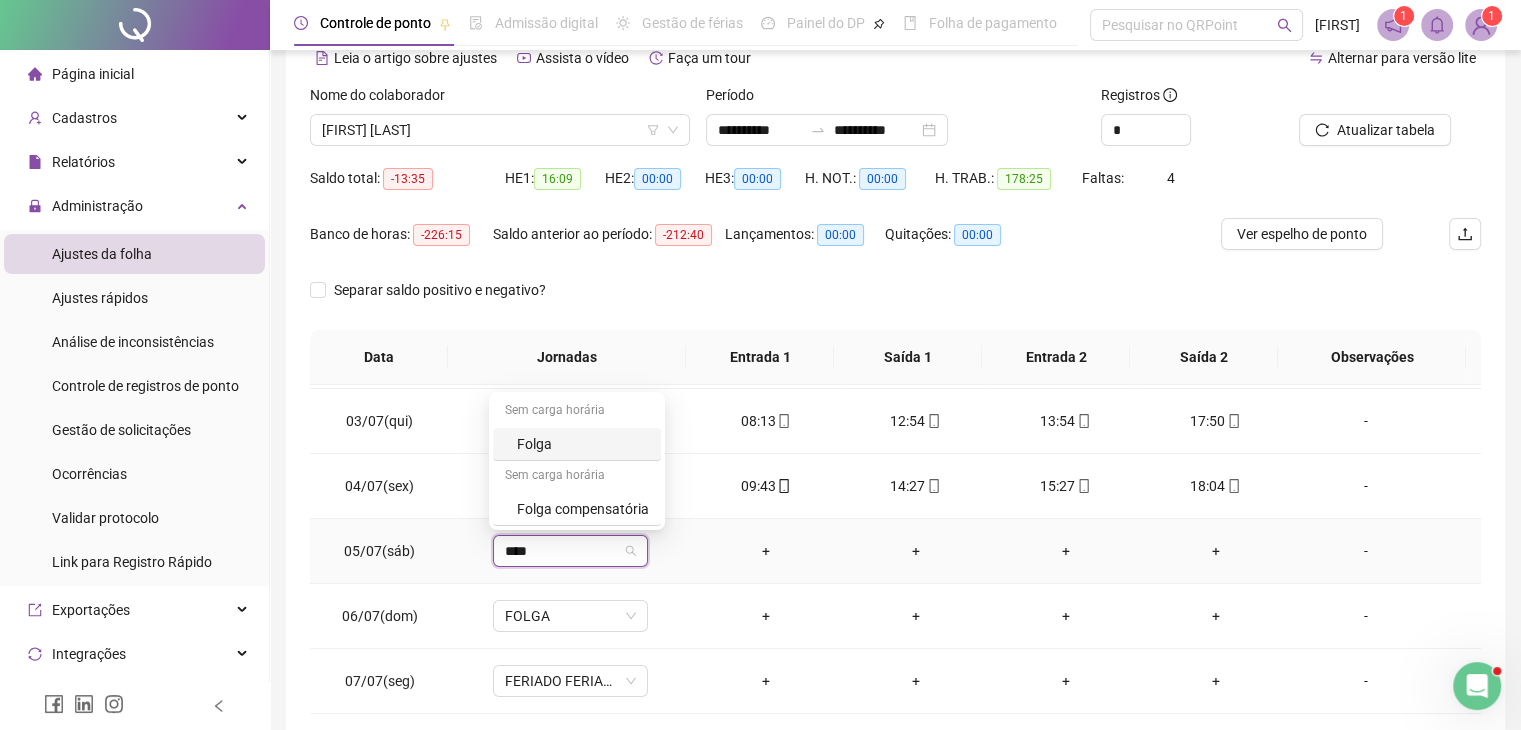 type on "*****" 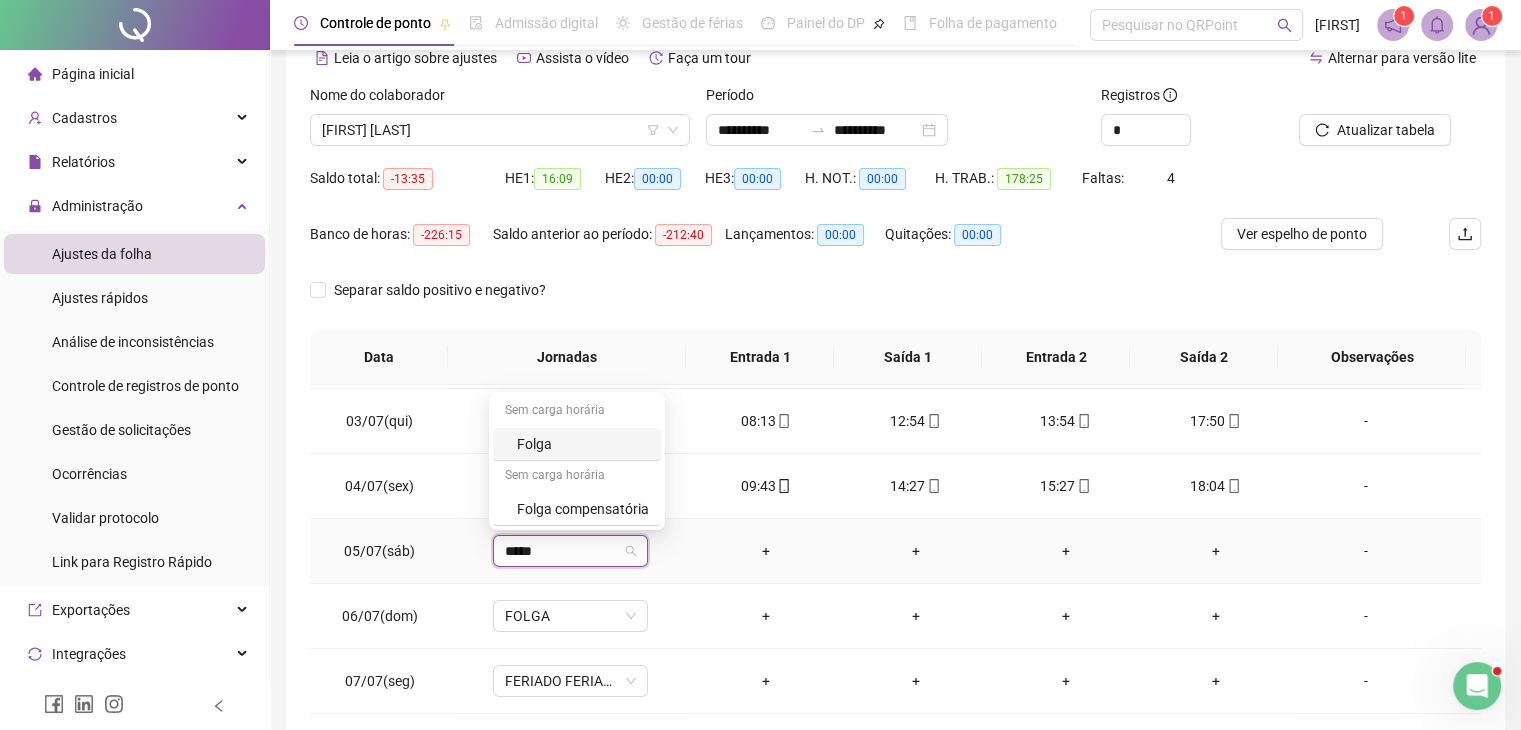 click on "Folga" at bounding box center (583, 444) 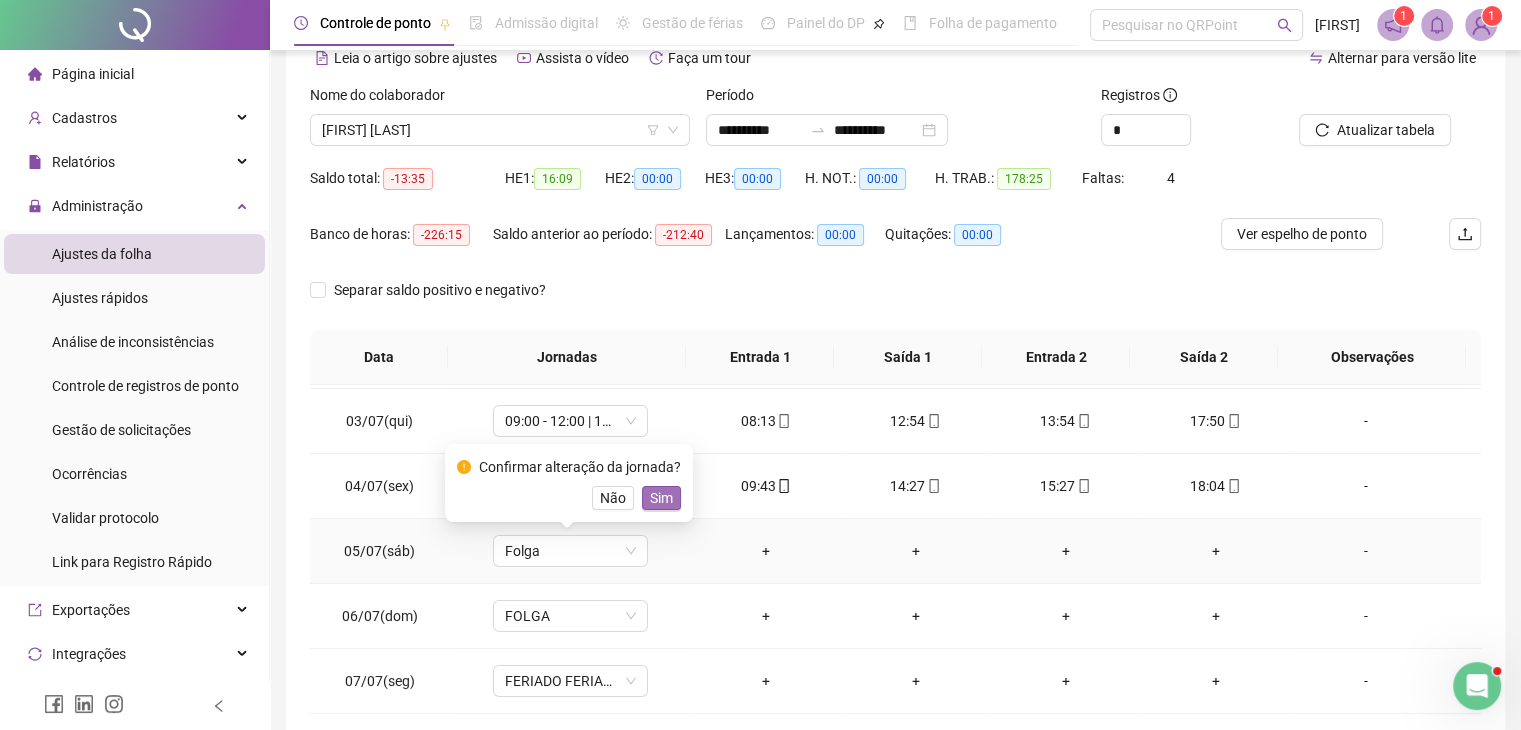 click on "Sim" at bounding box center (661, 498) 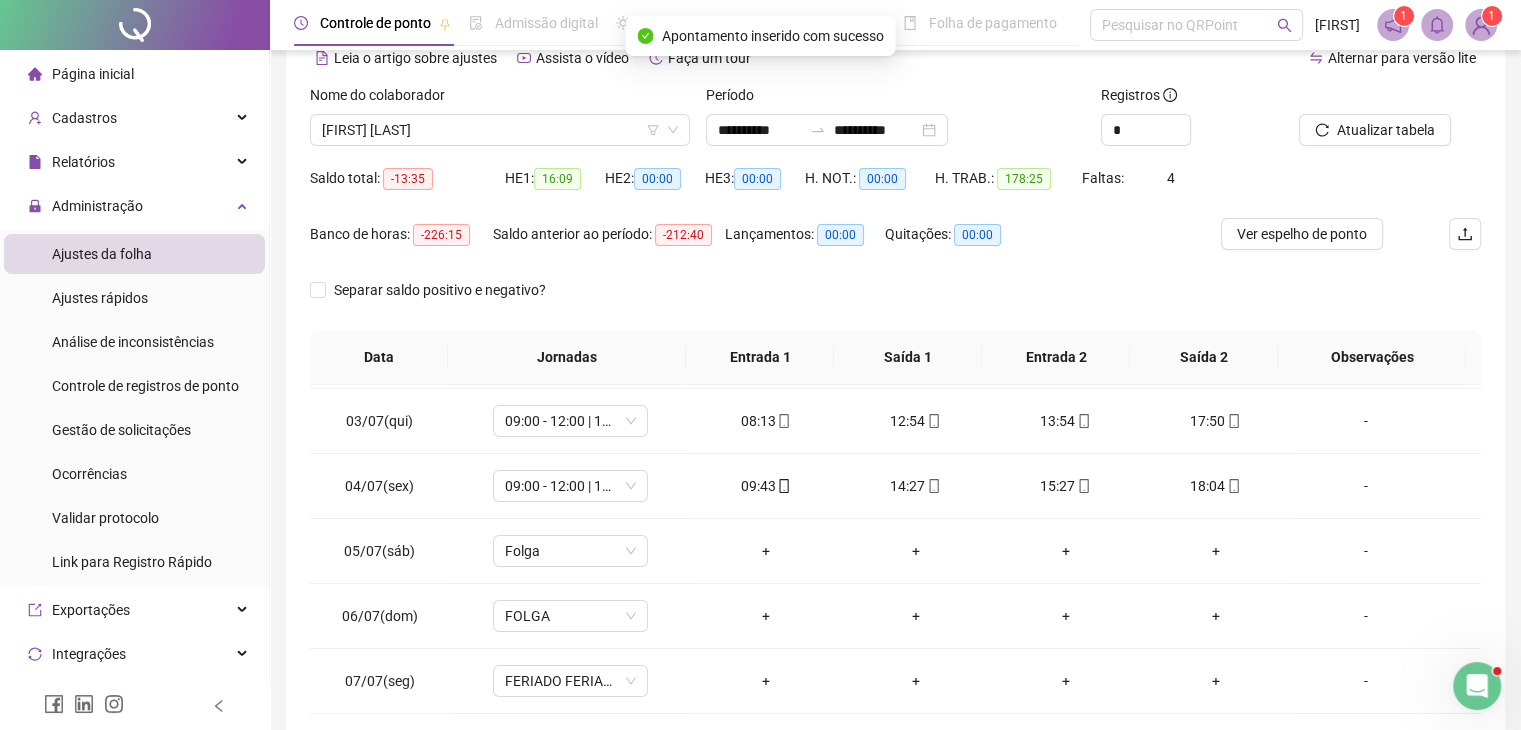 drag, startPoint x: 1464, startPoint y: 467, endPoint x: 1465, endPoint y: 482, distance: 15.033297 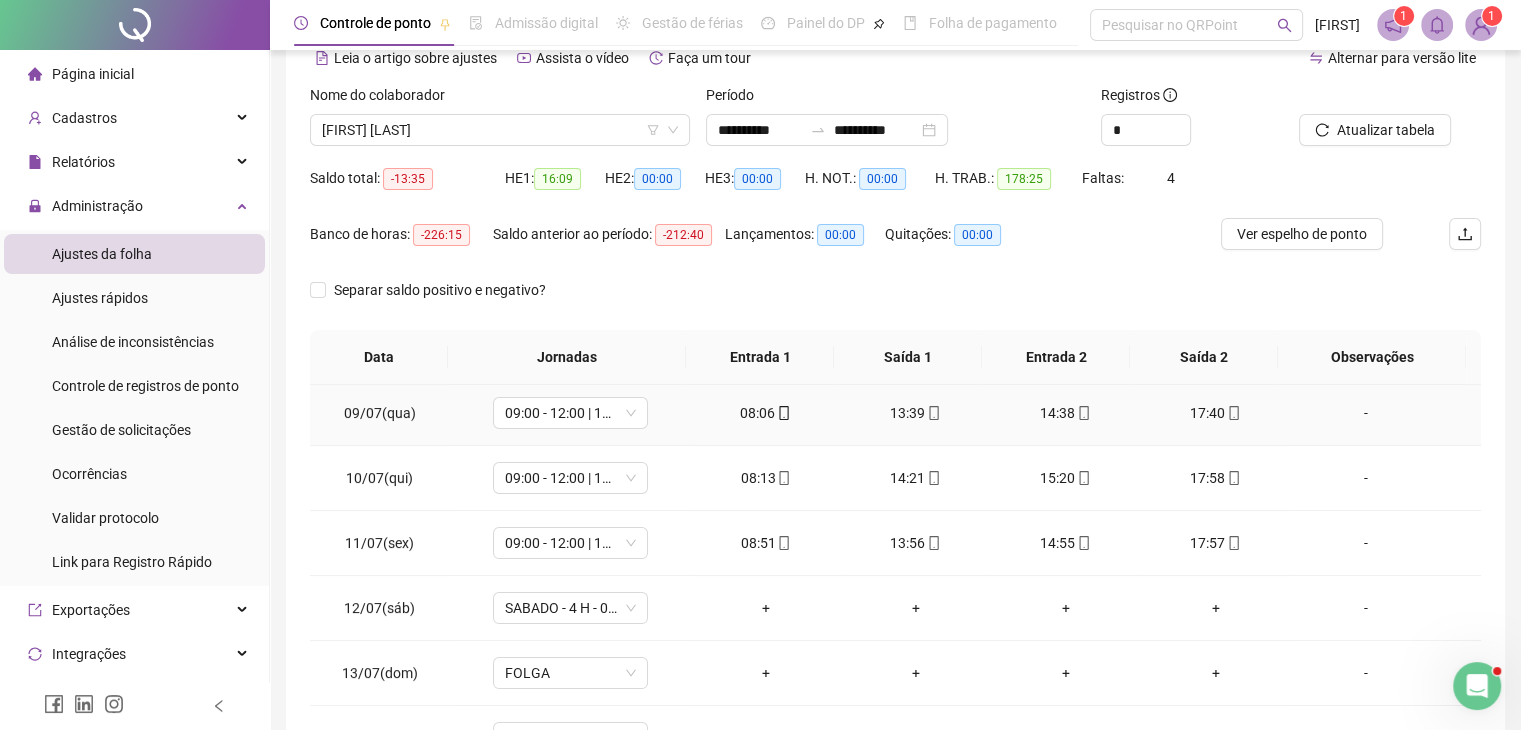 scroll, scrollTop: 526, scrollLeft: 0, axis: vertical 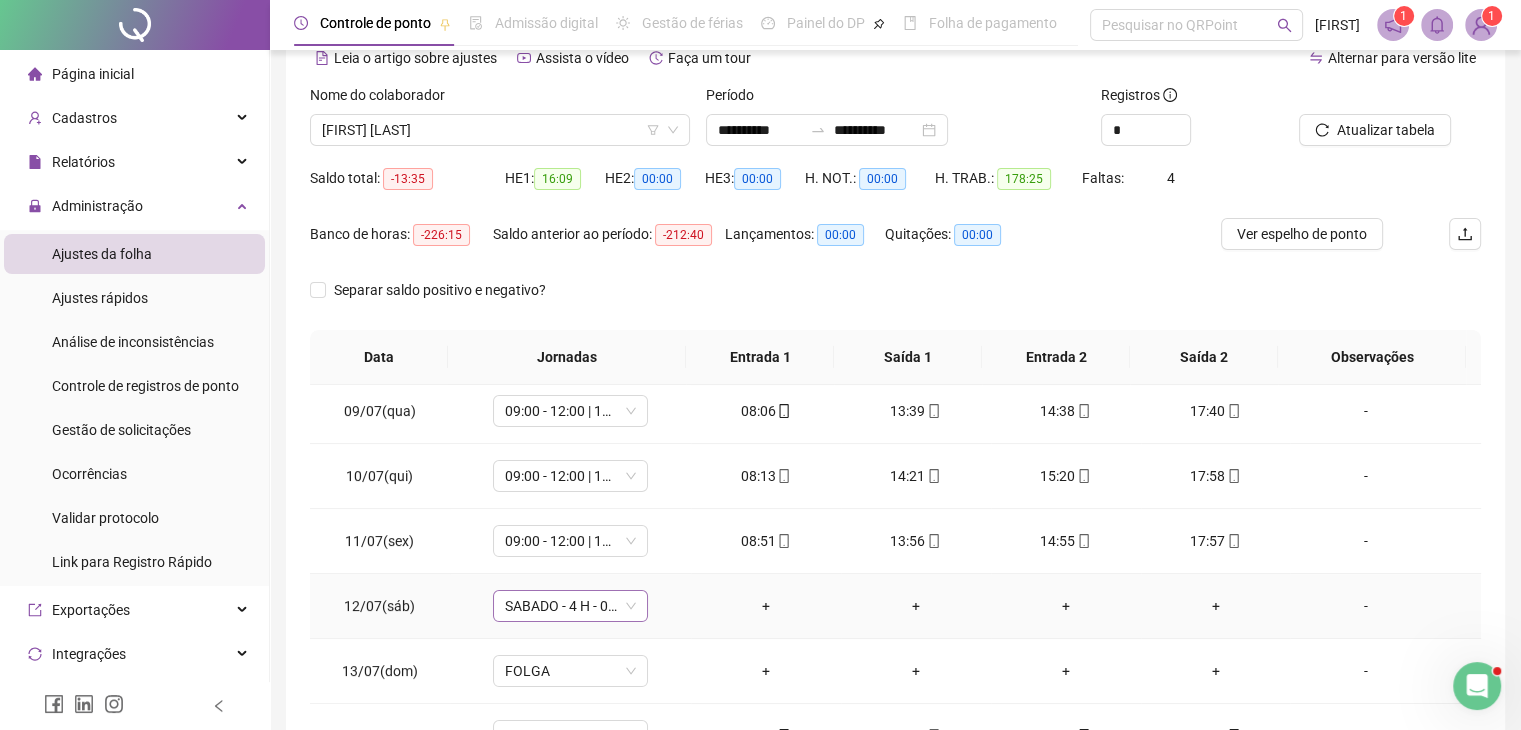 click on "SABADO - 4 H - 08:00" at bounding box center [570, 606] 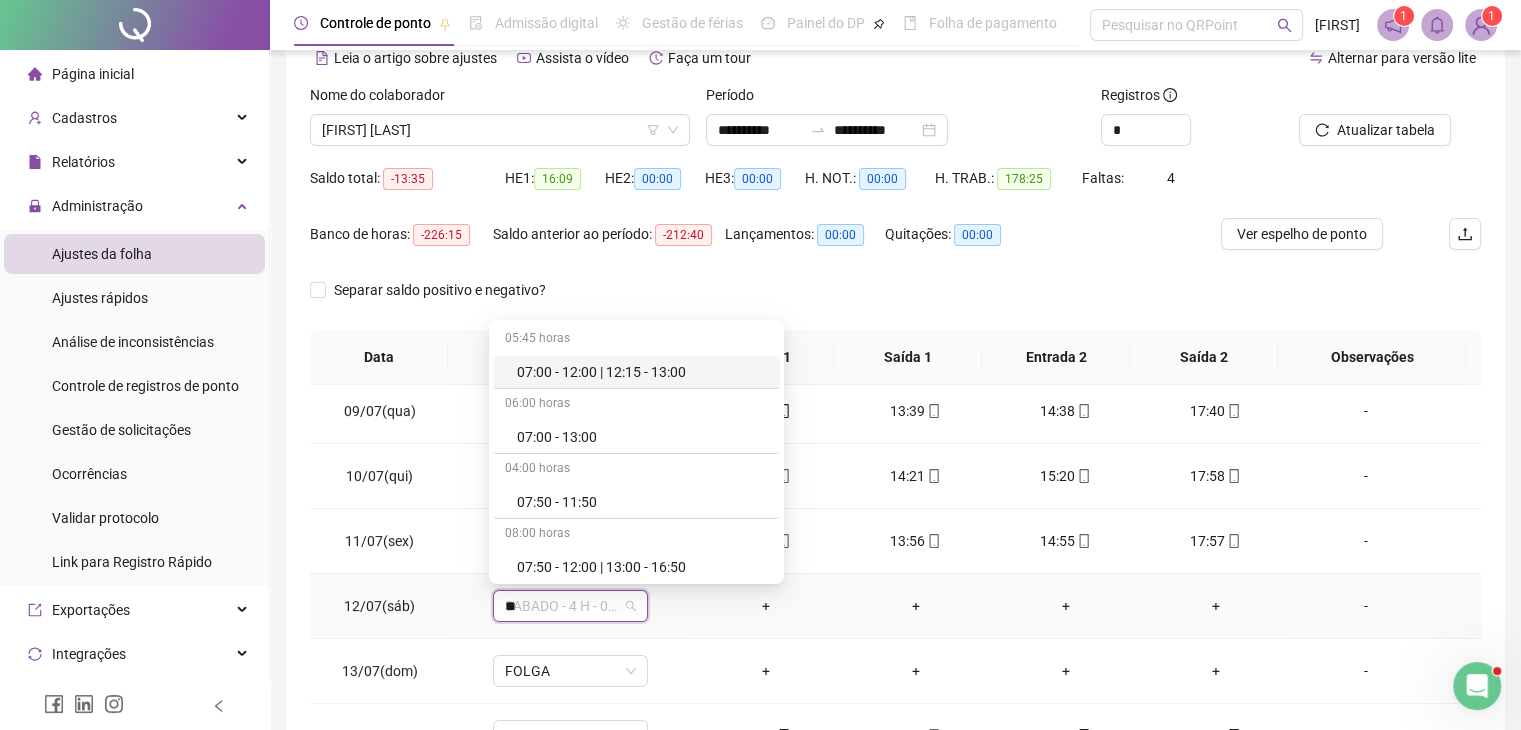 type on "***" 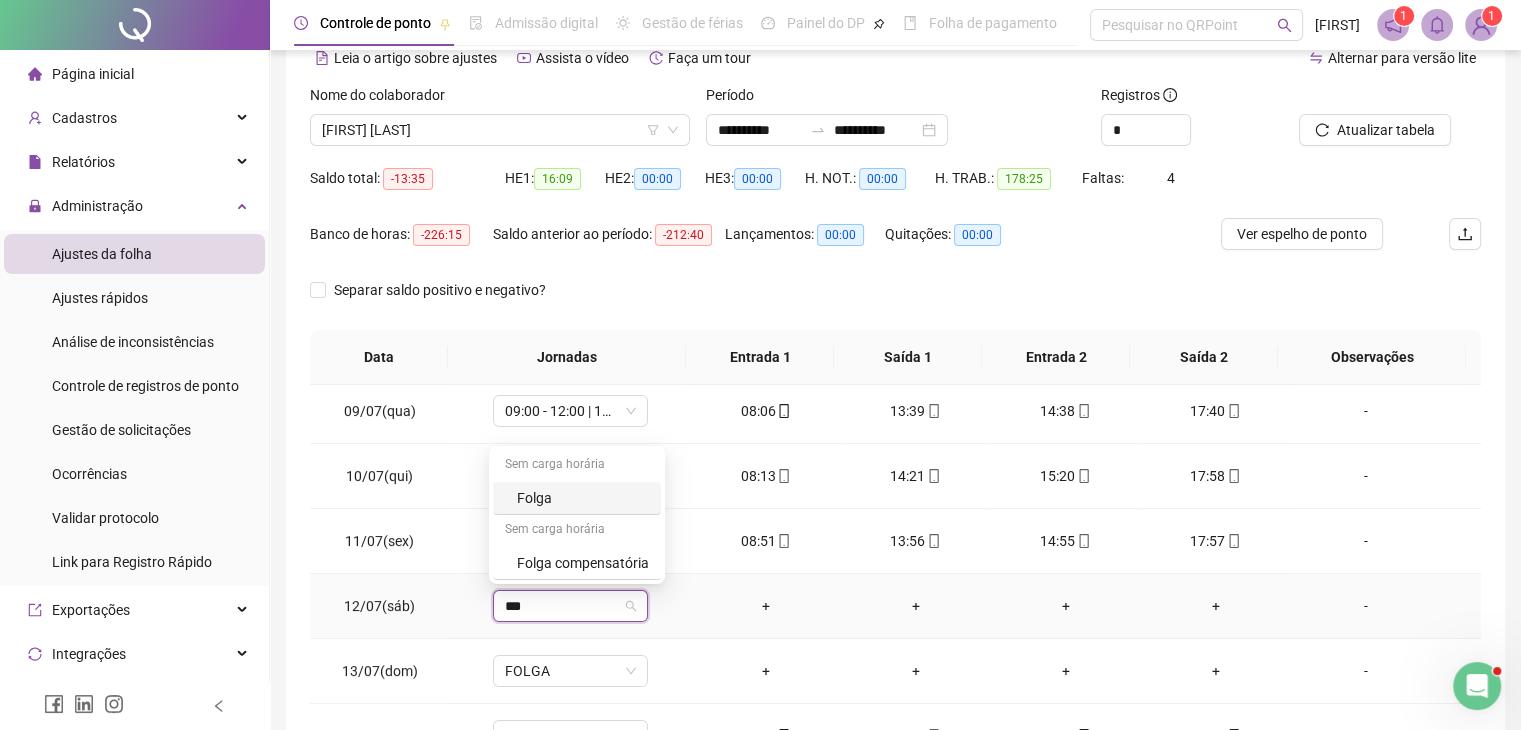 click on "Folga" at bounding box center [583, 498] 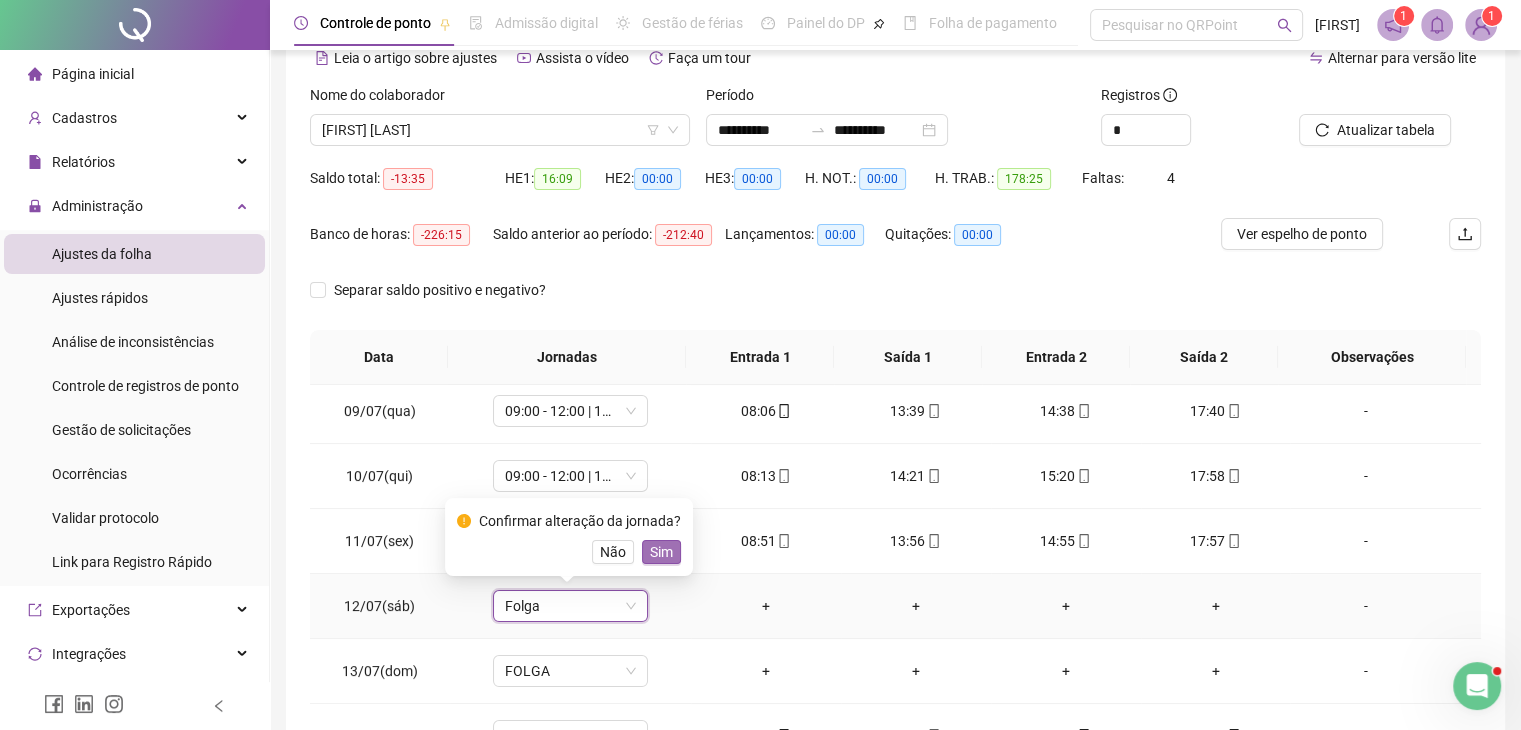 click on "Sim" at bounding box center (661, 552) 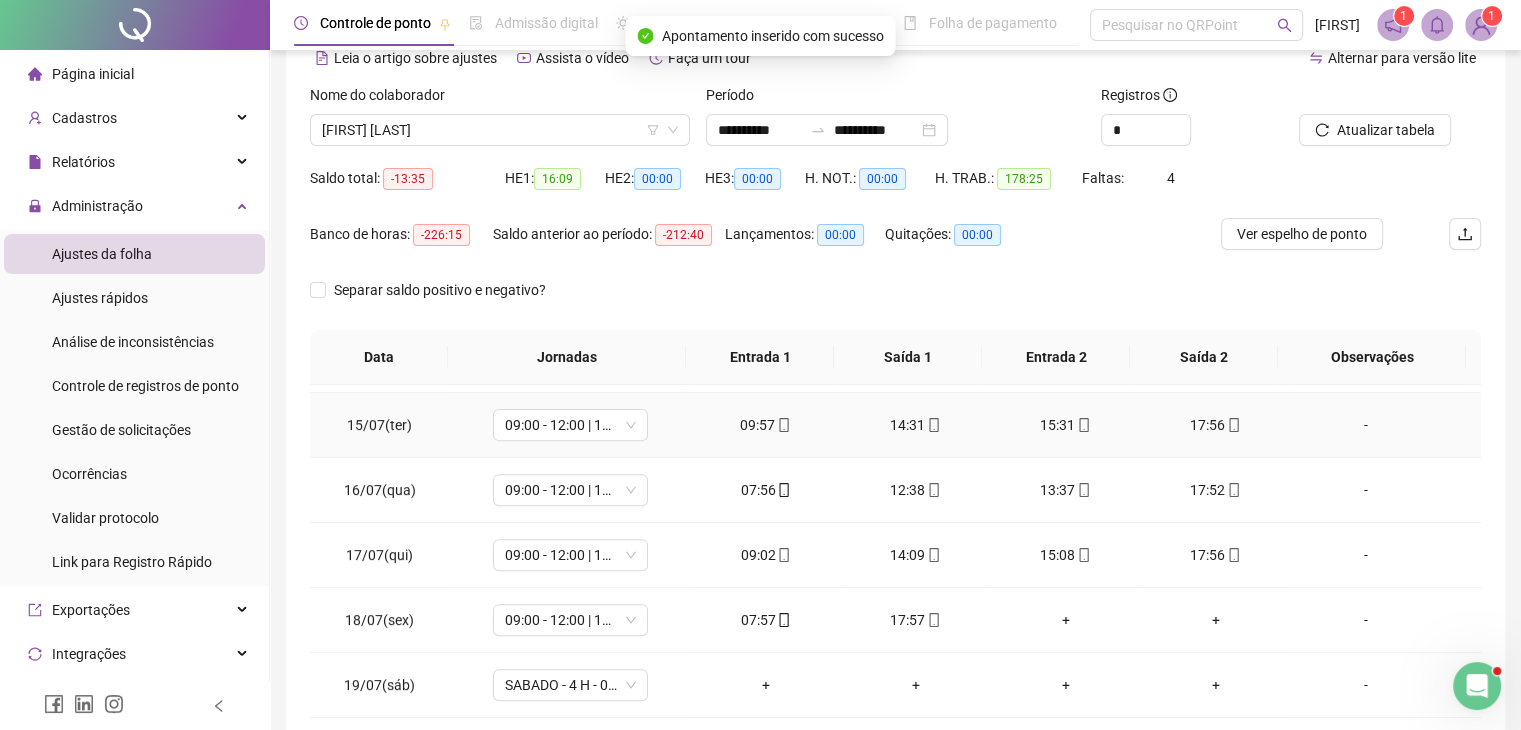 scroll, scrollTop: 926, scrollLeft: 0, axis: vertical 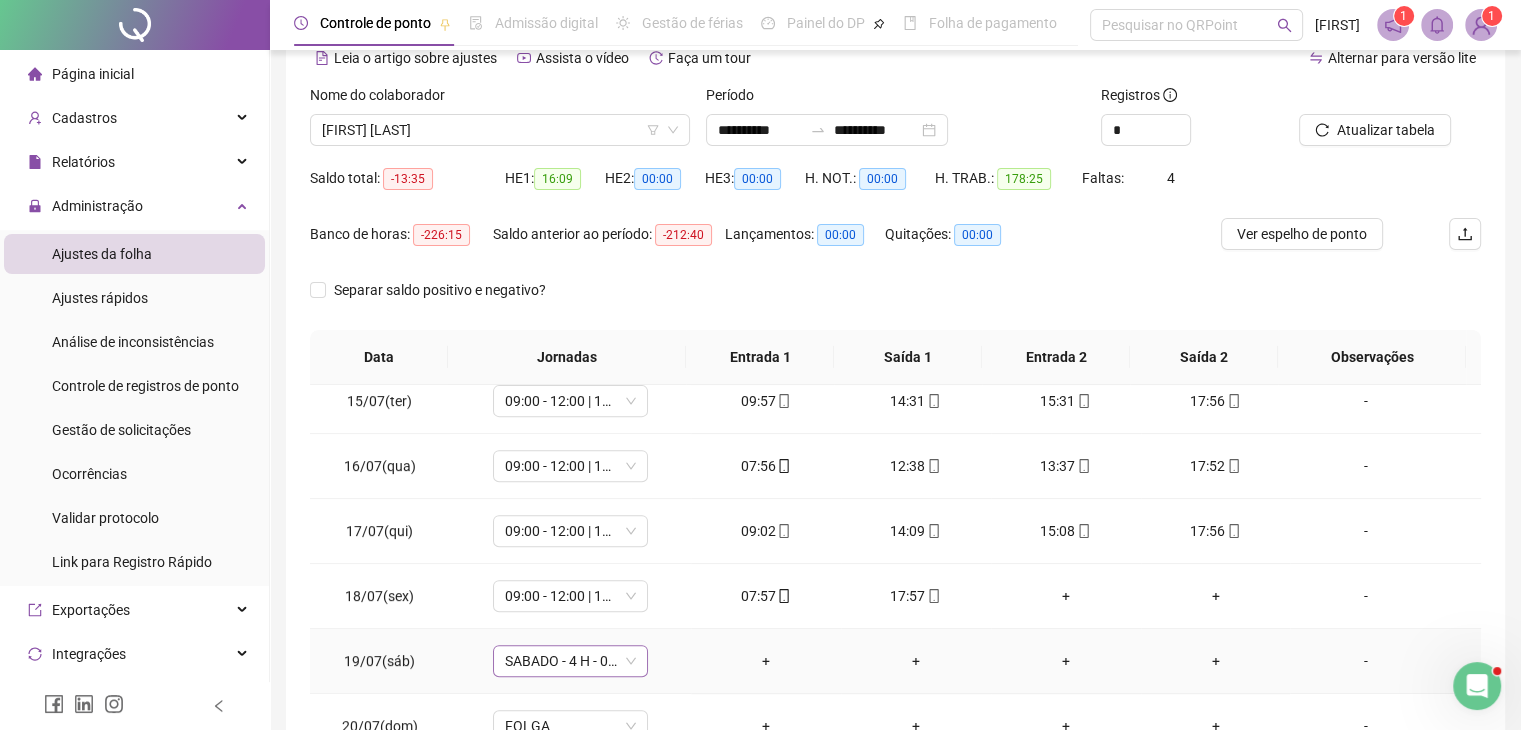 click on "SABADO - 4 H - 08:00" at bounding box center [570, 661] 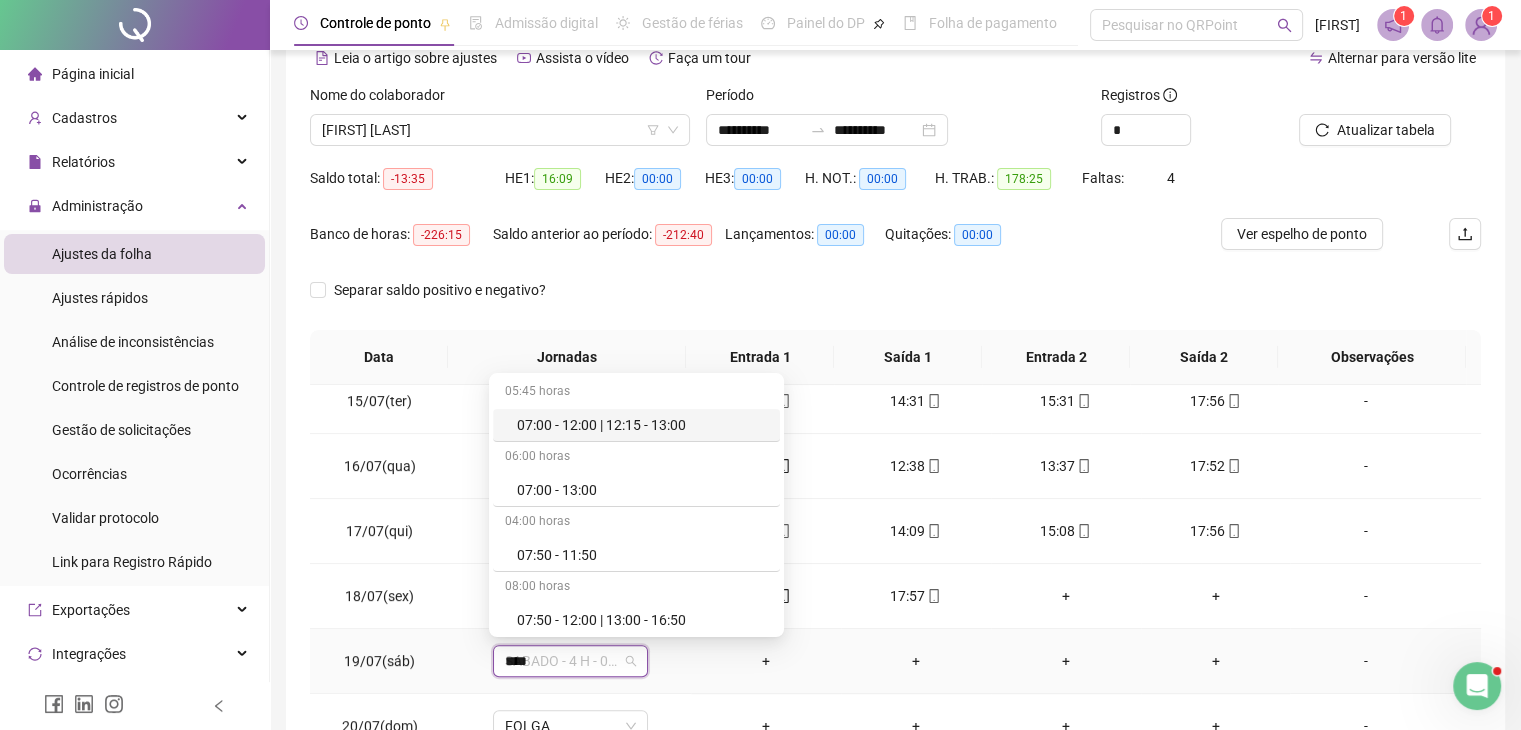 type on "*****" 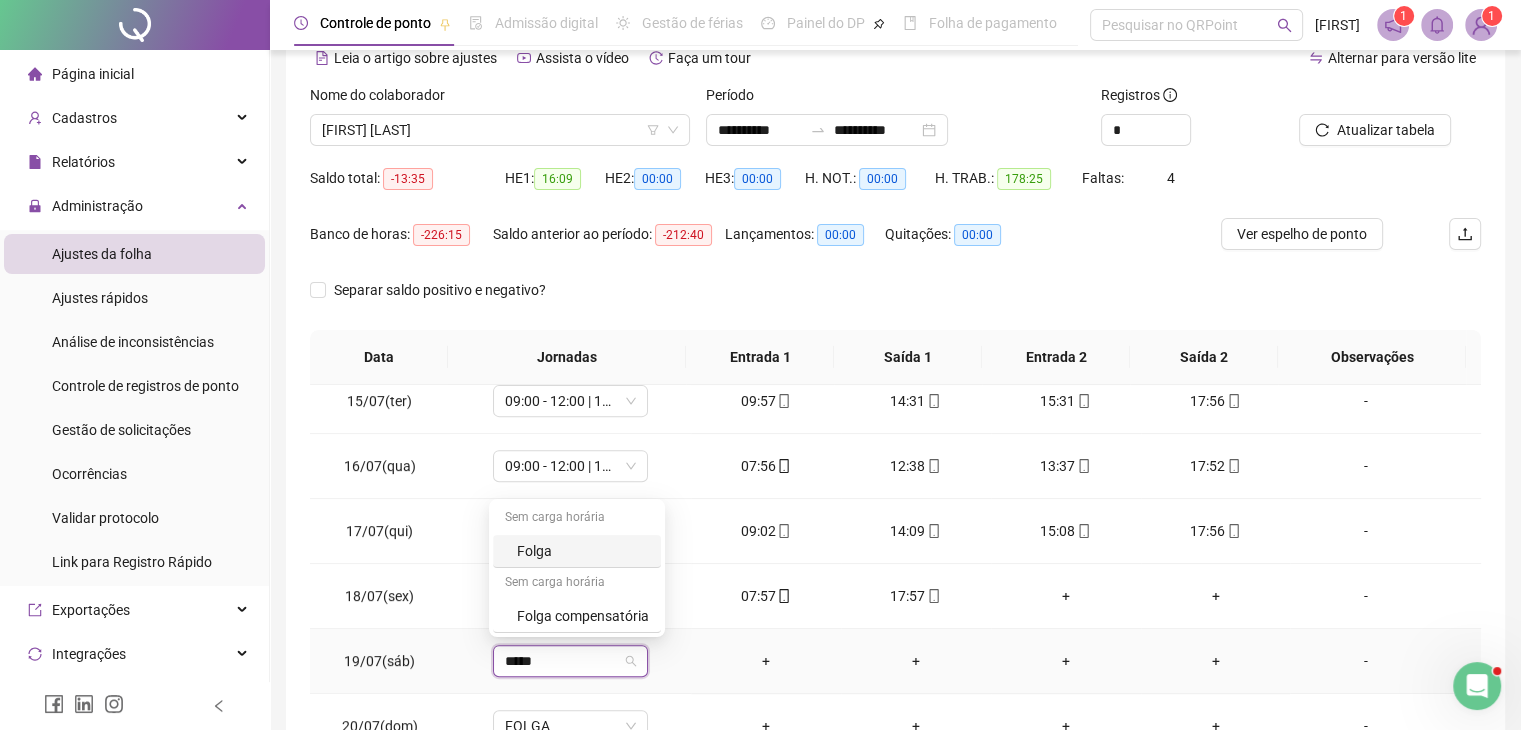 click on "Folga" at bounding box center (583, 551) 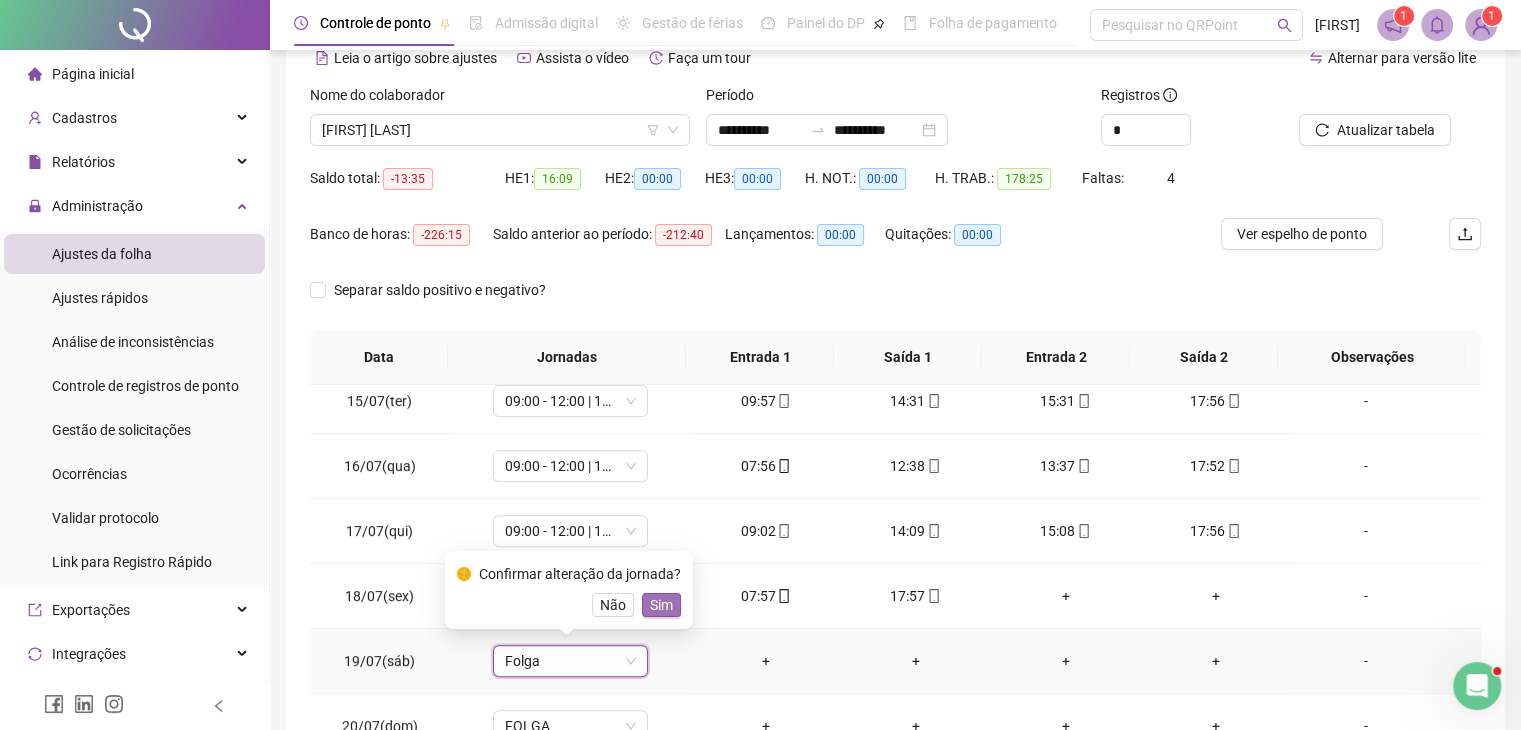click on "Sim" at bounding box center [661, 605] 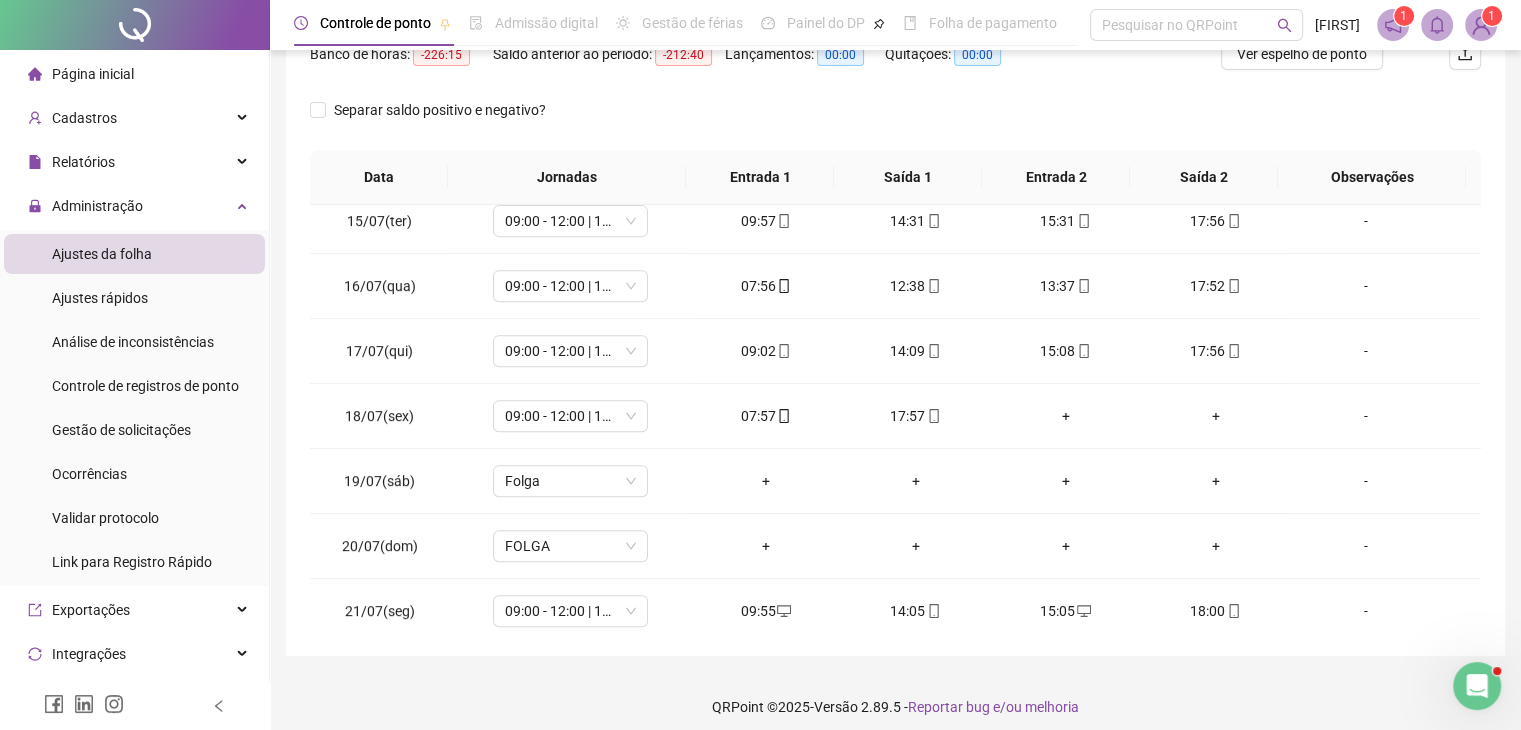 scroll, scrollTop: 292, scrollLeft: 0, axis: vertical 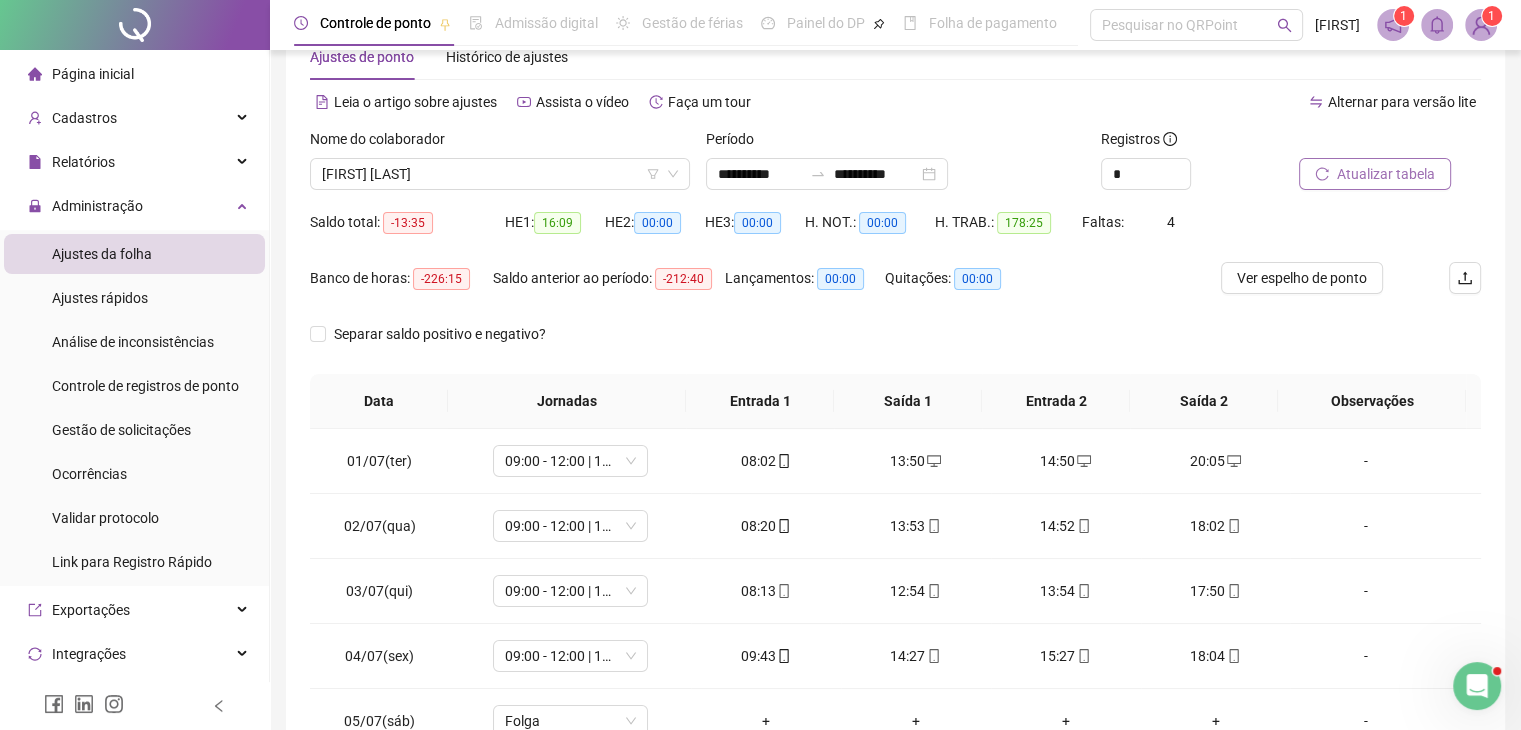 click on "Atualizar tabela" at bounding box center [1386, 174] 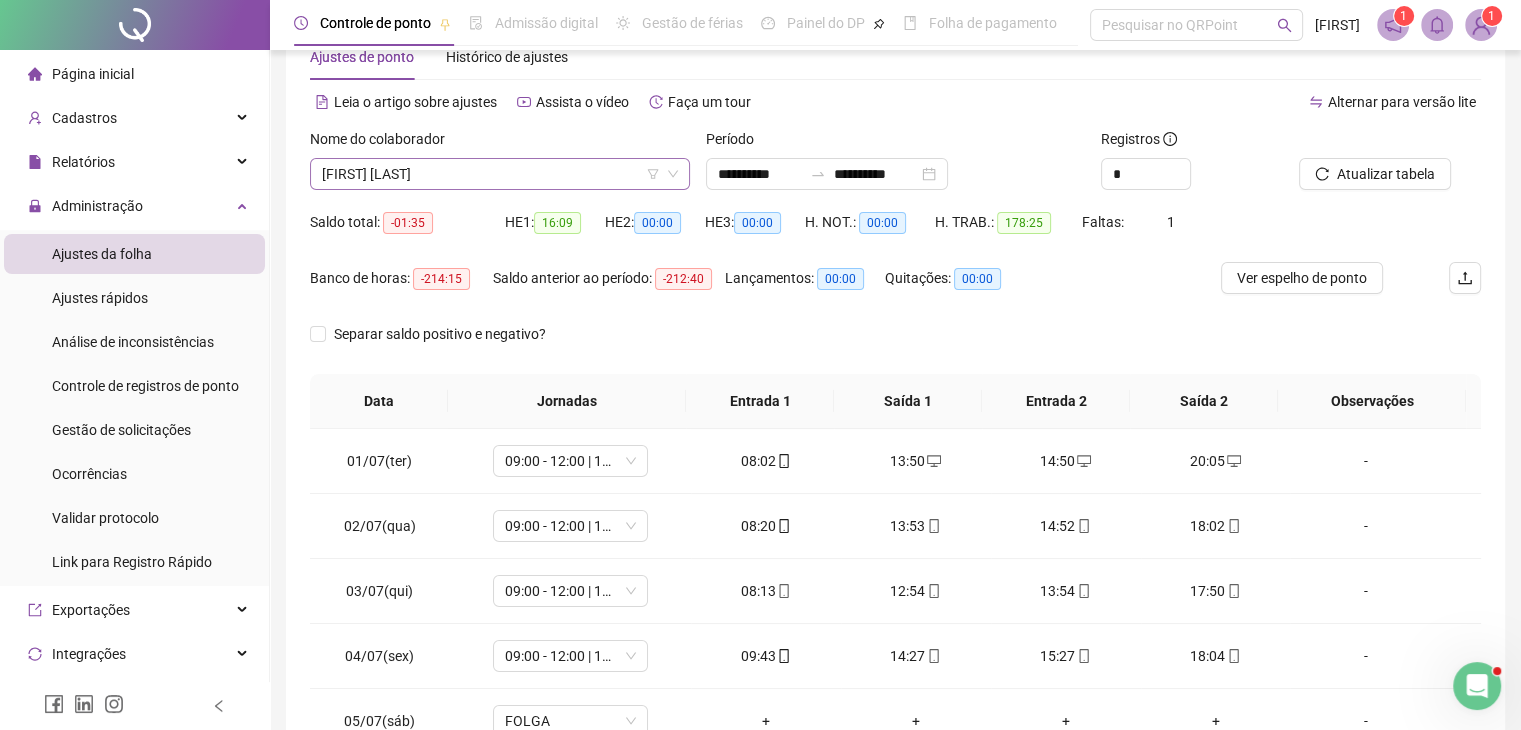 click on "[FIRST] [LAST]" at bounding box center (500, 174) 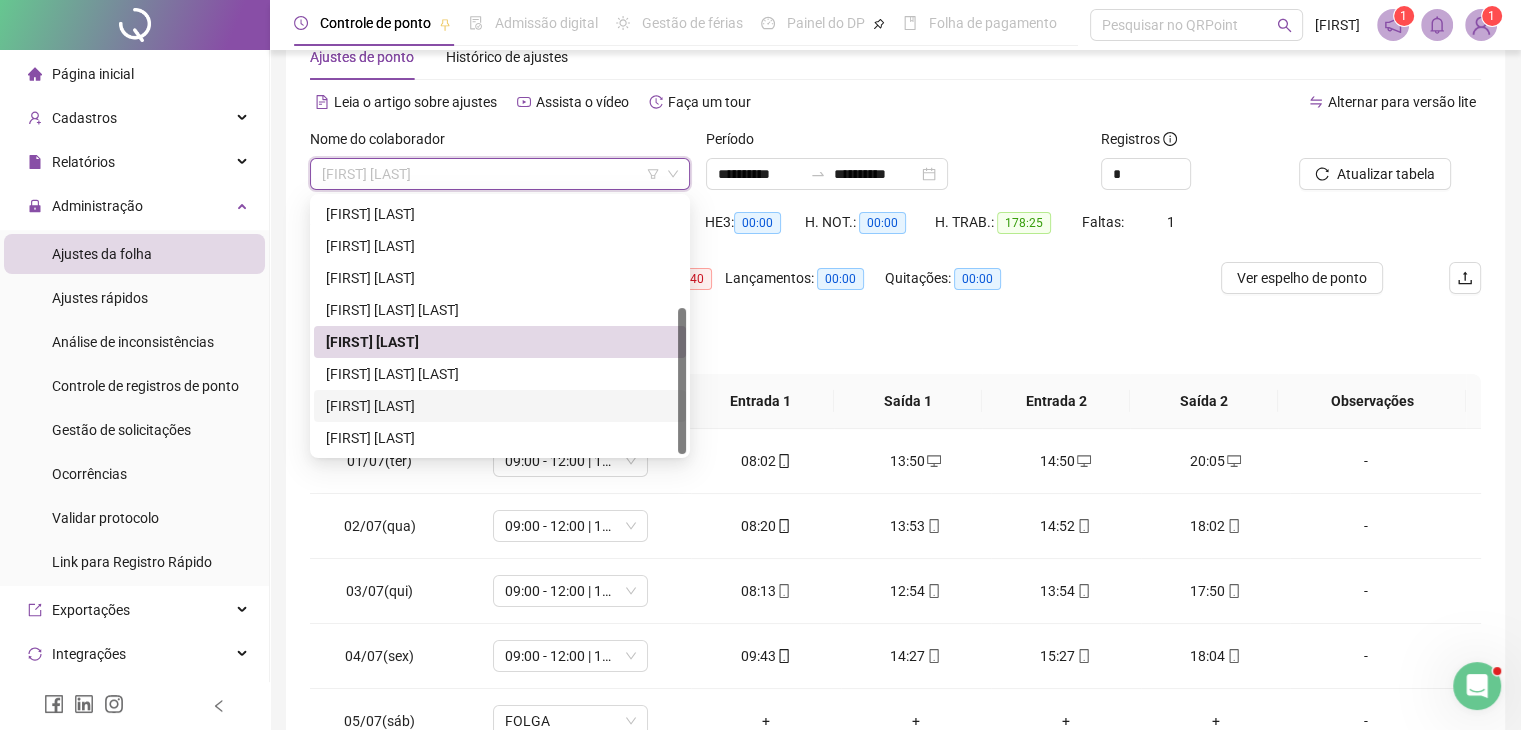 click on "[FIRST] [LAST]" at bounding box center [500, 406] 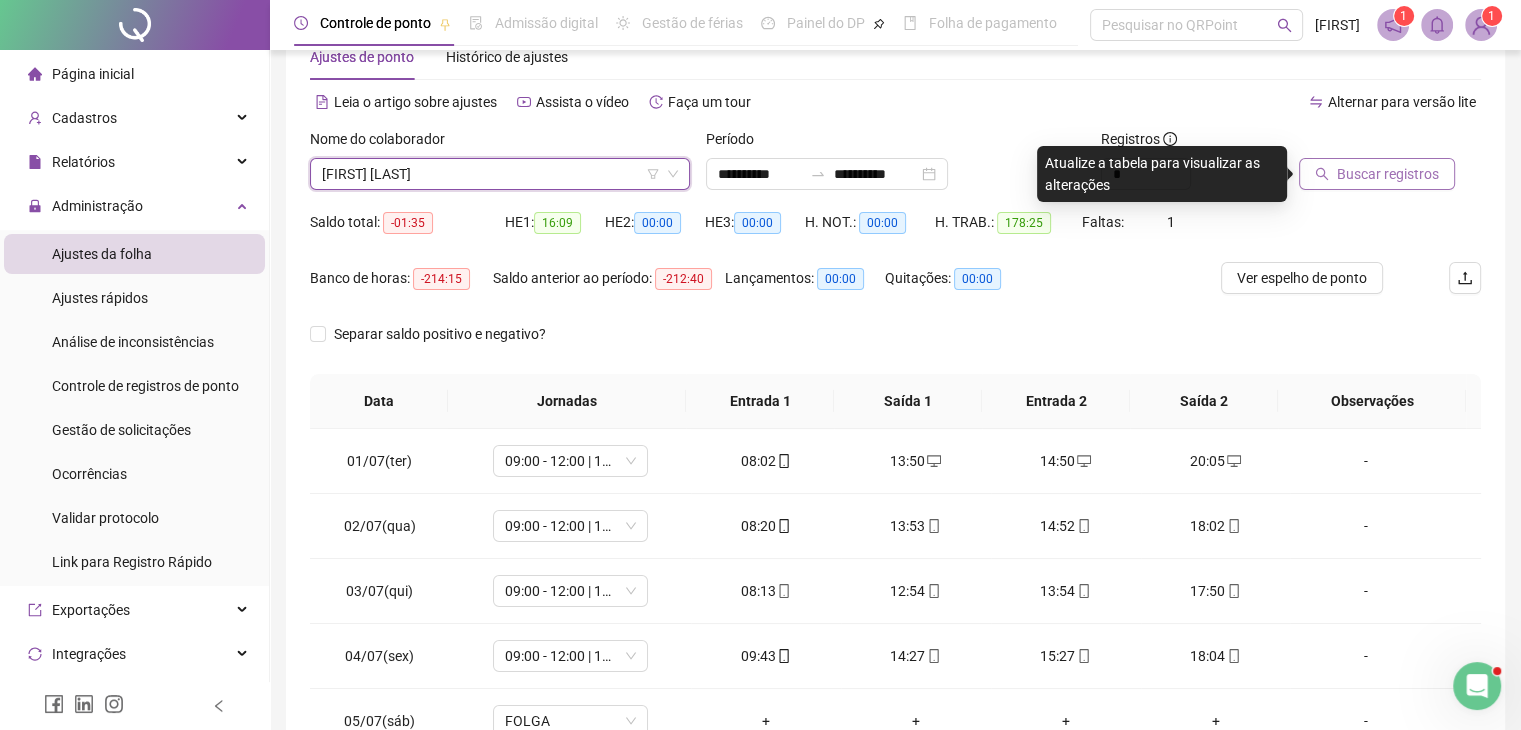 click on "Buscar registros" at bounding box center (1388, 174) 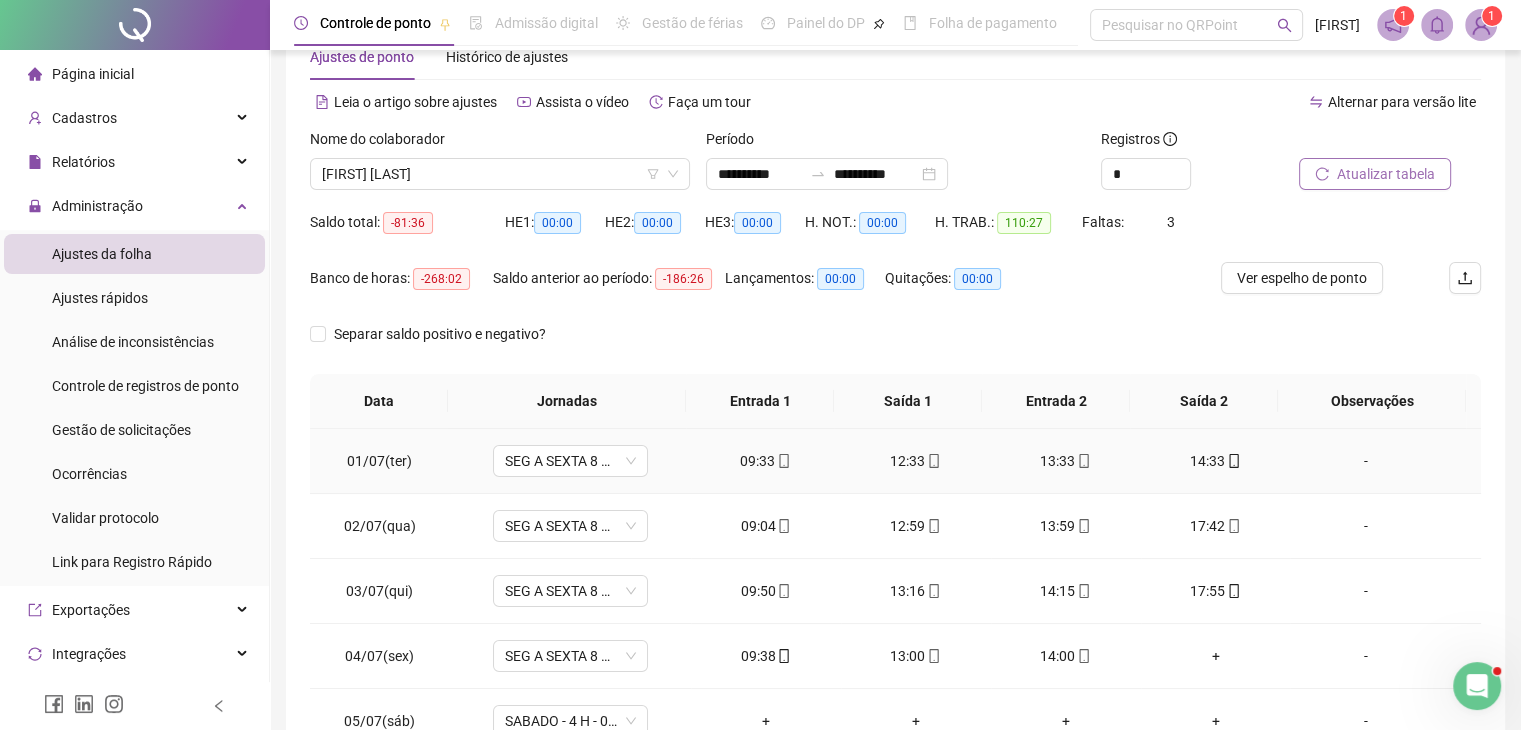scroll, scrollTop: 56, scrollLeft: 0, axis: vertical 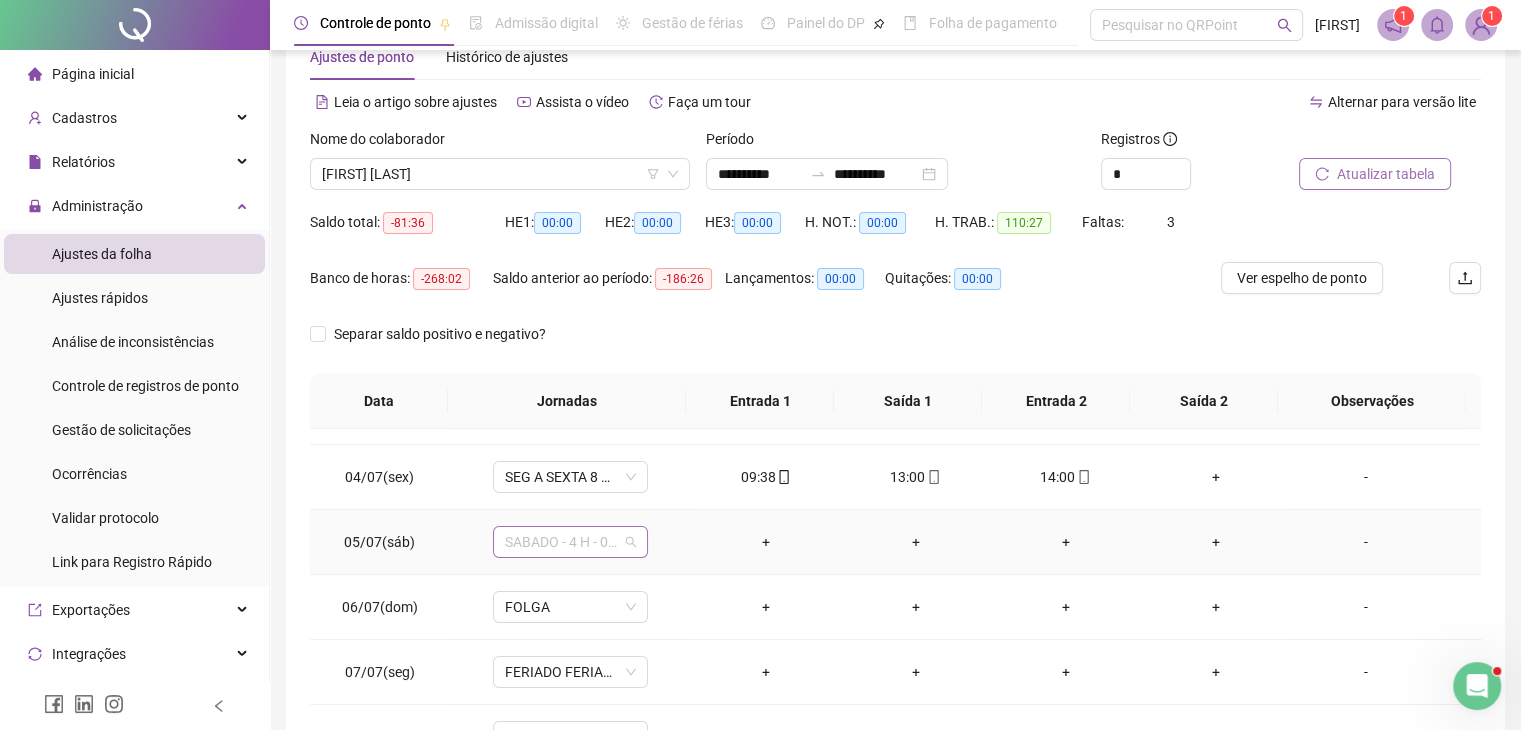 click on "SABADO - 4 H - 08:00" at bounding box center (570, 542) 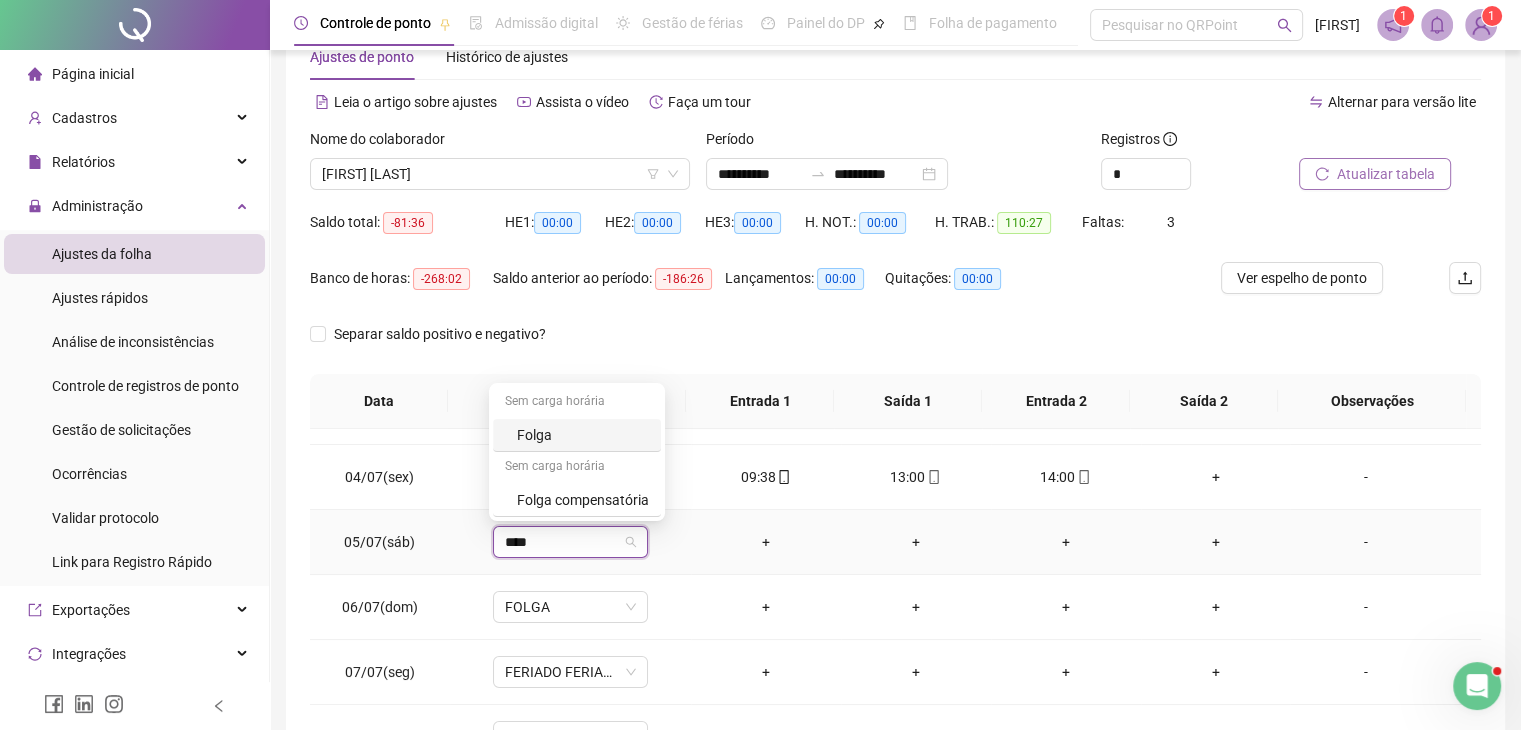 type on "*****" 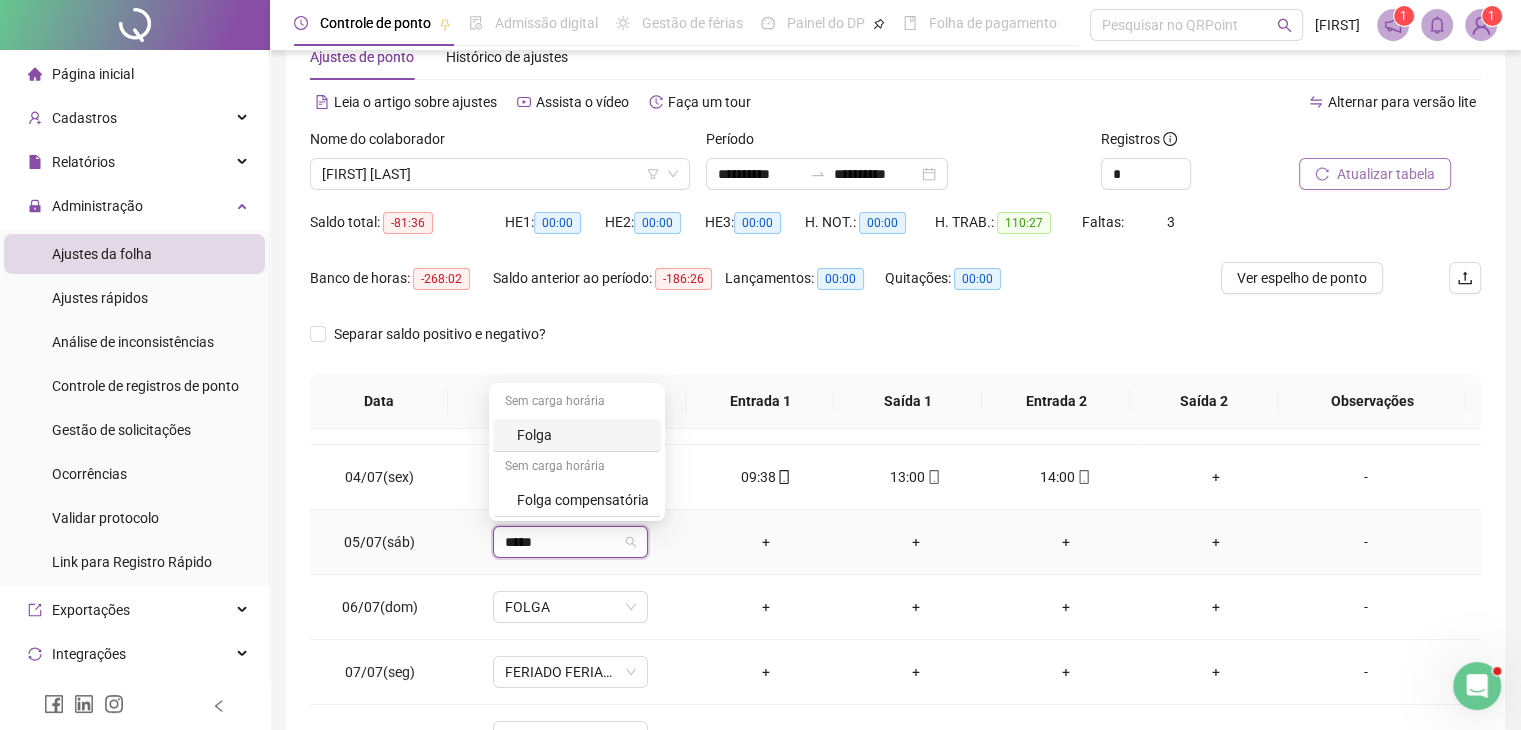 click on "Folga" at bounding box center [583, 435] 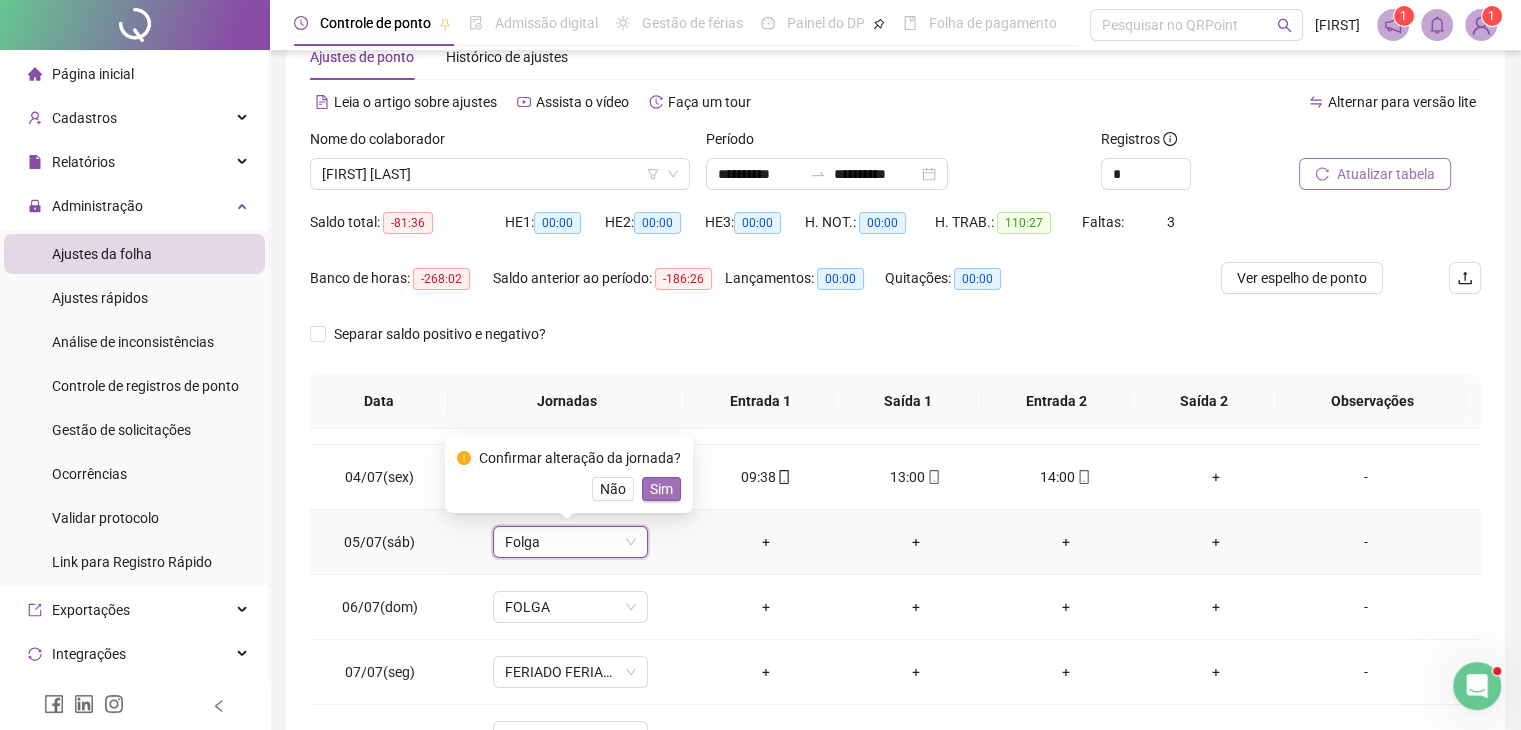 click on "Sim" at bounding box center (661, 489) 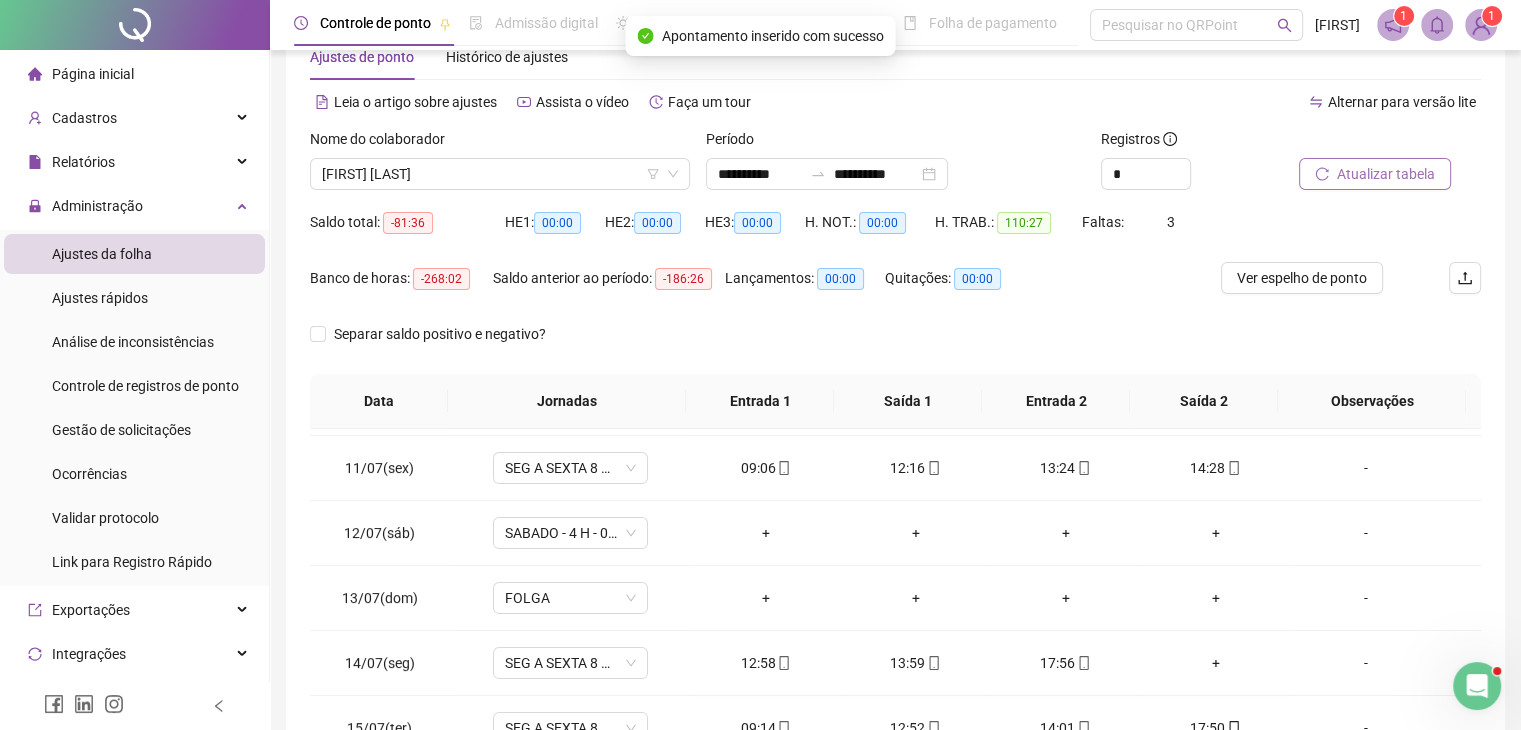 scroll, scrollTop: 679, scrollLeft: 0, axis: vertical 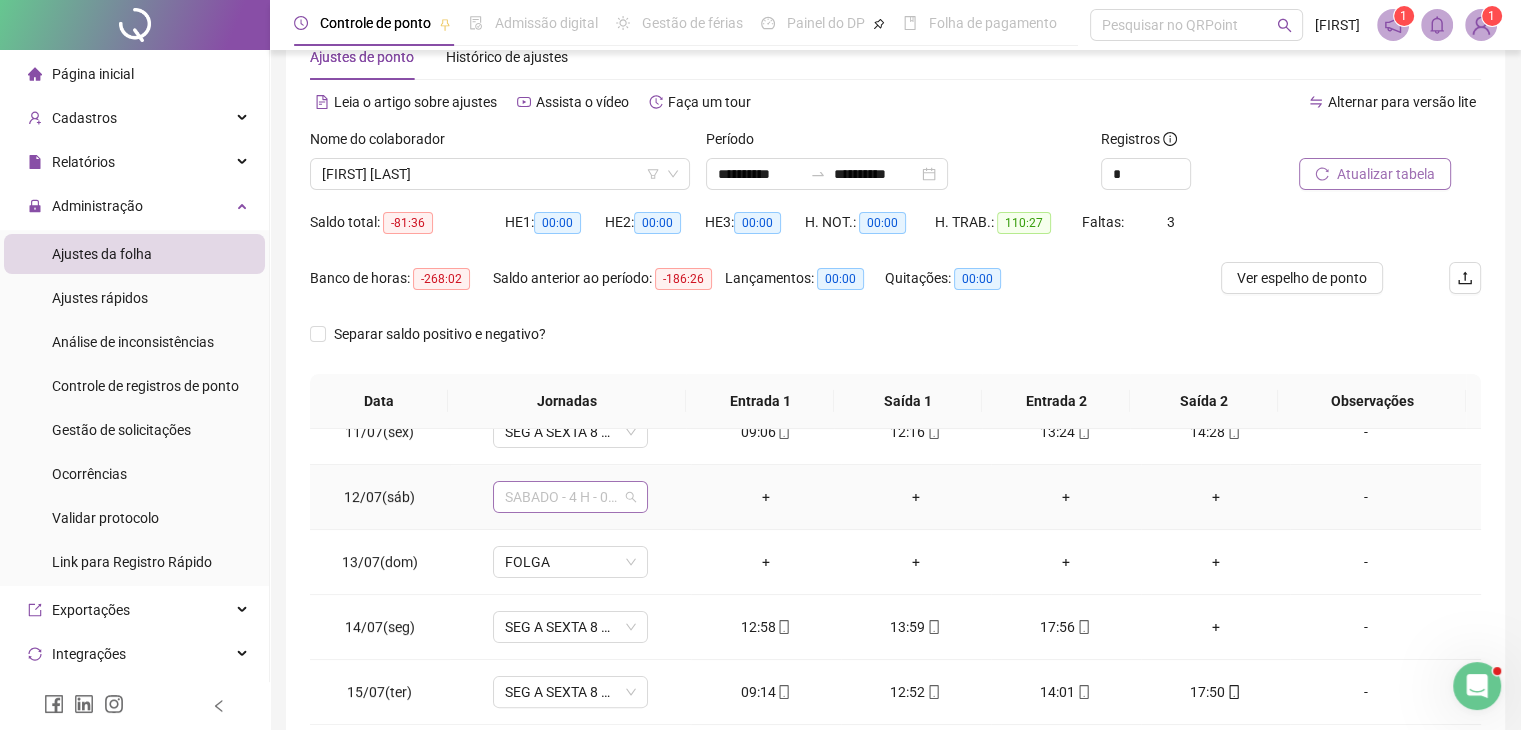 click on "SABADO - 4 H - 08:00" at bounding box center [570, 497] 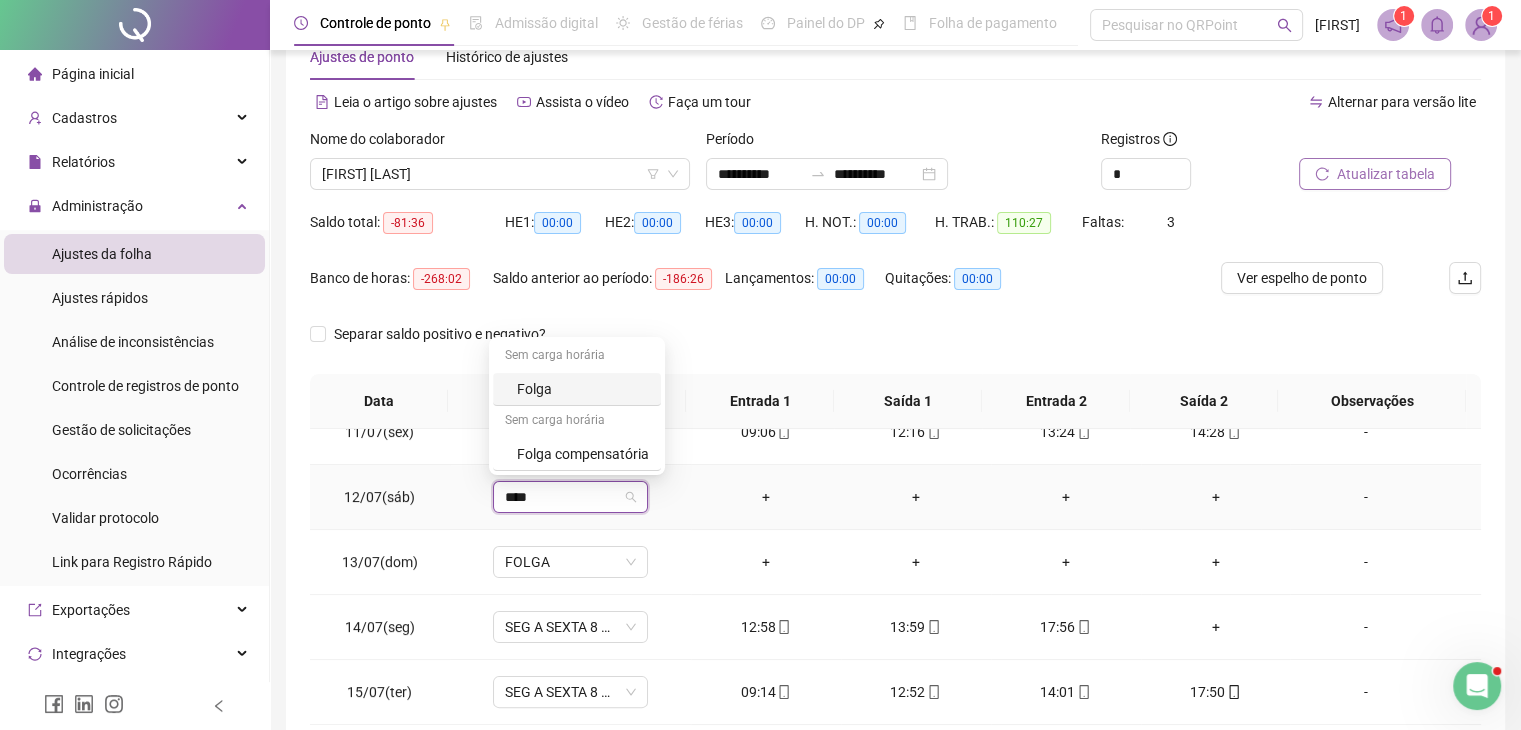type on "*****" 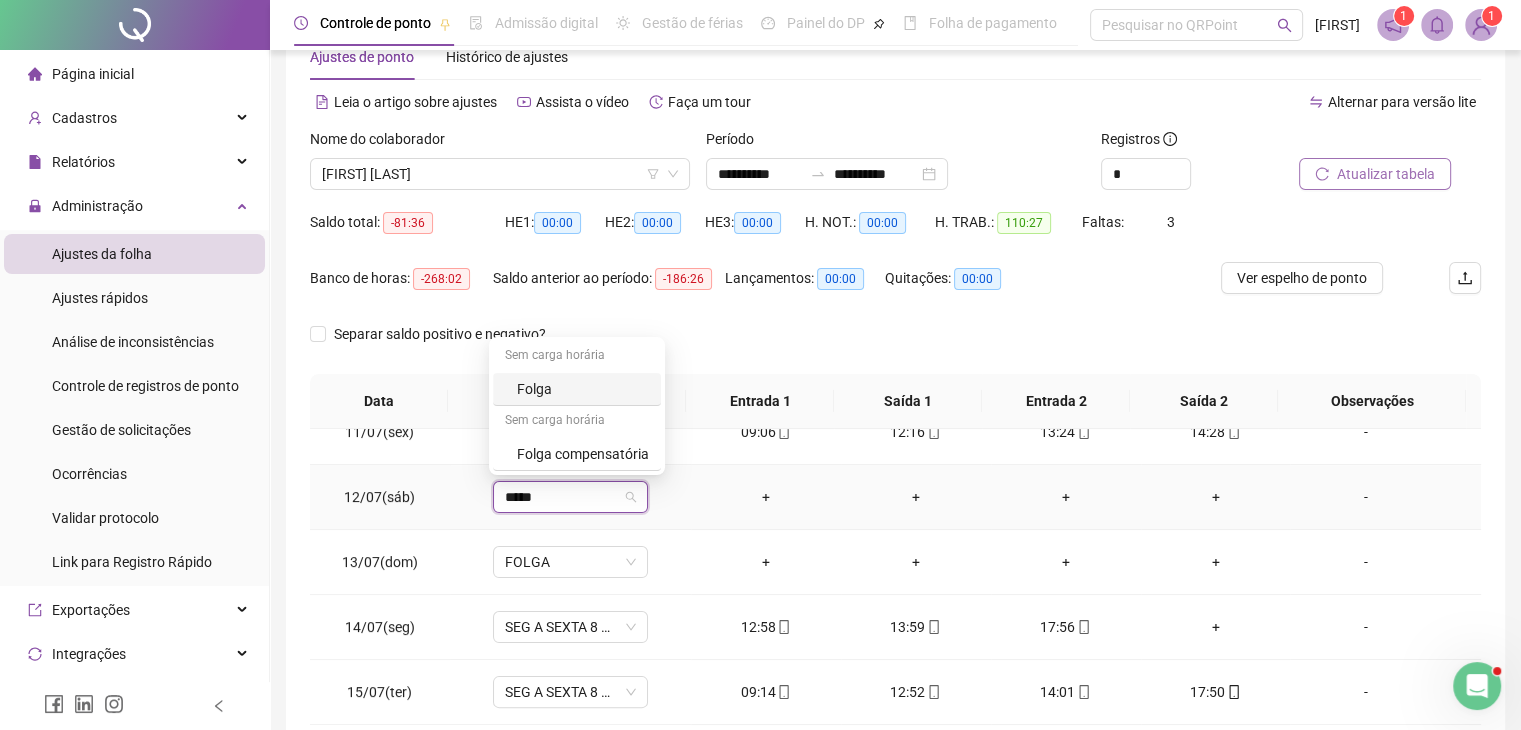 click on "Folga" at bounding box center (583, 389) 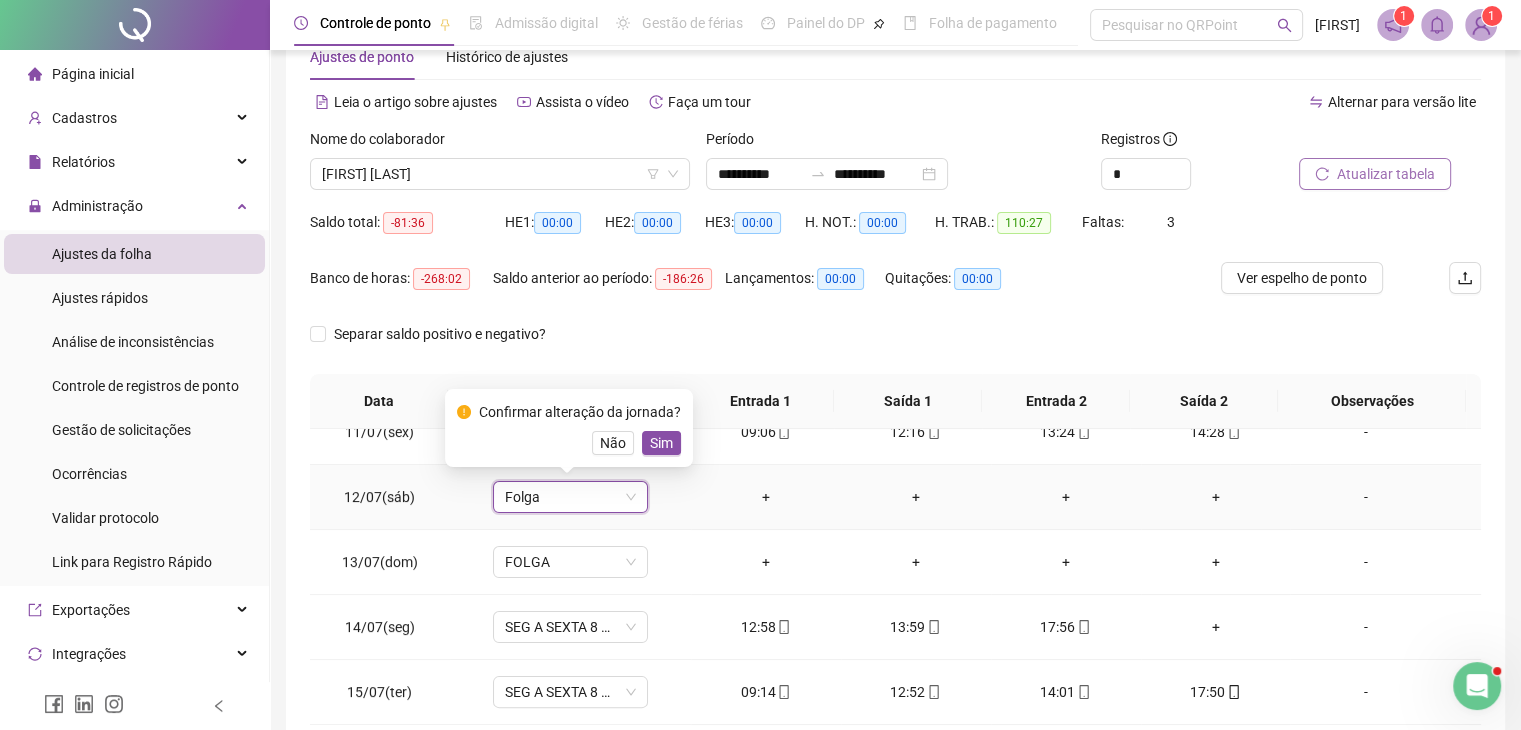 click on "Sim" at bounding box center (661, 443) 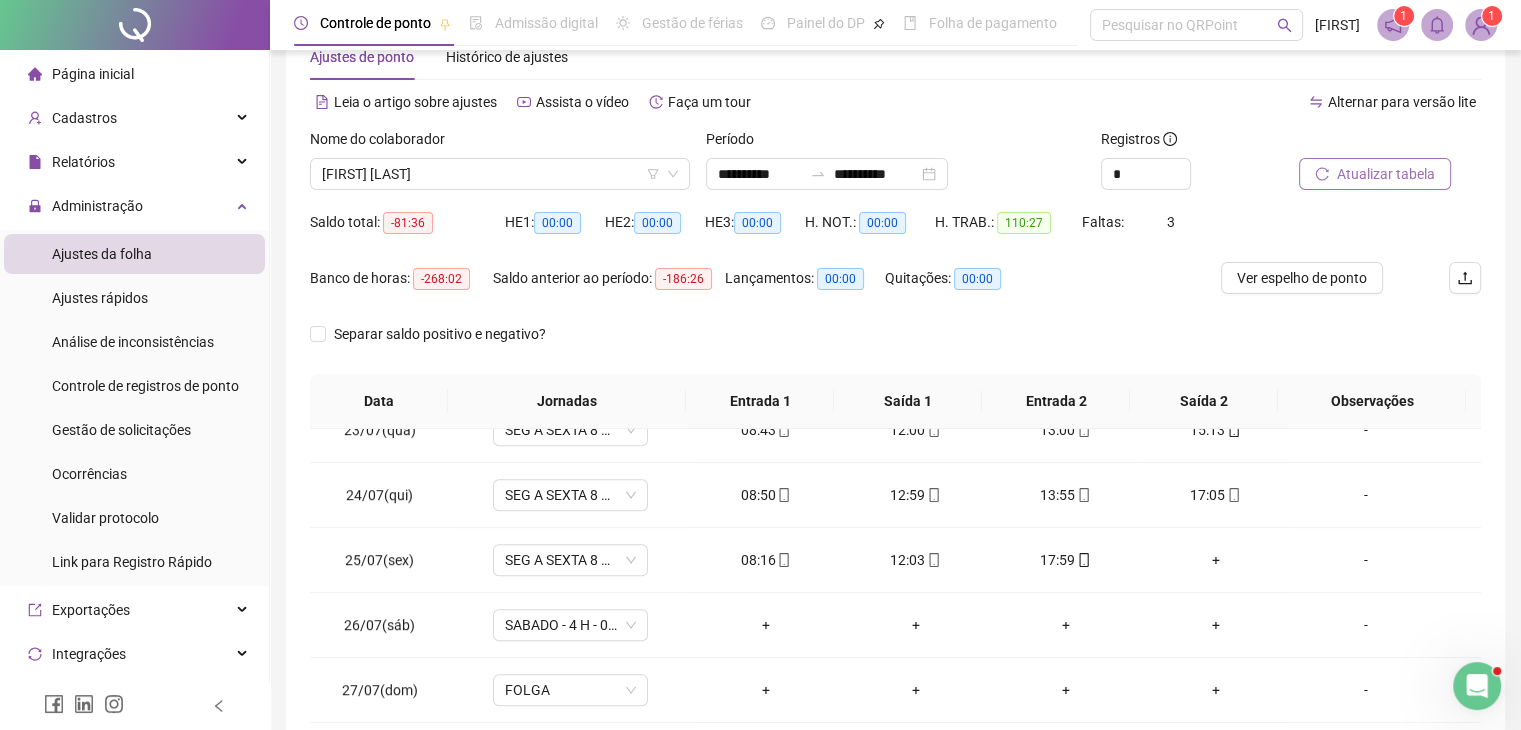 scroll, scrollTop: 1479, scrollLeft: 0, axis: vertical 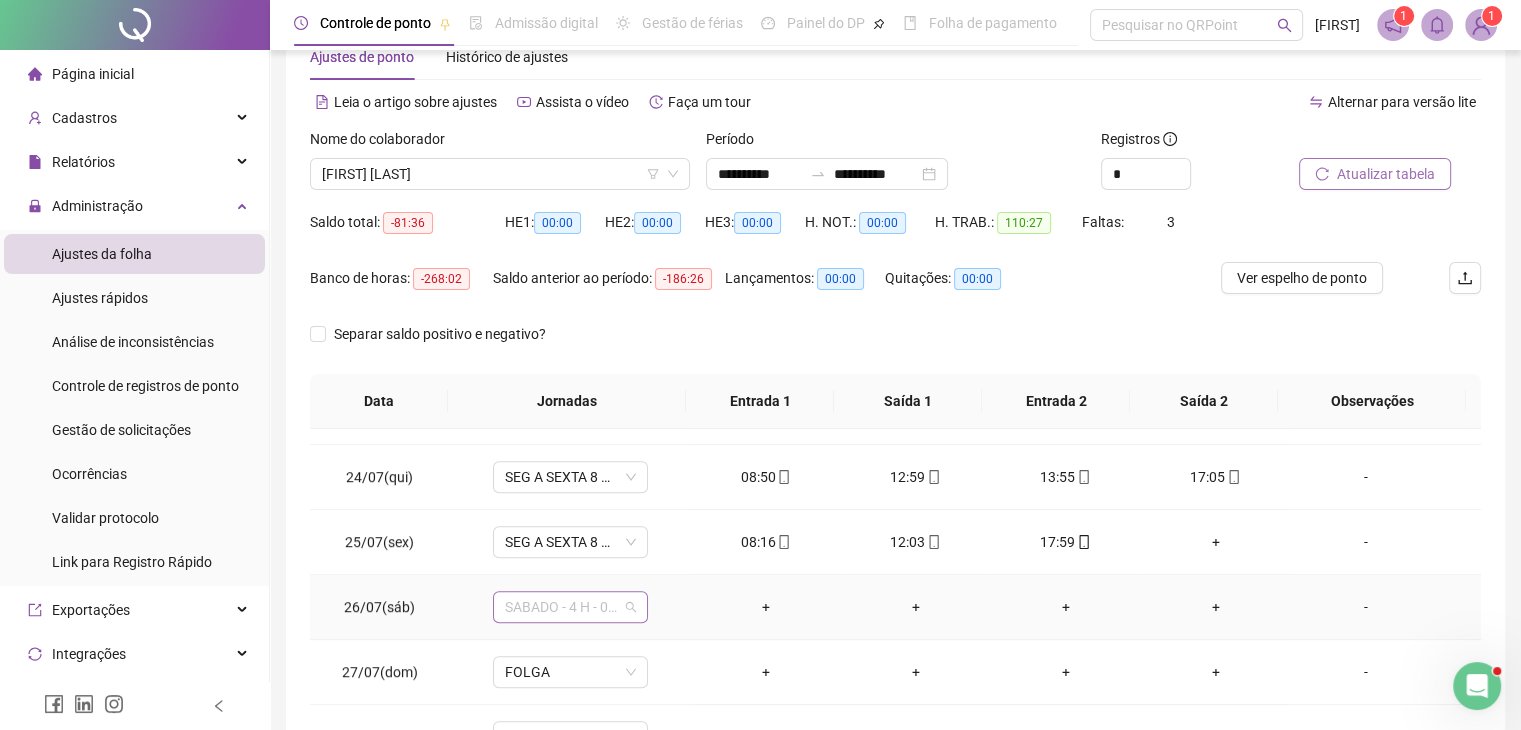 click on "SABADO - 4 H - 08:00" at bounding box center [570, 607] 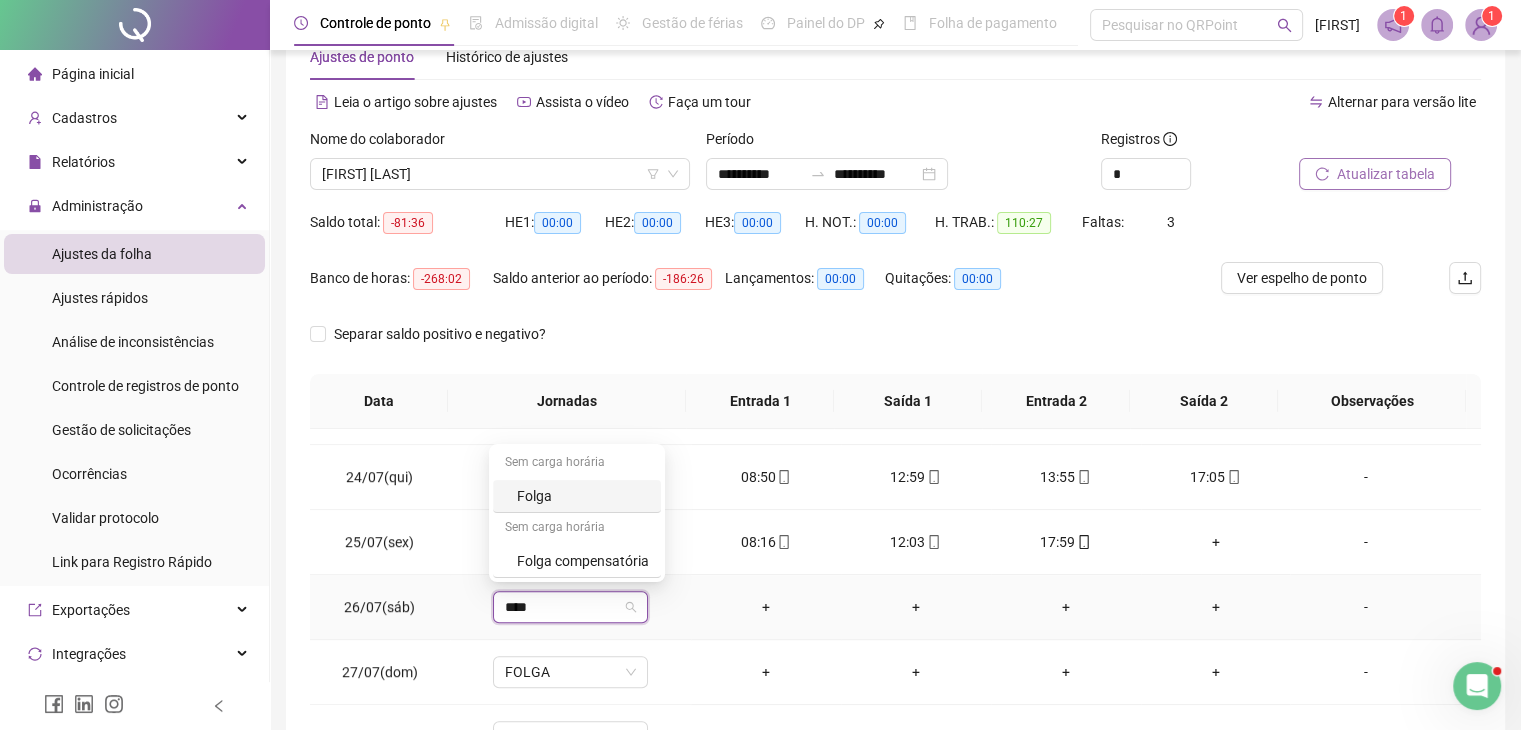 type on "*****" 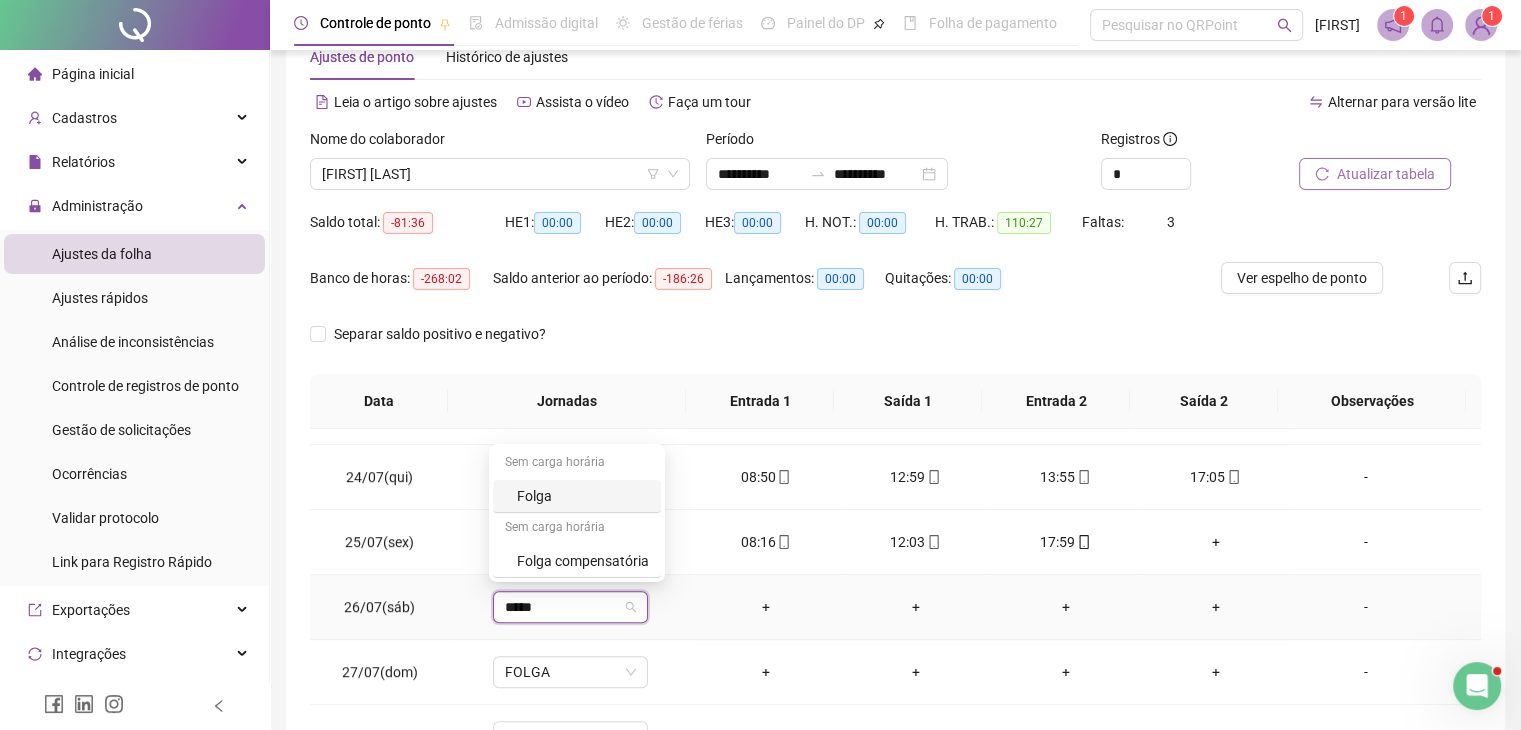 click on "Folga" at bounding box center [583, 496] 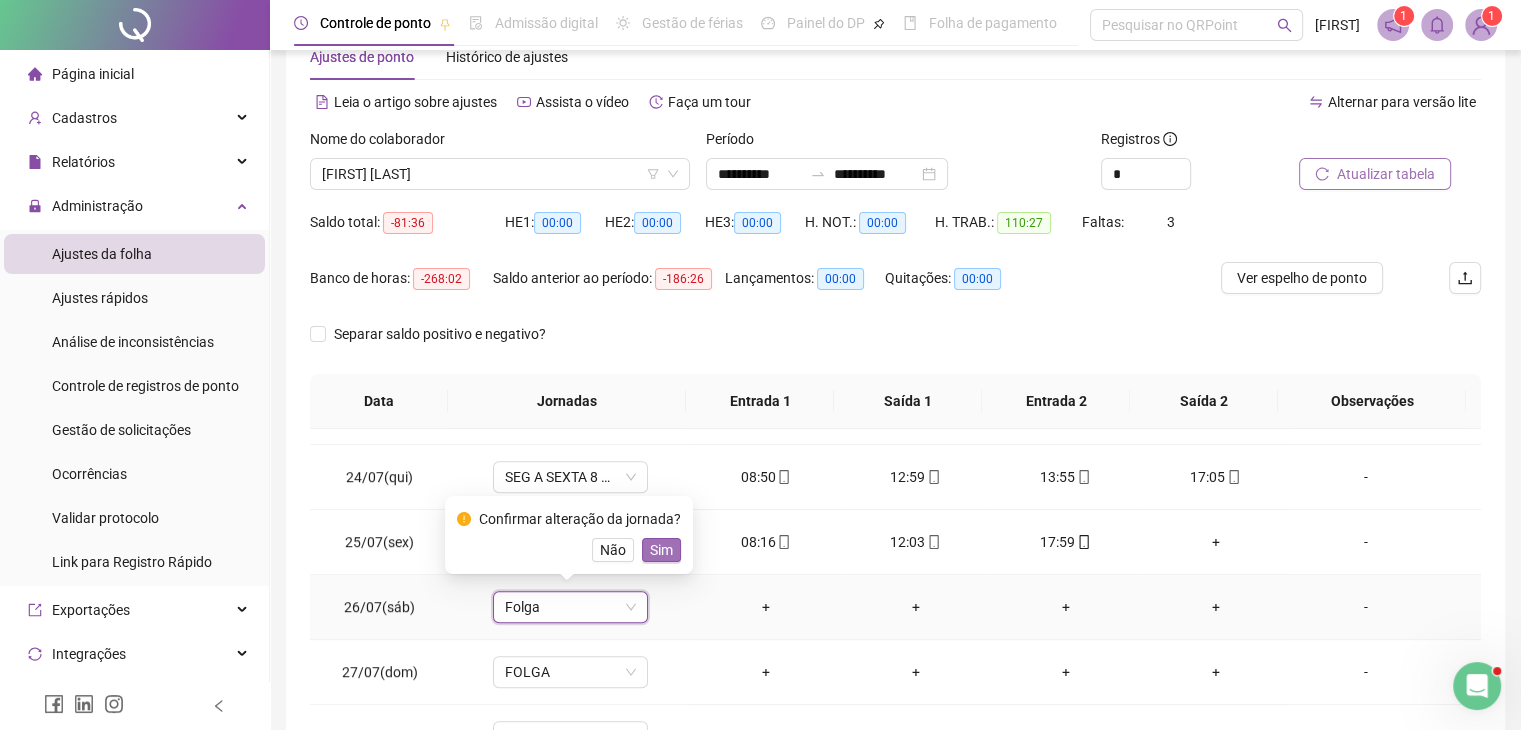 click on "Sim" at bounding box center (661, 550) 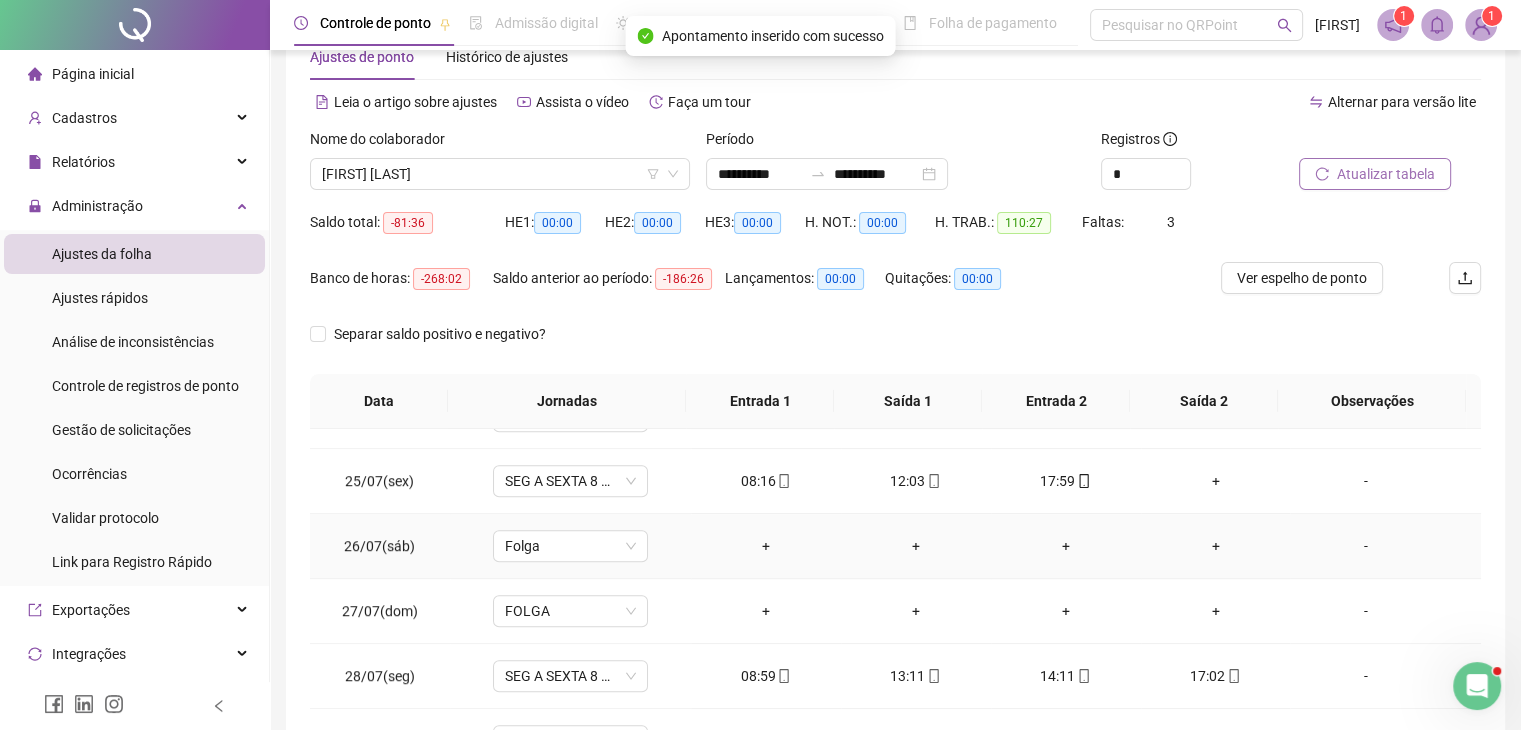scroll, scrollTop: 1581, scrollLeft: 0, axis: vertical 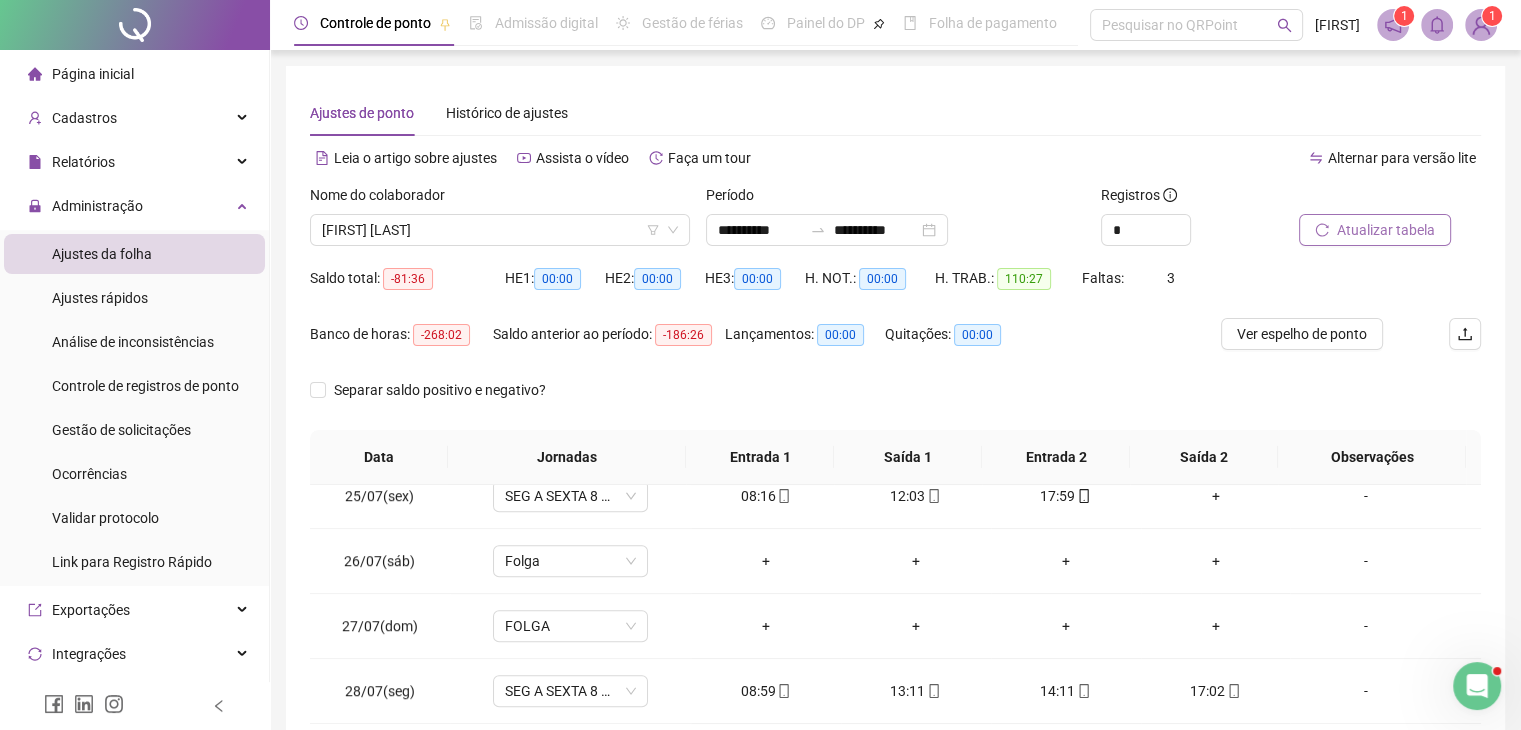 click on "Atualizar tabela" at bounding box center (1386, 230) 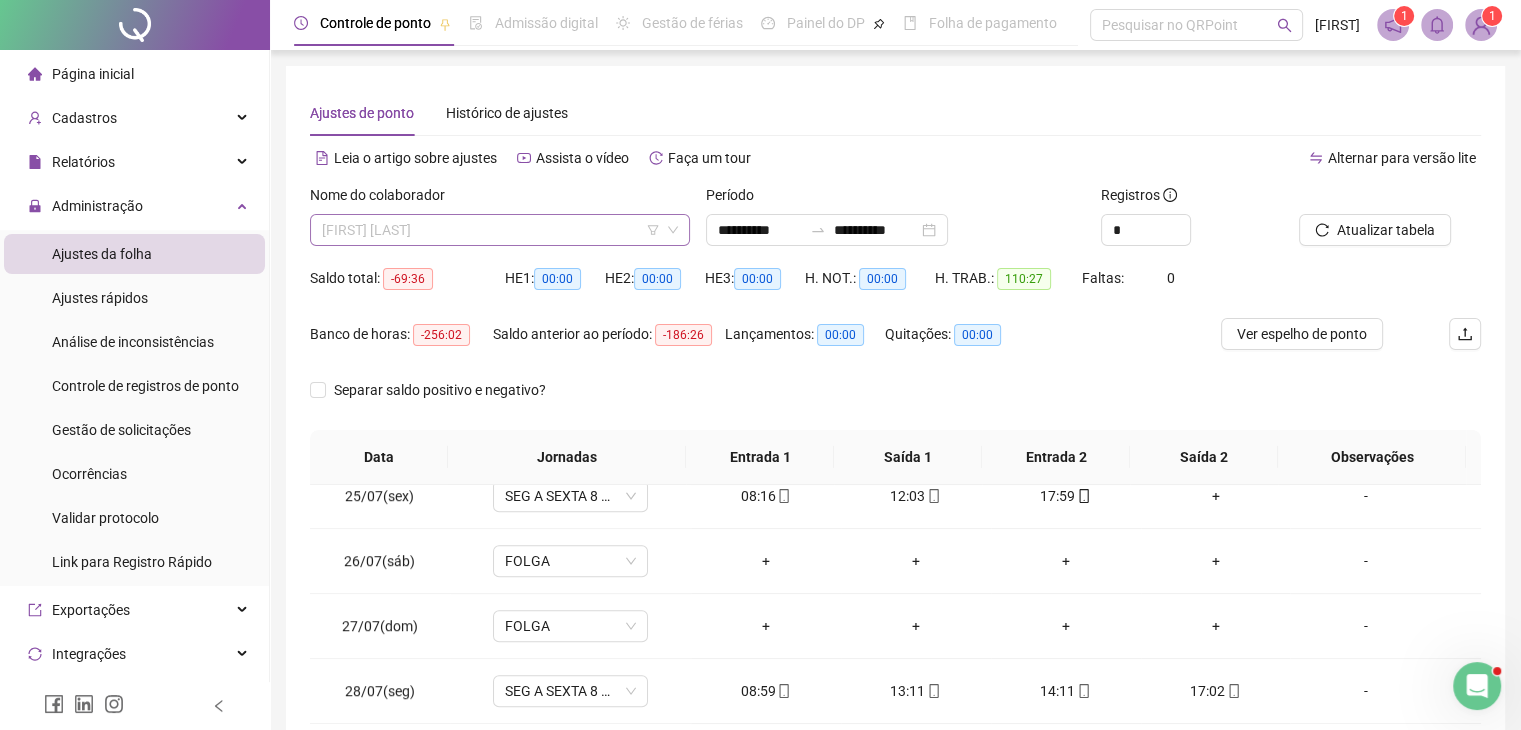 click at bounding box center (491, 230) 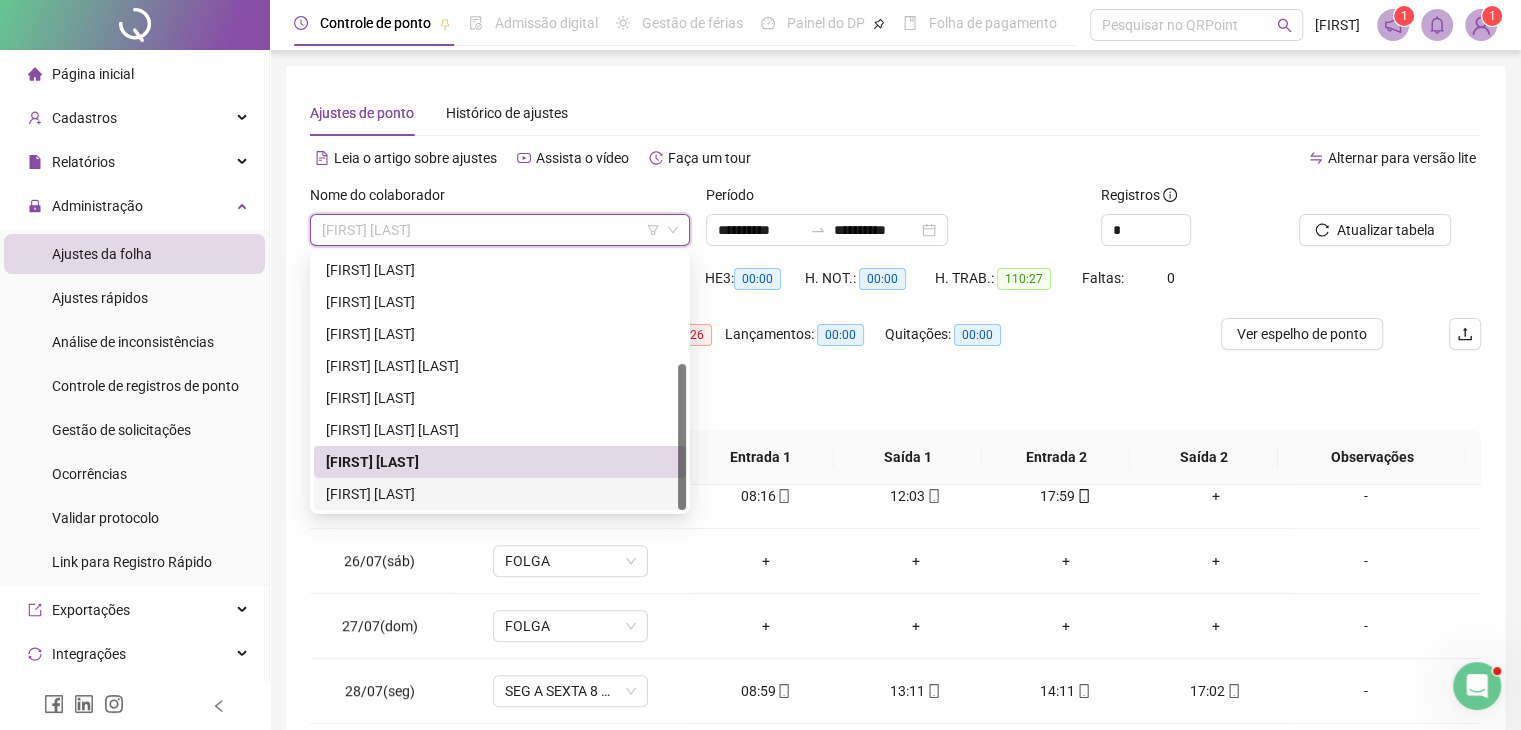 click on "[FIRST] [LAST]" at bounding box center (500, 494) 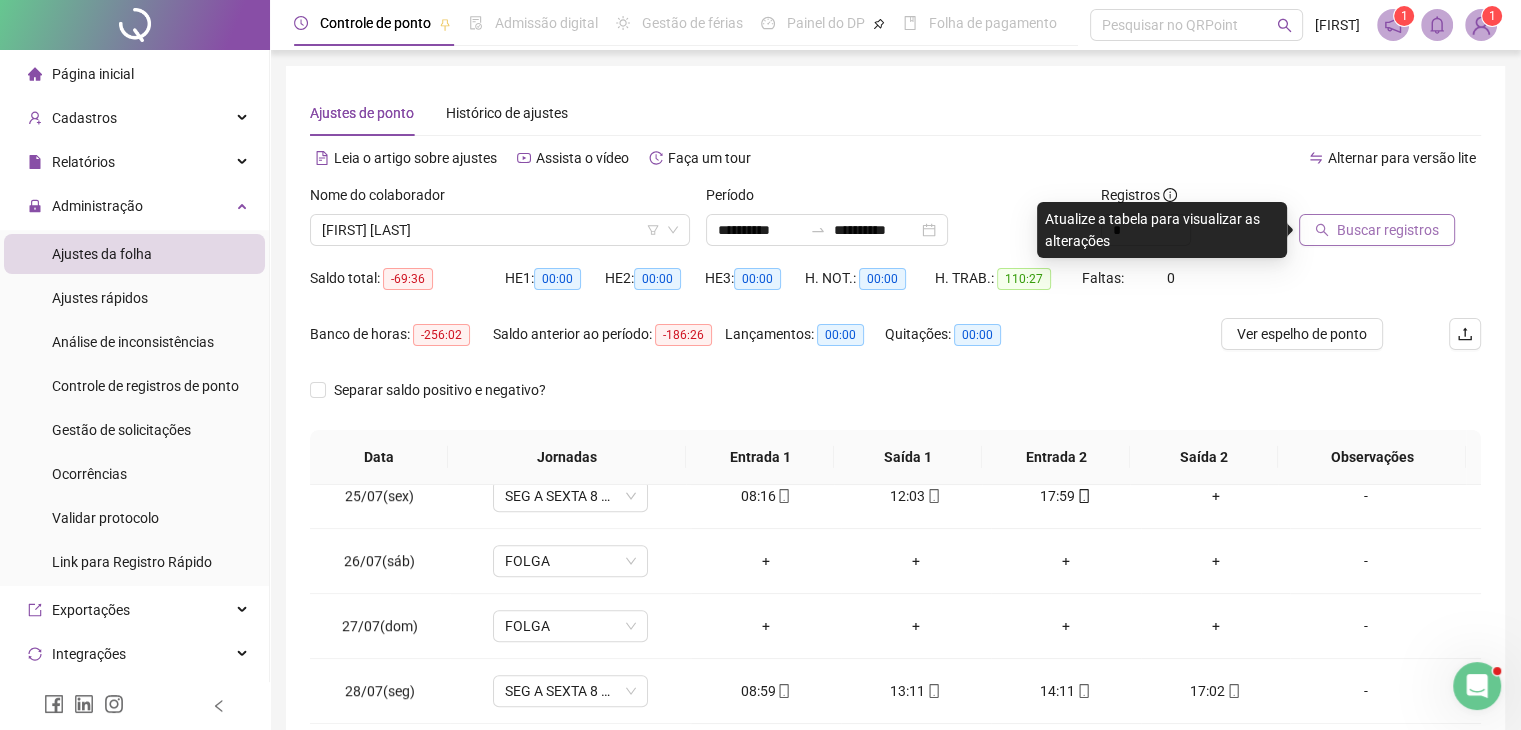 click on "Buscar registros" at bounding box center (1388, 230) 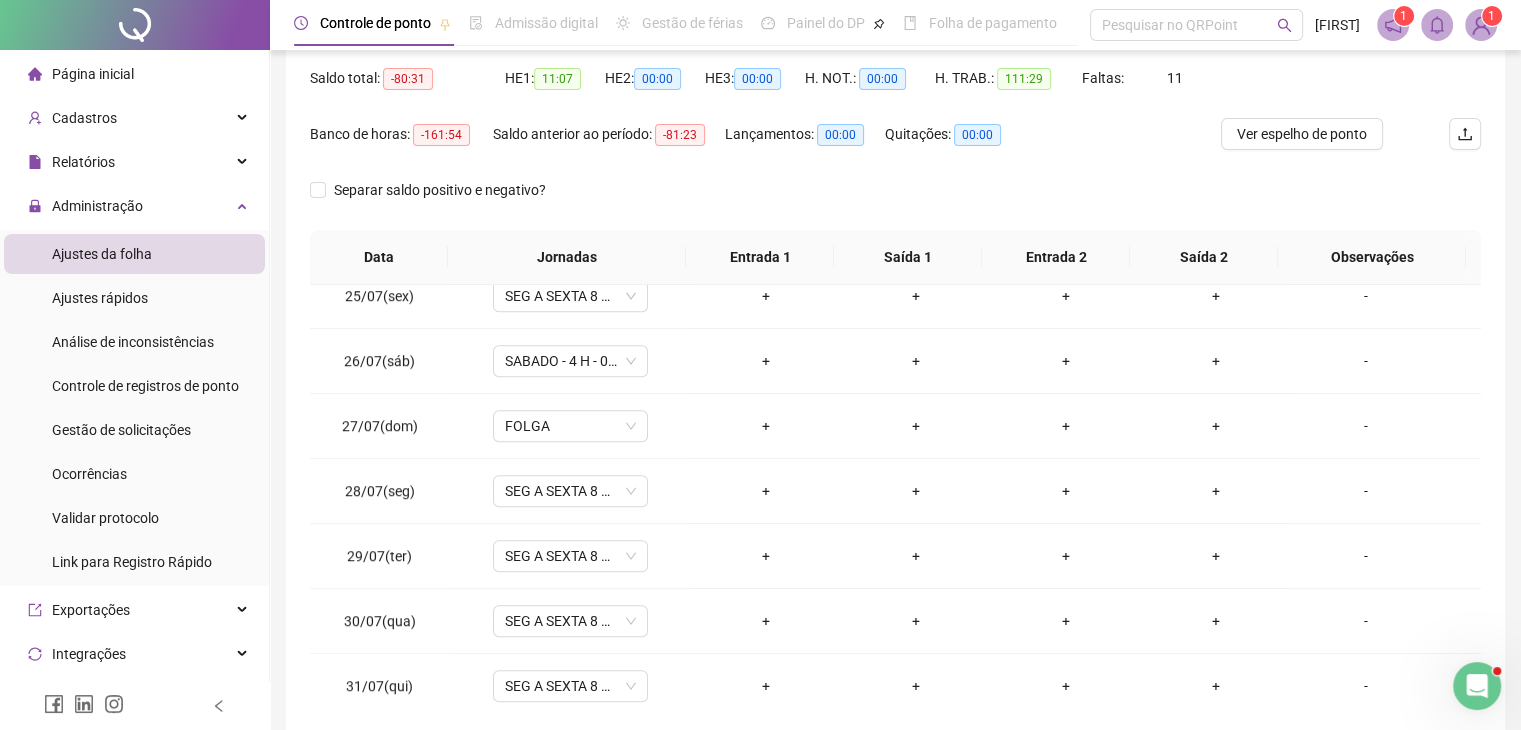 scroll, scrollTop: 292, scrollLeft: 0, axis: vertical 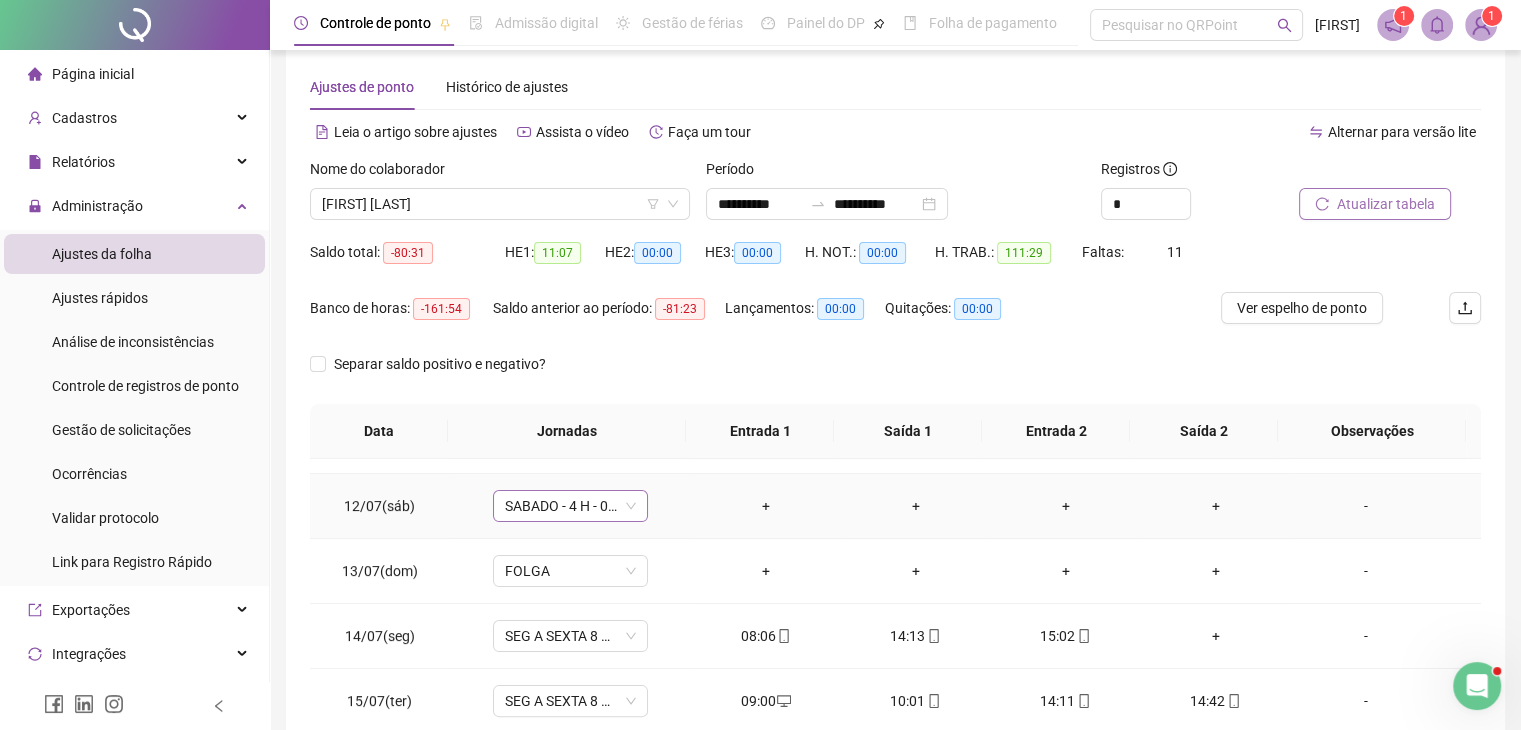 click on "SABADO - 4 H - 08:00" at bounding box center [570, 506] 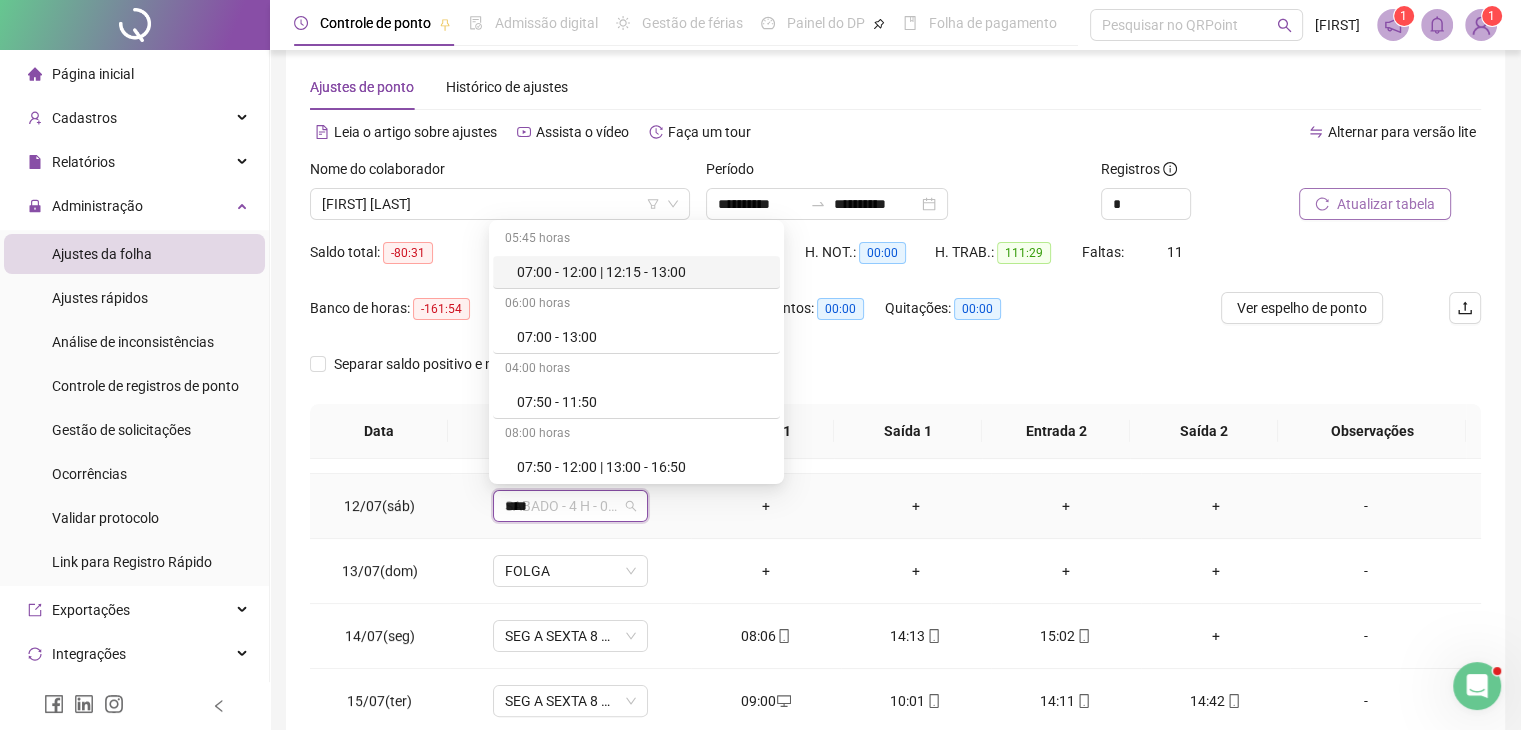 type on "*****" 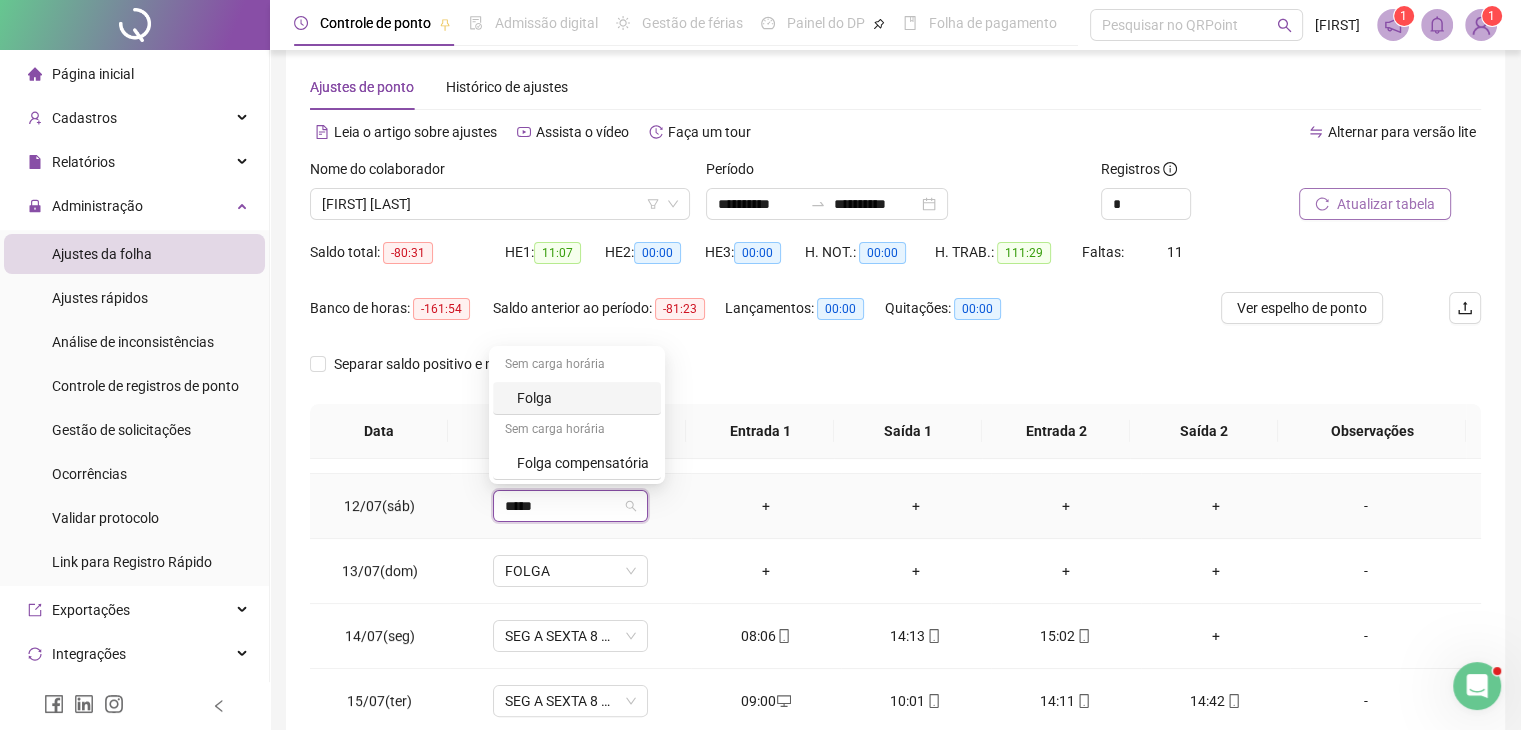 click on "Folga" at bounding box center [583, 398] 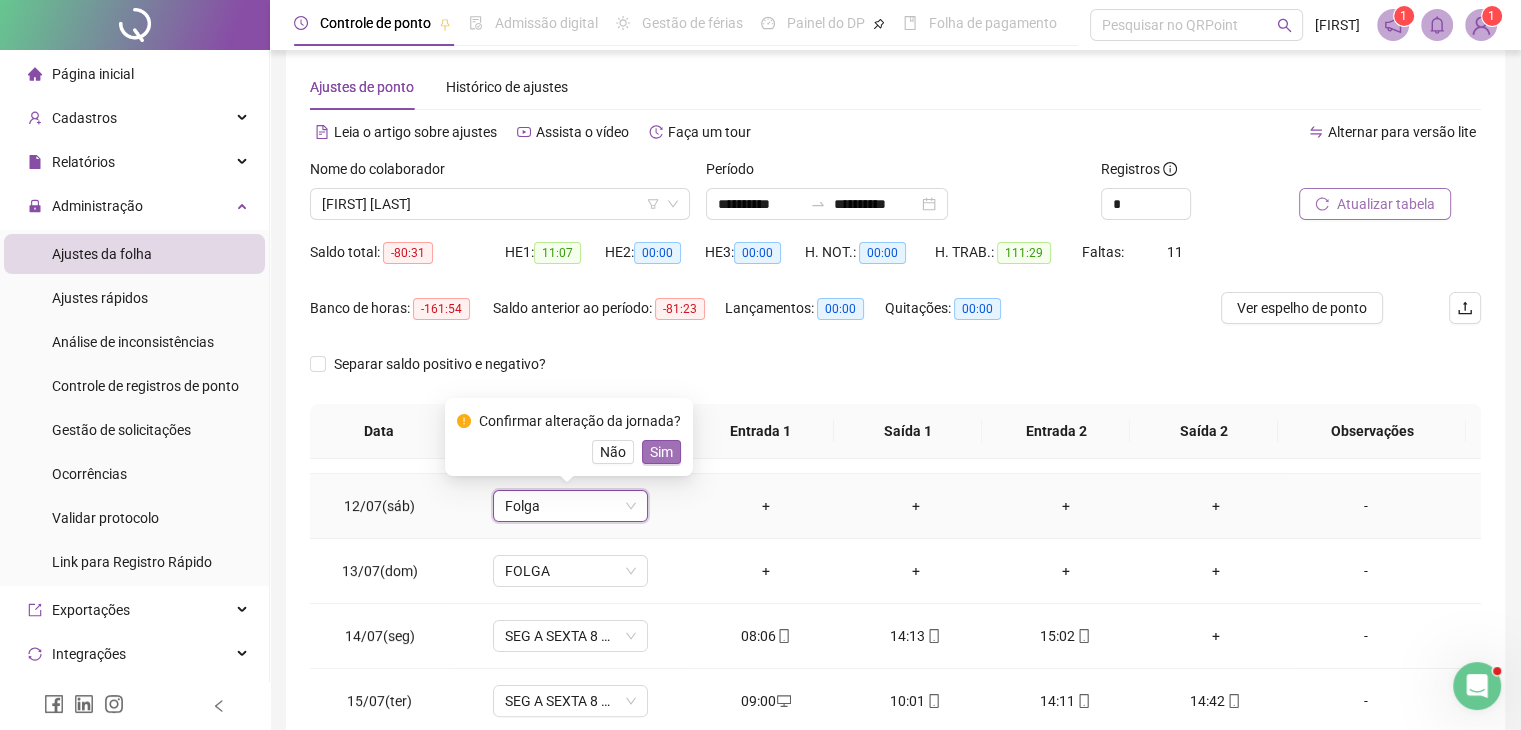 click on "Sim" at bounding box center [661, 452] 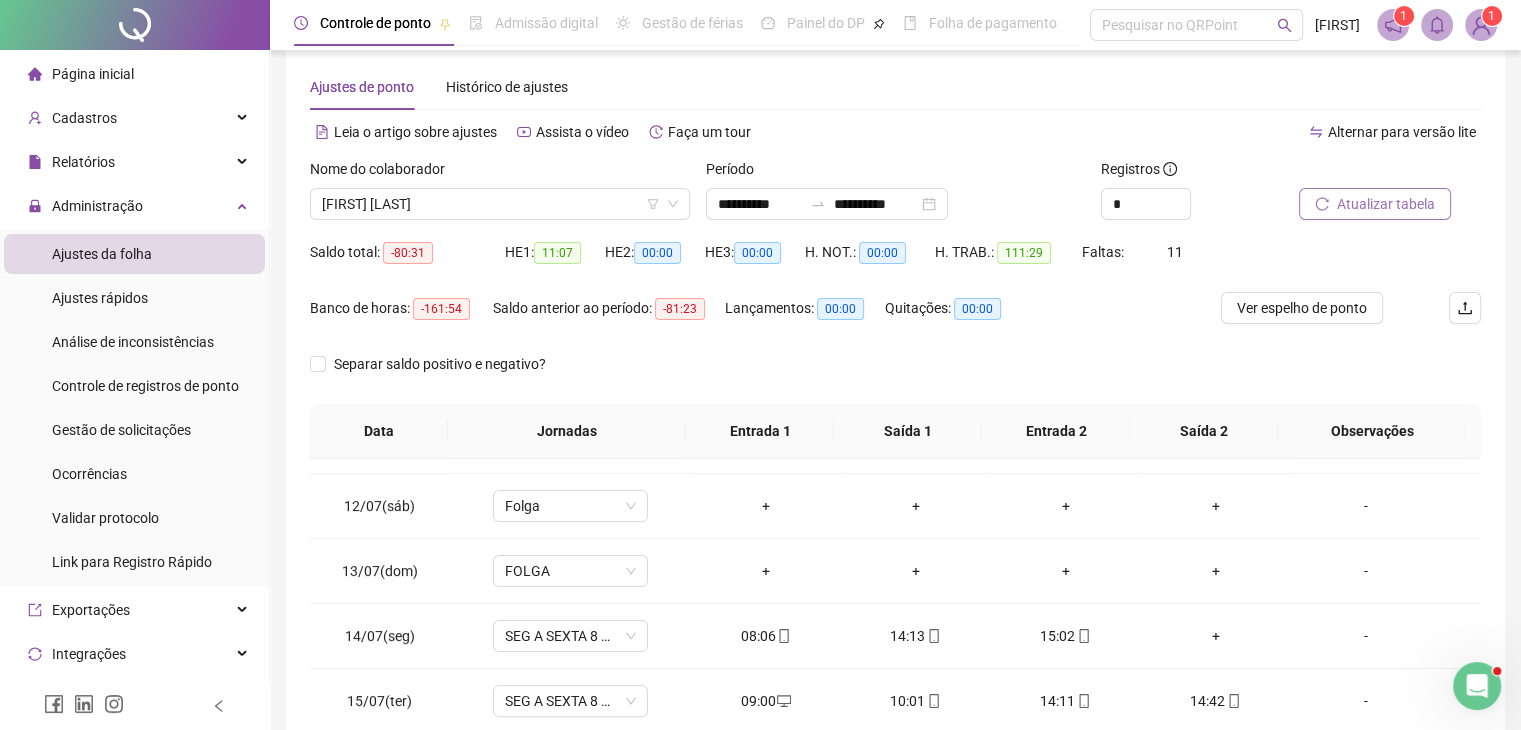 click on "Atualizar tabela" at bounding box center [1386, 204] 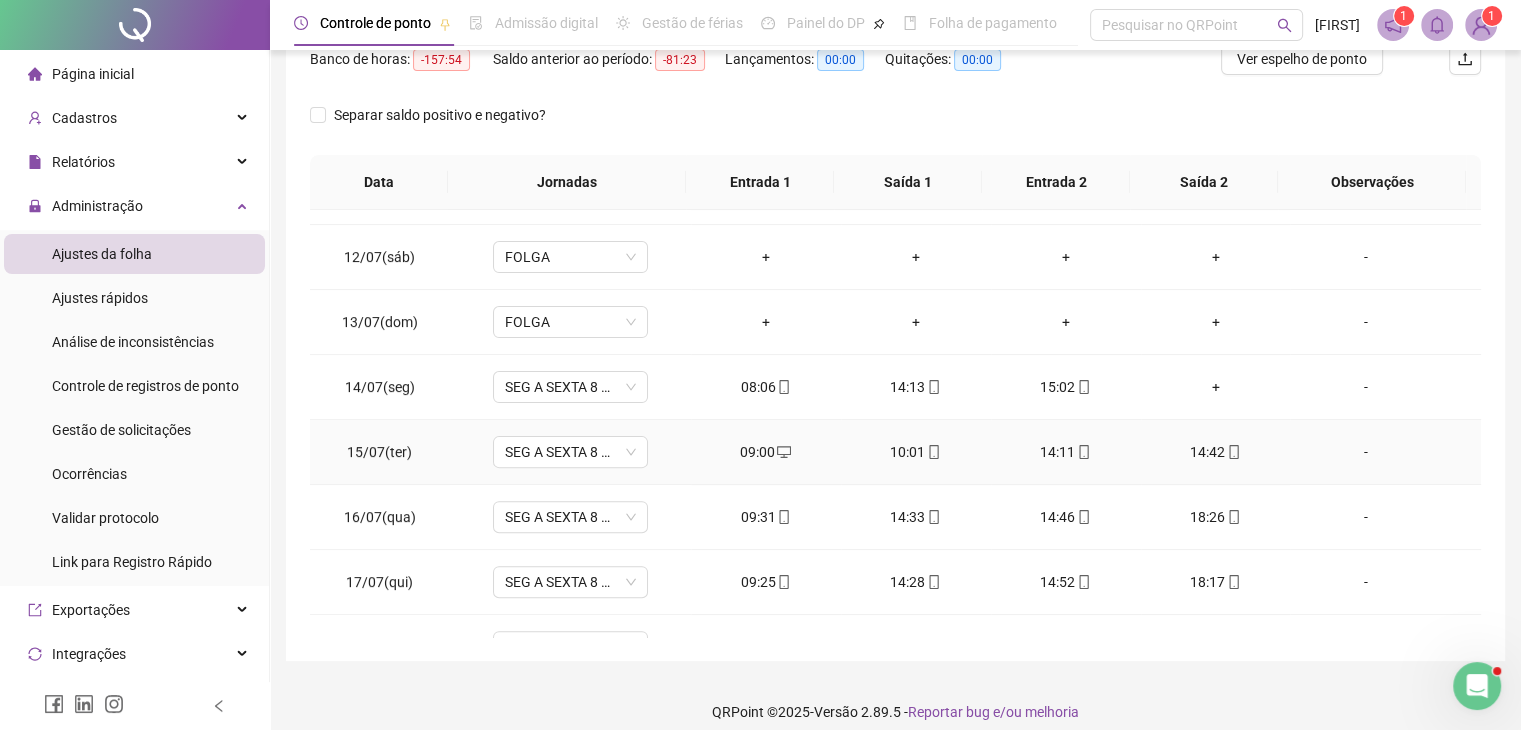 scroll, scrollTop: 292, scrollLeft: 0, axis: vertical 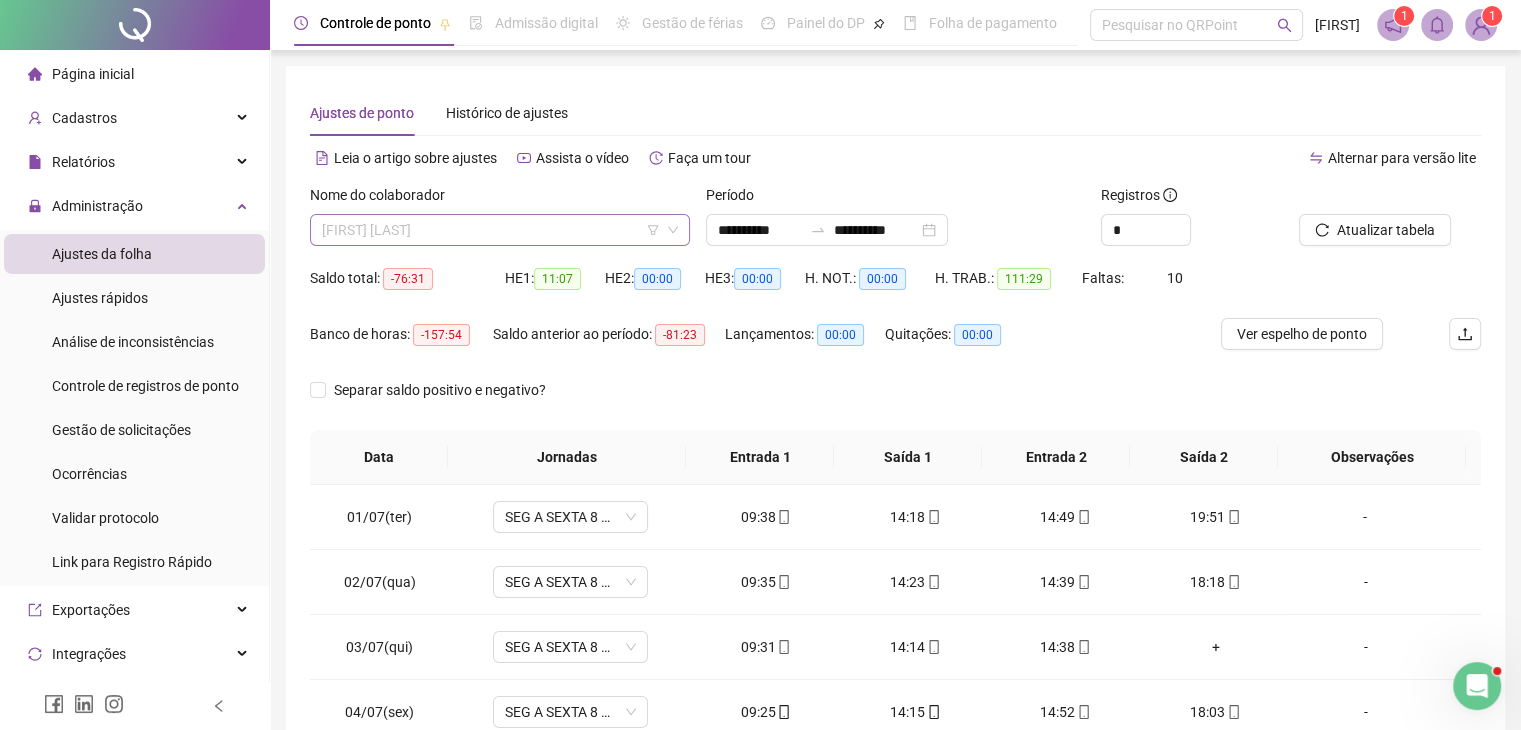 click on "[FIRST] [LAST]" at bounding box center [500, 230] 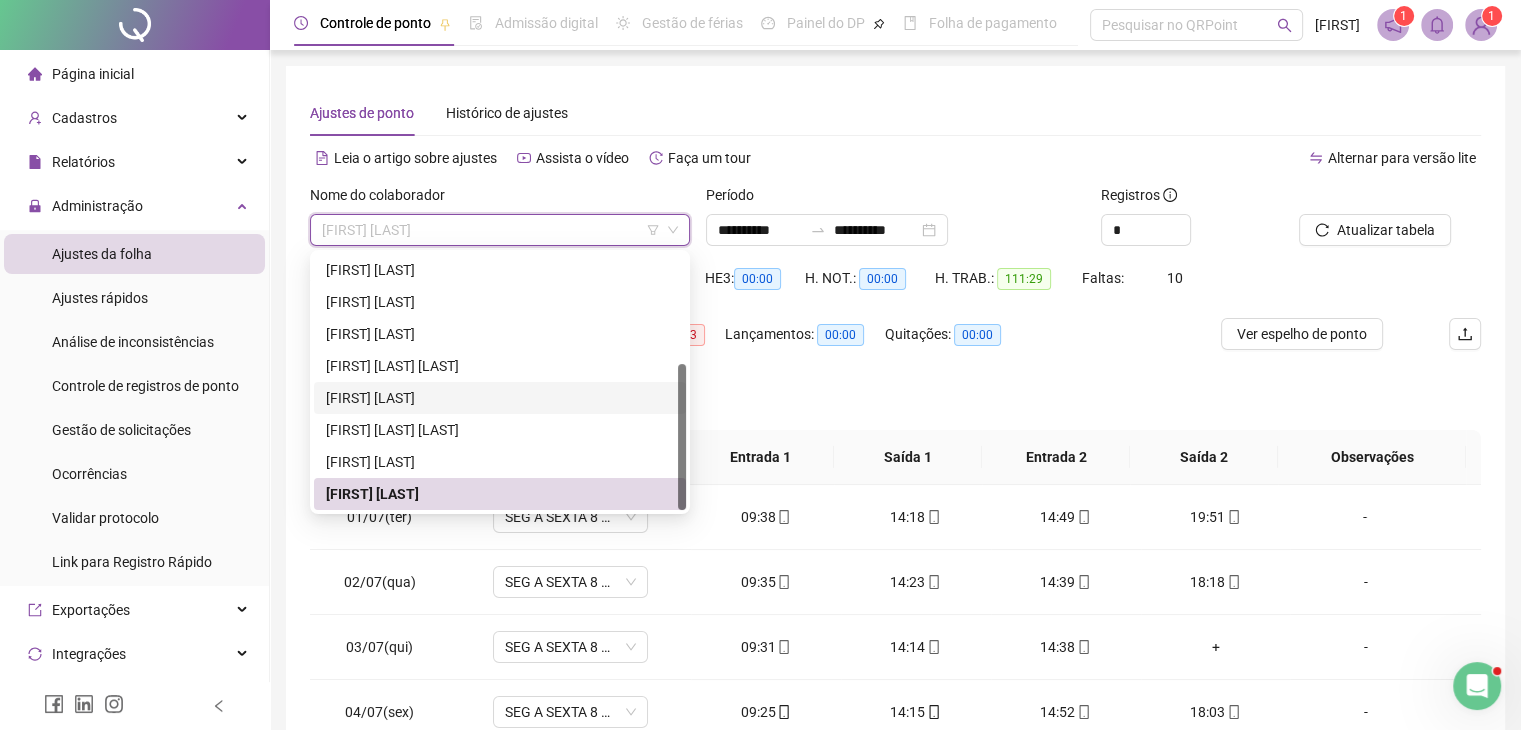 scroll, scrollTop: 200, scrollLeft: 0, axis: vertical 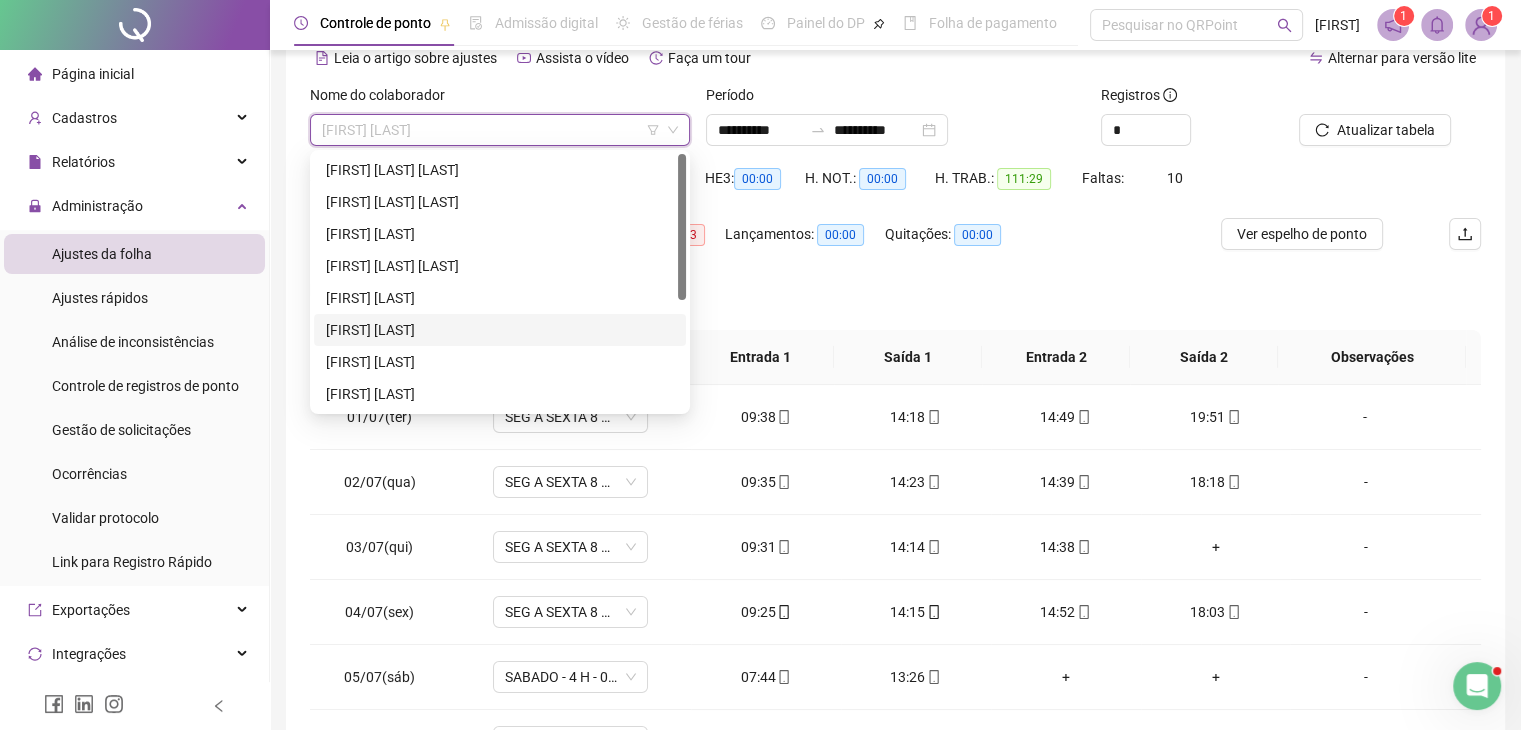click on "[FIRST] [LAST]" at bounding box center [500, 330] 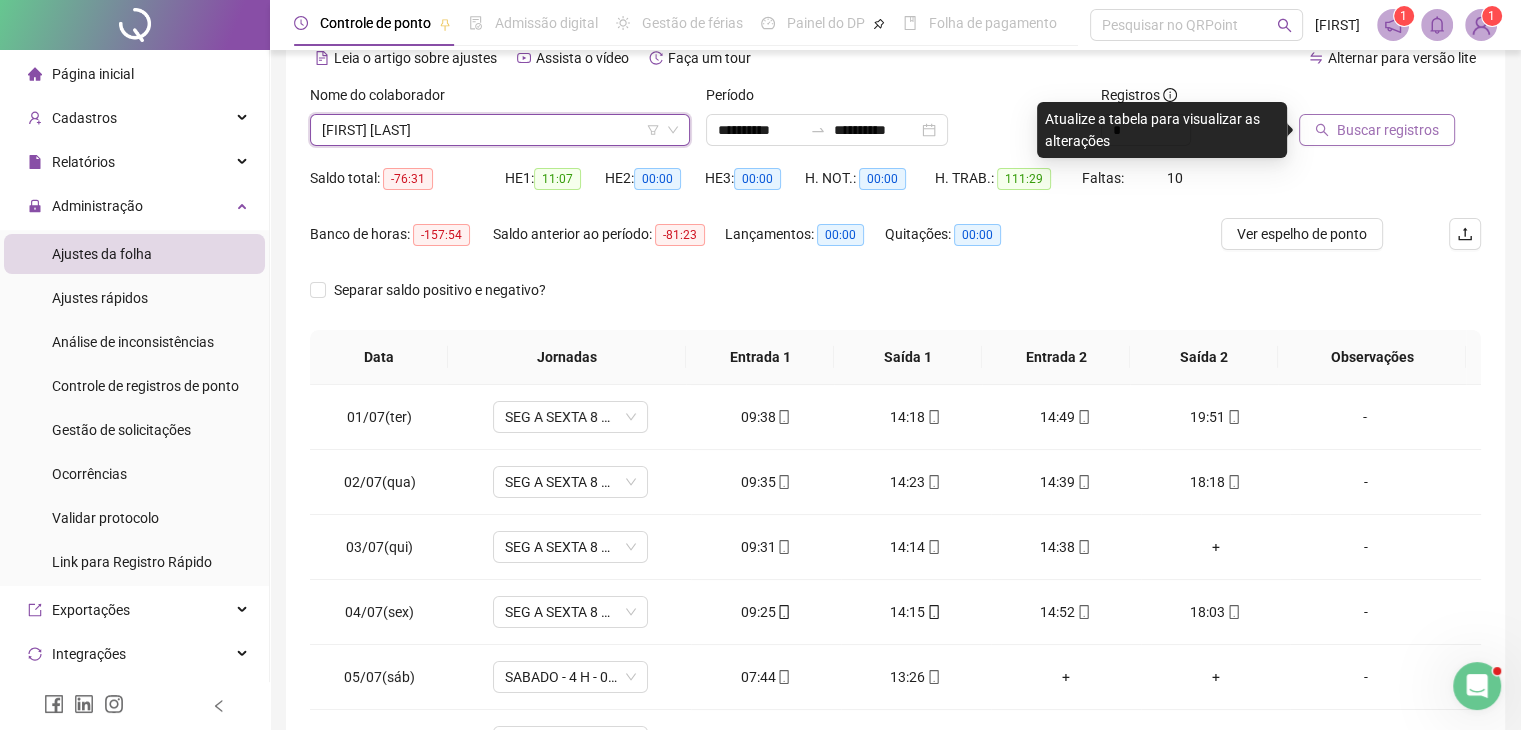 click on "Buscar registros" at bounding box center [1388, 130] 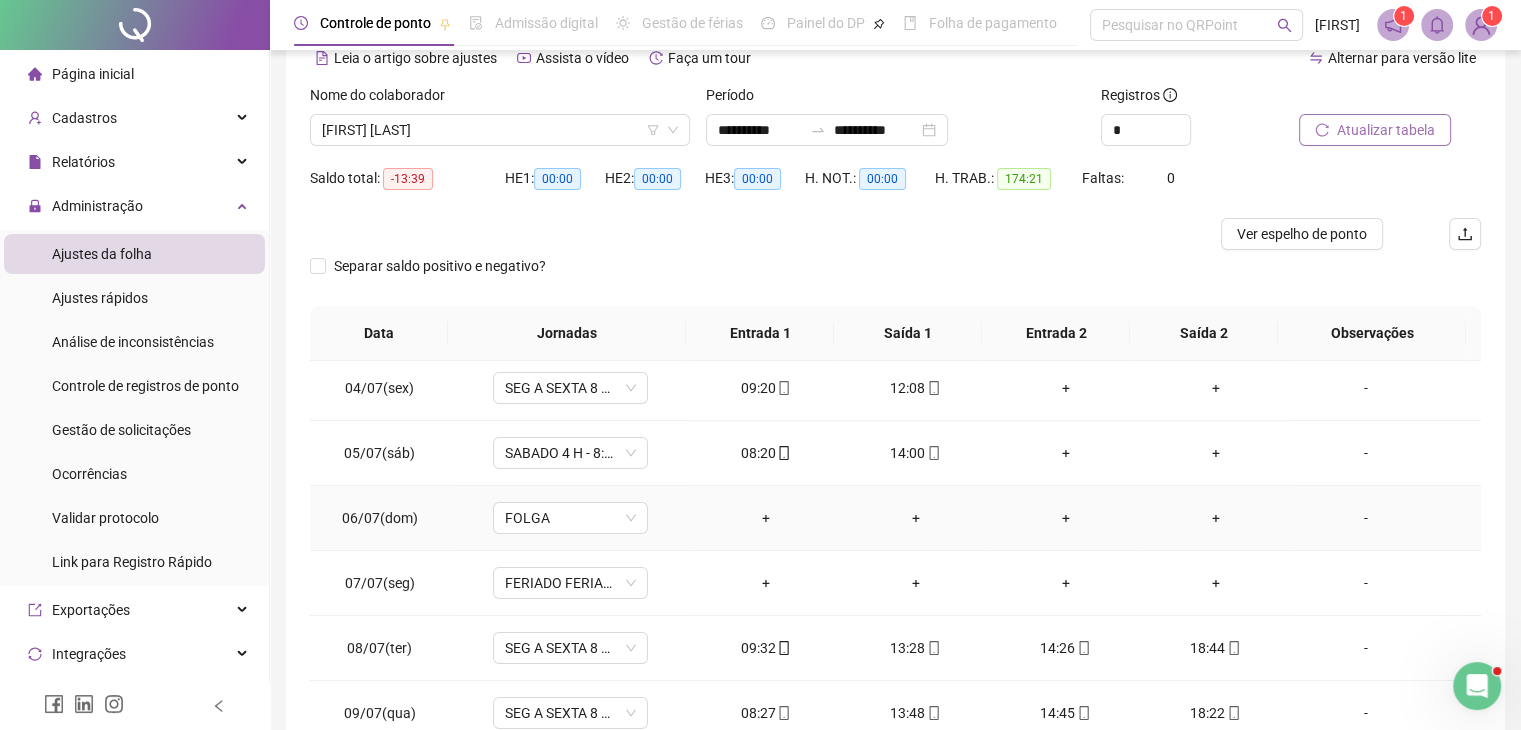 scroll, scrollTop: 400, scrollLeft: 0, axis: vertical 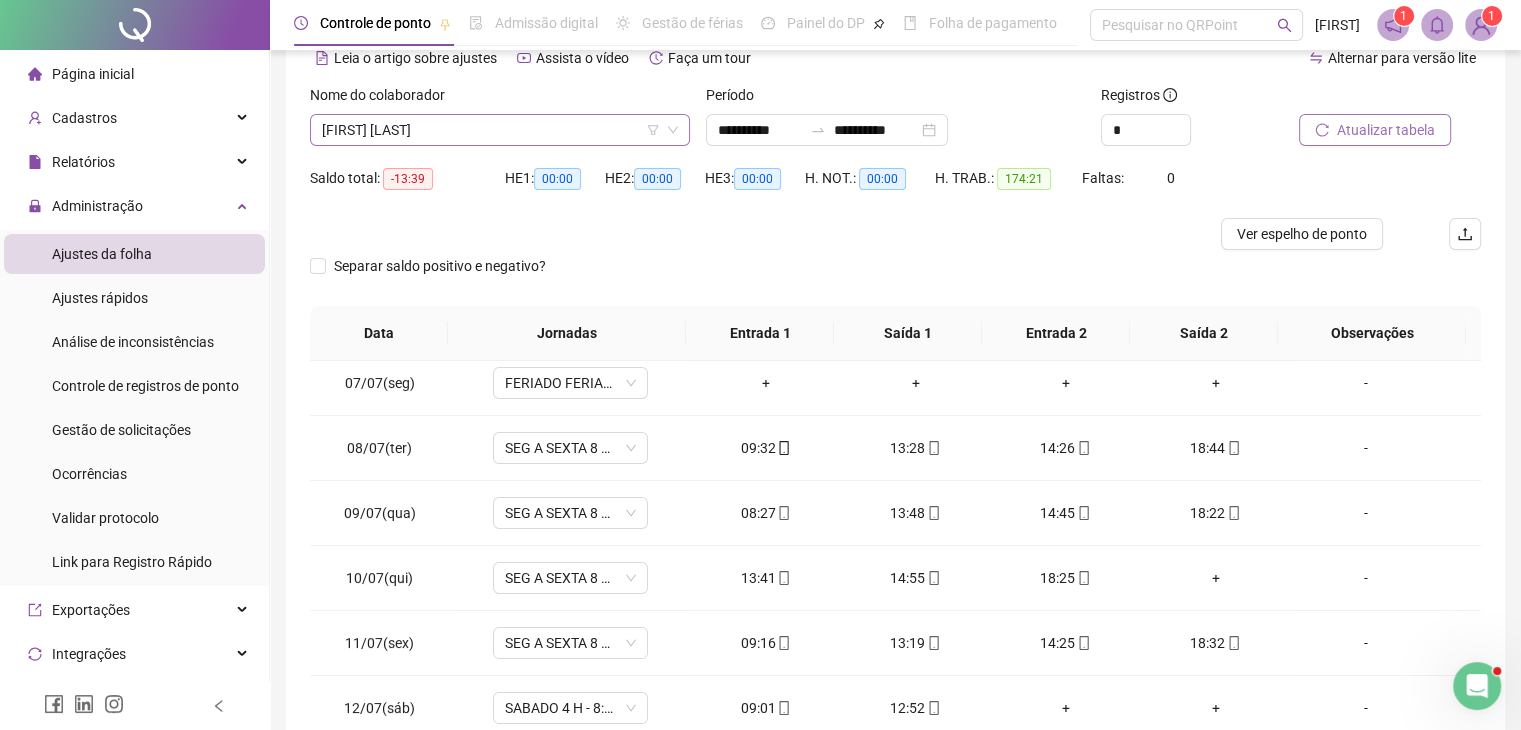 click on "[FIRST] [LAST]" at bounding box center [500, 130] 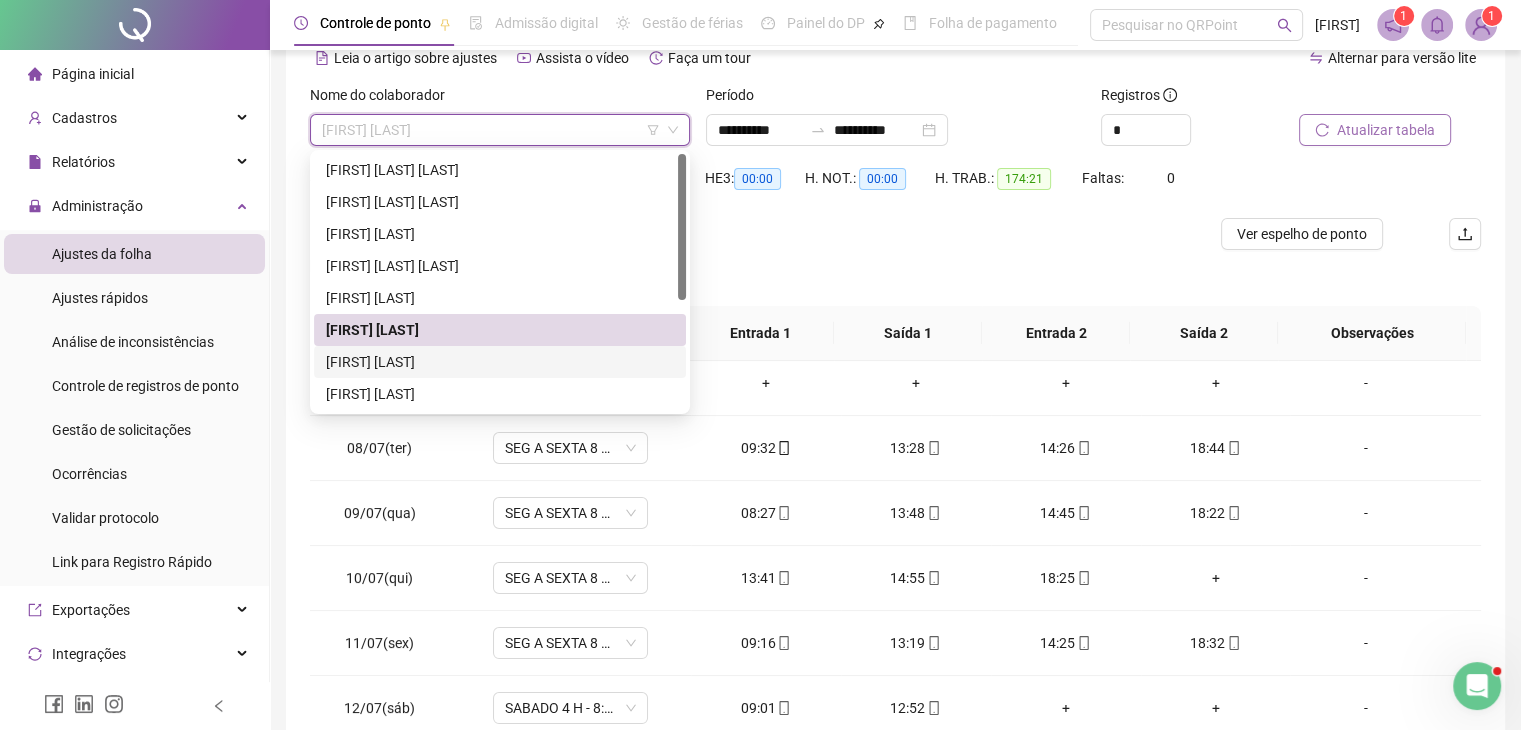 scroll, scrollTop: 192, scrollLeft: 0, axis: vertical 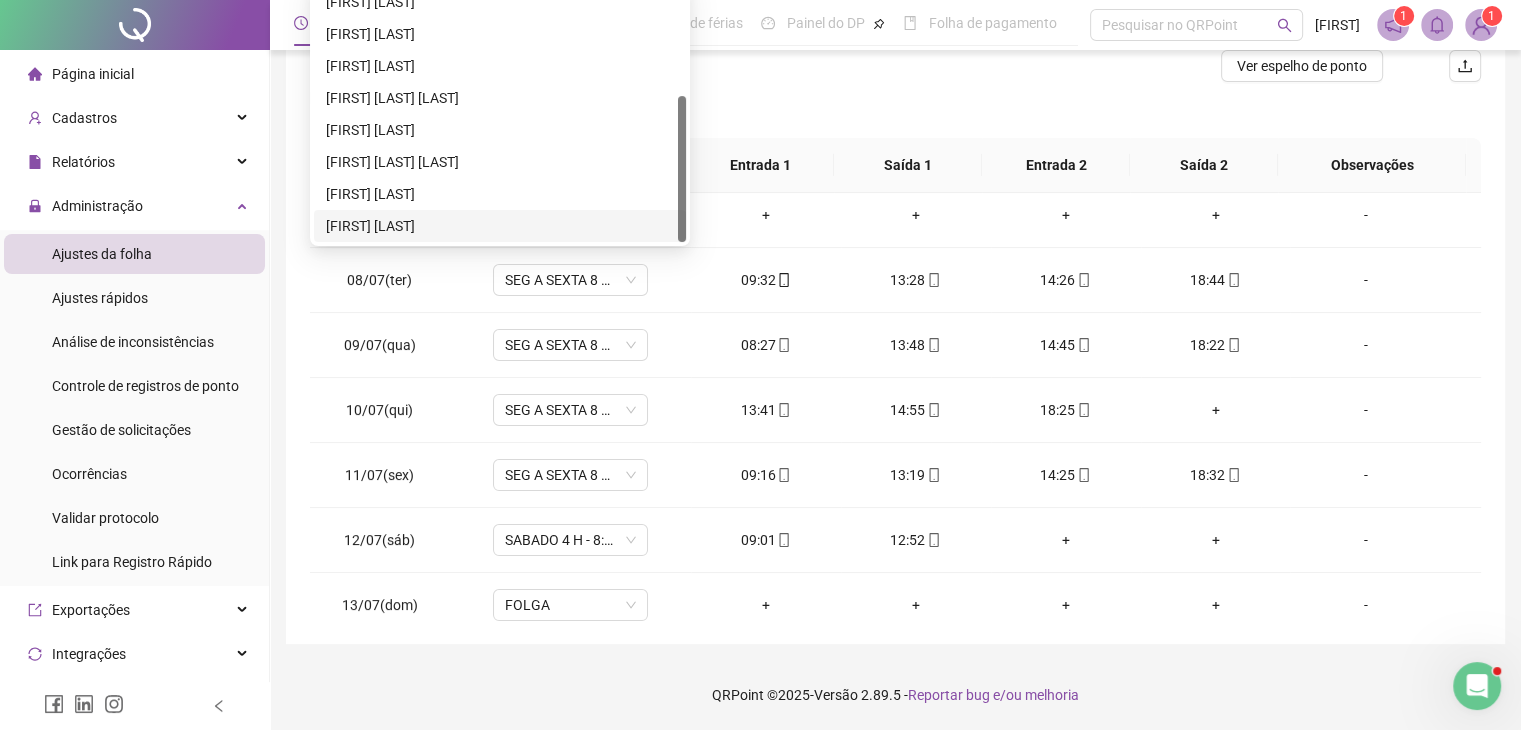 click on "[FIRST] [LAST]" at bounding box center (500, 226) 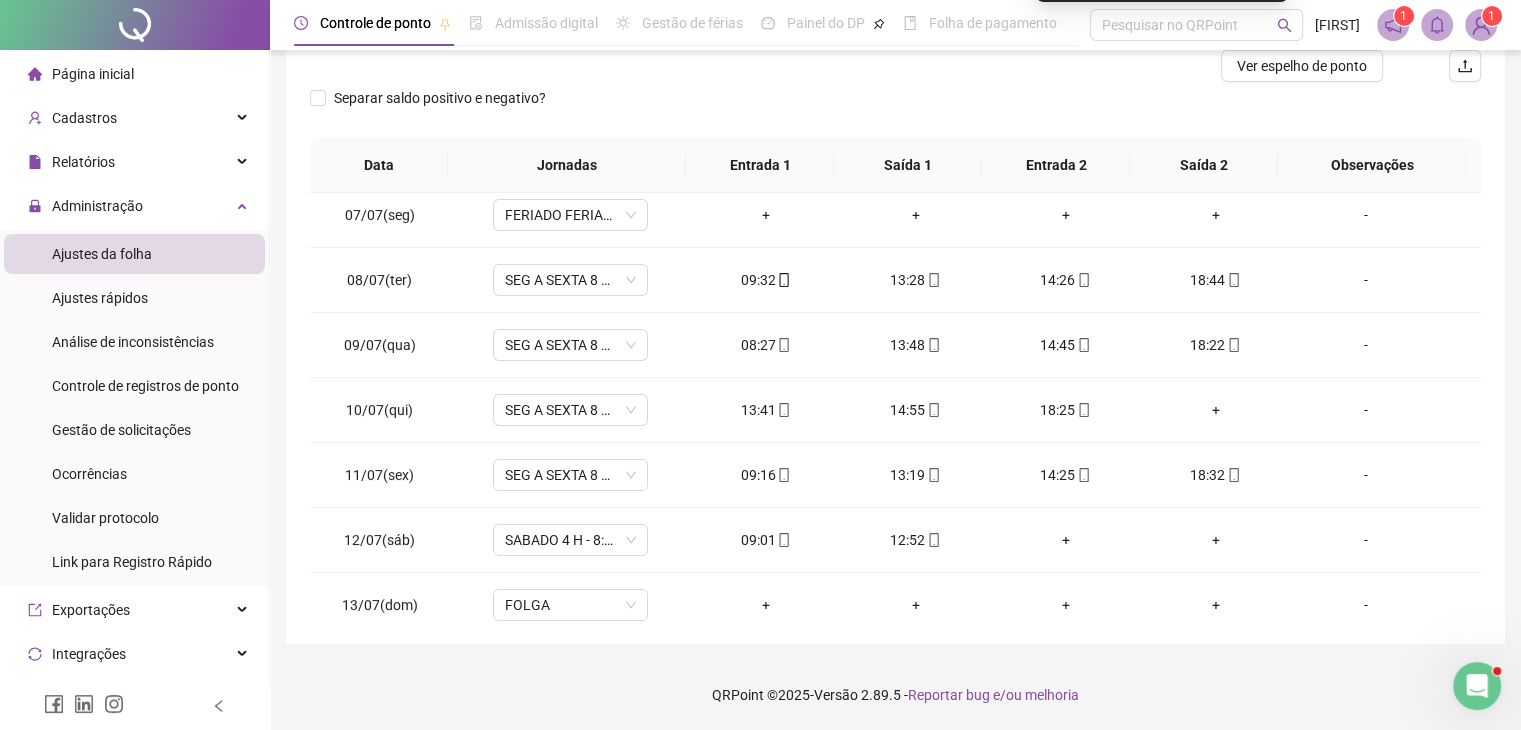 scroll, scrollTop: 0, scrollLeft: 0, axis: both 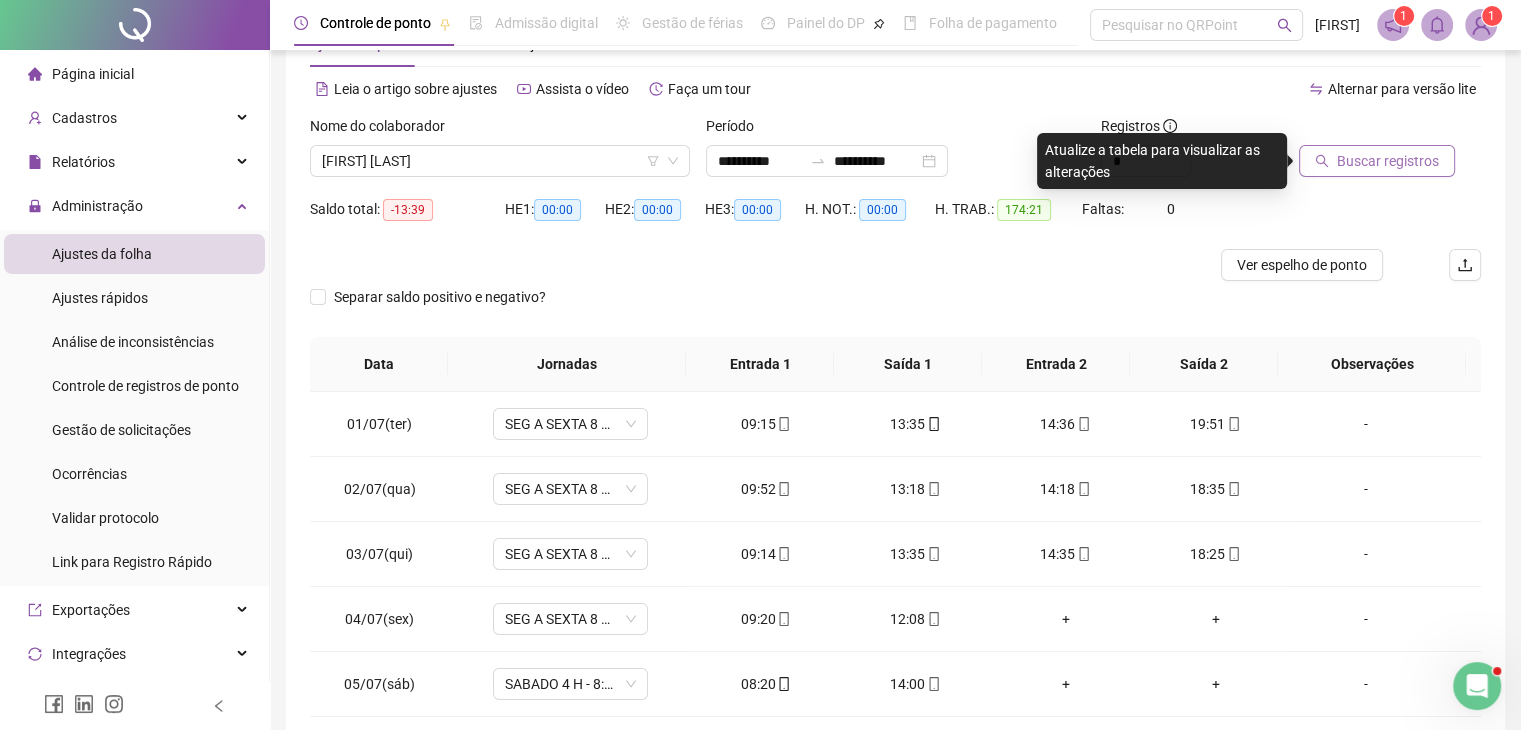 click on "Buscar registros" at bounding box center (1388, 161) 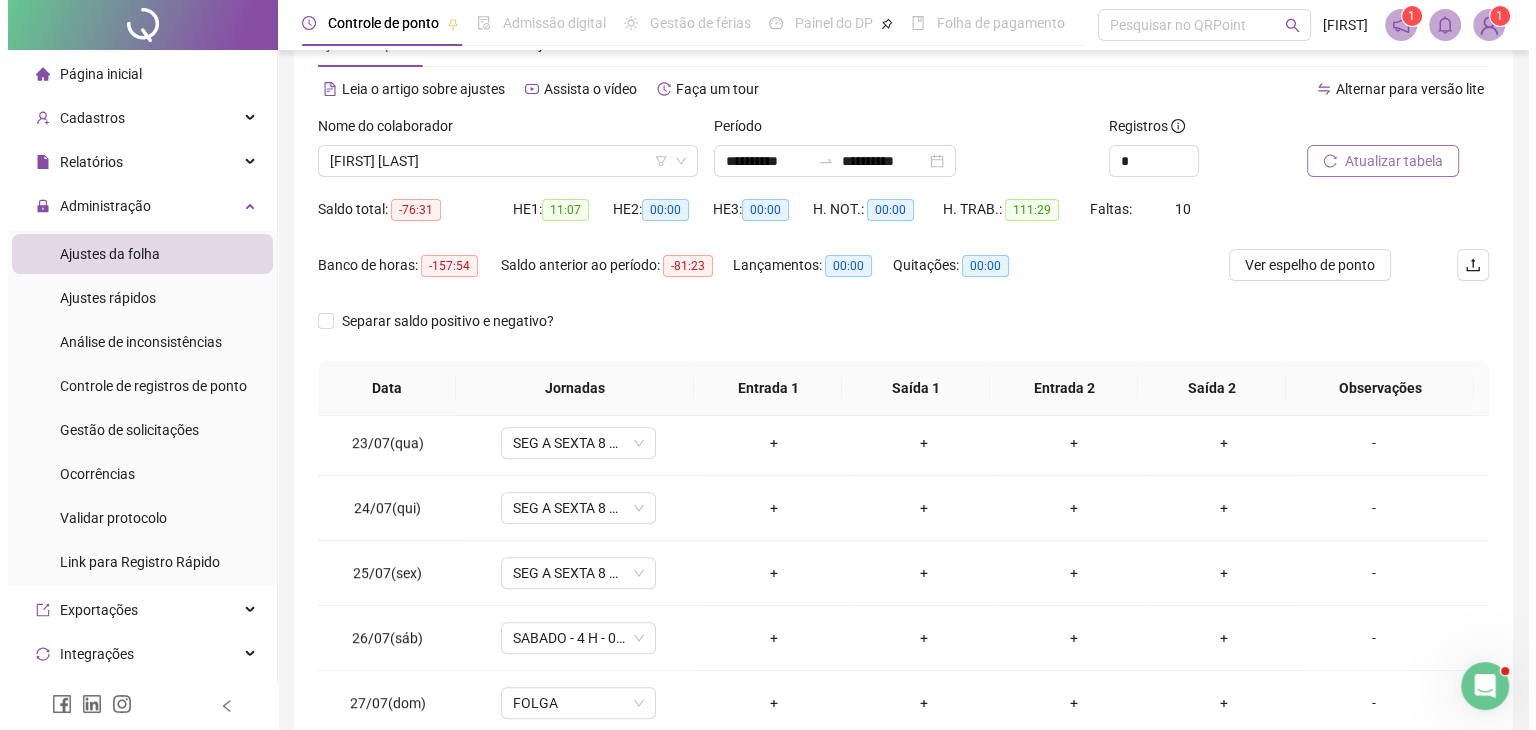 scroll, scrollTop: 1581, scrollLeft: 0, axis: vertical 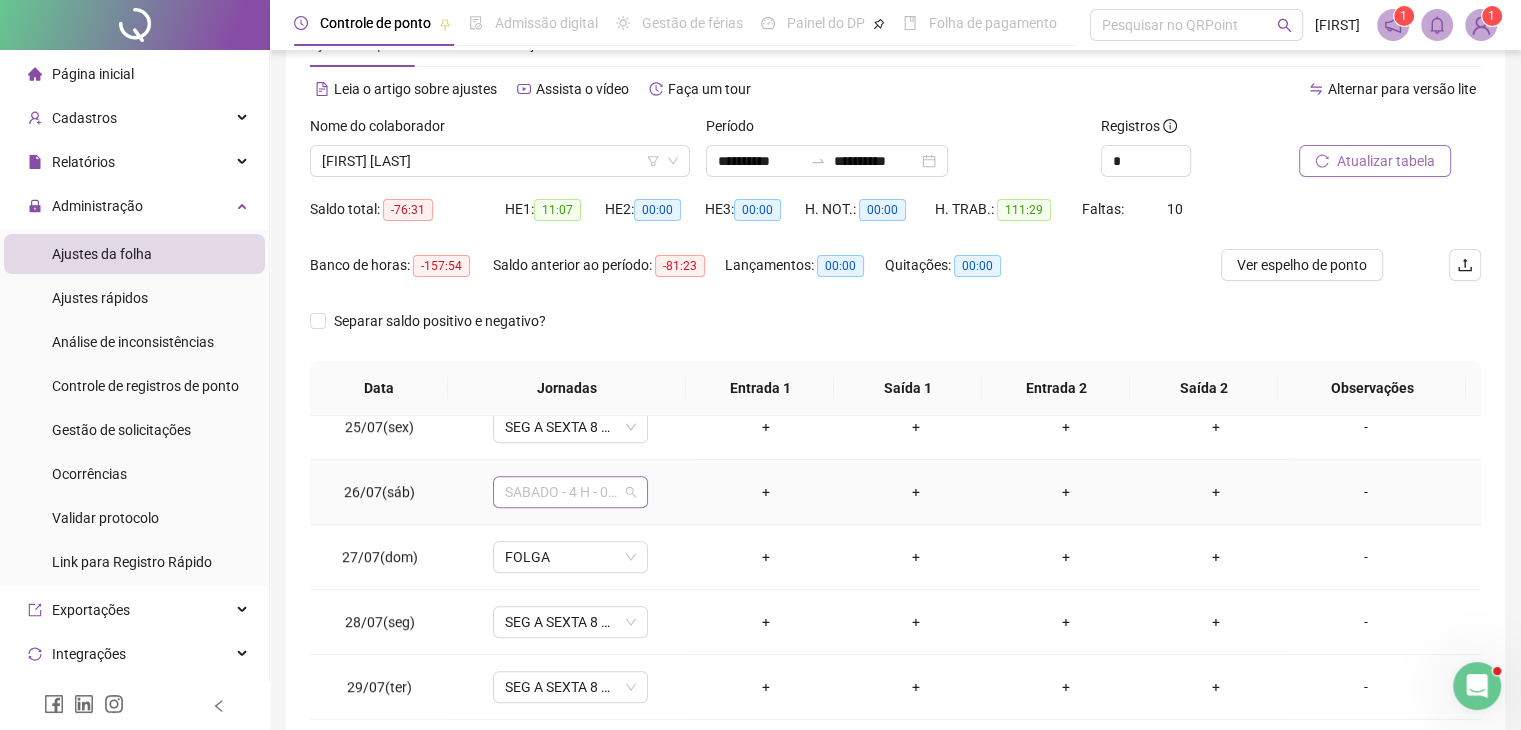 click on "SABADO - 4 H - 08:00" at bounding box center (570, 492) 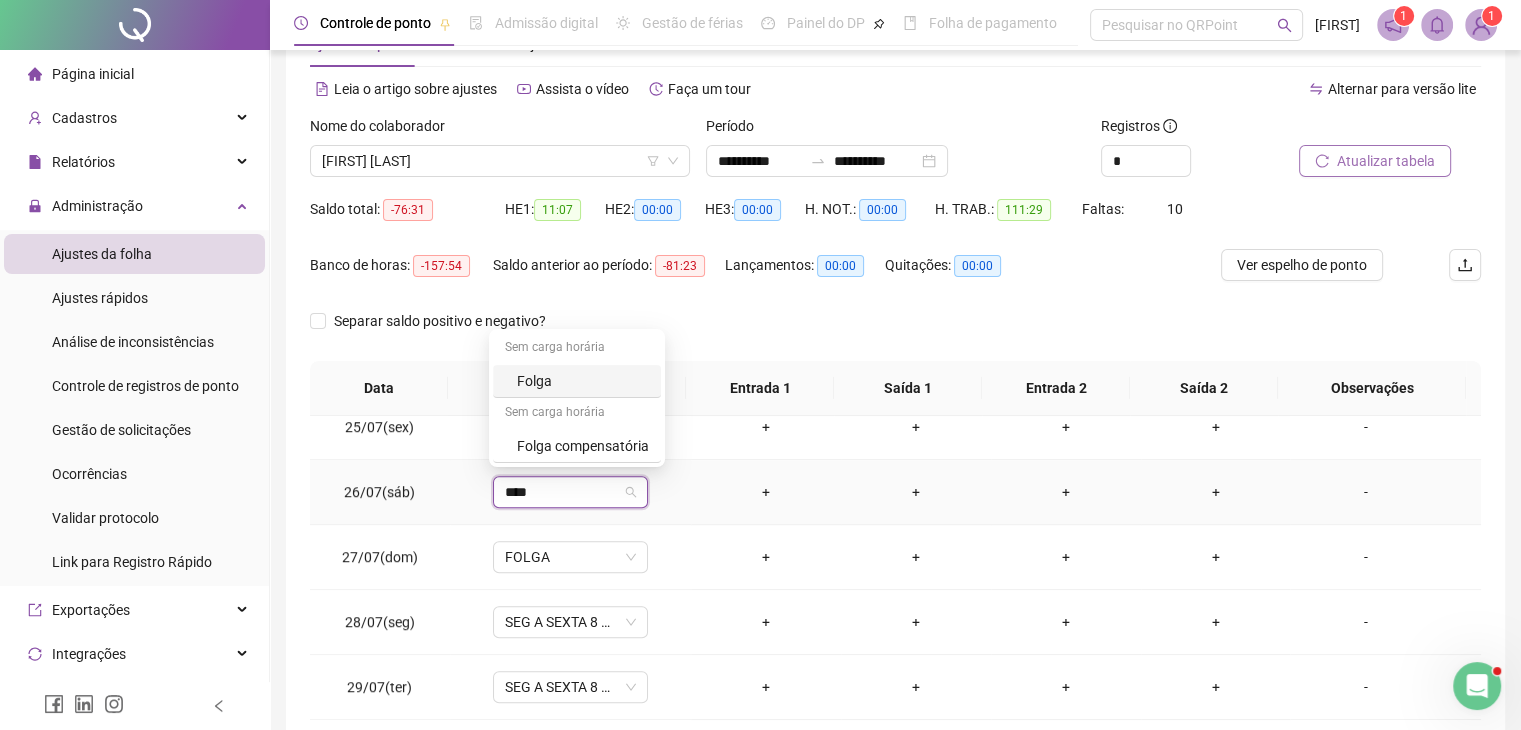 type on "*****" 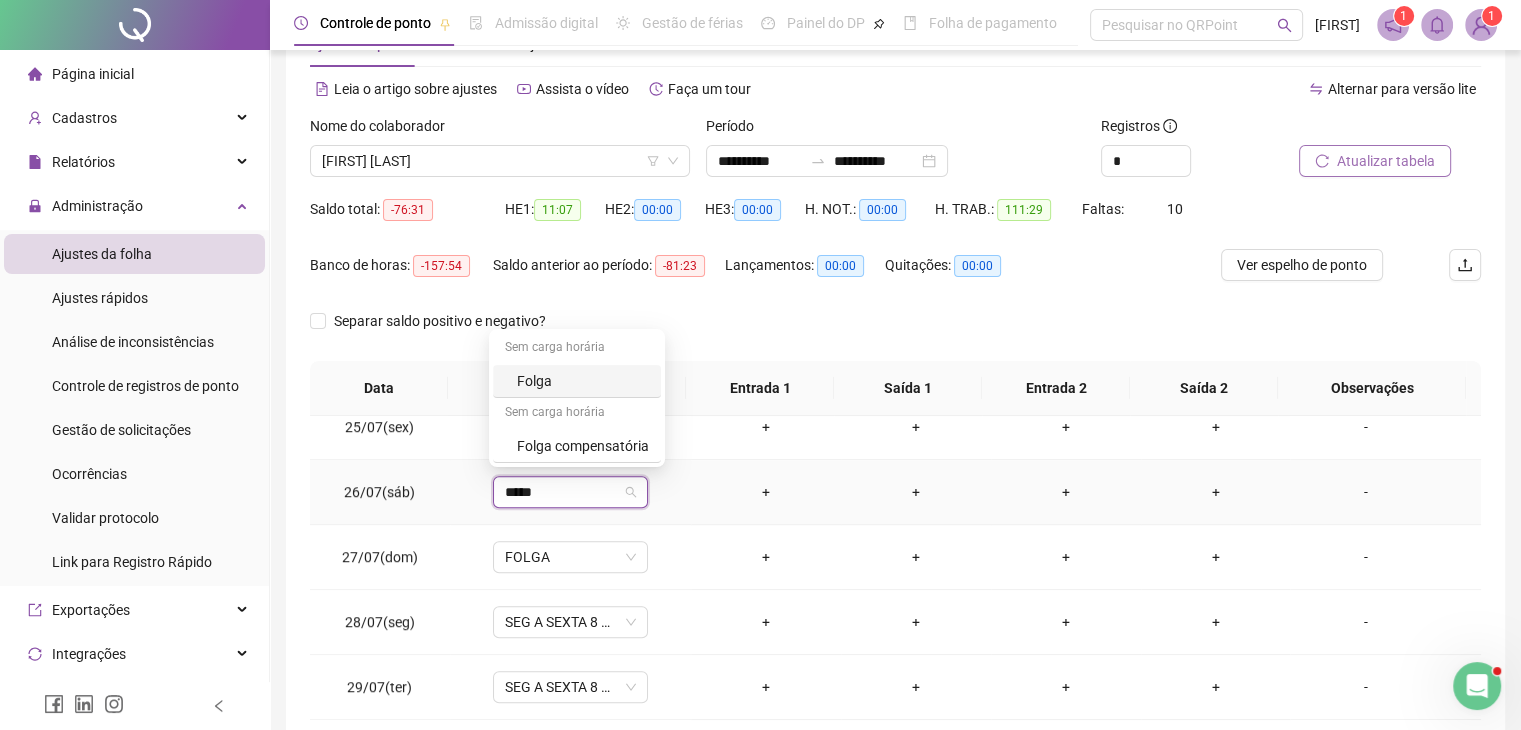 click on "Folga" at bounding box center [577, 381] 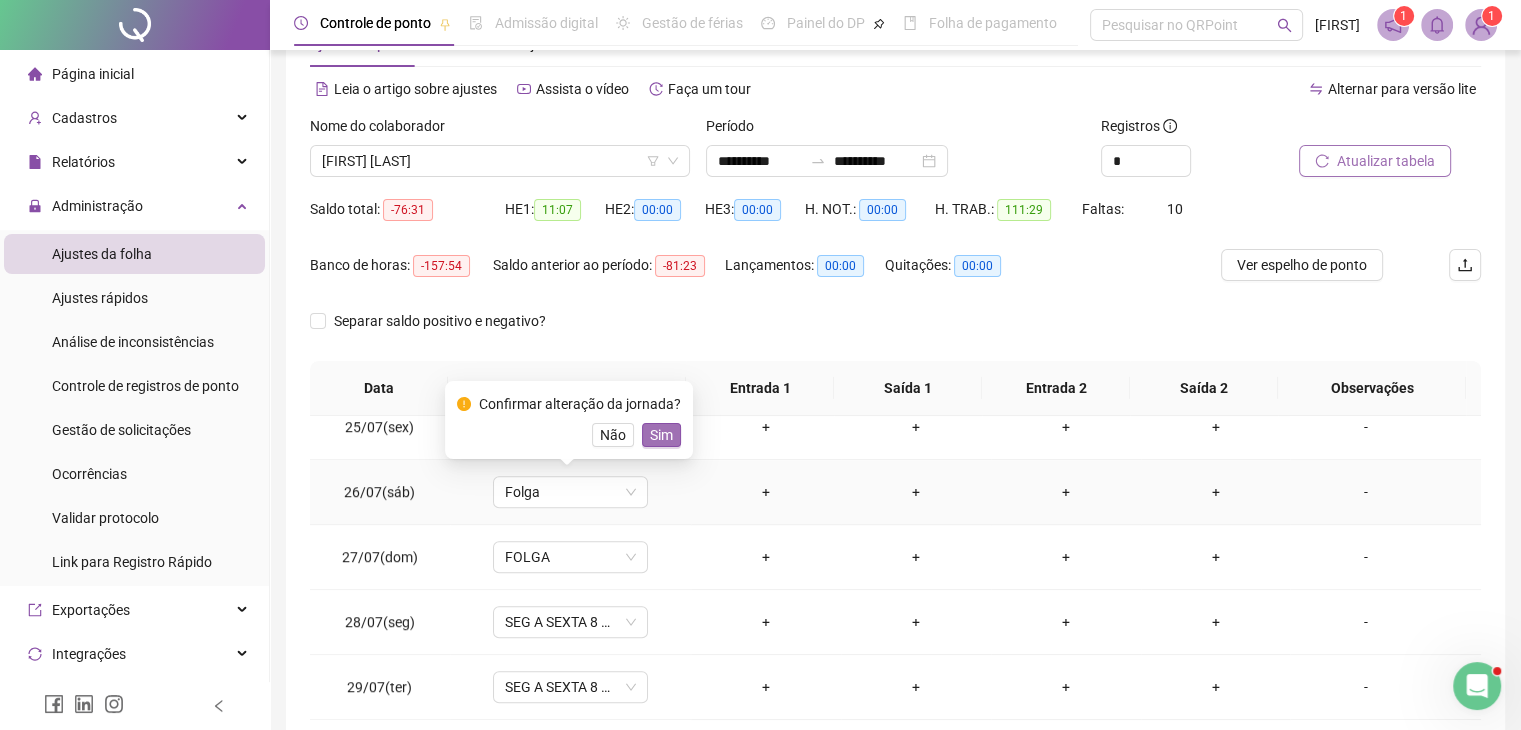 click on "Sim" at bounding box center (661, 435) 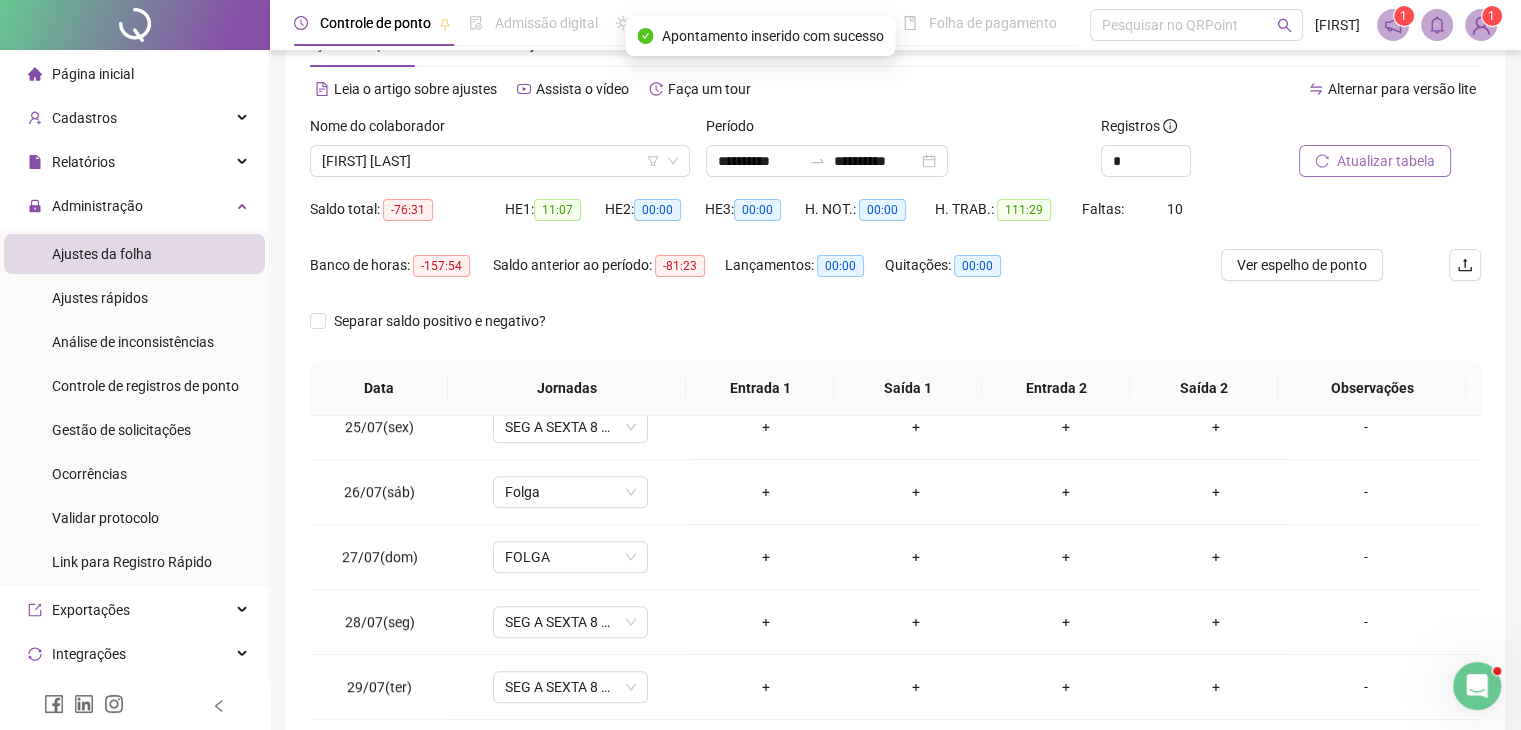 click on "Atualizar tabela" at bounding box center (1386, 161) 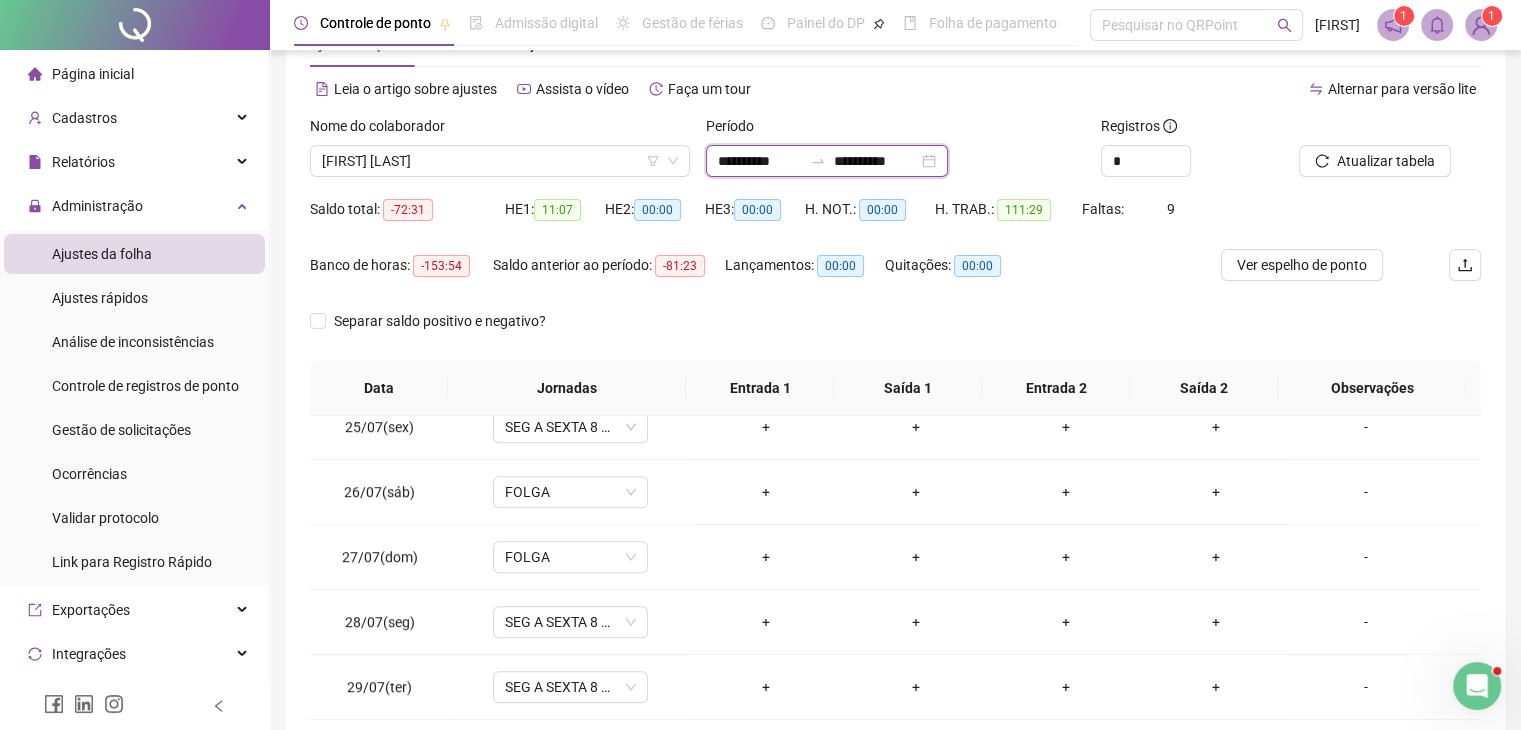 click on "**********" at bounding box center (876, 161) 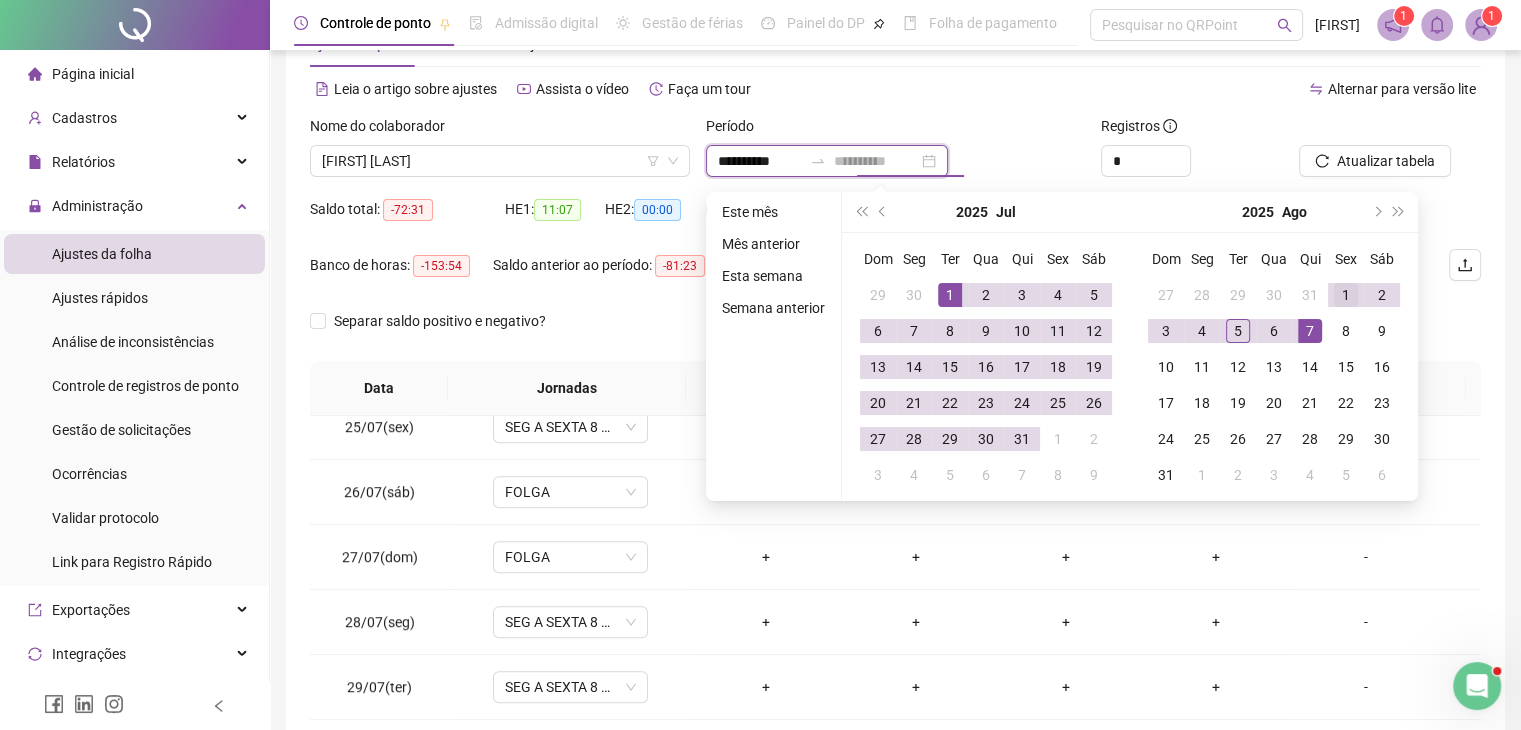 type on "**********" 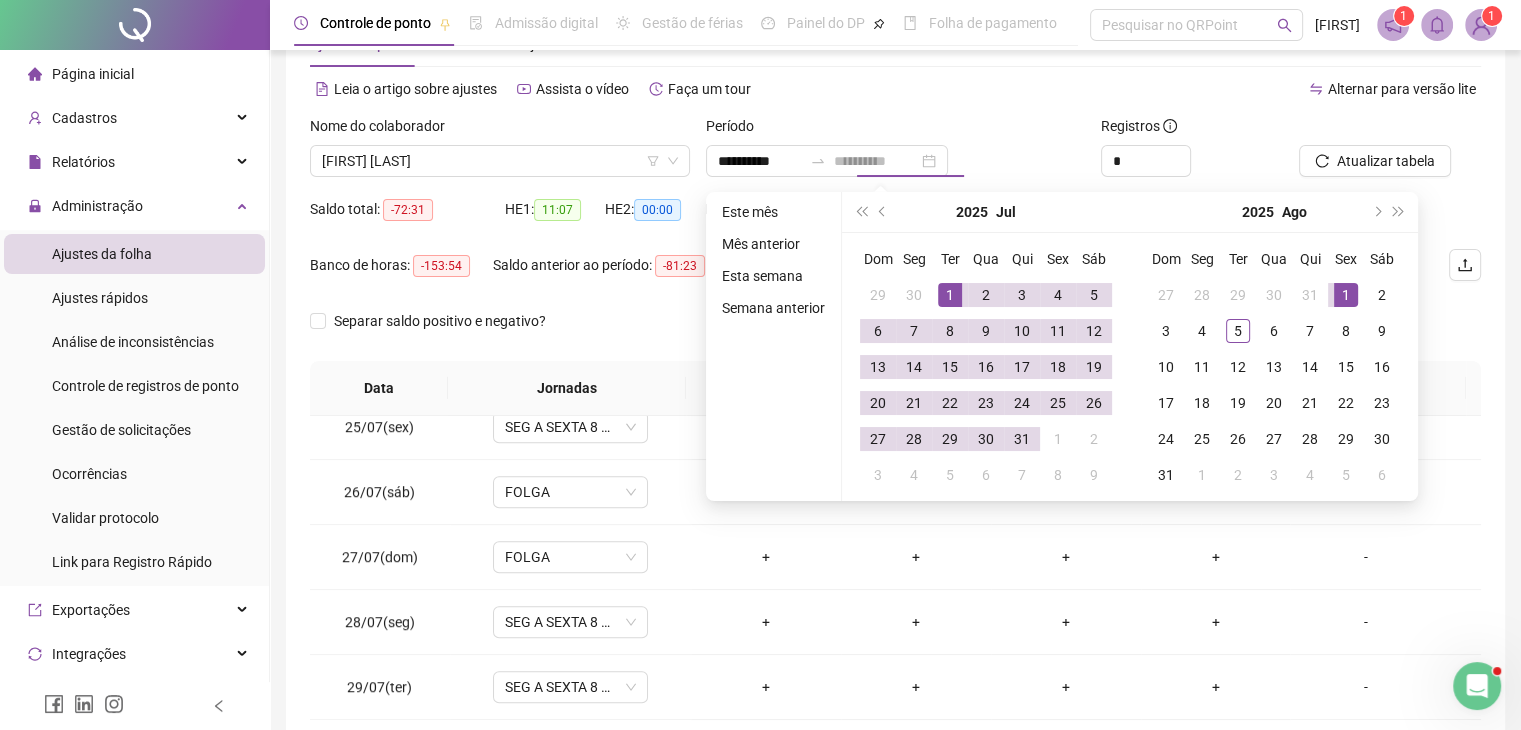 click on "1" at bounding box center [1346, 295] 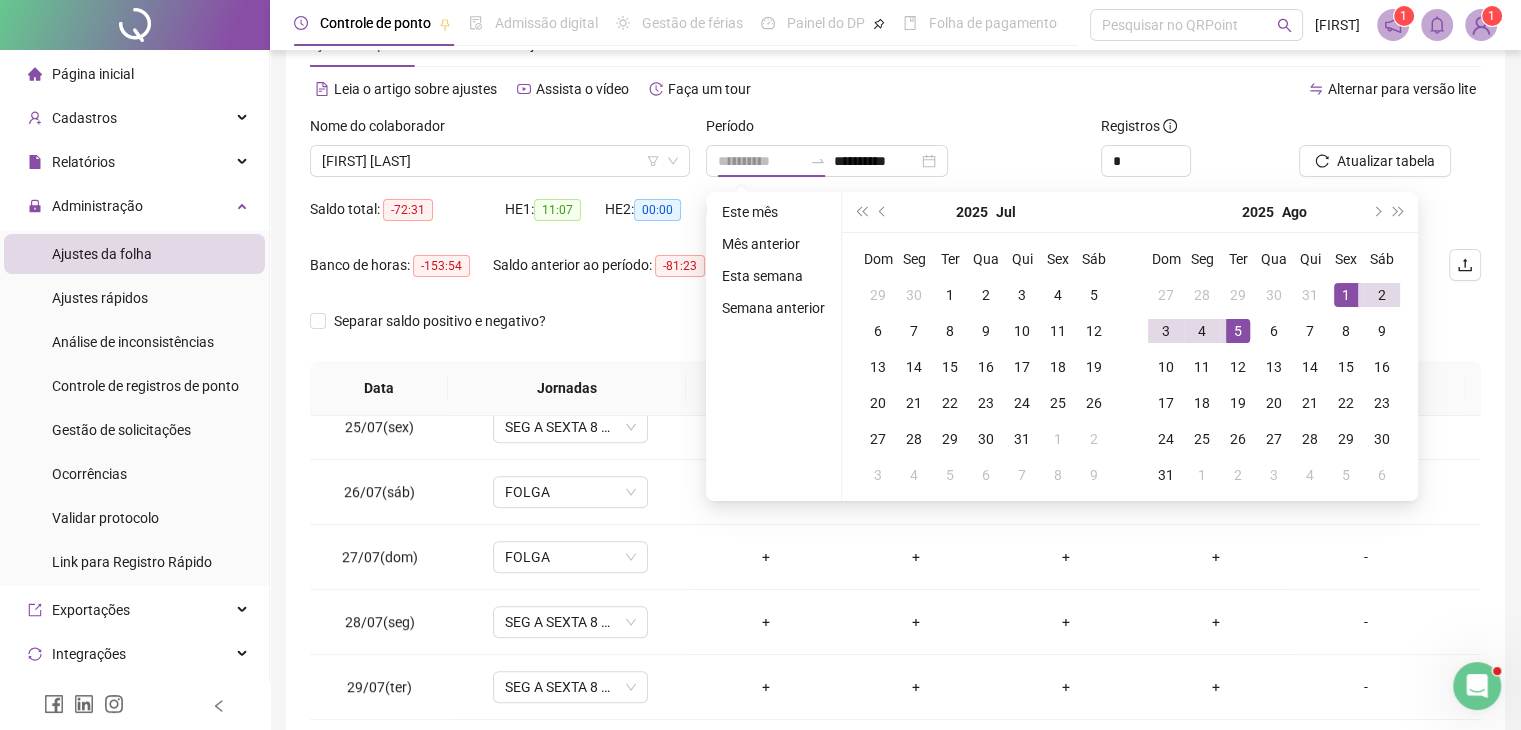 click on "5" at bounding box center [1238, 331] 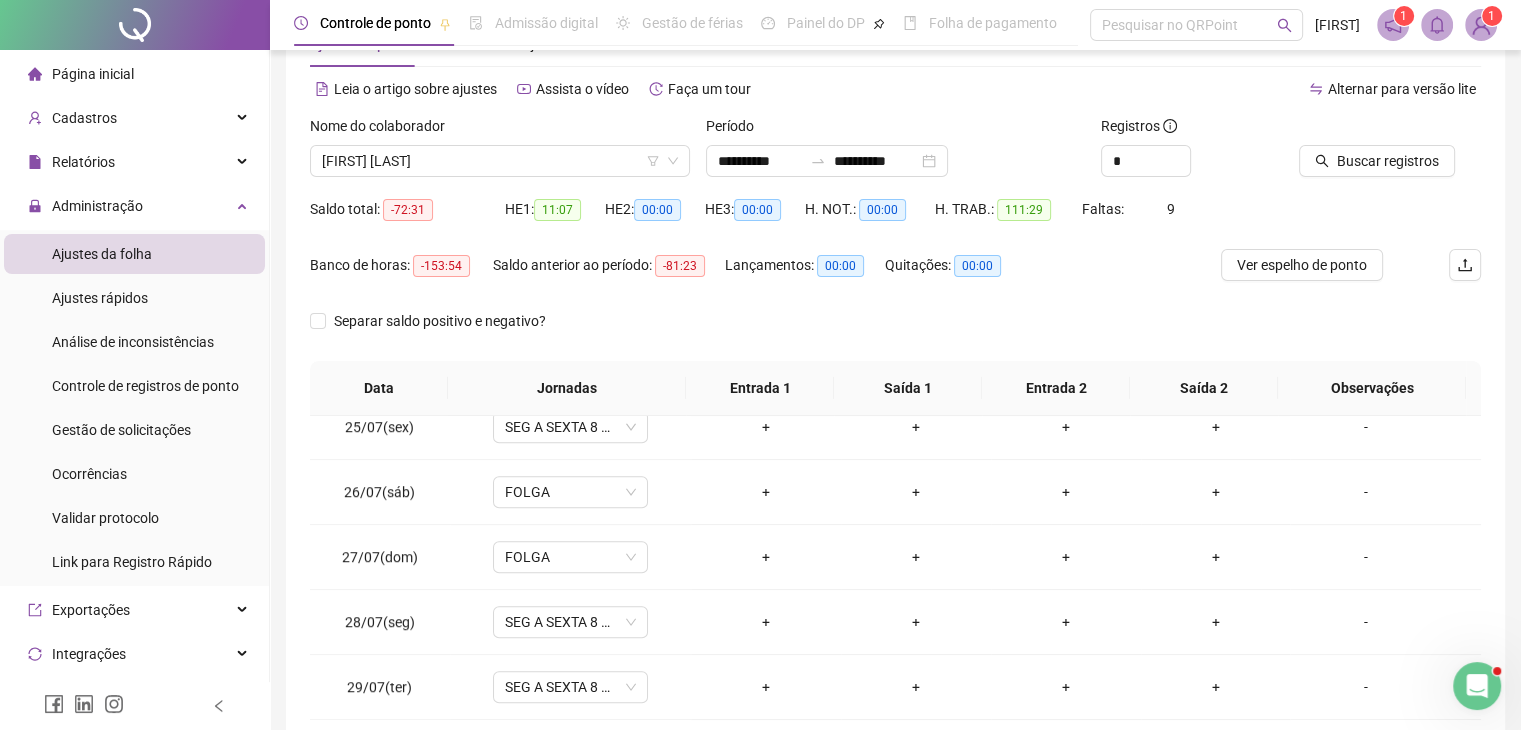click on "Buscar registros" at bounding box center (1390, 154) 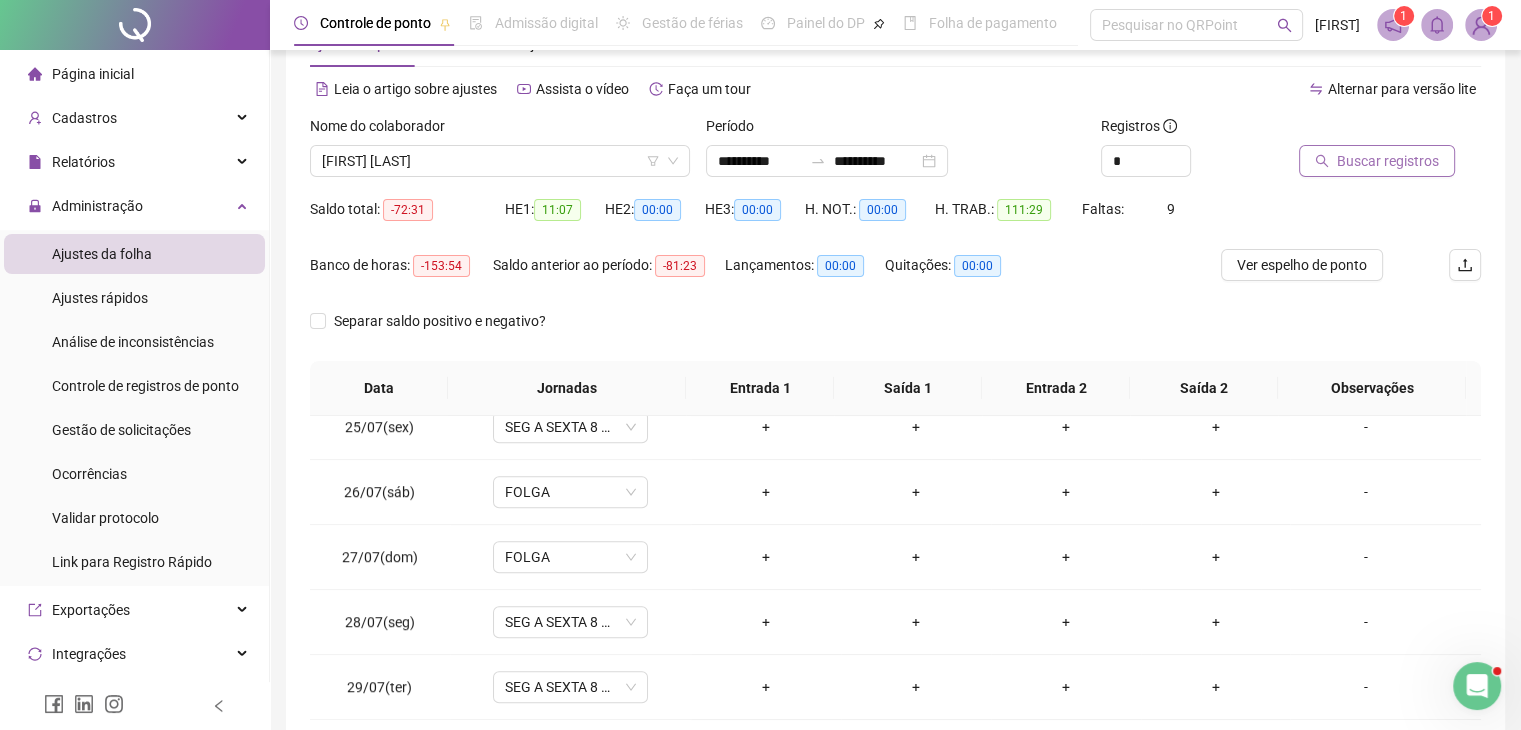 click on "Buscar registros" at bounding box center (1388, 161) 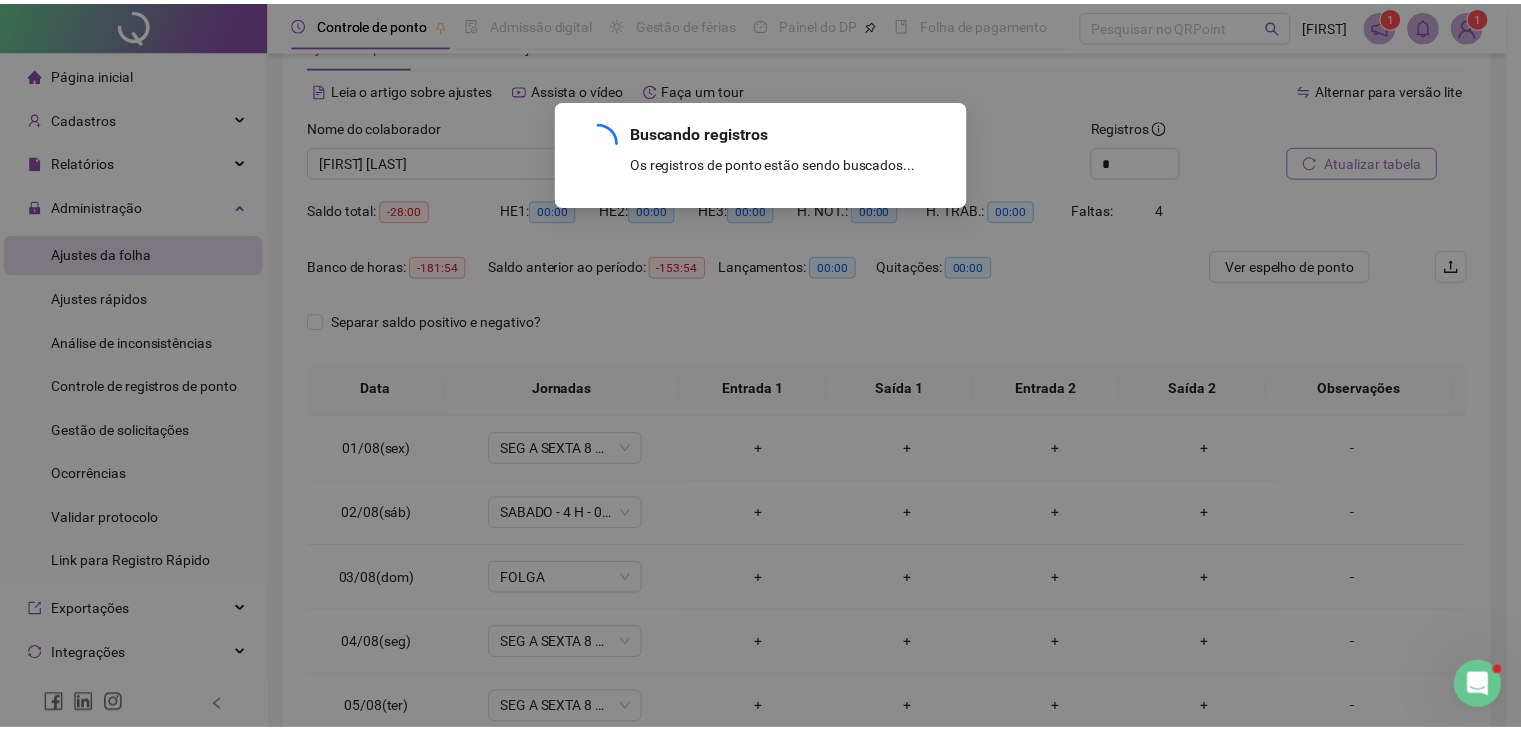 scroll, scrollTop: 0, scrollLeft: 0, axis: both 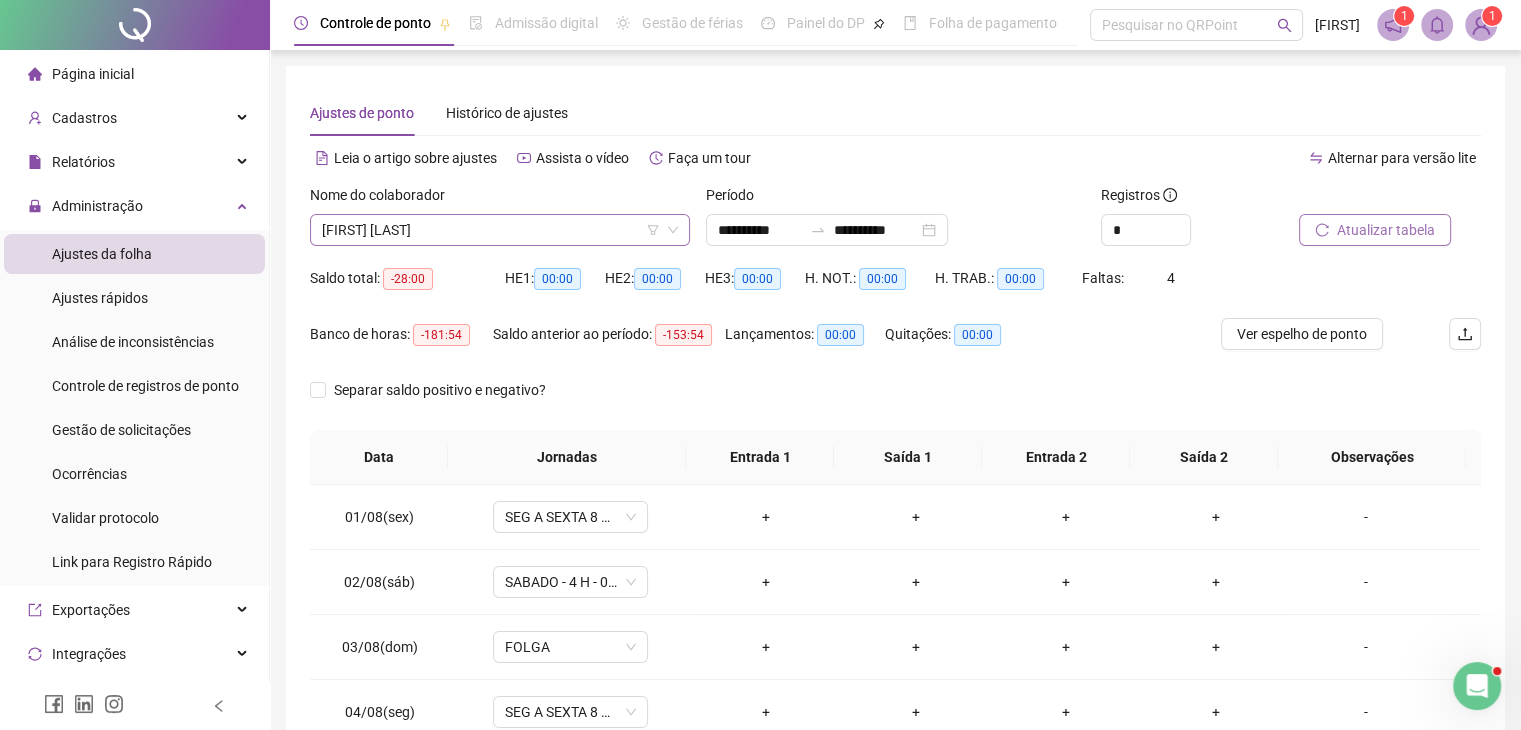 click on "[FIRST] [LAST]" at bounding box center (500, 230) 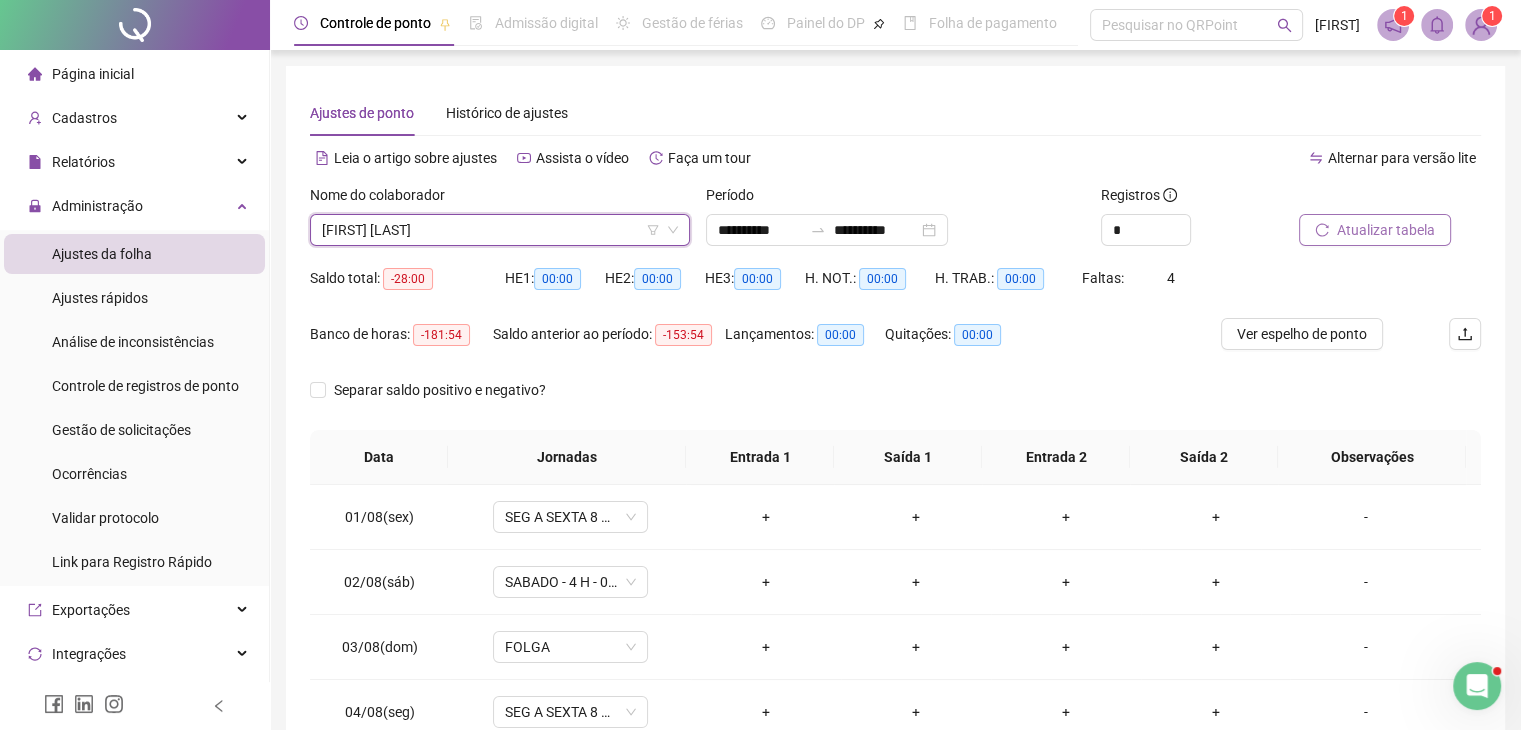 click on "[FIRST] [LAST]" at bounding box center [500, 230] 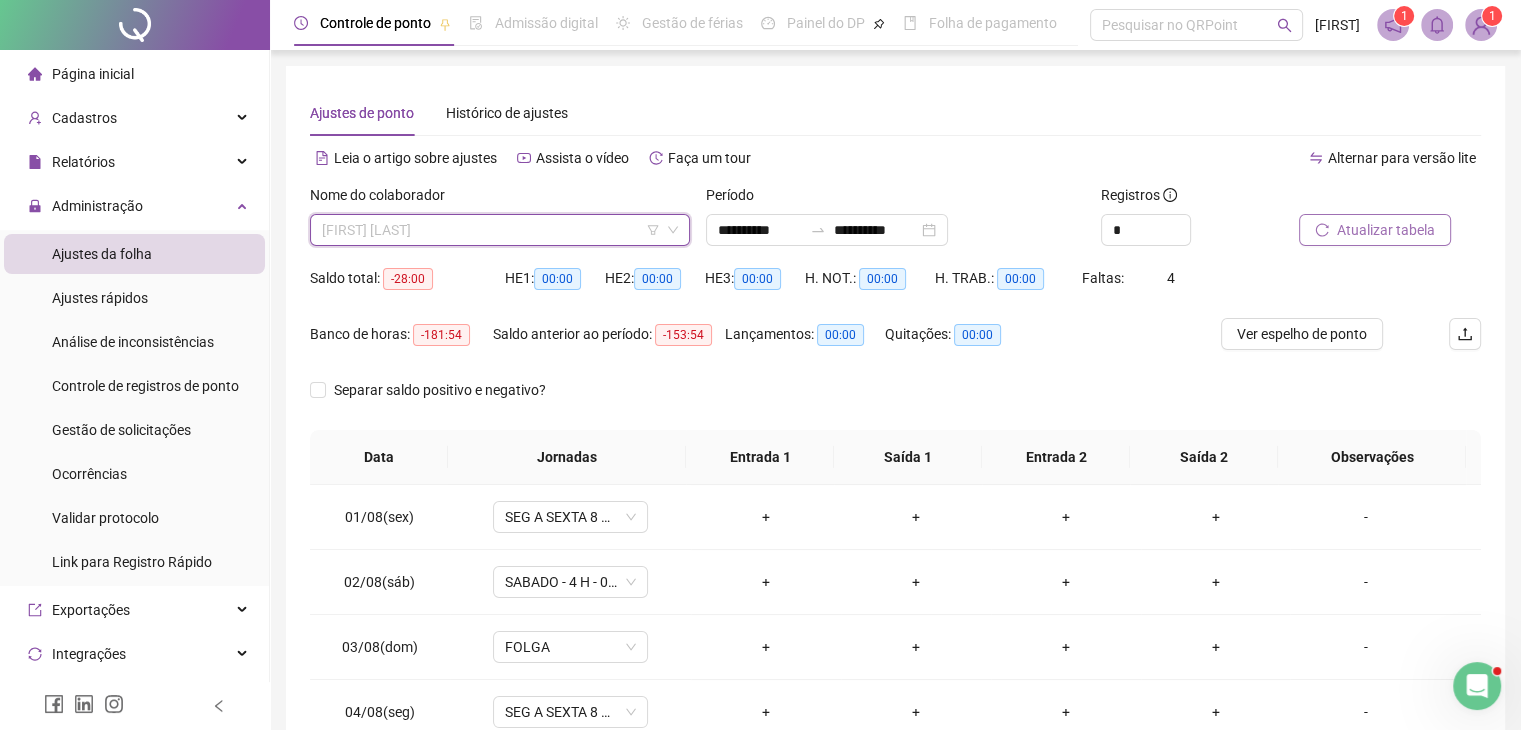 click on "[FIRST] [LAST]" at bounding box center (500, 230) 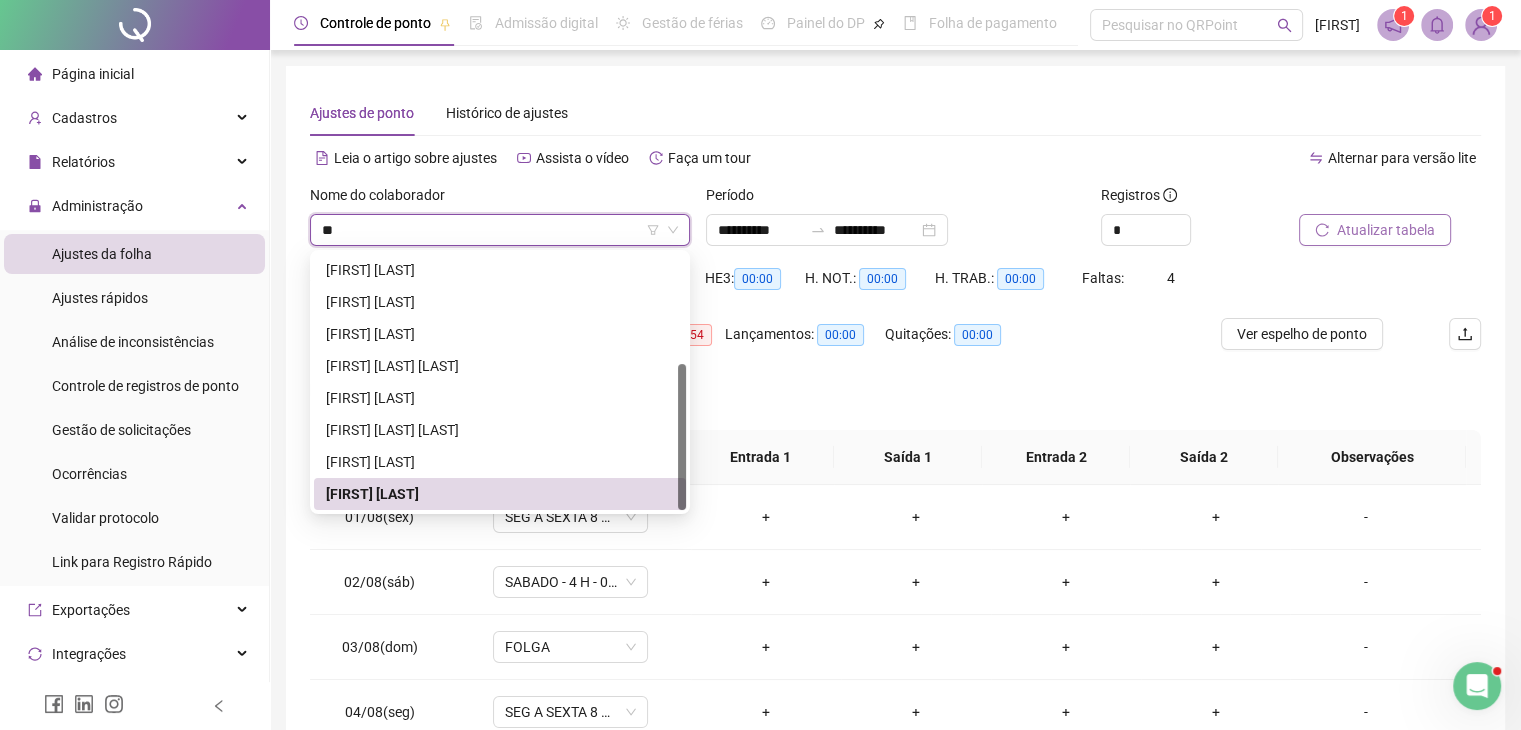 scroll, scrollTop: 0, scrollLeft: 0, axis: both 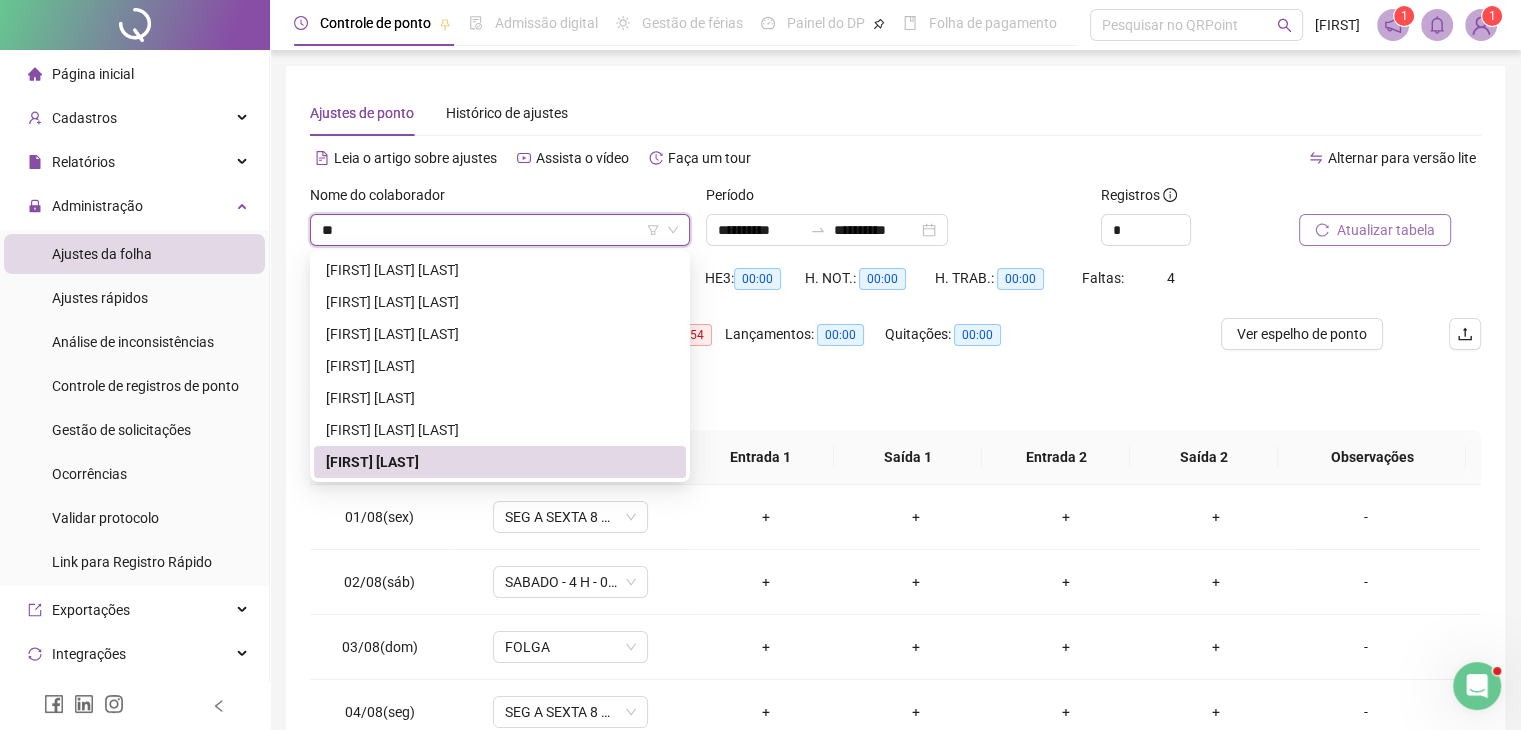 type on "***" 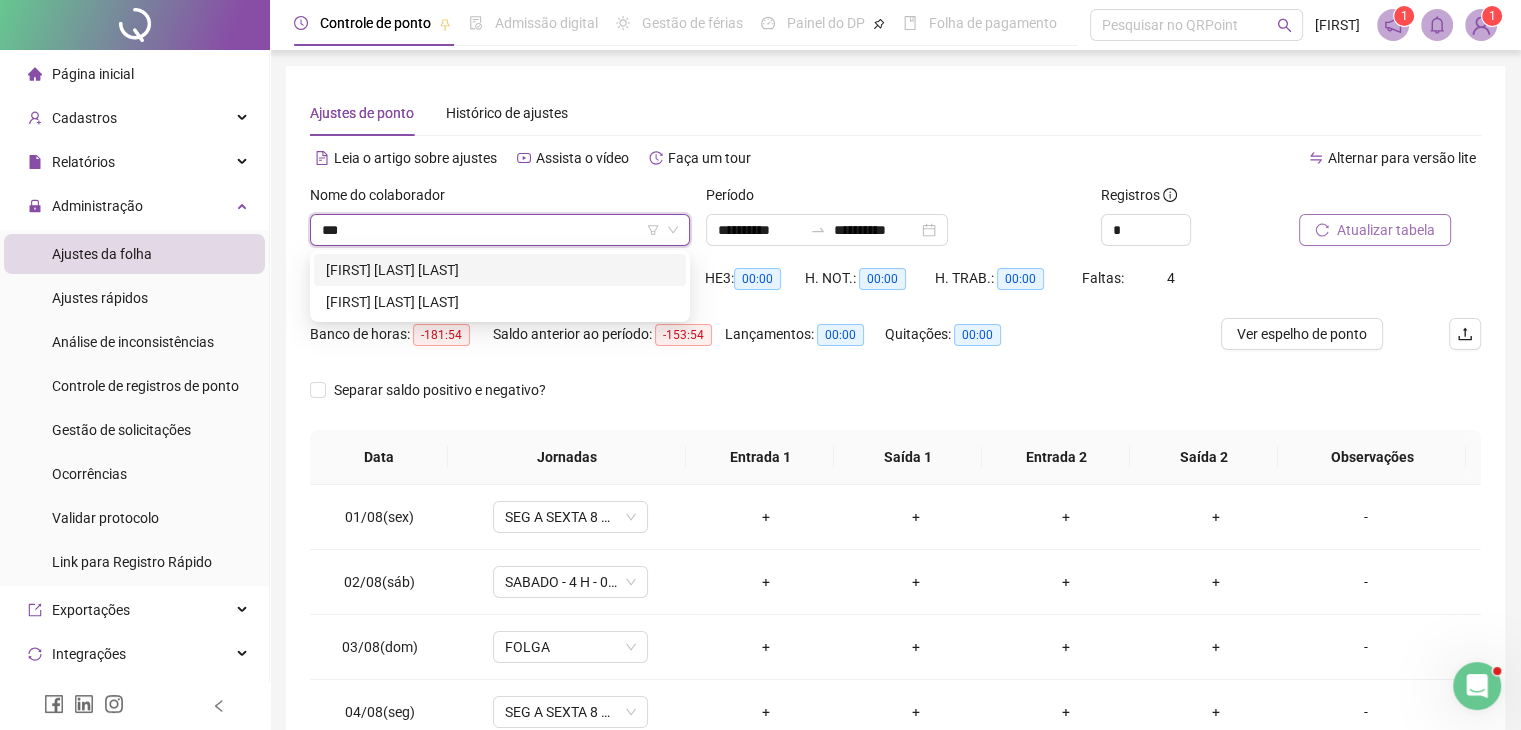 click on "[FIRST] [LAST] [LAST]" at bounding box center (500, 270) 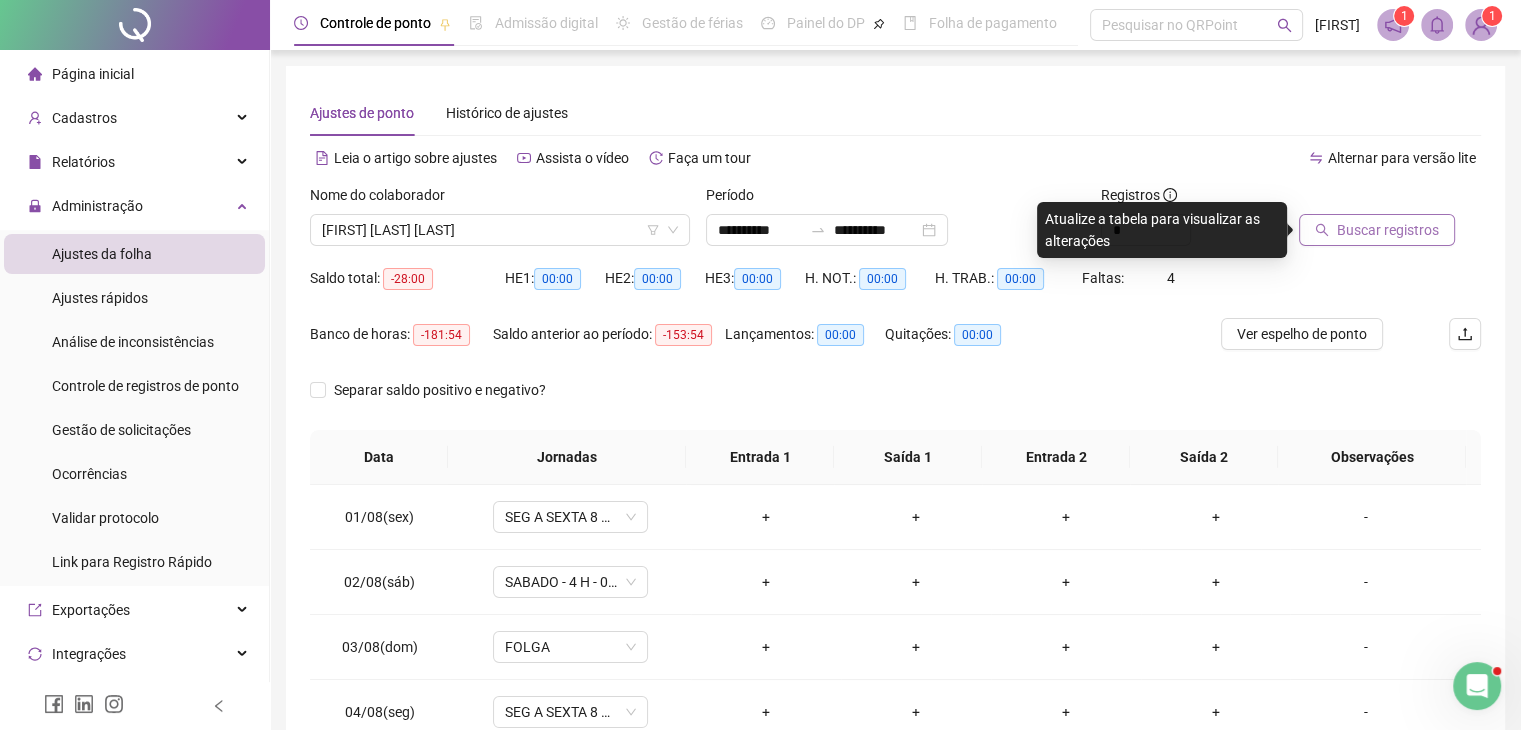 click on "Buscar registros" at bounding box center [1388, 230] 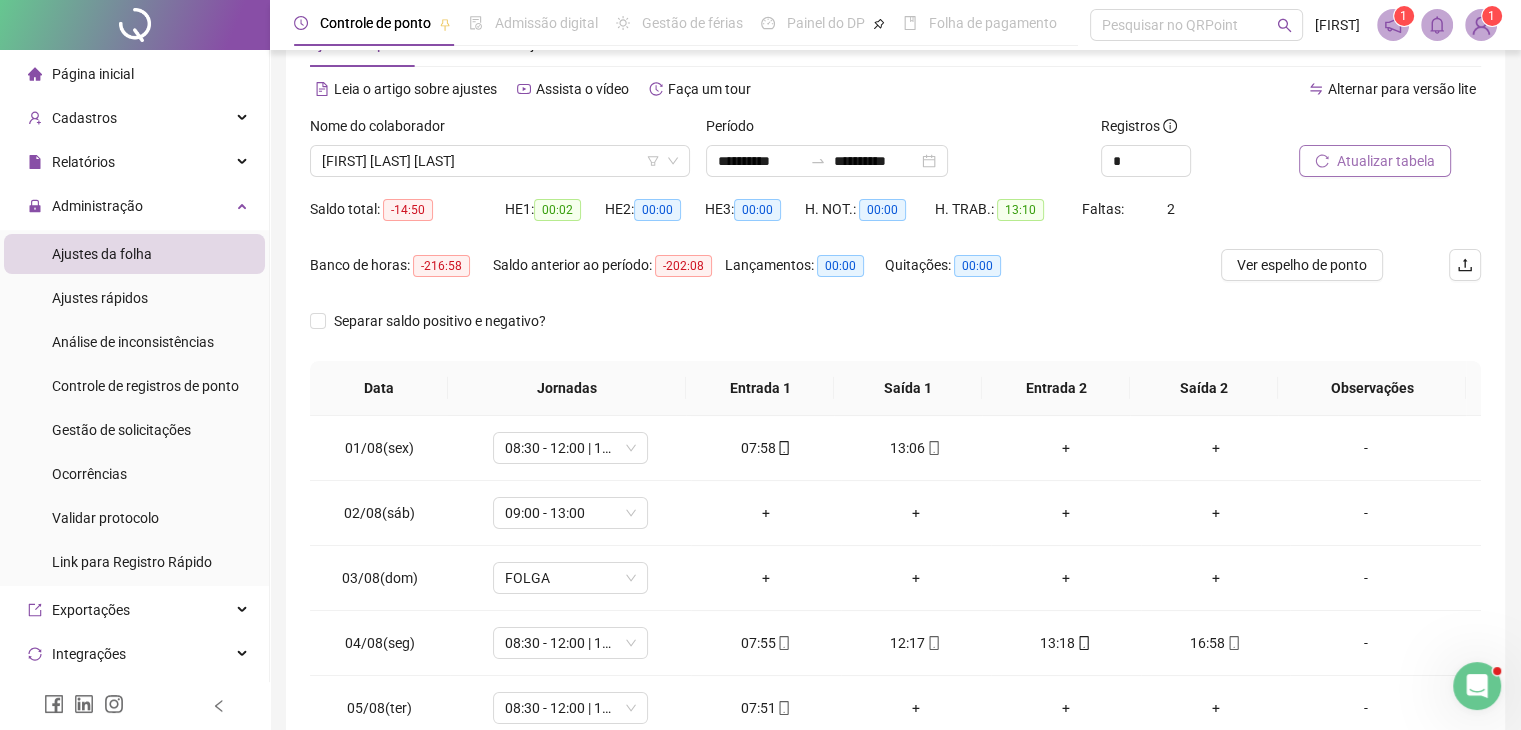 scroll, scrollTop: 189, scrollLeft: 0, axis: vertical 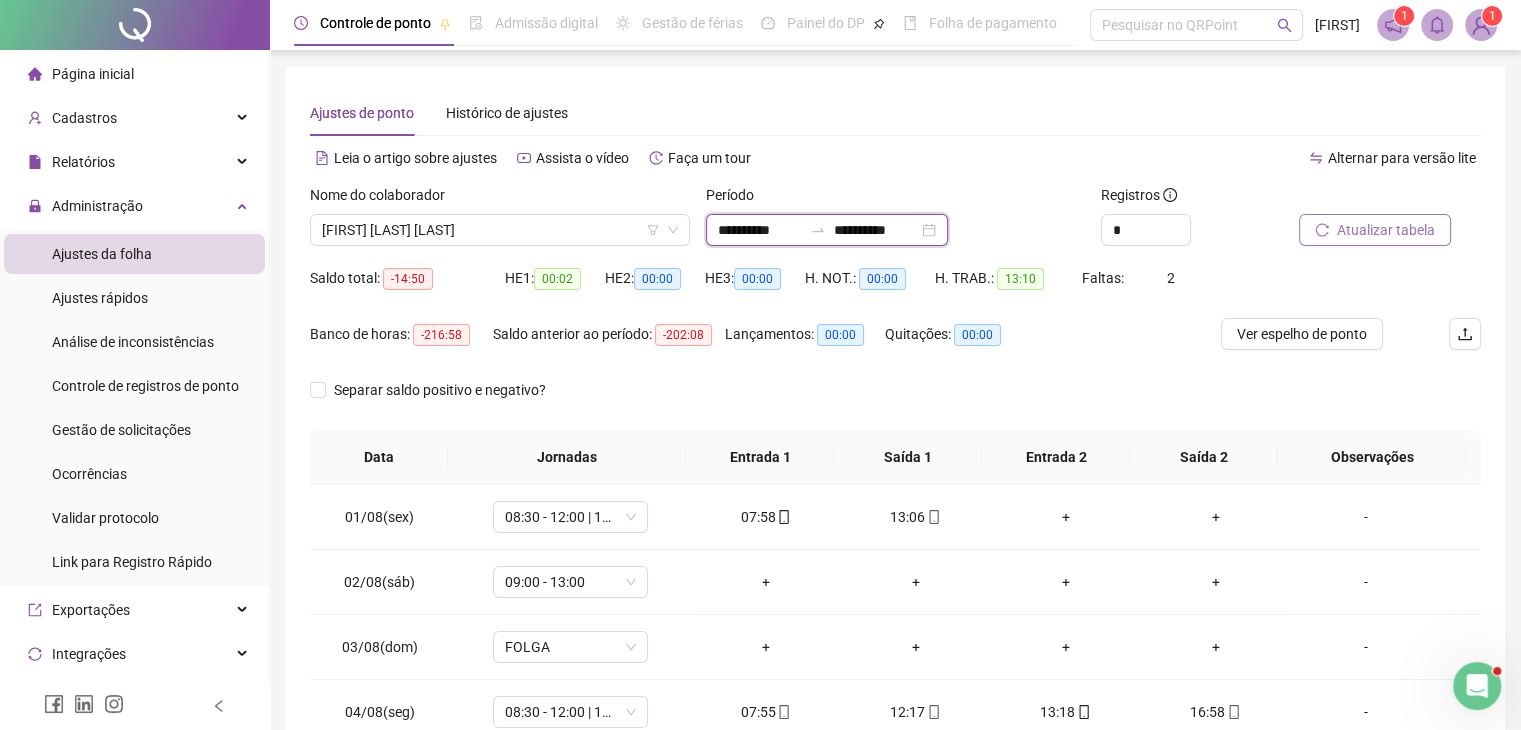 click on "**********" at bounding box center [876, 230] 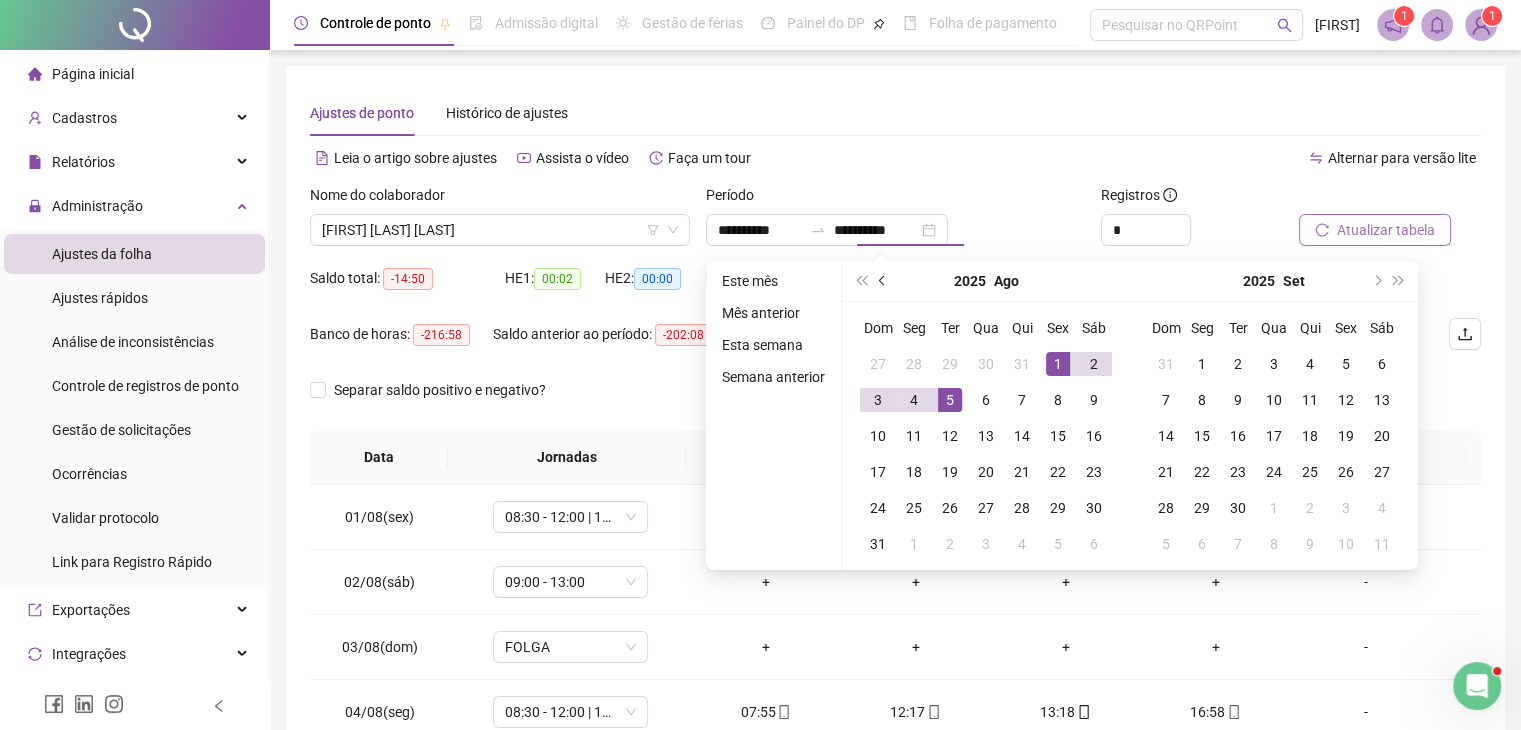 click at bounding box center (883, 281) 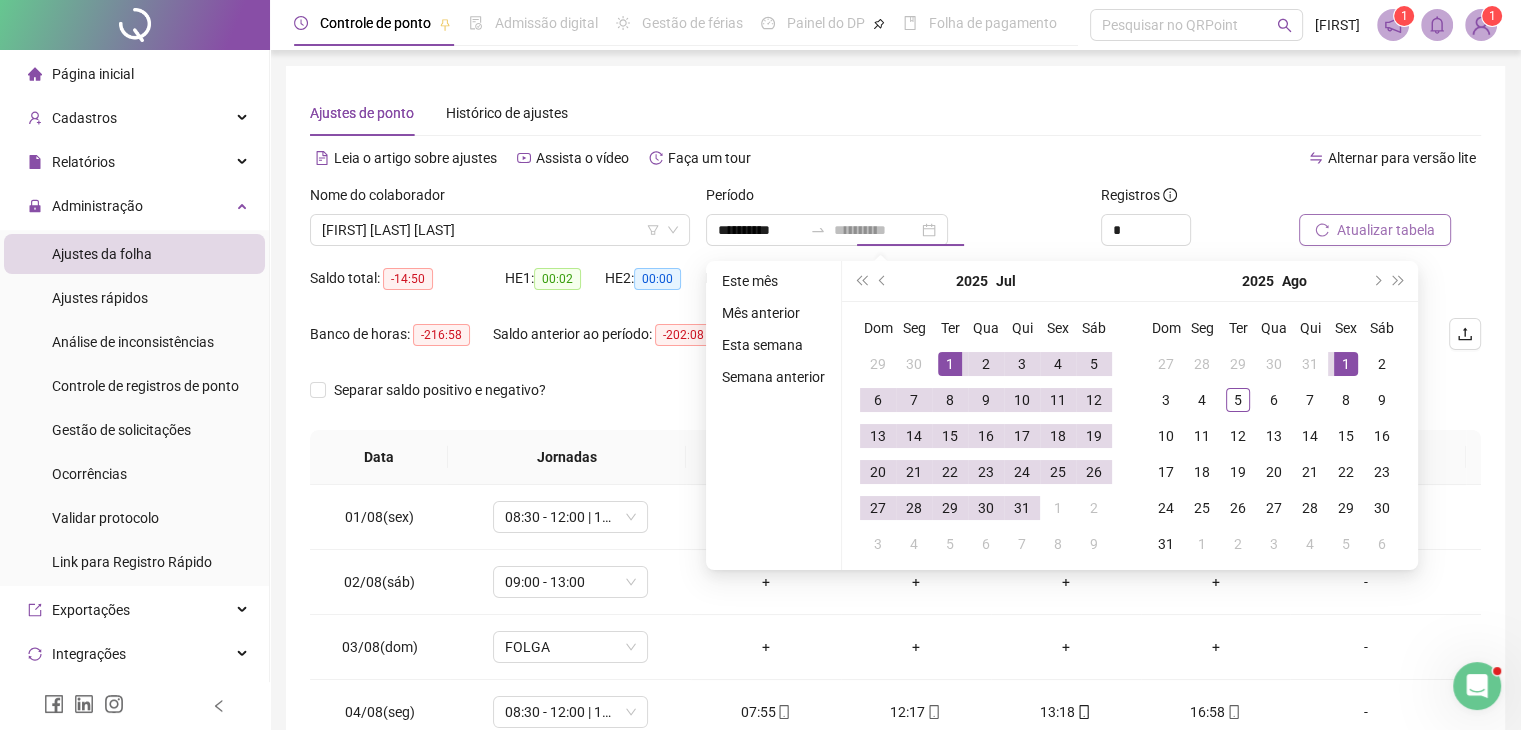 type on "**********" 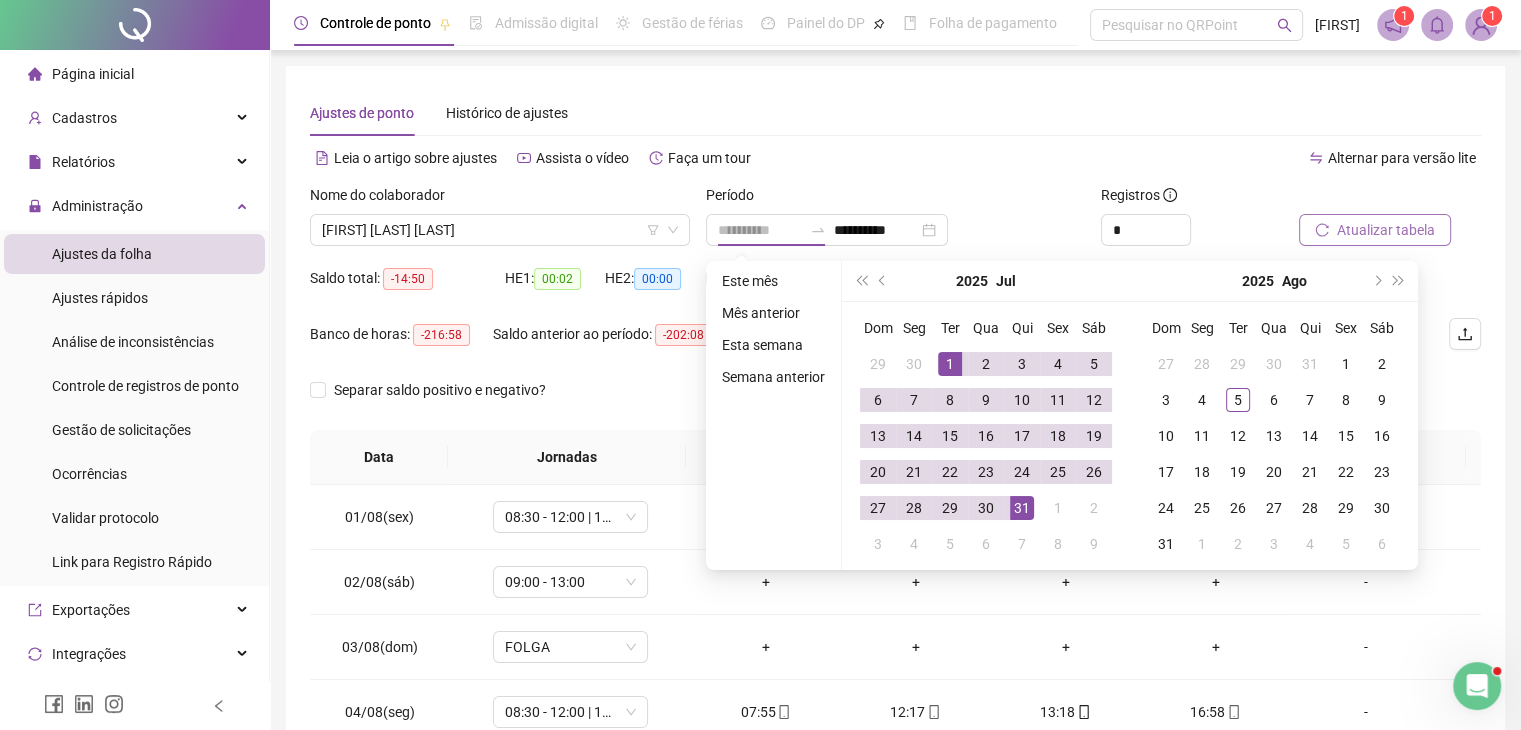 click on "31" at bounding box center (1022, 508) 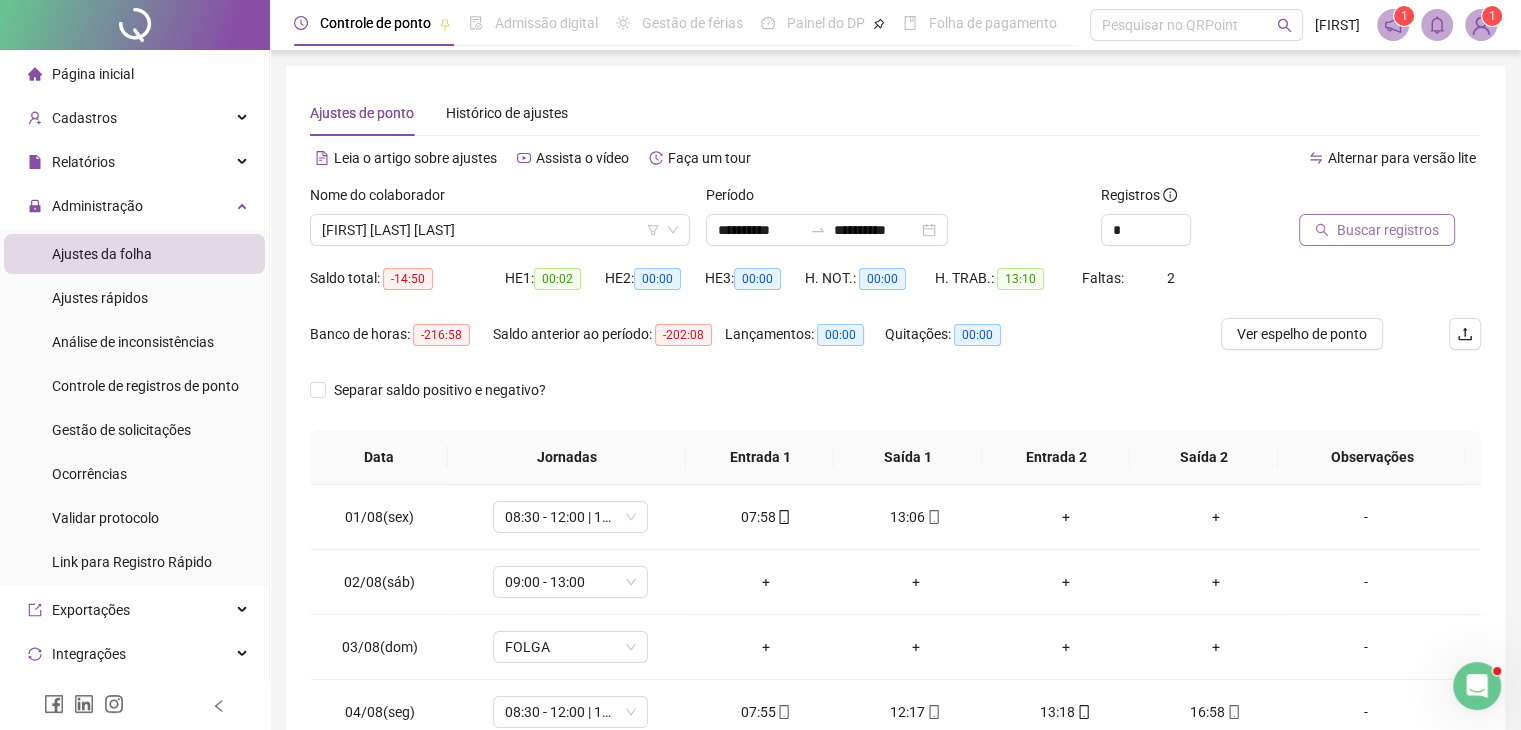 click on "Buscar registros" at bounding box center [1388, 230] 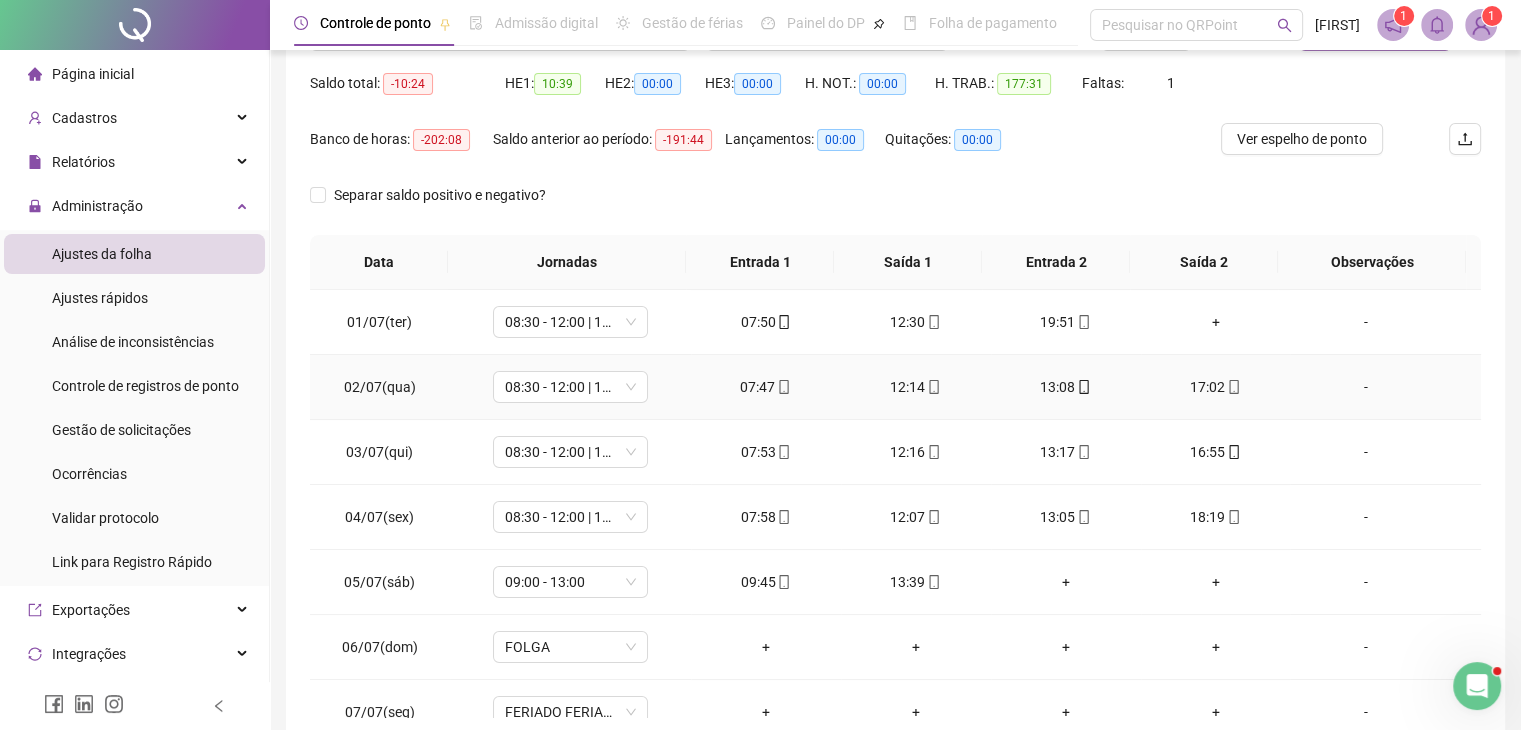 scroll, scrollTop: 200, scrollLeft: 0, axis: vertical 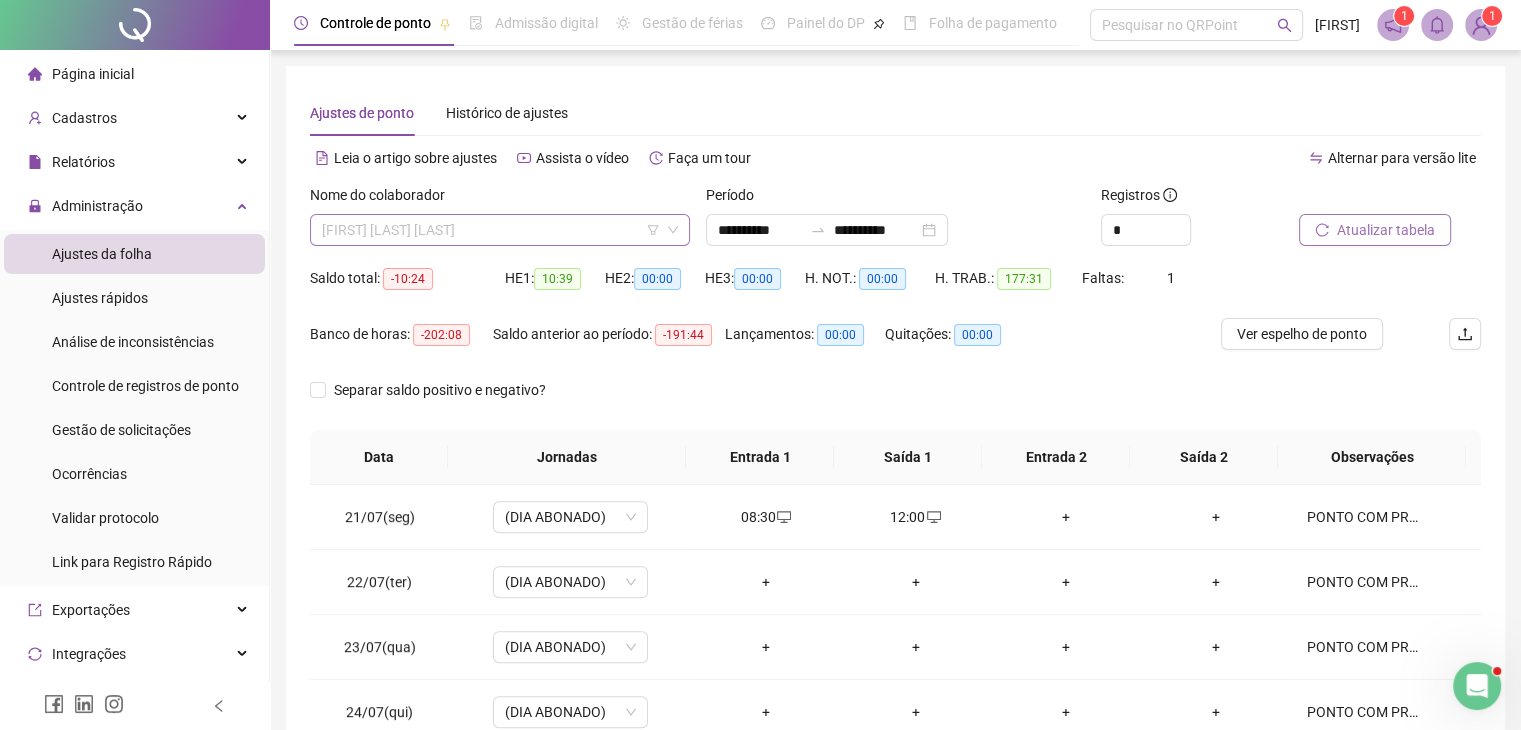 click on "[FIRST] [LAST] [LAST]" at bounding box center [500, 230] 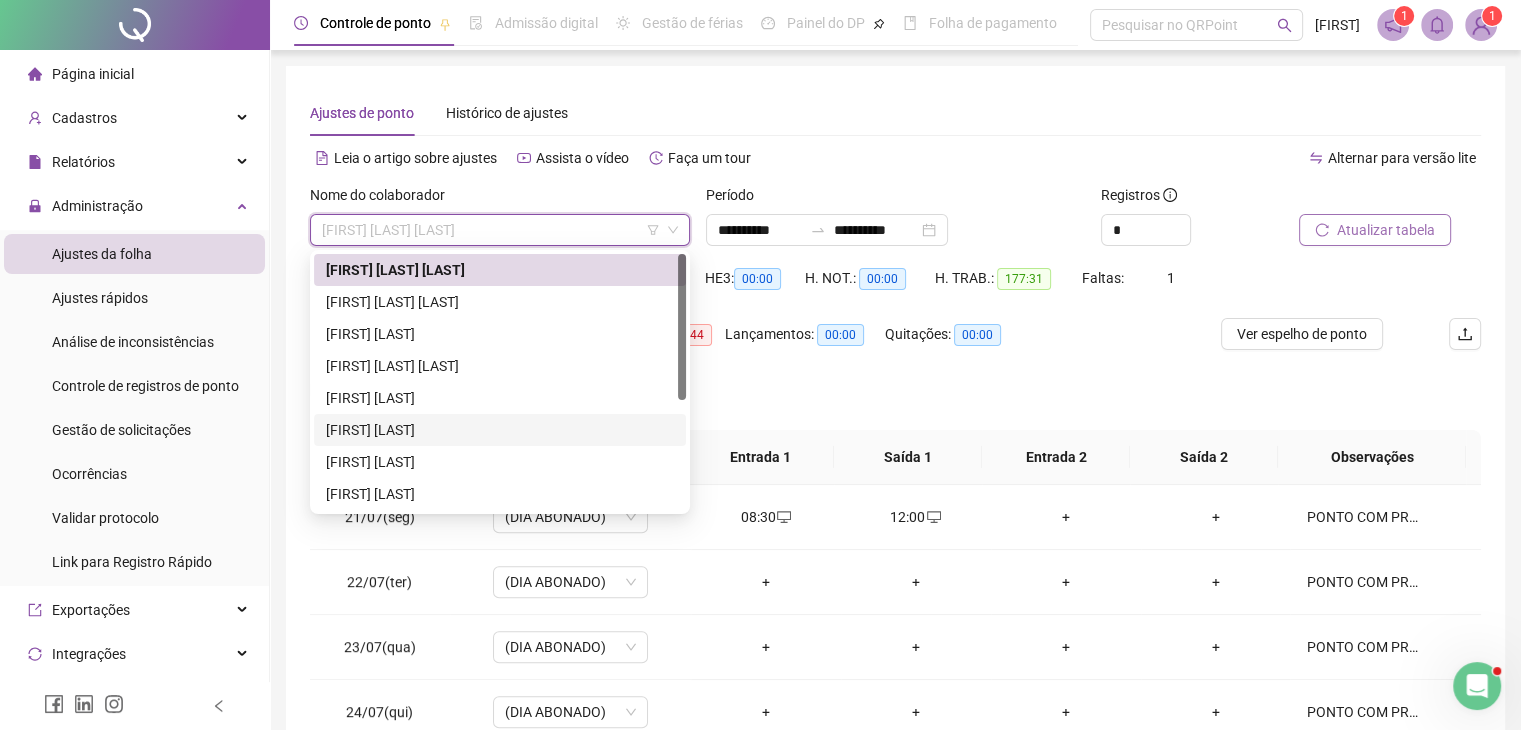 click on "[FIRST] [LAST]" at bounding box center [500, 430] 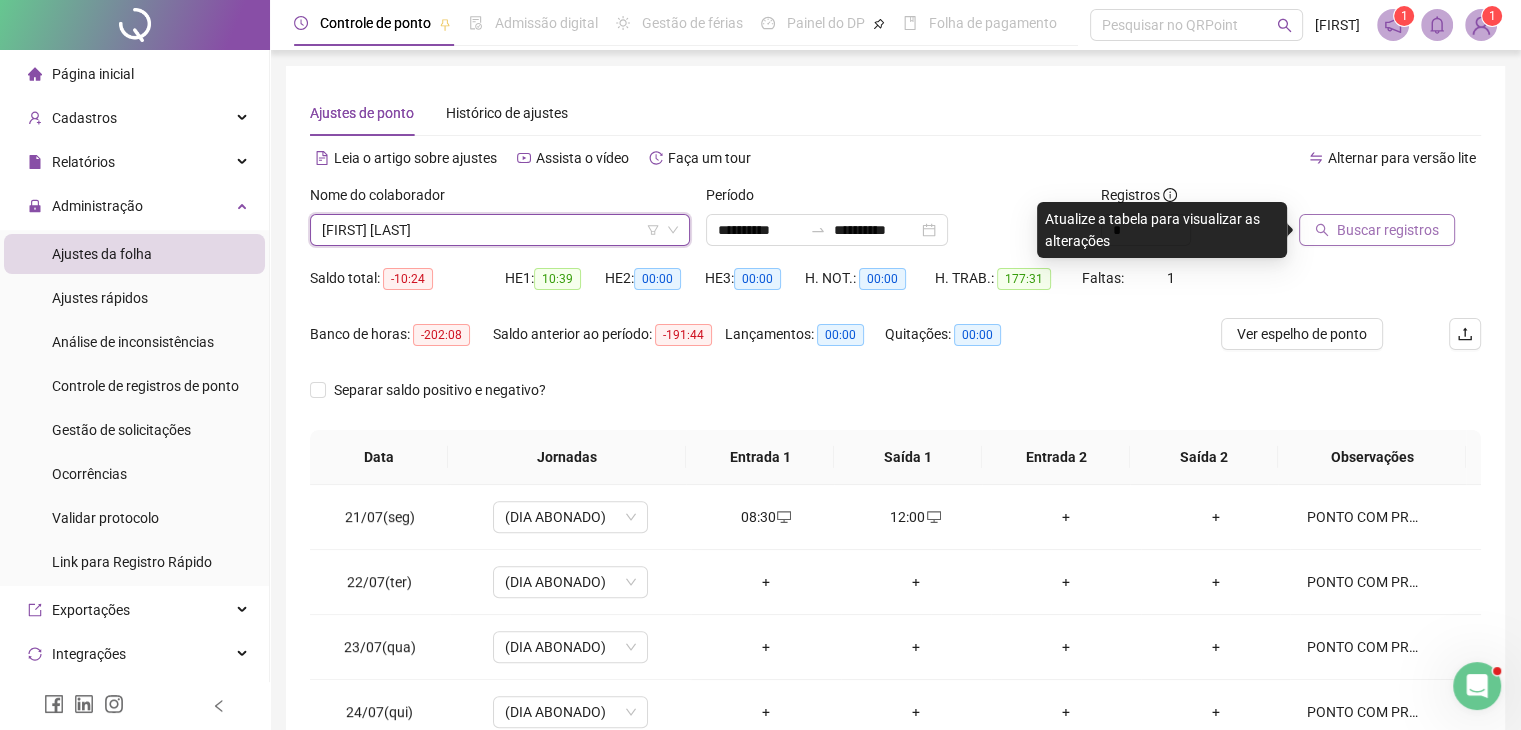 click on "Buscar registros" at bounding box center (1388, 230) 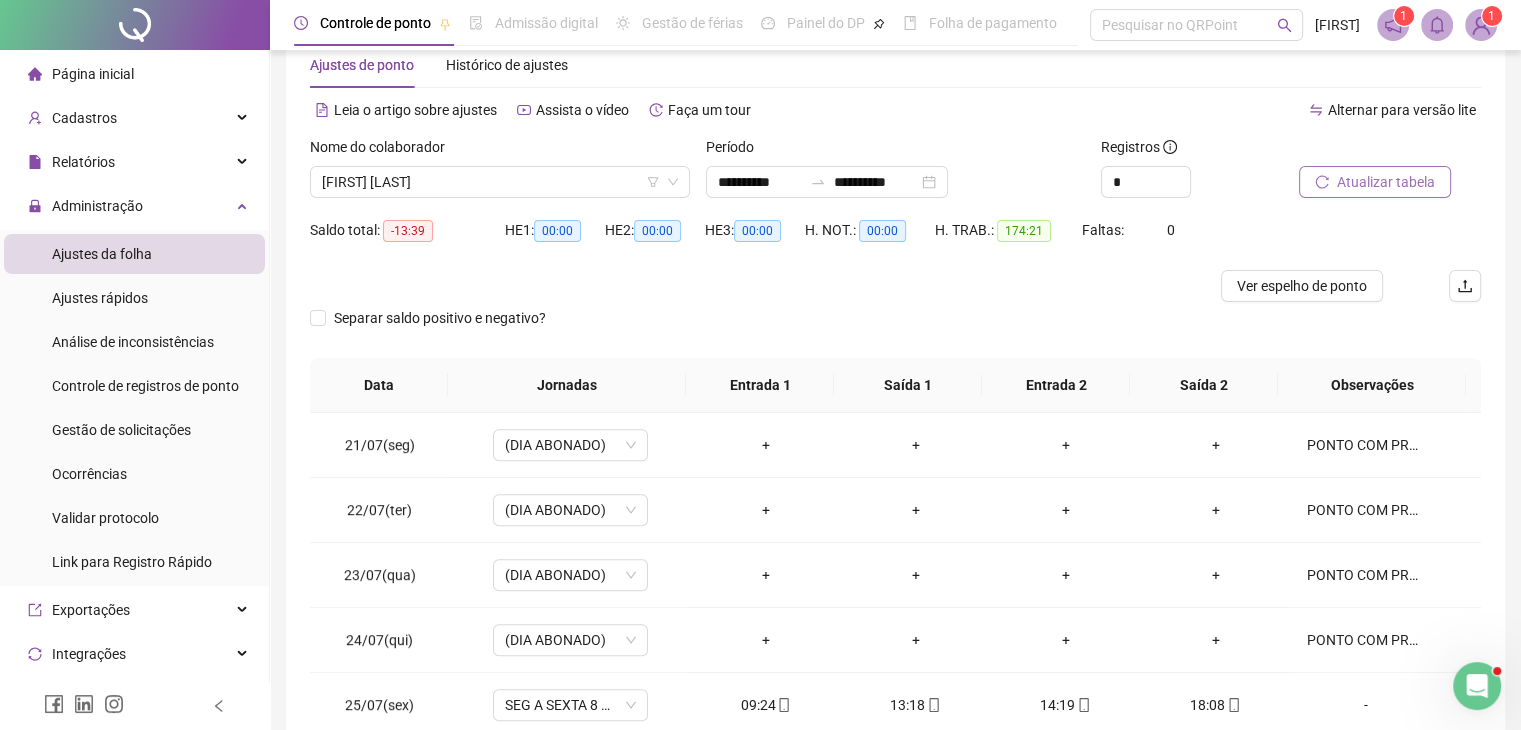 scroll, scrollTop: 0, scrollLeft: 0, axis: both 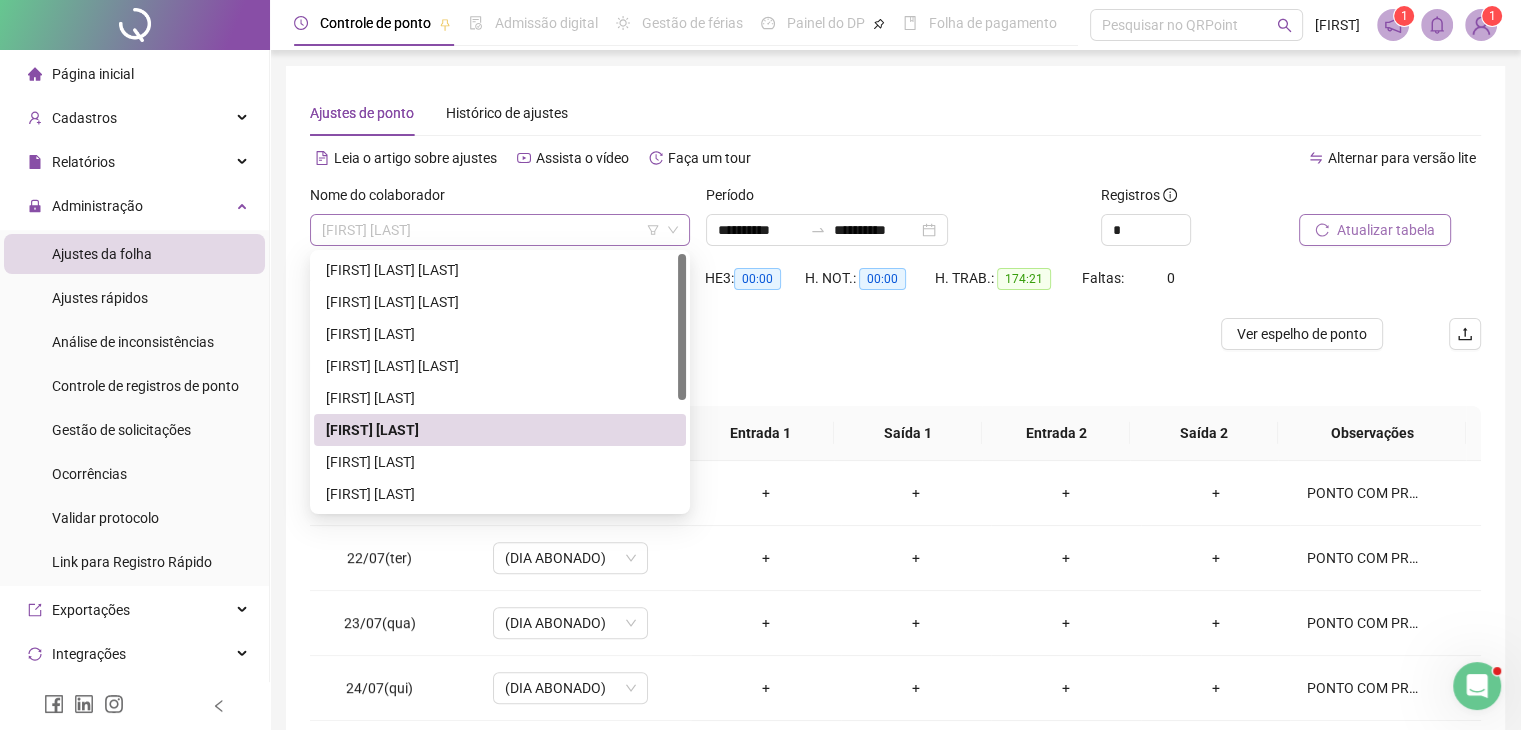 click on "[FIRST] [LAST]" at bounding box center (500, 230) 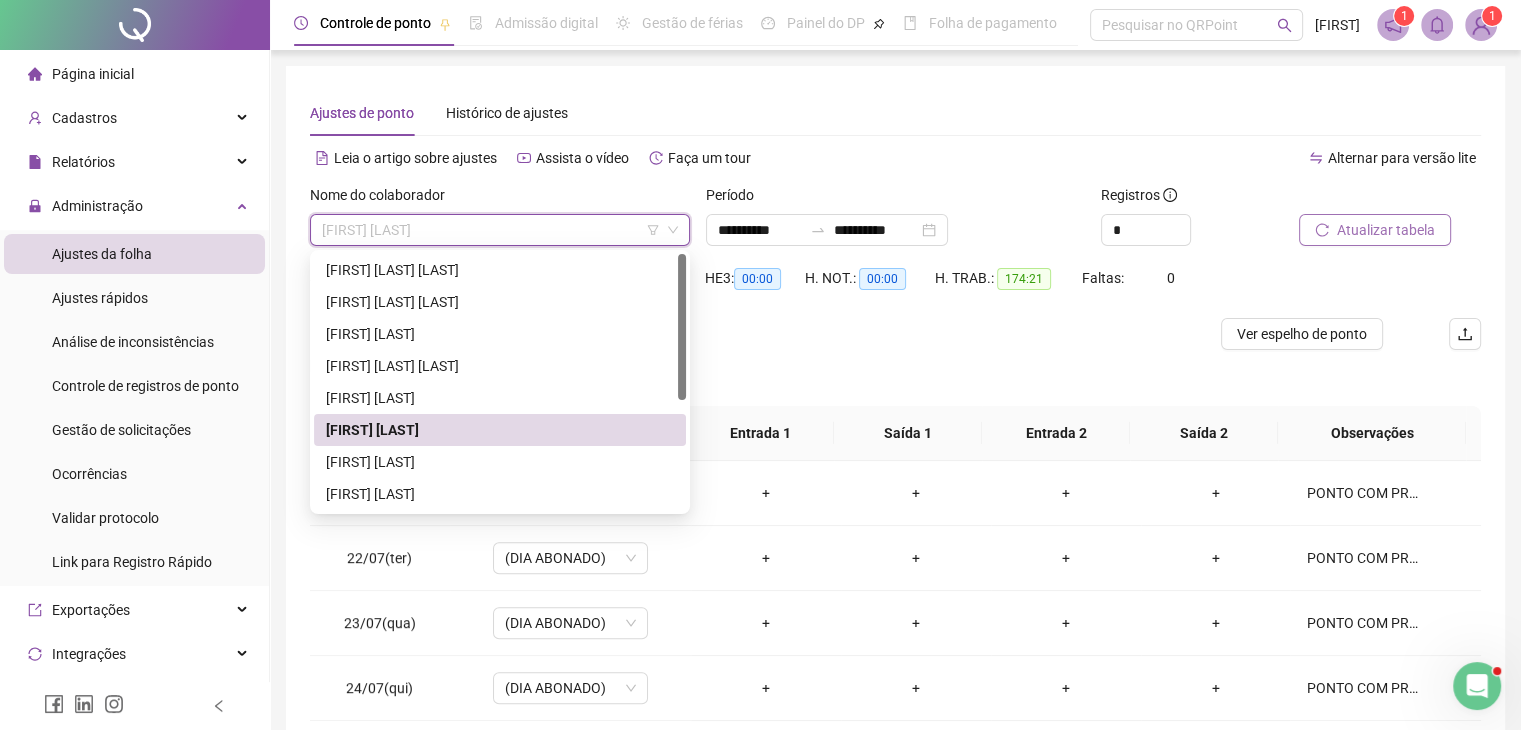 scroll, scrollTop: 192, scrollLeft: 0, axis: vertical 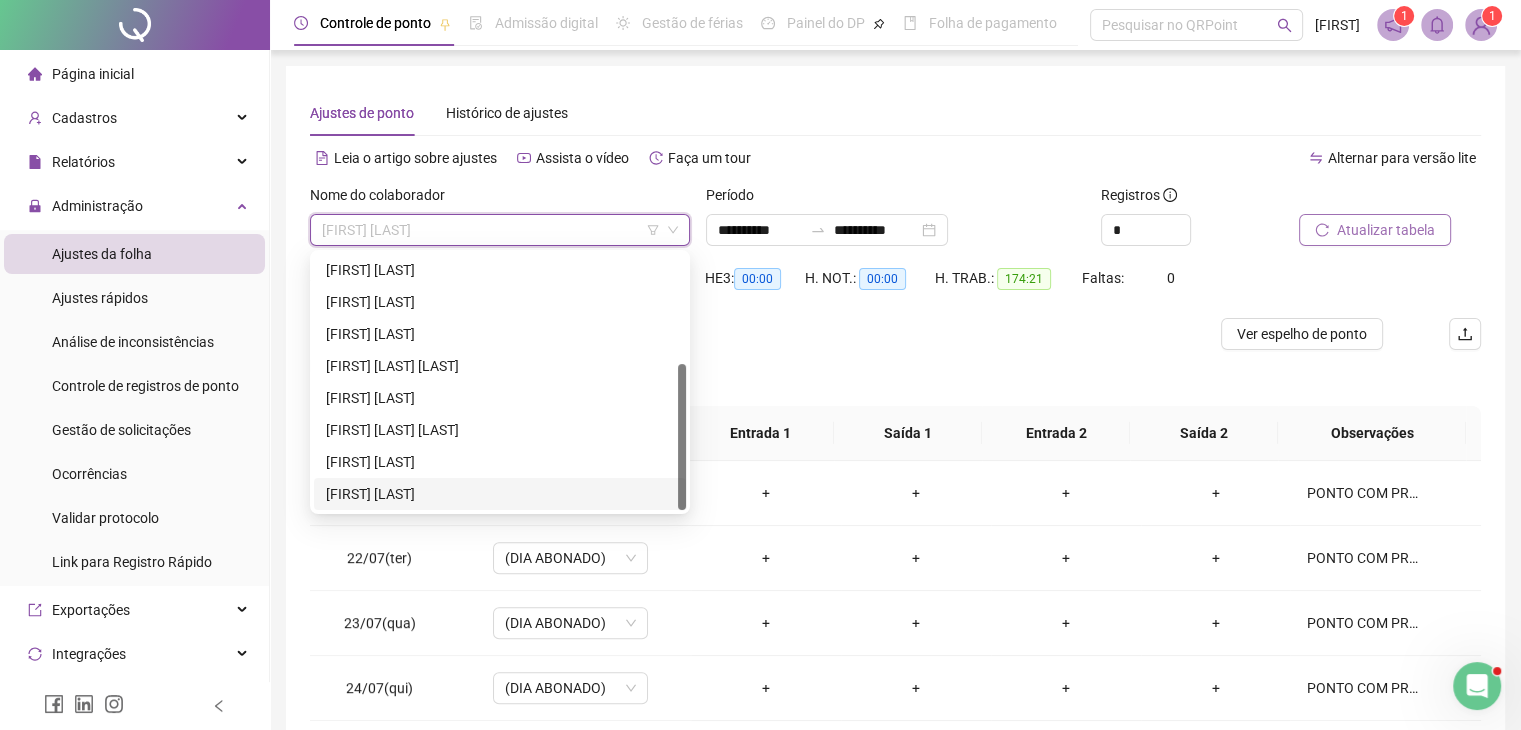 click on "[FIRST] [LAST]" at bounding box center (500, 494) 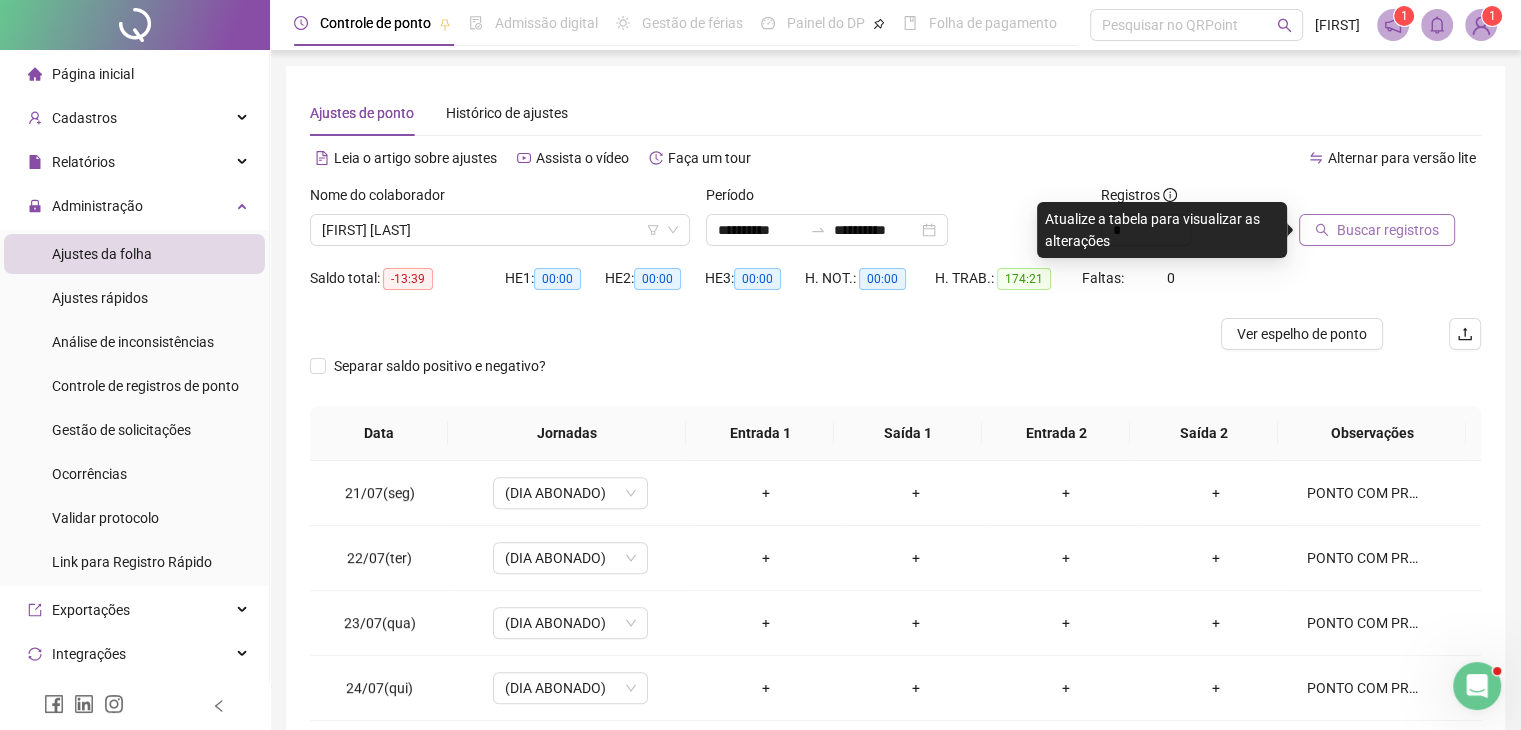 click at bounding box center (1365, 199) 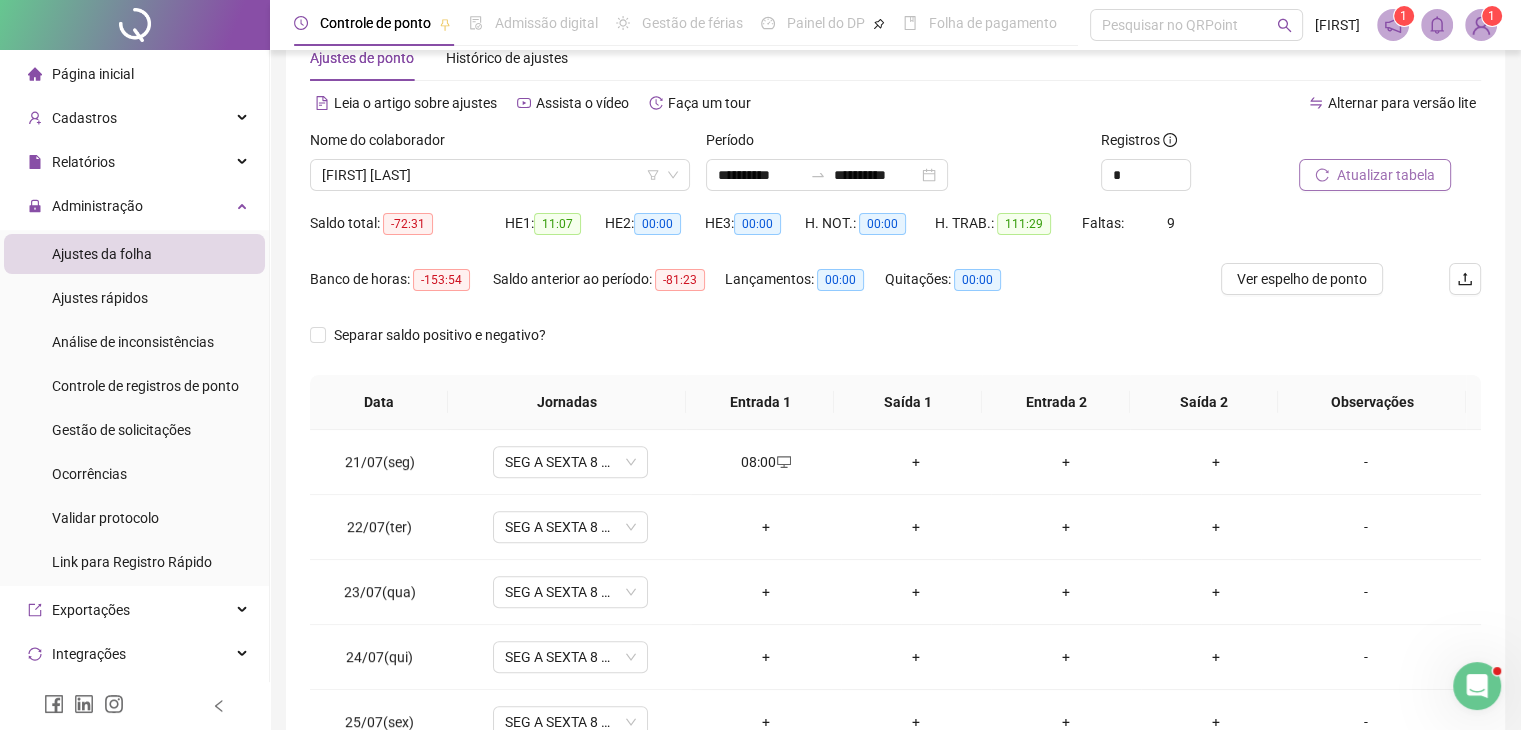 scroll, scrollTop: 292, scrollLeft: 0, axis: vertical 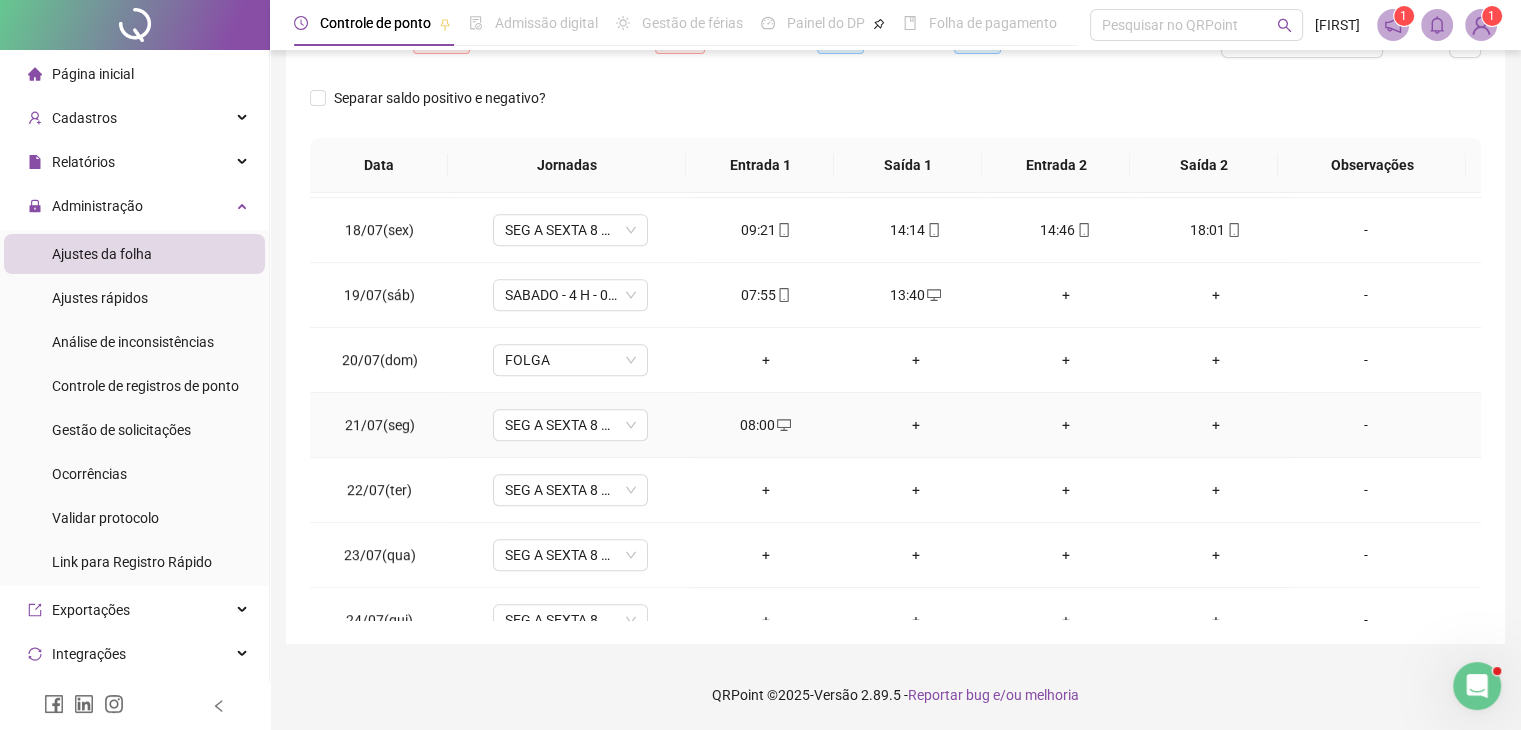 click on "-" at bounding box center (1365, 425) 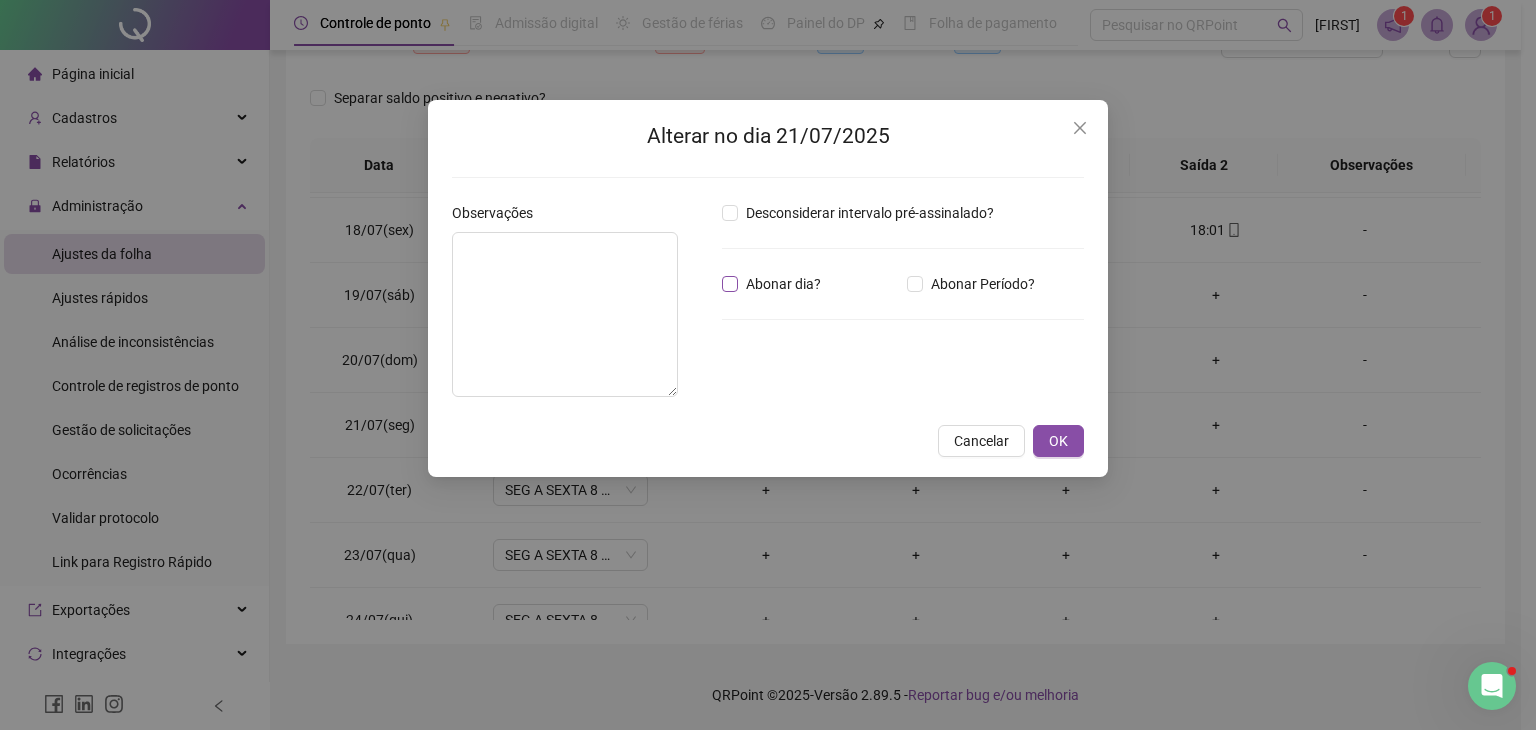 click on "Abonar dia?" at bounding box center (783, 284) 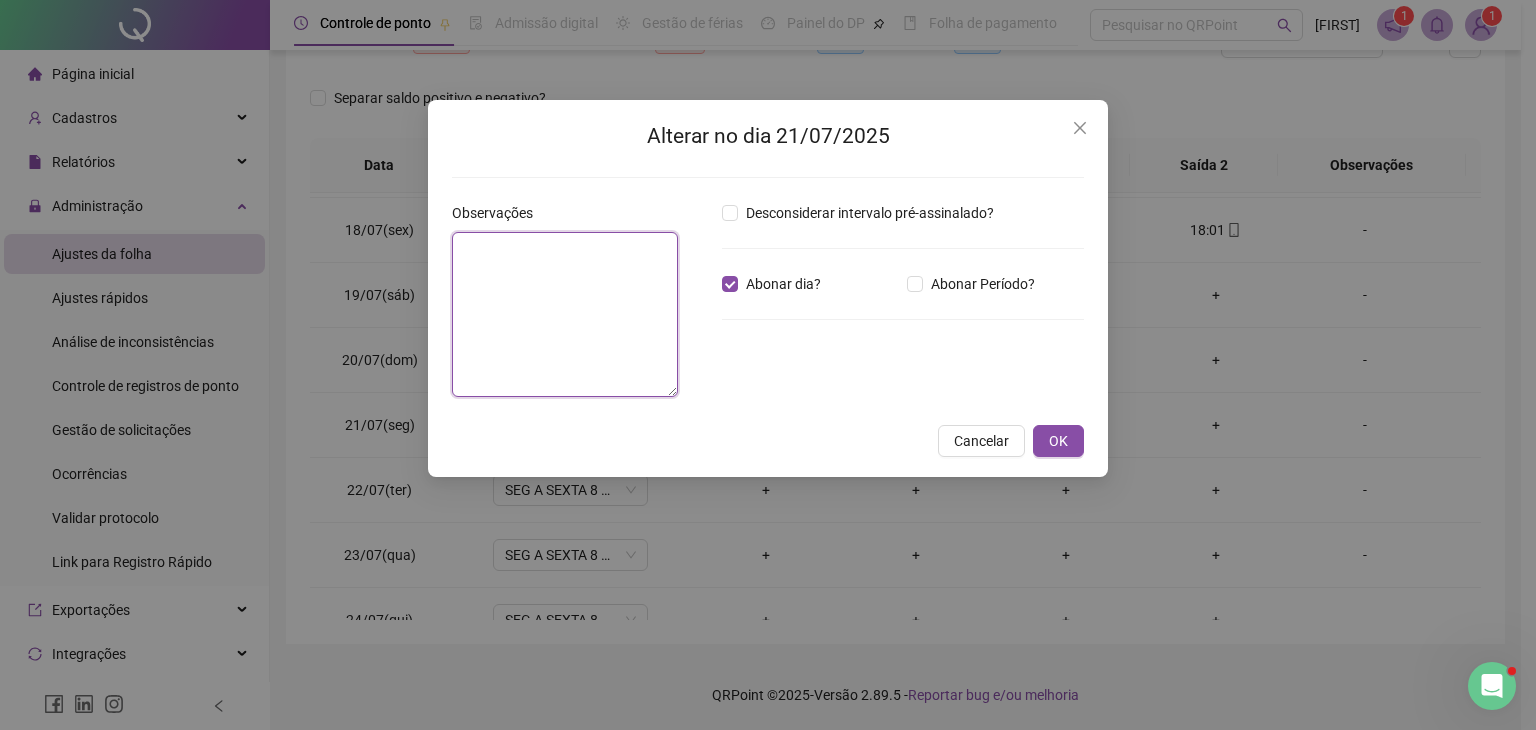 click at bounding box center [565, 314] 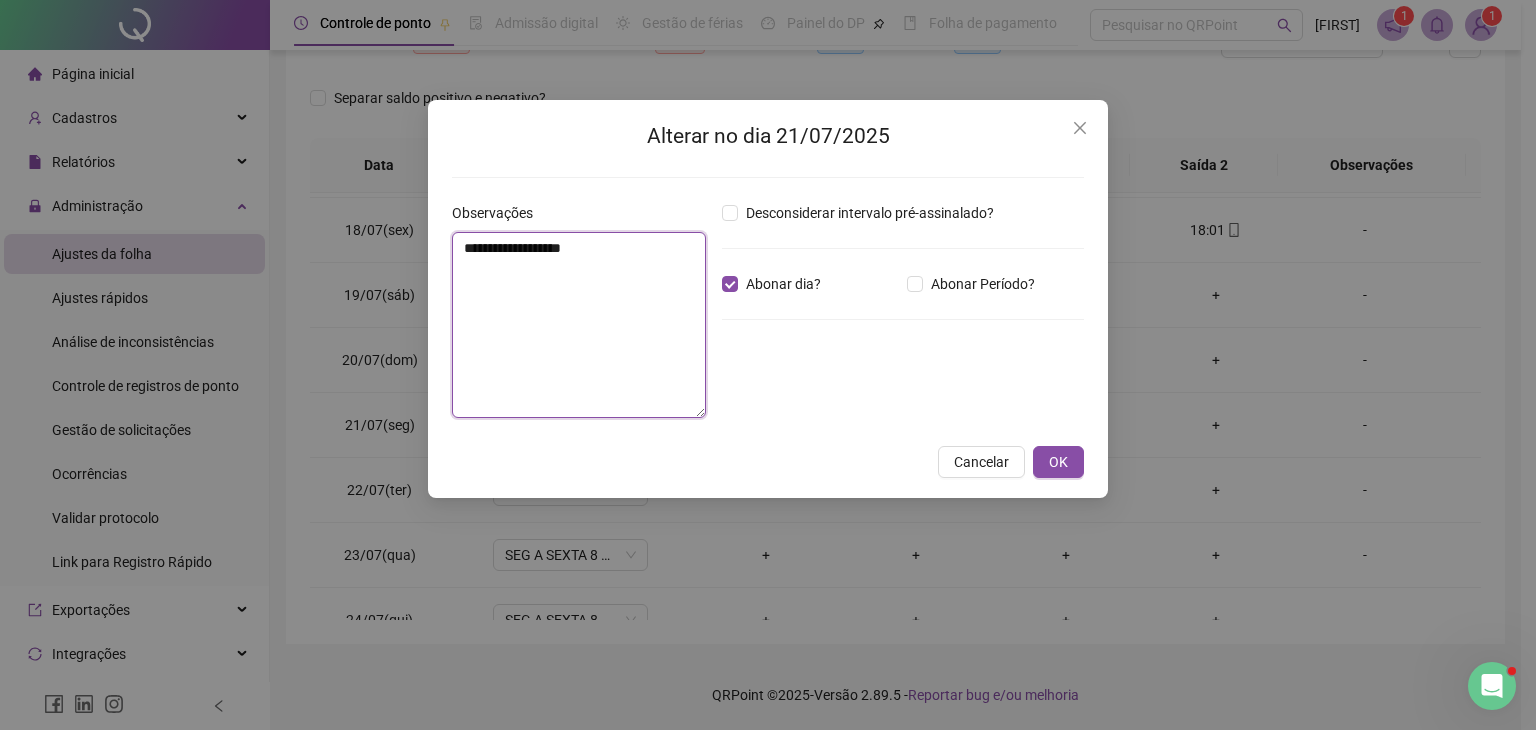 click on "**********" at bounding box center (579, 325) 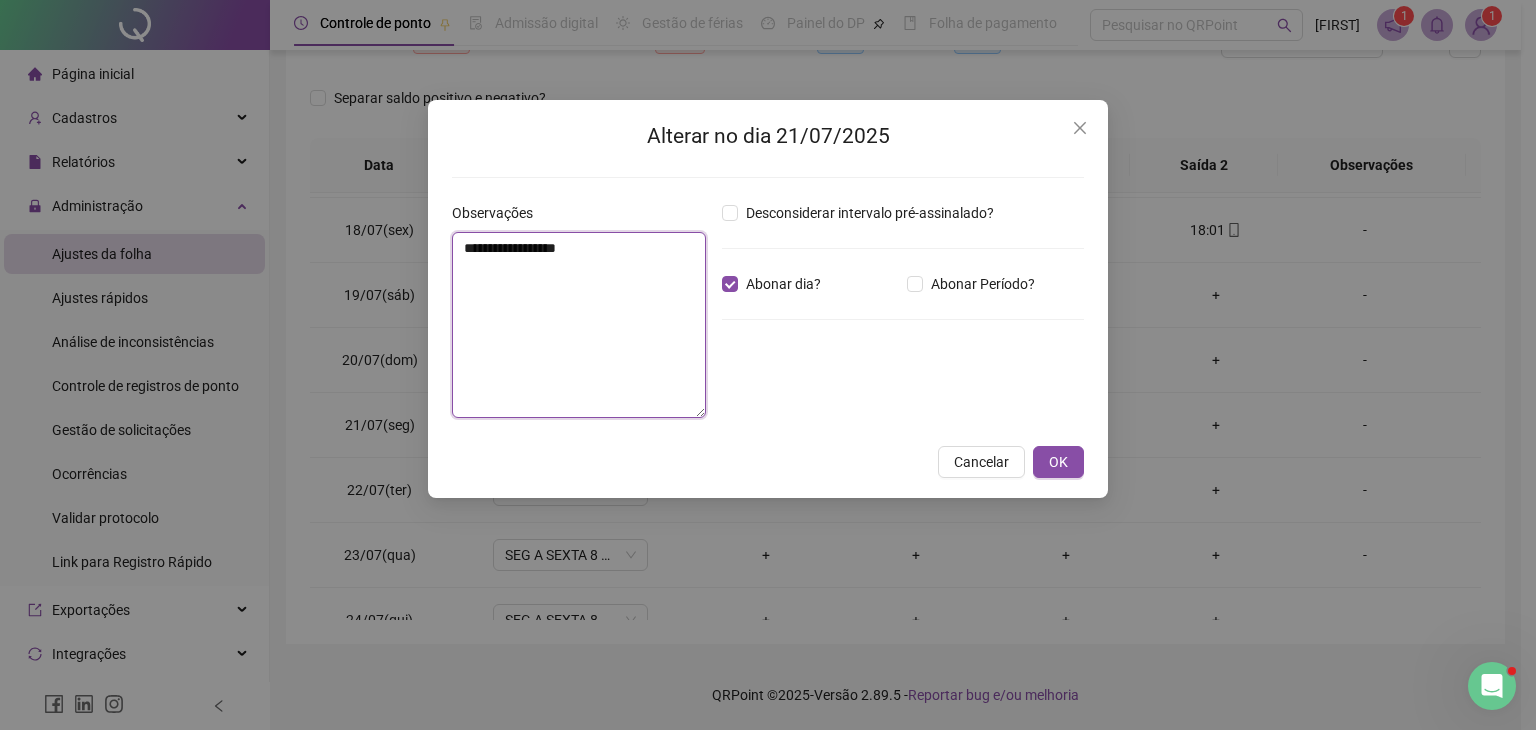 drag, startPoint x: 644, startPoint y: 252, endPoint x: 452, endPoint y: 242, distance: 192.26024 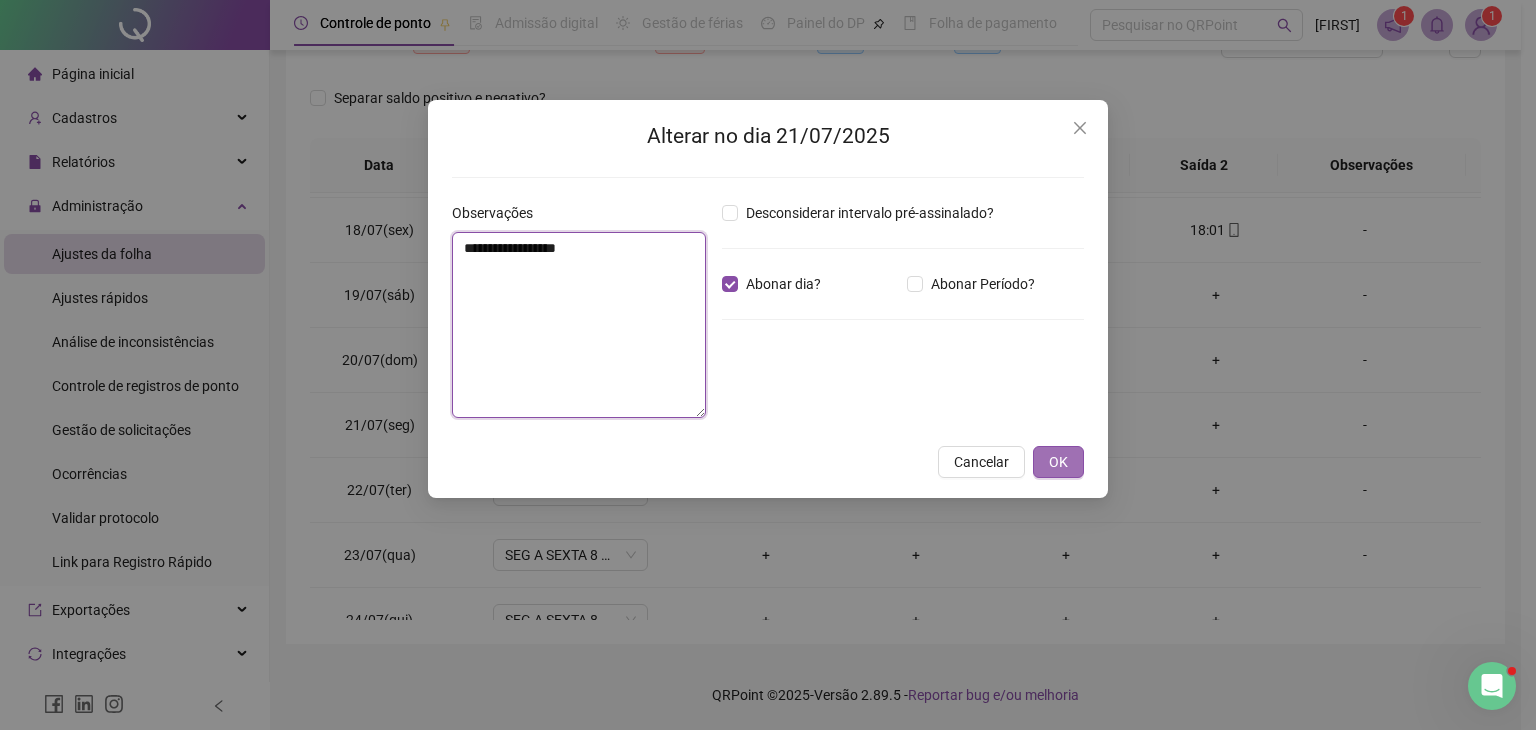type on "**********" 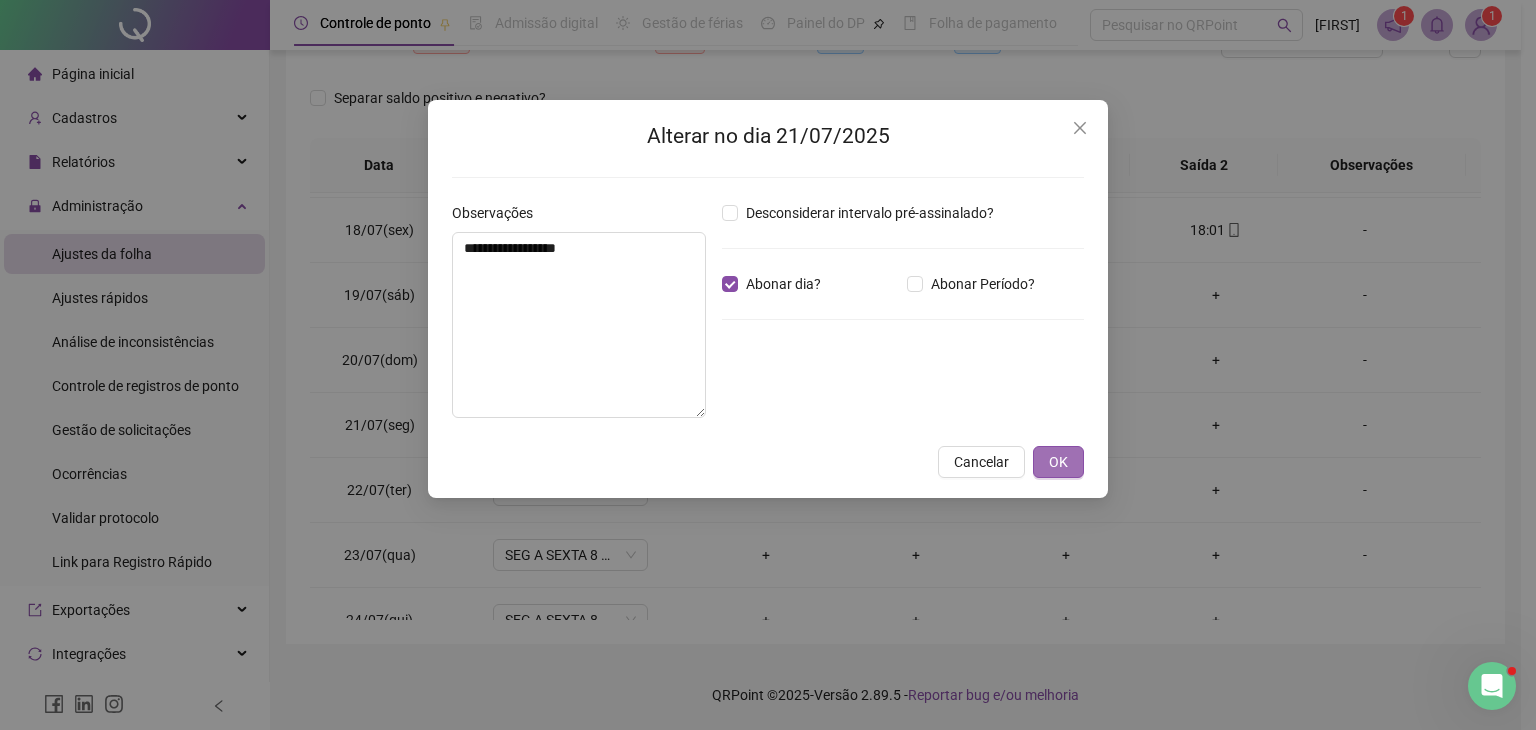 click on "OK" at bounding box center (1058, 462) 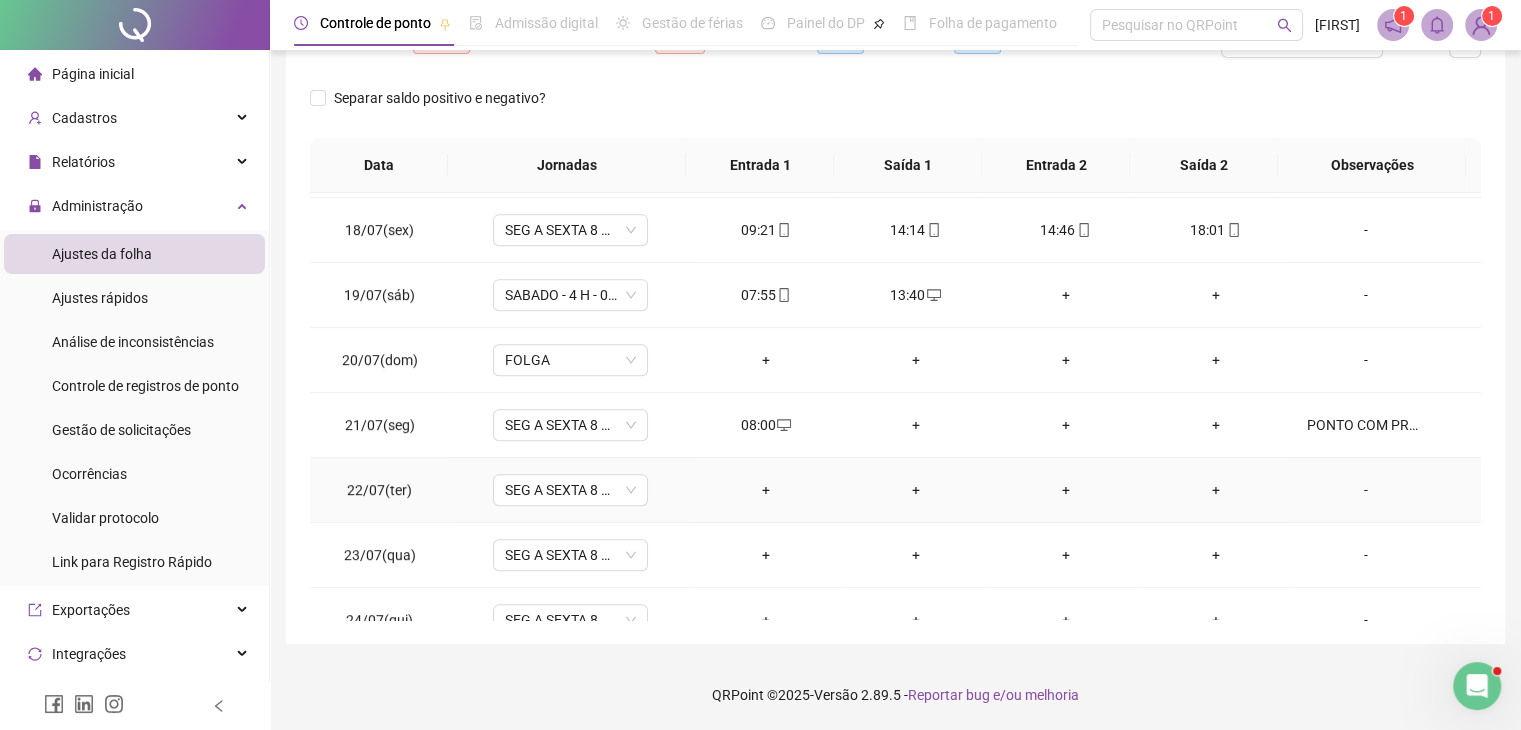 click on "-" at bounding box center [1365, 490] 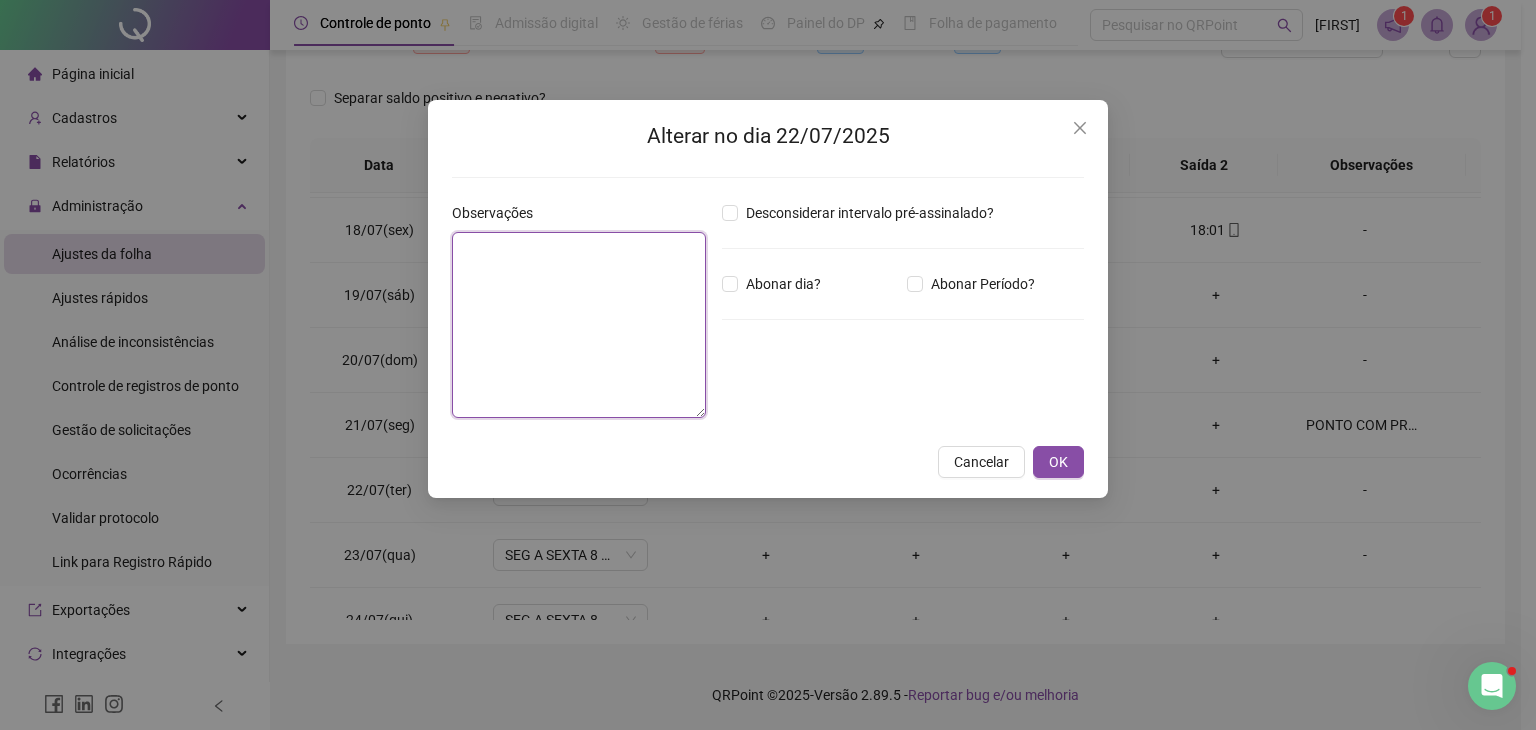 click at bounding box center (579, 325) 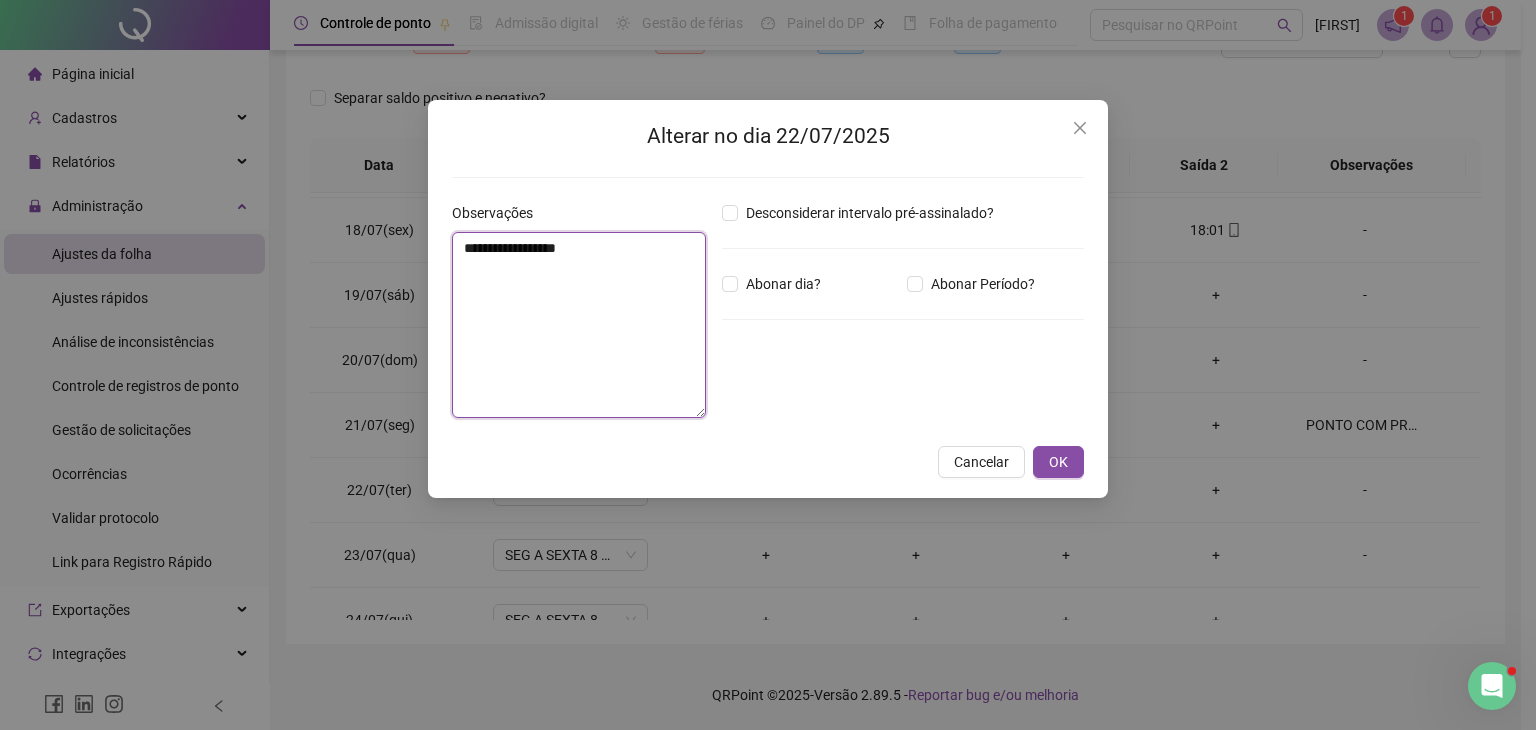 type on "**********" 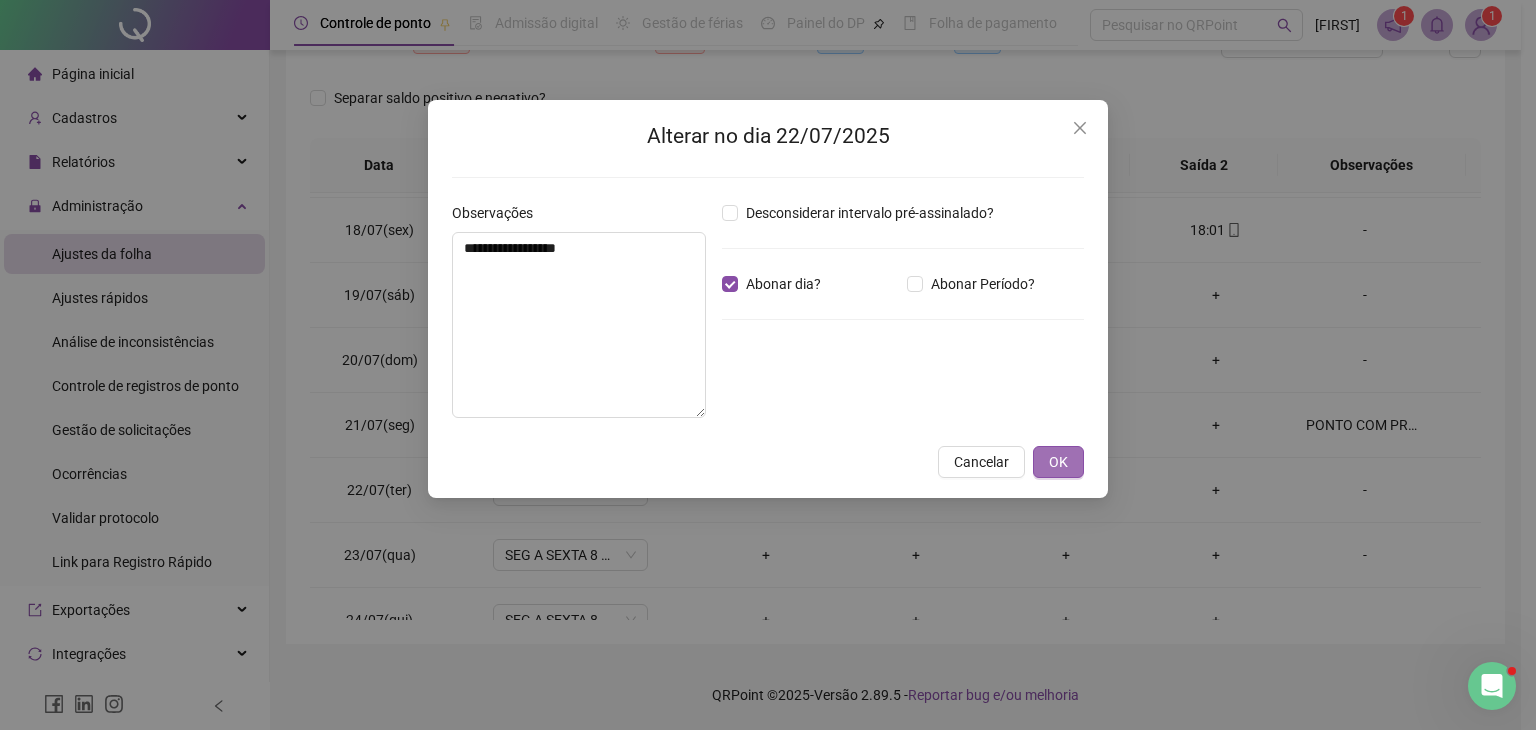 click on "OK" at bounding box center (1058, 462) 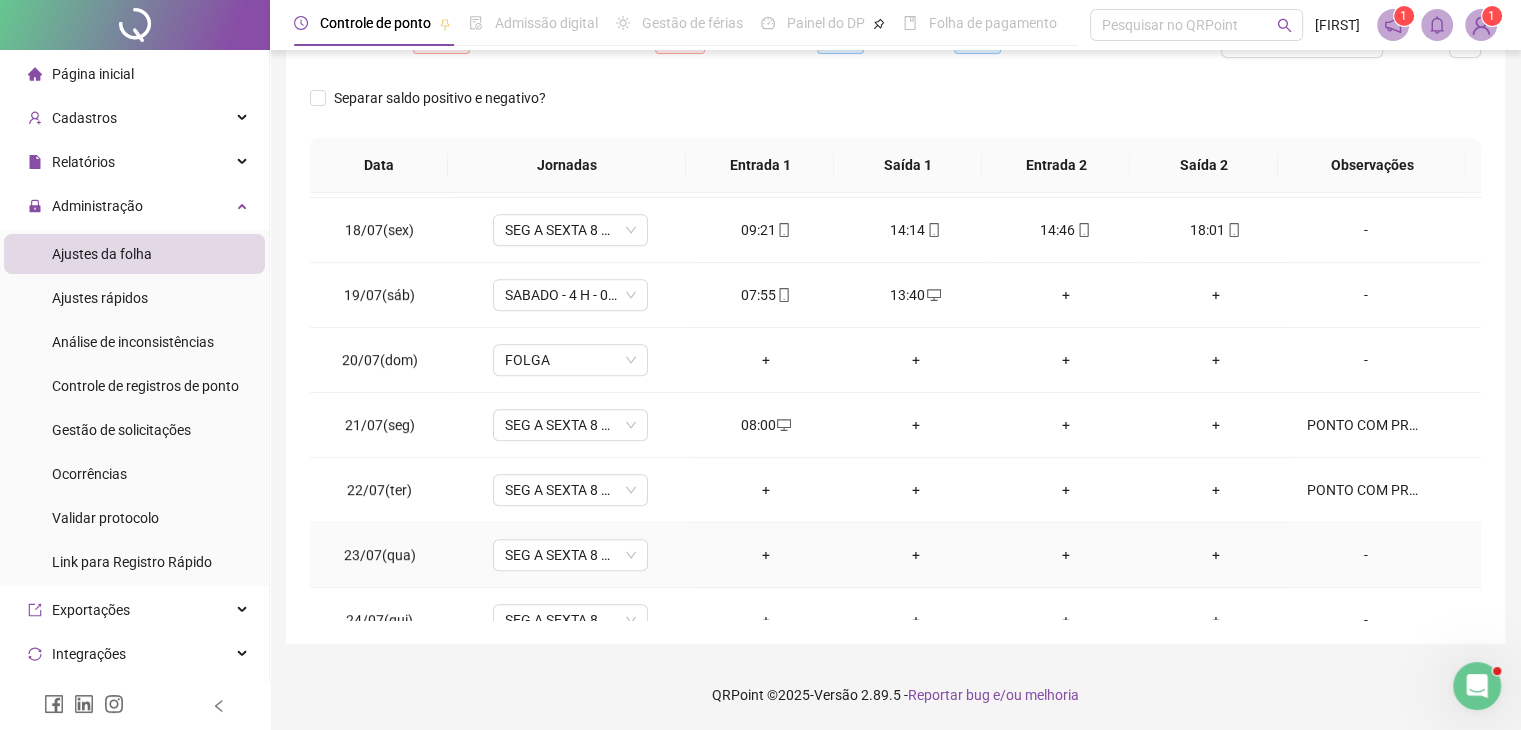 click on "-" at bounding box center (1365, 555) 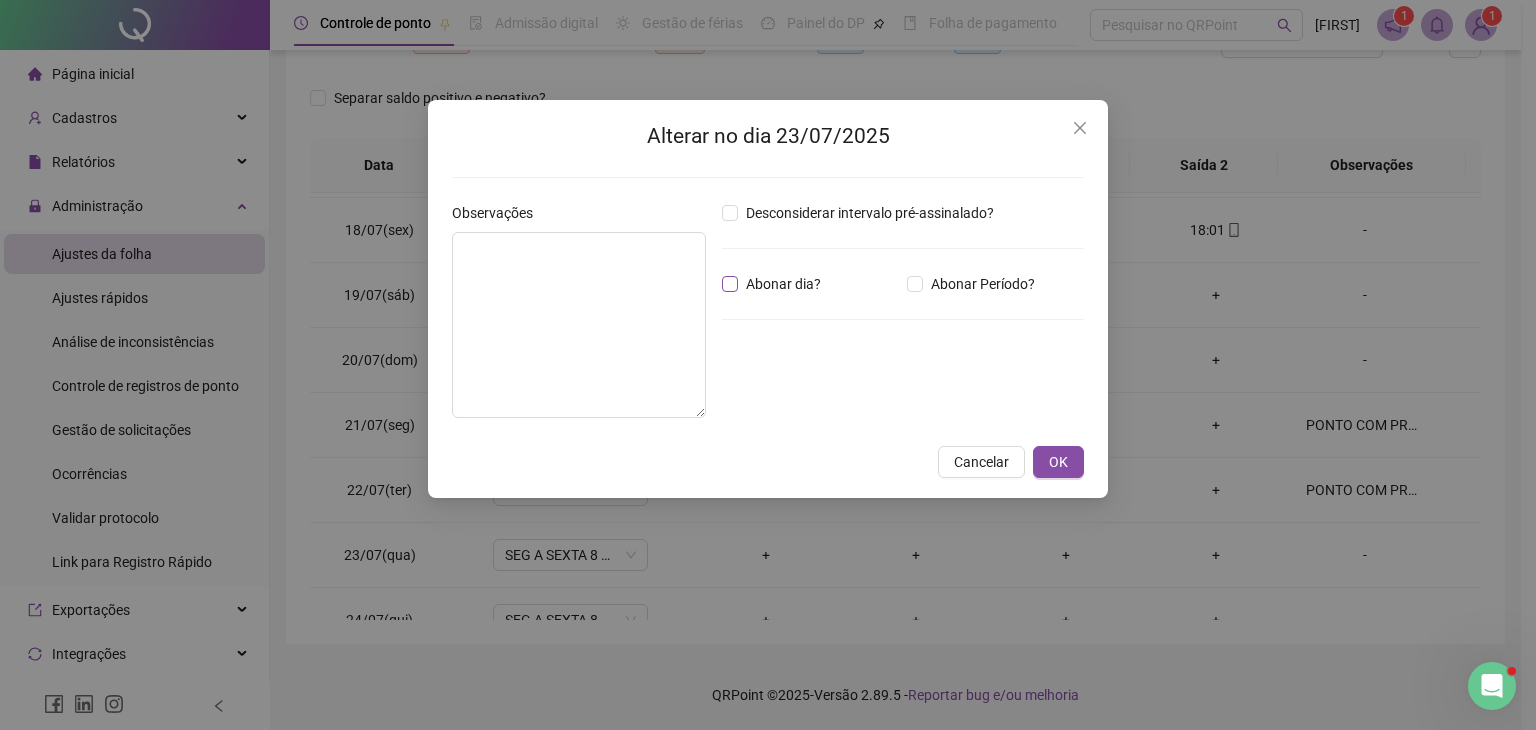 click on "Abonar dia?" at bounding box center [783, 284] 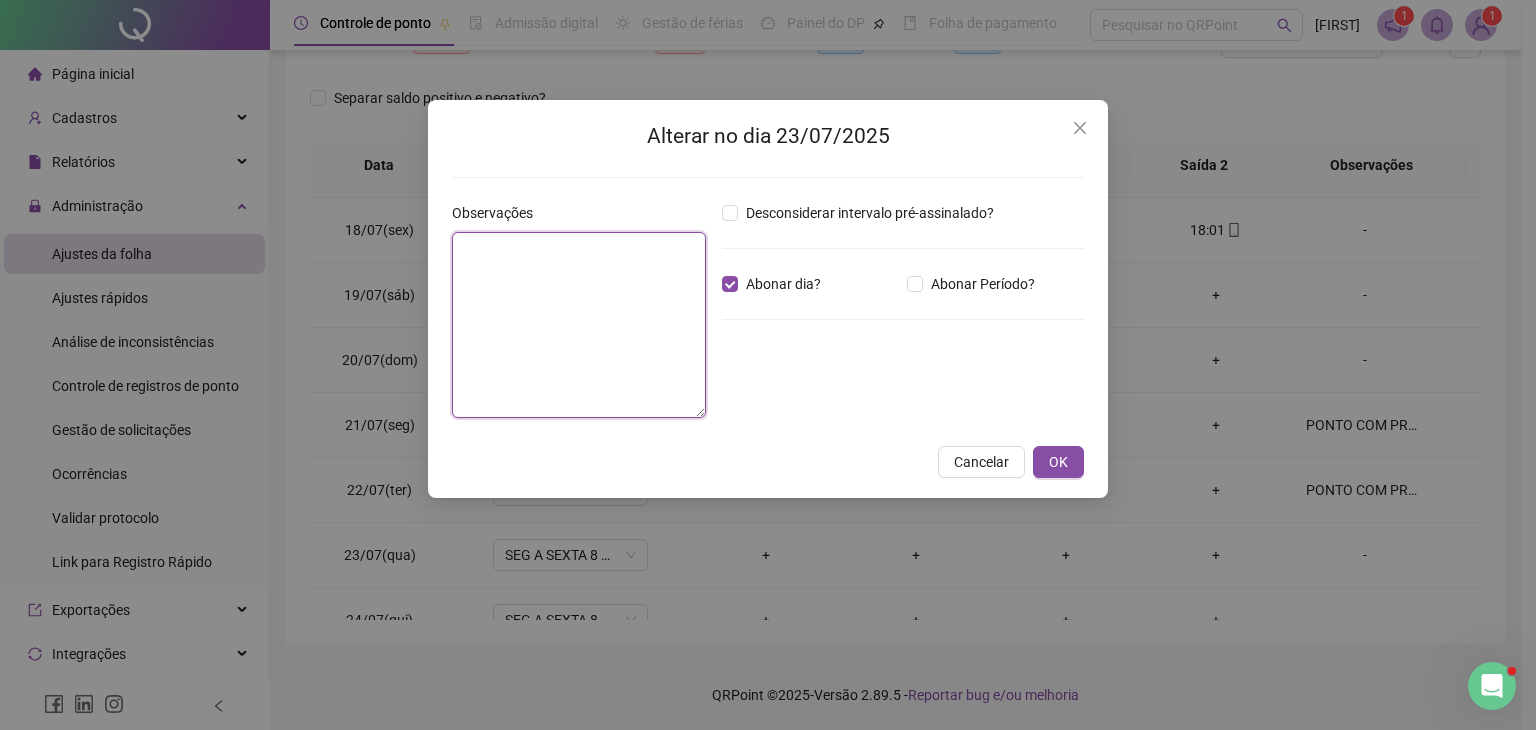 click at bounding box center (579, 325) 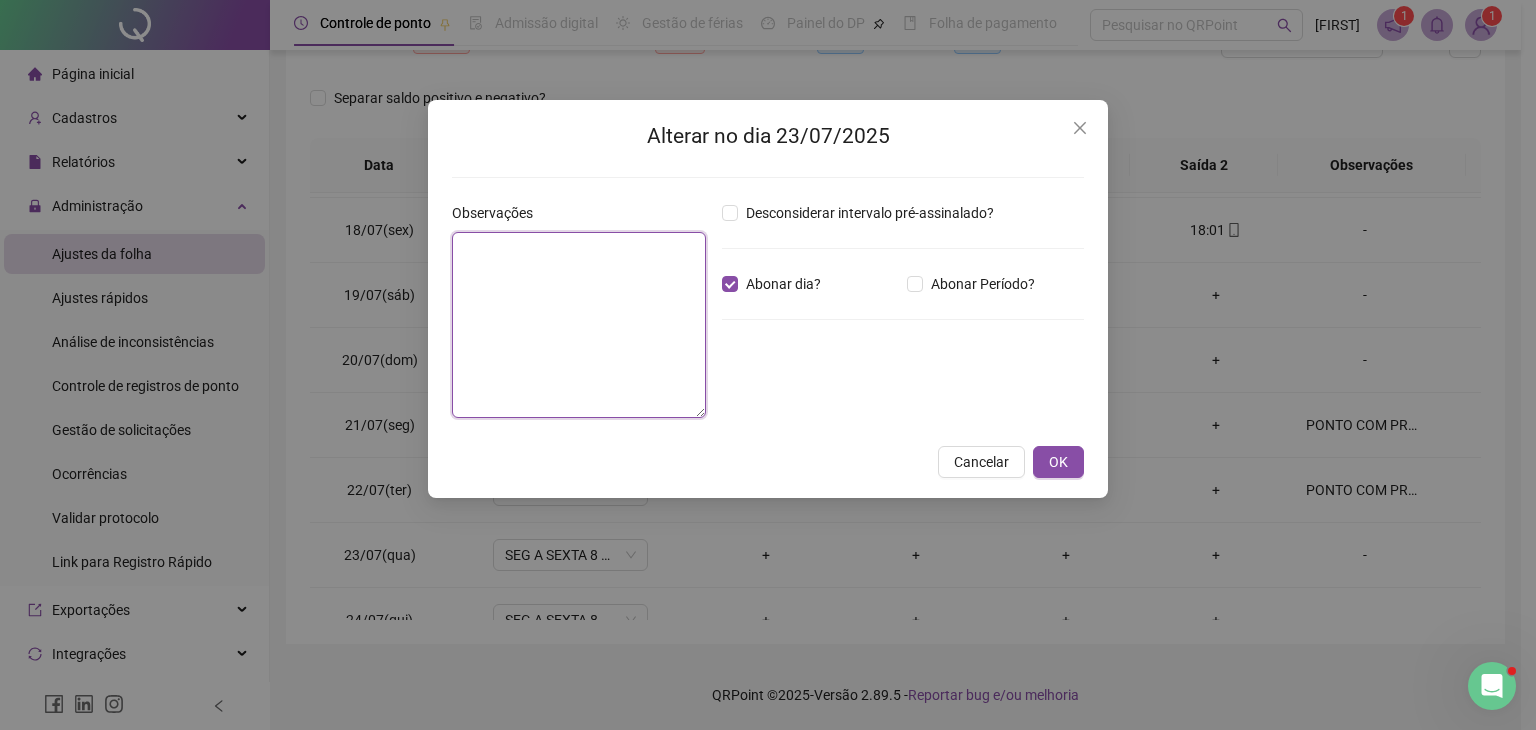paste on "**********" 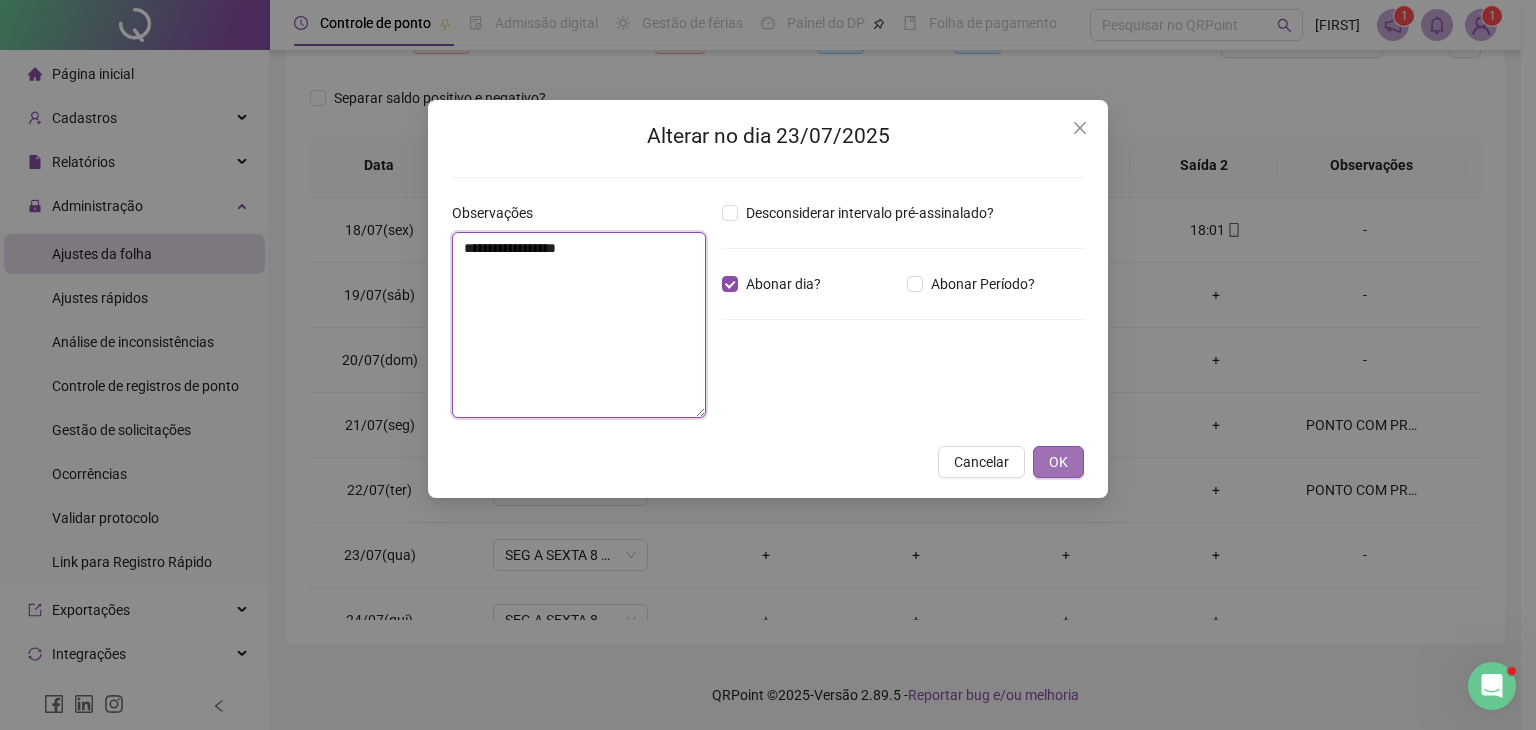 type on "**********" 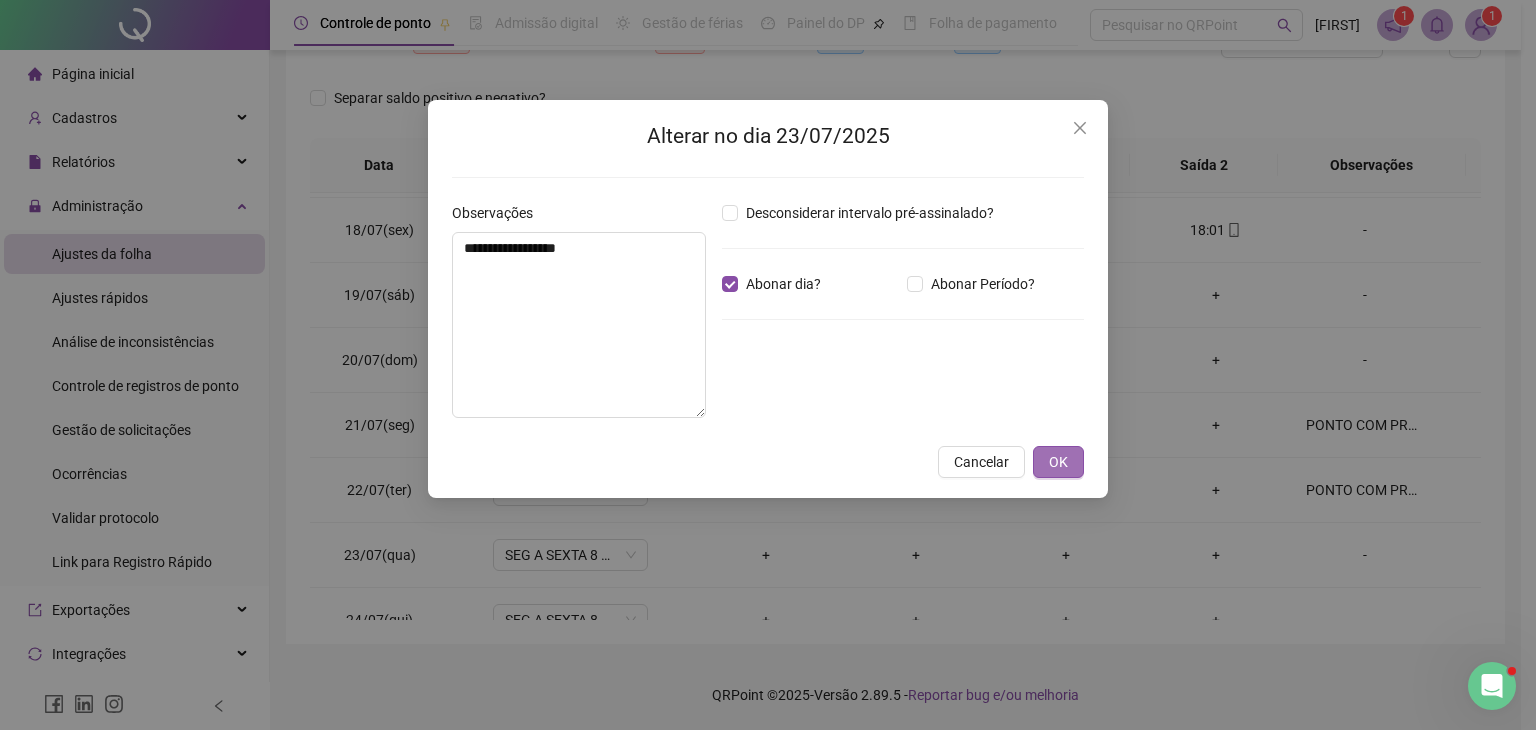 click on "OK" at bounding box center [1058, 462] 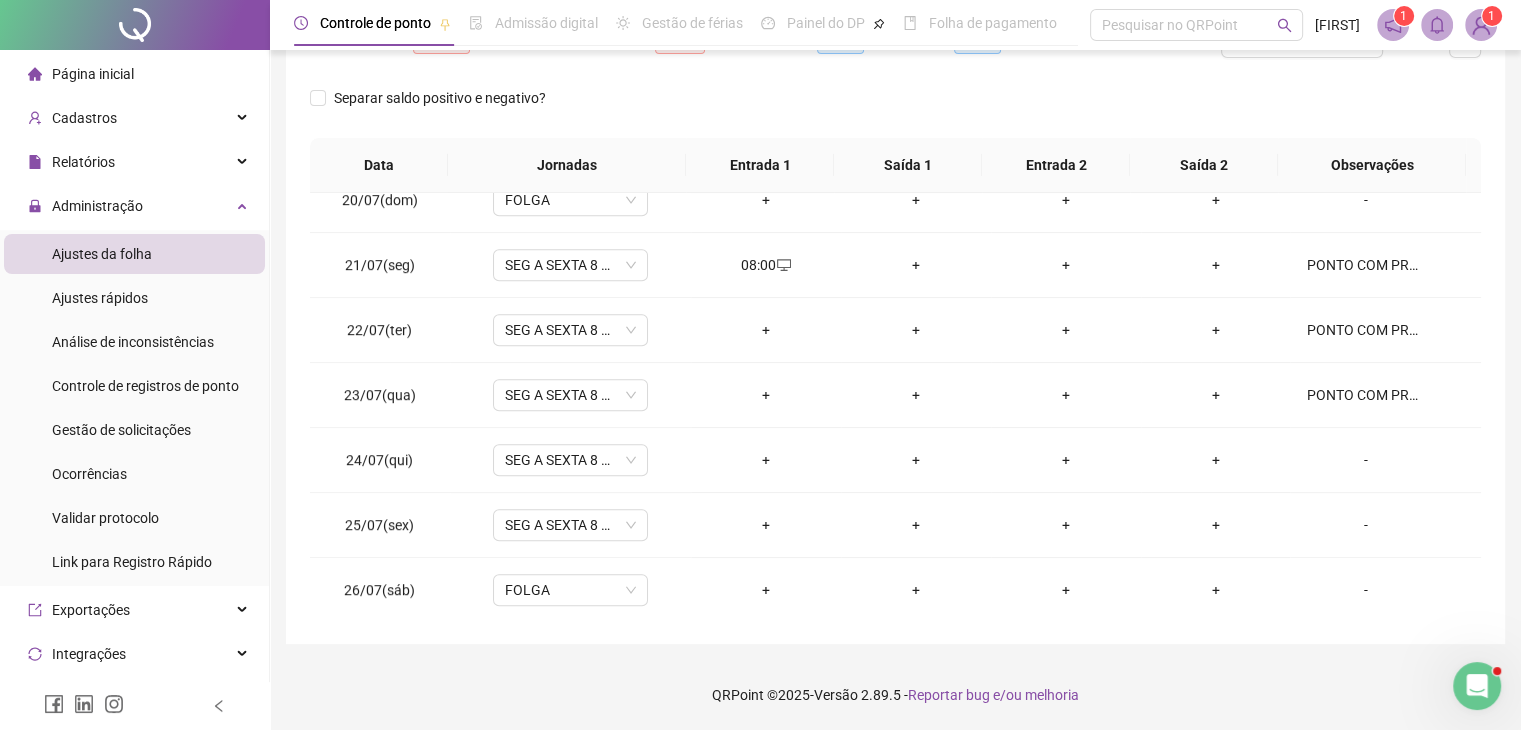 scroll, scrollTop: 1280, scrollLeft: 0, axis: vertical 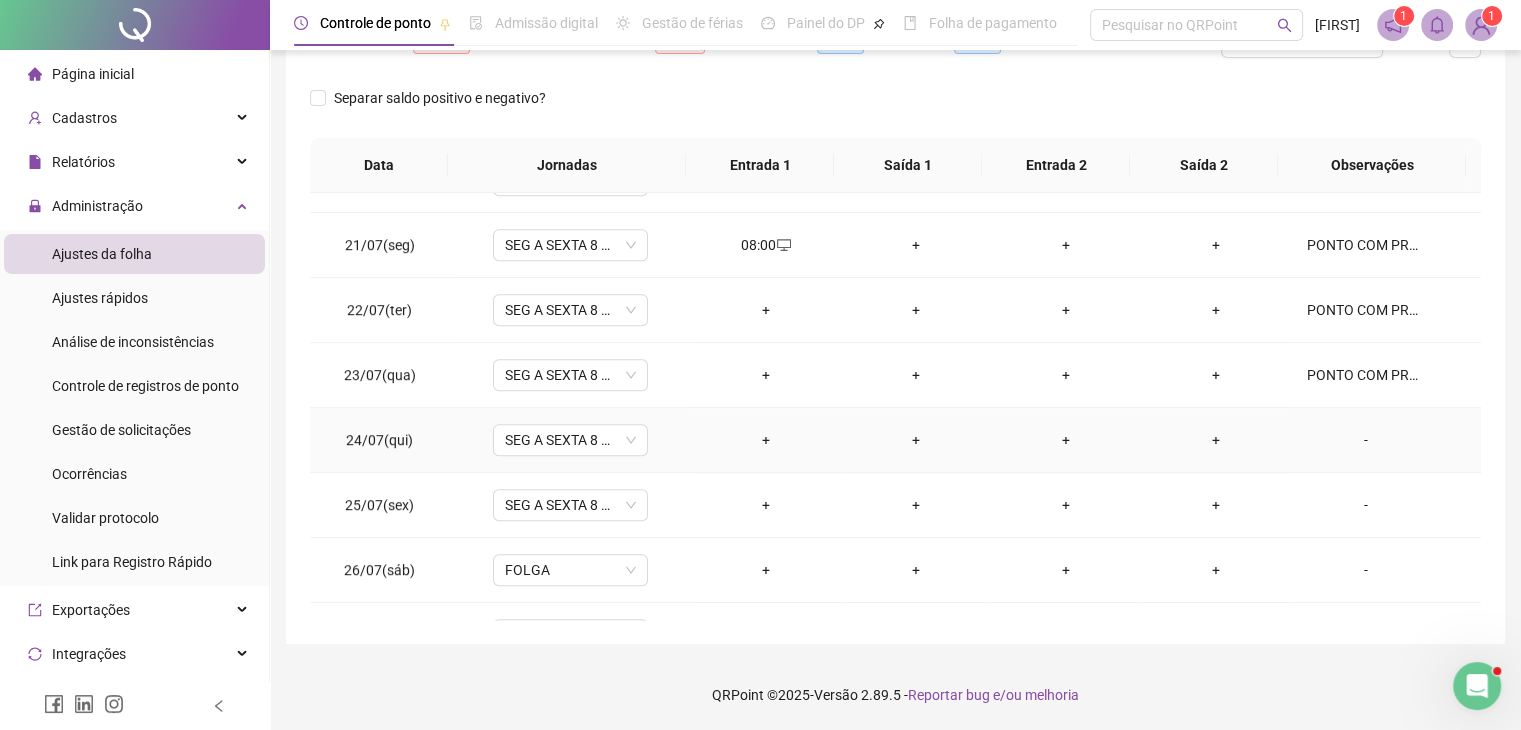 click on "-" at bounding box center (1365, 440) 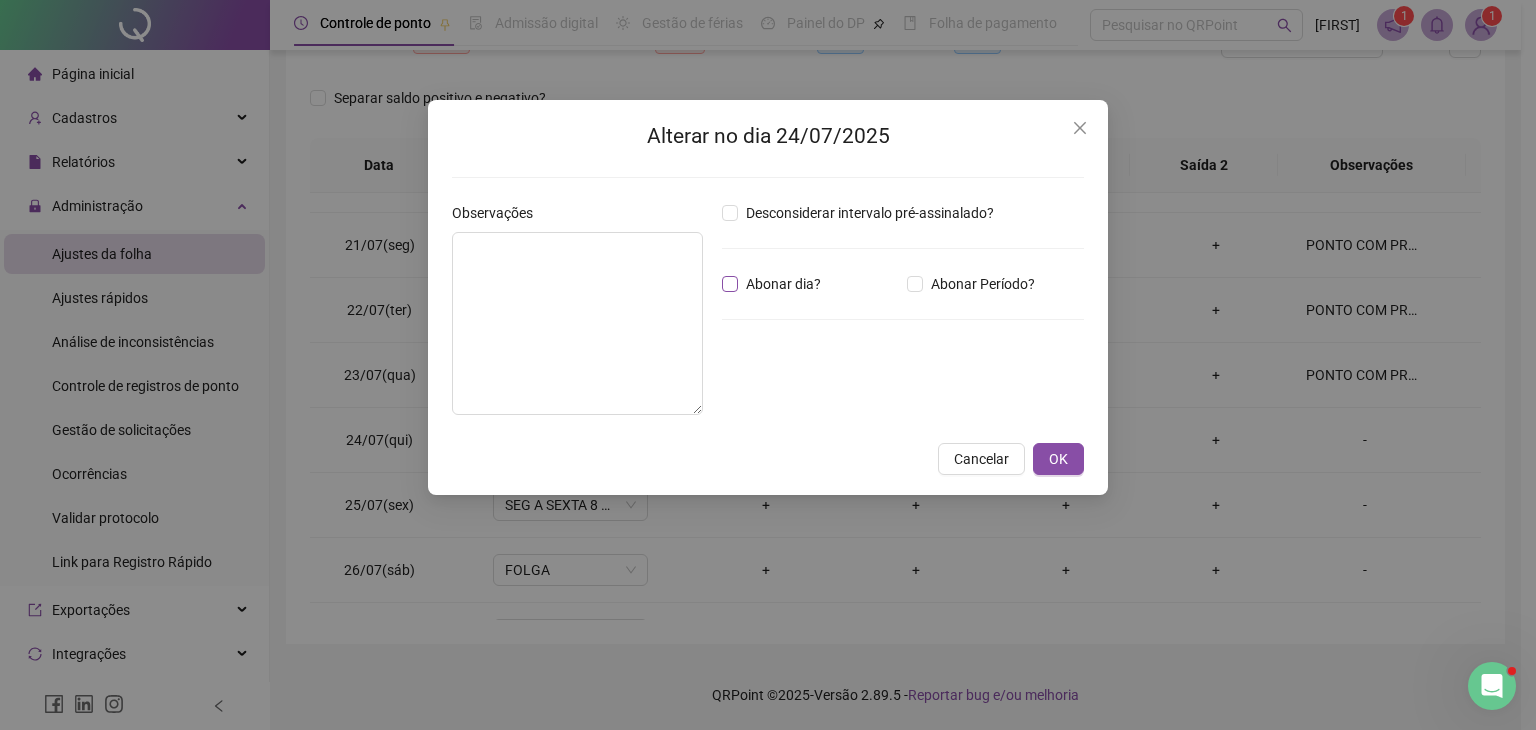 click on "Abonar dia?" at bounding box center (783, 284) 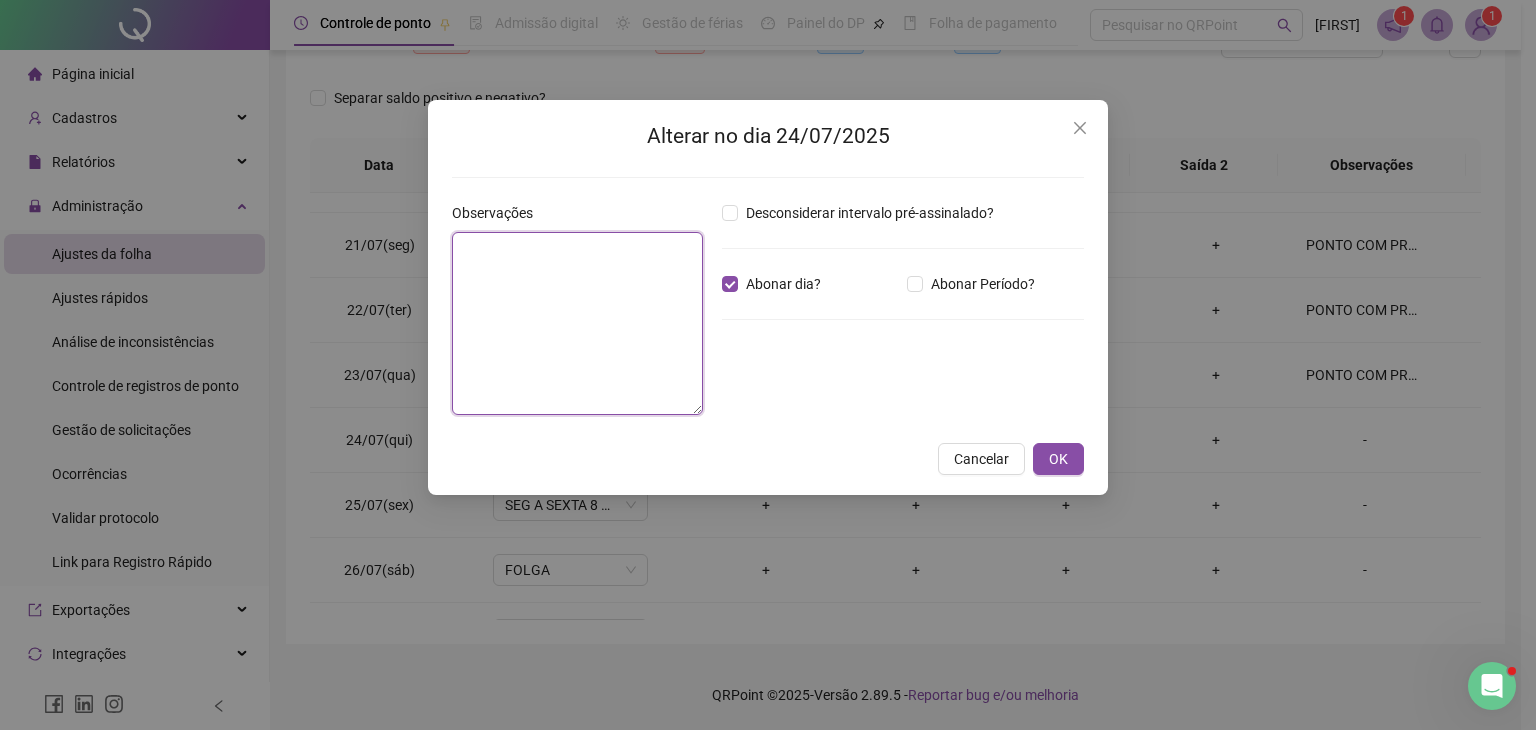 click at bounding box center [577, 323] 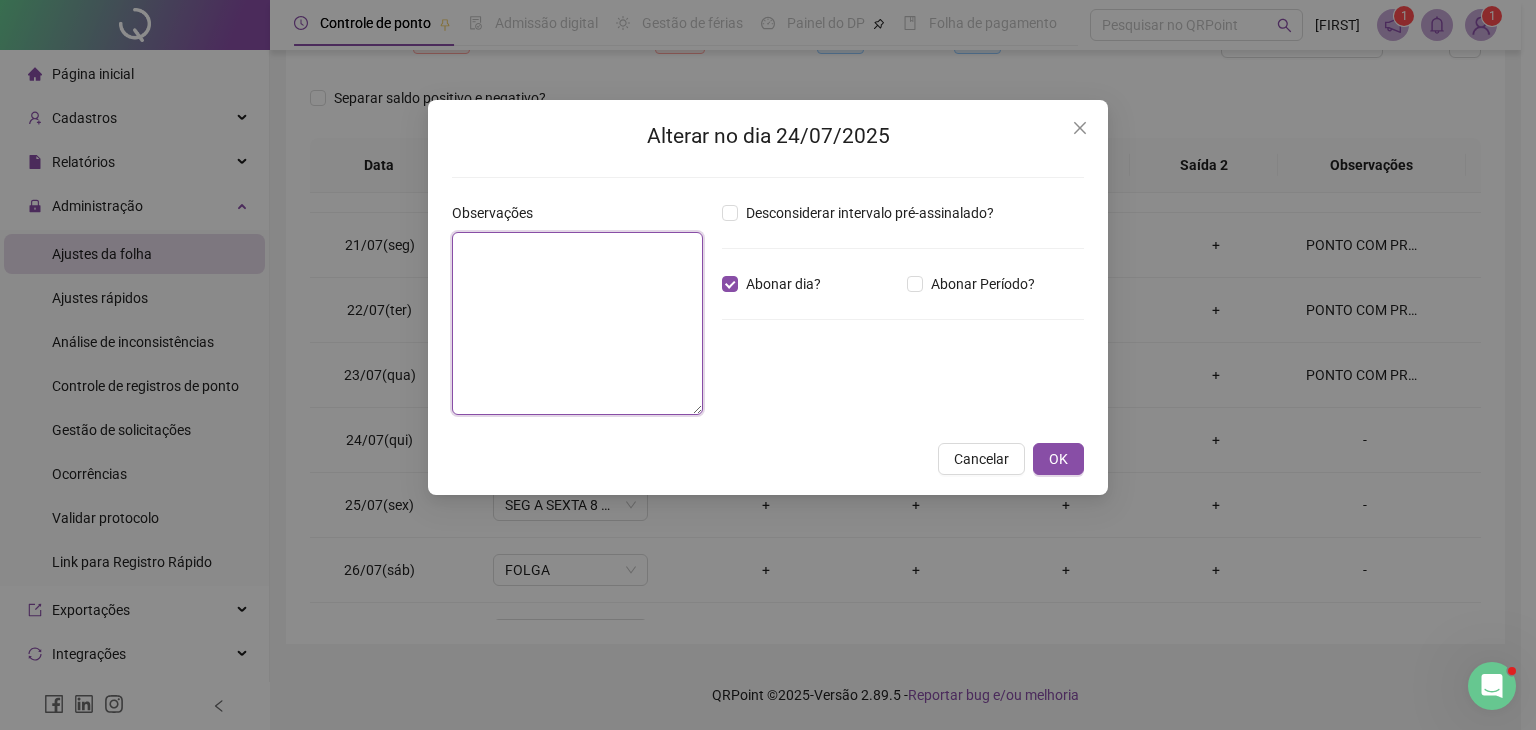 paste on "**********" 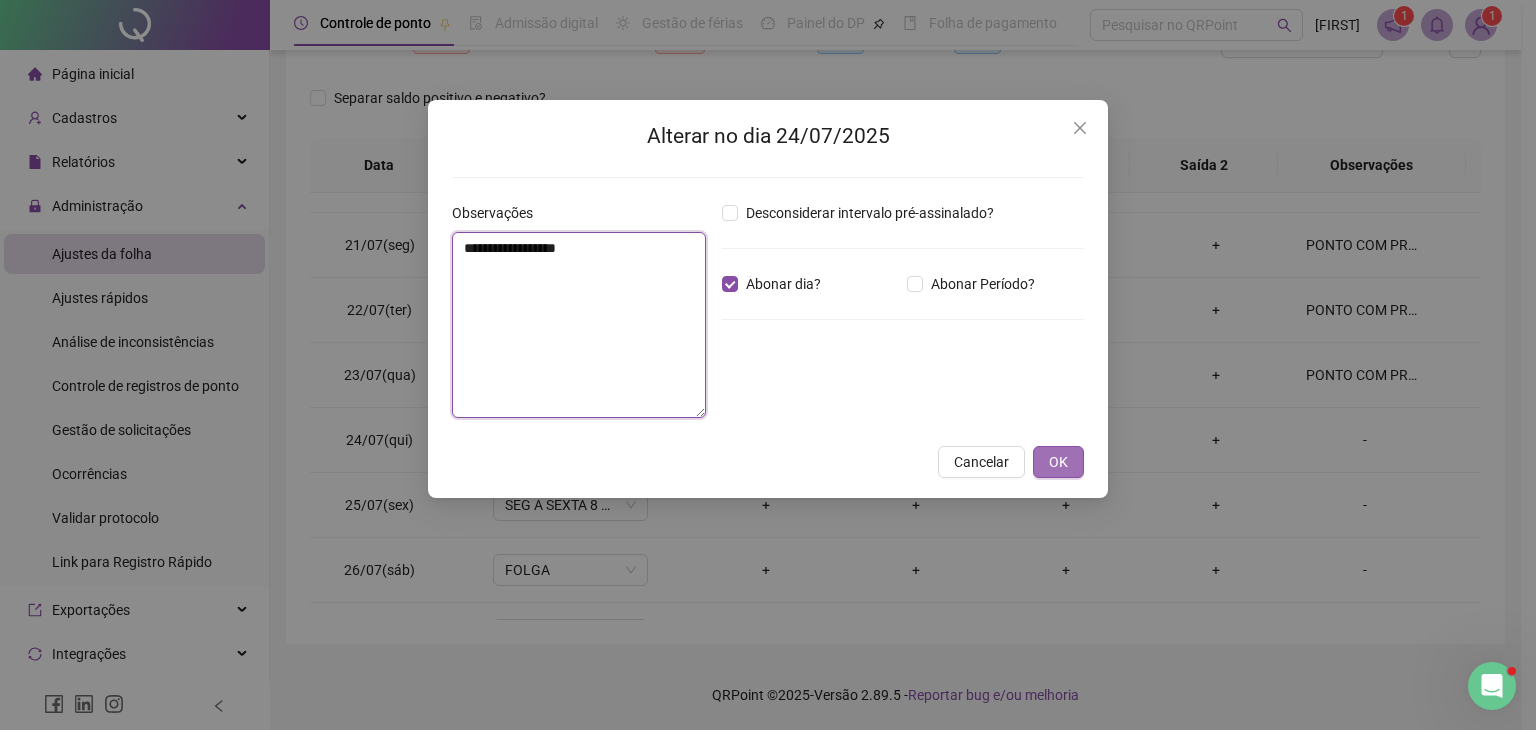 type on "**********" 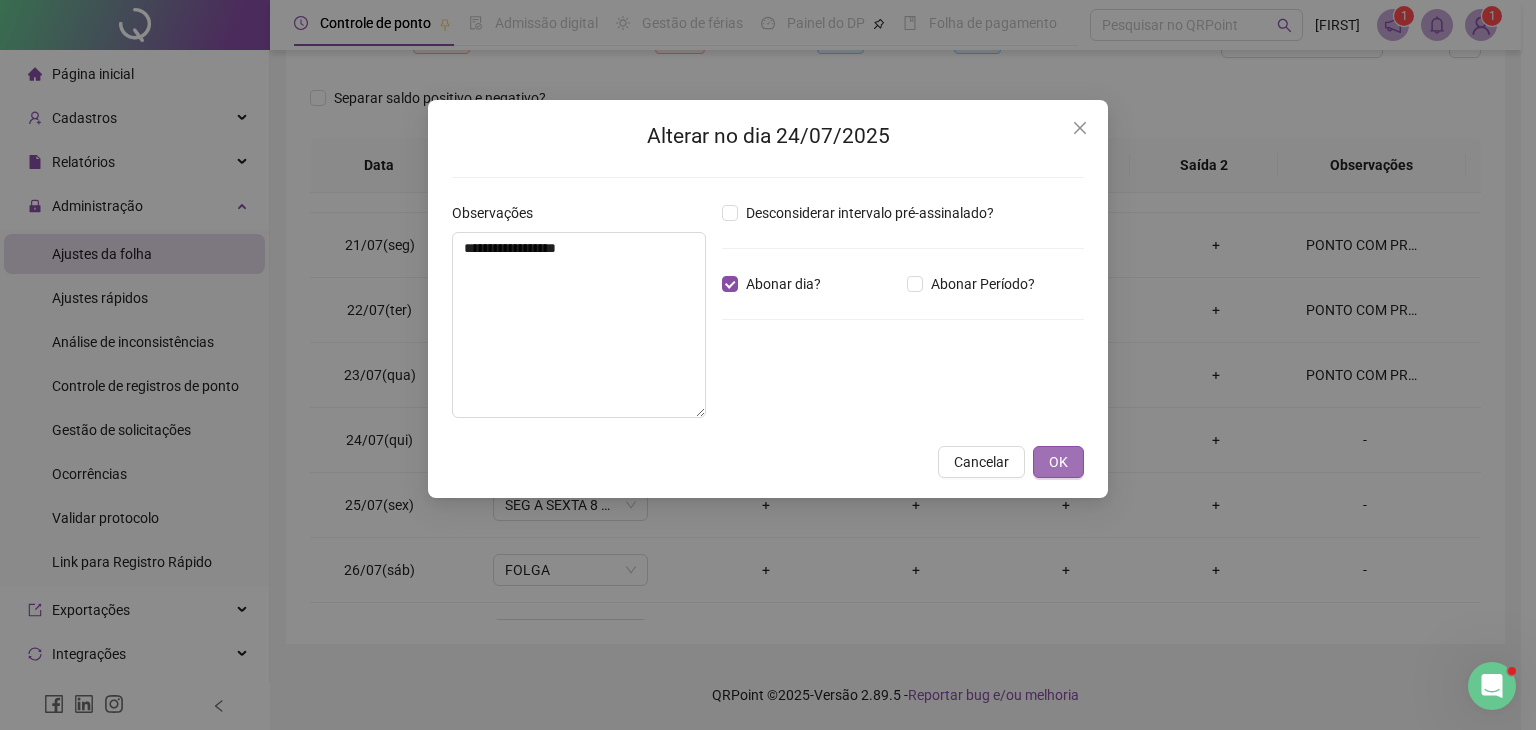 click on "OK" at bounding box center (1058, 462) 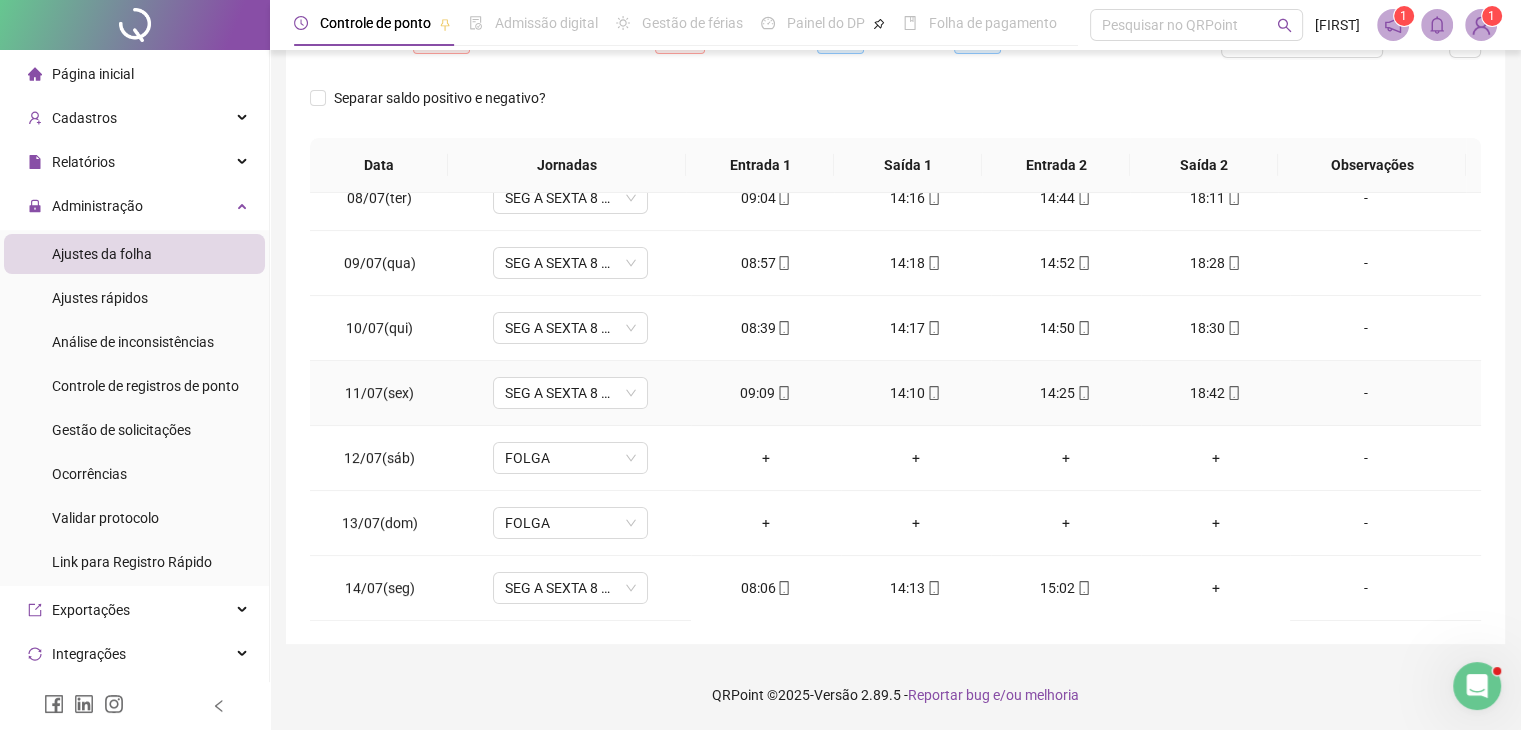 scroll, scrollTop: 481, scrollLeft: 0, axis: vertical 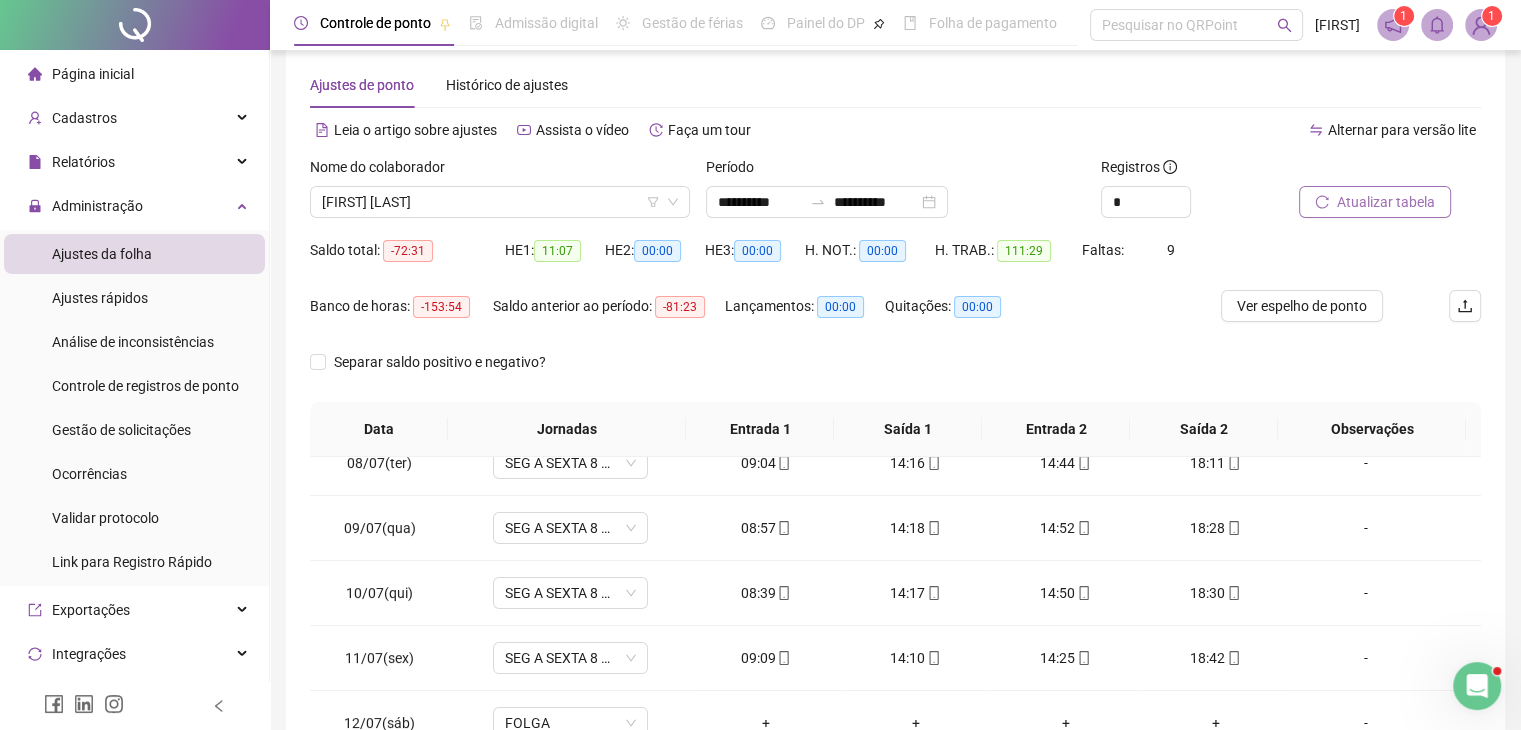 click on "Atualizar tabela" at bounding box center (1386, 202) 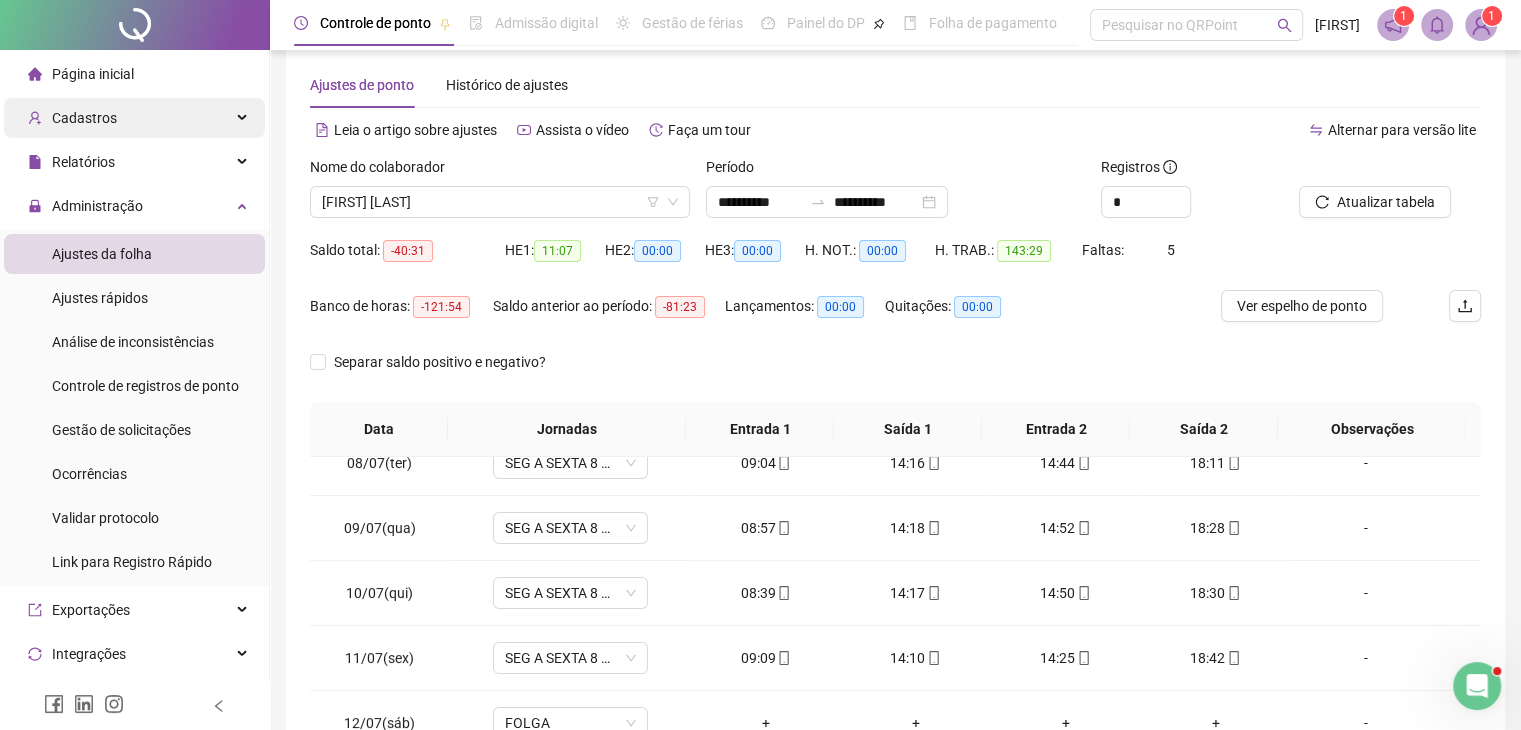 click on "Cadastros" at bounding box center [84, 118] 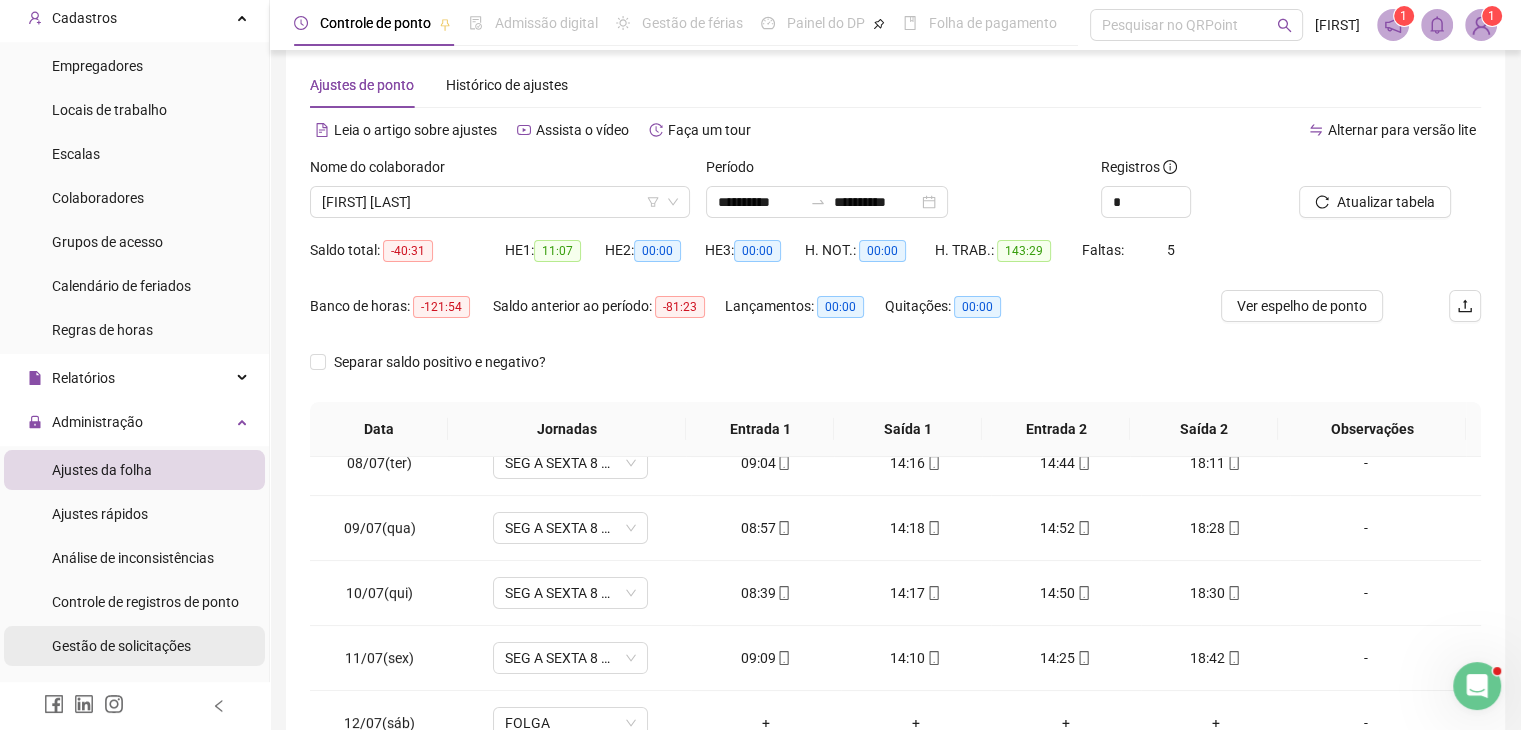 scroll, scrollTop: 0, scrollLeft: 0, axis: both 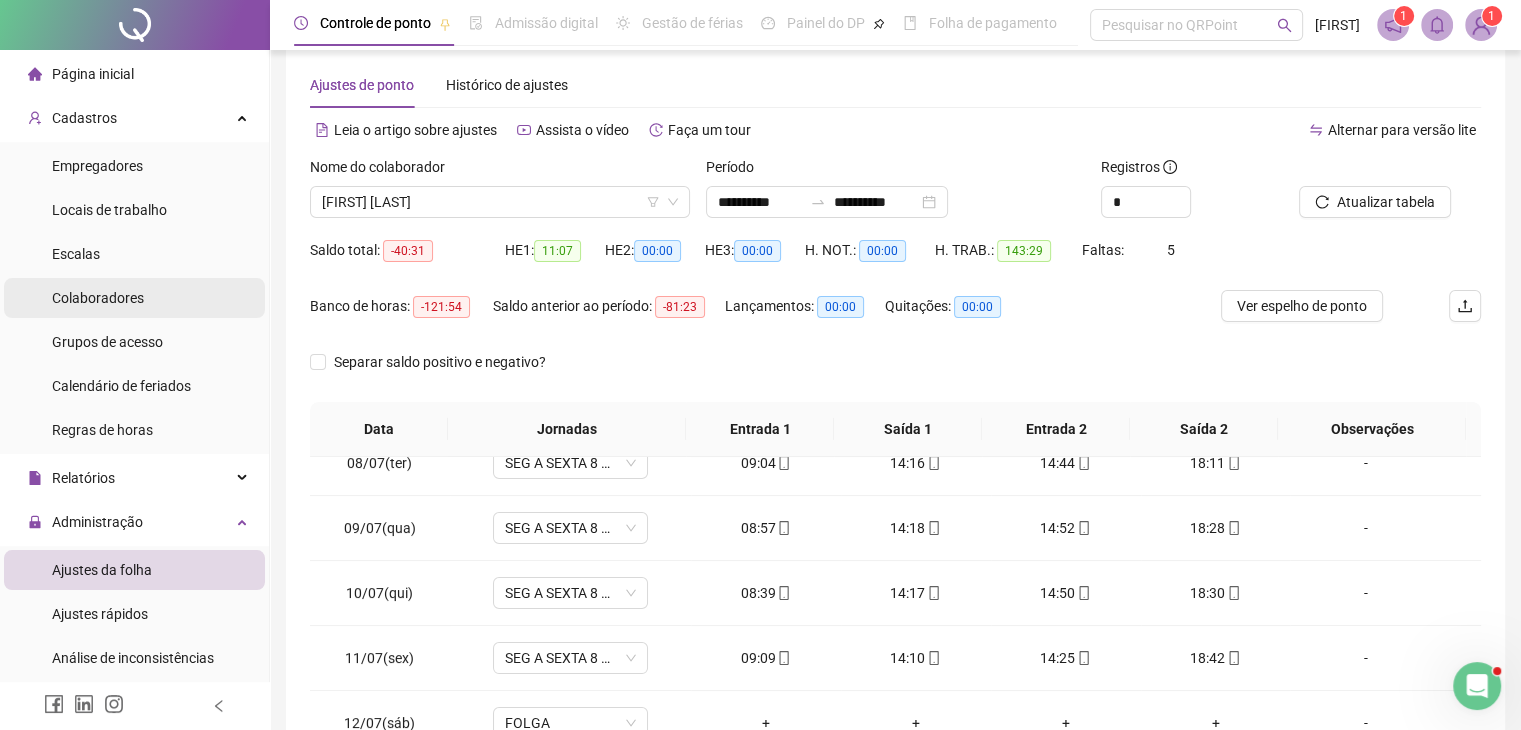 click on "Colaboradores" at bounding box center [98, 298] 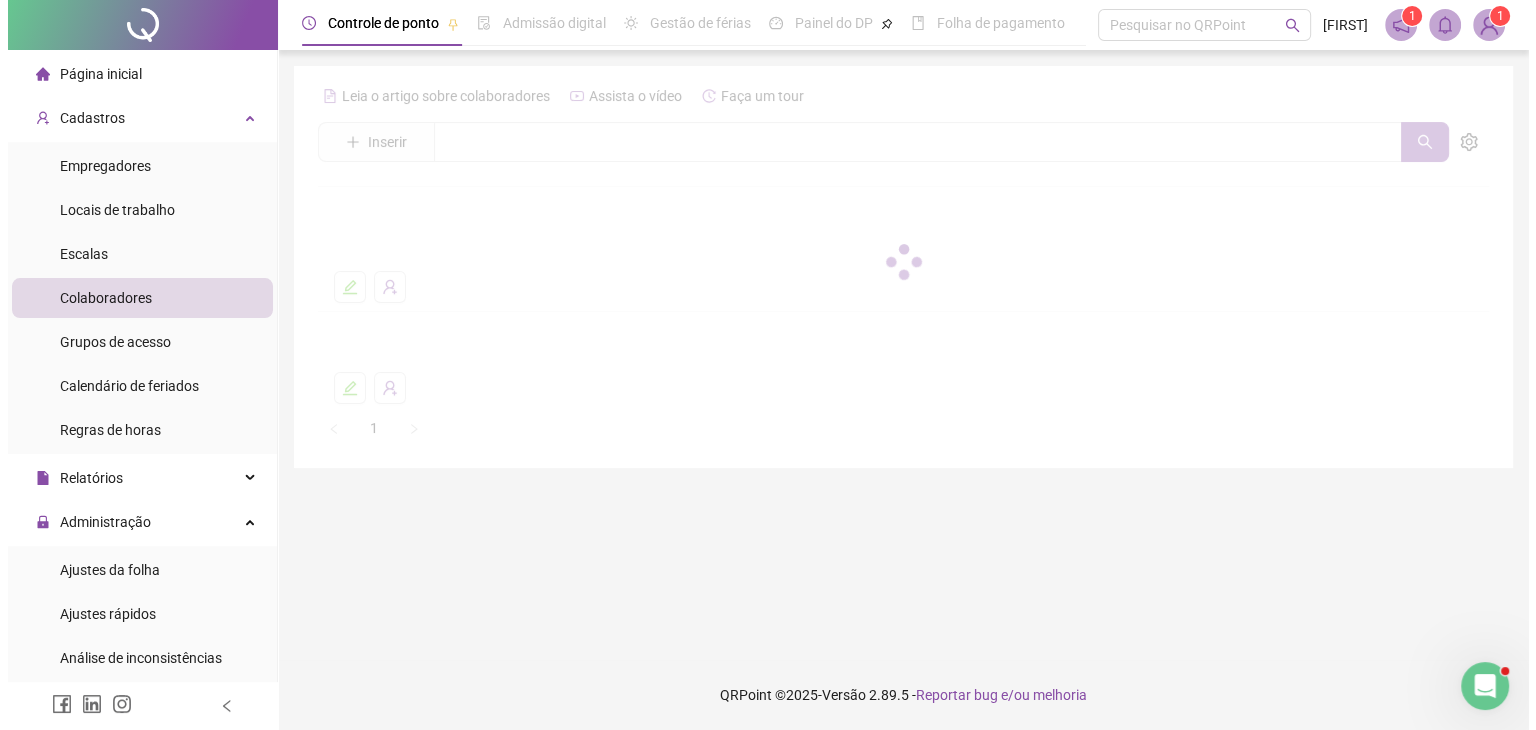 scroll, scrollTop: 0, scrollLeft: 0, axis: both 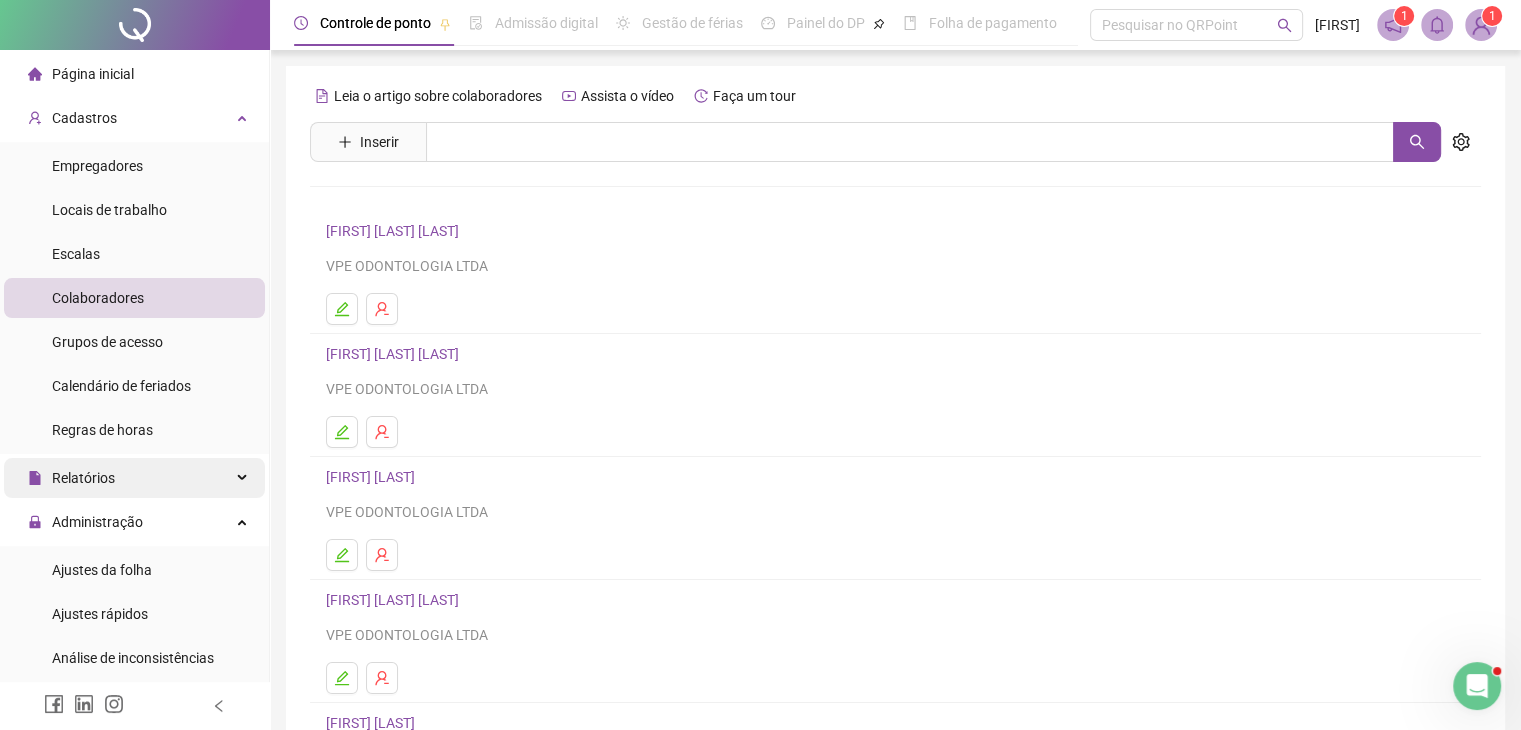click on "Relatórios" at bounding box center (134, 478) 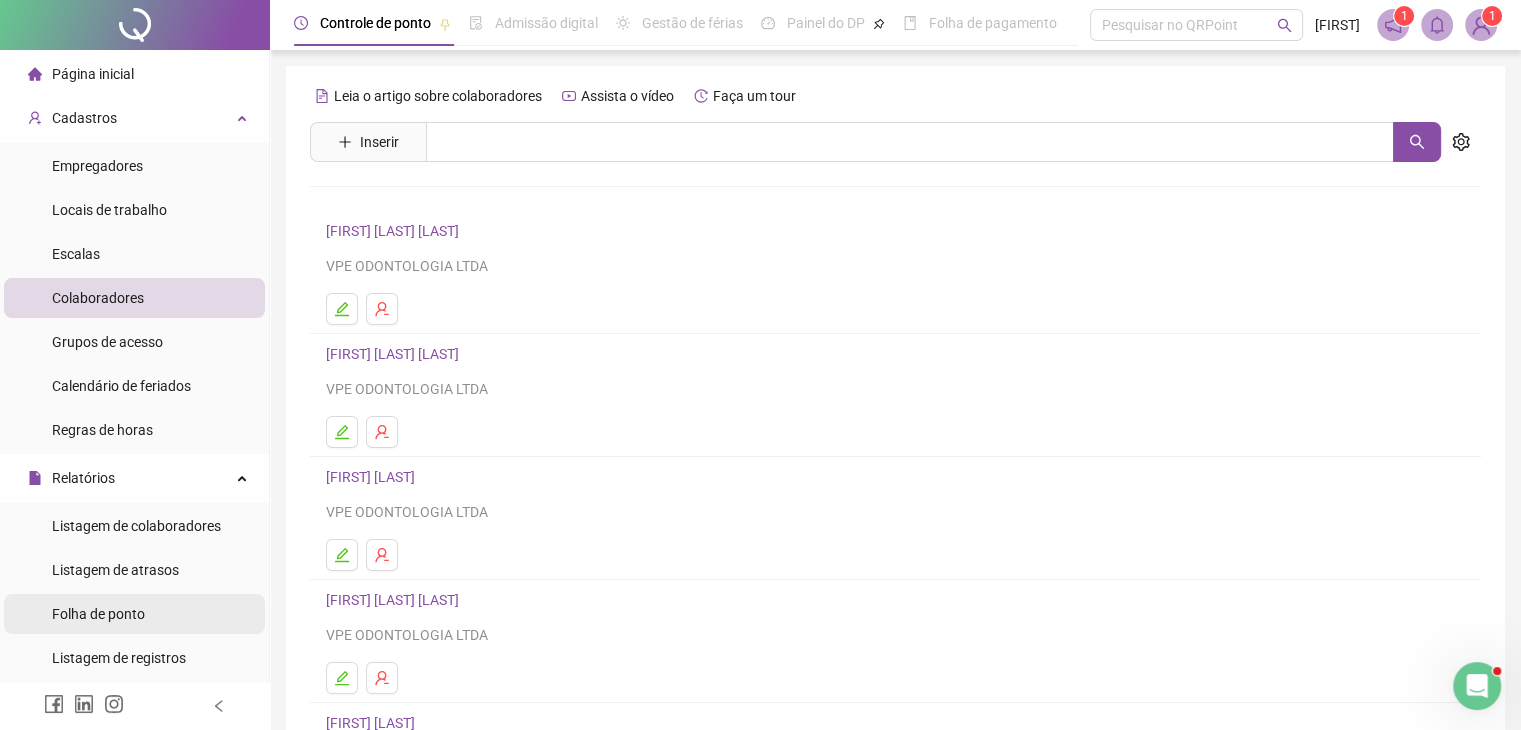 click on "Folha de ponto" at bounding box center [98, 614] 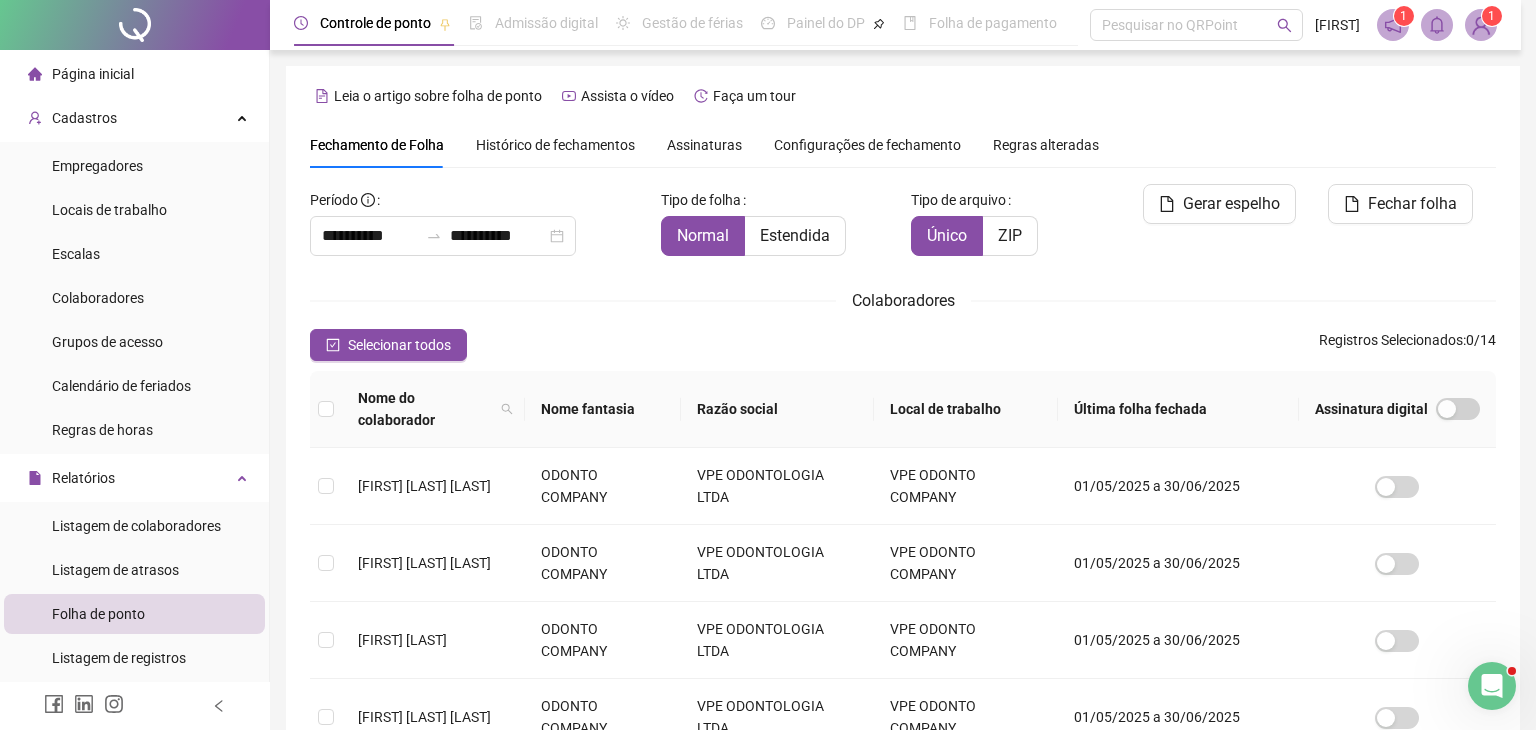scroll, scrollTop: 33, scrollLeft: 0, axis: vertical 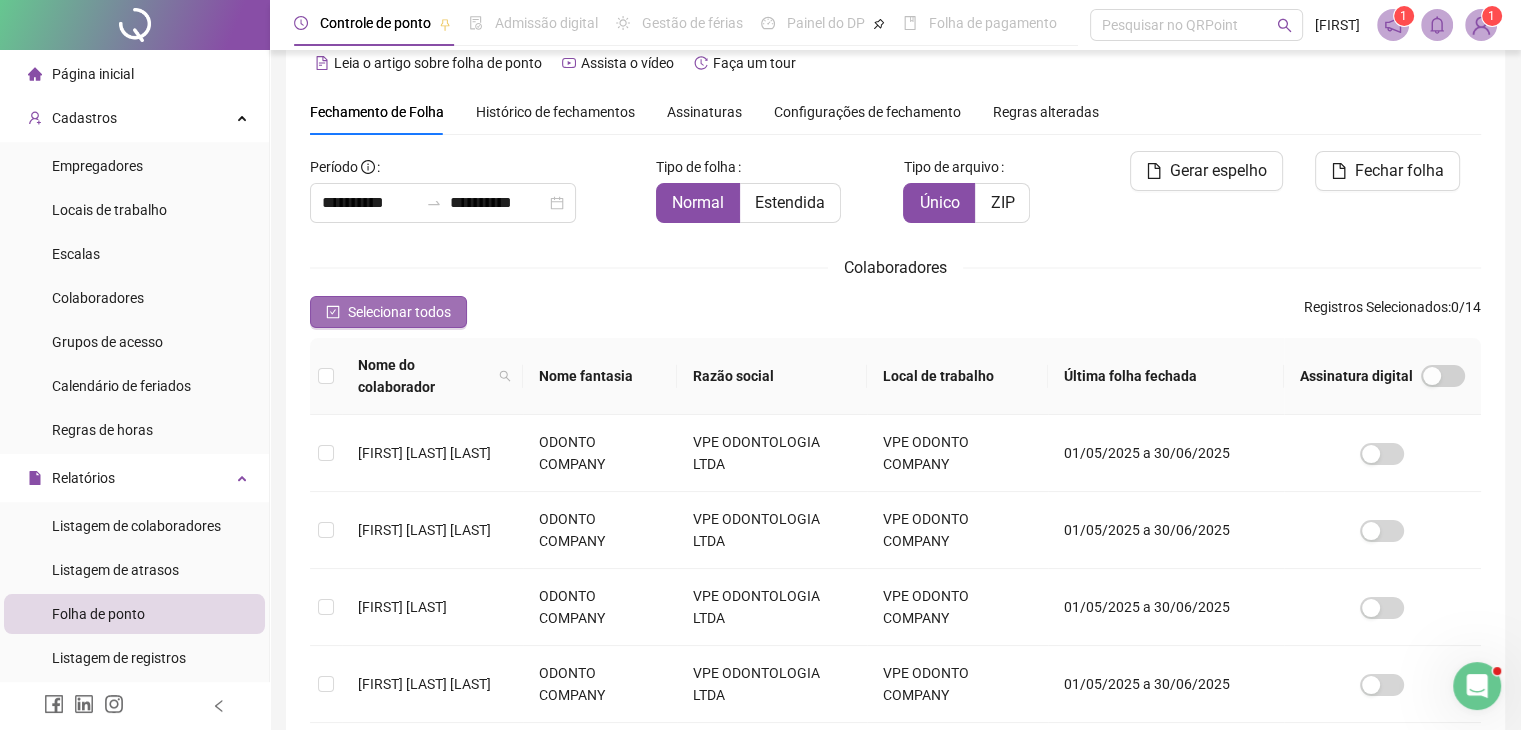 click on "Selecionar todos" at bounding box center [399, 312] 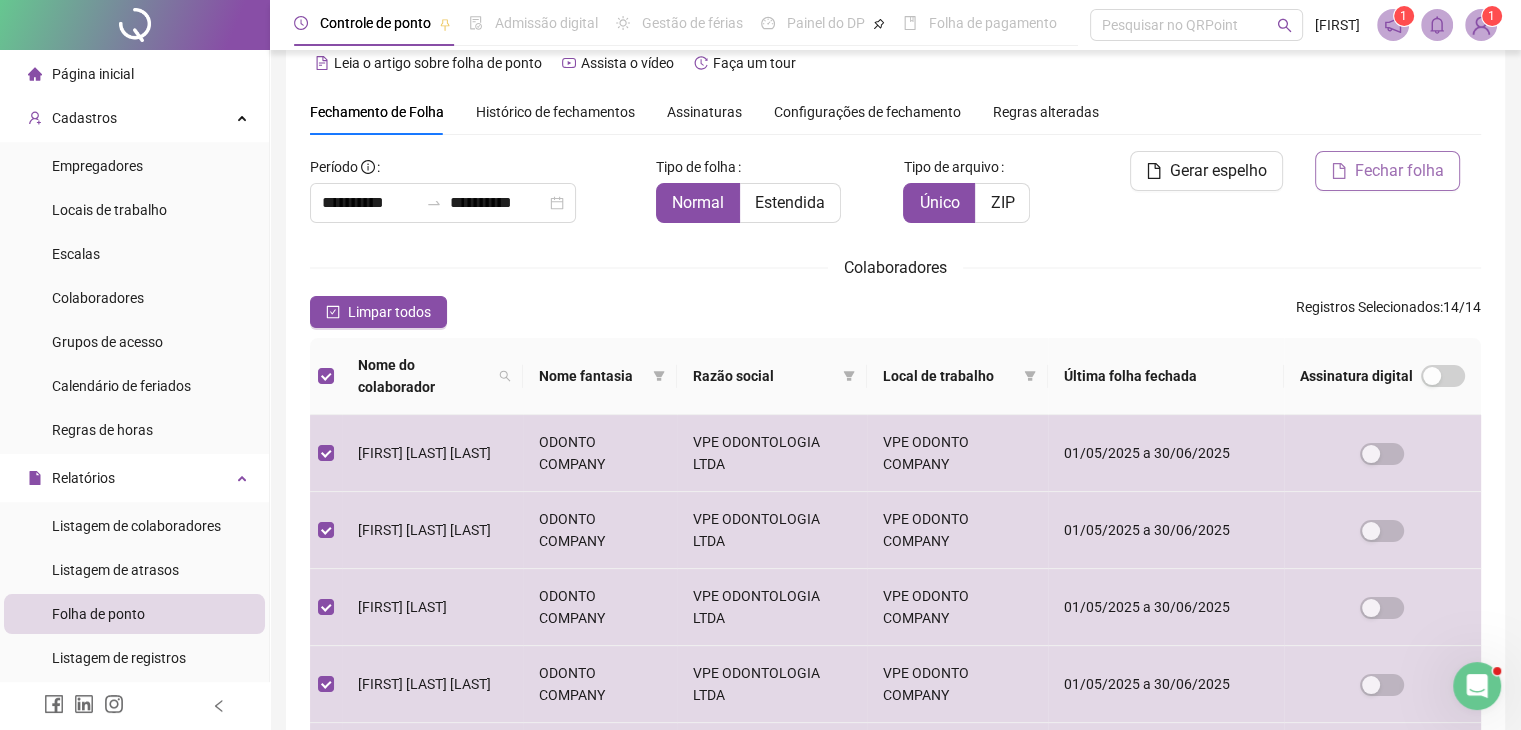 click on "Fechar folha" at bounding box center [1399, 171] 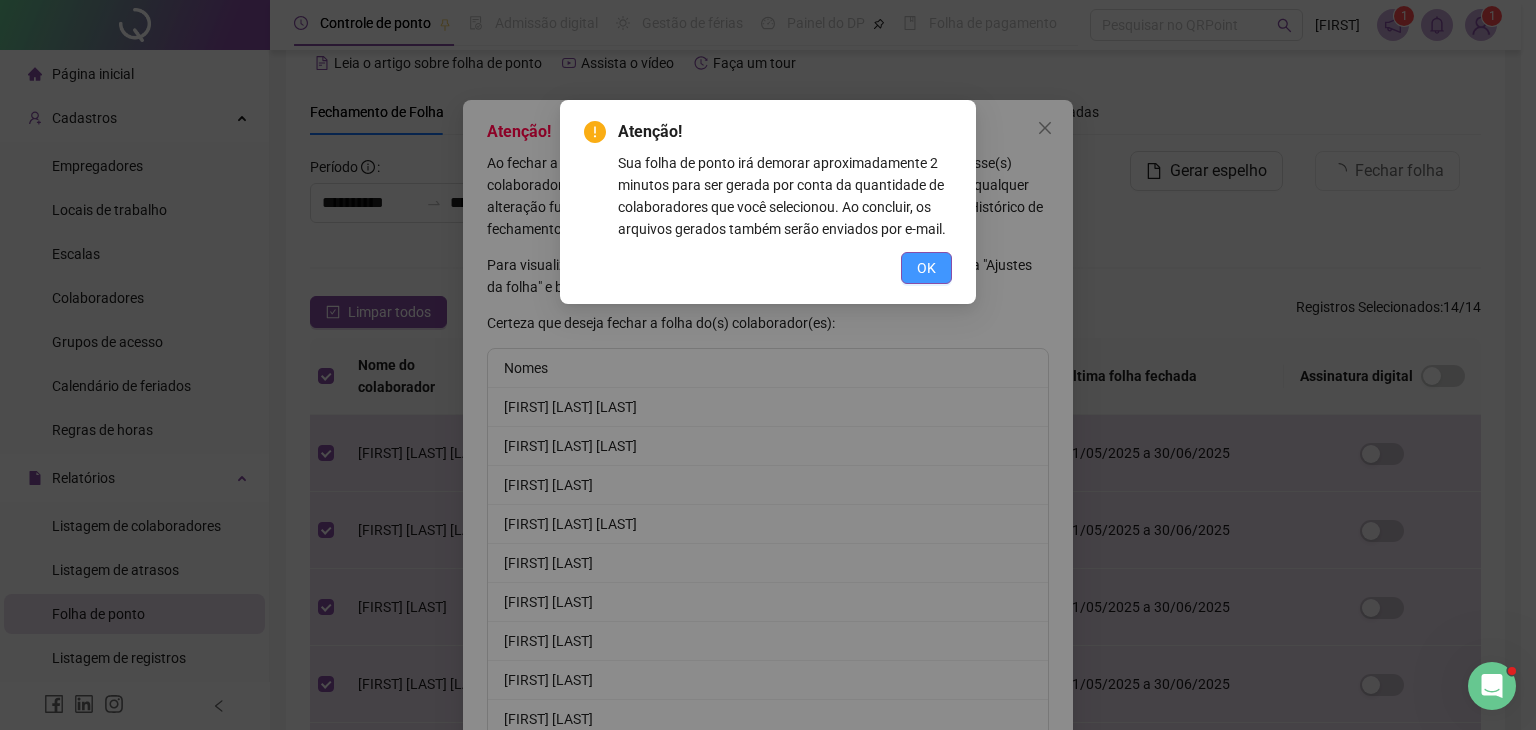 click on "OK" at bounding box center (926, 268) 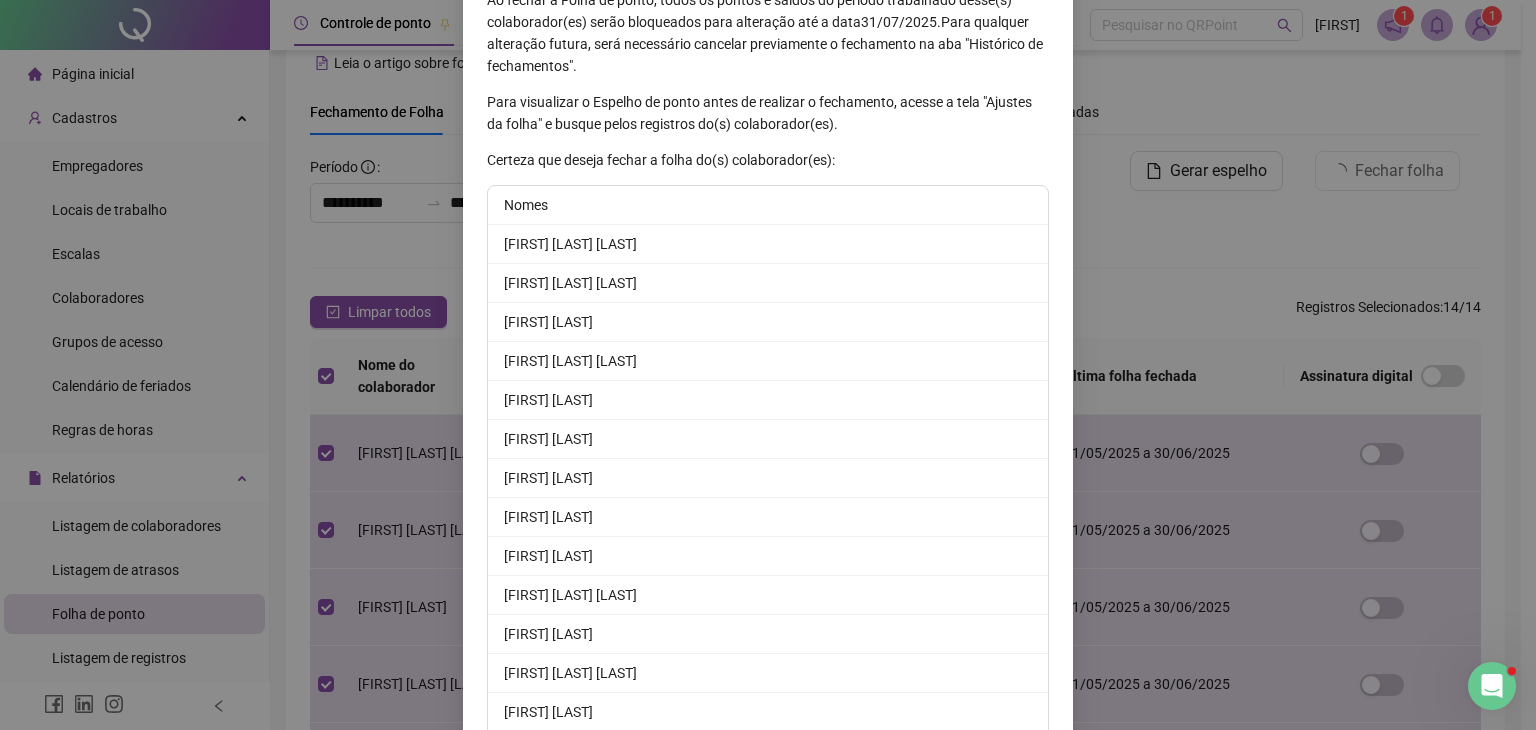 scroll, scrollTop: 289, scrollLeft: 0, axis: vertical 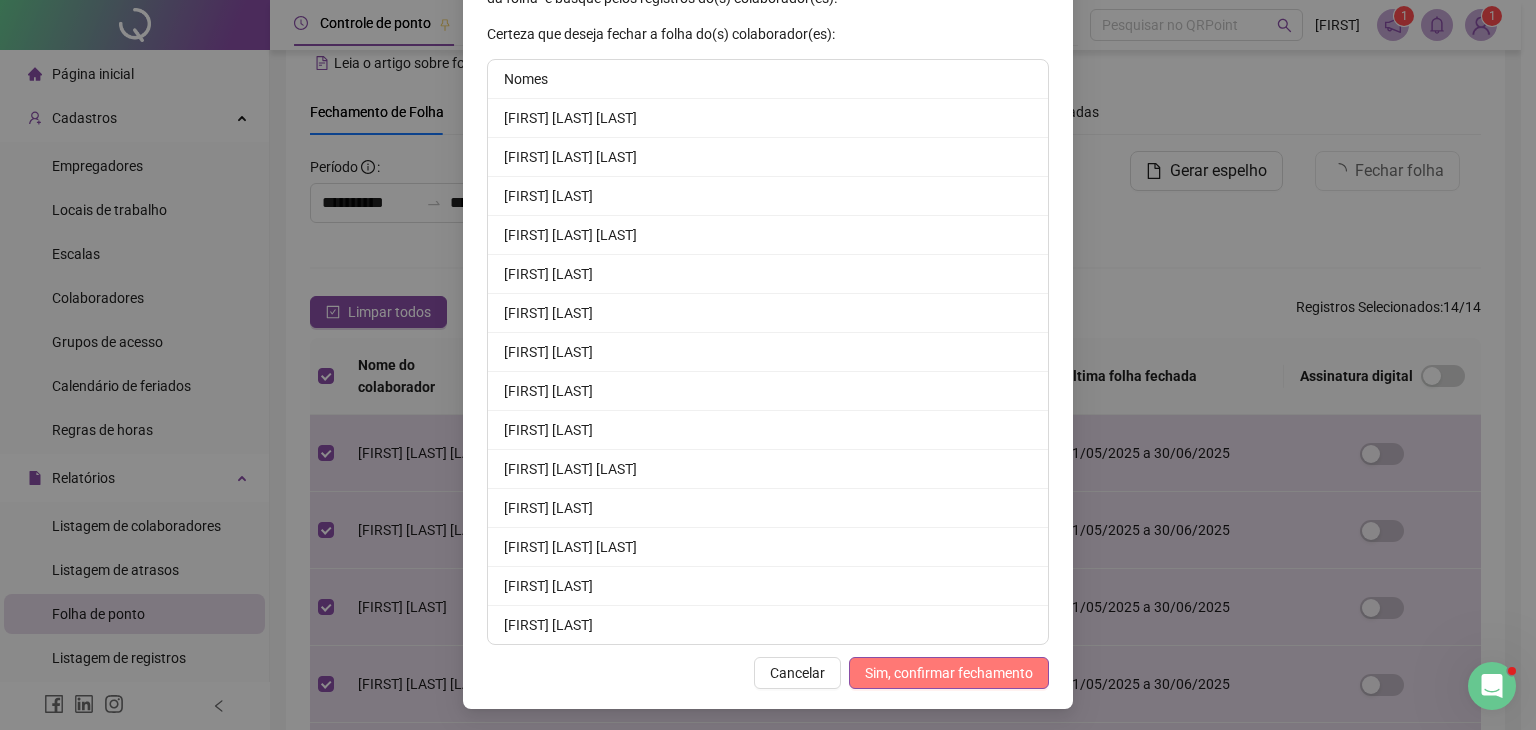click on "Sim, confirmar fechamento" at bounding box center [949, 673] 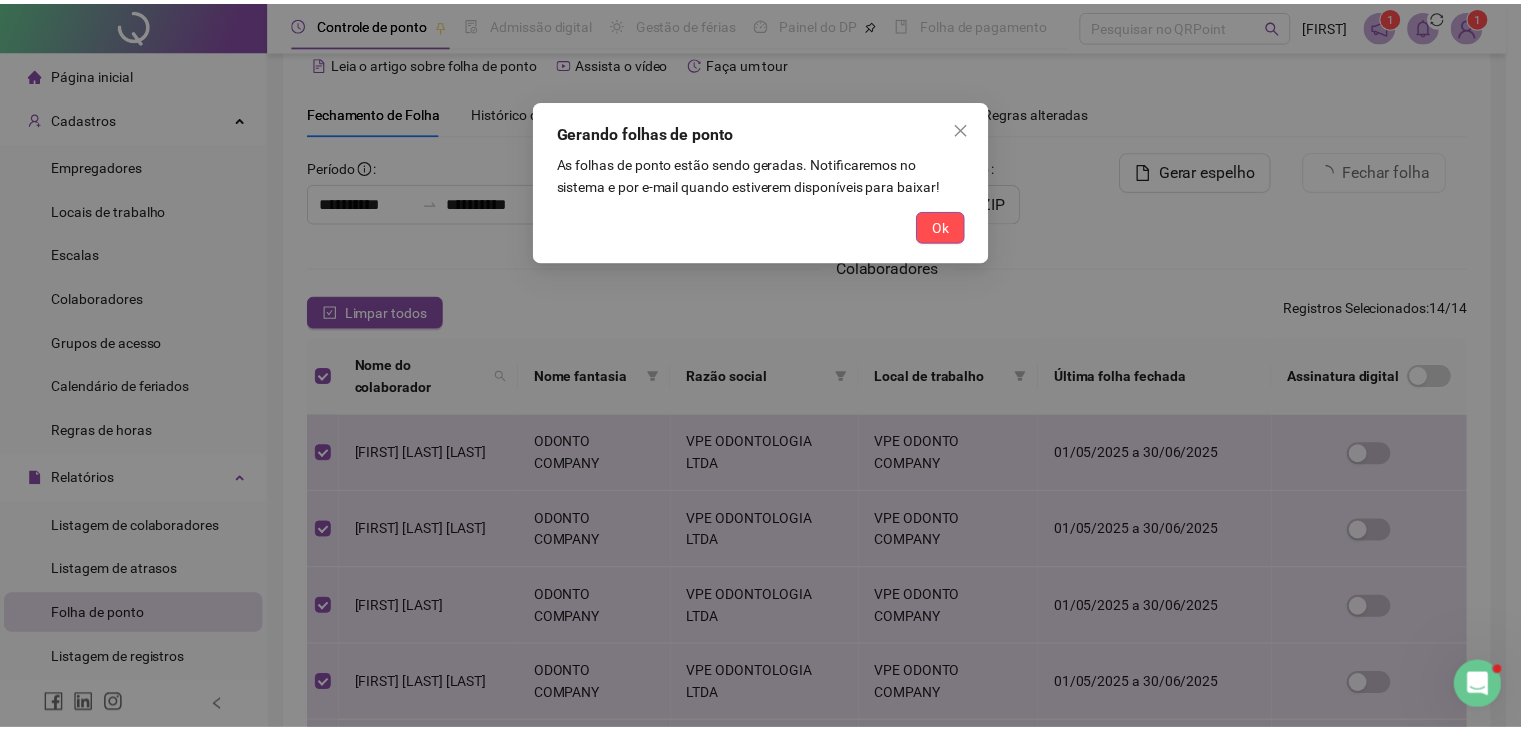 scroll, scrollTop: 0, scrollLeft: 0, axis: both 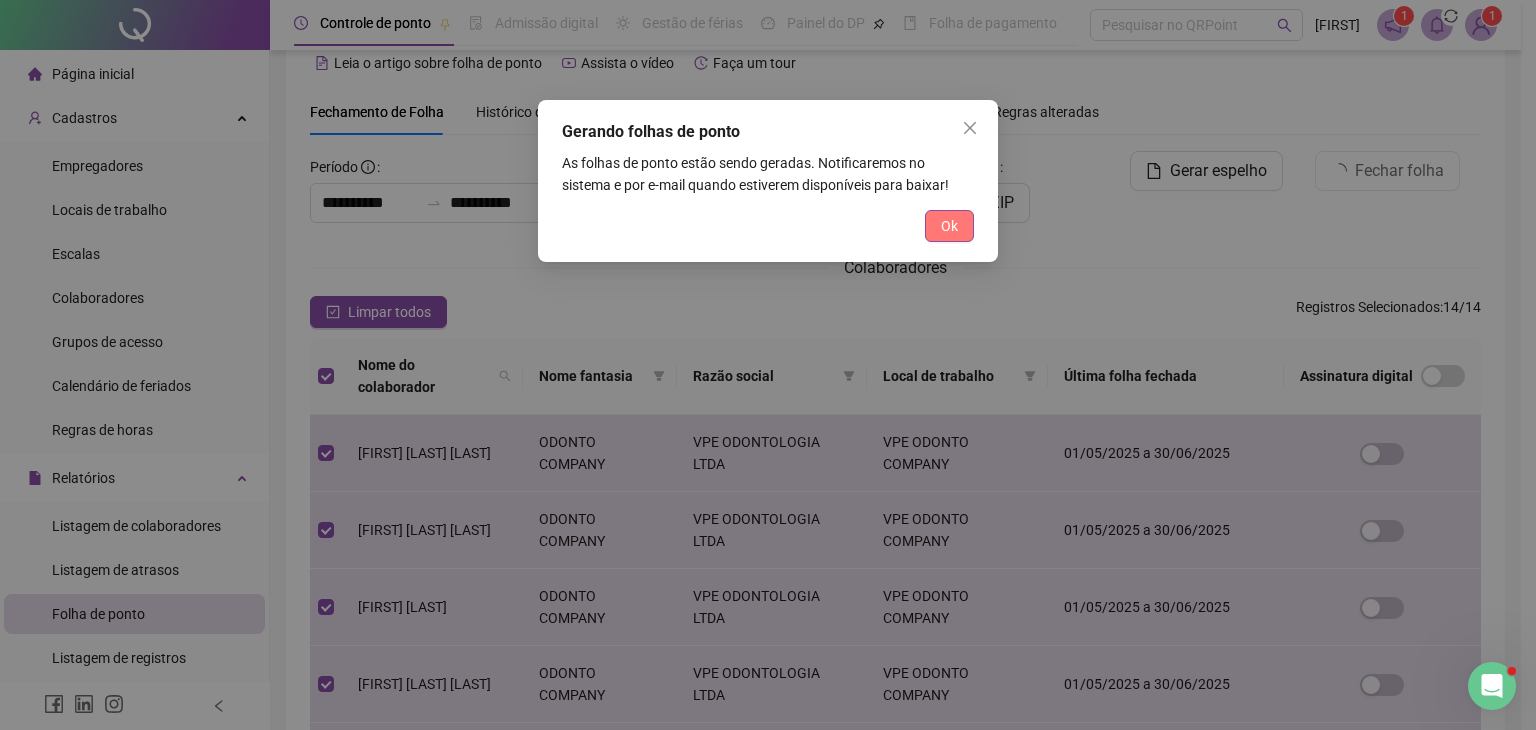click on "Ok" at bounding box center (949, 226) 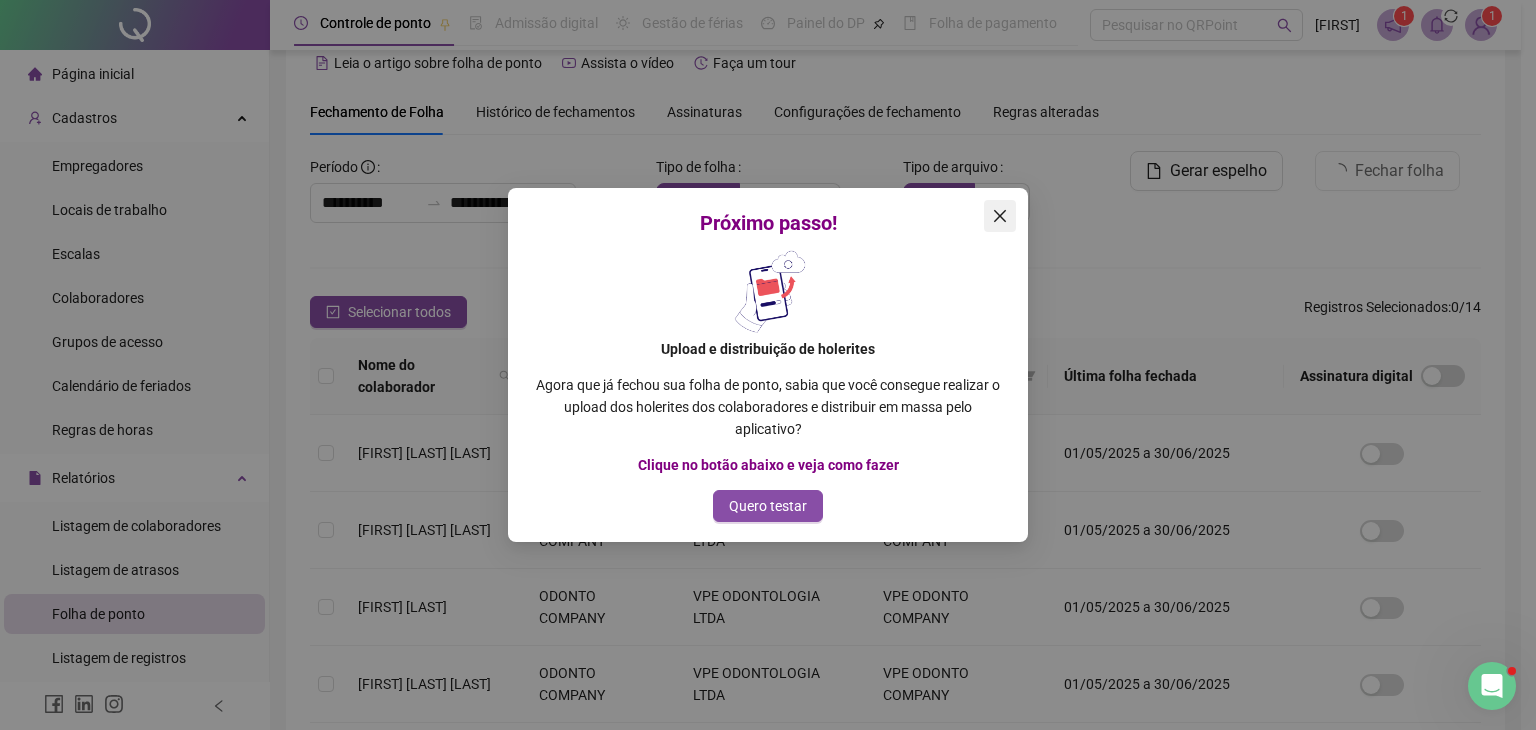 click 